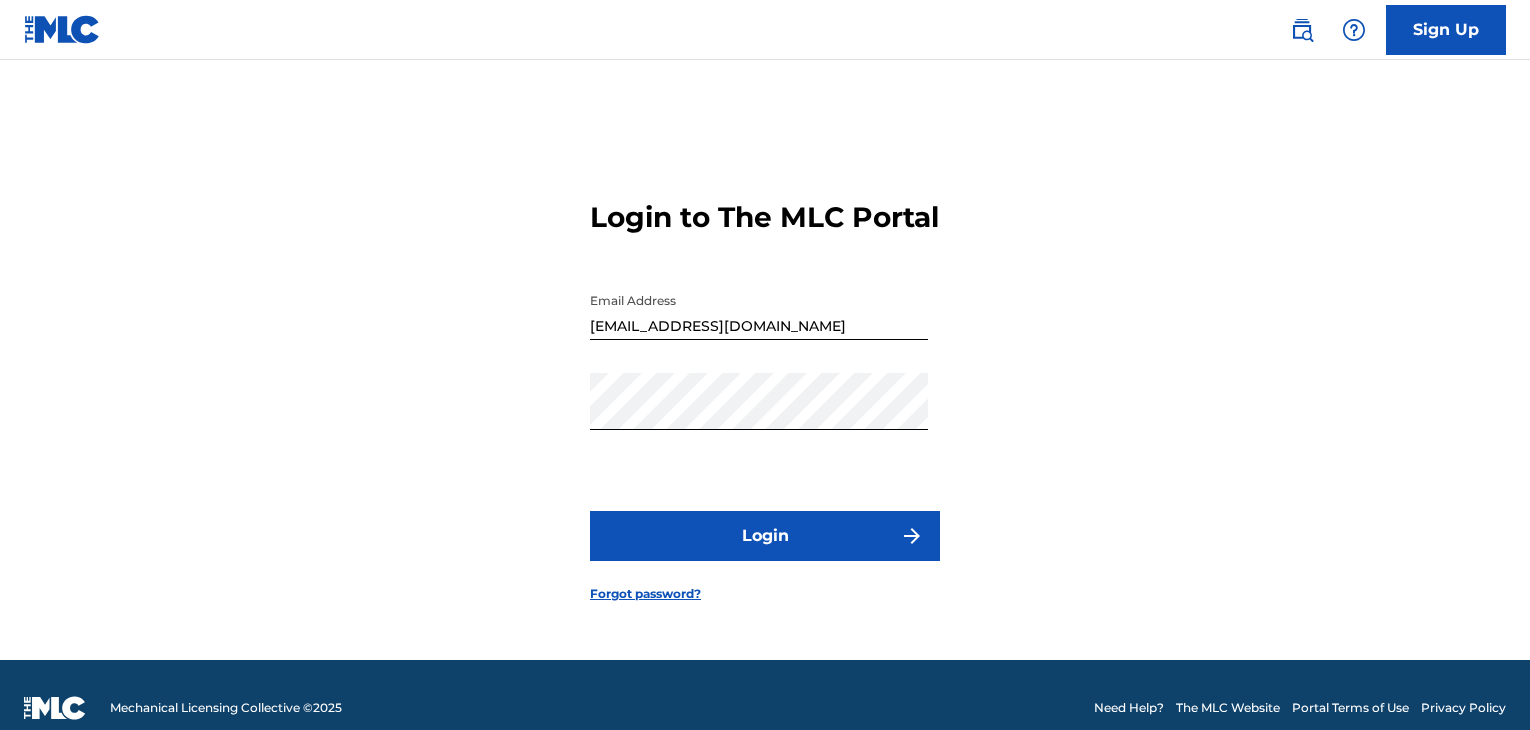 scroll, scrollTop: 0, scrollLeft: 0, axis: both 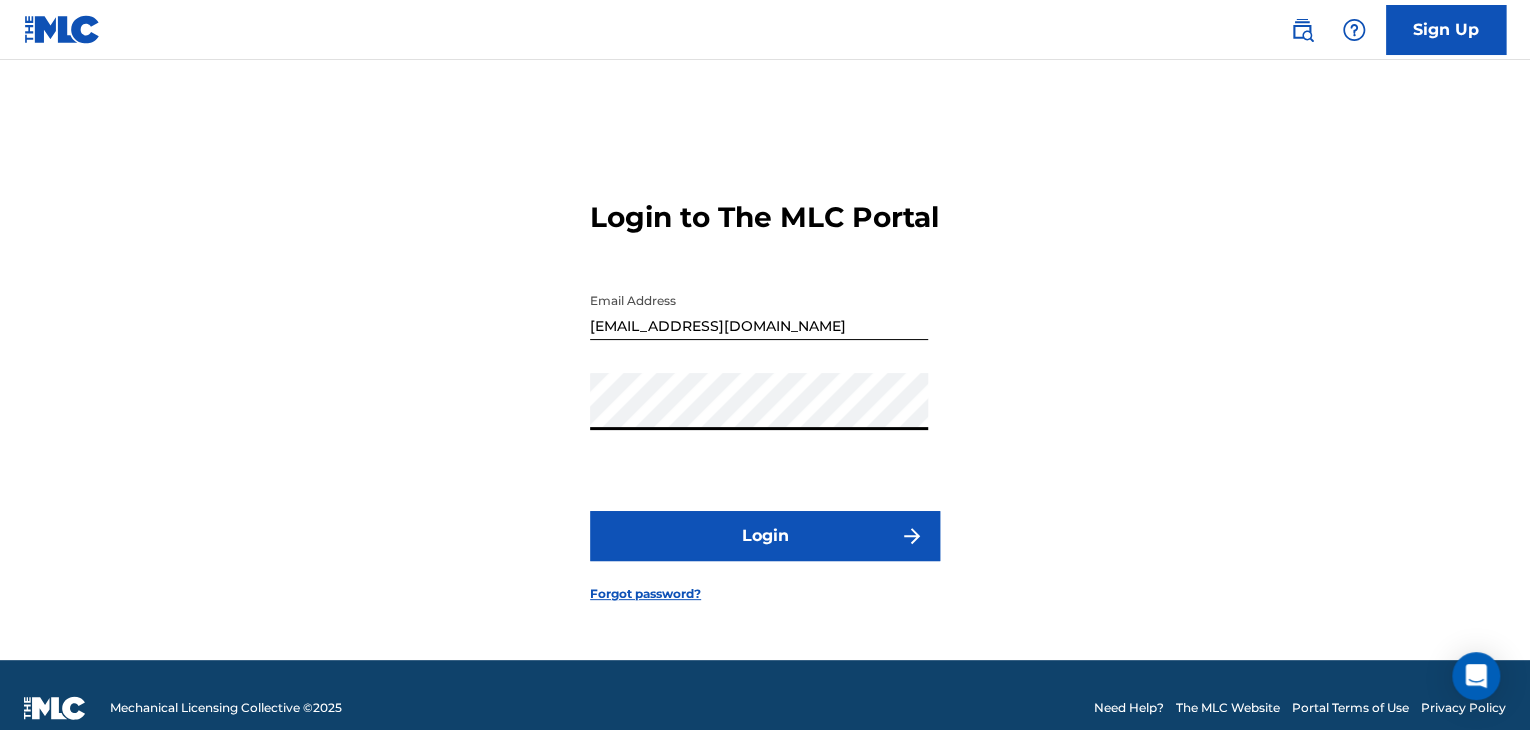 click on "Login" at bounding box center (765, 536) 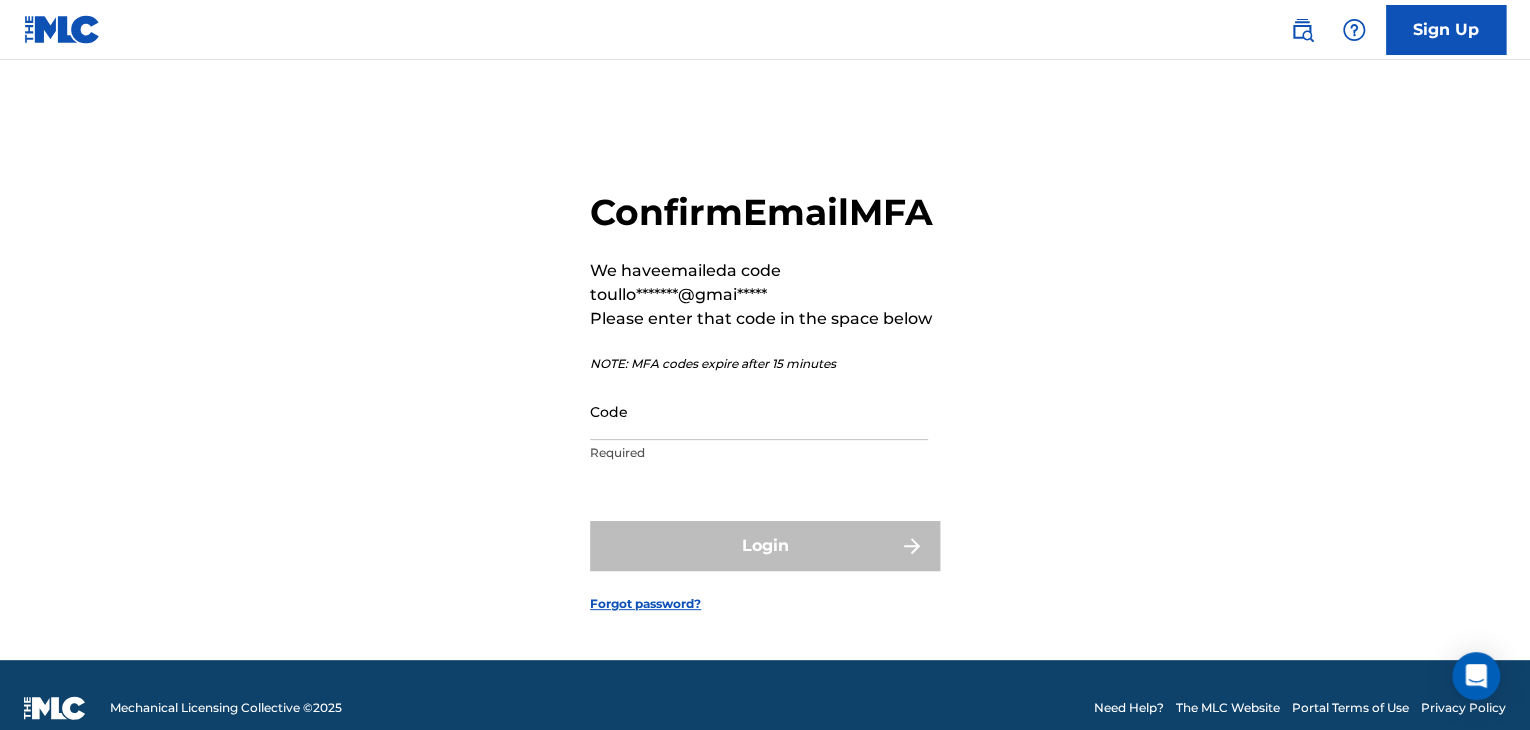 click on "Code" at bounding box center (759, 411) 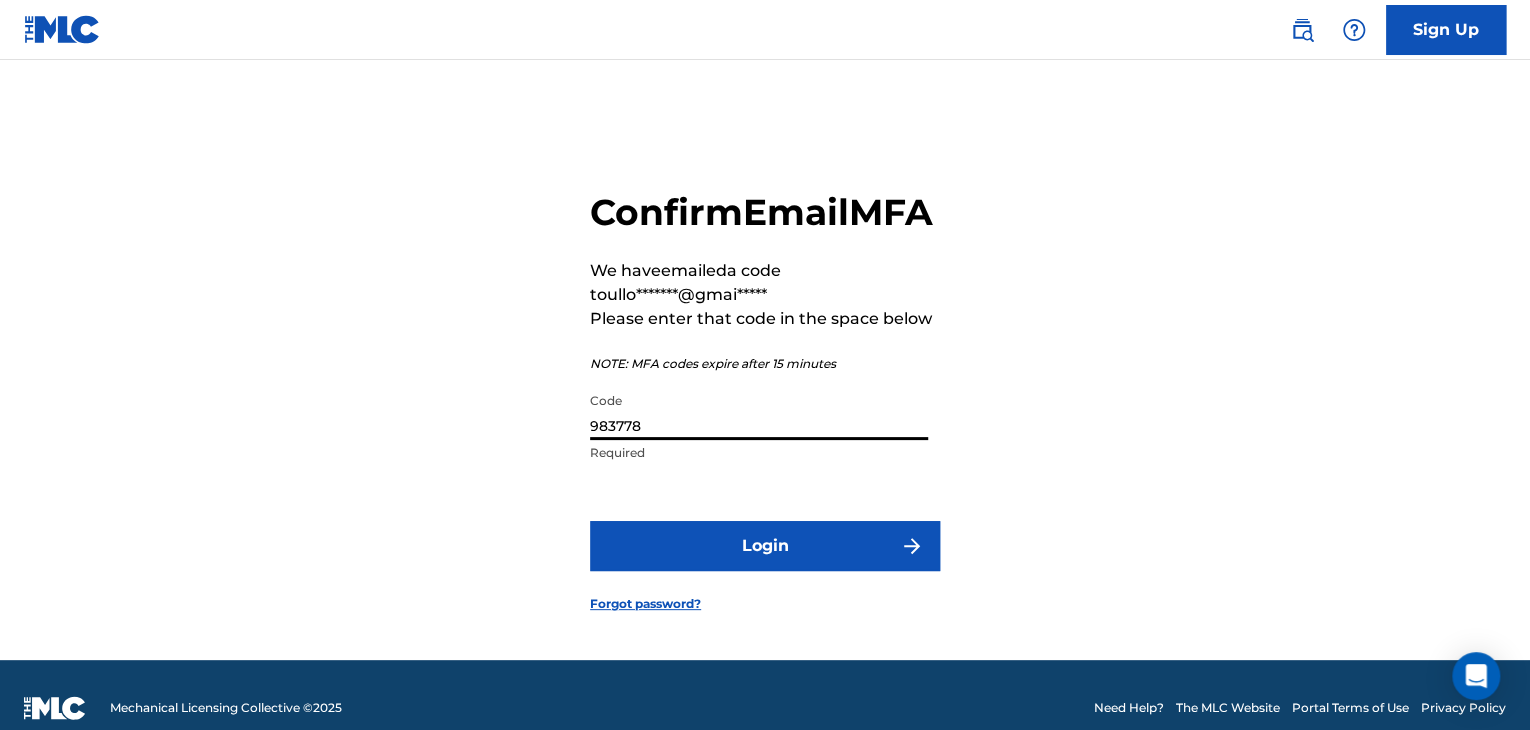 type on "983778" 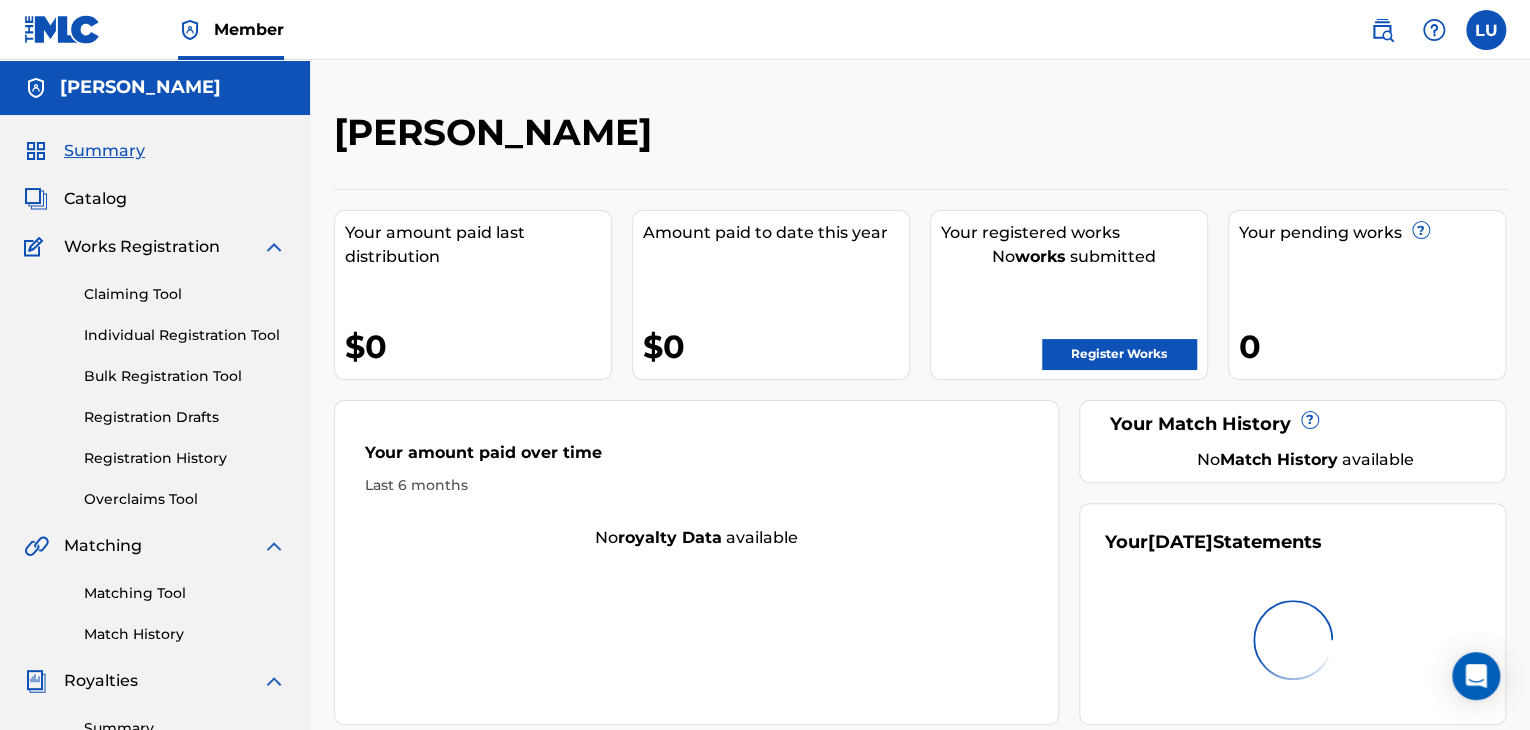 scroll, scrollTop: 0, scrollLeft: 0, axis: both 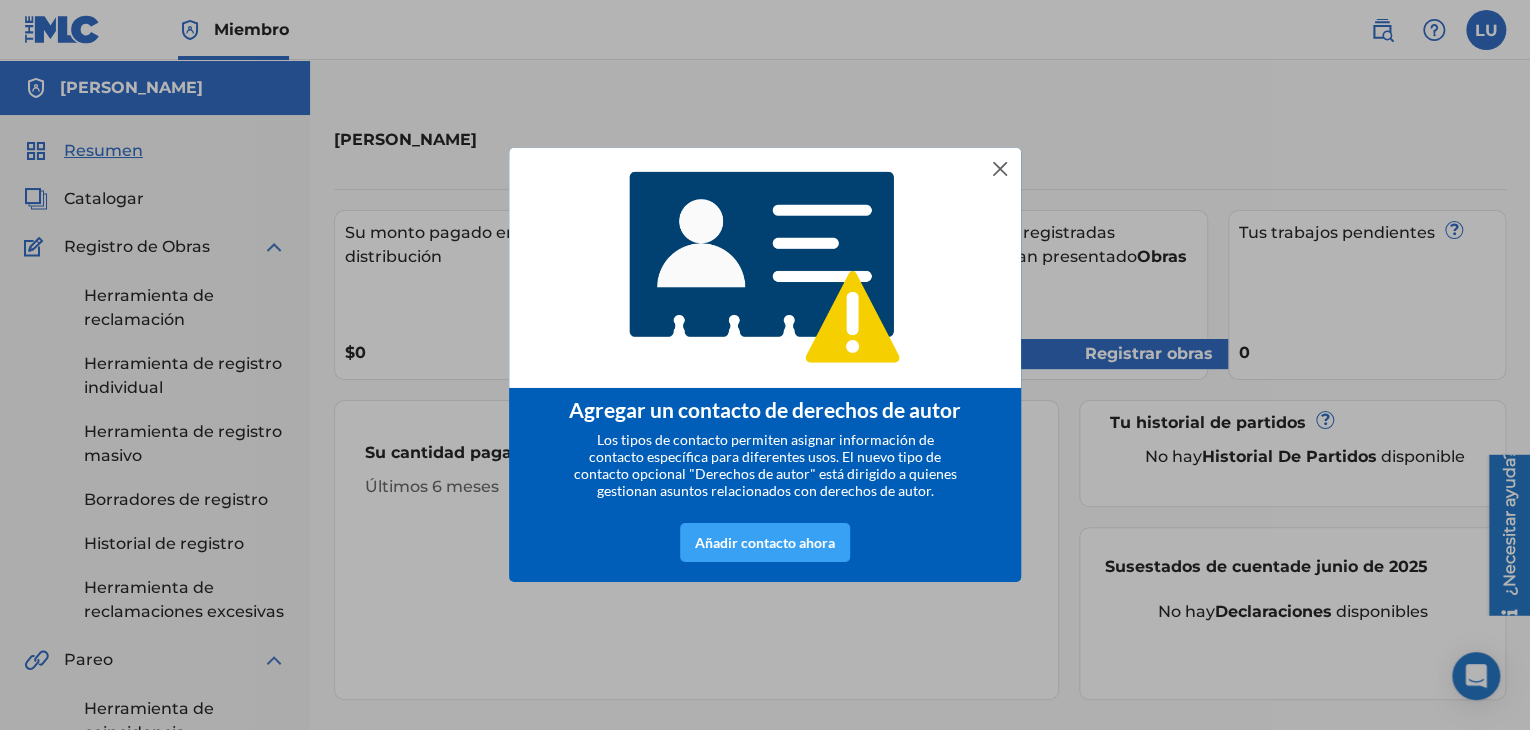 click on "Añadir contacto ahora" at bounding box center [765, 543] 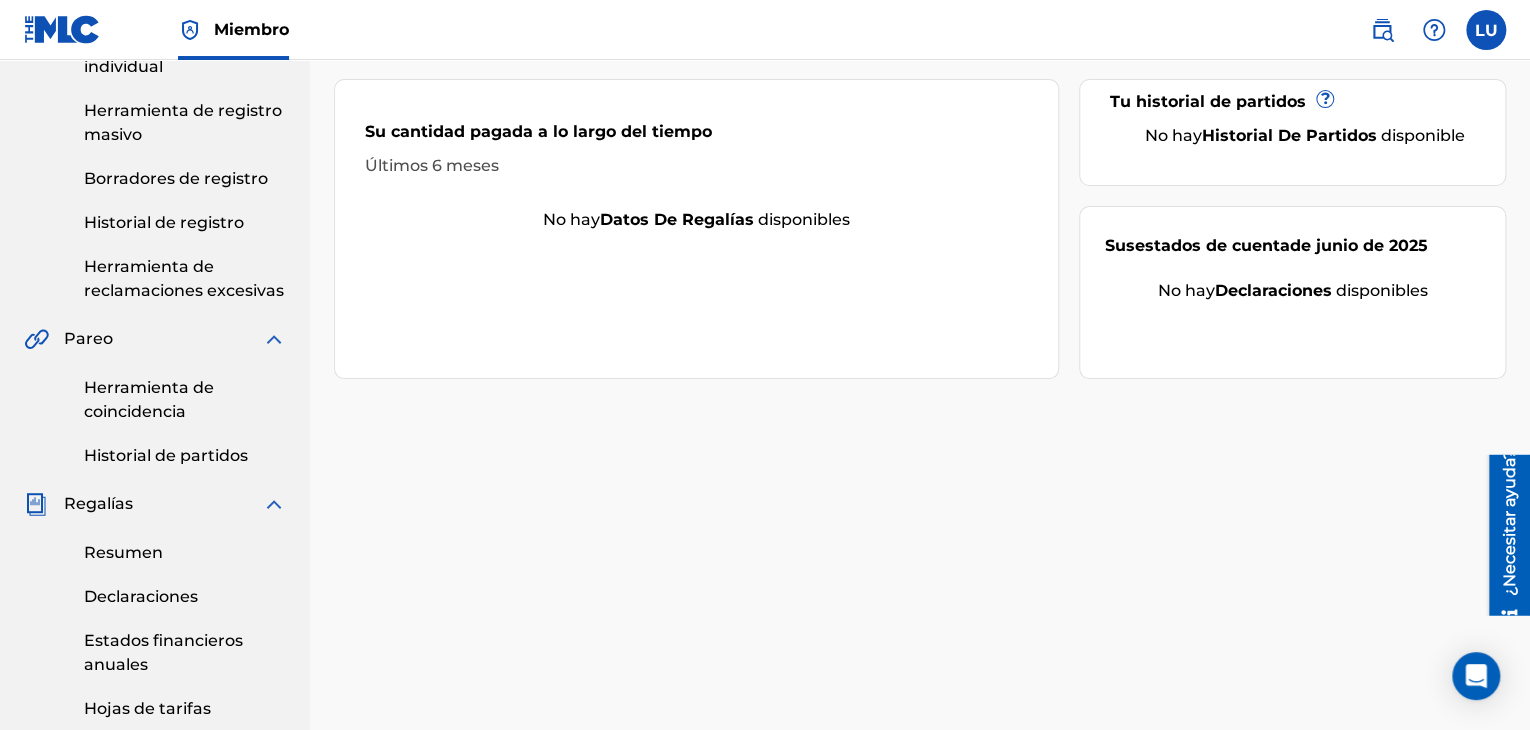 scroll, scrollTop: 612, scrollLeft: 0, axis: vertical 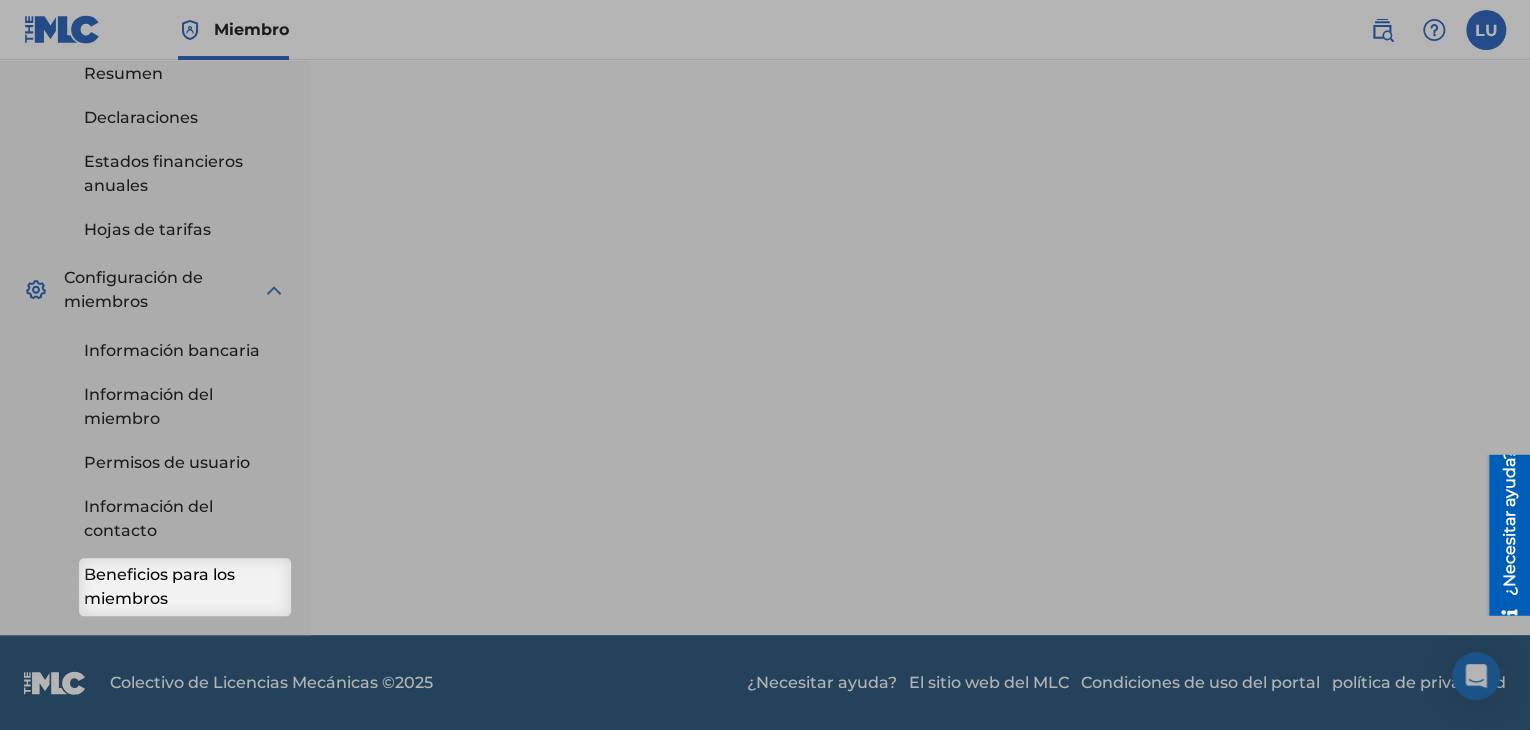 click on "Beneficios para los miembros" at bounding box center (185, 587) 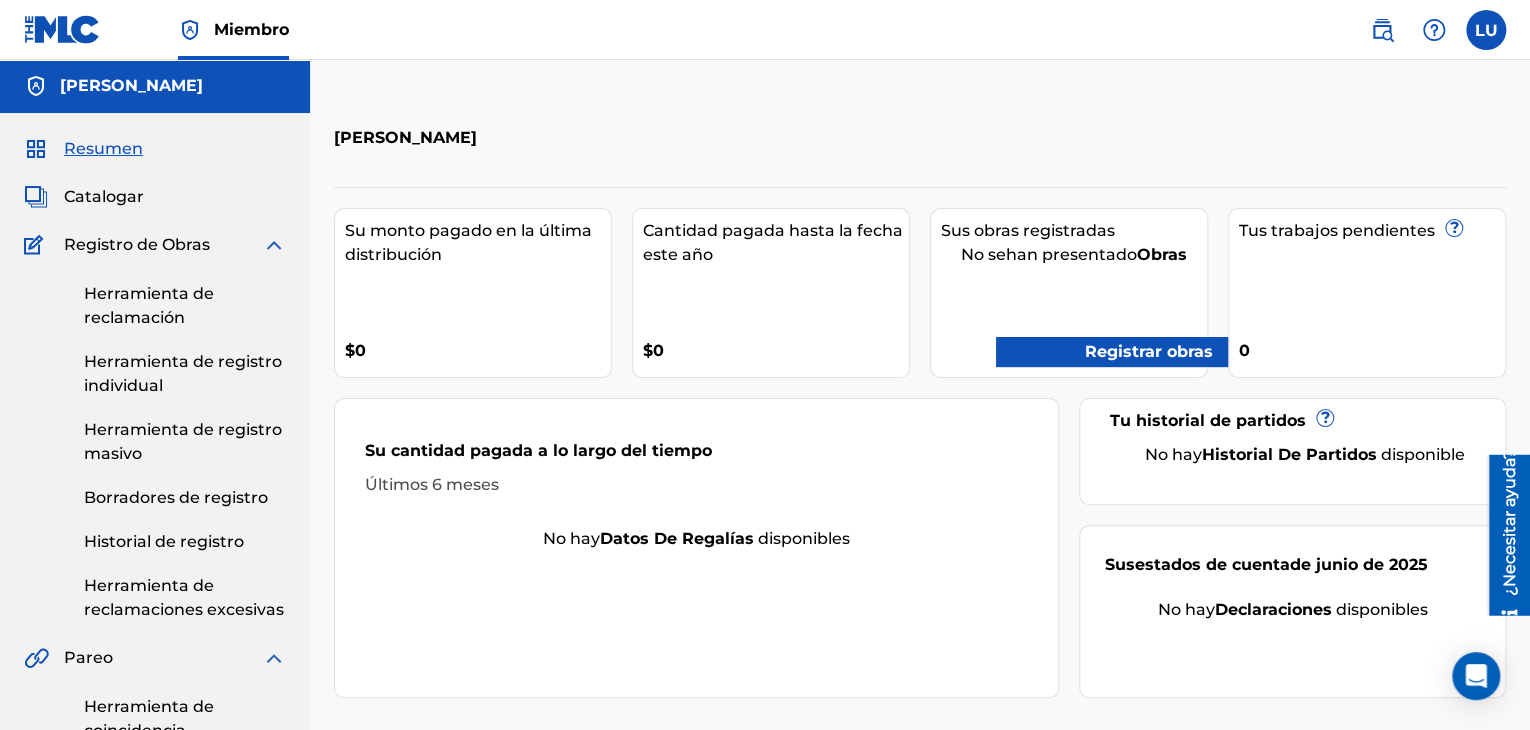 scroll, scrollTop: 0, scrollLeft: 0, axis: both 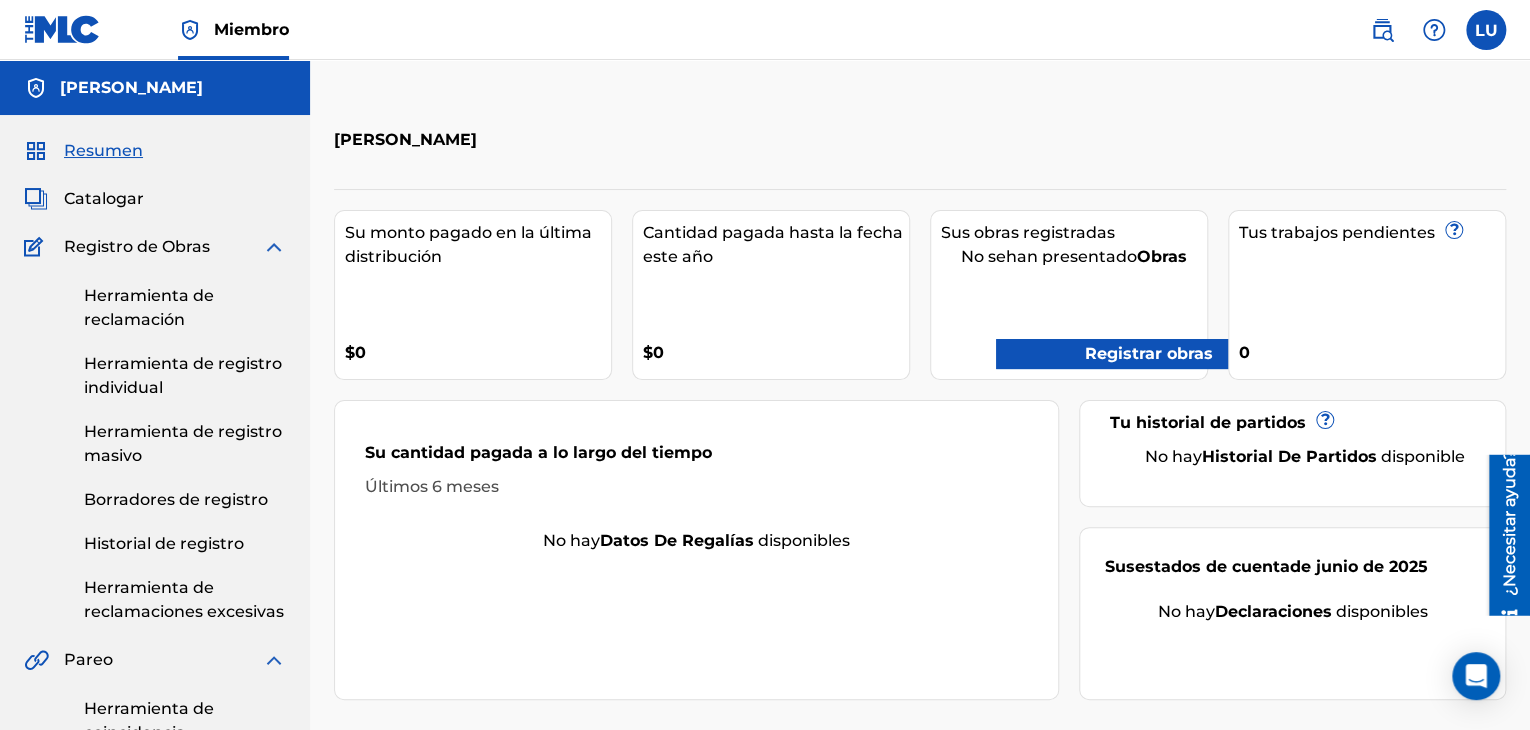 click at bounding box center [274, 247] 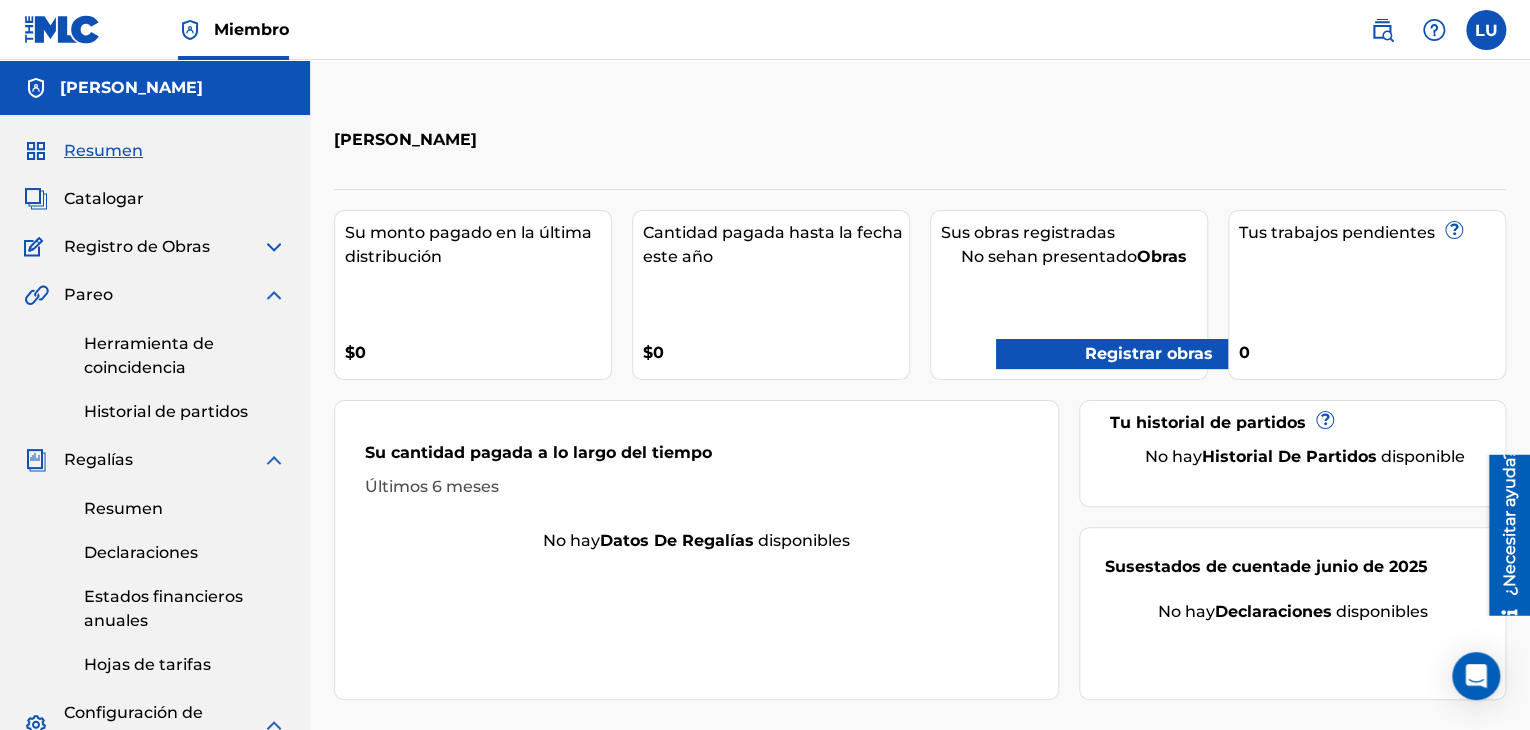 click on "Resumen" at bounding box center (123, 508) 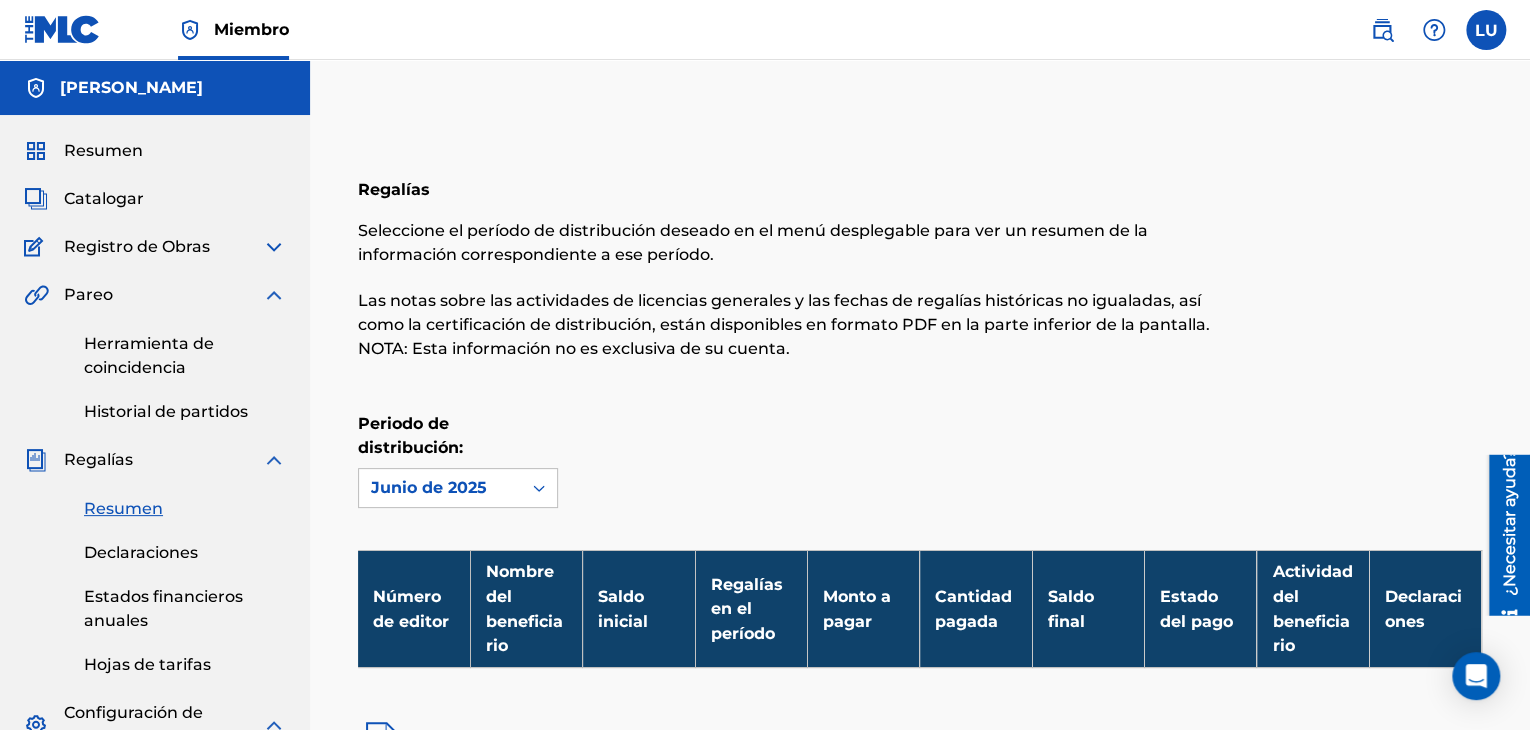 click at bounding box center [274, 460] 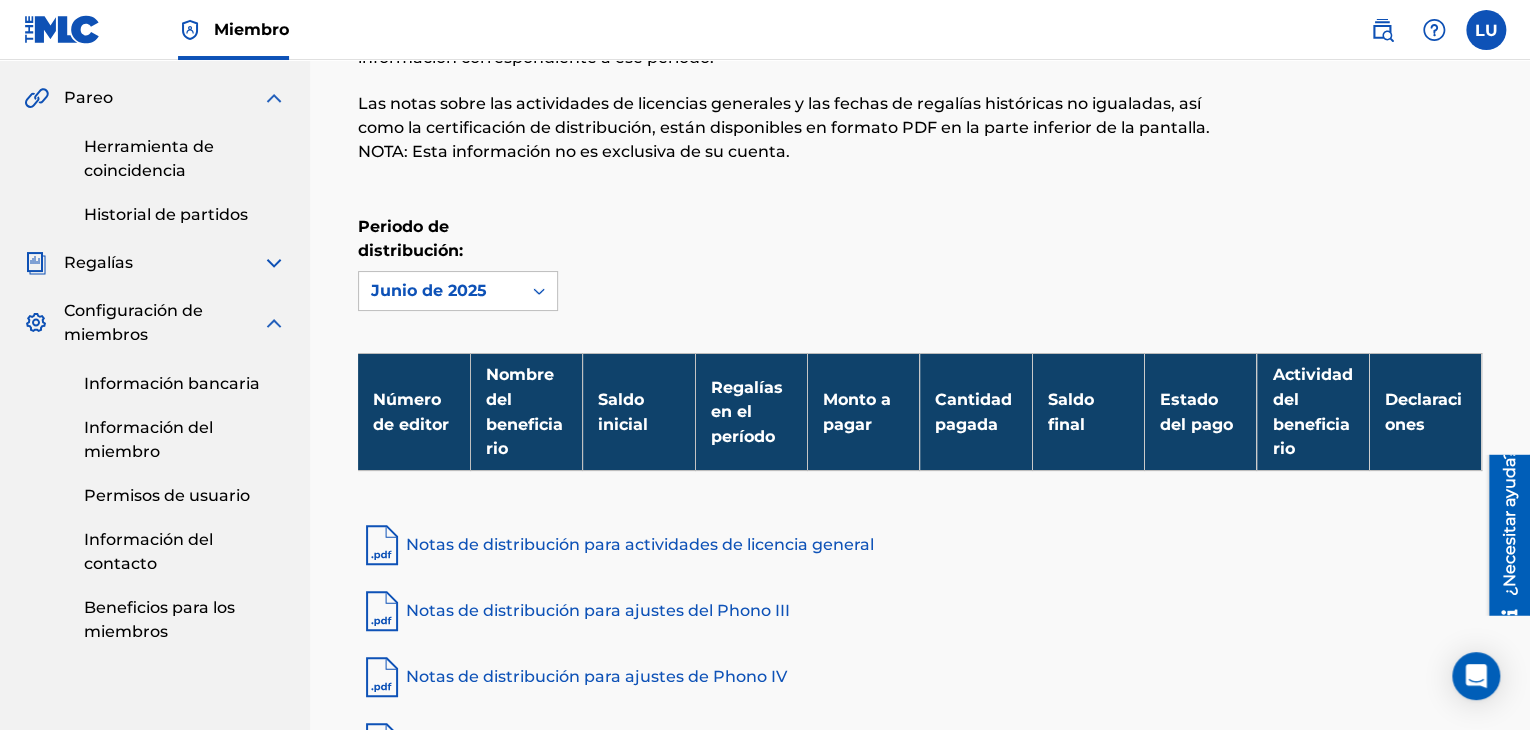 scroll, scrollTop: 100, scrollLeft: 0, axis: vertical 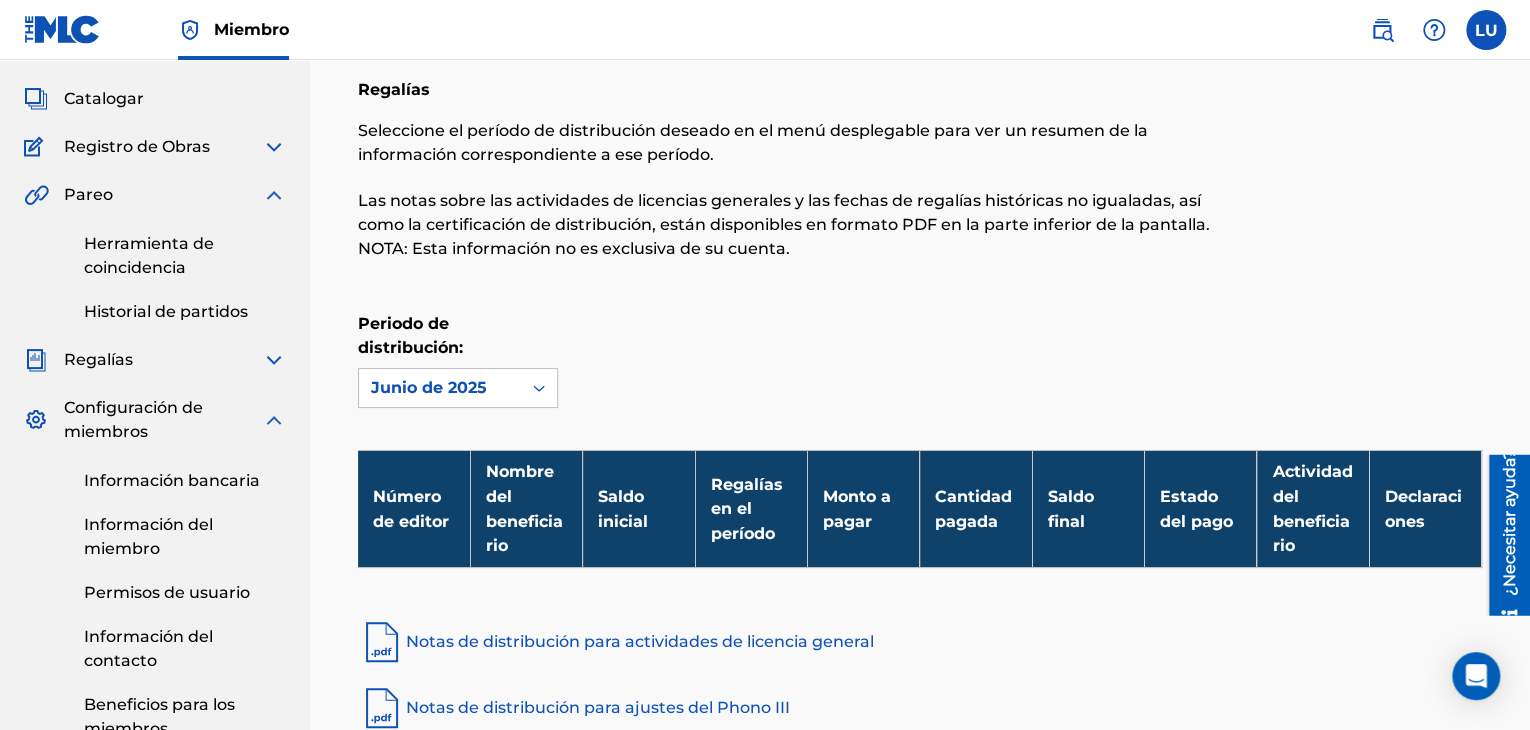 click at bounding box center [274, 147] 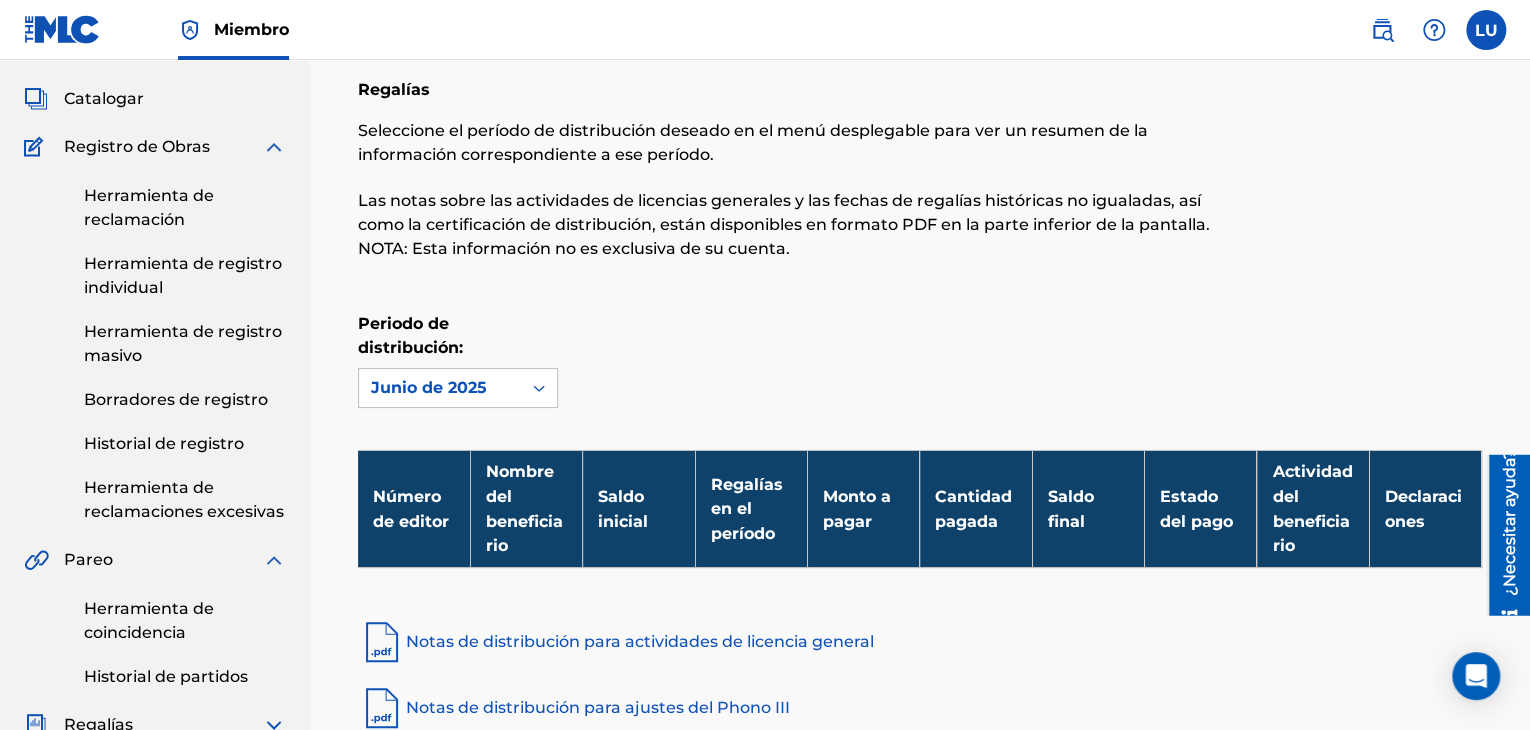 click on "Herramienta de registro individual" at bounding box center [183, 275] 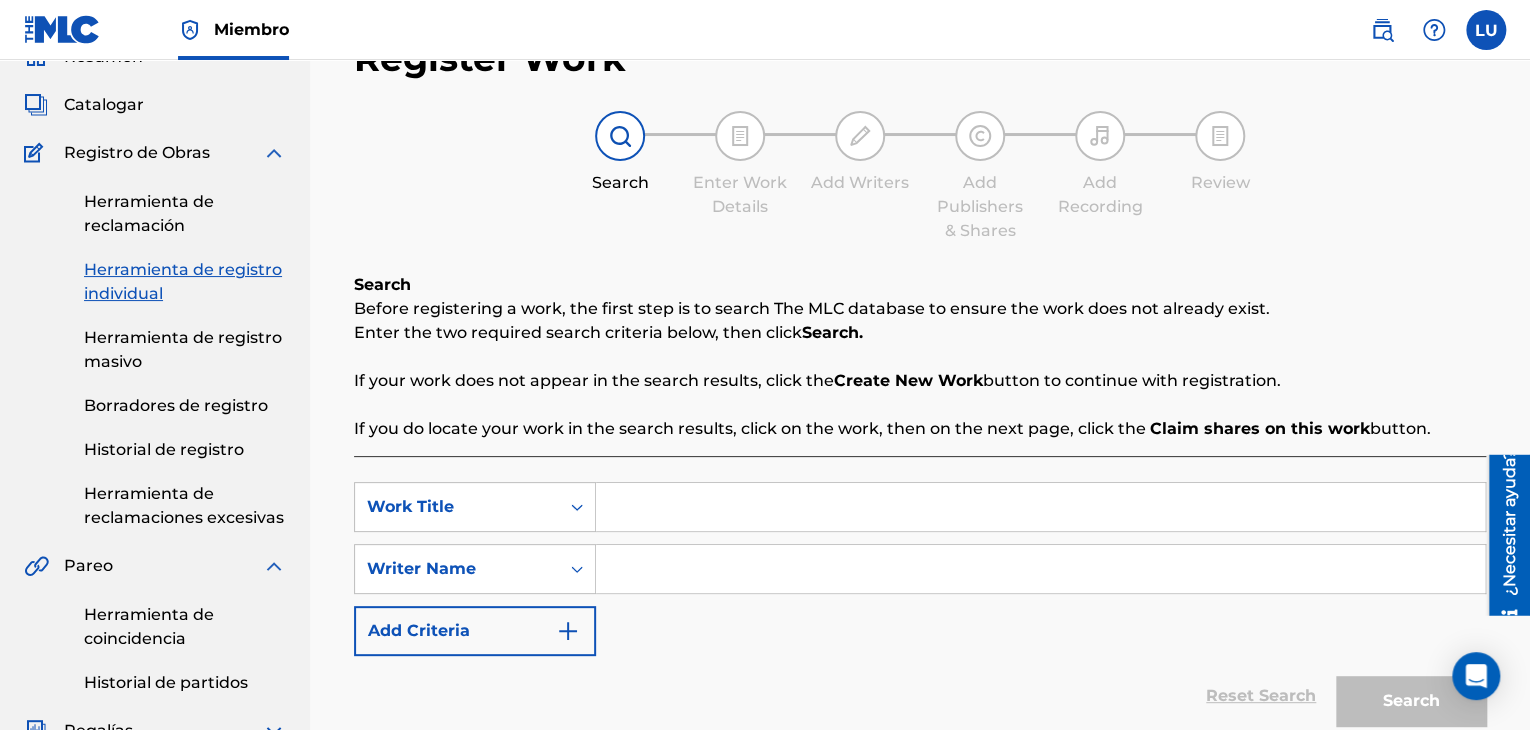 scroll, scrollTop: 200, scrollLeft: 0, axis: vertical 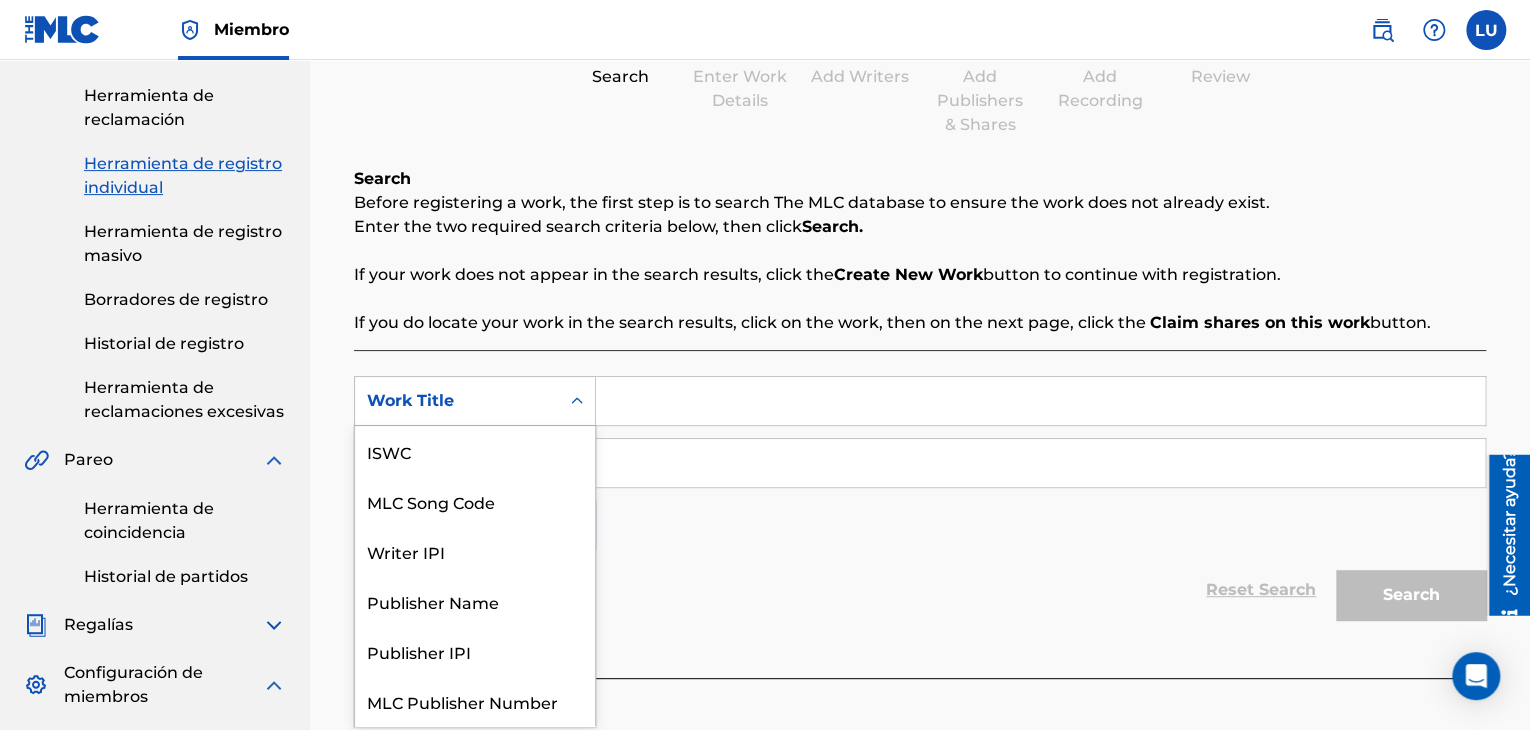 click 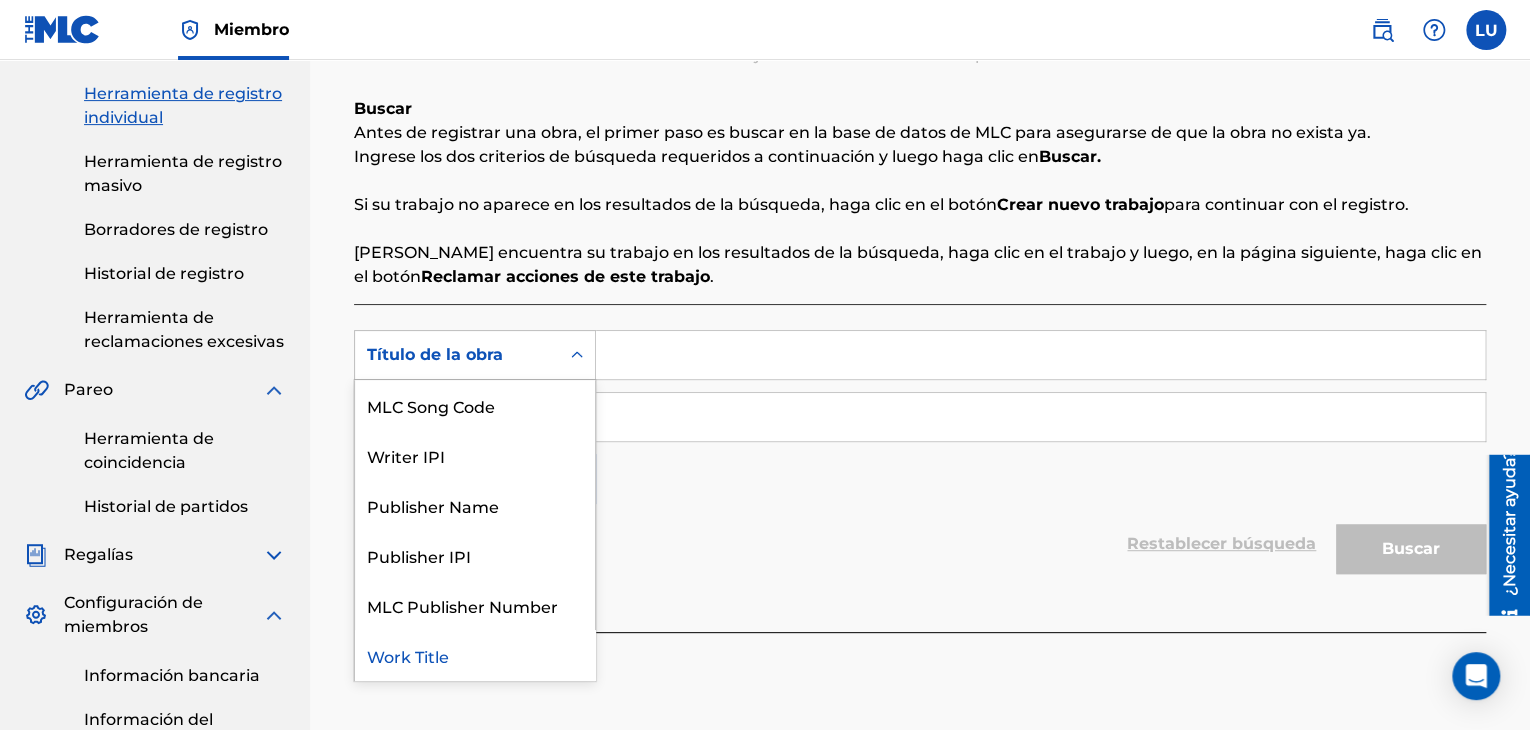 scroll, scrollTop: 300, scrollLeft: 0, axis: vertical 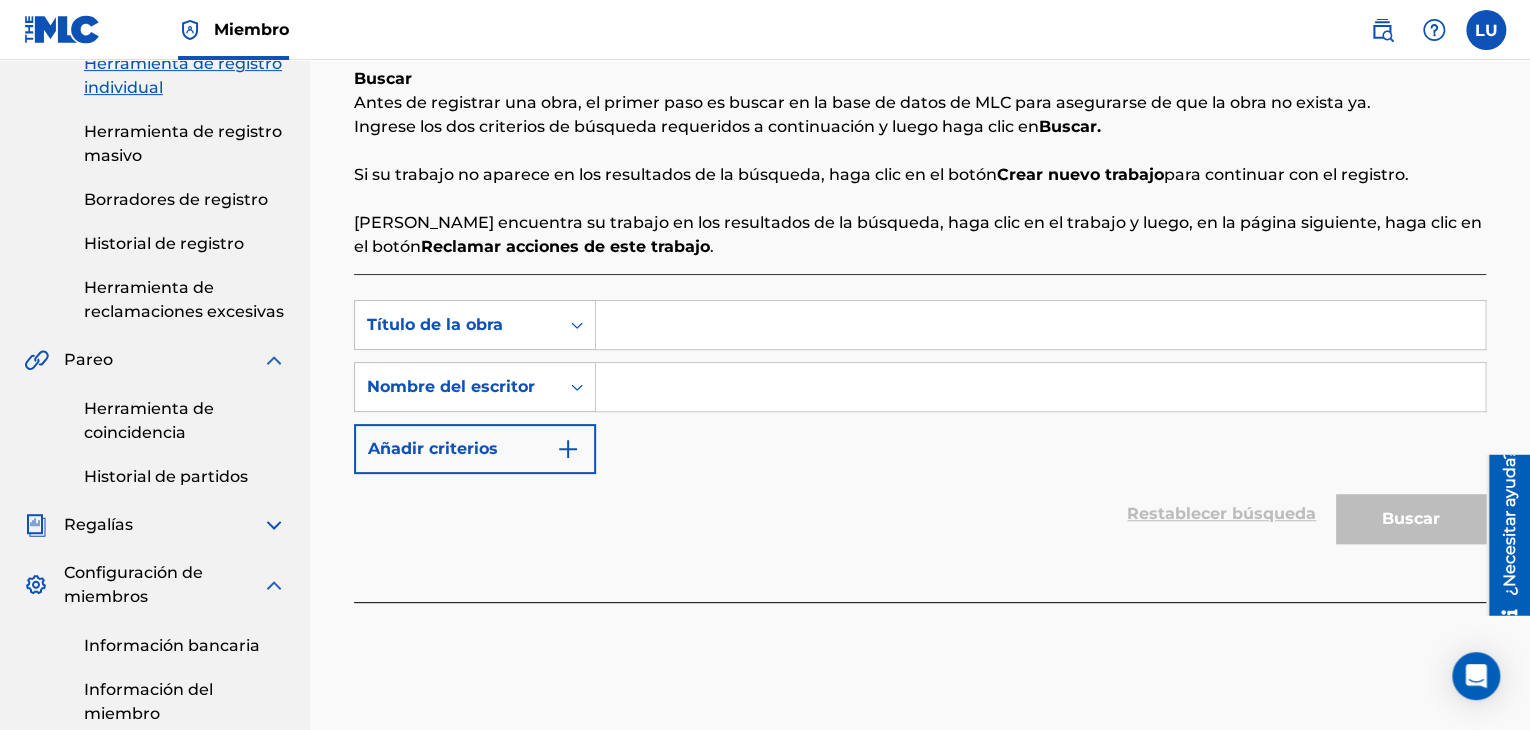 drag, startPoint x: 704, startPoint y: 497, endPoint x: 694, endPoint y: 502, distance: 11.18034 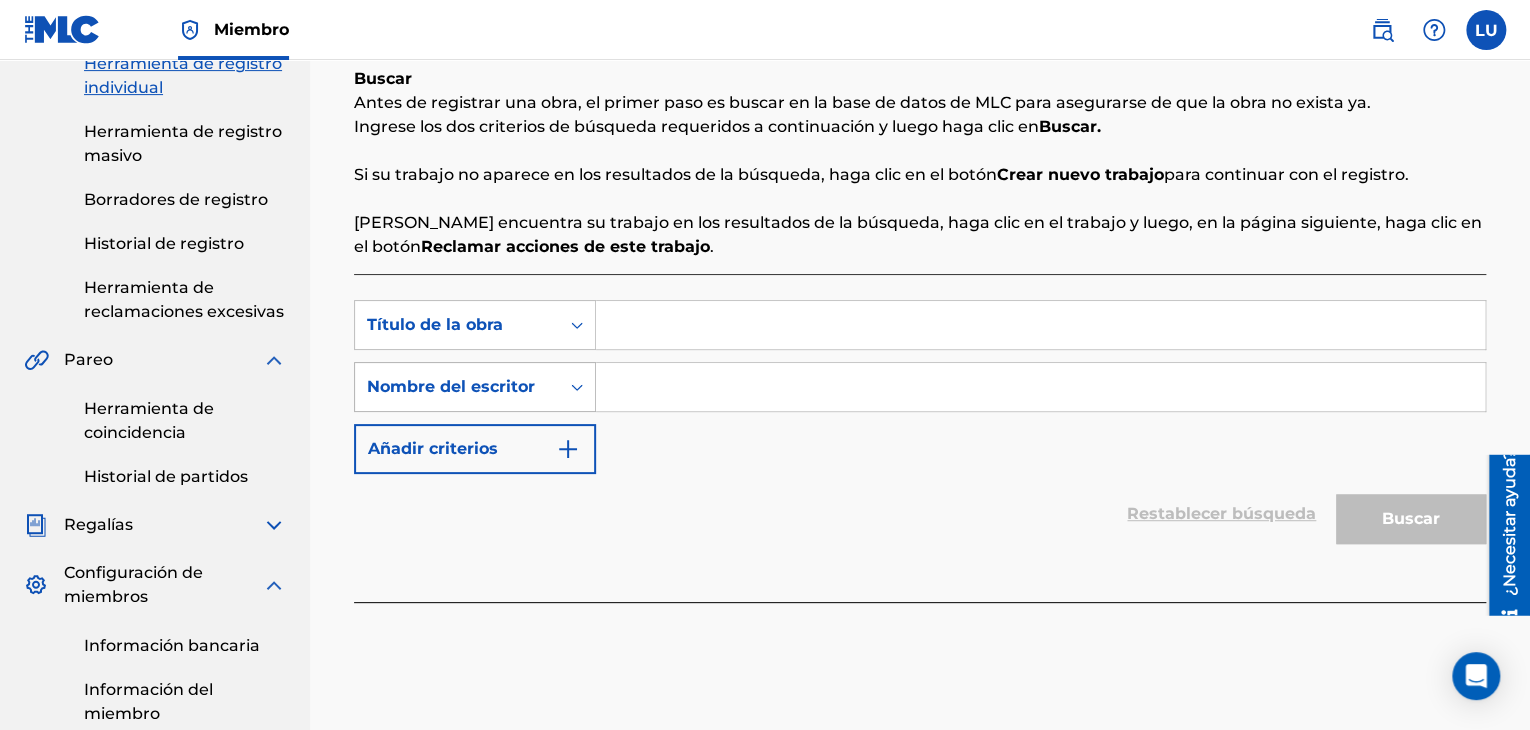click 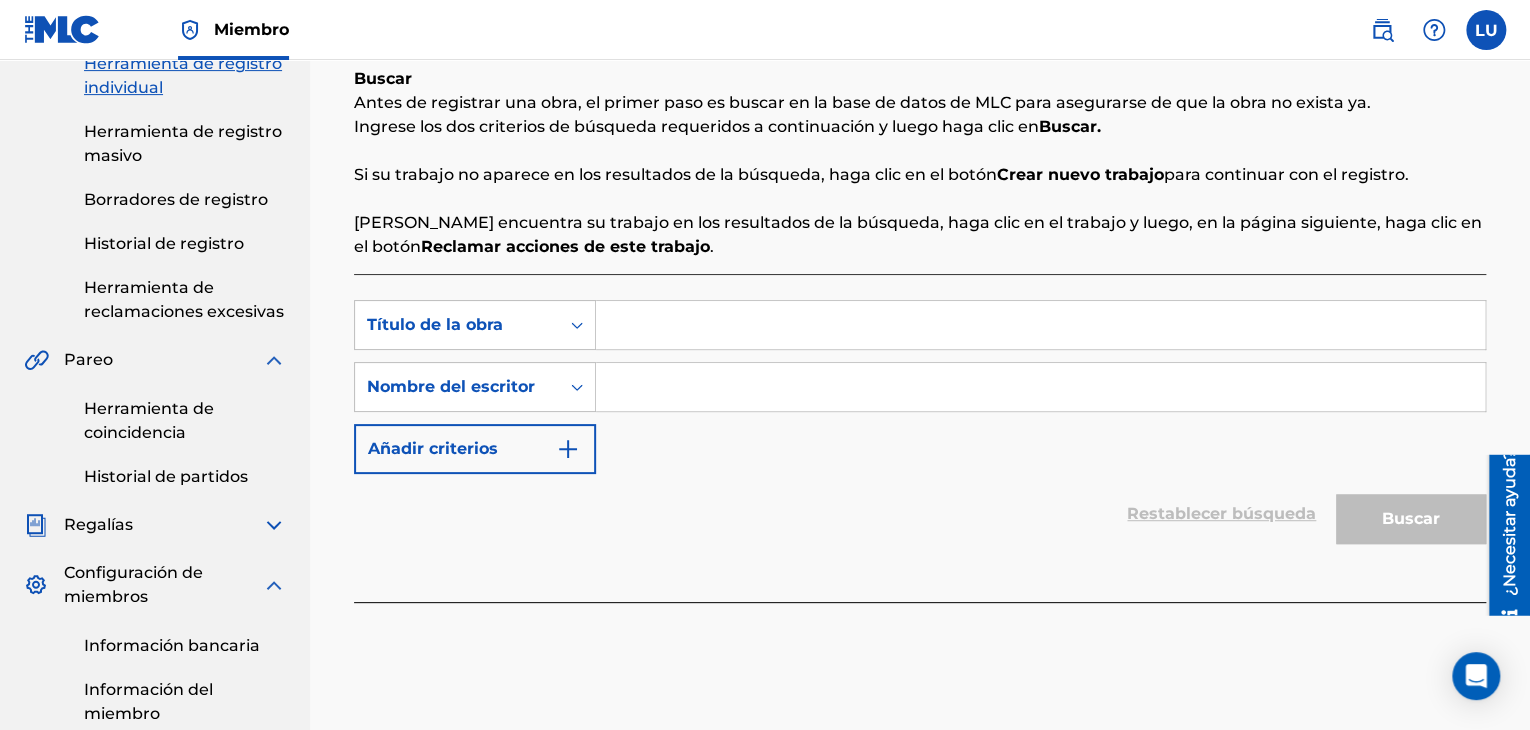 click 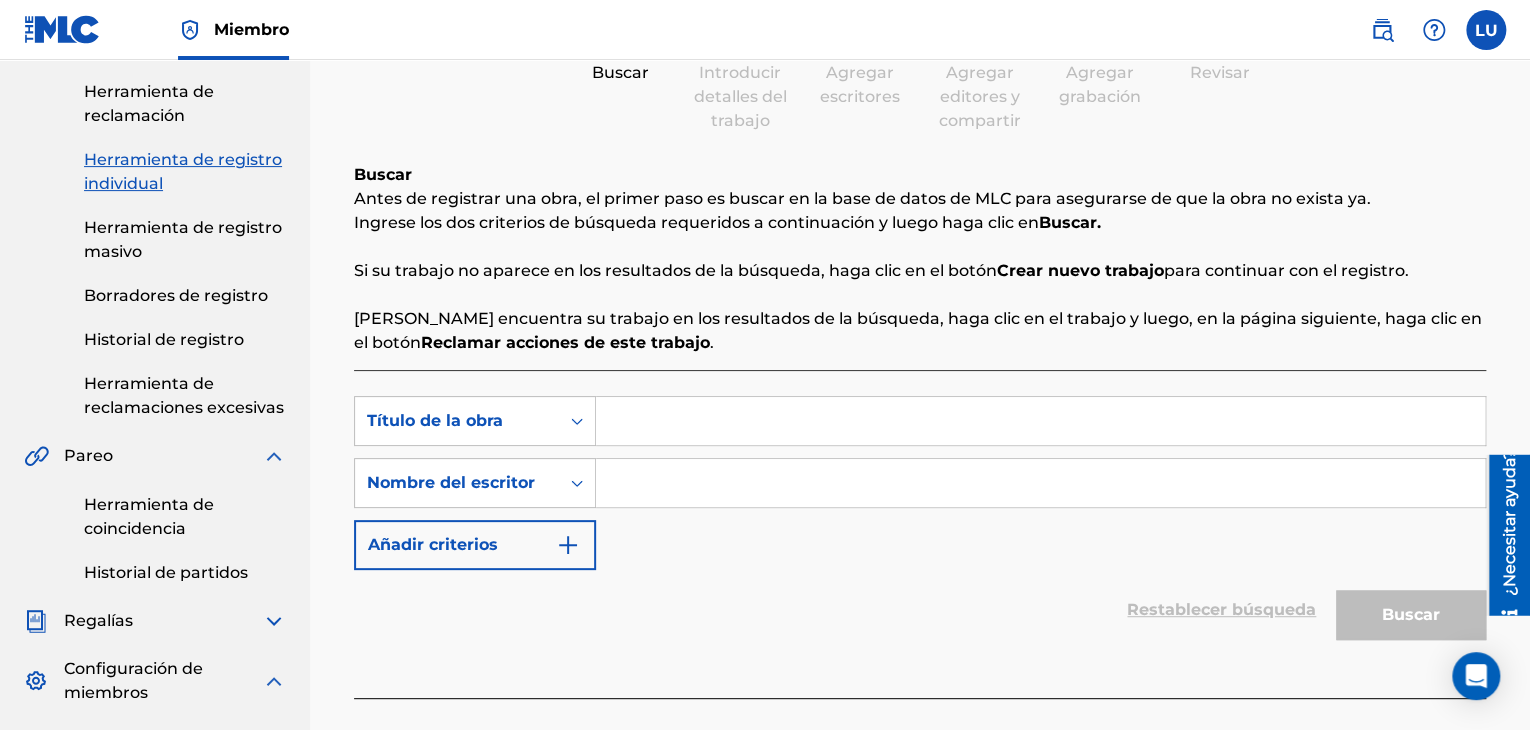 scroll, scrollTop: 200, scrollLeft: 0, axis: vertical 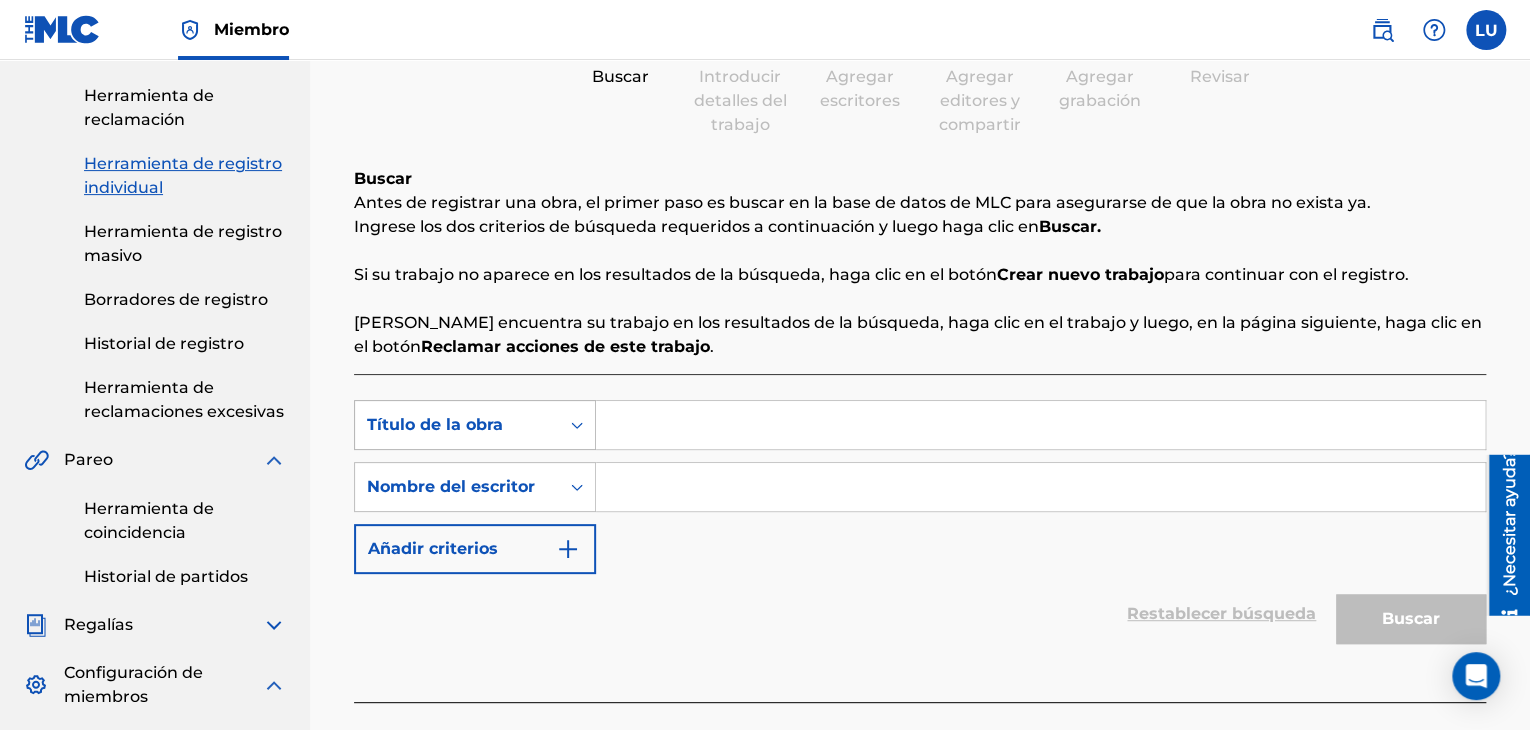 click 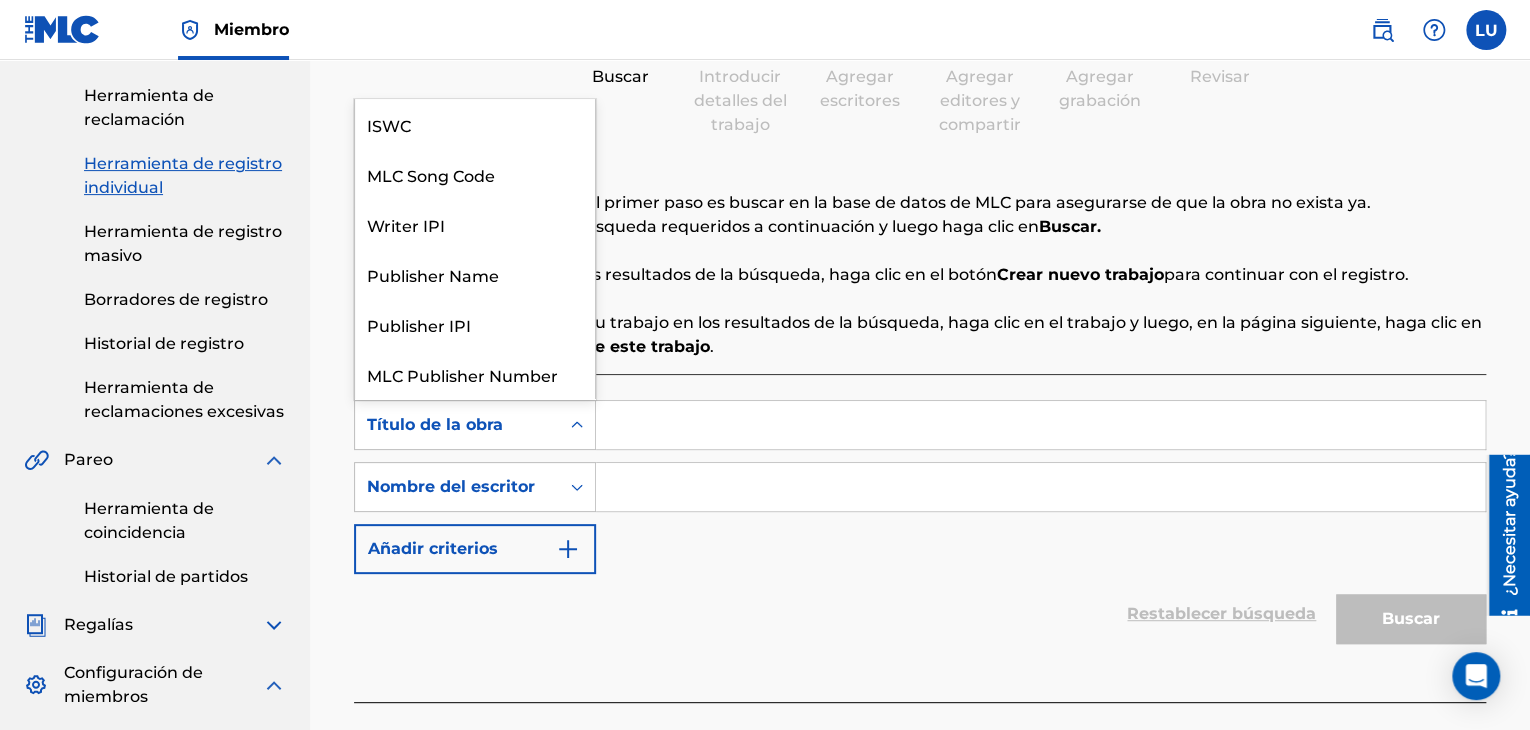 scroll, scrollTop: 50, scrollLeft: 0, axis: vertical 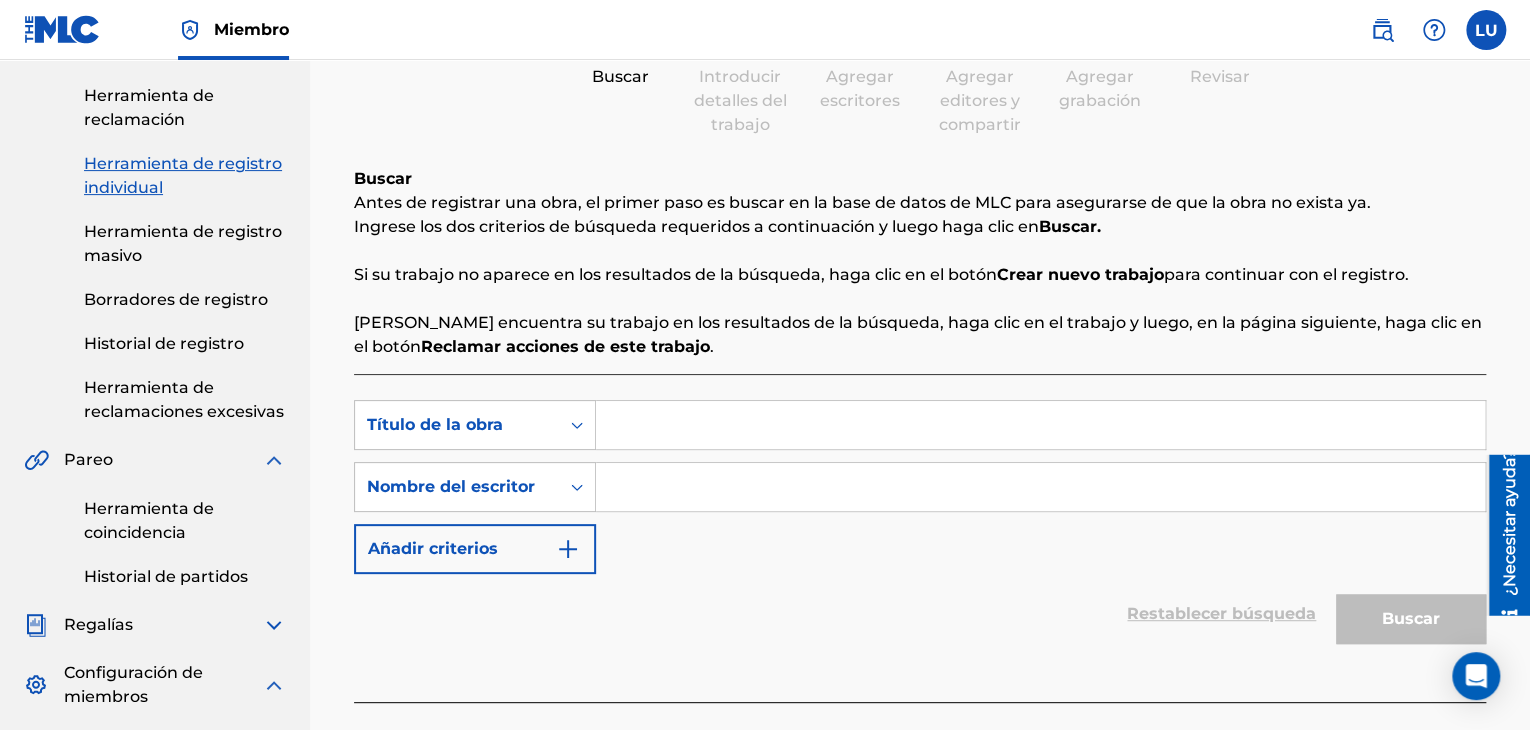 click 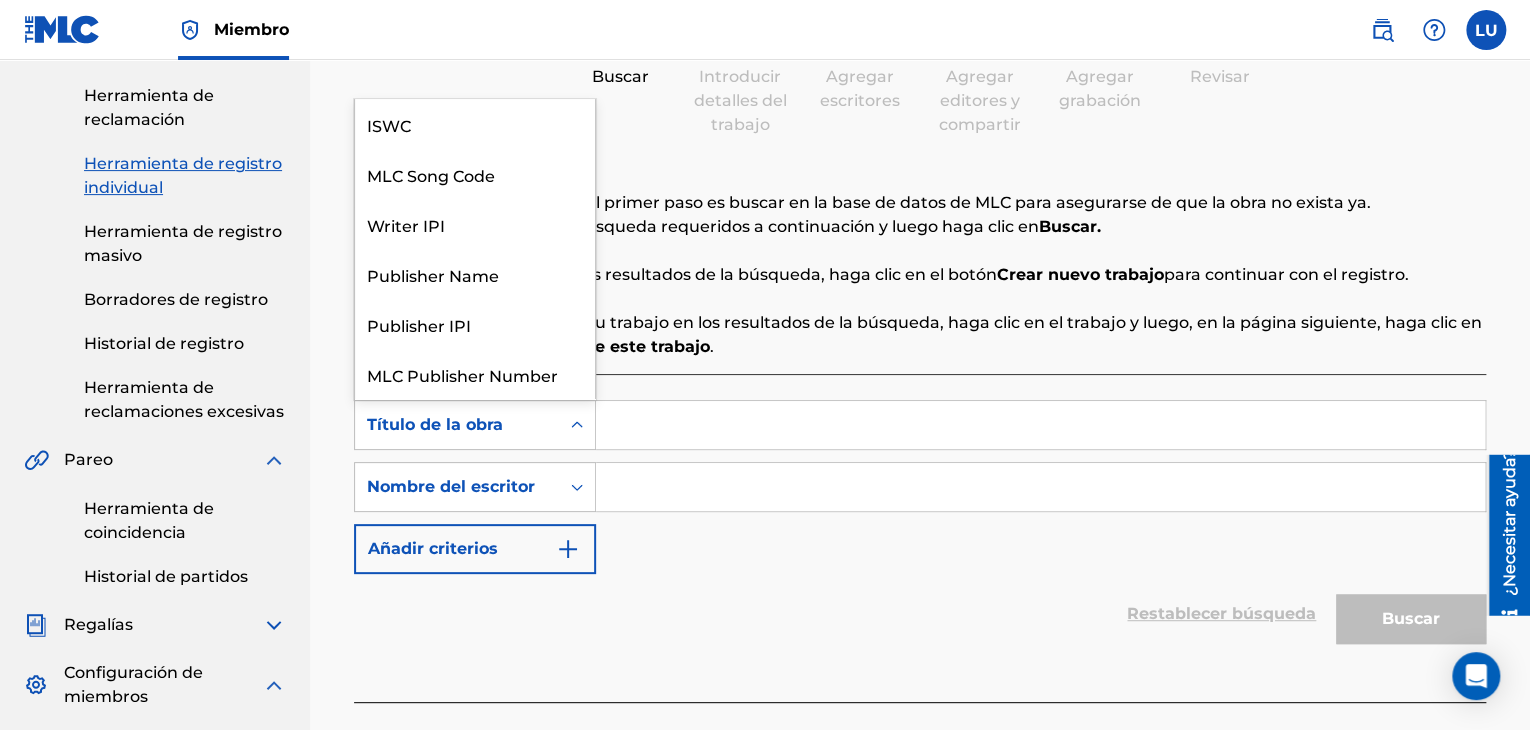 click 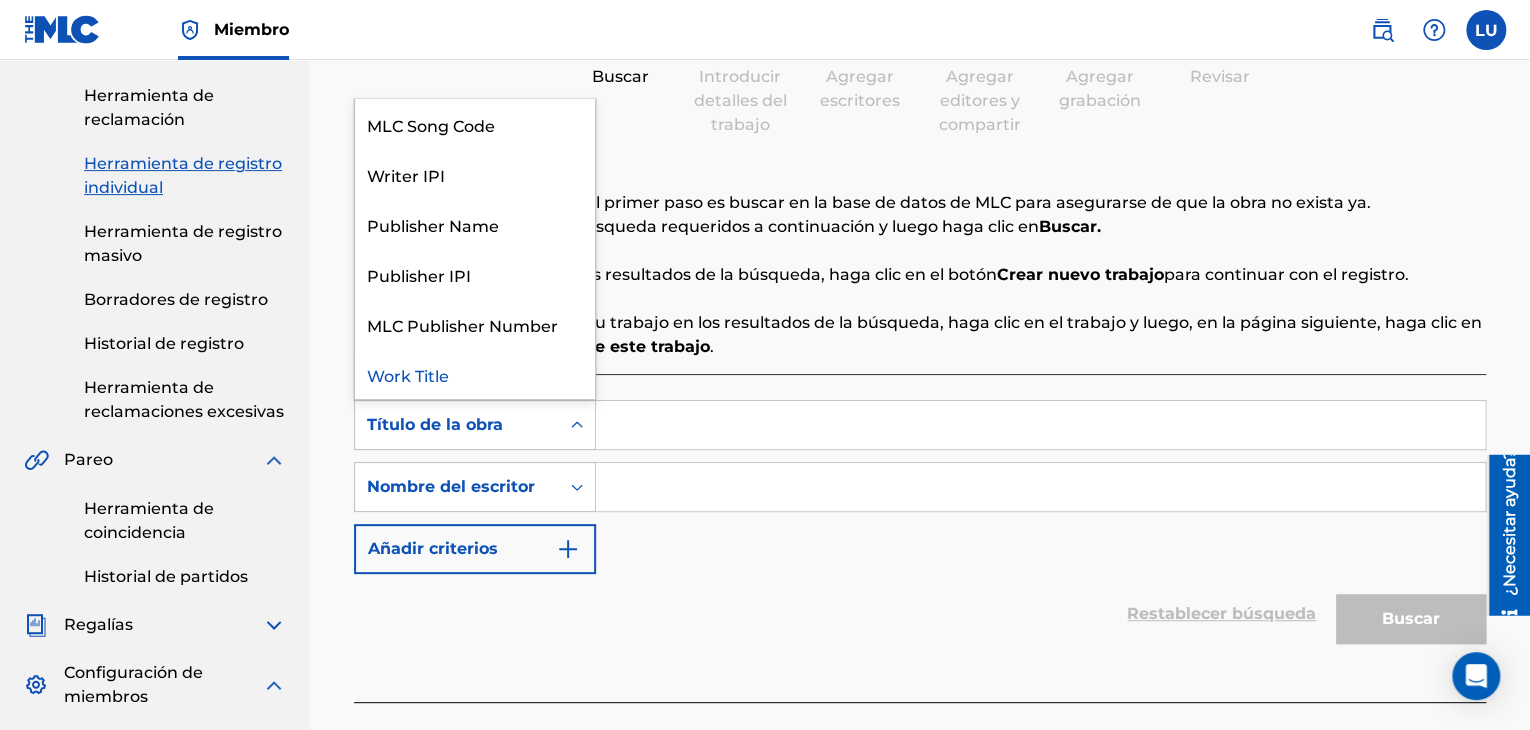 click on "Work Title" at bounding box center (475, 374) 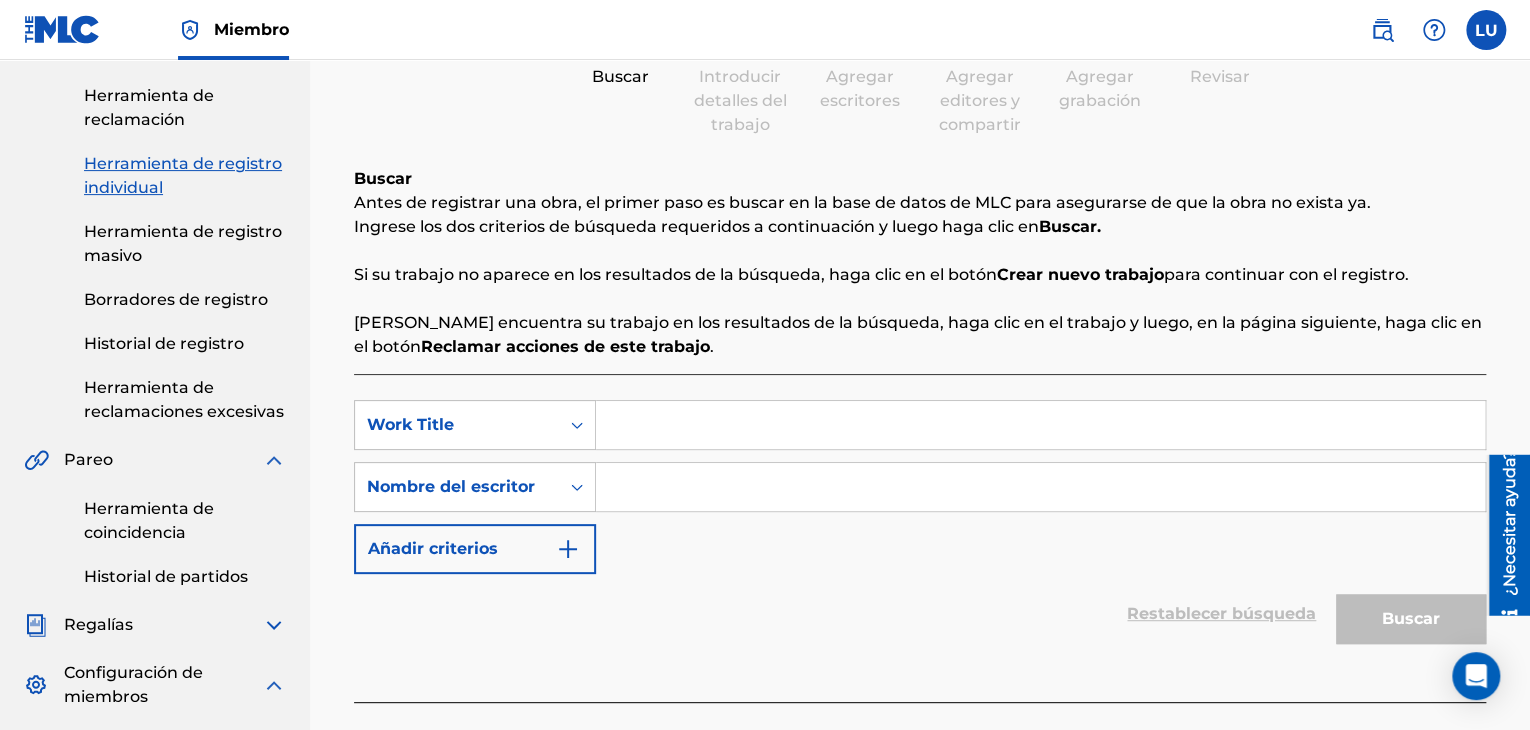 click at bounding box center [1040, 425] 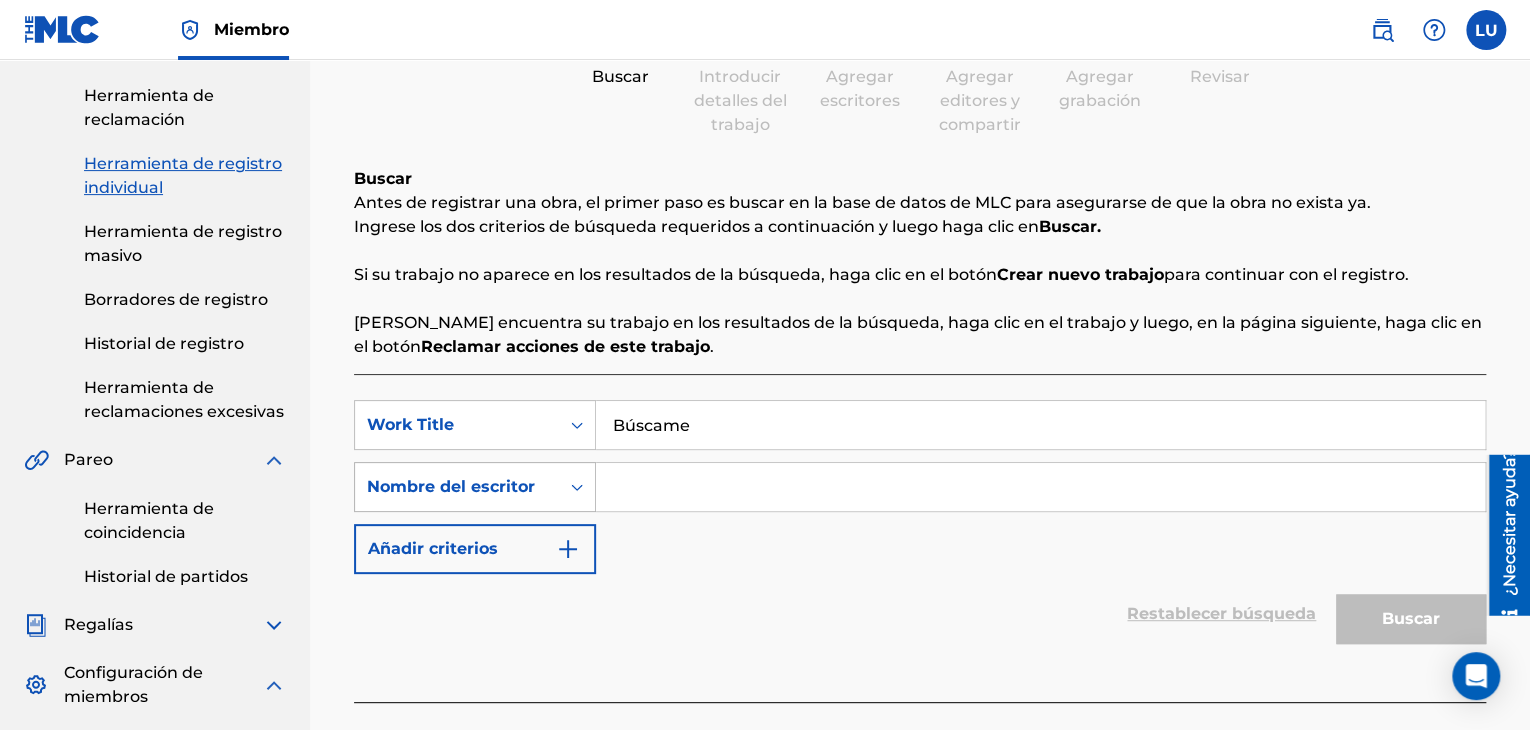 type on "Búscame" 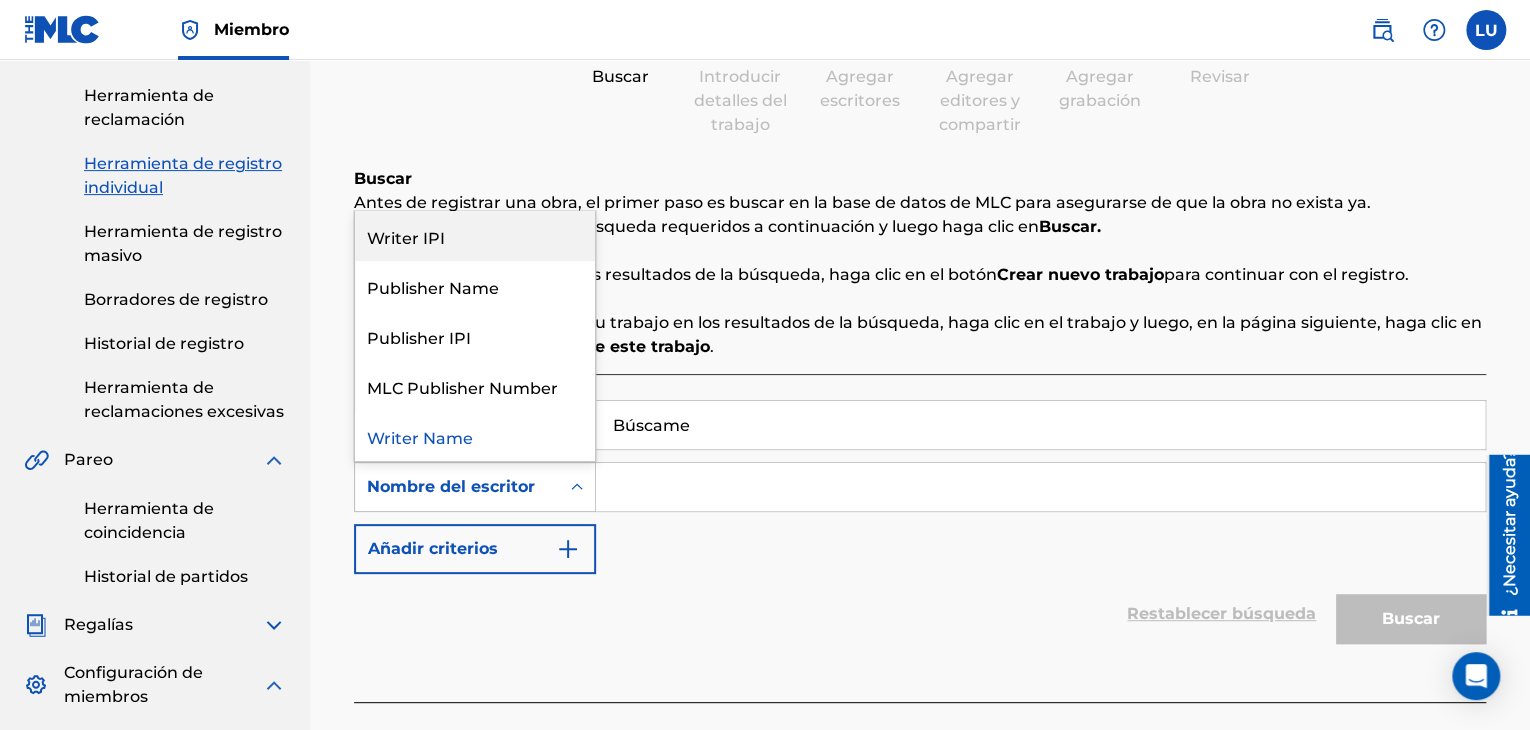 click on "Writer IPI" at bounding box center [475, 236] 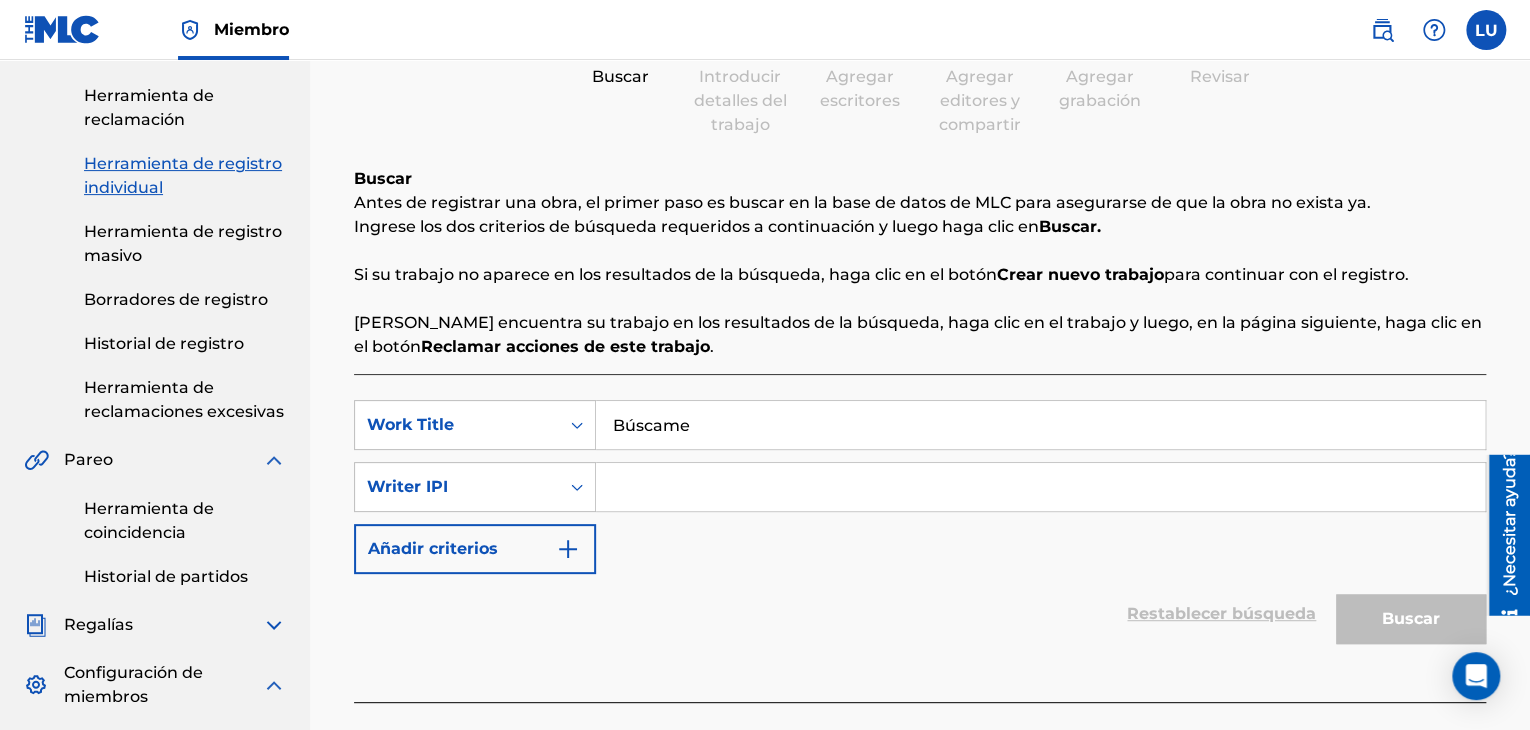 click at bounding box center (1040, 487) 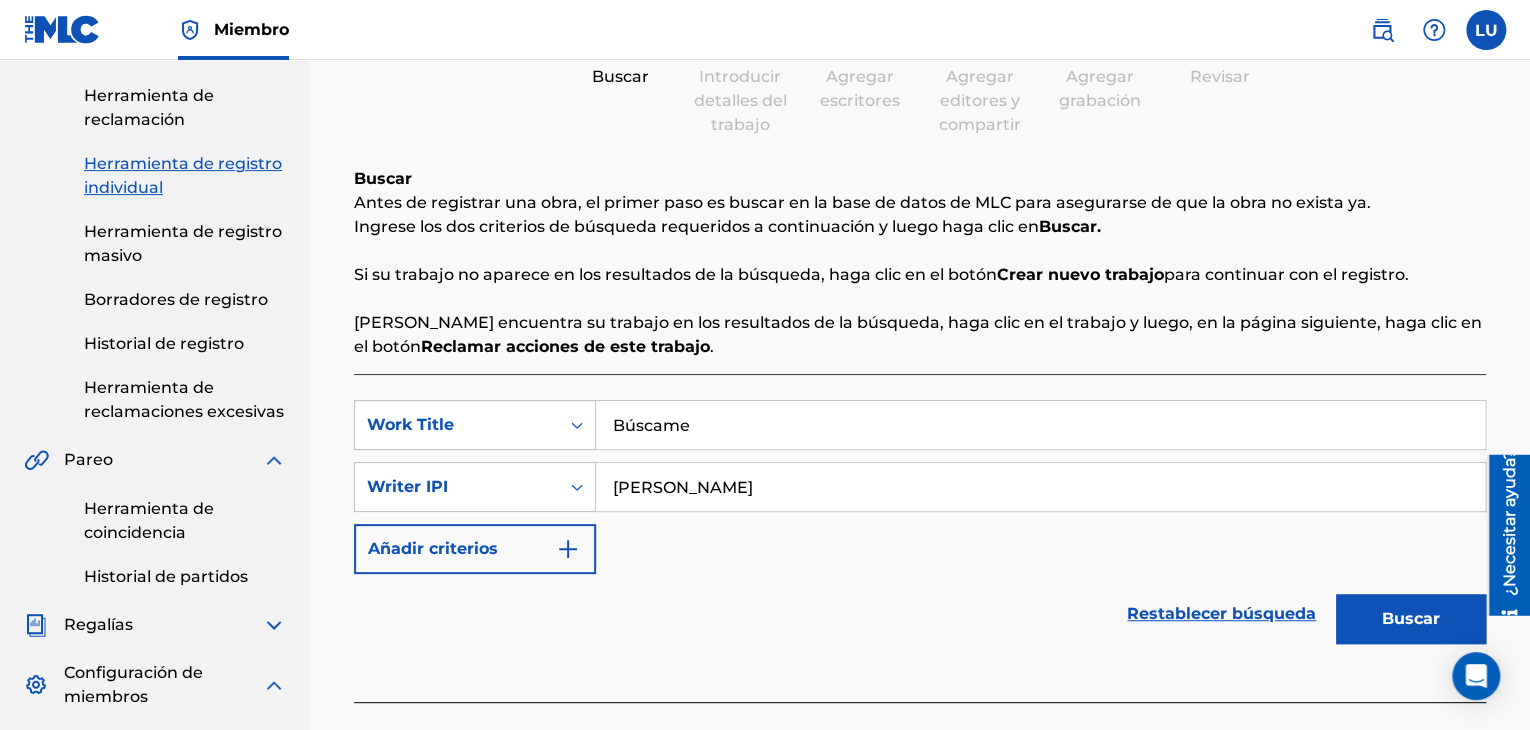 type on "[PERSON_NAME]" 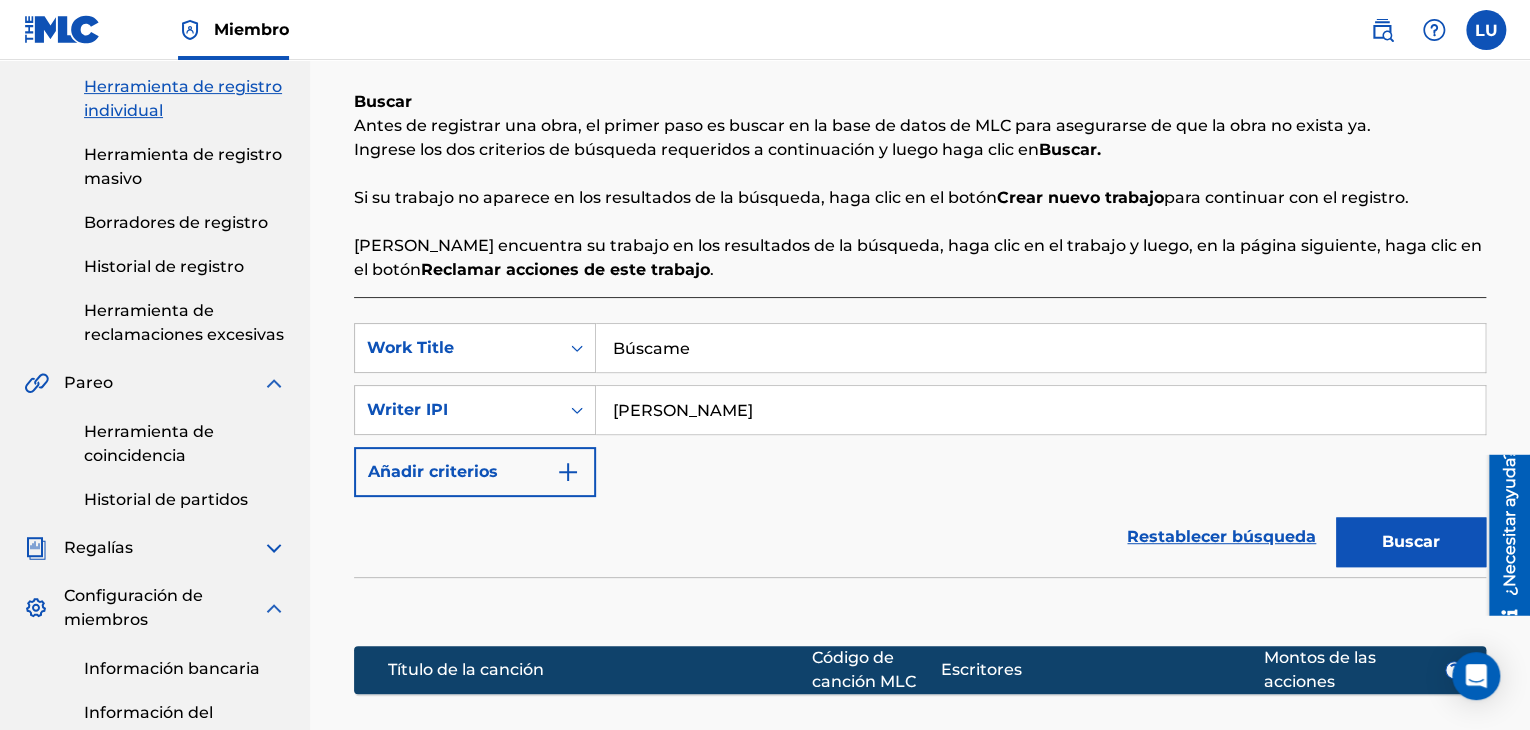 scroll, scrollTop: 400, scrollLeft: 0, axis: vertical 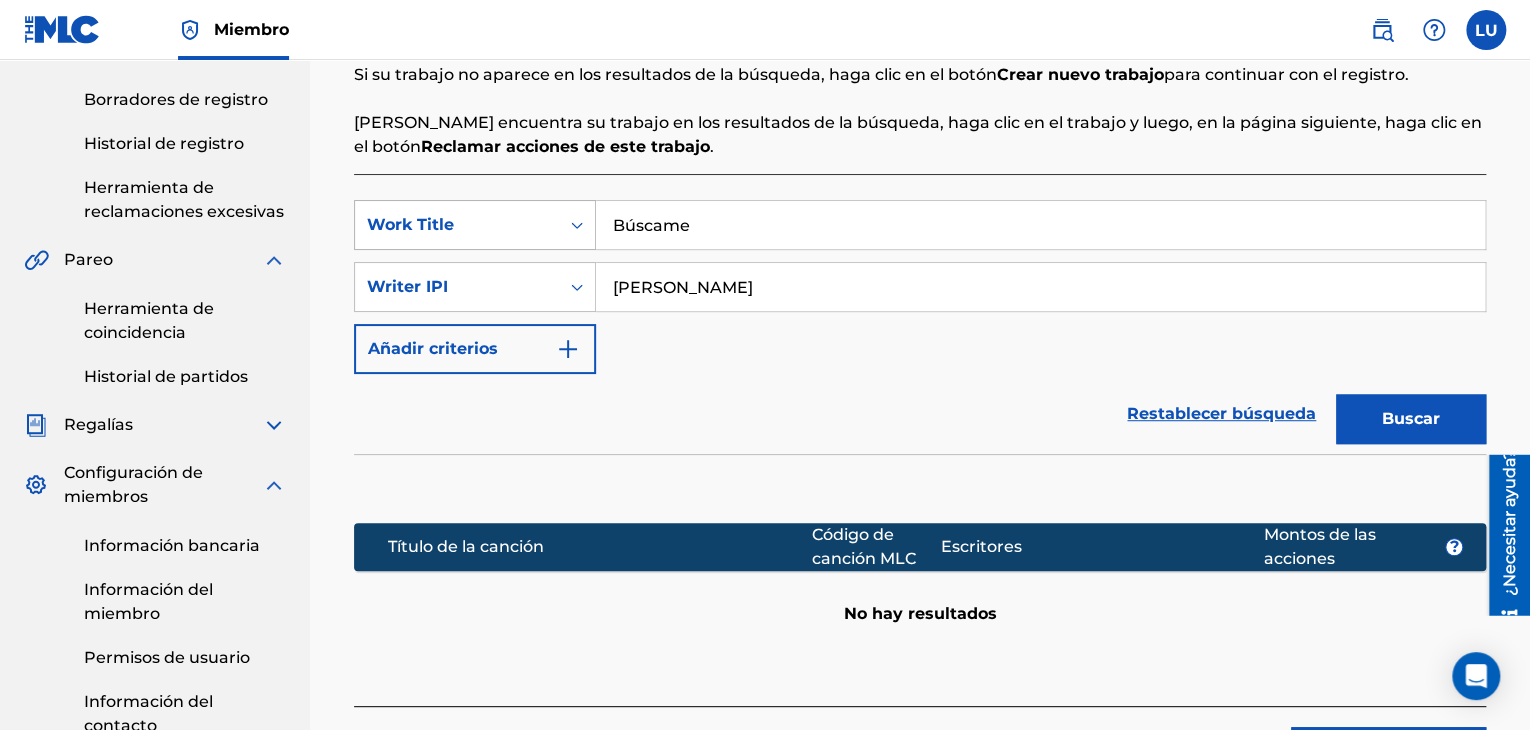 click 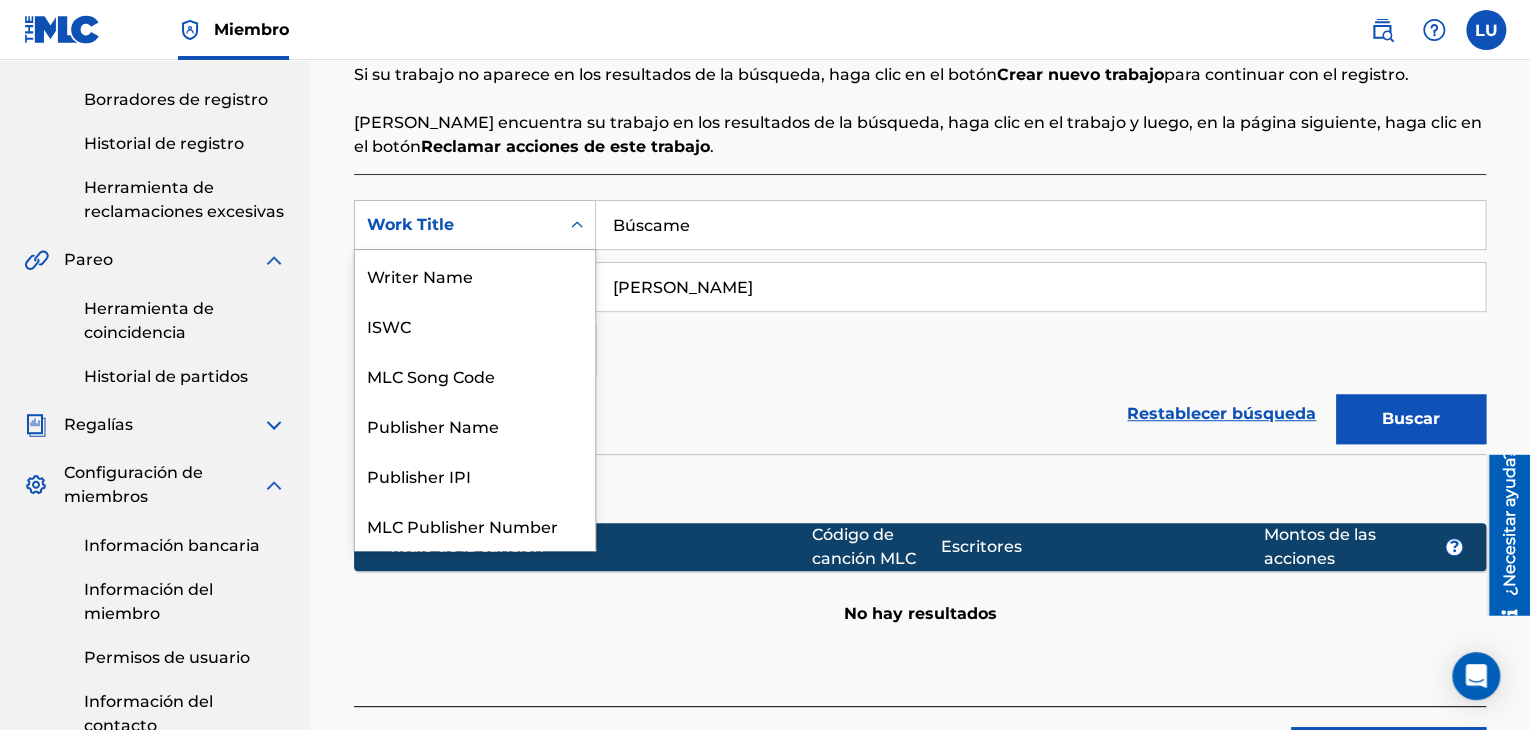 scroll, scrollTop: 50, scrollLeft: 0, axis: vertical 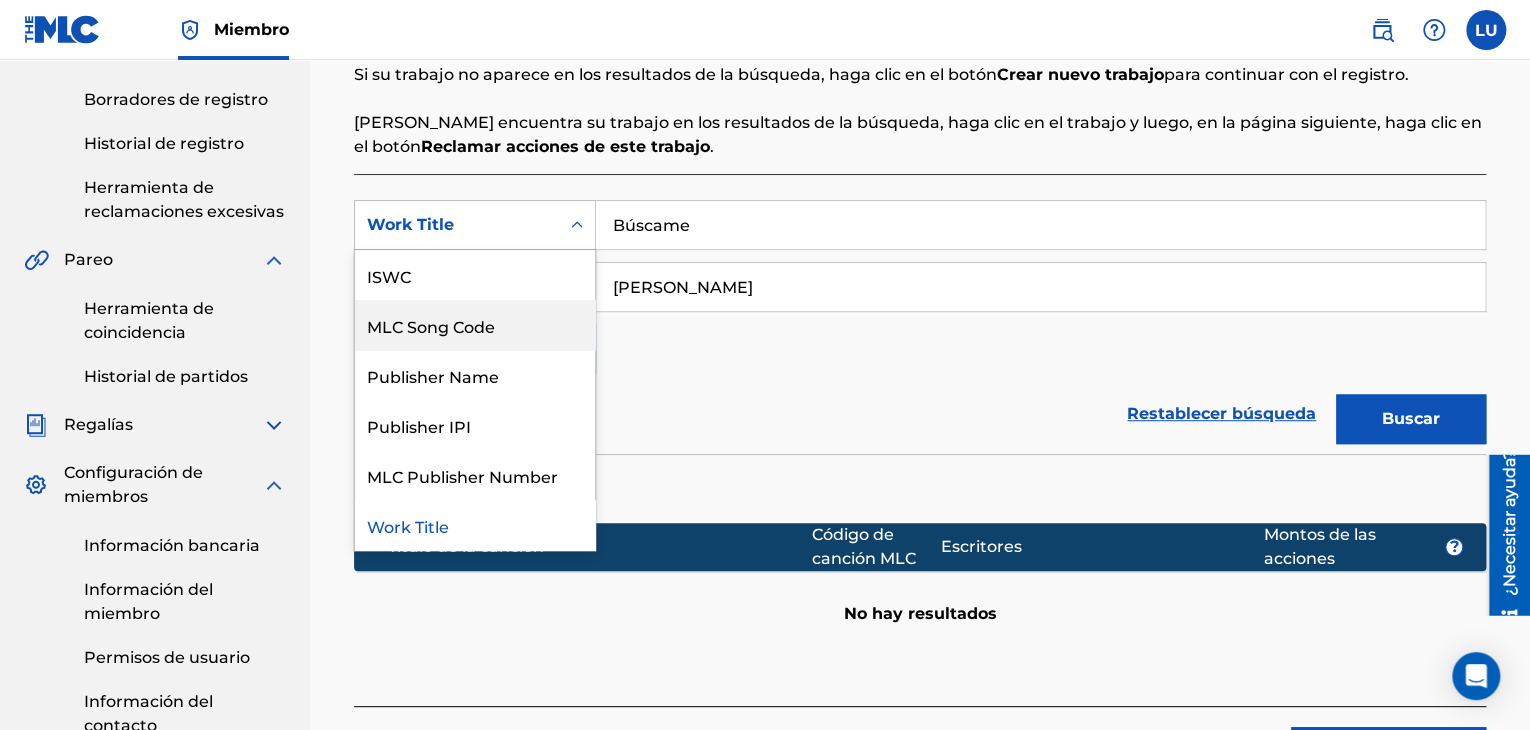 click on "SearchWithCriteria5a27f1e4-f3f6-47b7-b138-a1505d027d7f 7 results available. Use Up and Down to choose options, press Enter to select the currently focused option, press Escape to exit the menu, press Tab to select the option and exit the menu. Work Title Writer Name ISWC MLC Song Code Publisher Name Publisher IPI MLC Publisher Number Work Title Búscame SearchWithCriteria502dfad0-072e-40ec-ae28-1dba23814247 Writer IPI [PERSON_NAME] Añadir criterios" at bounding box center (920, 287) 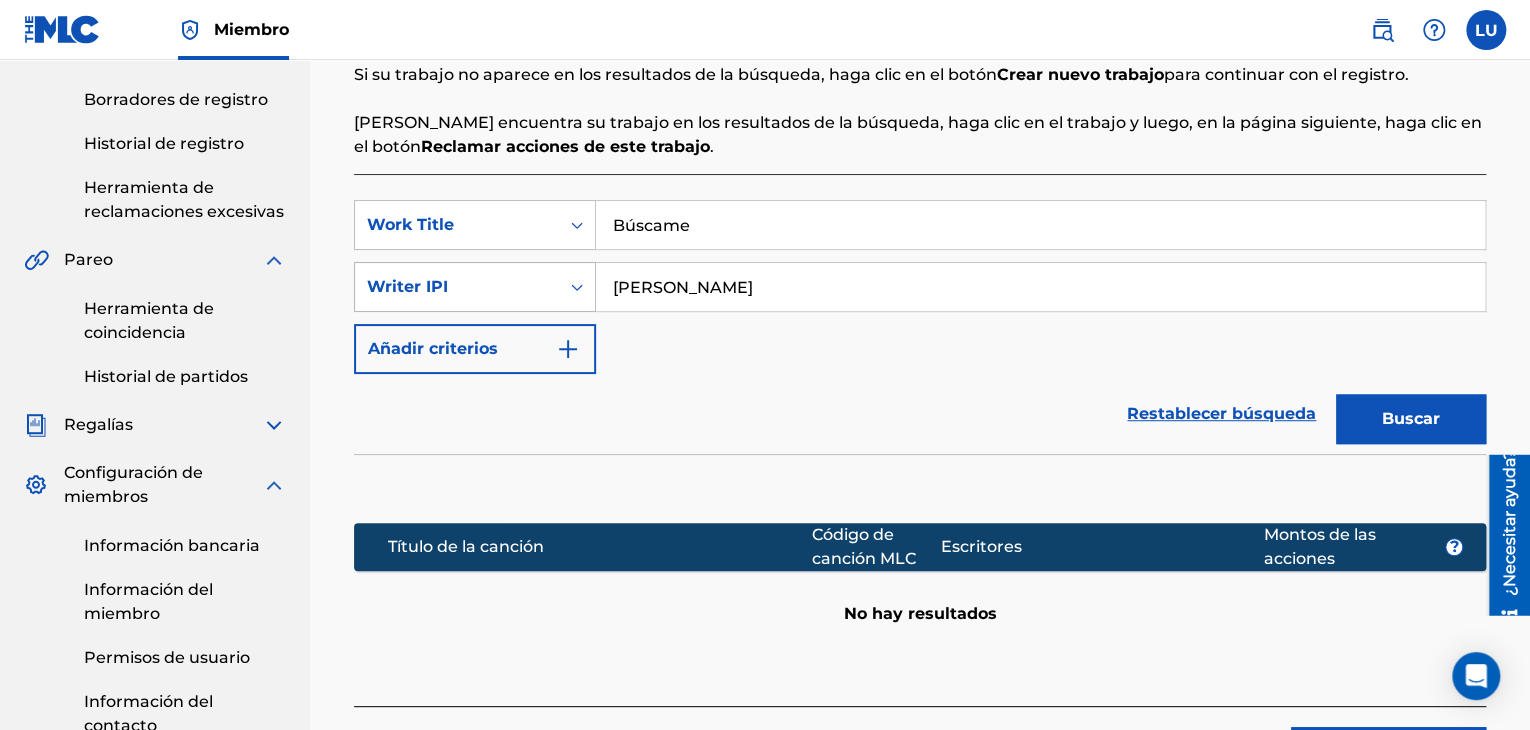 click at bounding box center (577, 287) 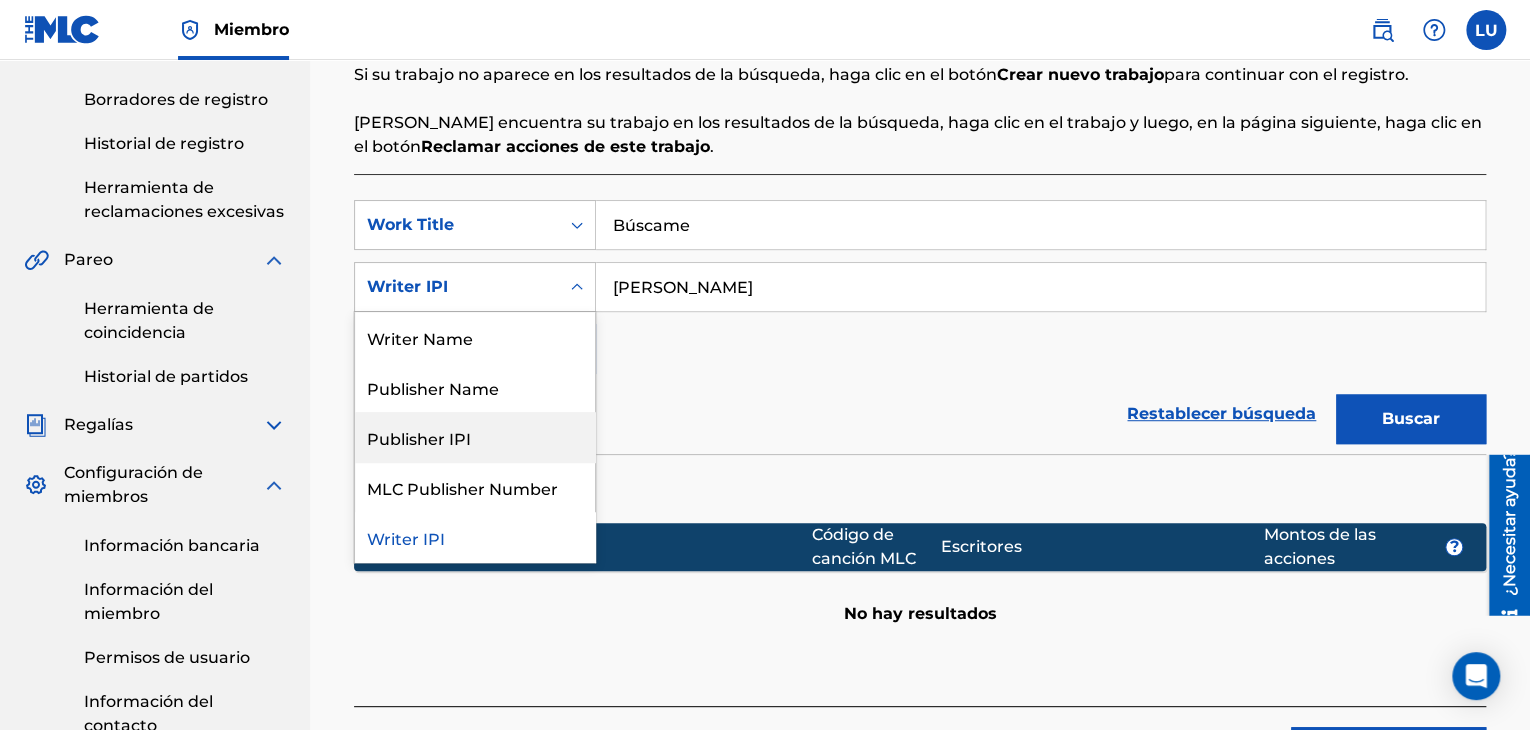 click on "Publisher IPI" at bounding box center [475, 437] 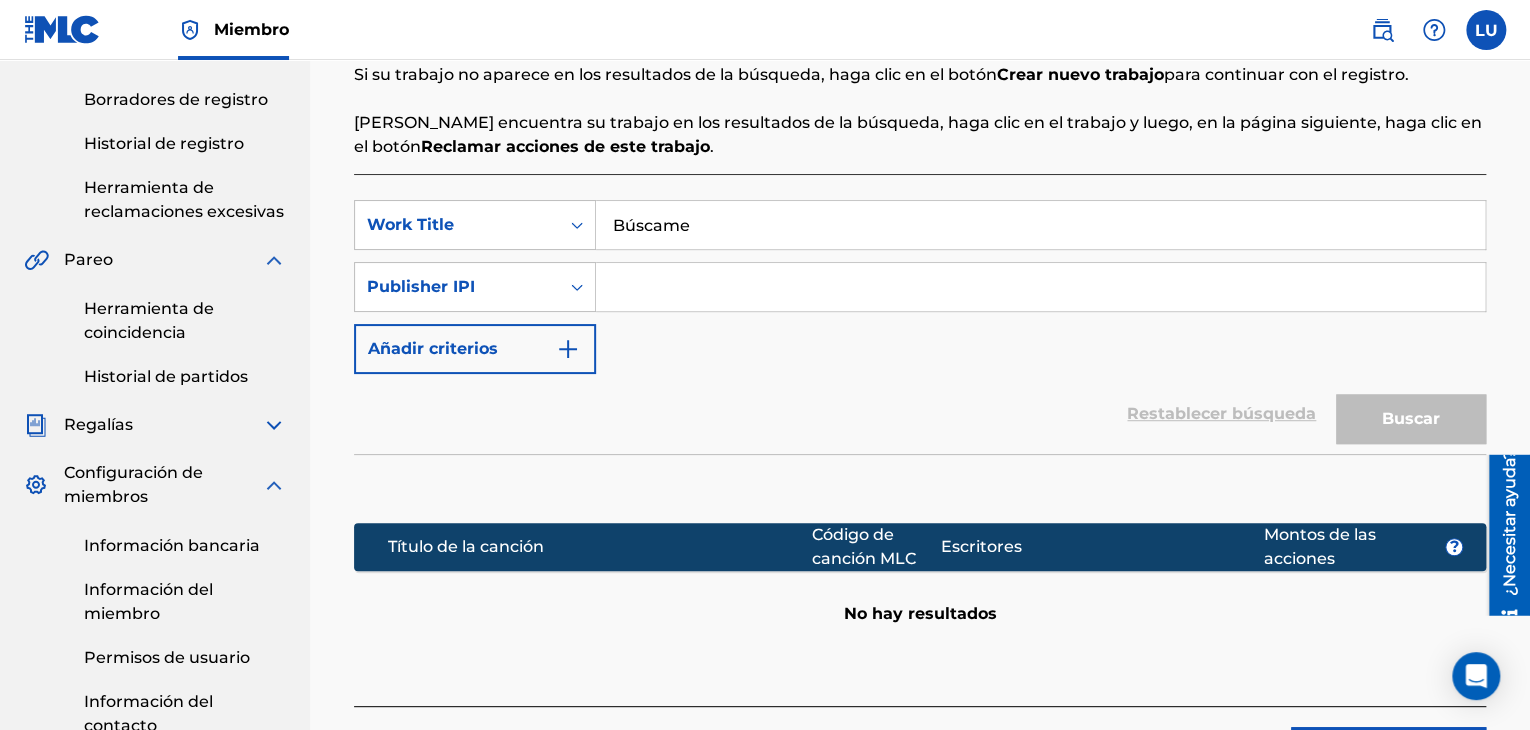 click at bounding box center [1040, 287] 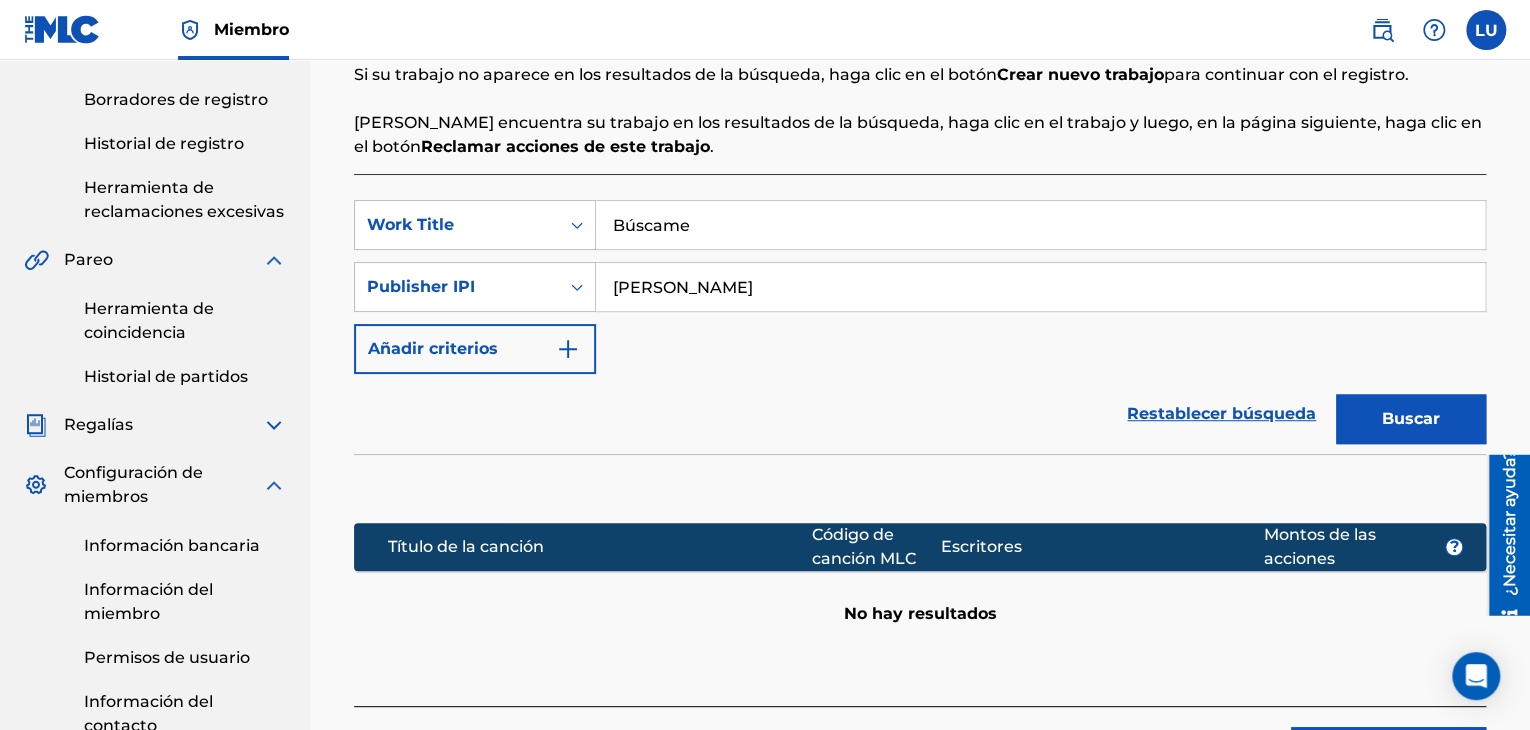 click on "Buscar" at bounding box center (1411, 418) 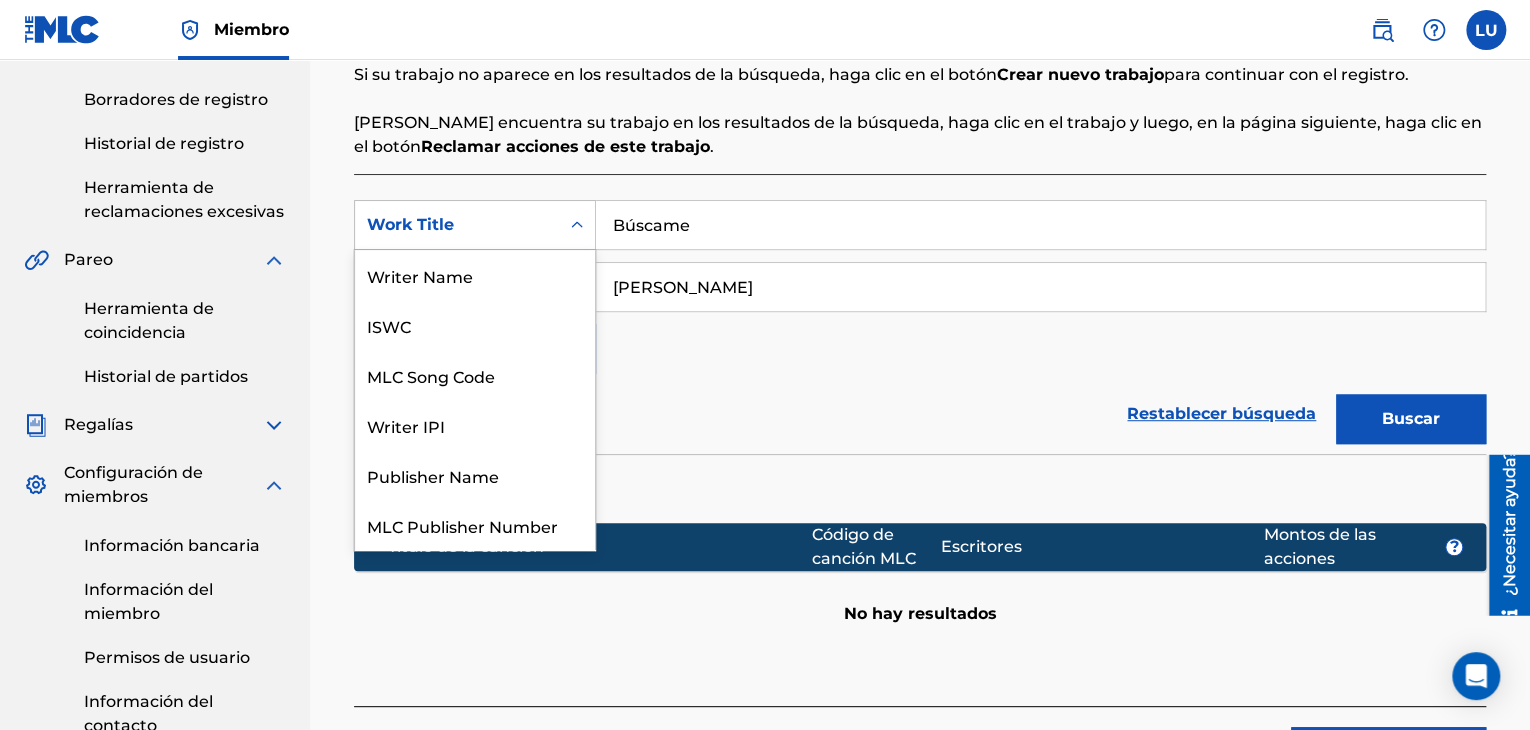 click 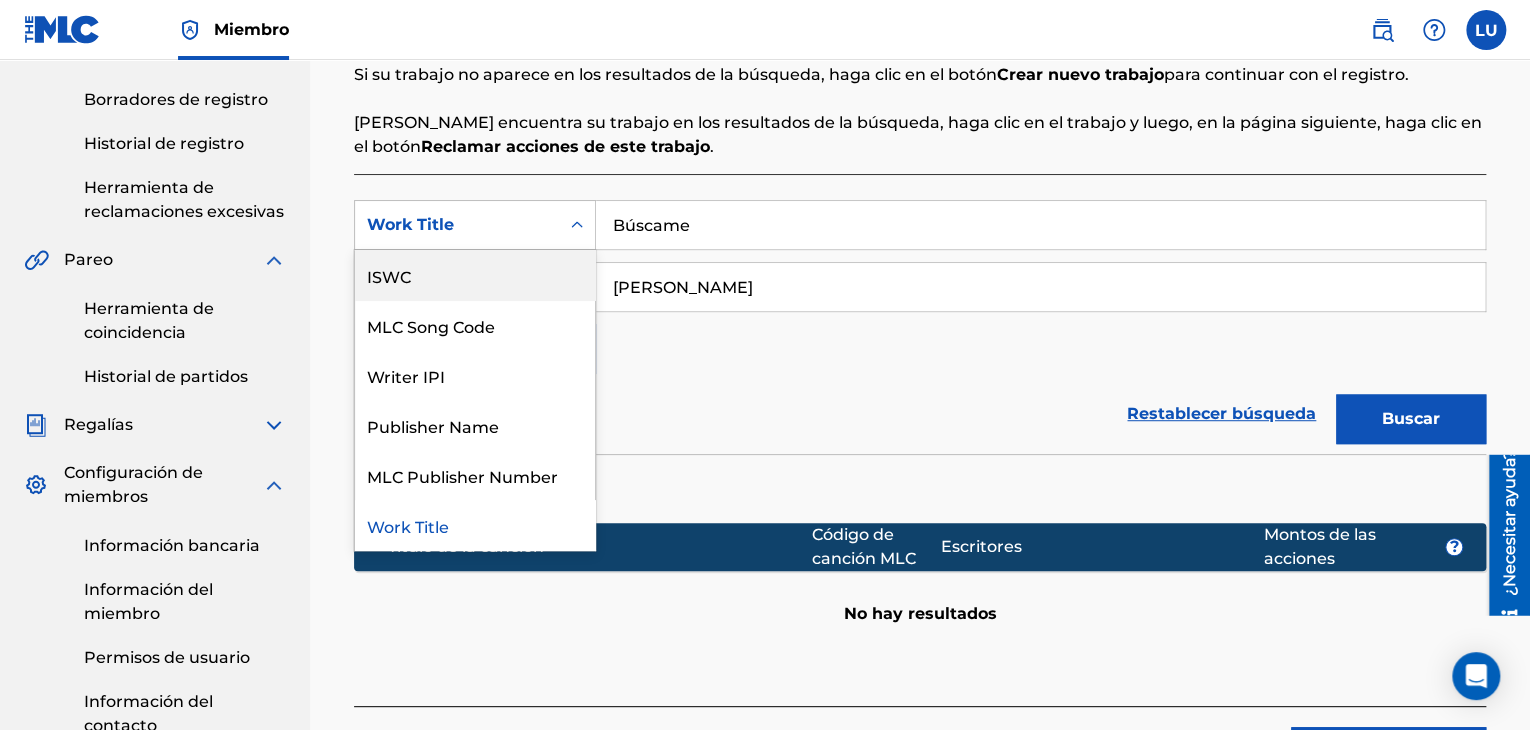click on "ISWC" at bounding box center [475, 275] 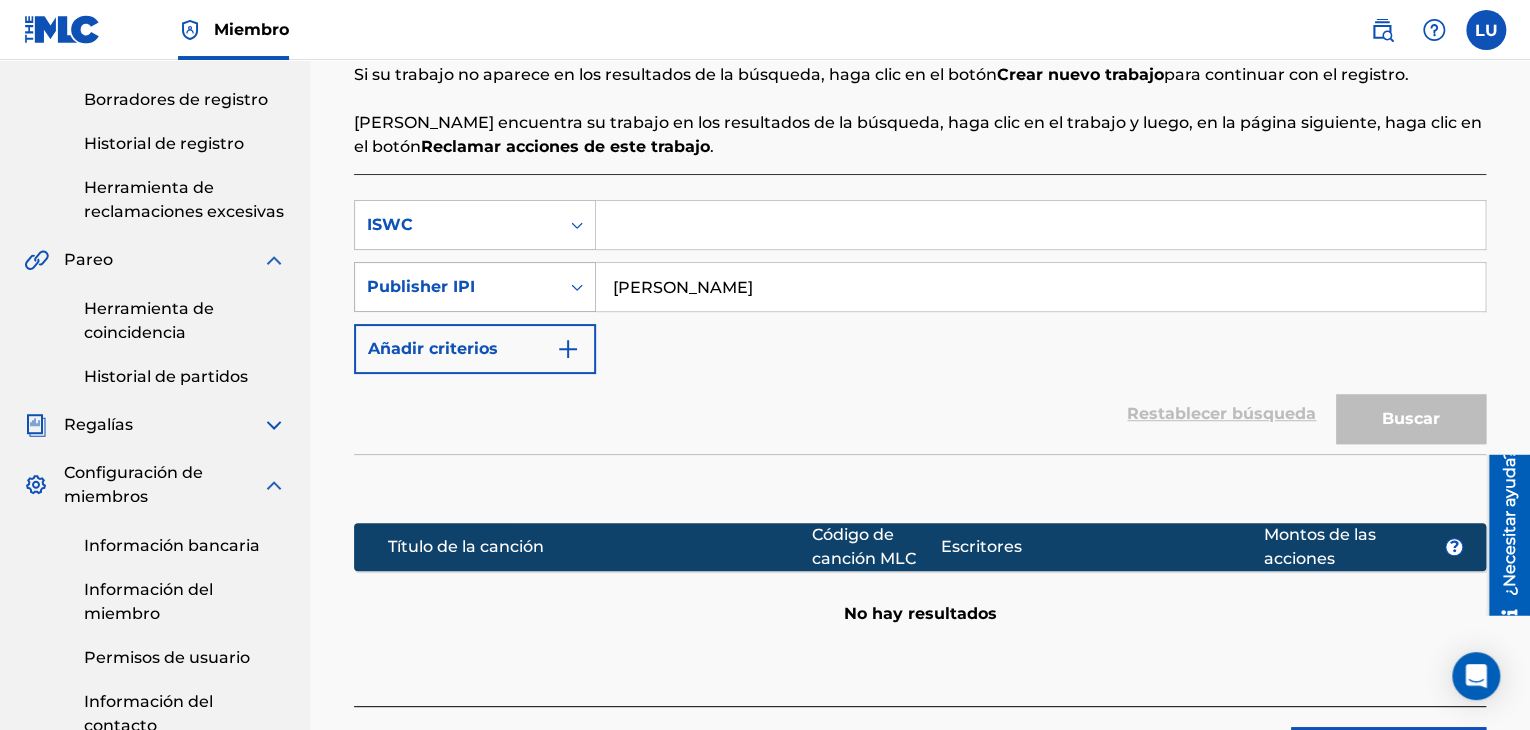 click 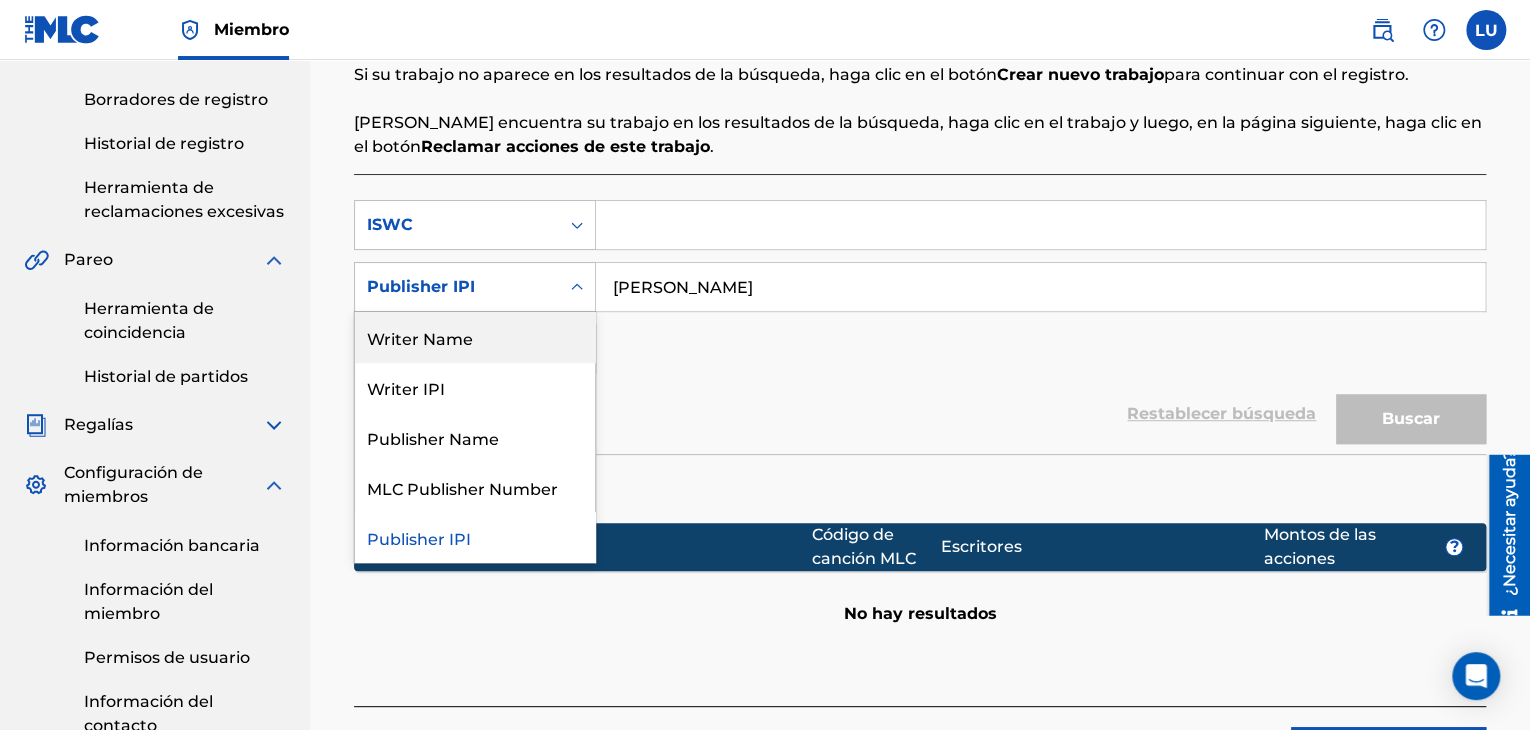 click on "SearchWithCriteria17556ff0-494b-4b48-82c3-a4539c1f36b9 ISWC SearchWithCriteriad37d59a3-71cf-48a2-8057-9ebe33f4dcff 5 results available. Use Up and Down to choose options, press Enter to select the currently focused option, press Escape to exit the menu, press Tab to select the option and exit the menu. Publisher IPI Writer Name Writer IPI Publisher Name MLC Publisher Number Publisher IPI [PERSON_NAME] Añadir criterios" at bounding box center (920, 287) 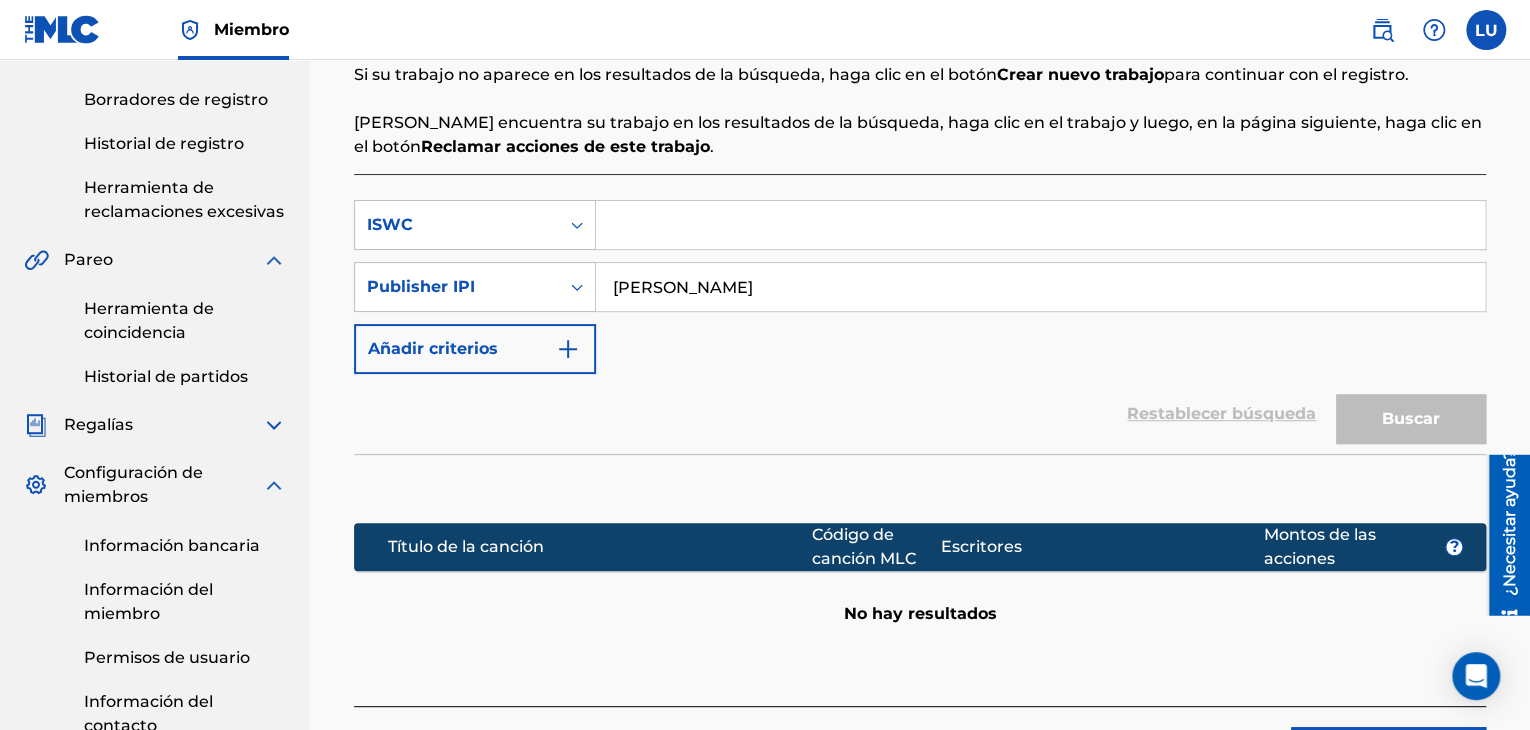 click at bounding box center (1040, 225) 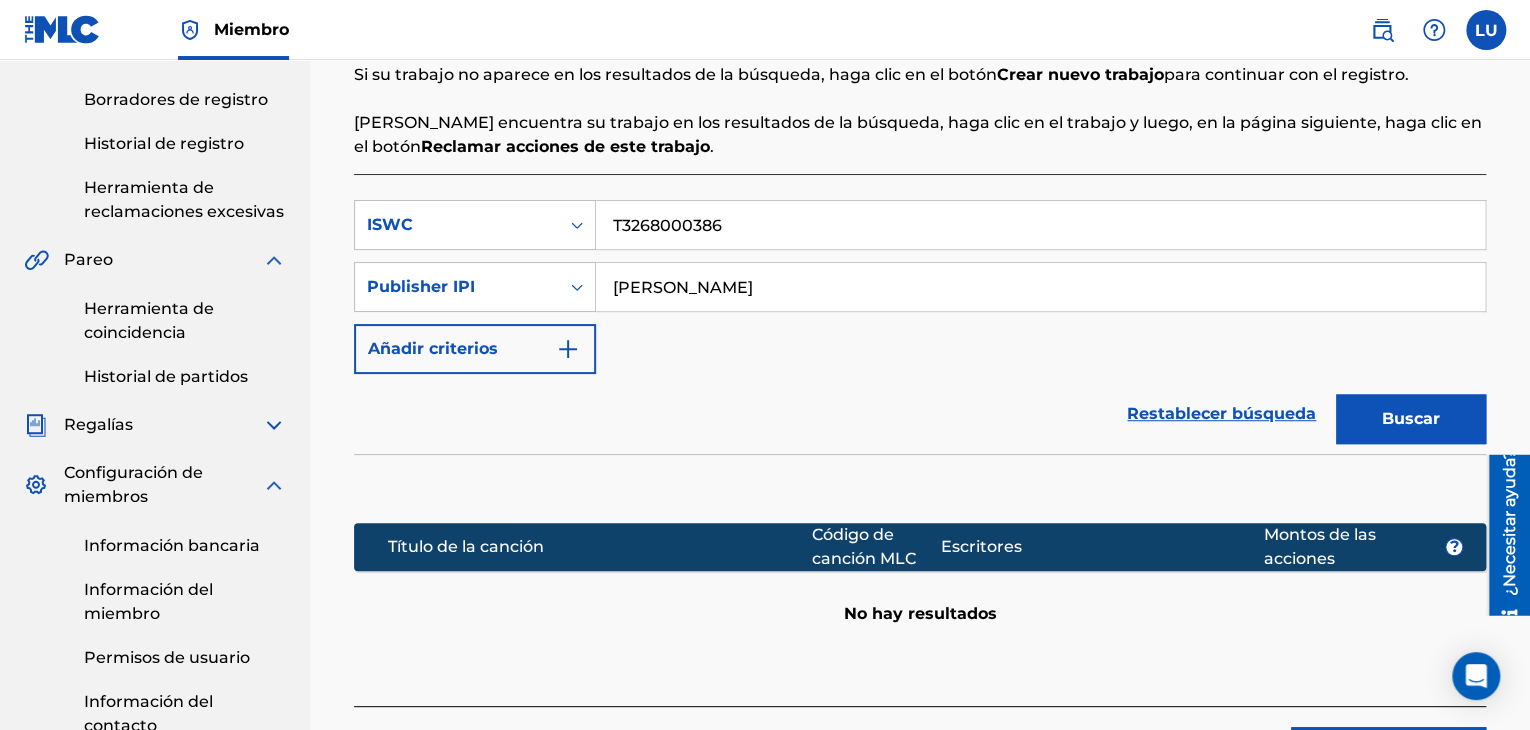 type on "T3268000386" 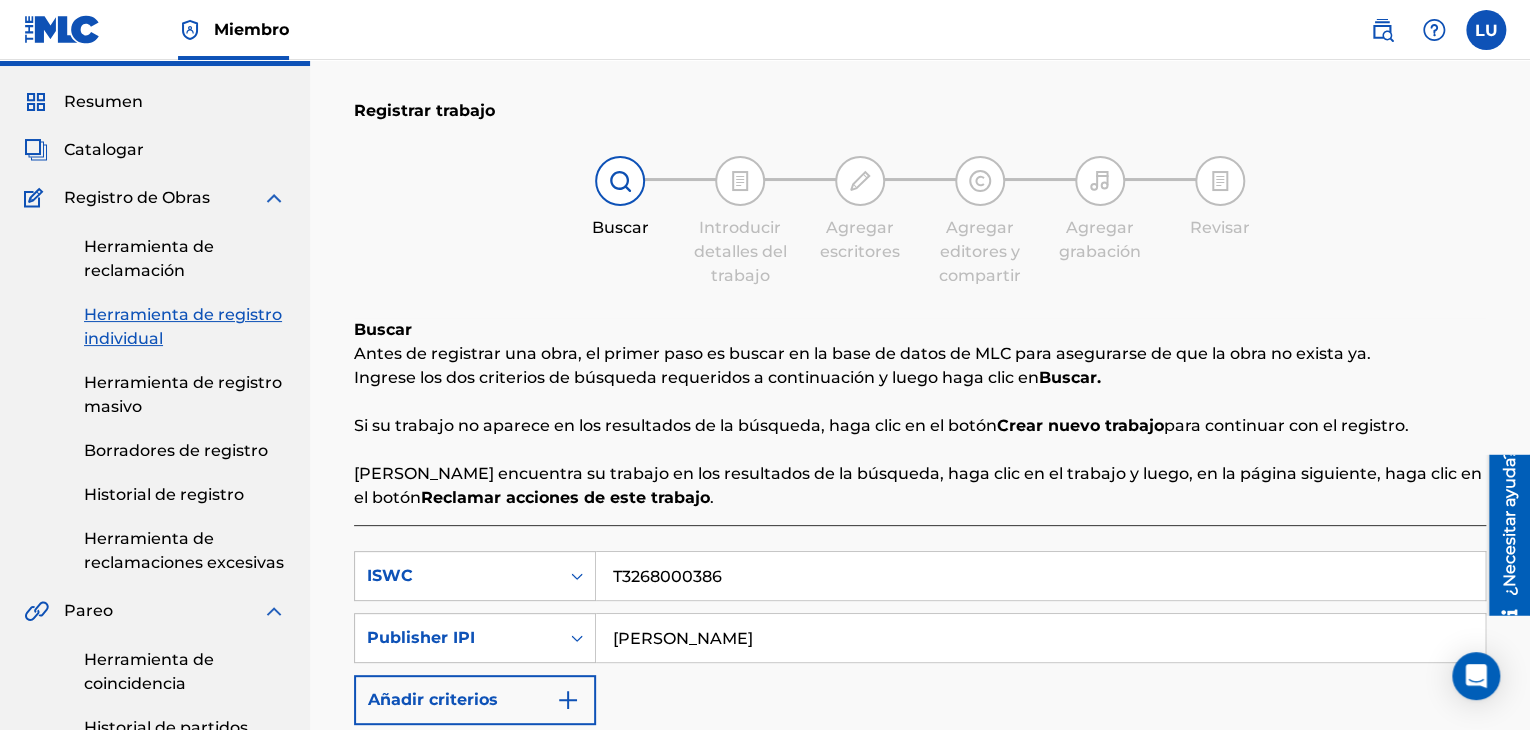 scroll, scrollTop: 0, scrollLeft: 0, axis: both 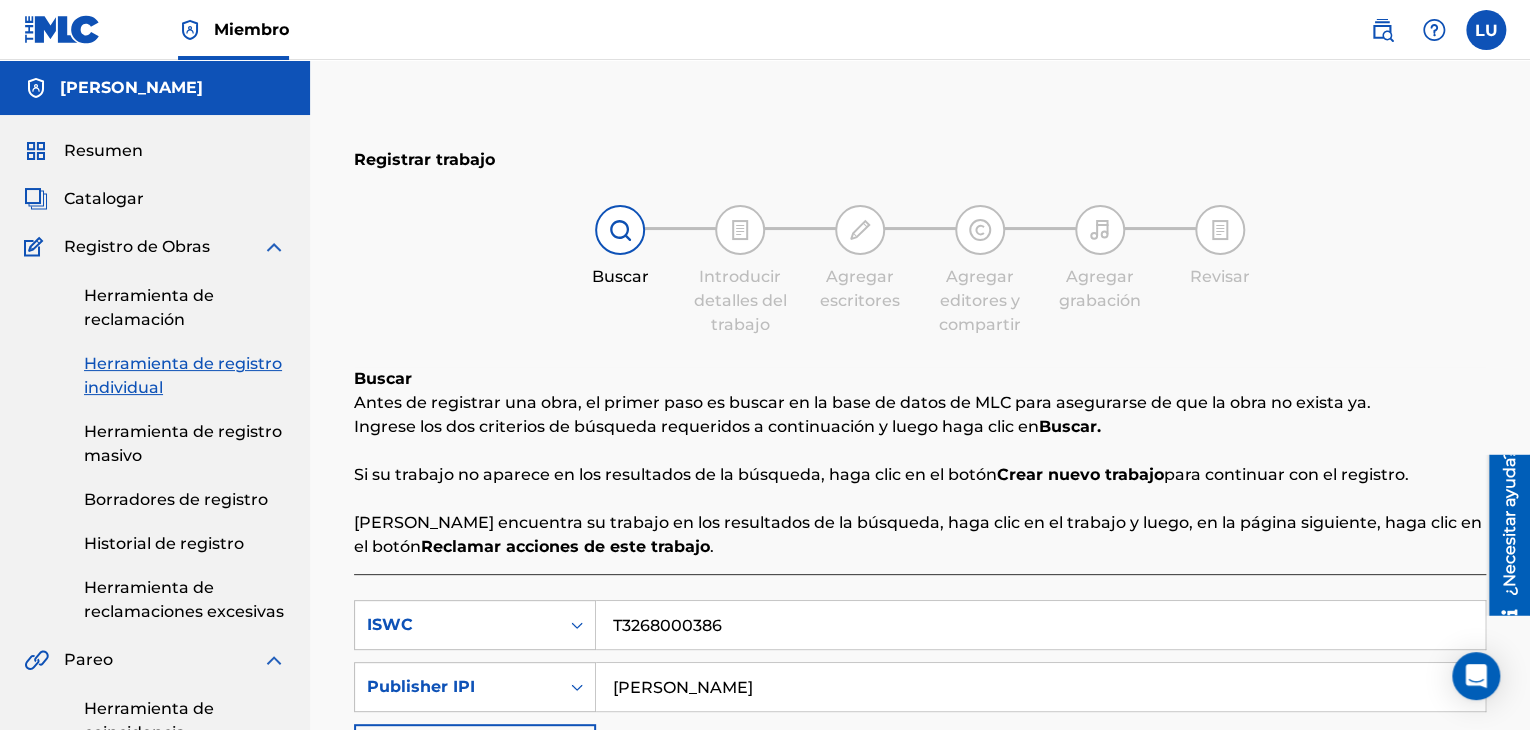 click on "Resumen" at bounding box center [103, 151] 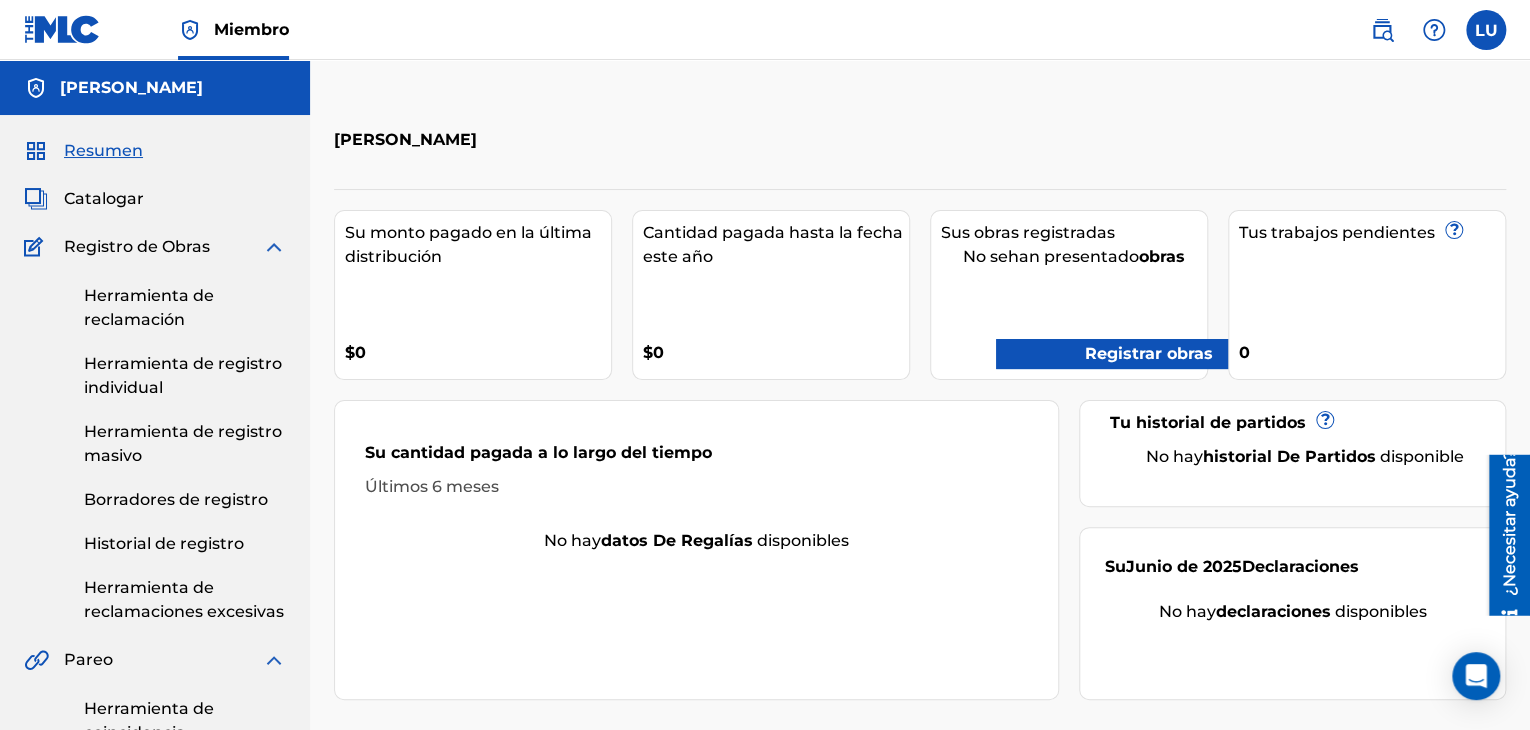click on "Registrar obras" at bounding box center [1134, 354] 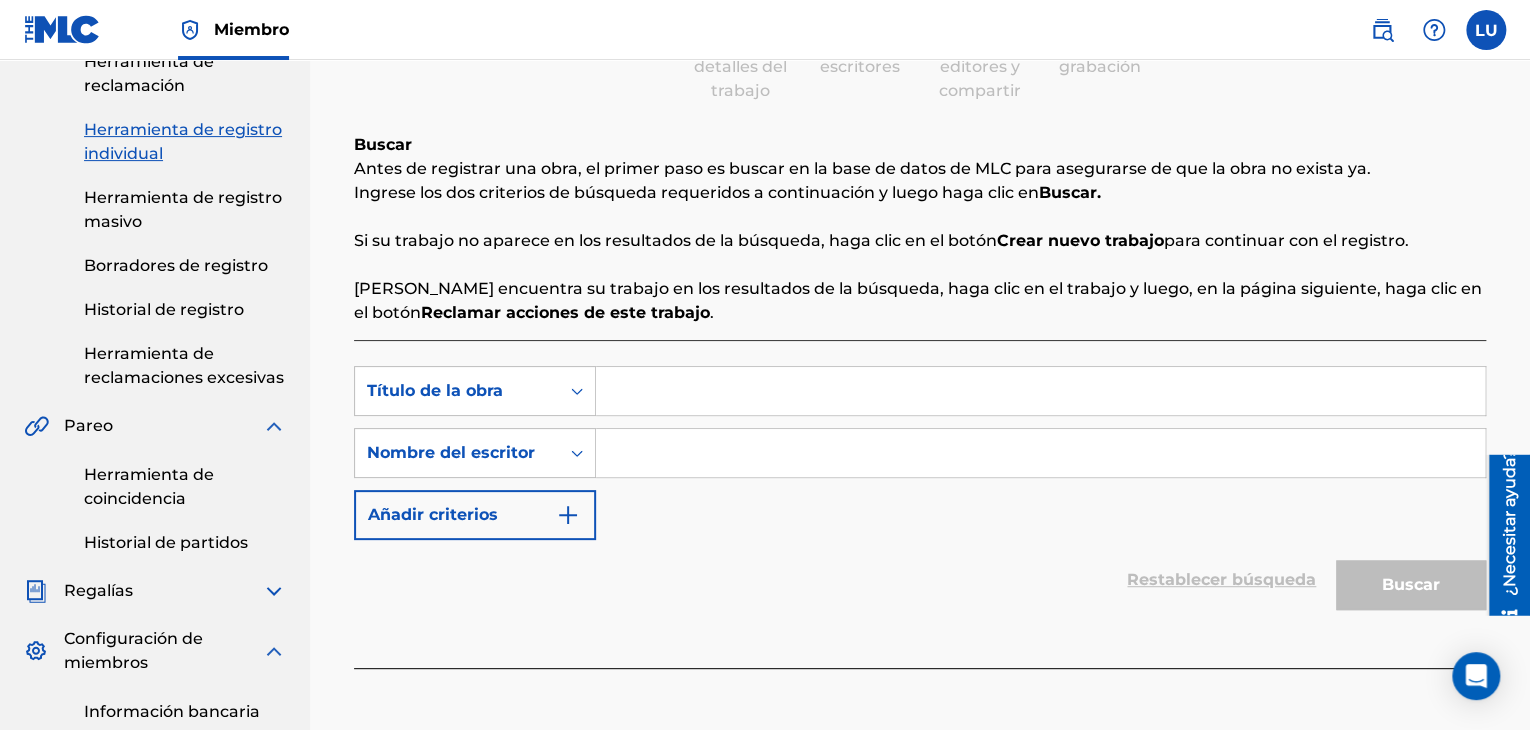 scroll, scrollTop: 200, scrollLeft: 0, axis: vertical 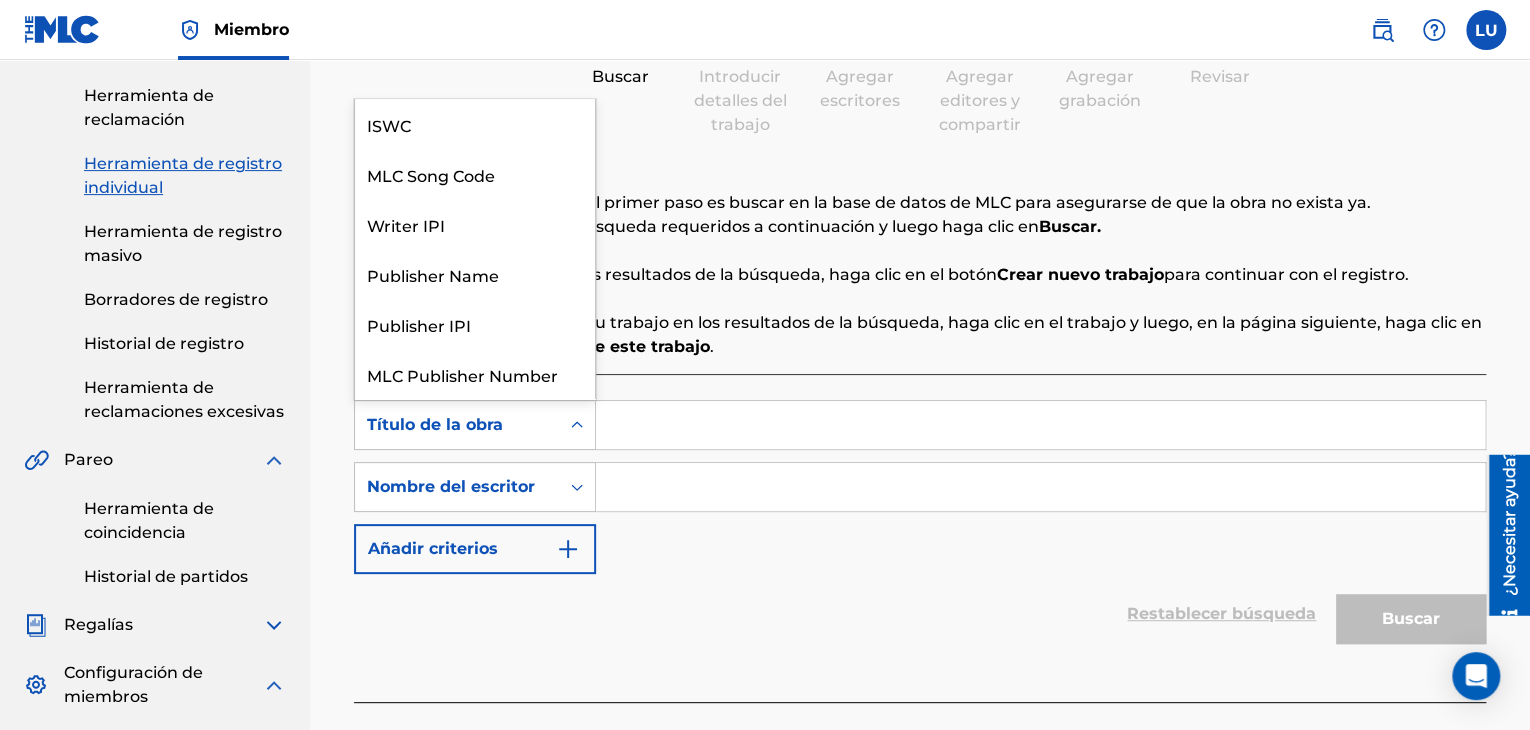click 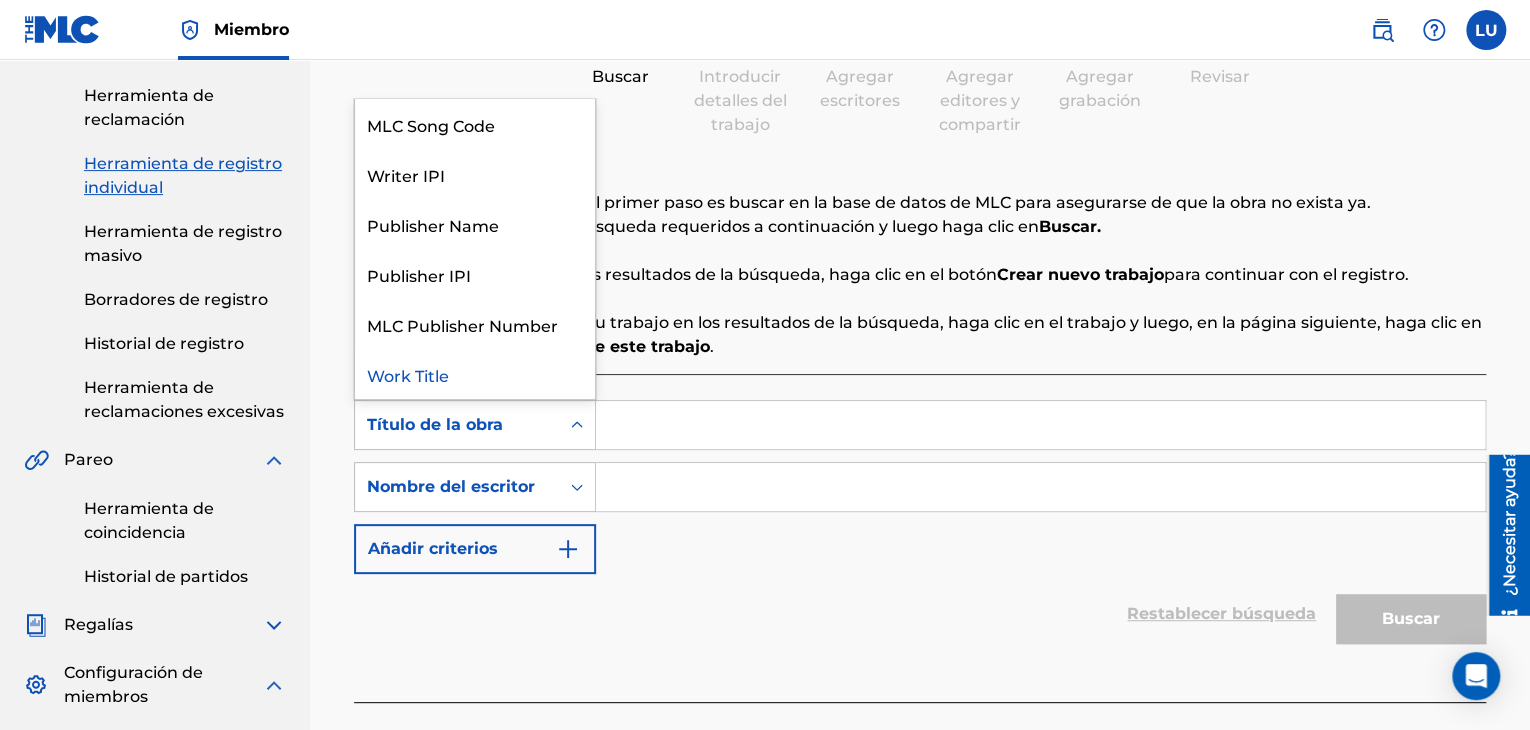 click at bounding box center (1040, 425) 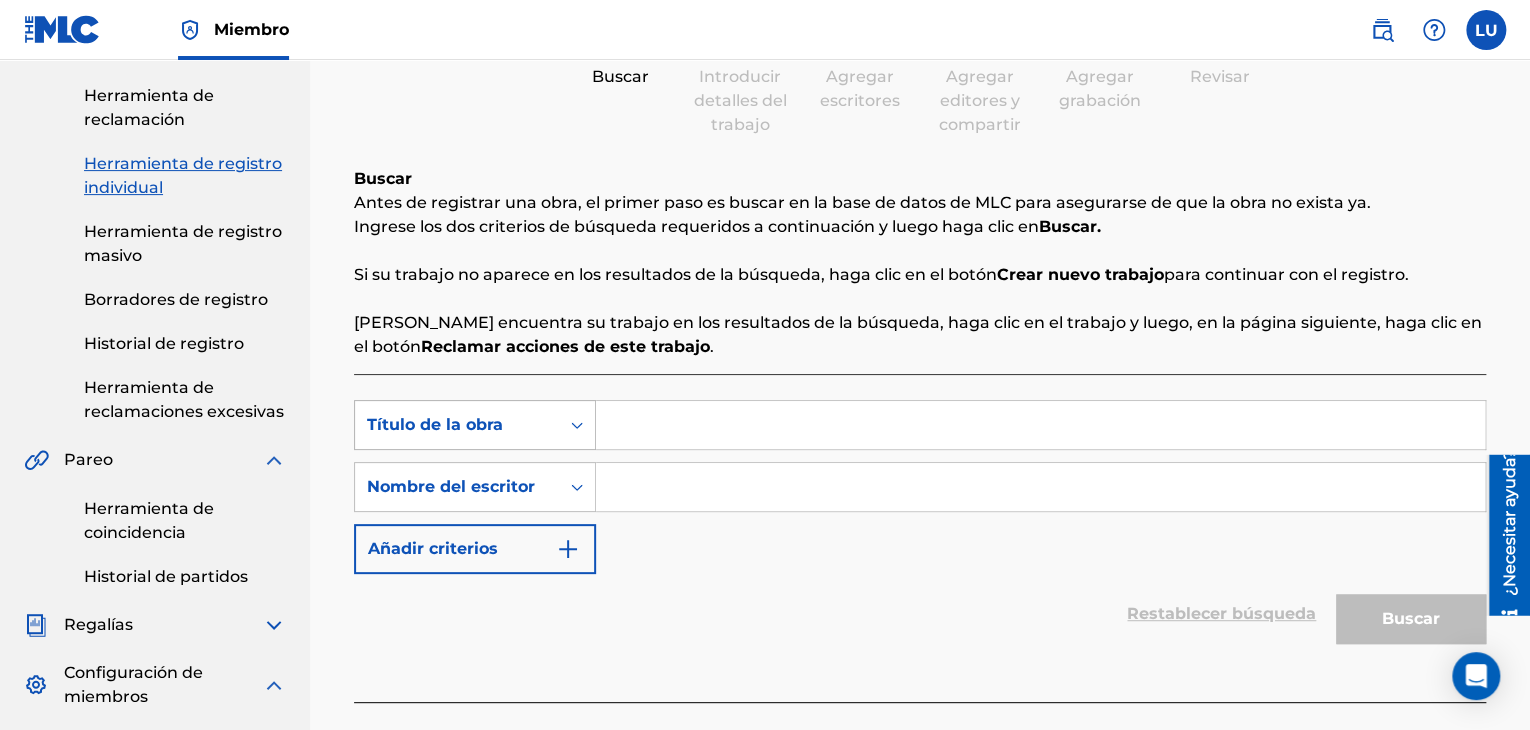 click at bounding box center (577, 425) 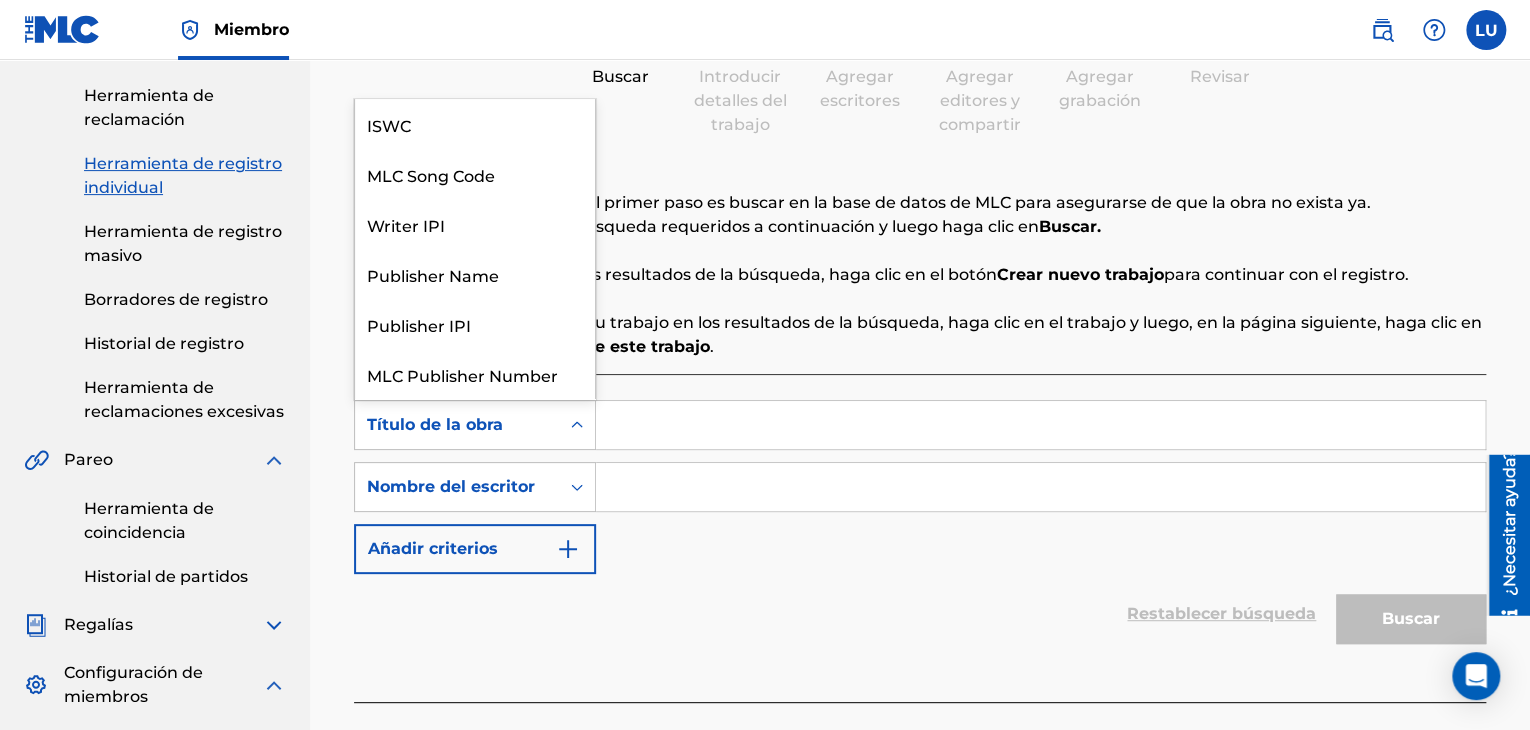 scroll, scrollTop: 50, scrollLeft: 0, axis: vertical 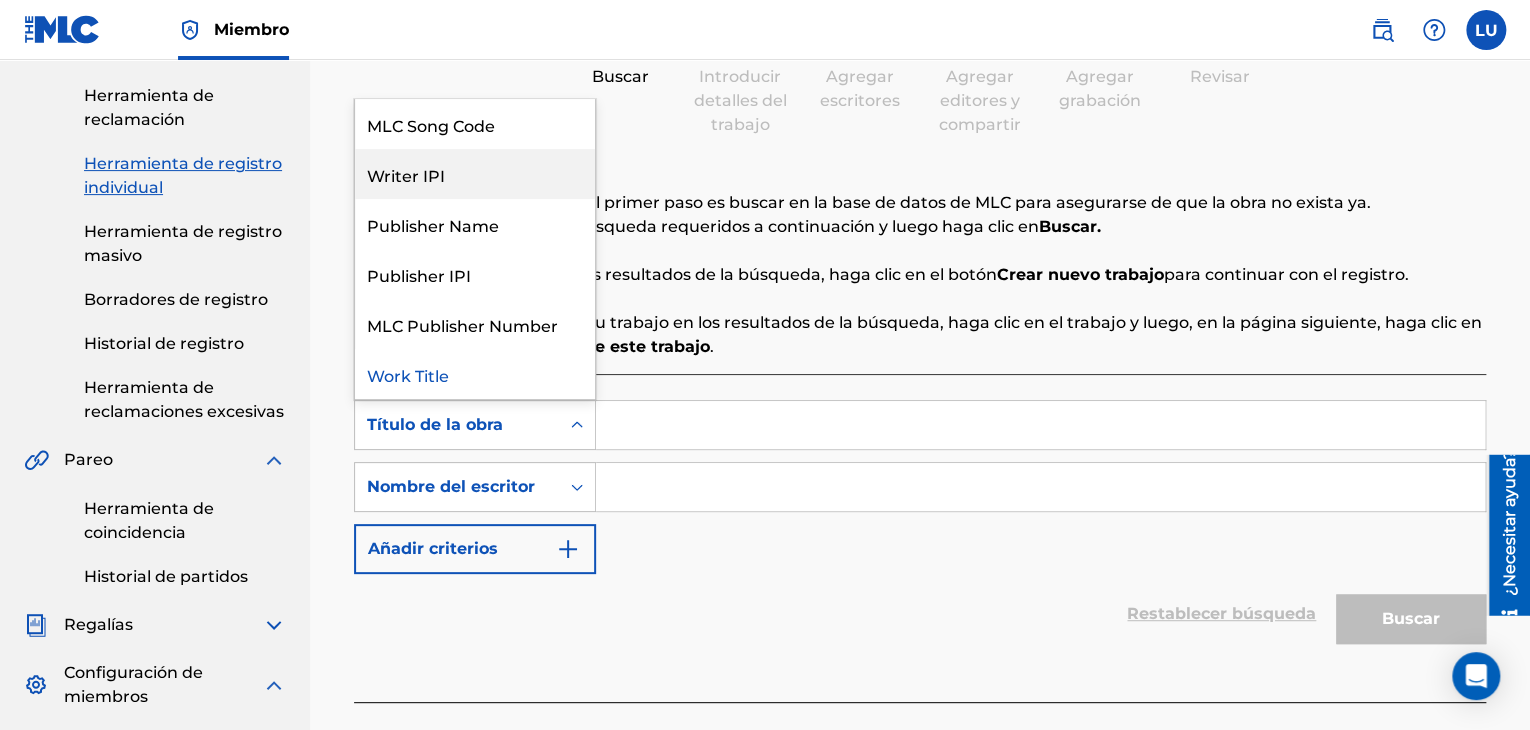 click on "Writer IPI" at bounding box center [475, 174] 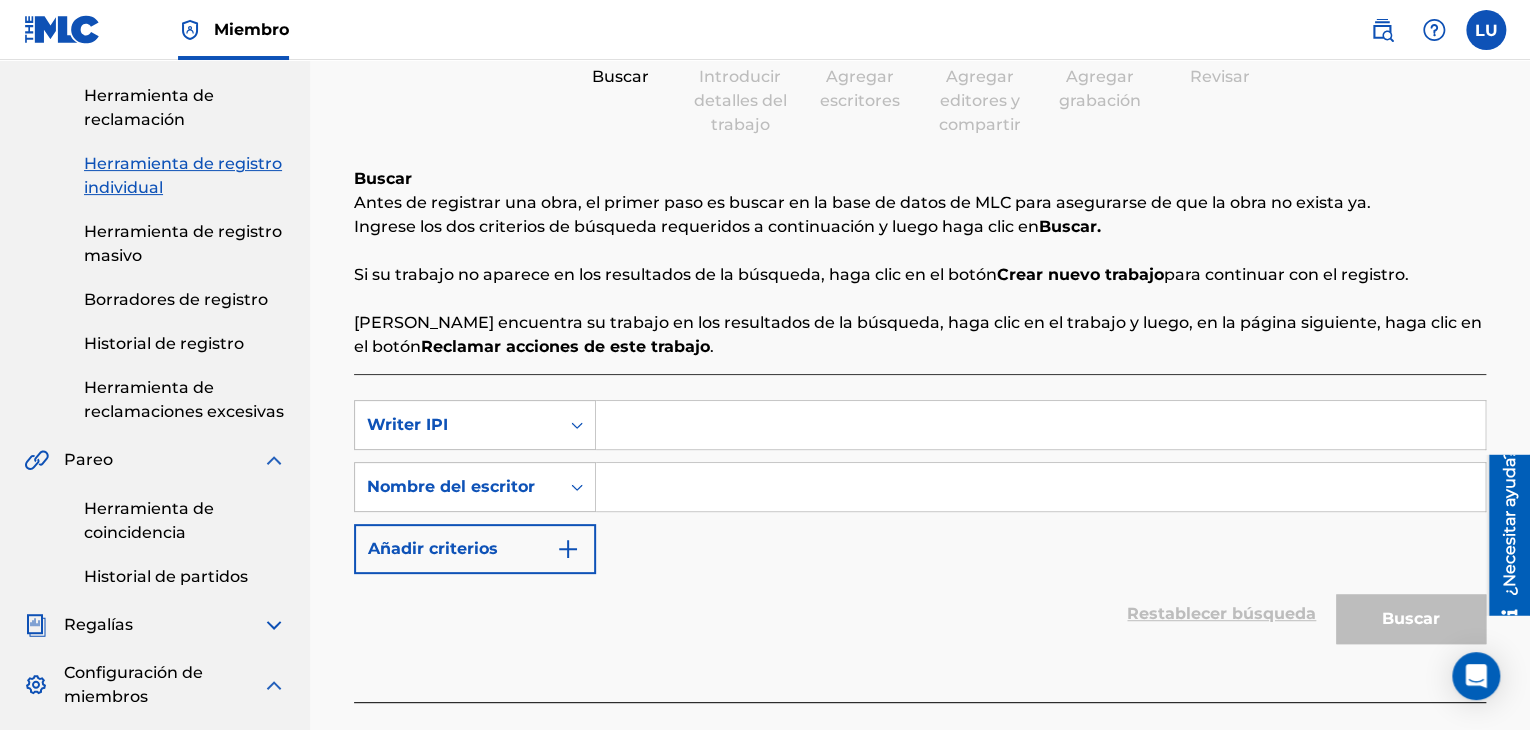 click at bounding box center [1040, 425] 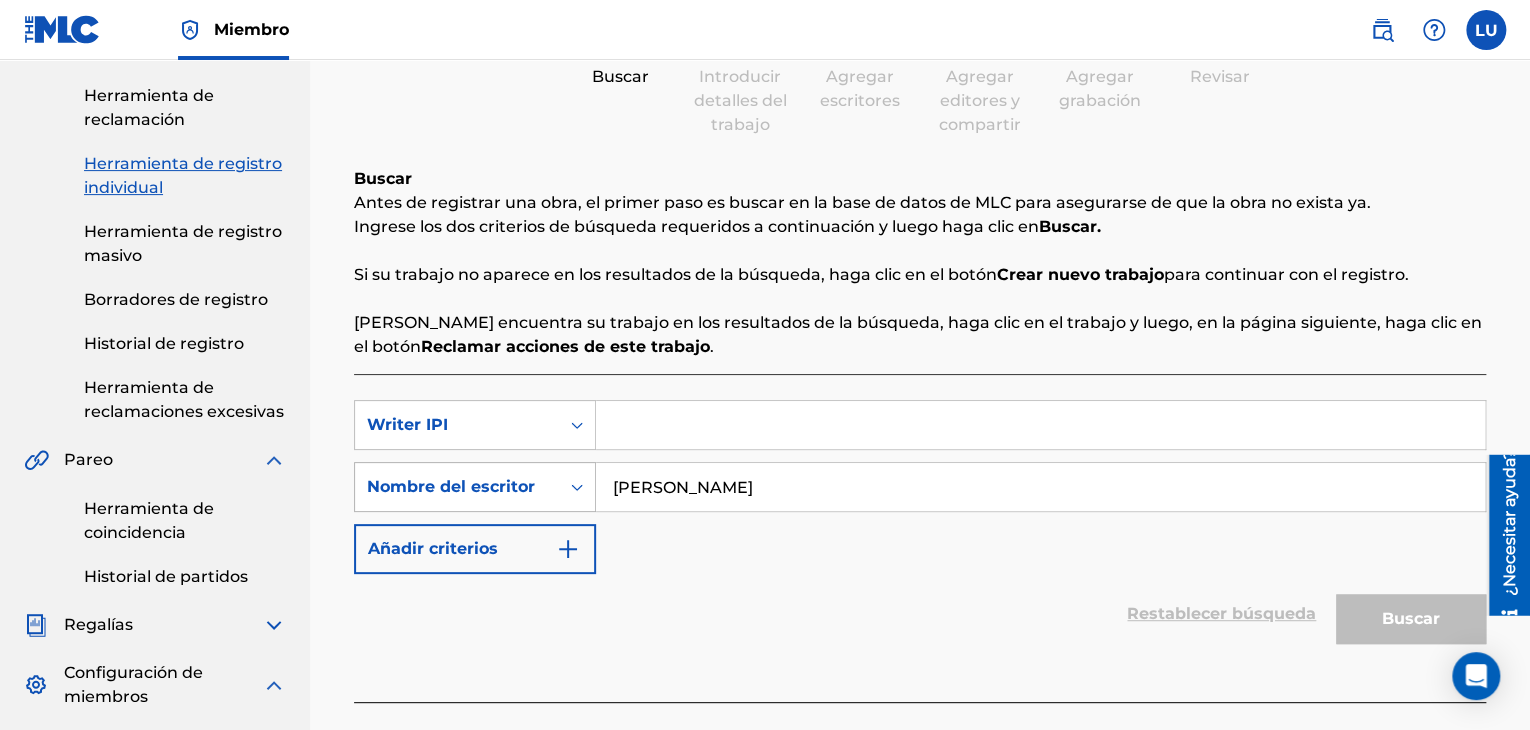 drag, startPoint x: 720, startPoint y: 486, endPoint x: 584, endPoint y: 484, distance: 136.01471 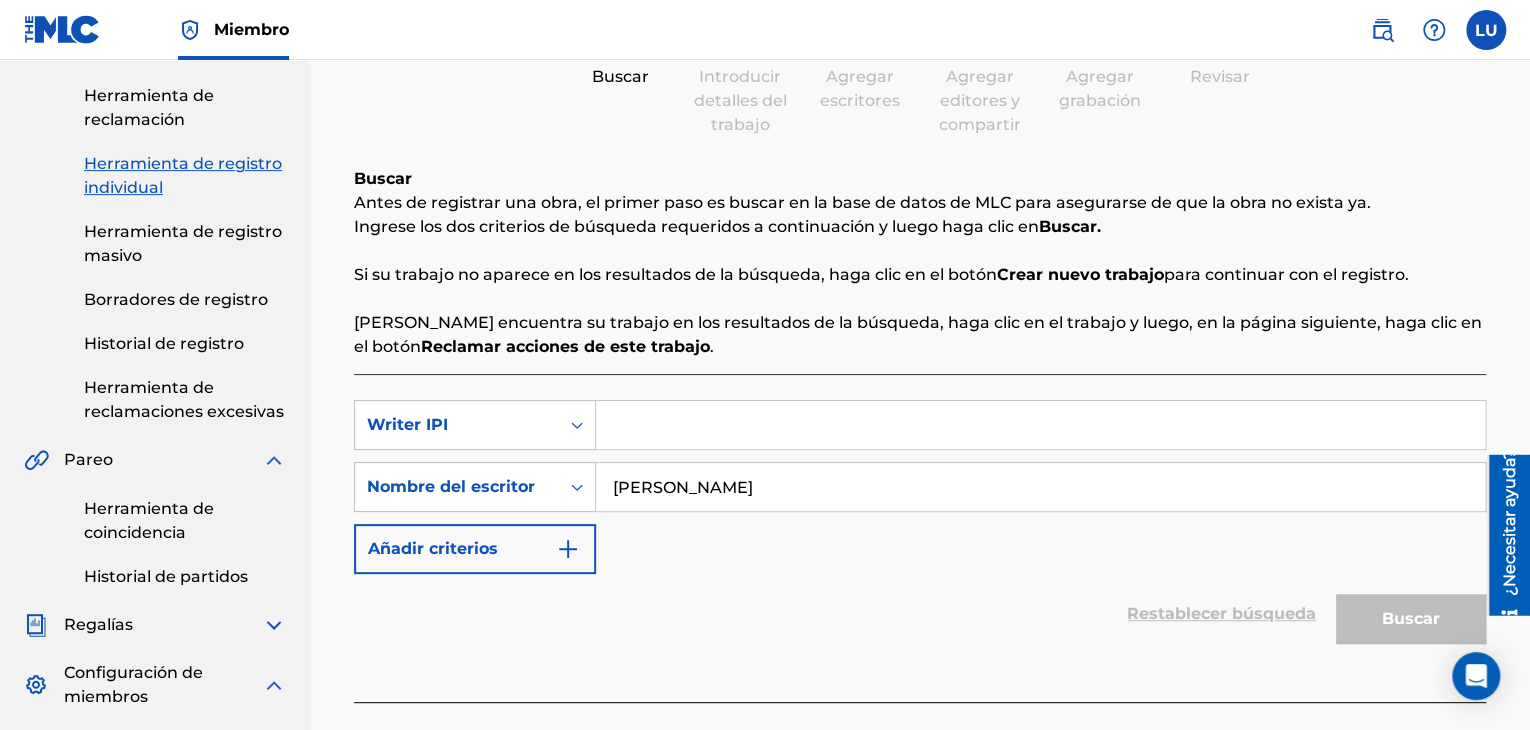 click at bounding box center [1040, 425] 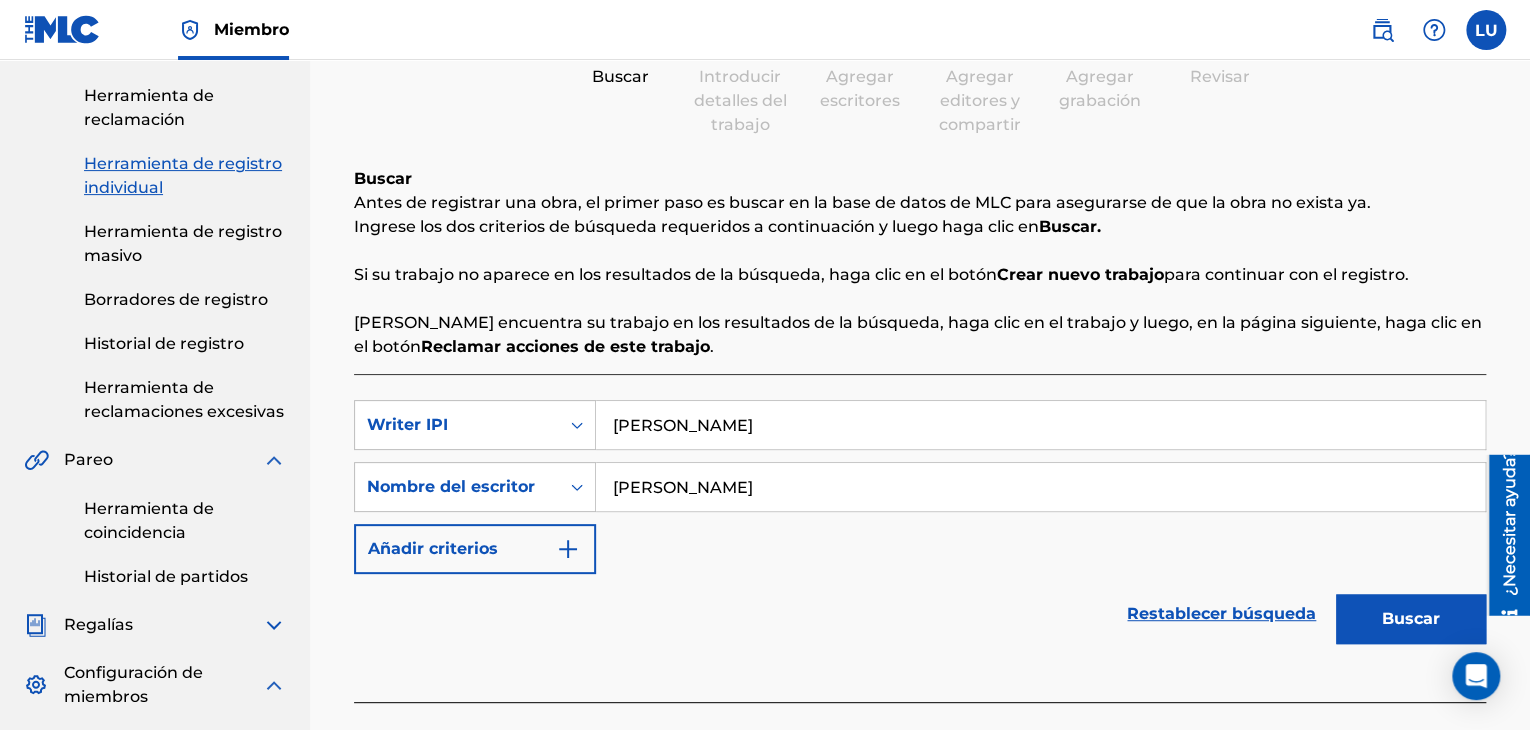 type on "[PERSON_NAME]" 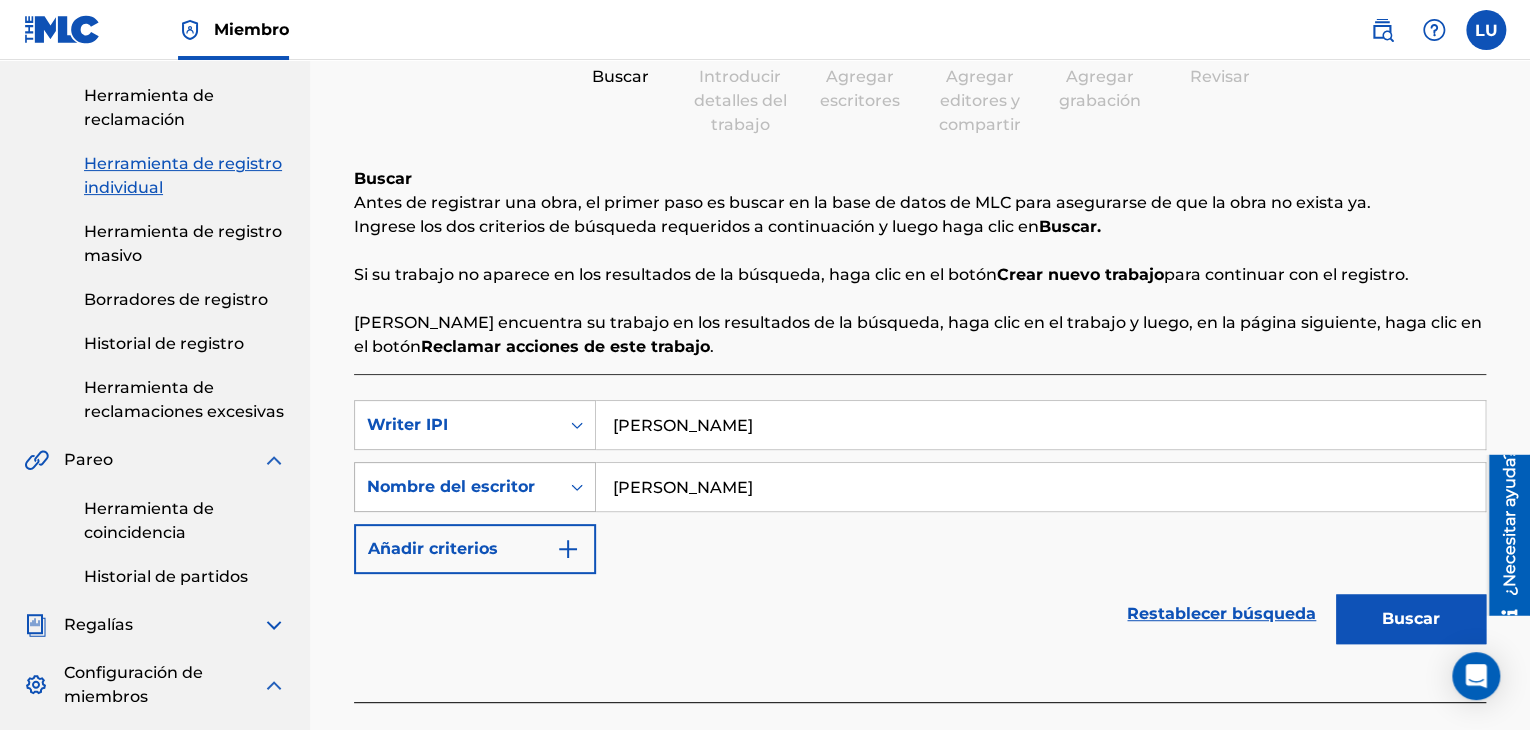 drag, startPoint x: 728, startPoint y: 487, endPoint x: 554, endPoint y: 501, distance: 174.56232 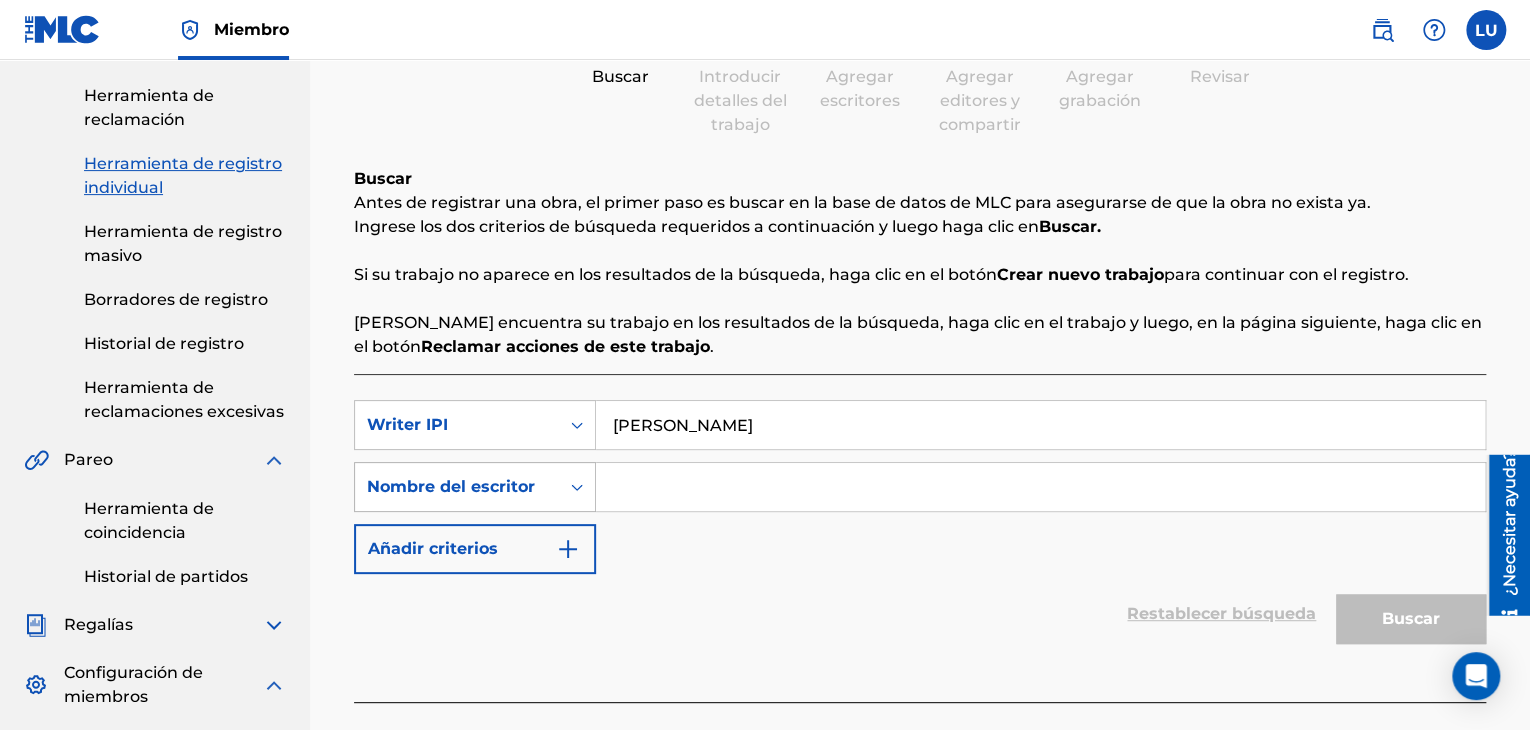 type 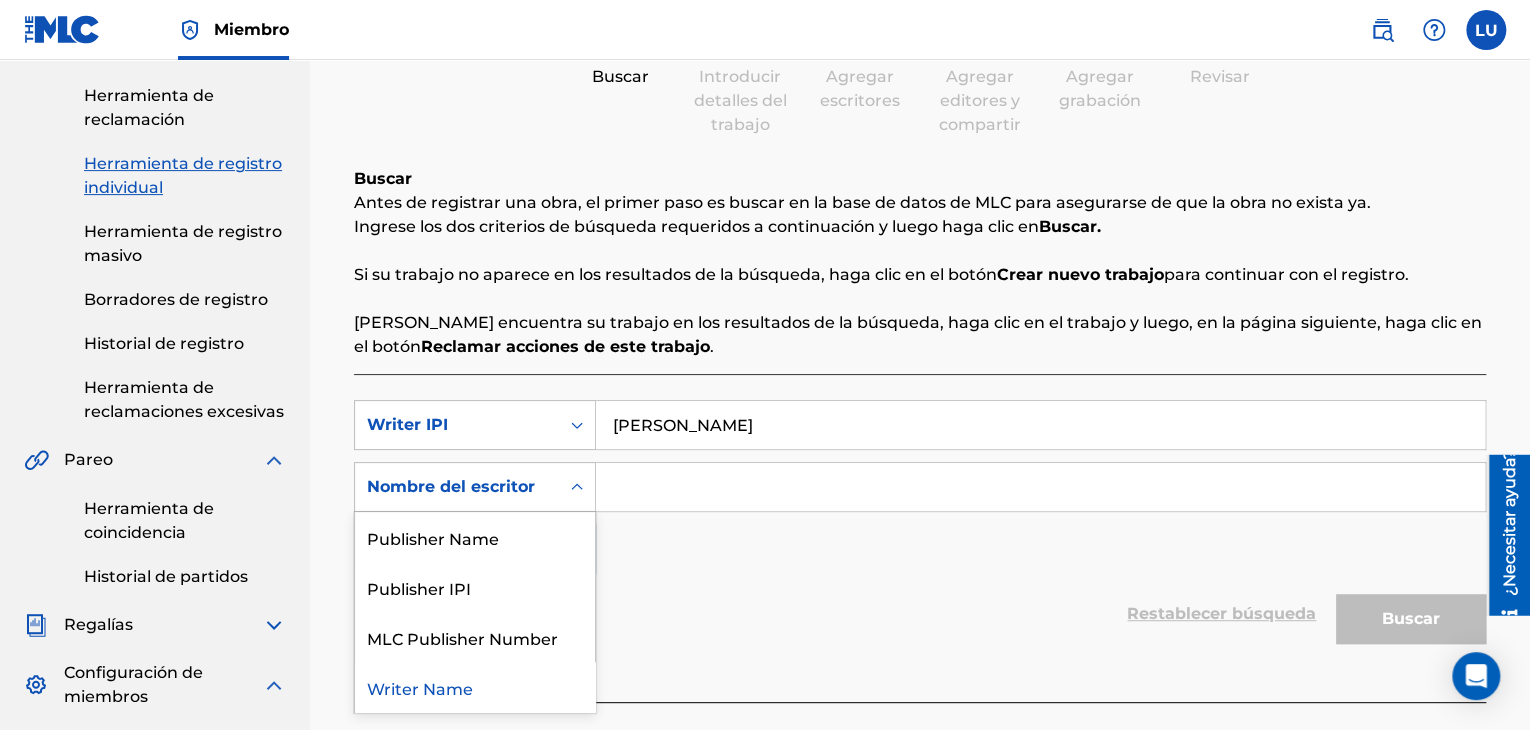 click on "Nombre del escritor" at bounding box center [451, 486] 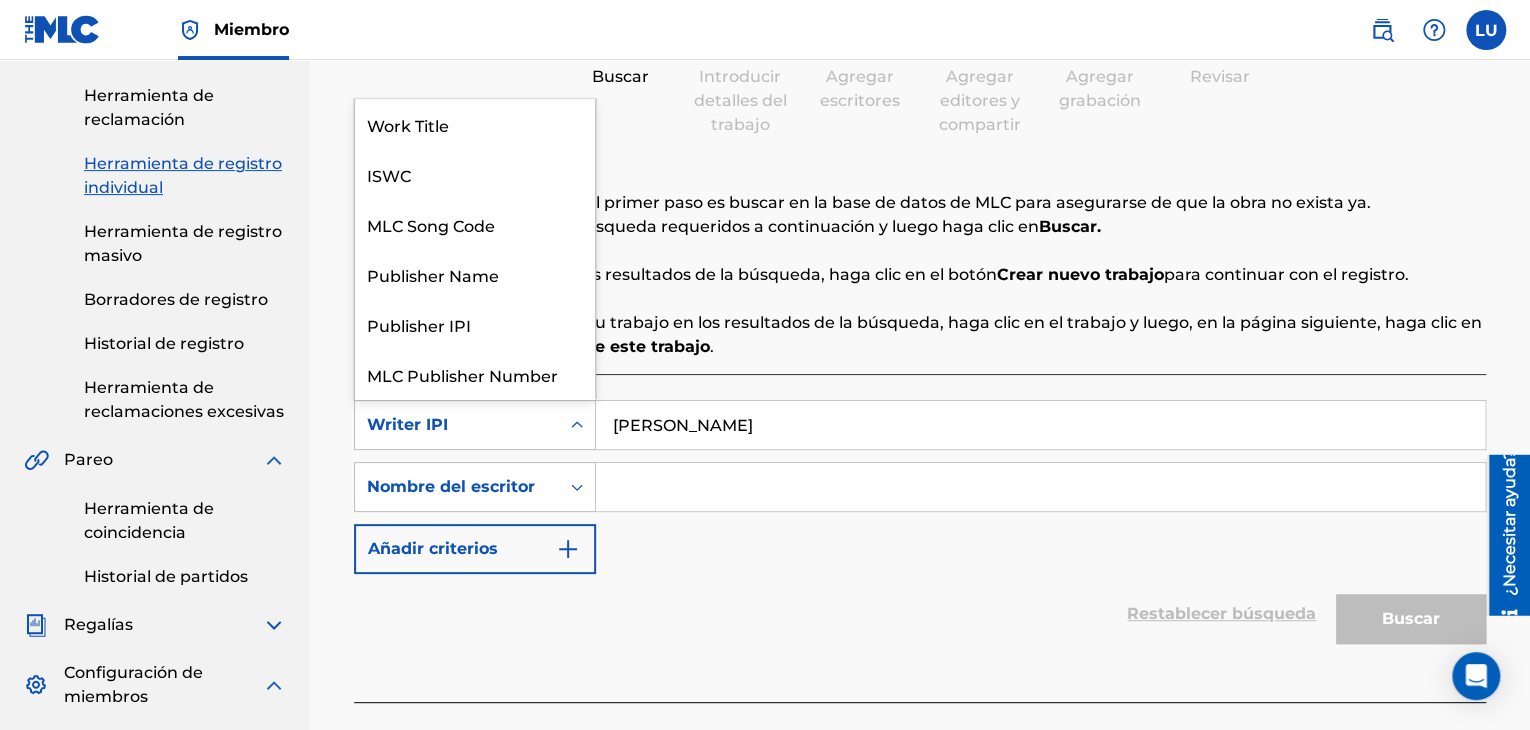 click on "Writer IPI" at bounding box center [457, 425] 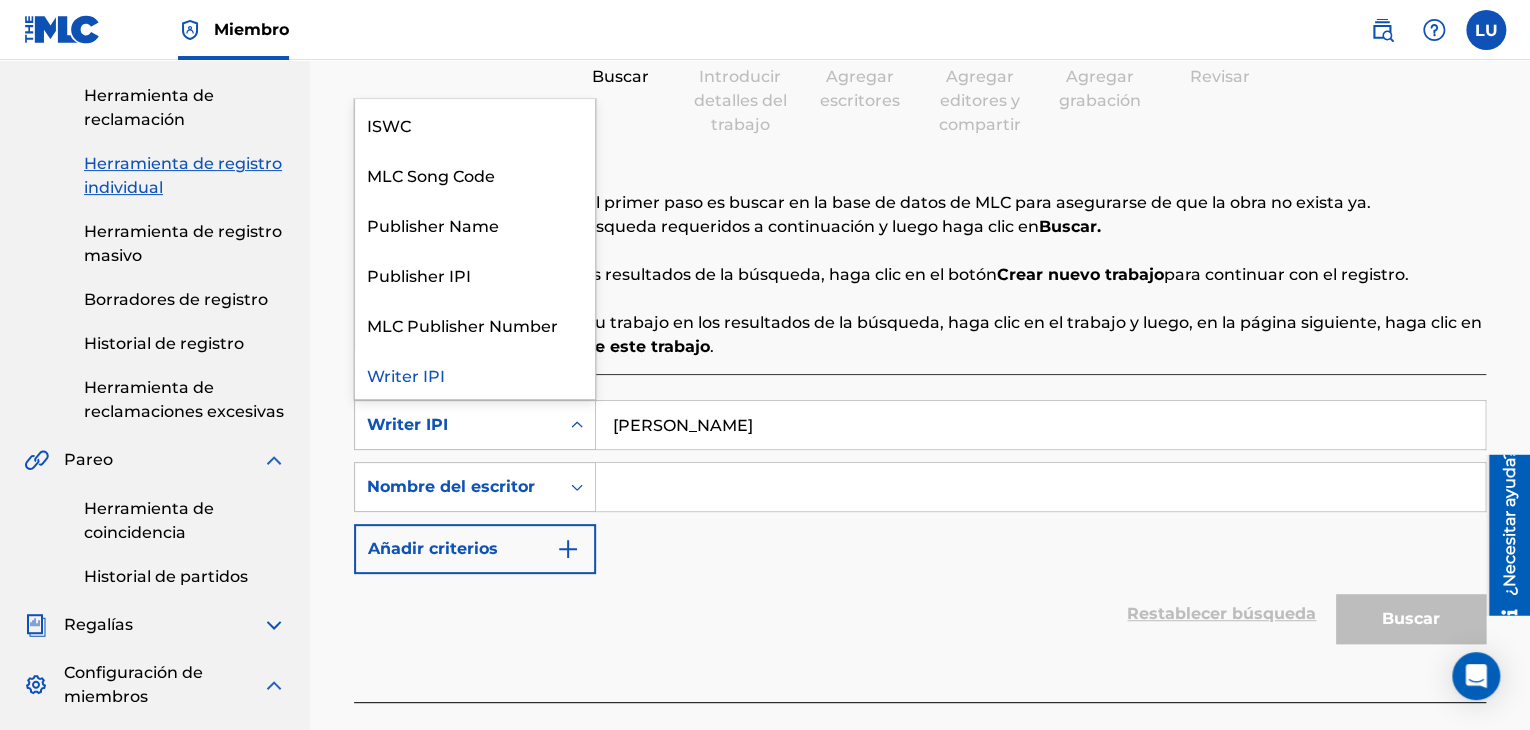 click 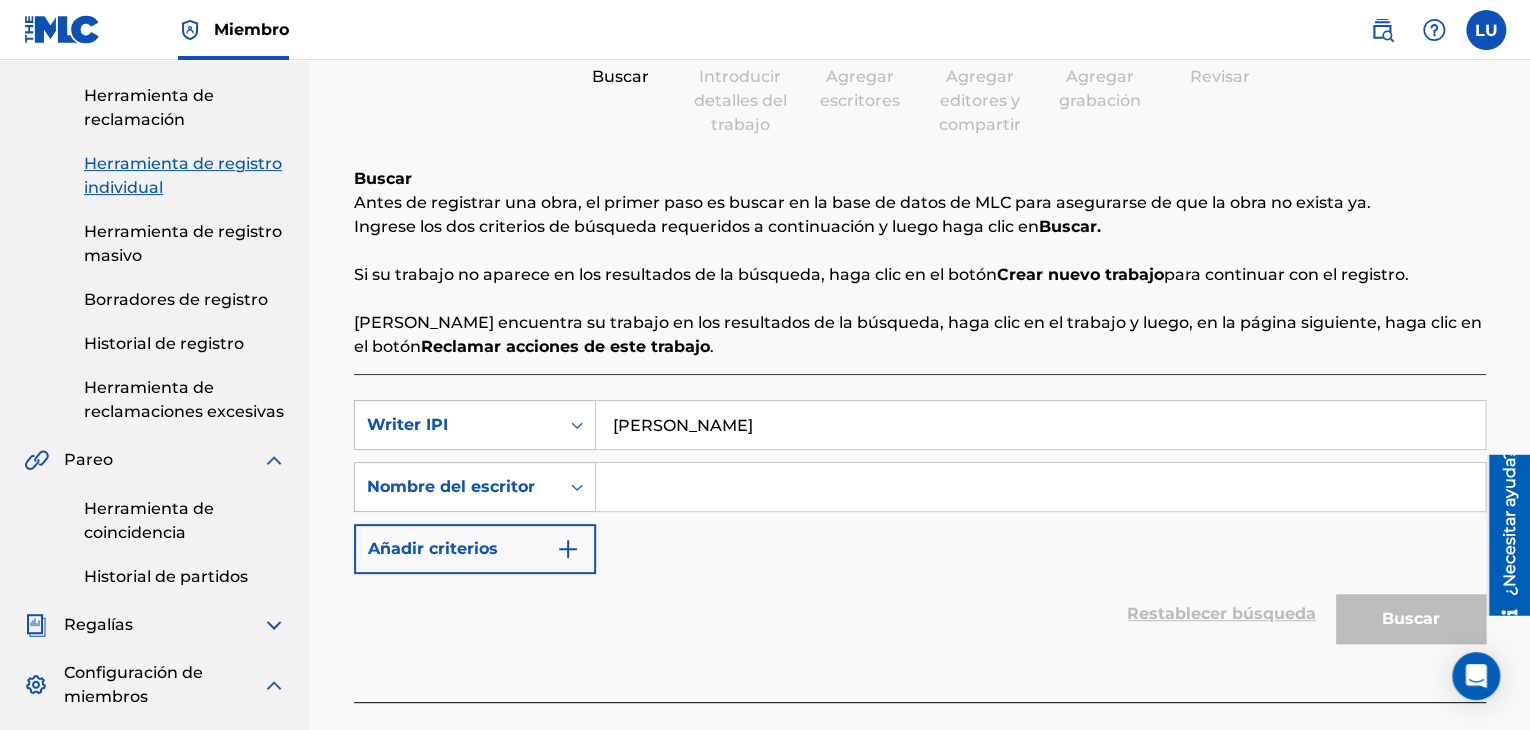 click 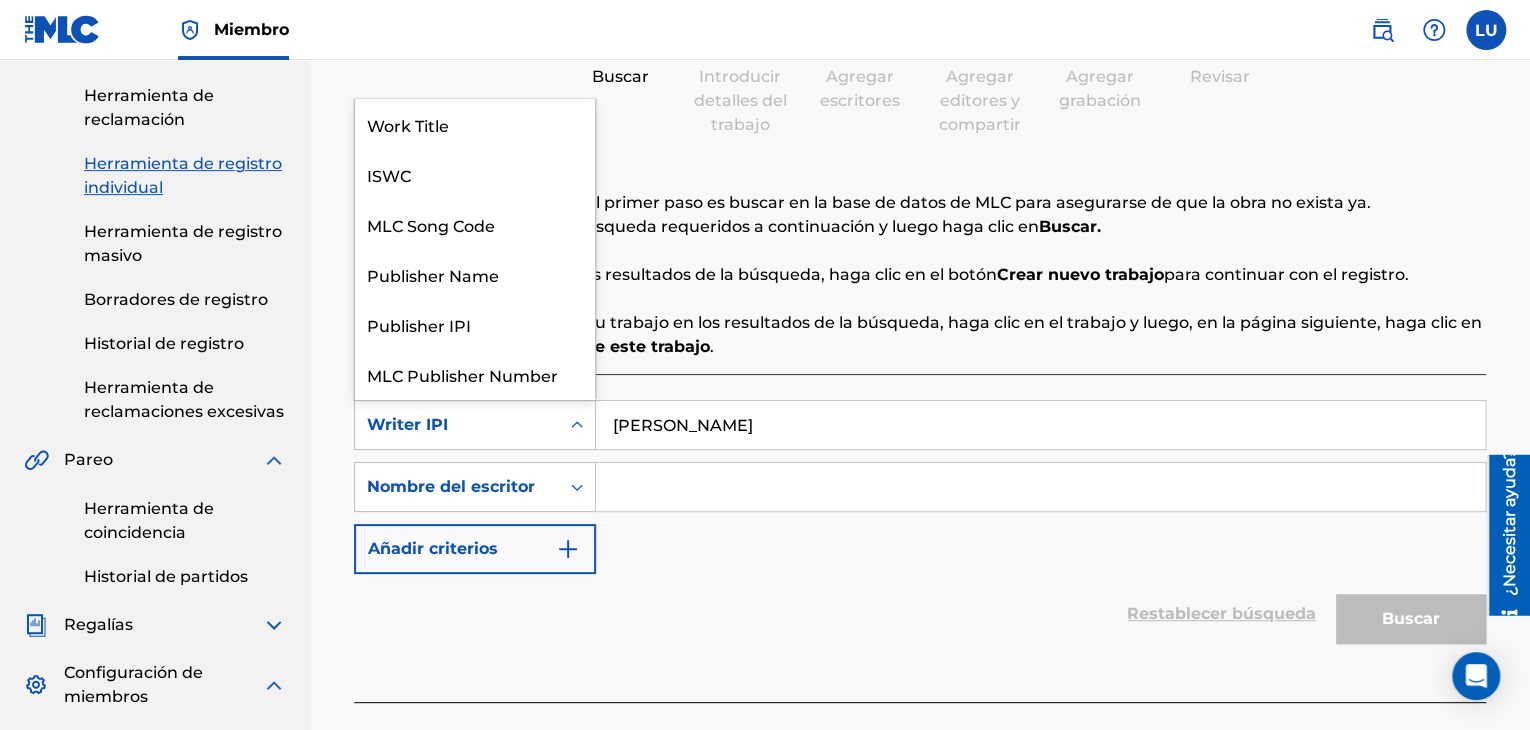 scroll, scrollTop: 50, scrollLeft: 0, axis: vertical 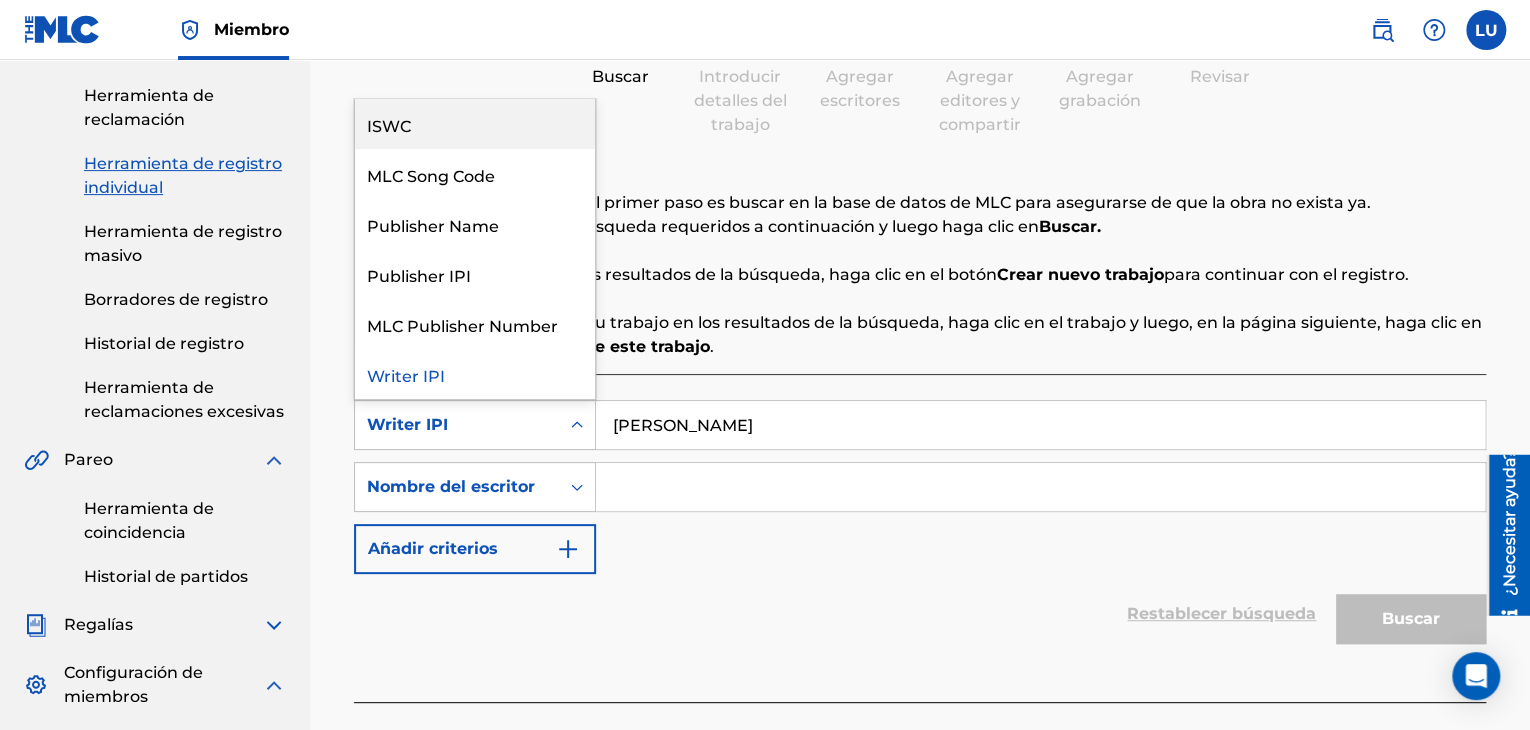 click on "ISWC" at bounding box center [475, 124] 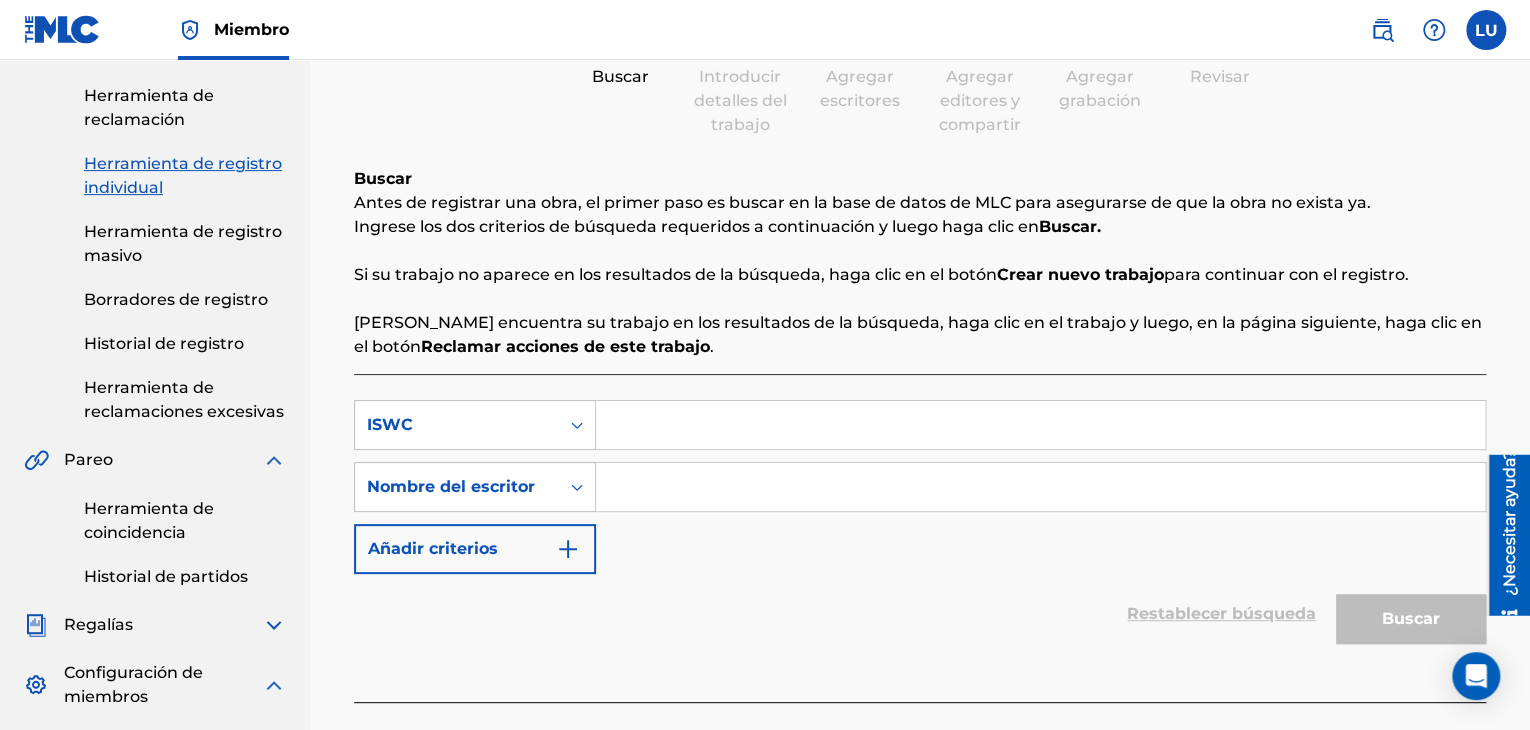 click at bounding box center [1040, 425] 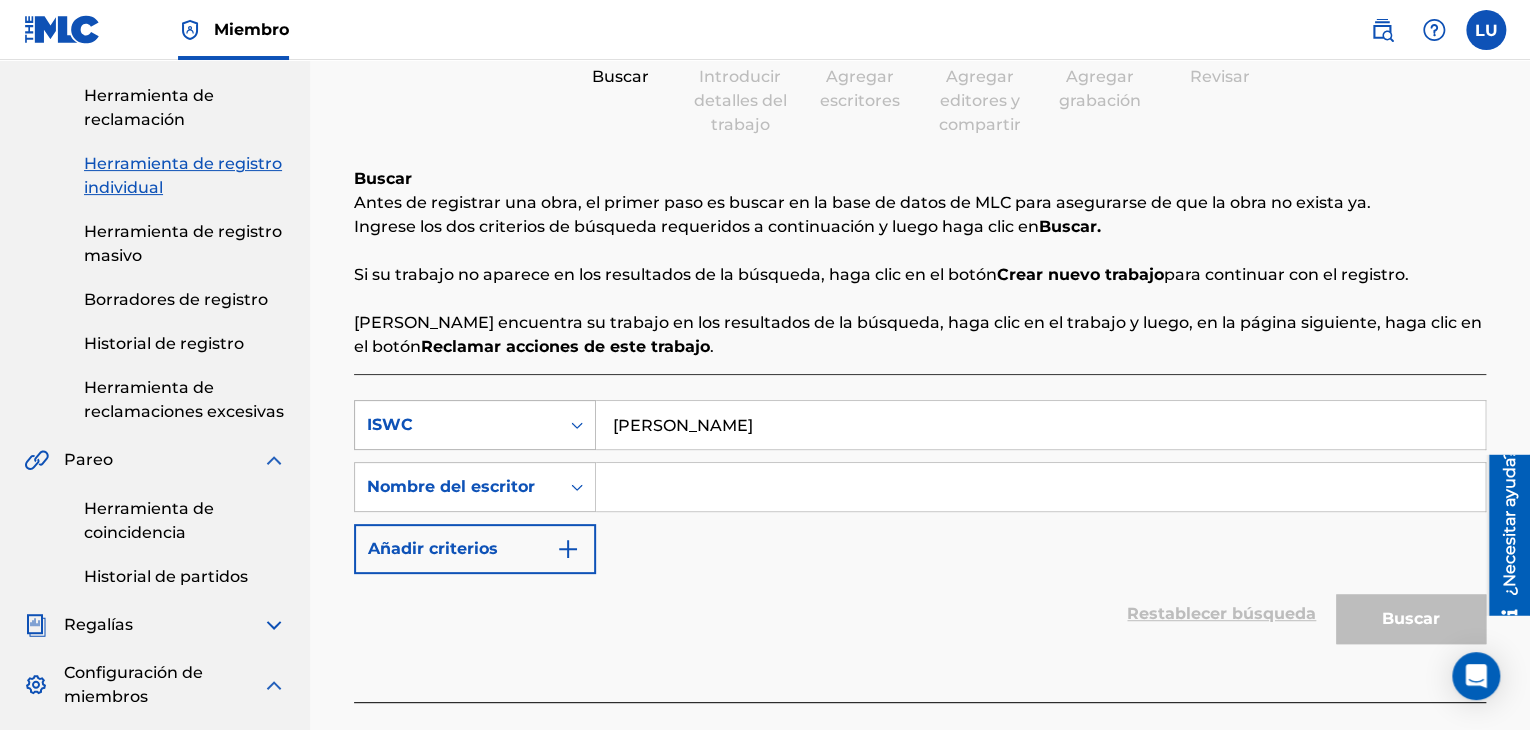 drag, startPoint x: 736, startPoint y: 437, endPoint x: 542, endPoint y: 420, distance: 194.74342 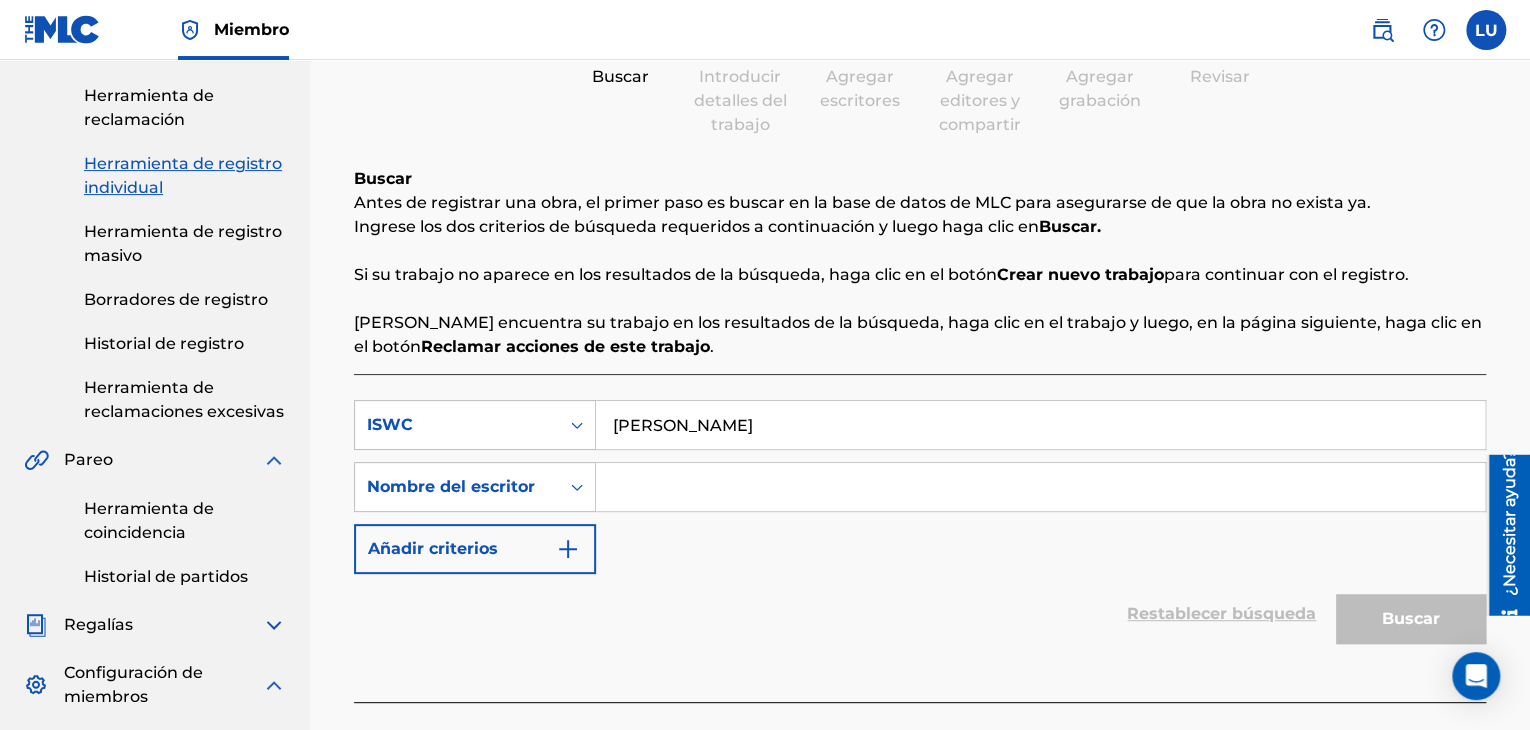 type 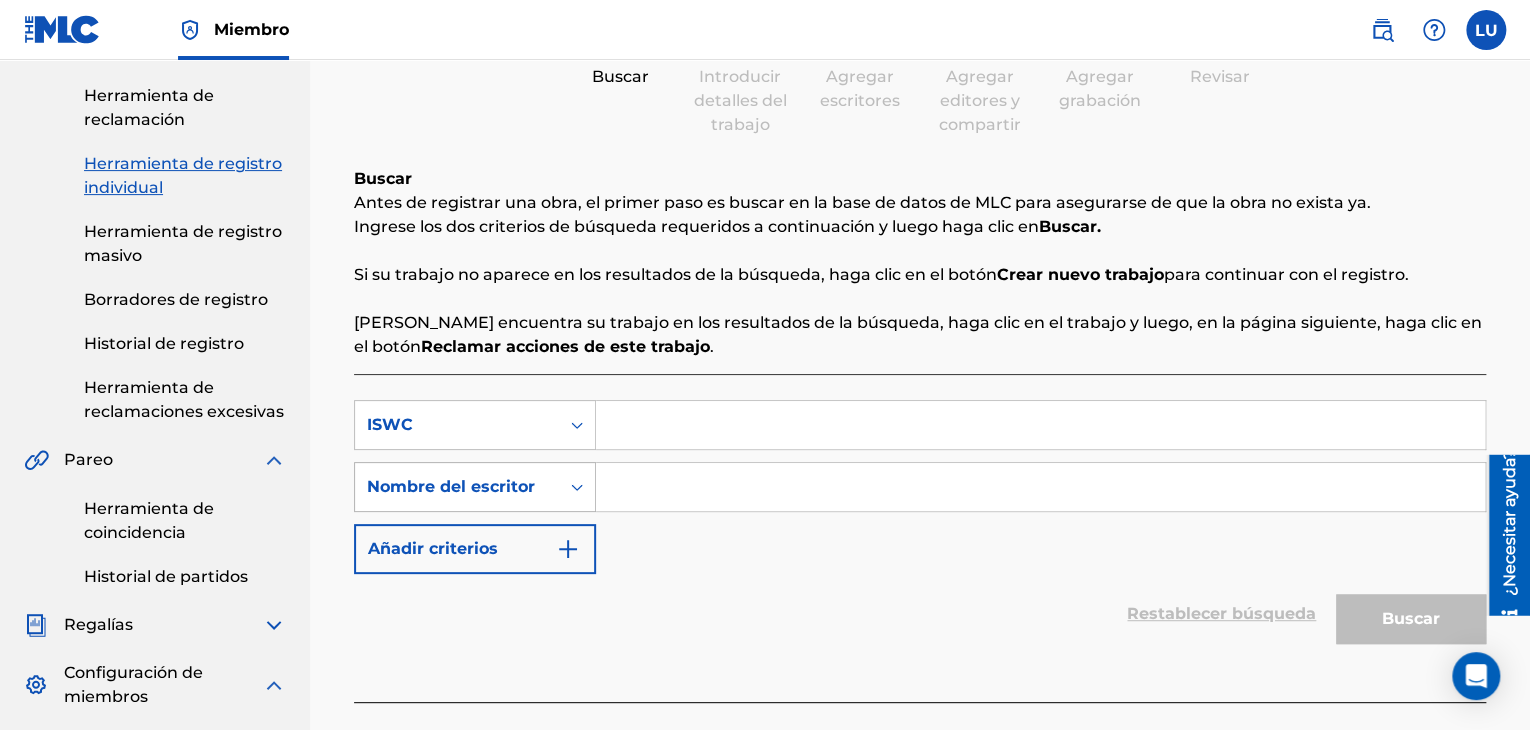click at bounding box center (577, 487) 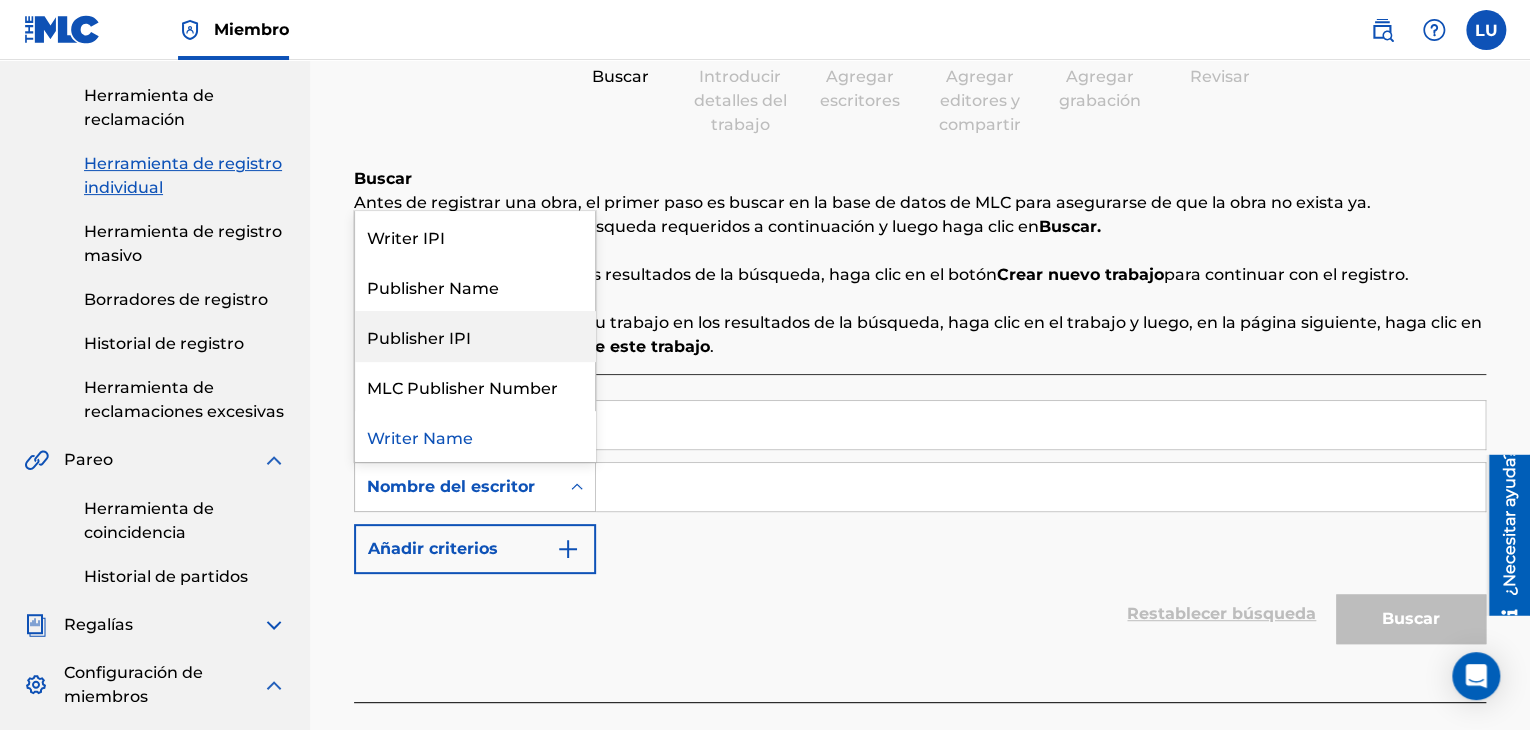 click on "Publisher IPI" at bounding box center (475, 336) 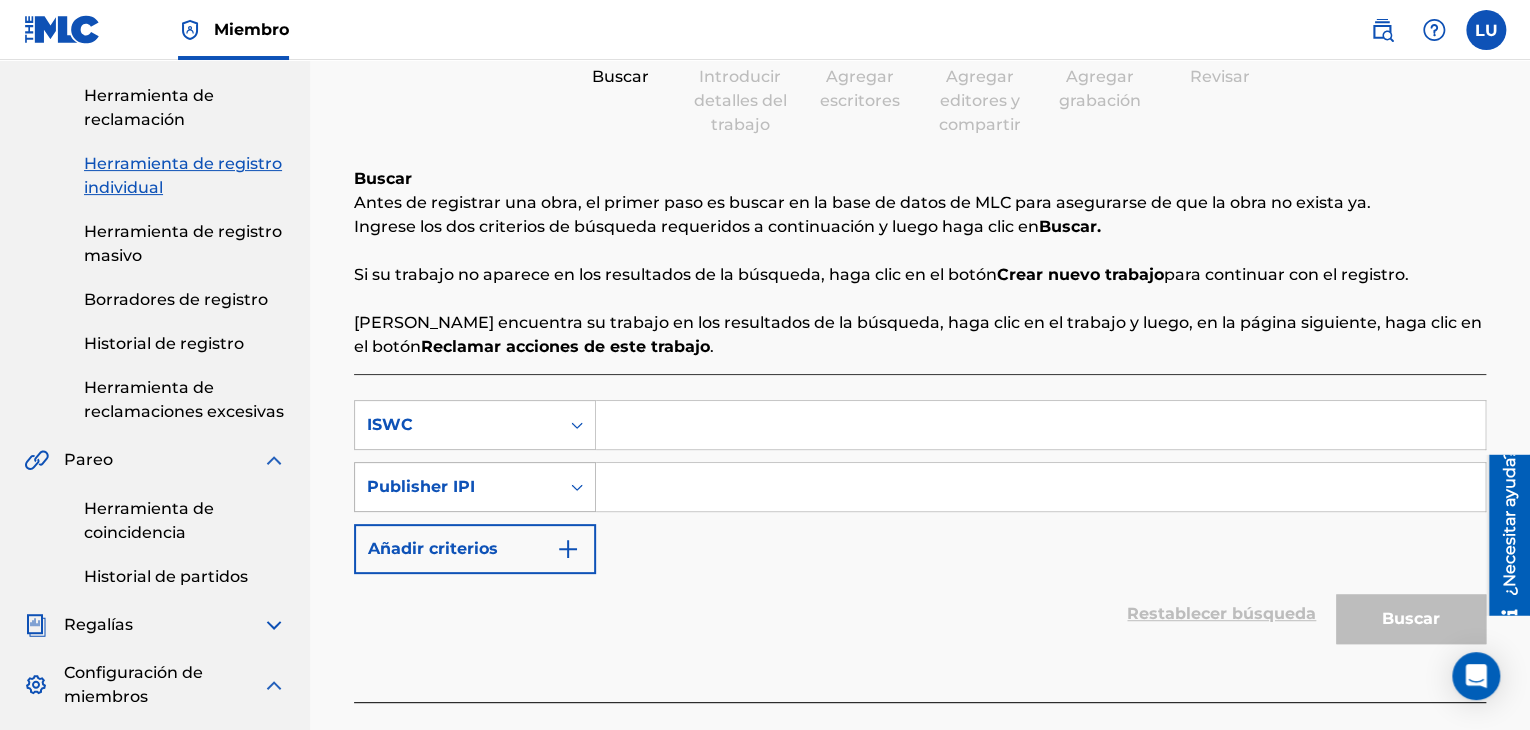 click on "Publisher IPI" at bounding box center [457, 487] 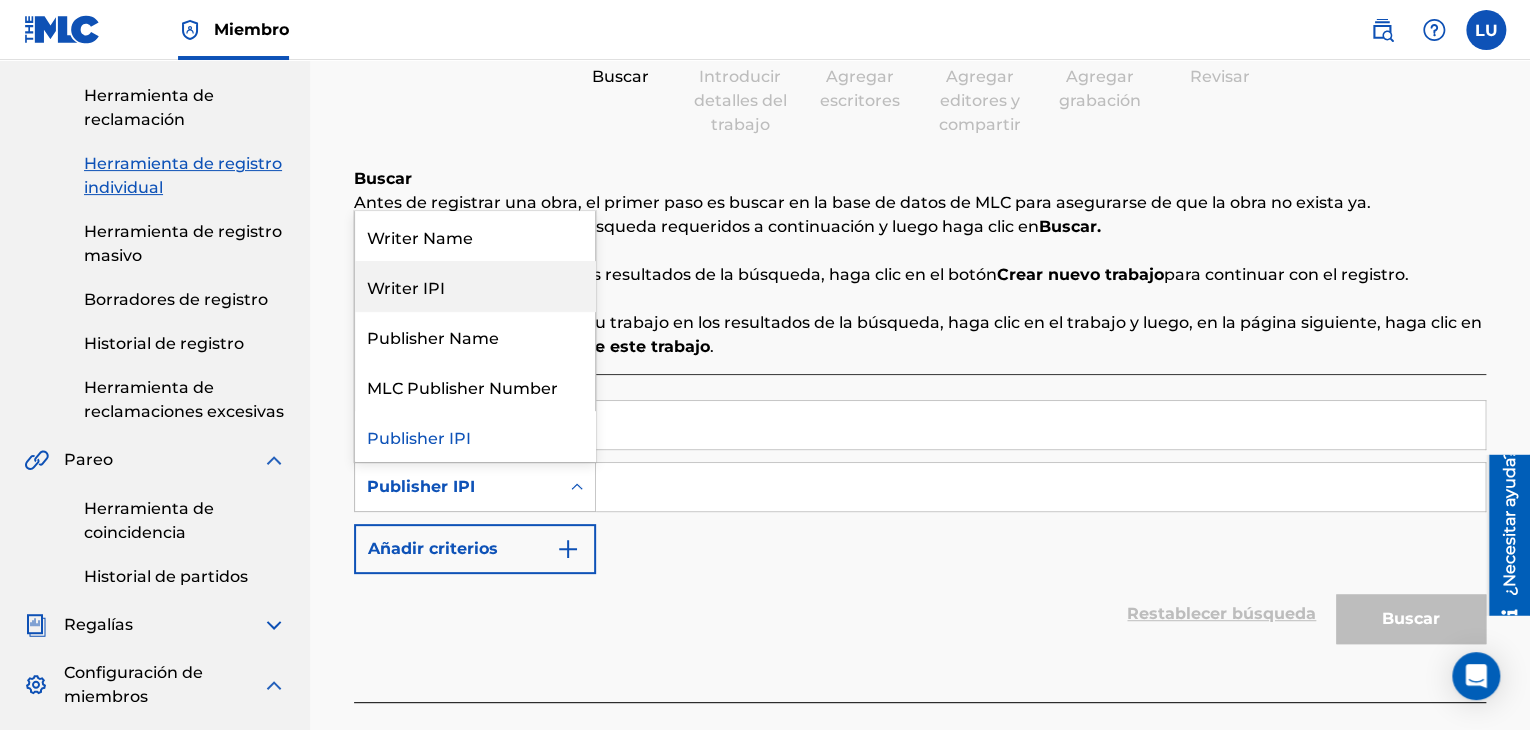 click on "Writer IPI" at bounding box center (475, 286) 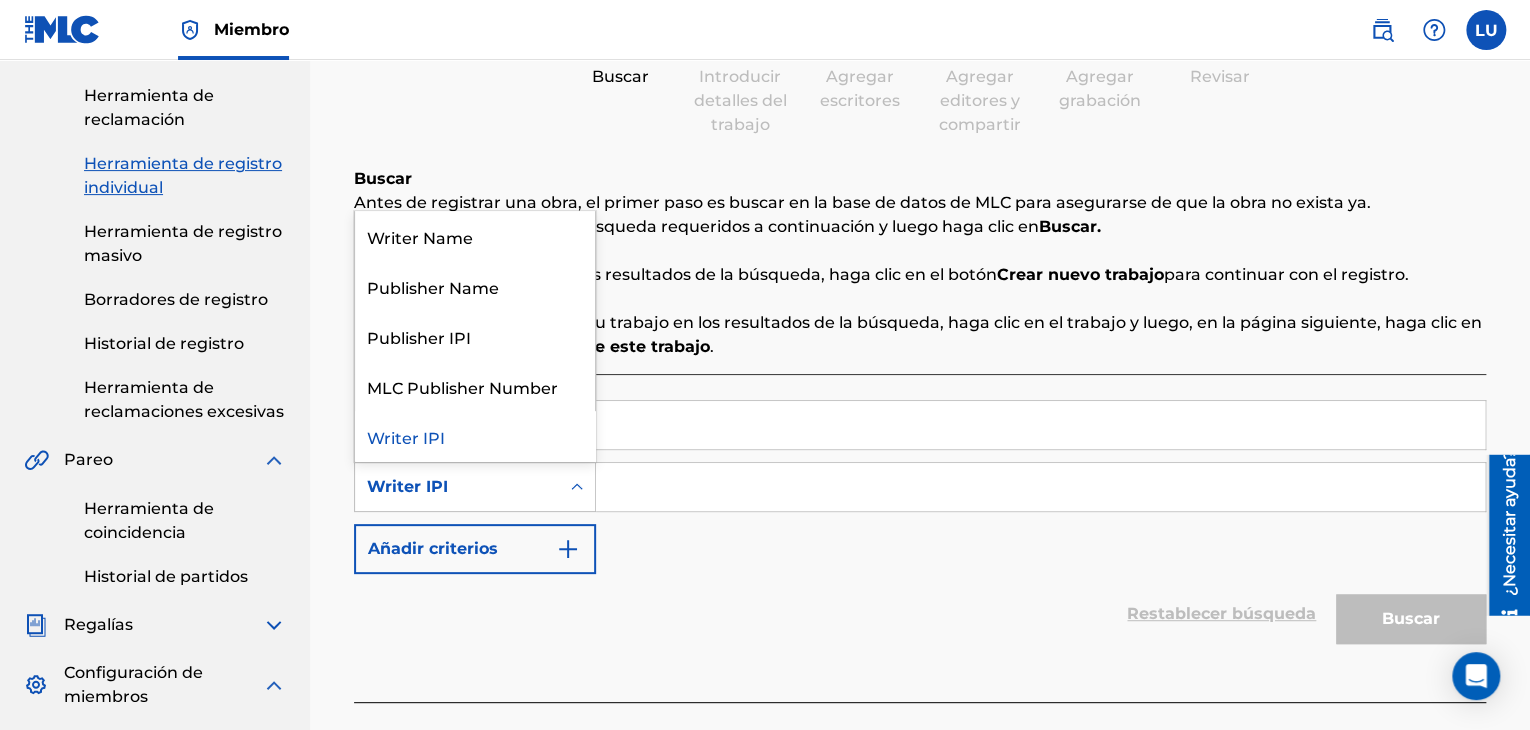 click at bounding box center [577, 487] 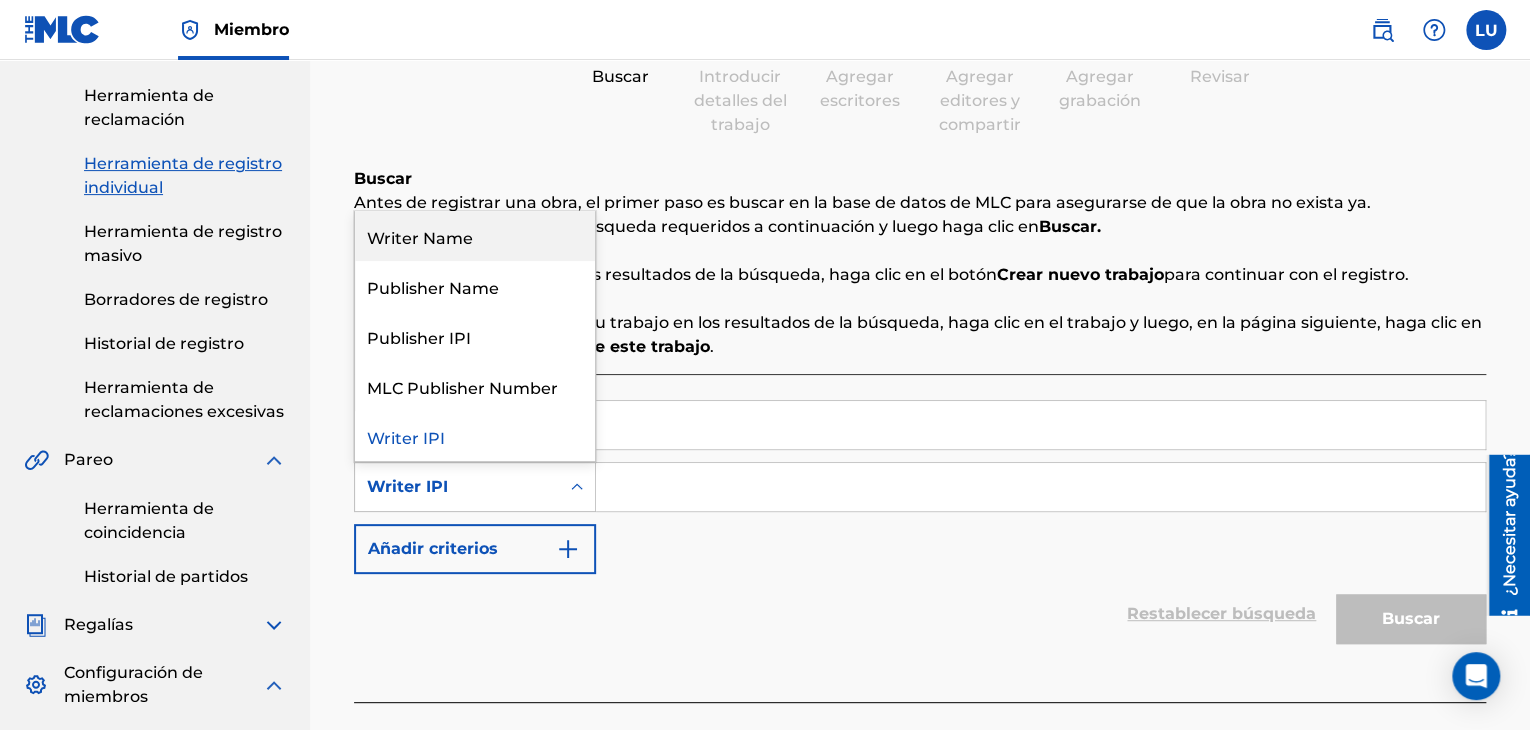click on "Writer Name" at bounding box center [475, 236] 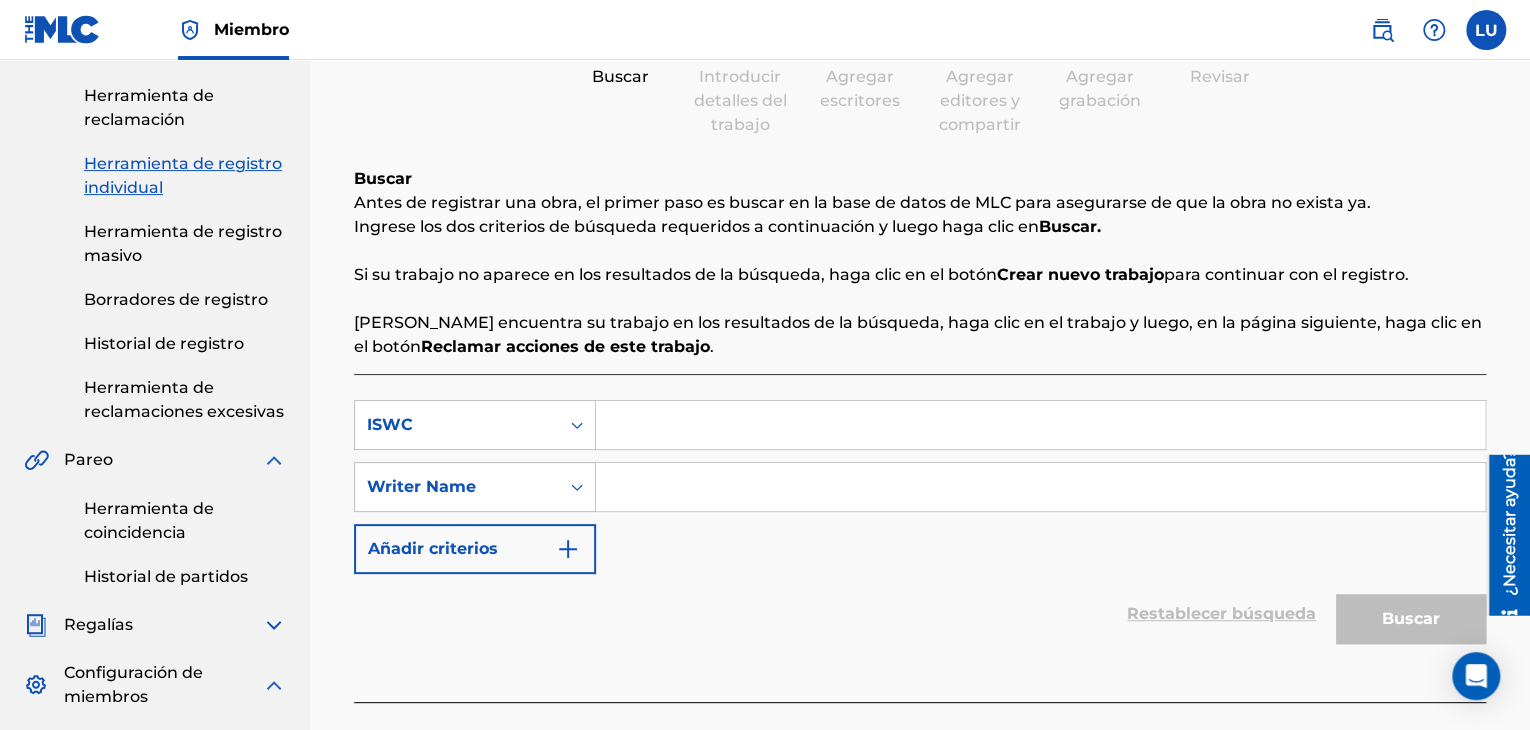click at bounding box center (1040, 487) 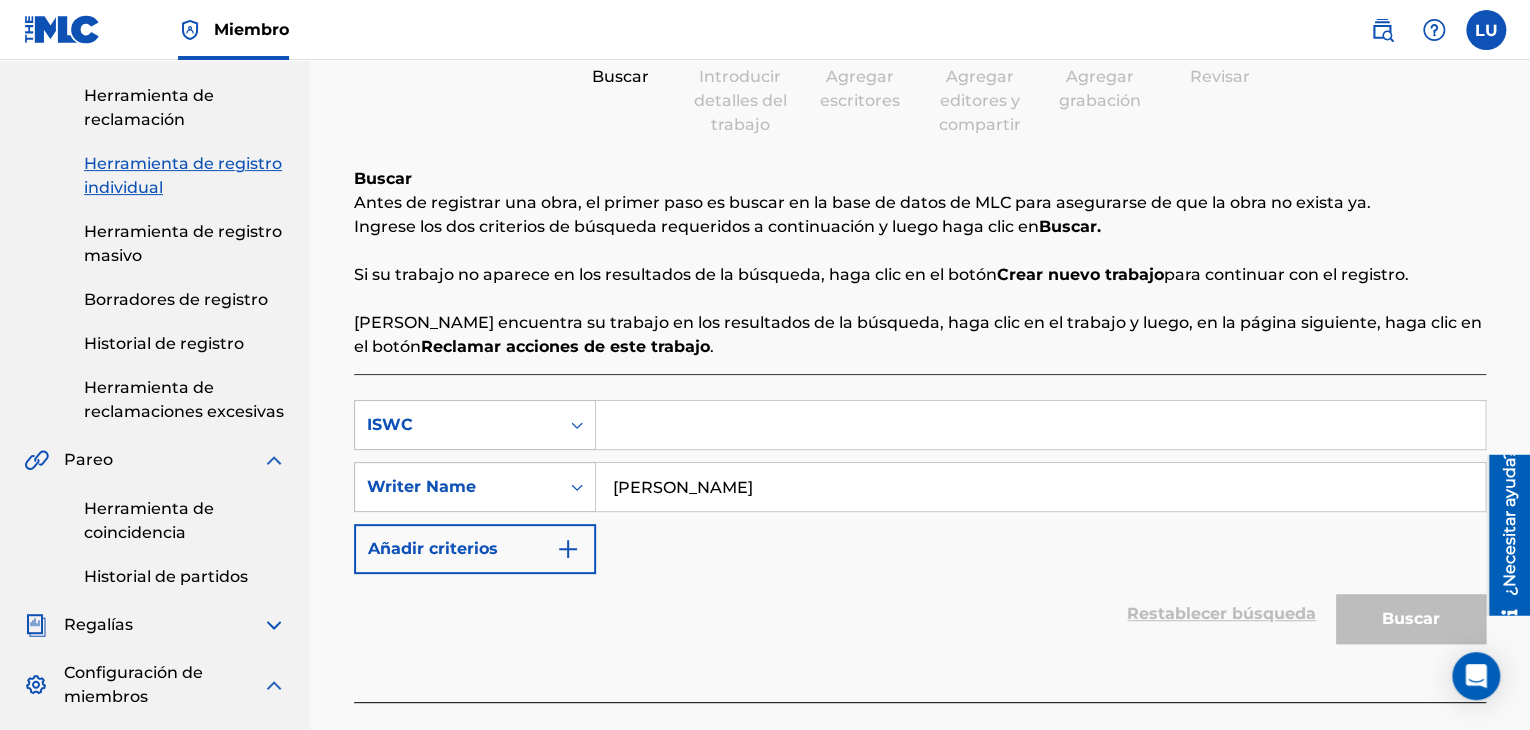 type on "[PERSON_NAME]" 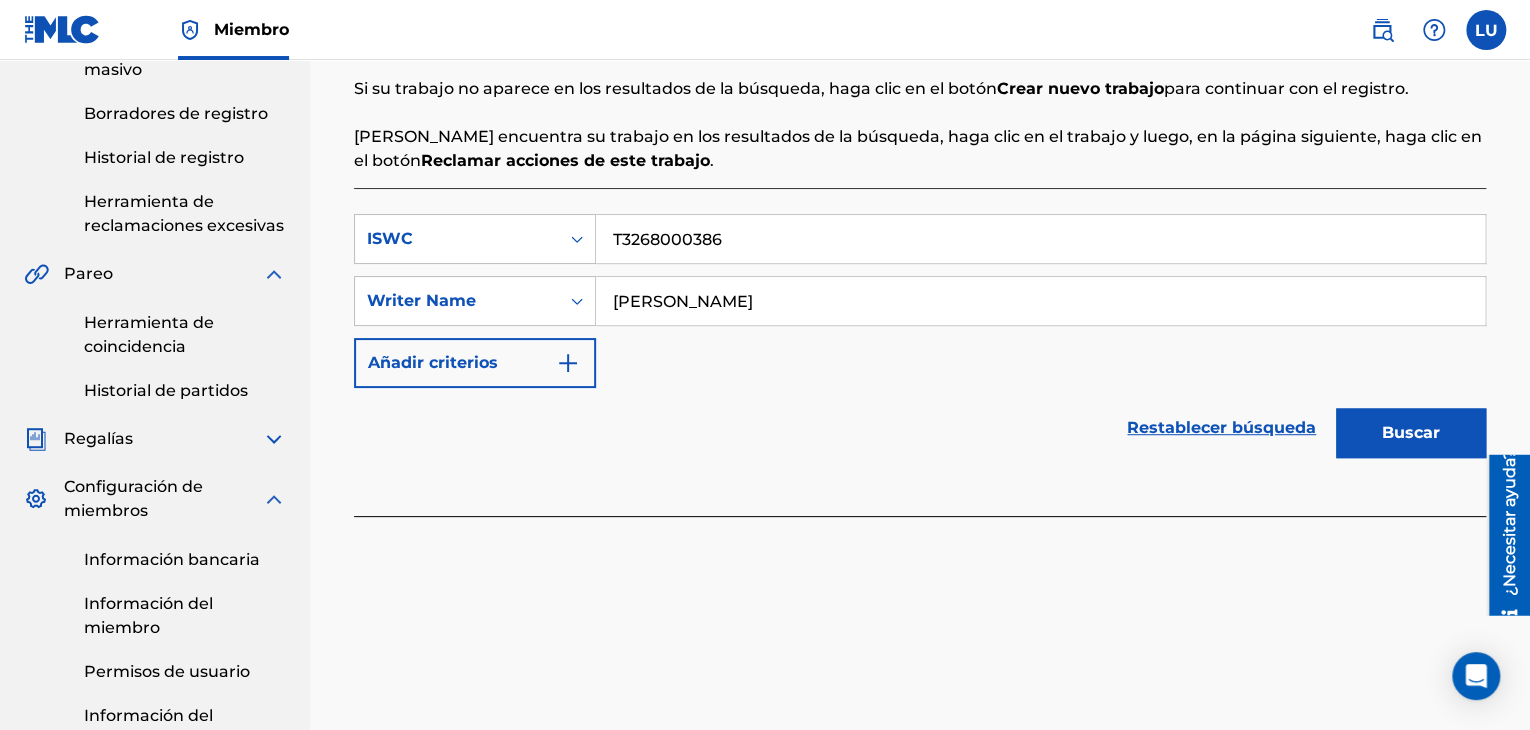 scroll, scrollTop: 300, scrollLeft: 0, axis: vertical 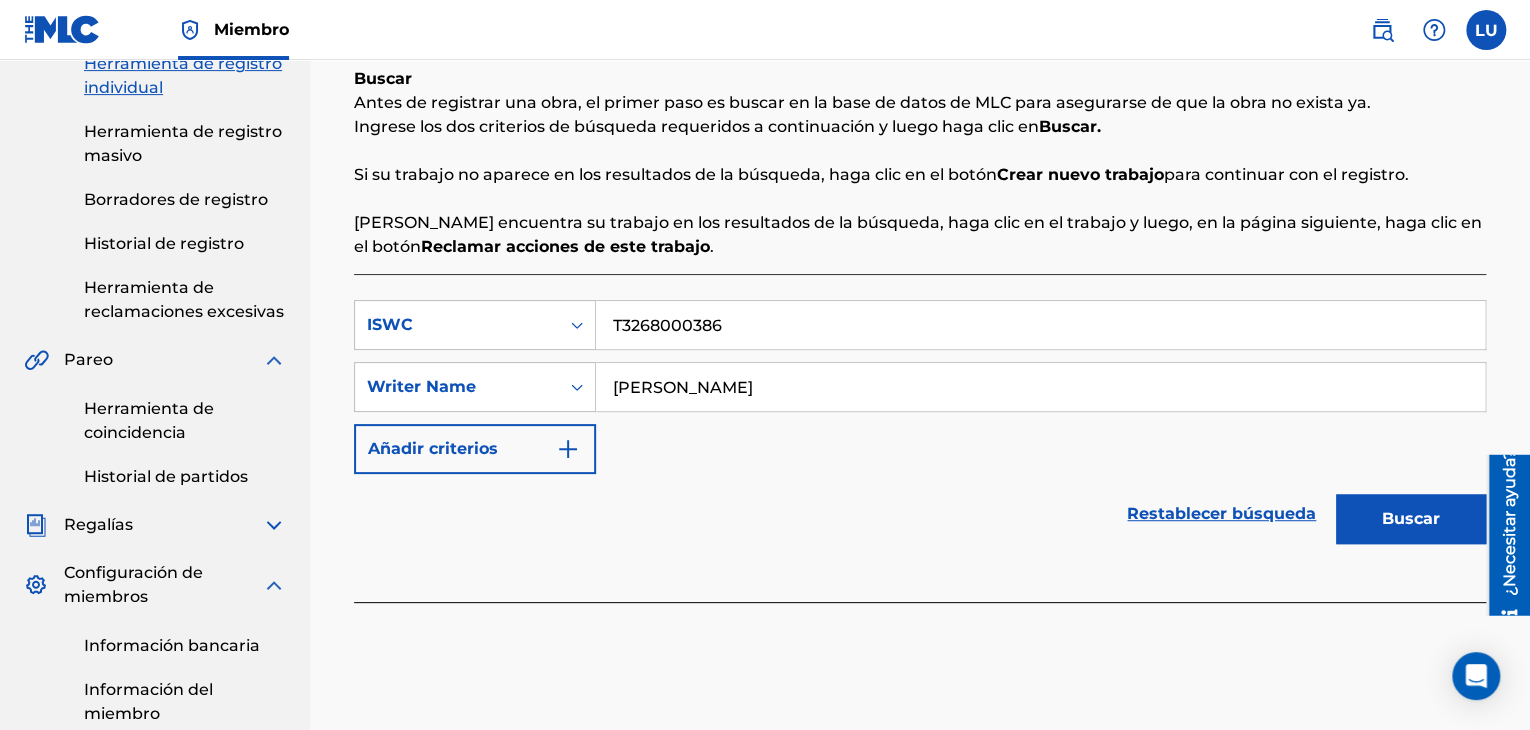 type on "T3268000386" 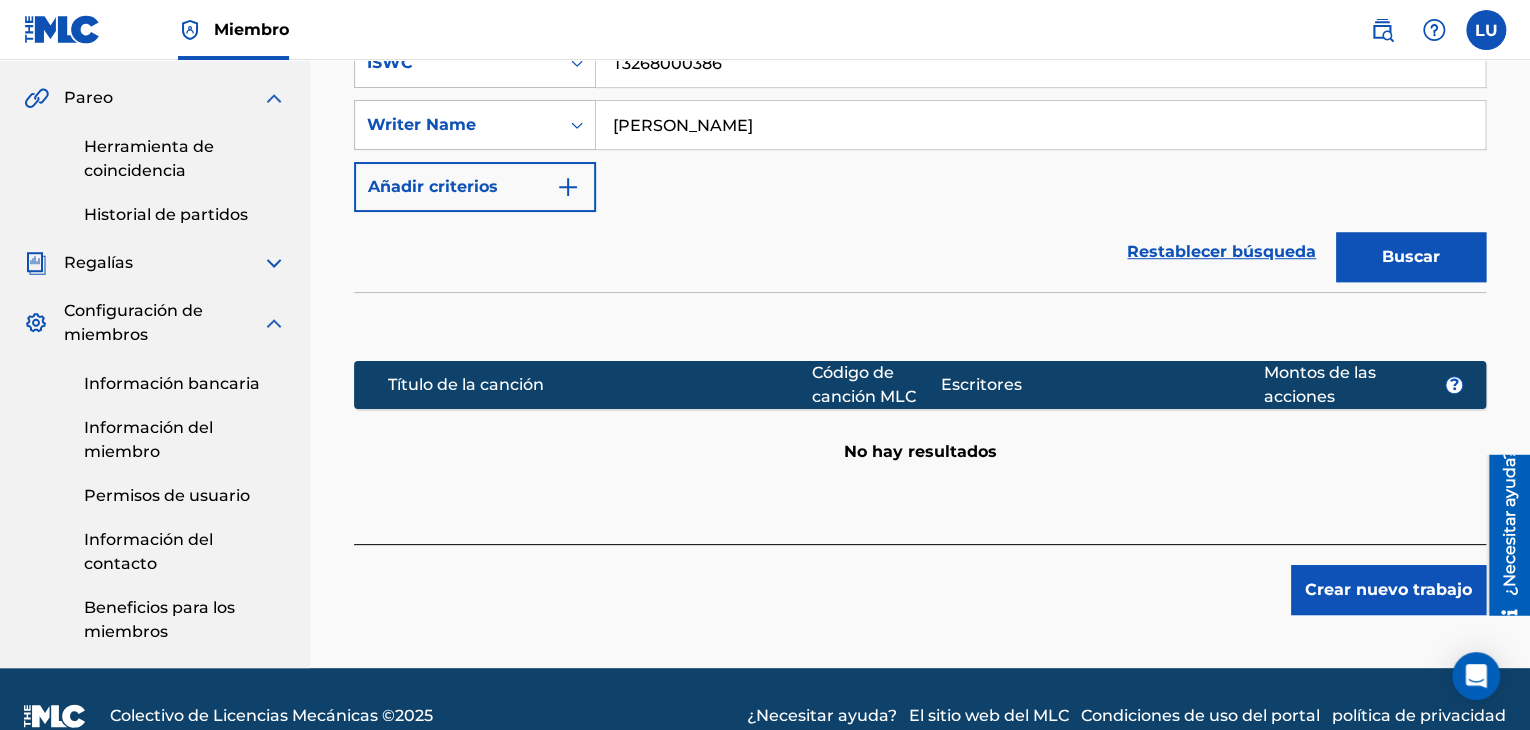 scroll, scrollTop: 596, scrollLeft: 0, axis: vertical 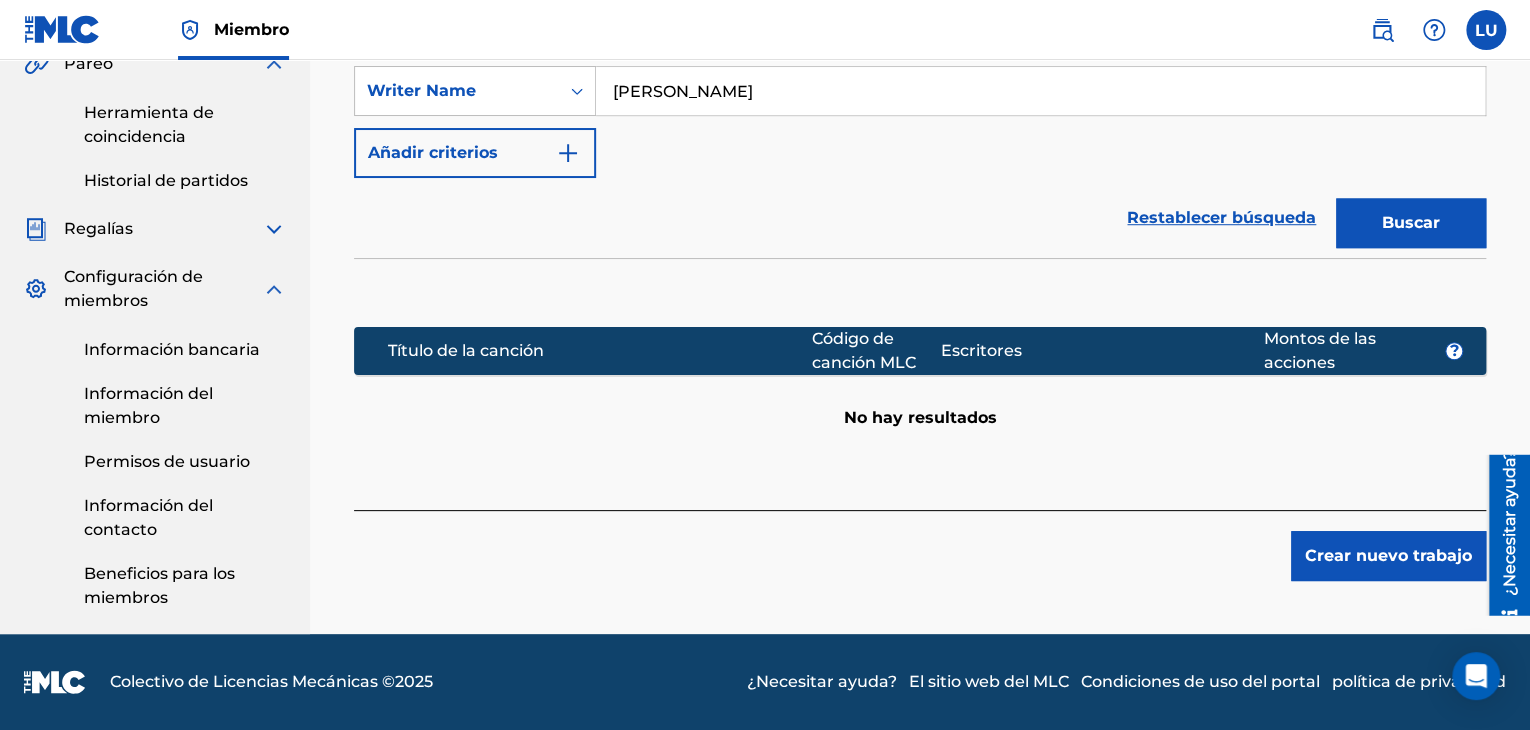 click on "Crear nuevo trabajo" at bounding box center [1388, 555] 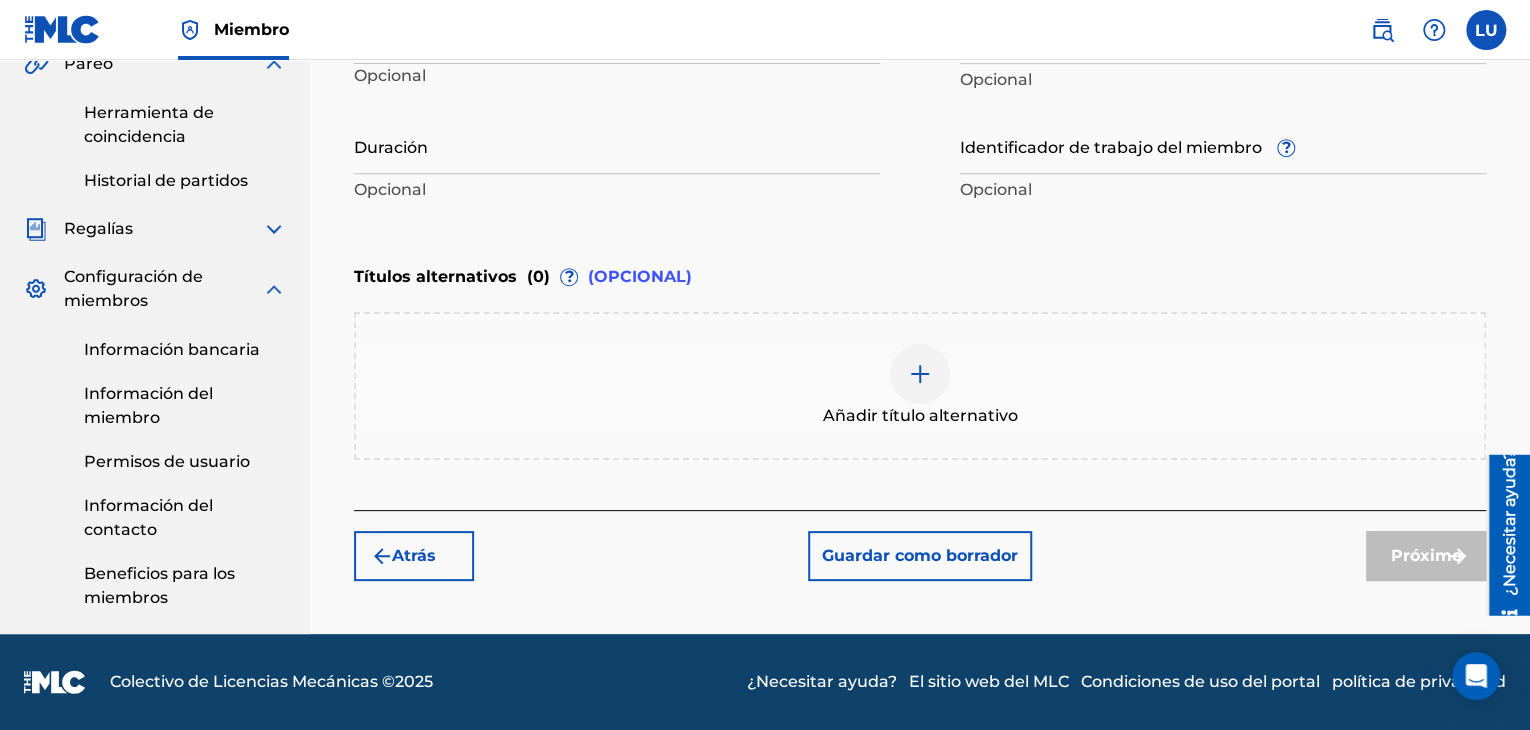 click at bounding box center (1382, 30) 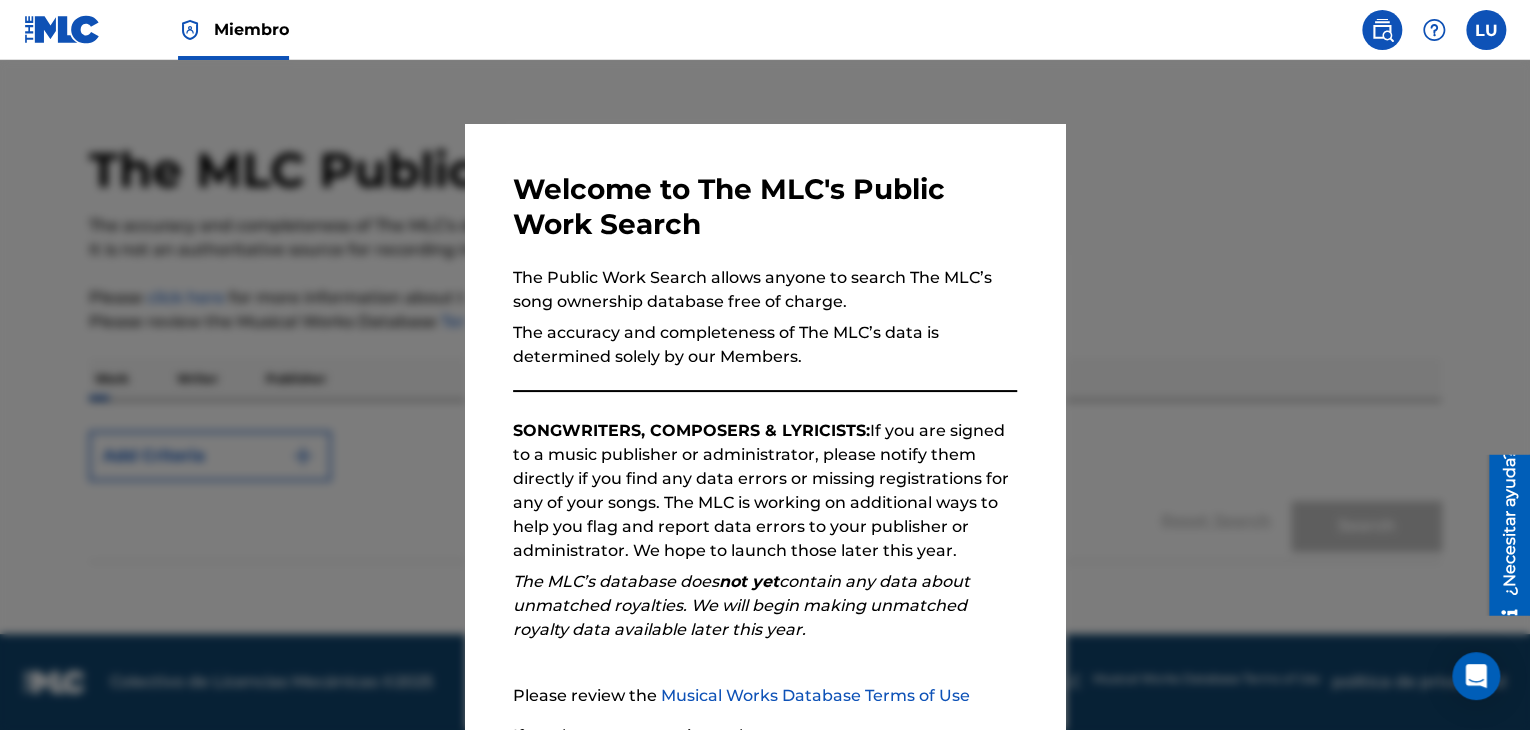 scroll, scrollTop: 0, scrollLeft: 0, axis: both 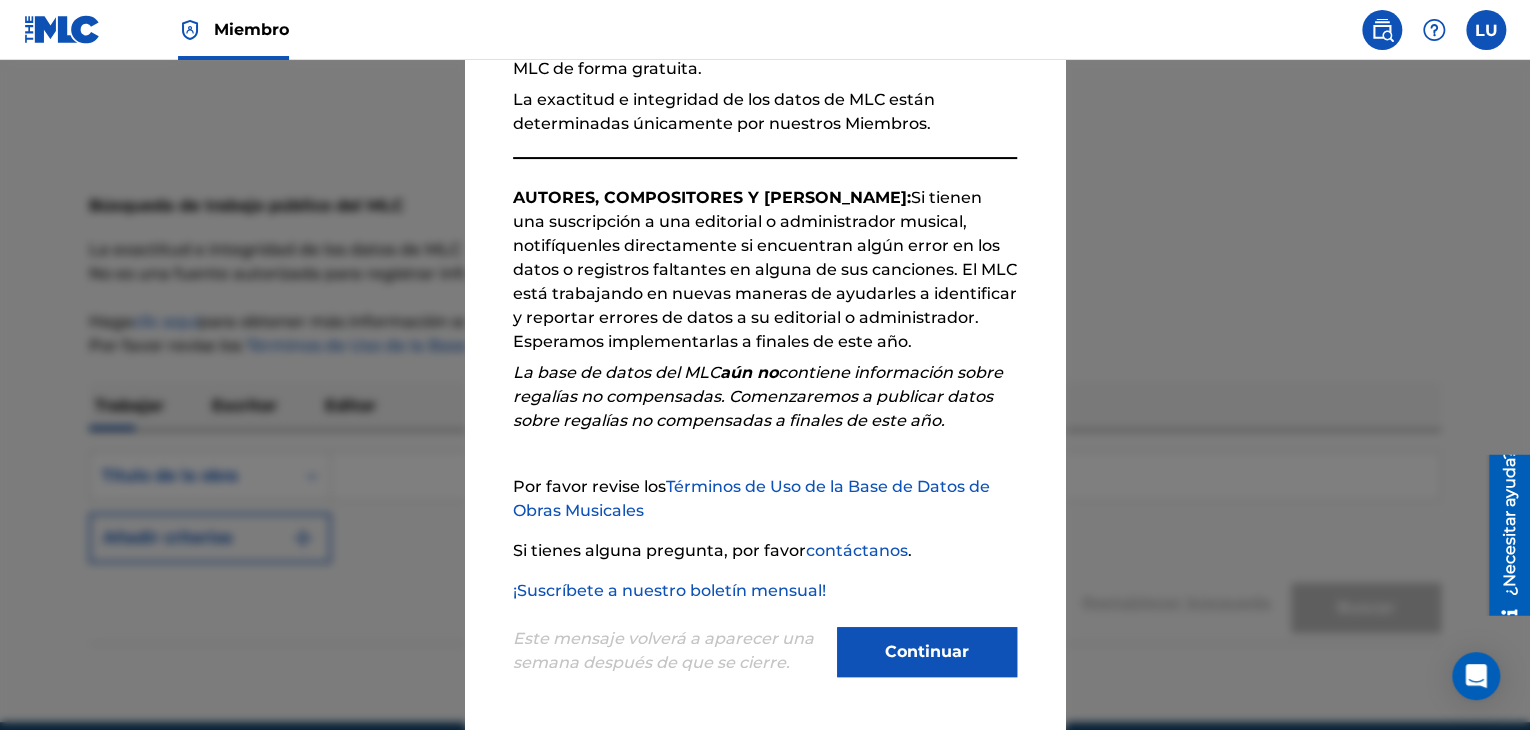 click on "Continuar" at bounding box center [927, 652] 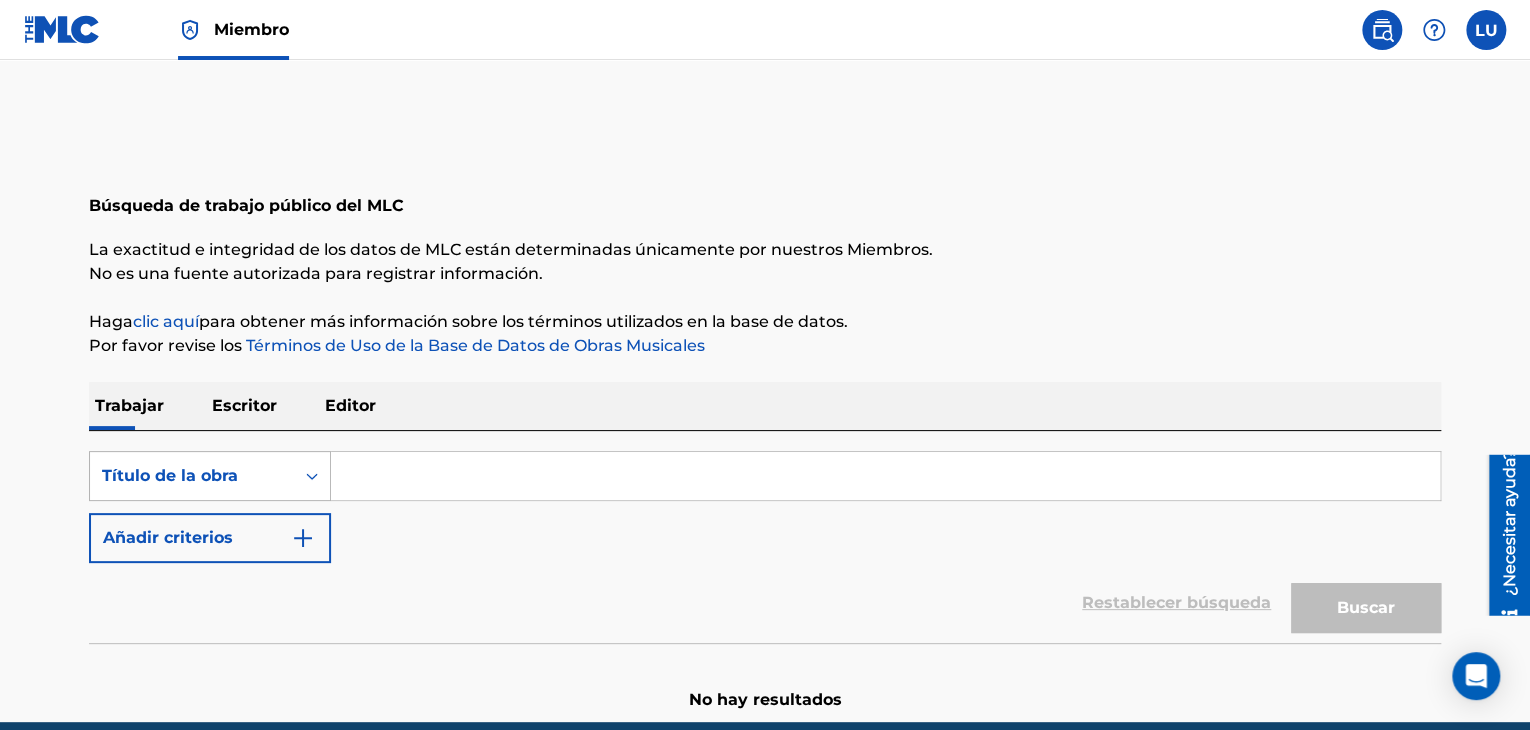 click on "Título de la obra" at bounding box center (210, 476) 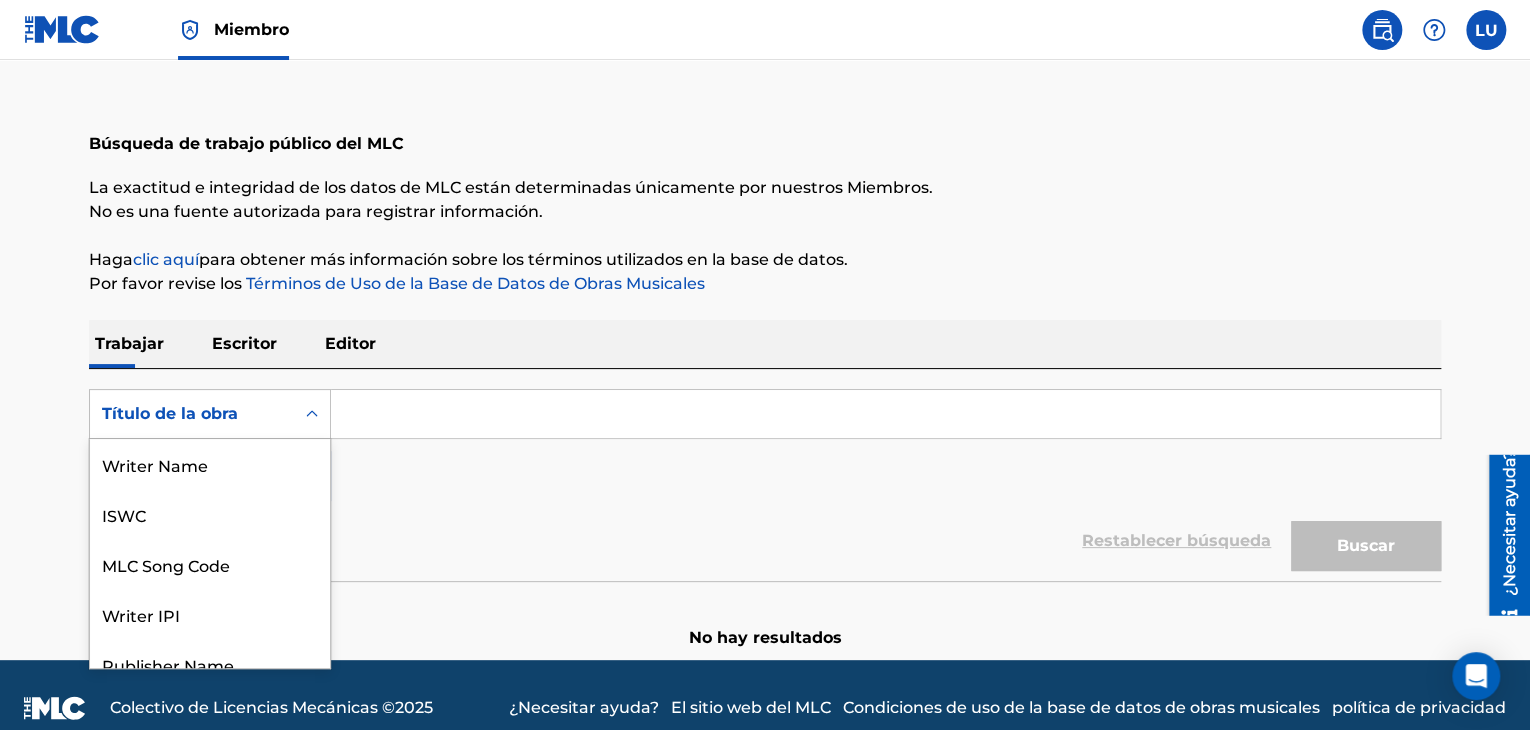 scroll, scrollTop: 71, scrollLeft: 0, axis: vertical 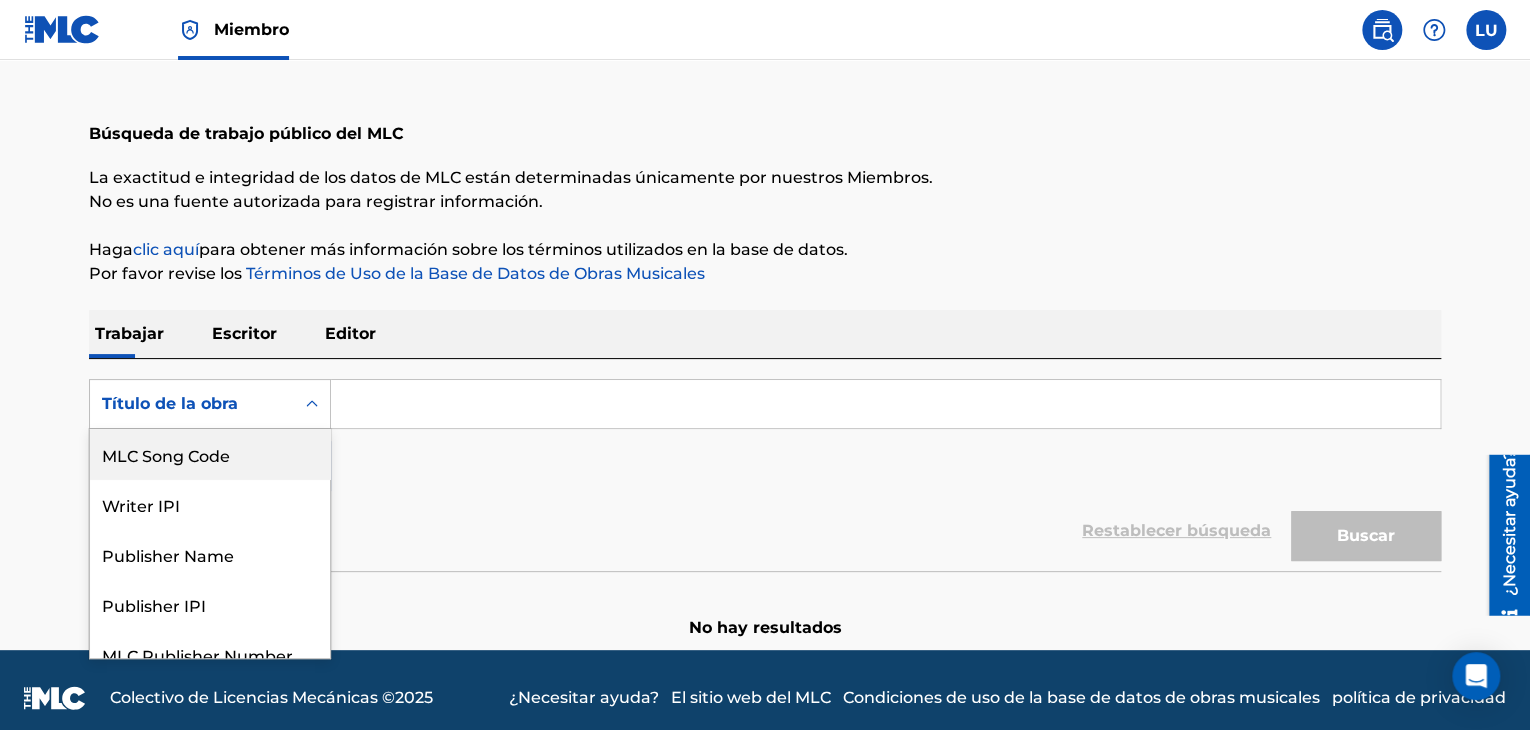 click at bounding box center [885, 404] 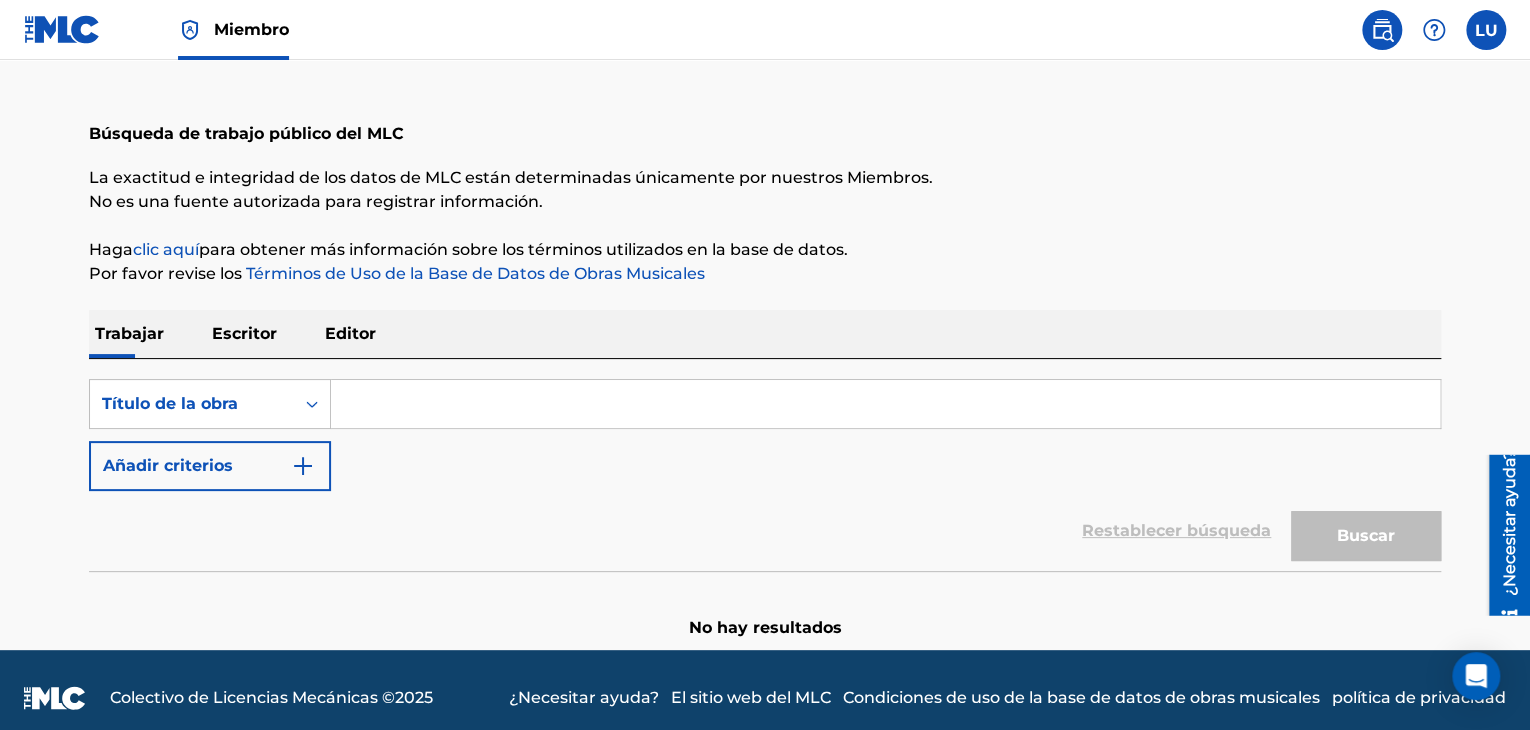 click at bounding box center (303, 466) 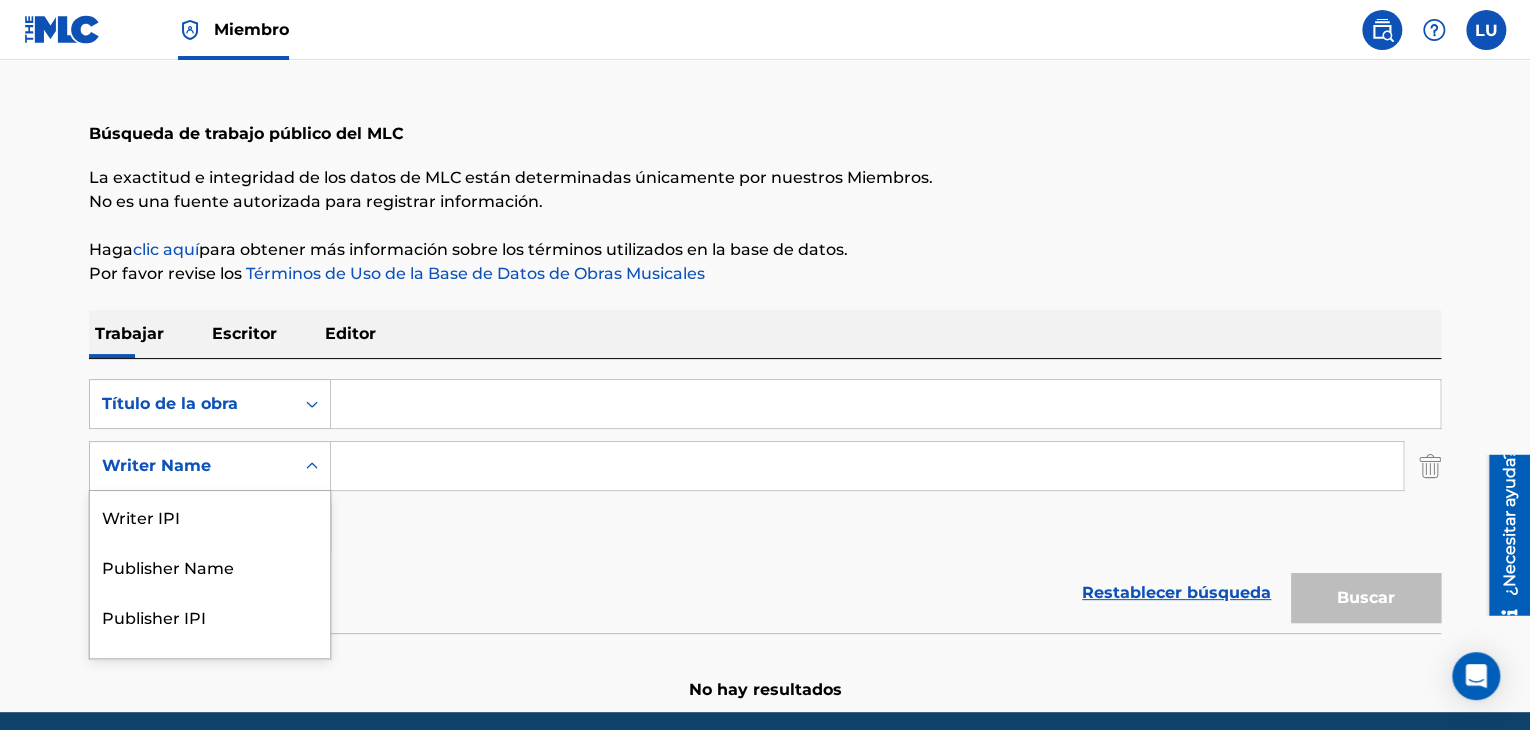 click at bounding box center (312, 466) 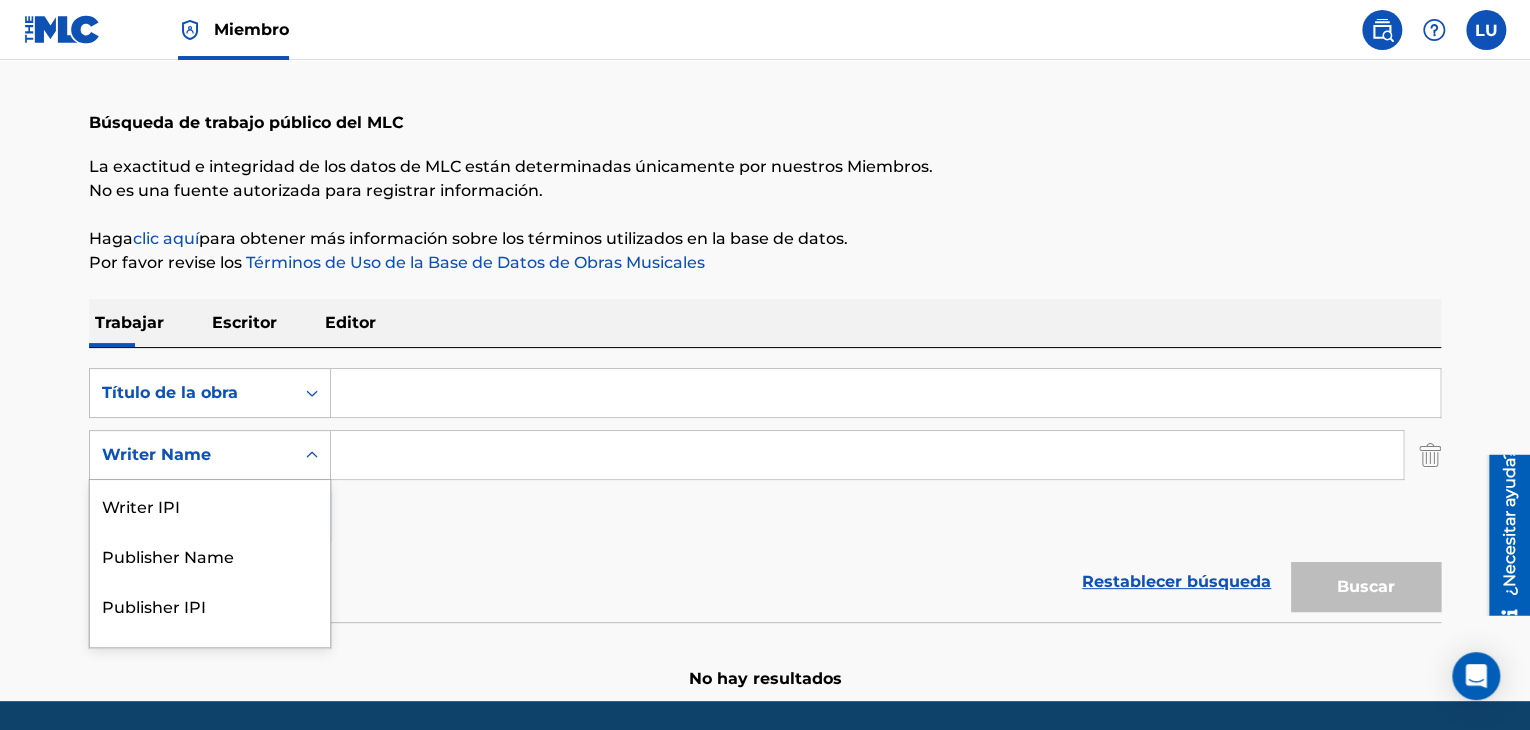 scroll, scrollTop: 84, scrollLeft: 0, axis: vertical 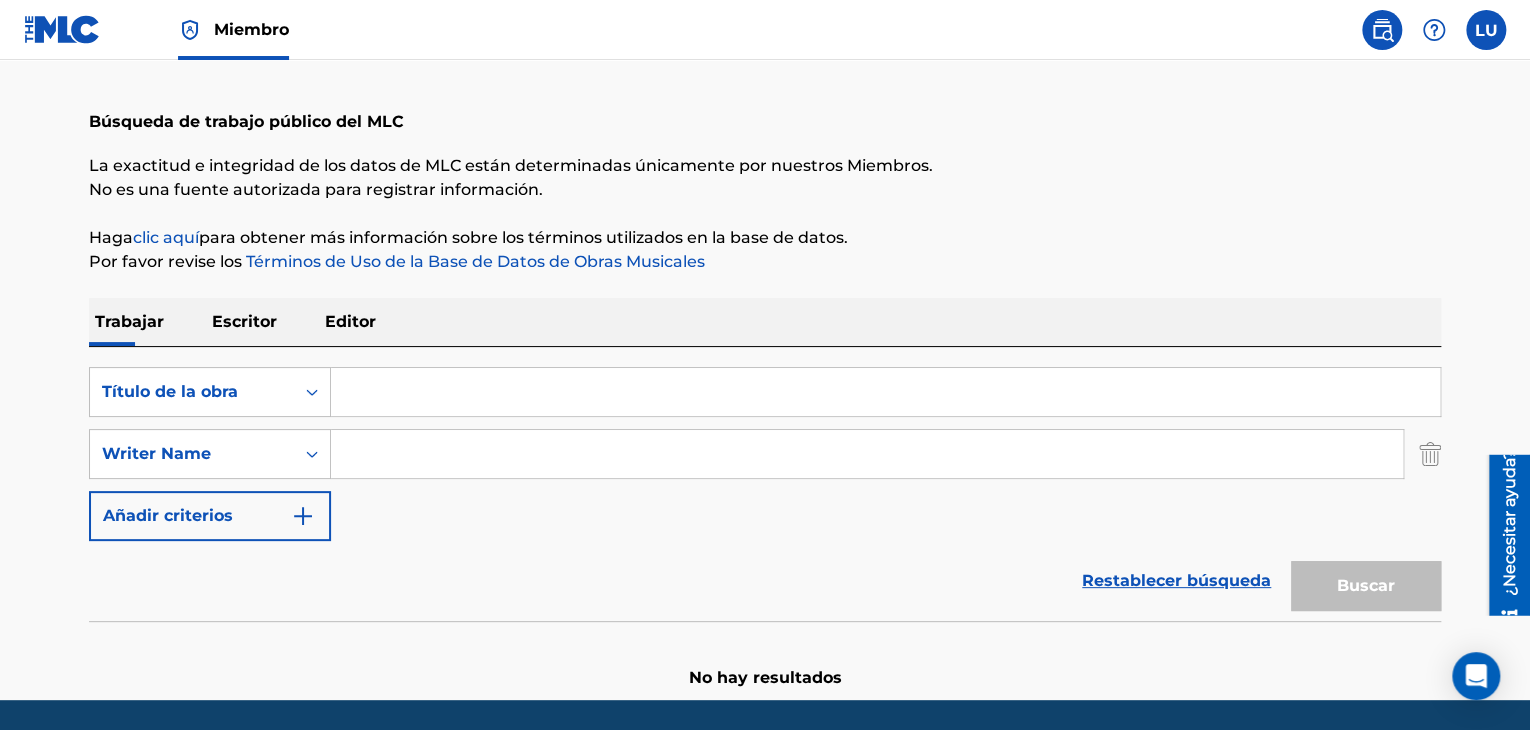 click at bounding box center (867, 454) 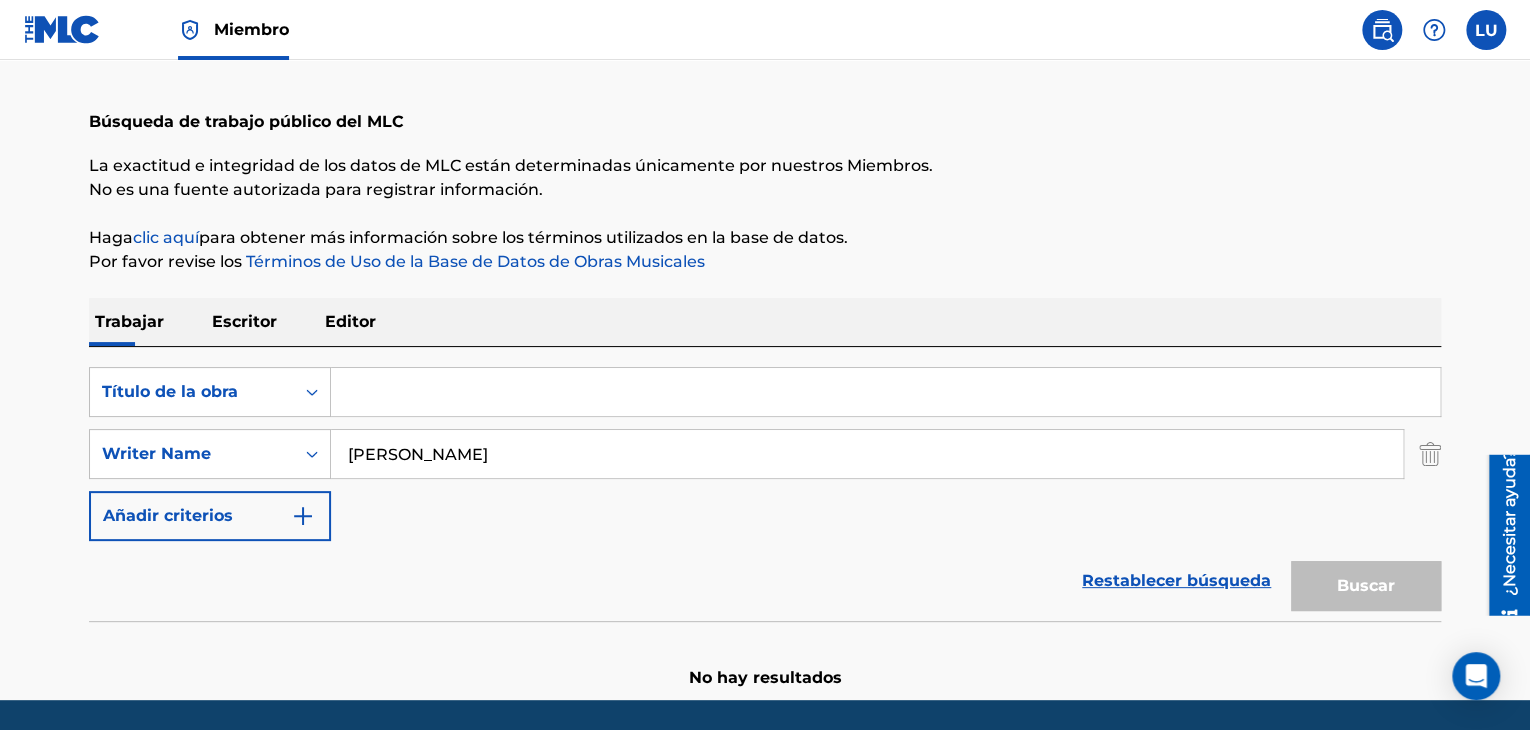 click at bounding box center (885, 392) 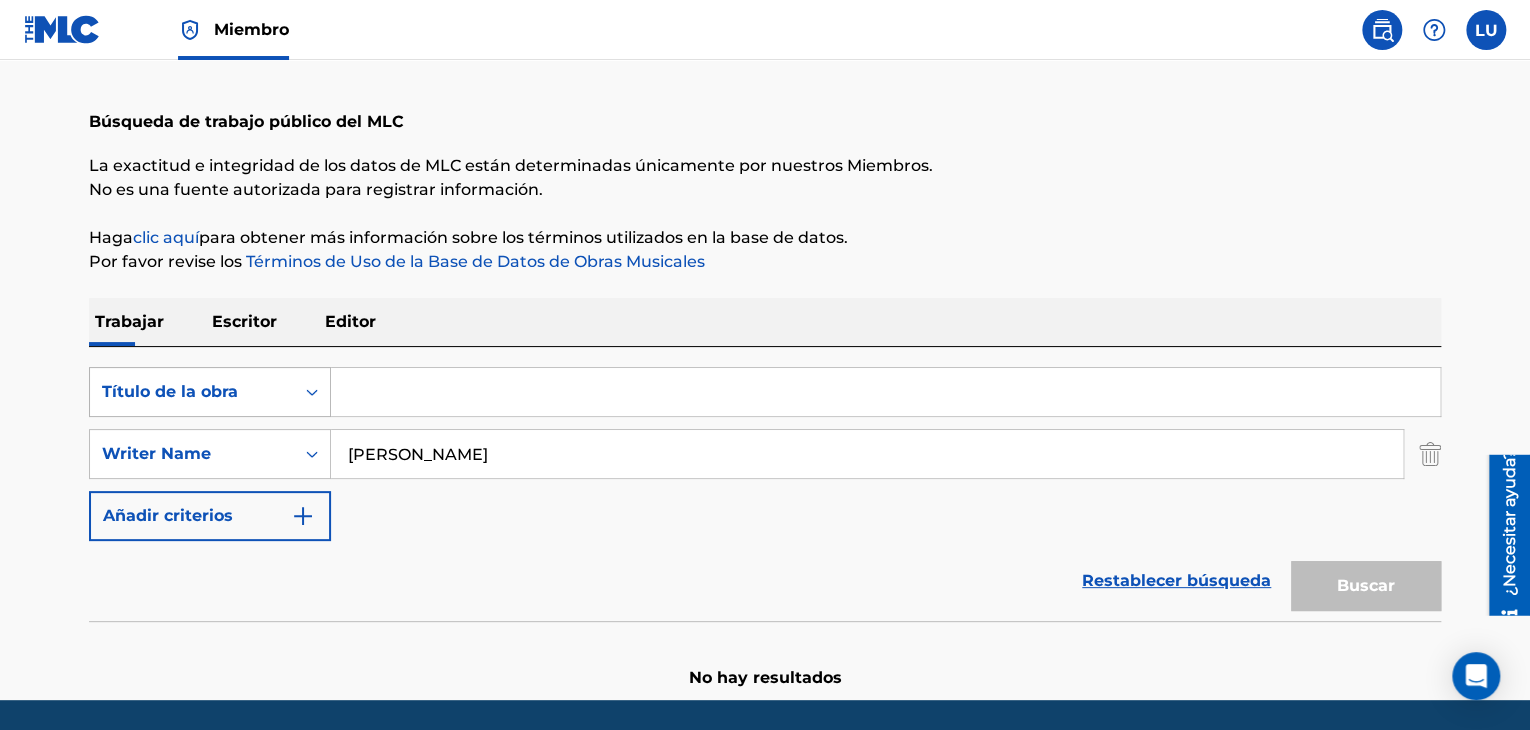 click at bounding box center [312, 392] 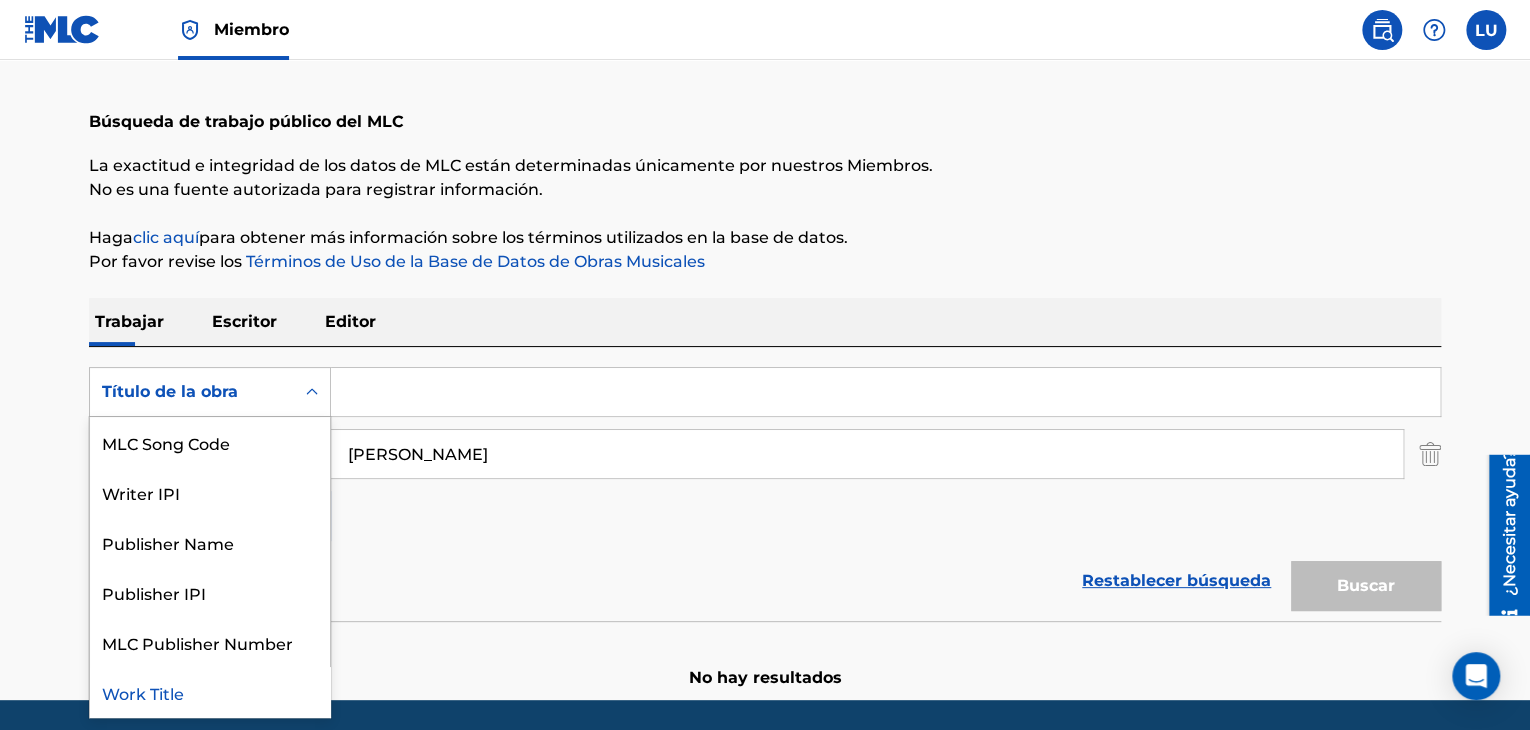 scroll, scrollTop: 0, scrollLeft: 0, axis: both 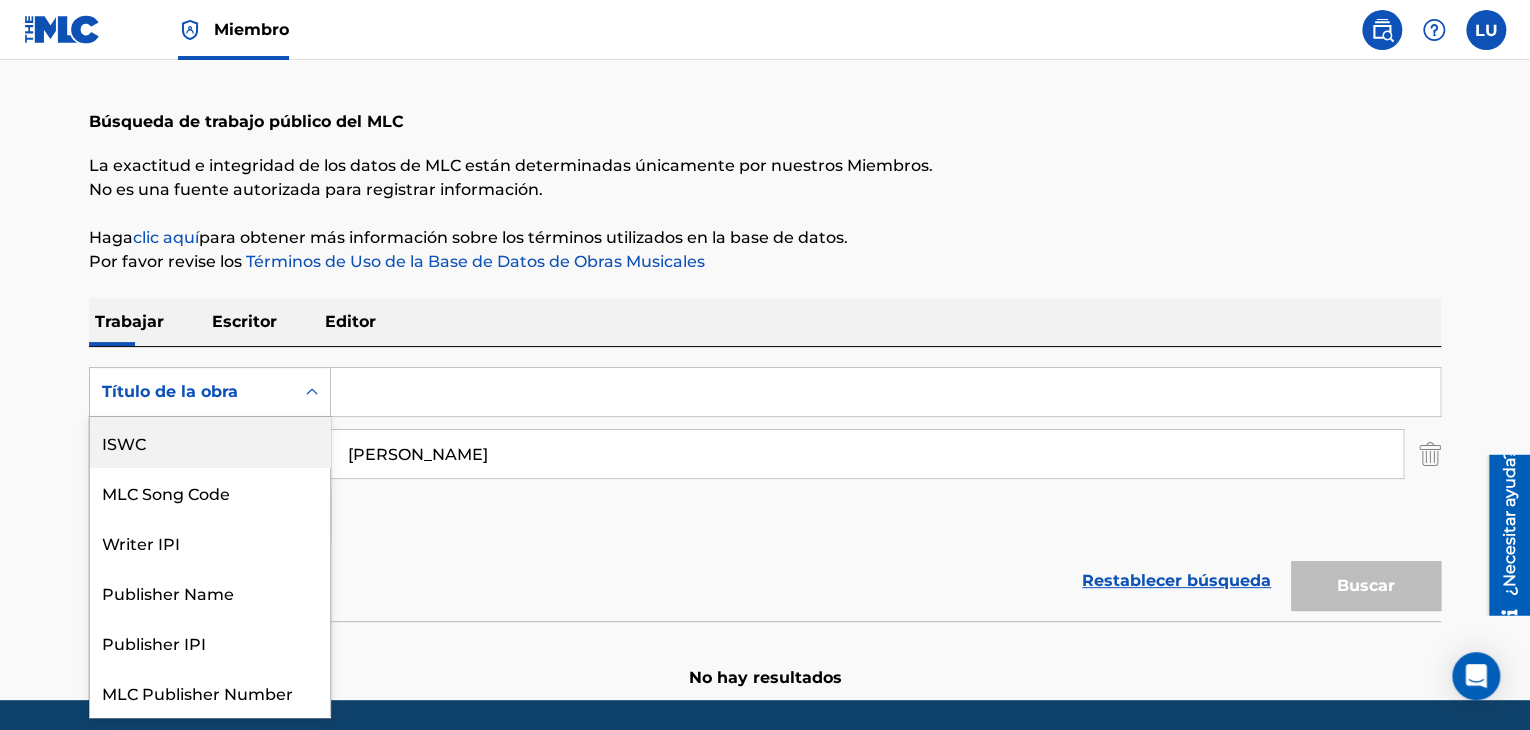 click on "ISWC" at bounding box center [210, 442] 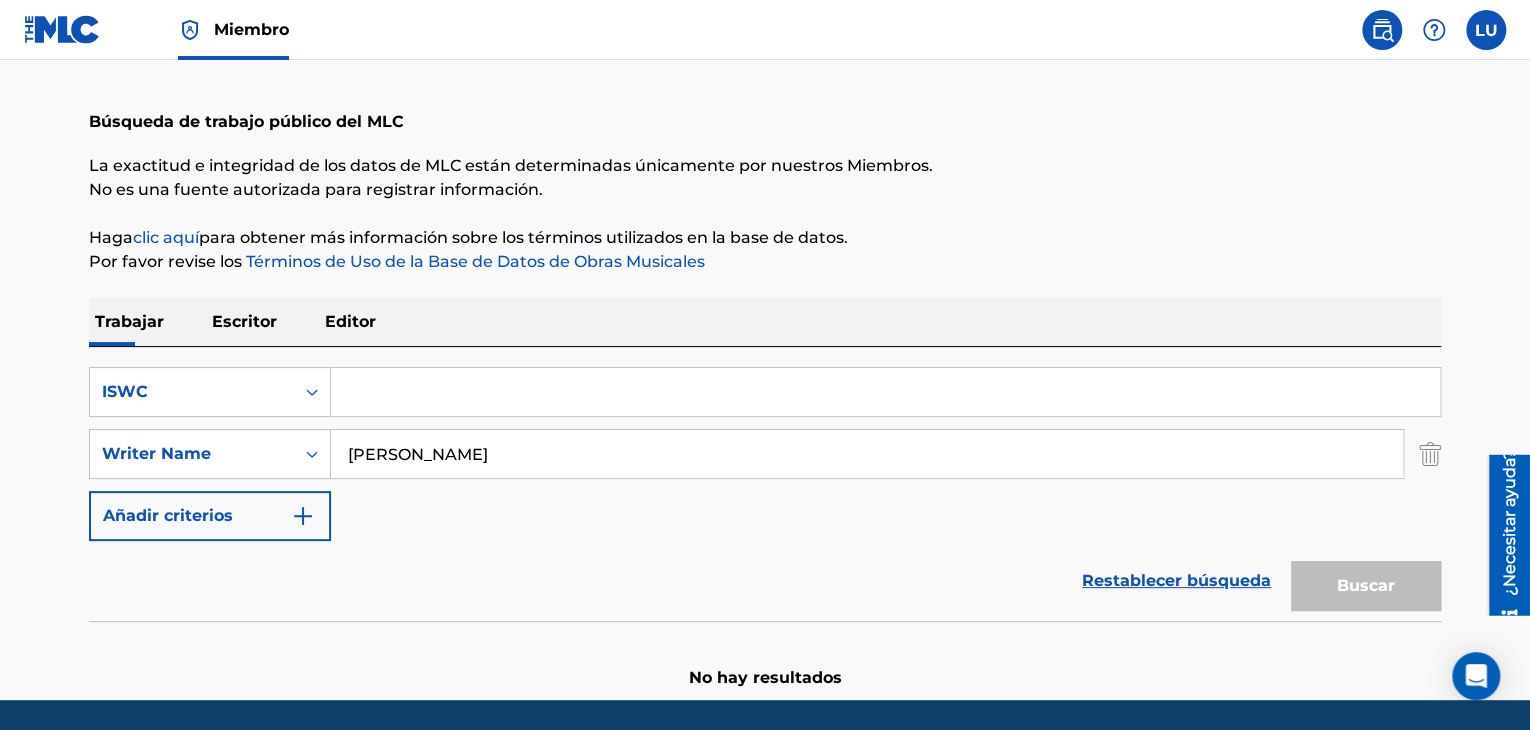 click at bounding box center (885, 392) 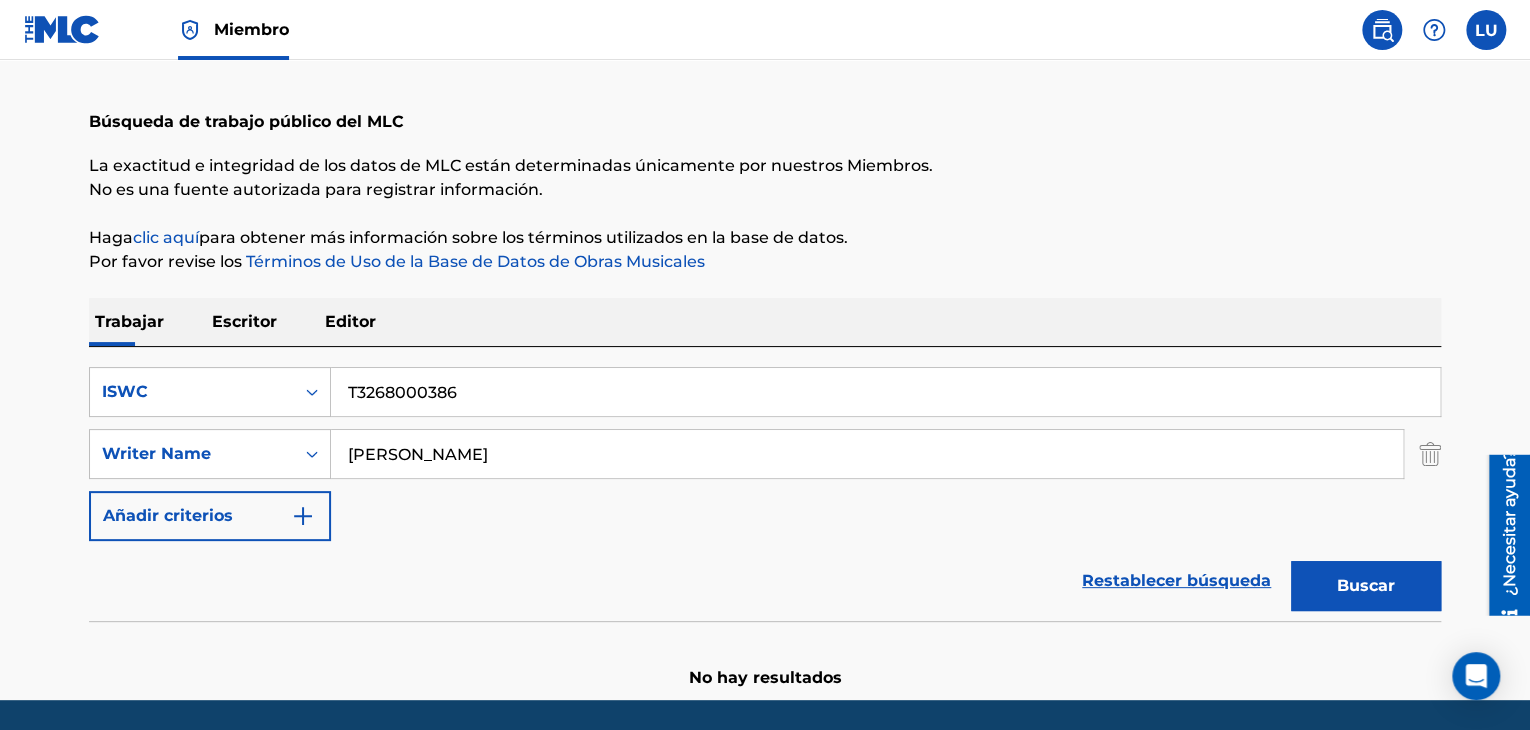 click on "Buscar" at bounding box center [1366, 585] 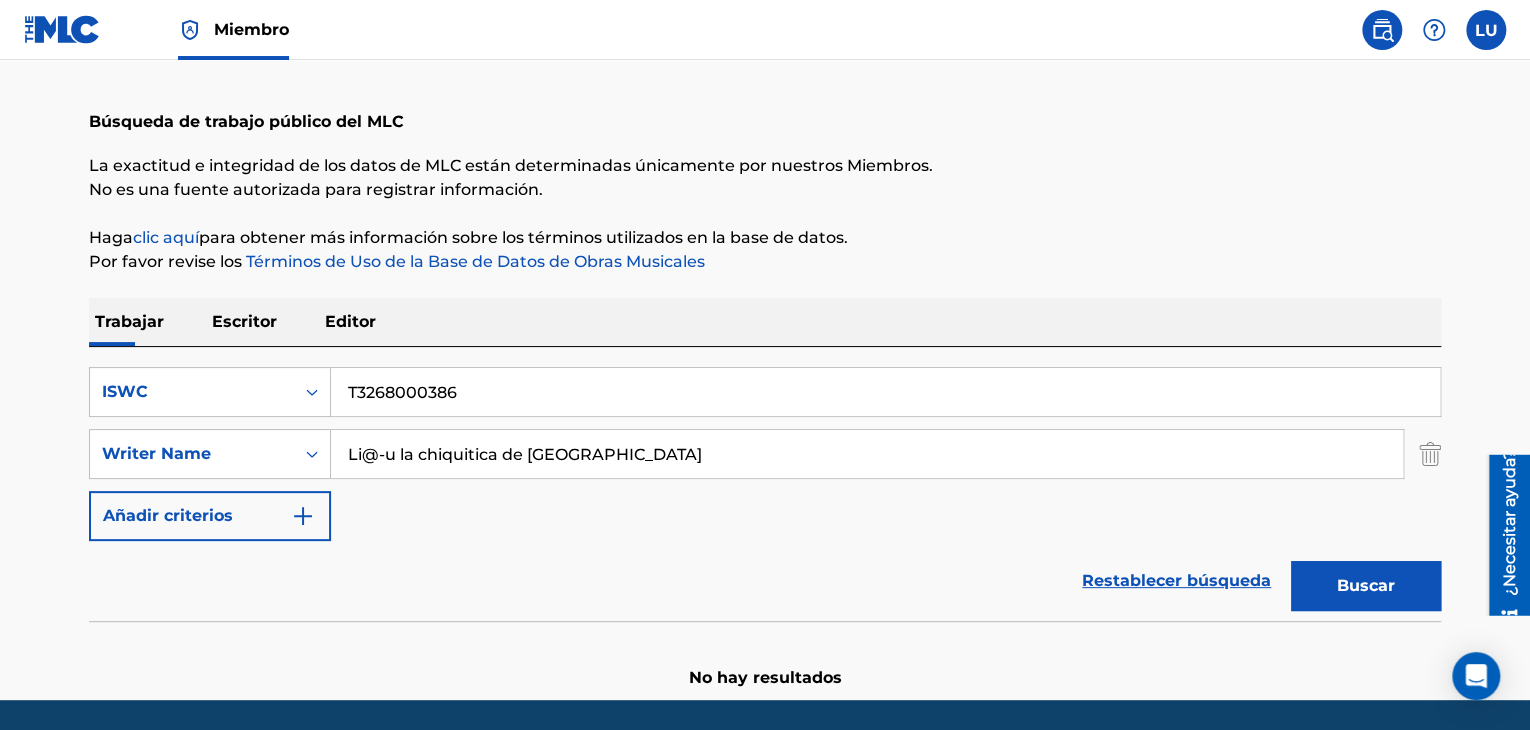 type on "Li@-u la chiquitica de [GEOGRAPHIC_DATA]" 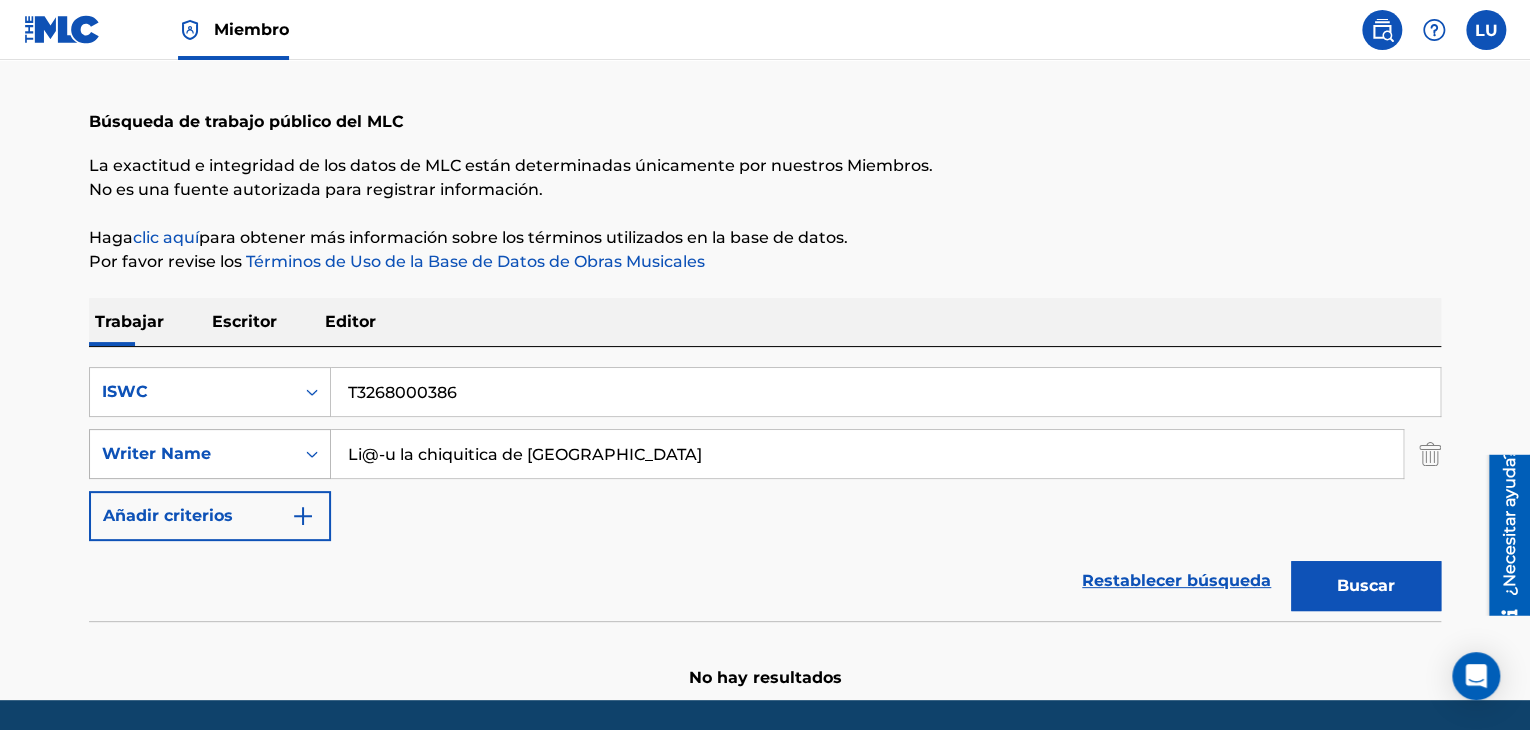 click 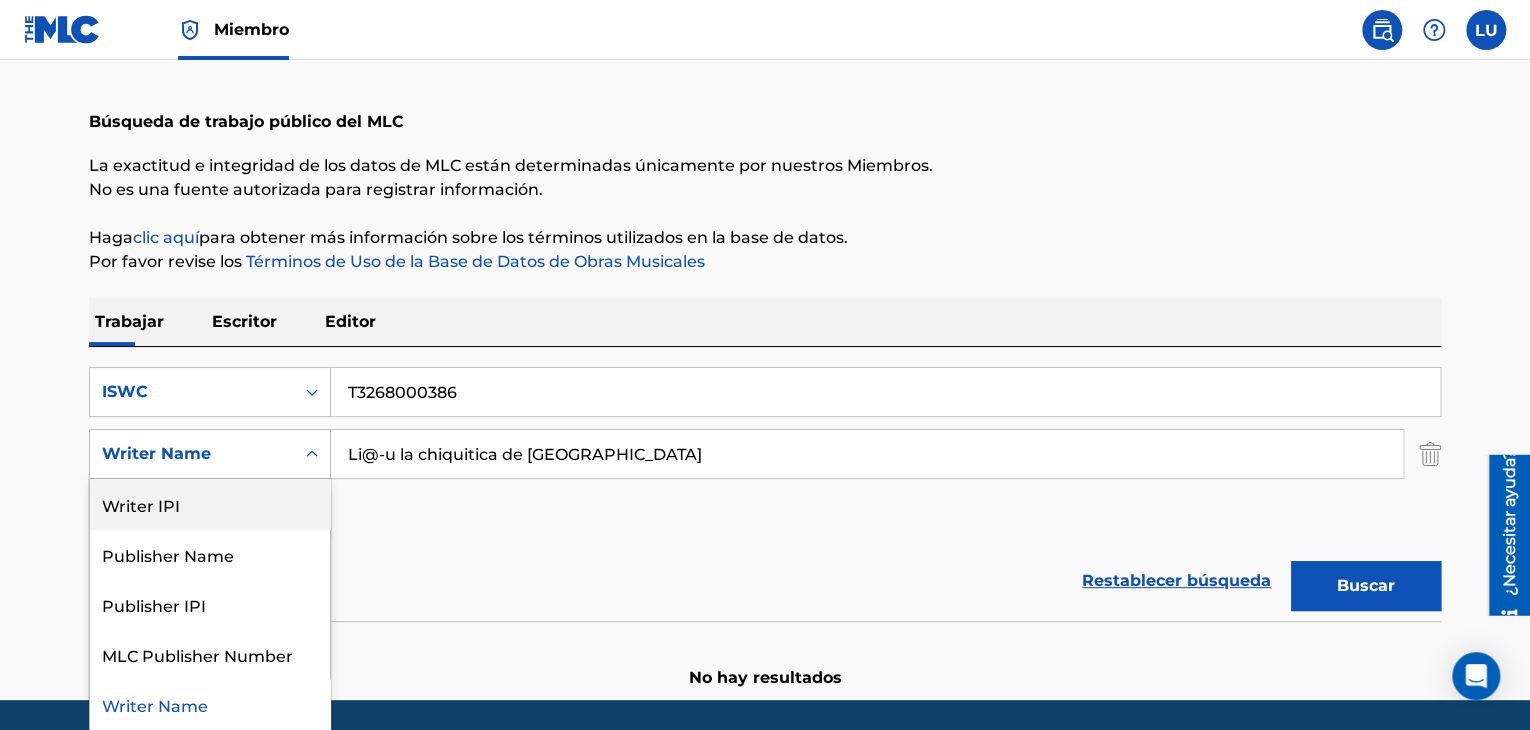 click on "Writer IPI" at bounding box center [210, 504] 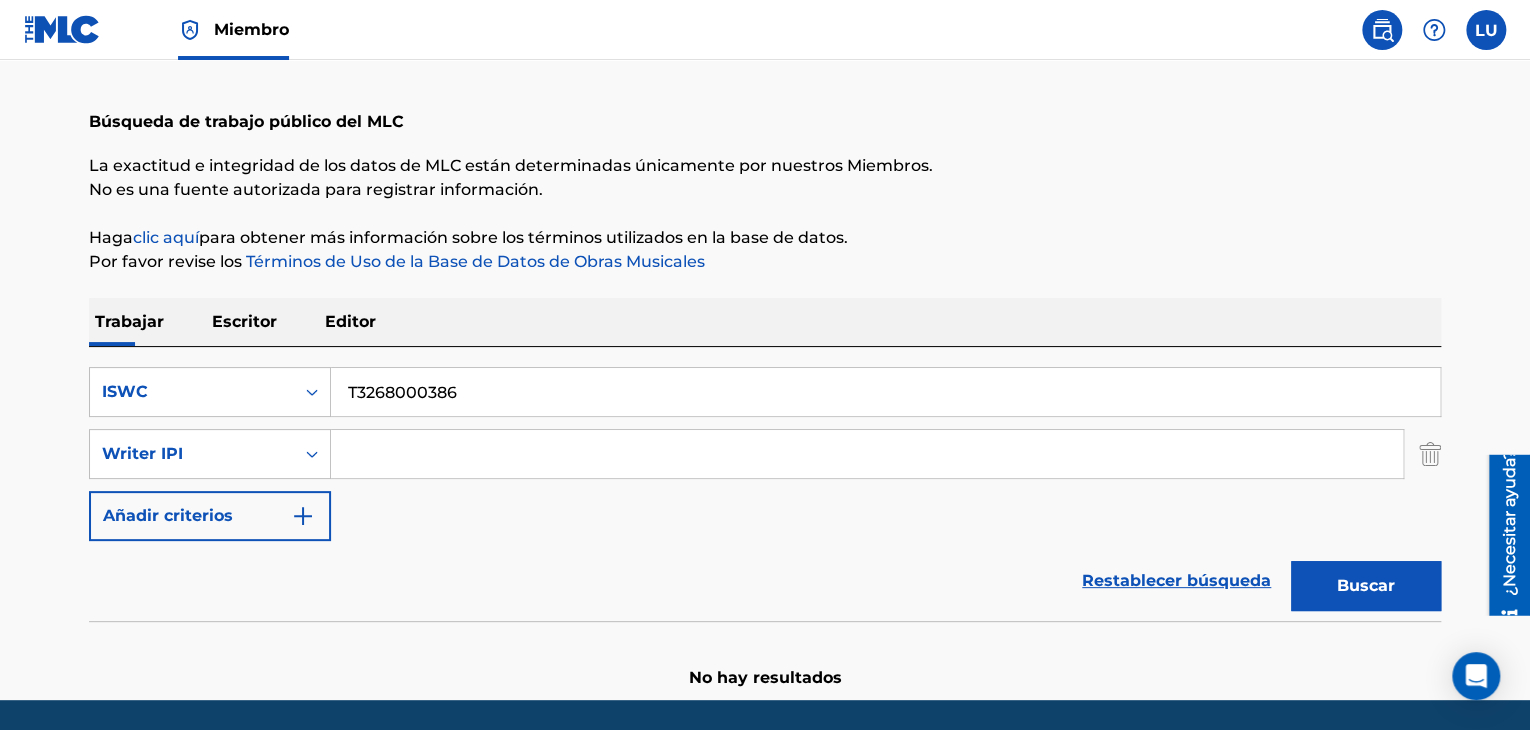 click at bounding box center [867, 454] 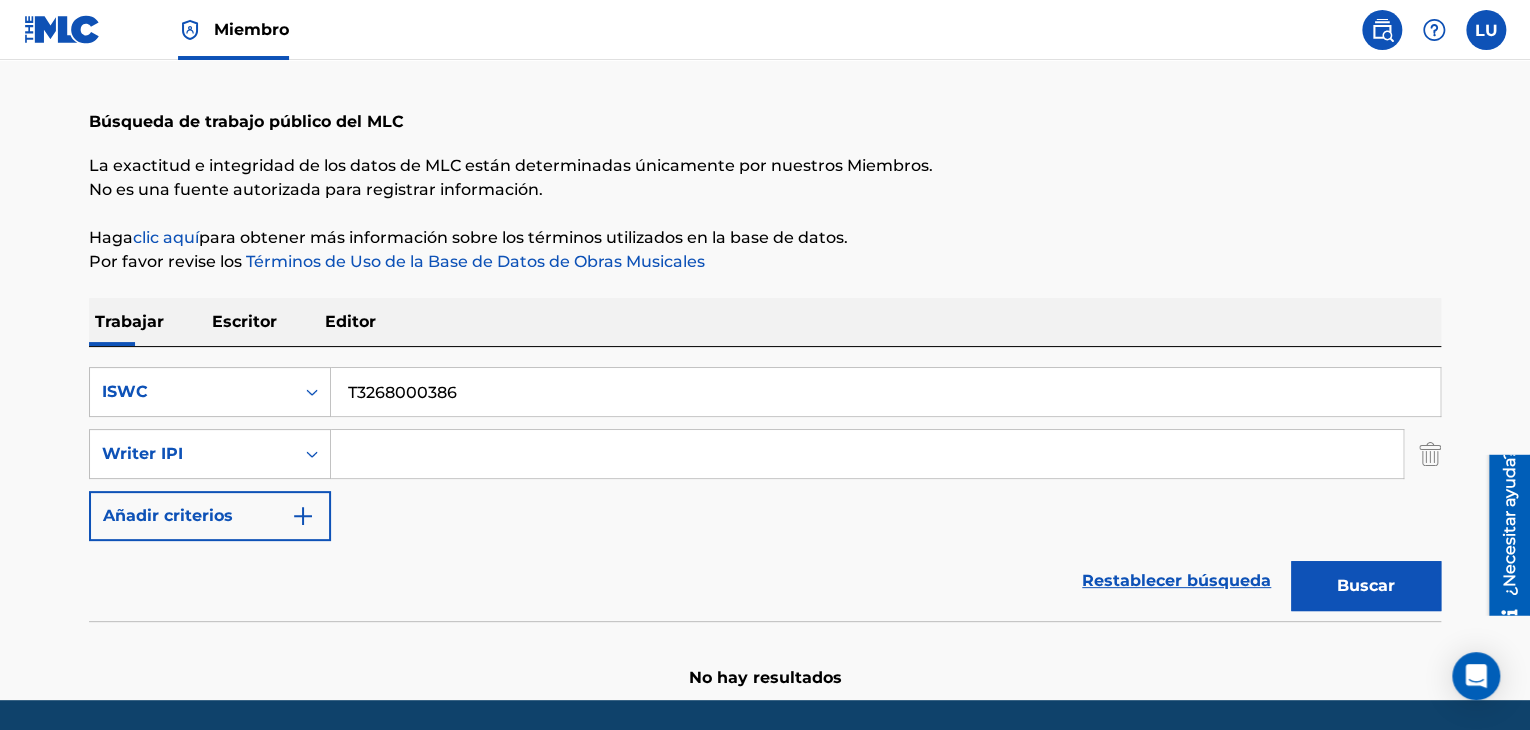 paste on "Li@-u la chiquitica de [GEOGRAPHIC_DATA]" 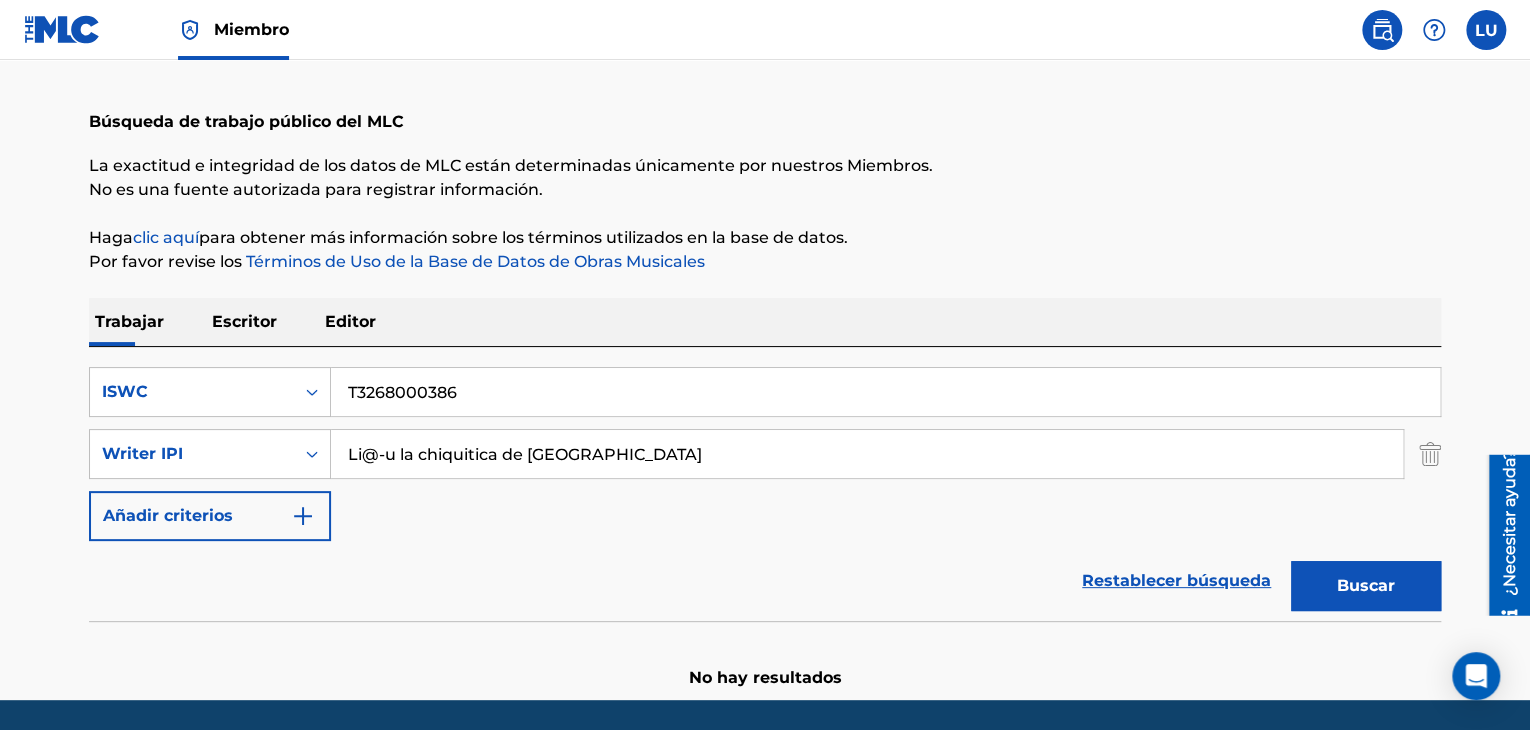 click on "Buscar" at bounding box center [1366, 585] 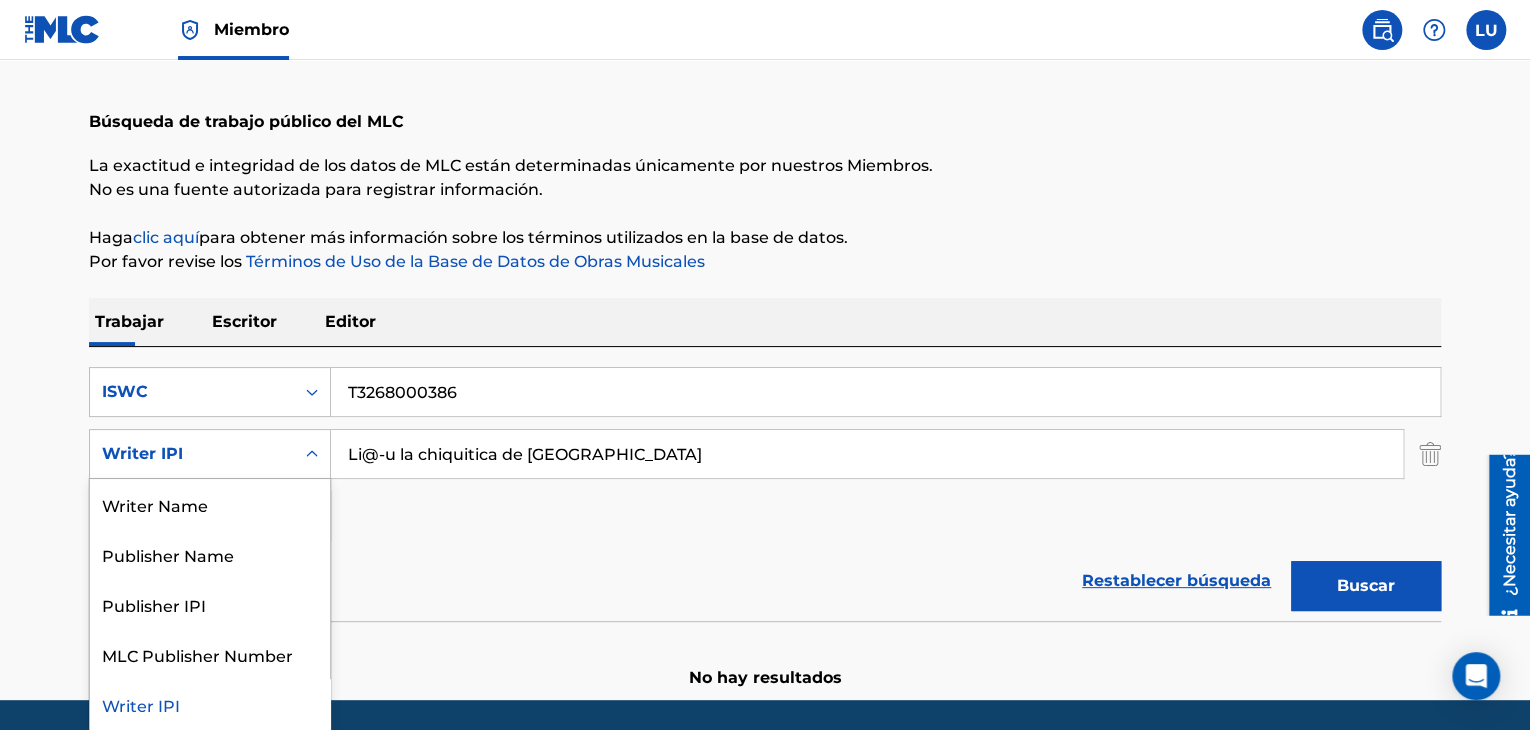 click at bounding box center (312, 454) 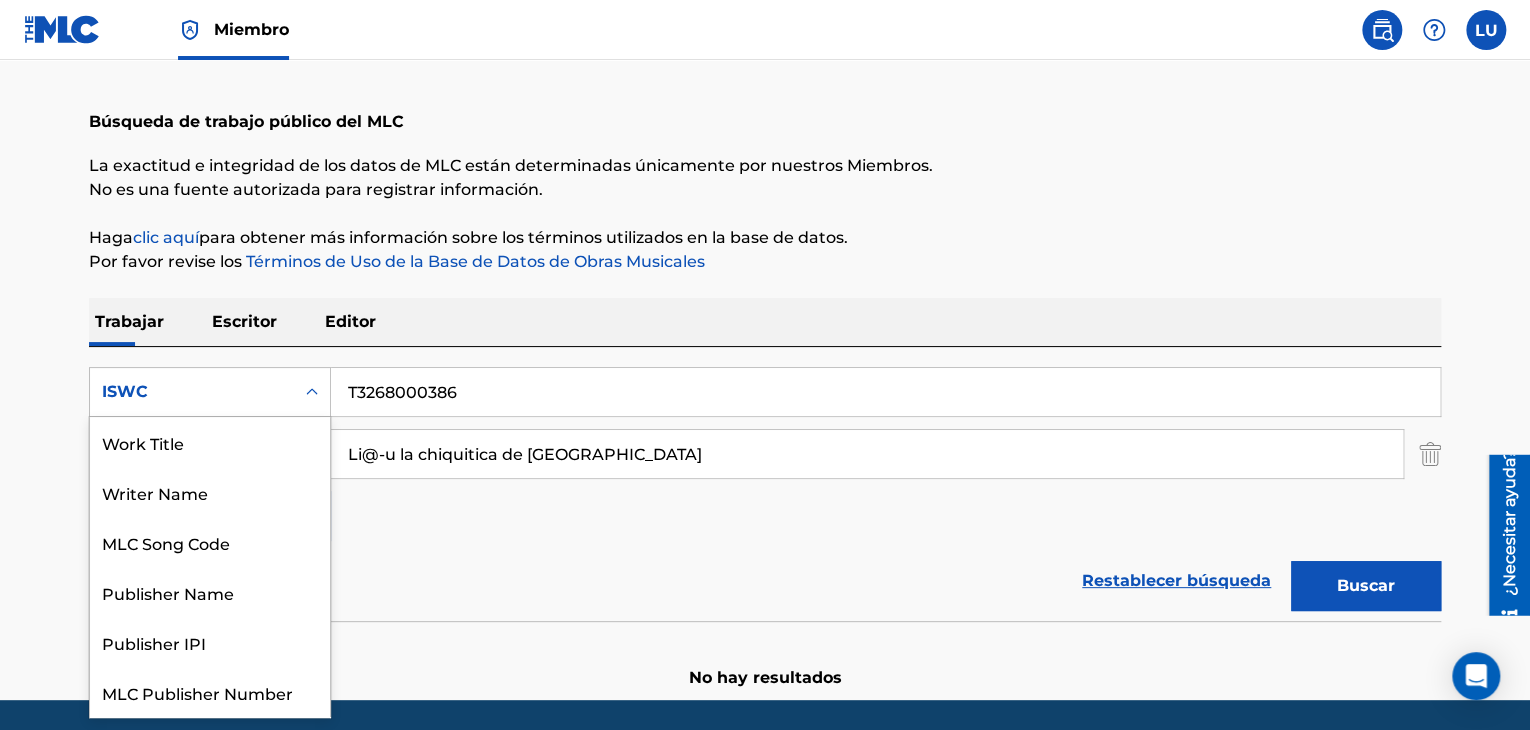 click on "ISWC" at bounding box center [192, 392] 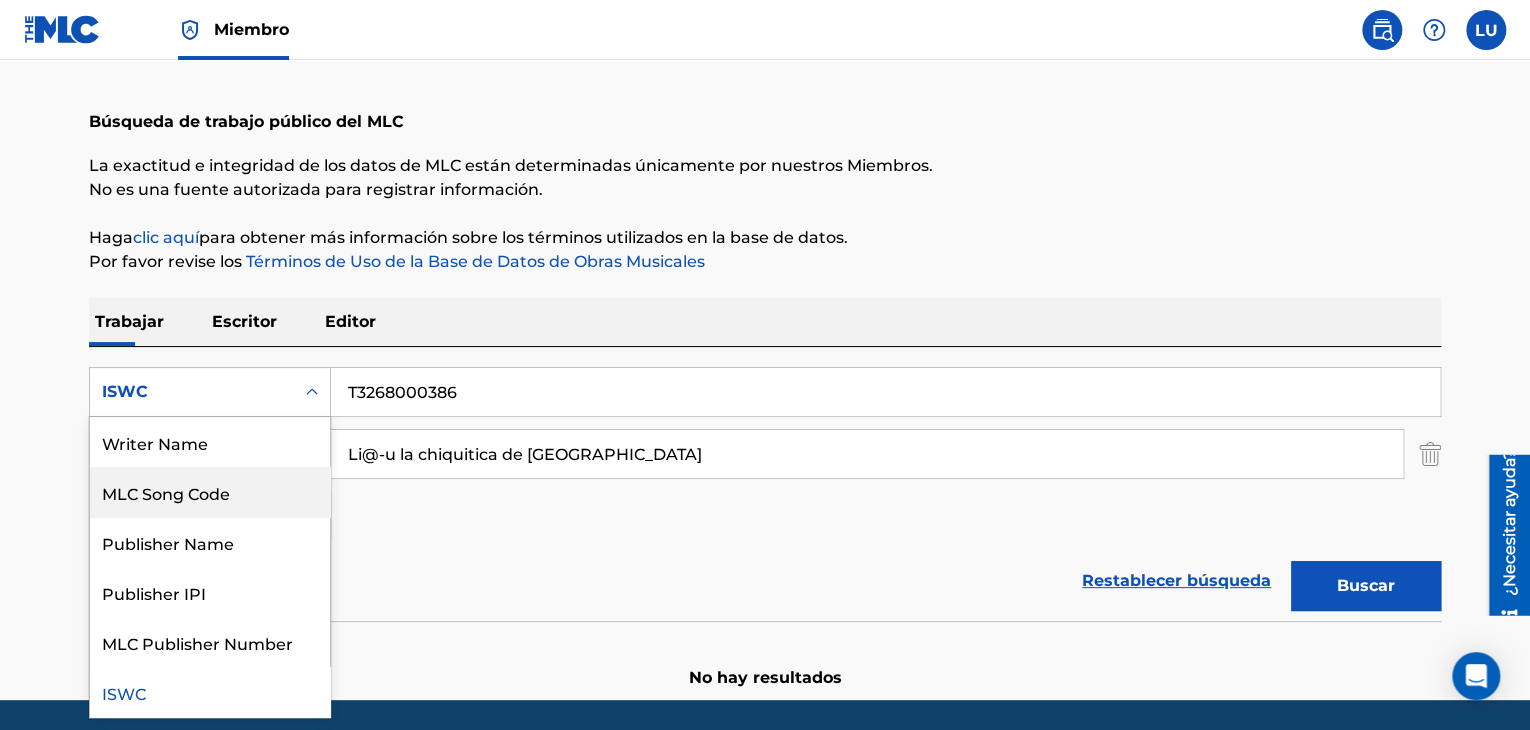 click on "SearchWithCriteria70412f28-48ab-4ecb-a770-7fb6a59c580d 7 results available. Use Up and Down to choose options, press Enter to select the currently focused option, press Escape to exit the menu, press Tab to select the option and exit the menu. ISWC Work Title Writer Name MLC Song Code Publisher Name Publisher IPI MLC Publisher Number ISWC T3268000386 SearchWithCriteria2a6c235d-96d5-4c23-b616-9df0c8d7ea6b Writer IPI Li@-u la chiquitica de [GEOGRAPHIC_DATA] Añadir criterios" at bounding box center (765, 454) 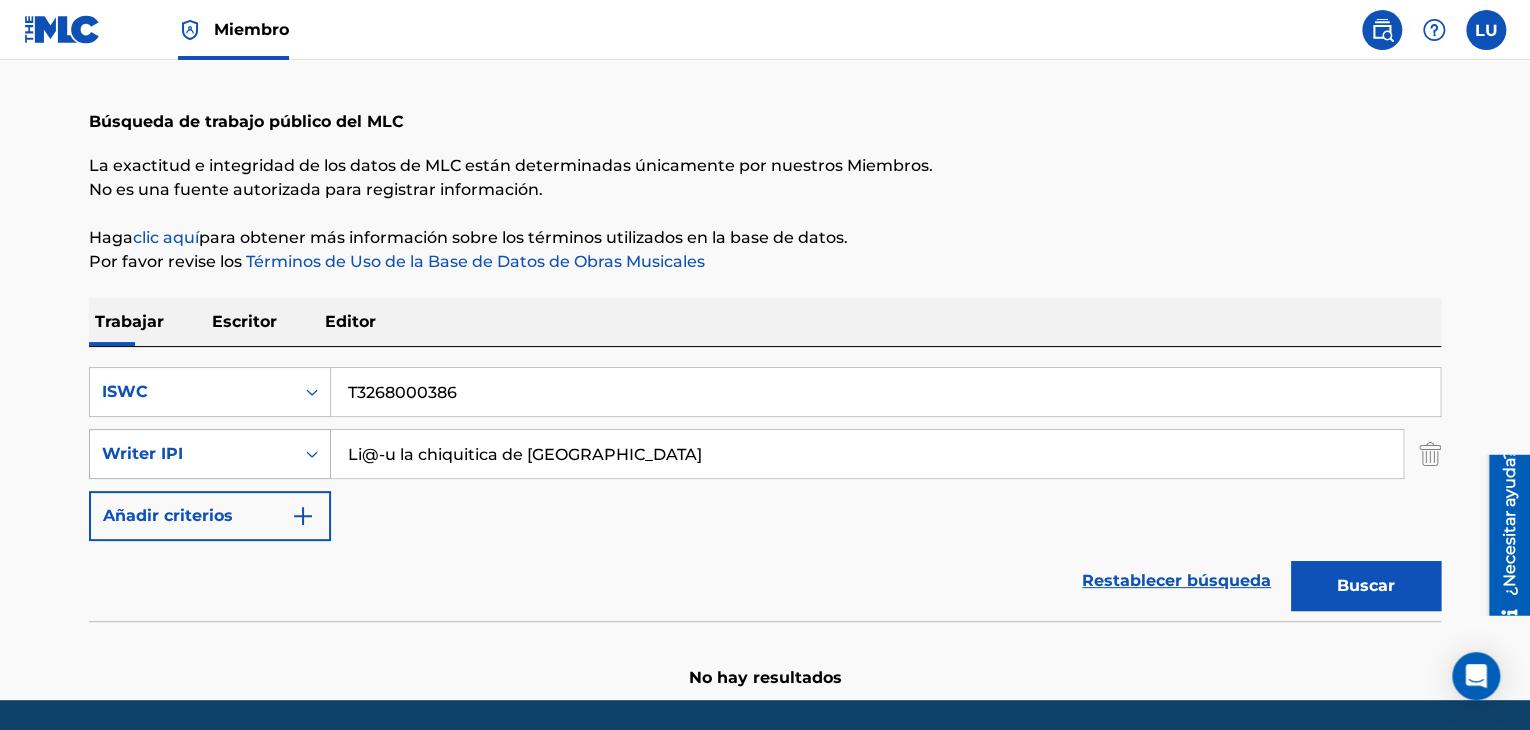 drag, startPoint x: 630, startPoint y: 455, endPoint x: 291, endPoint y: 449, distance: 339.0531 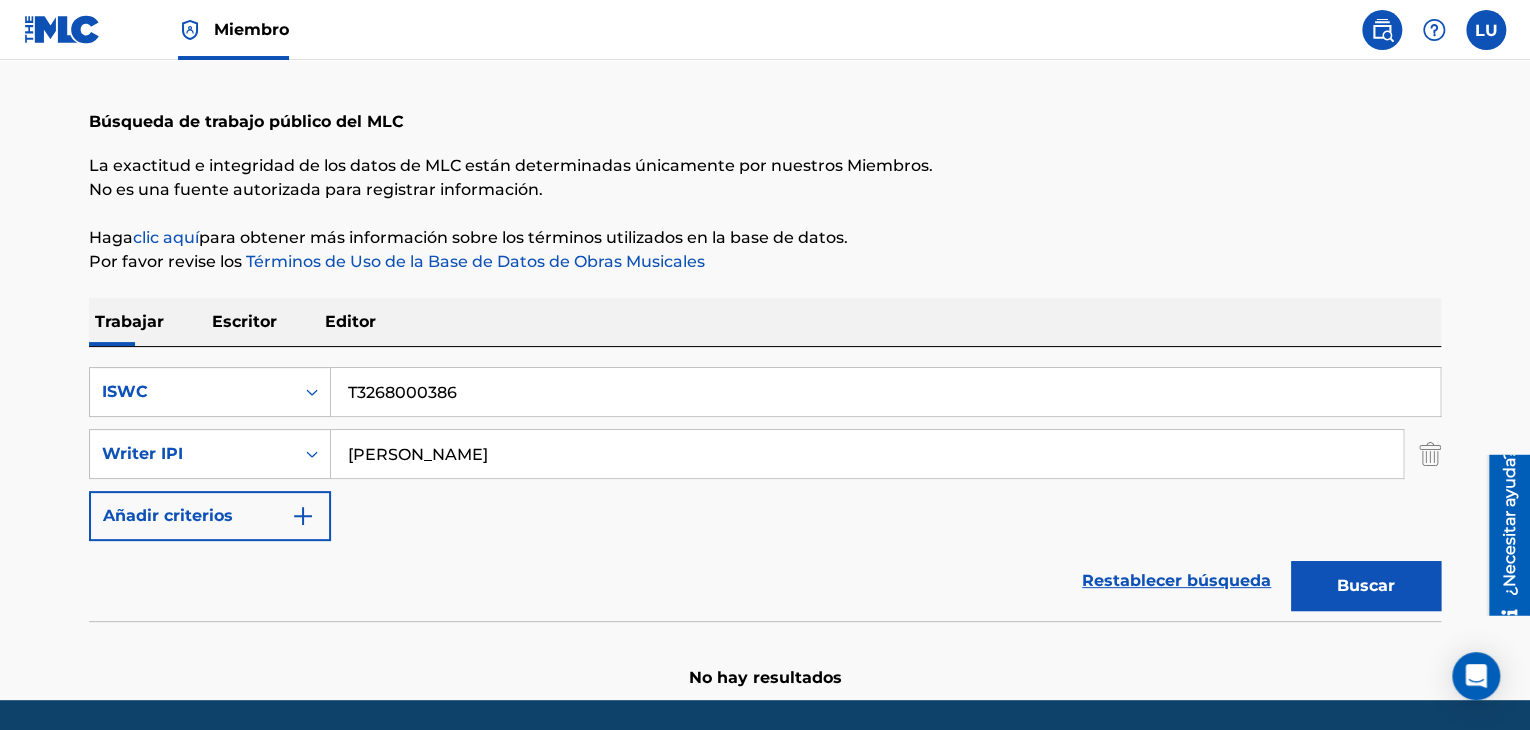 click on "[PERSON_NAME]" at bounding box center (867, 454) 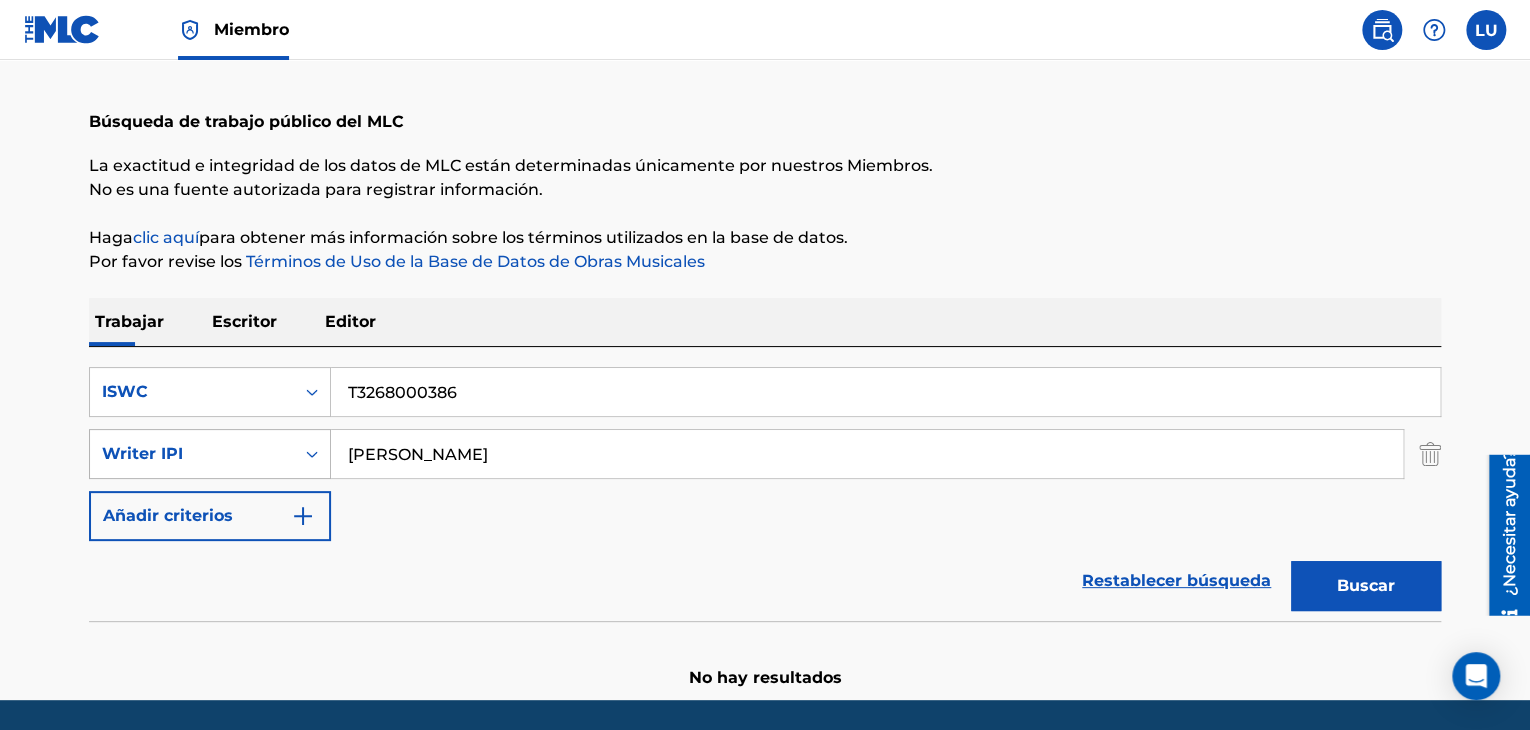 type on "[PERSON_NAME]" 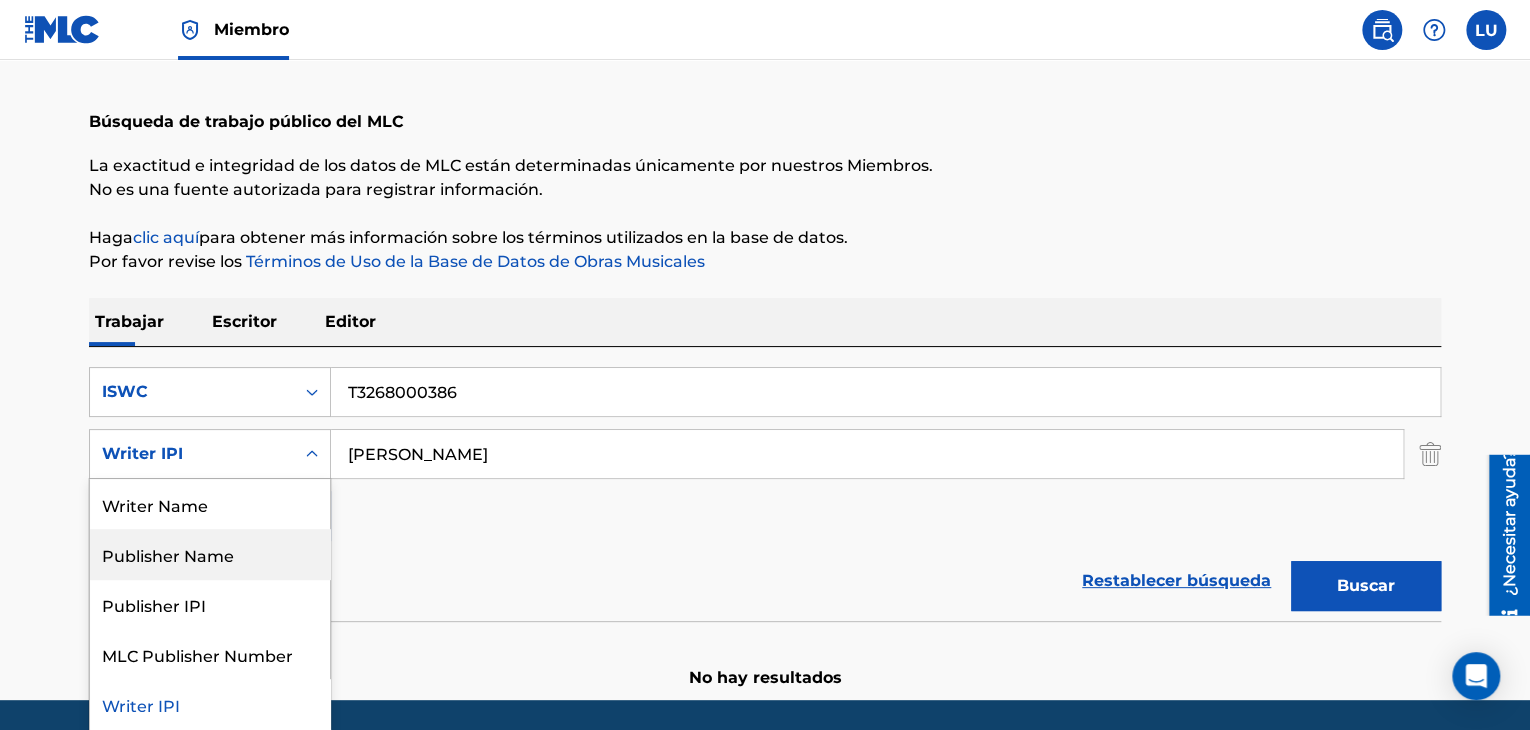 click on "Publisher Name" at bounding box center (210, 554) 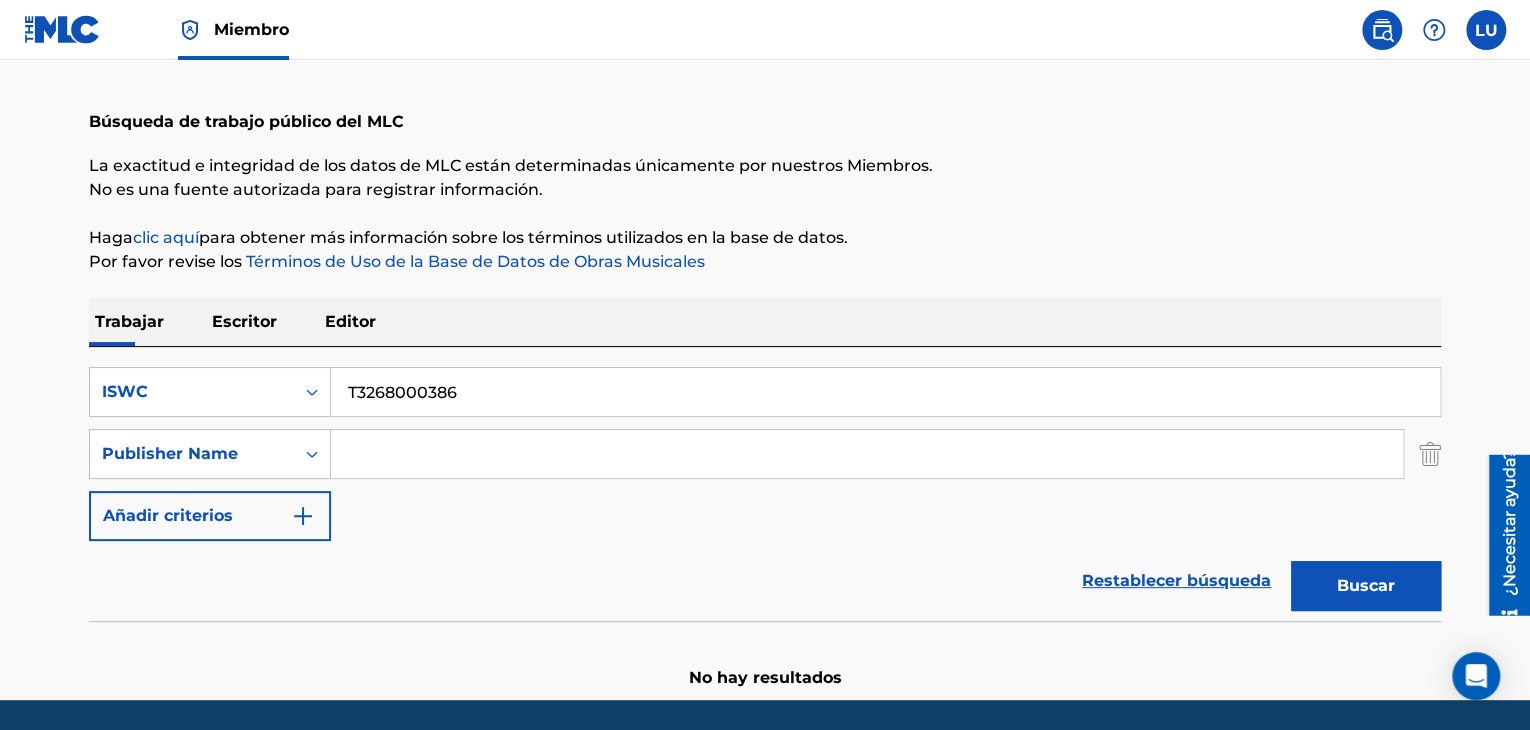 click at bounding box center [867, 454] 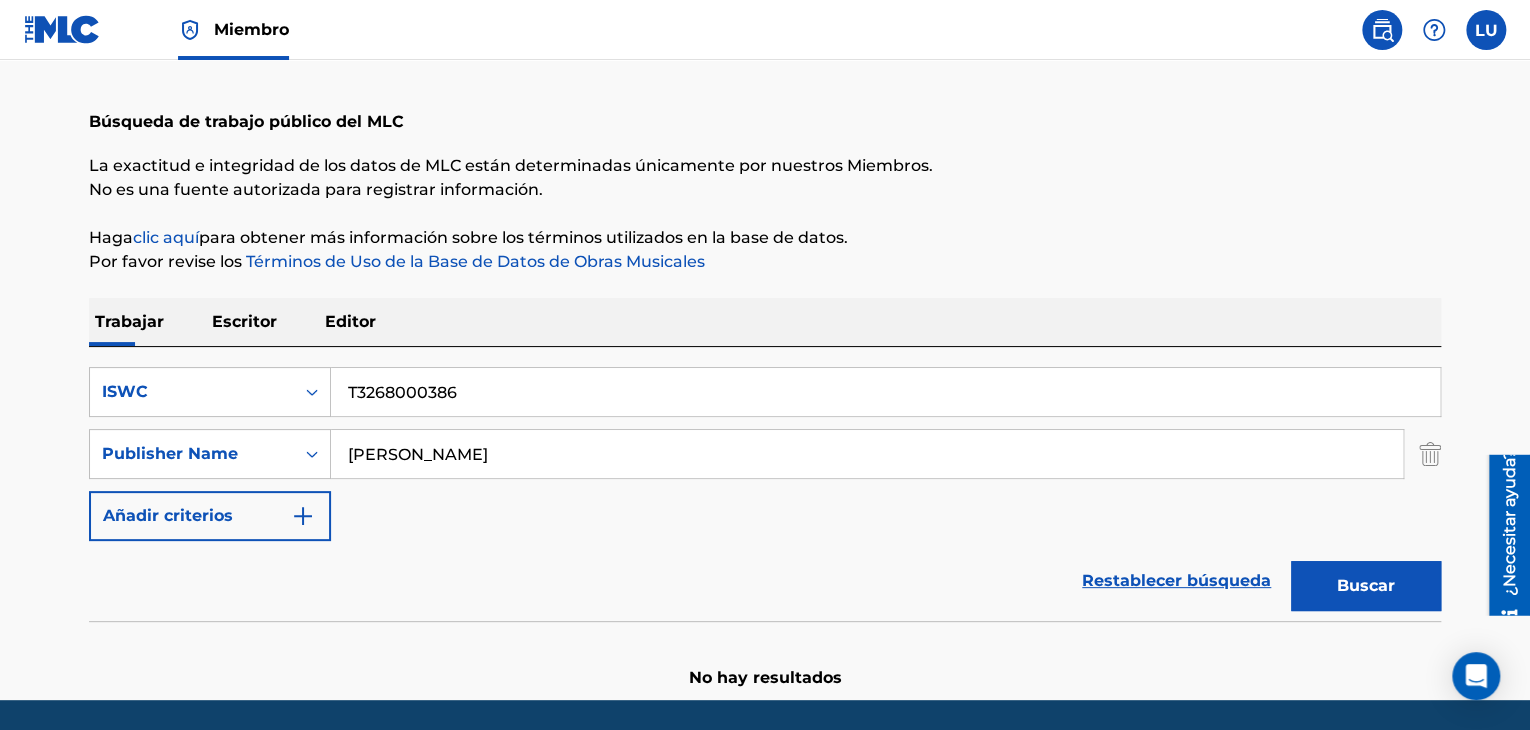 type on "[PERSON_NAME]" 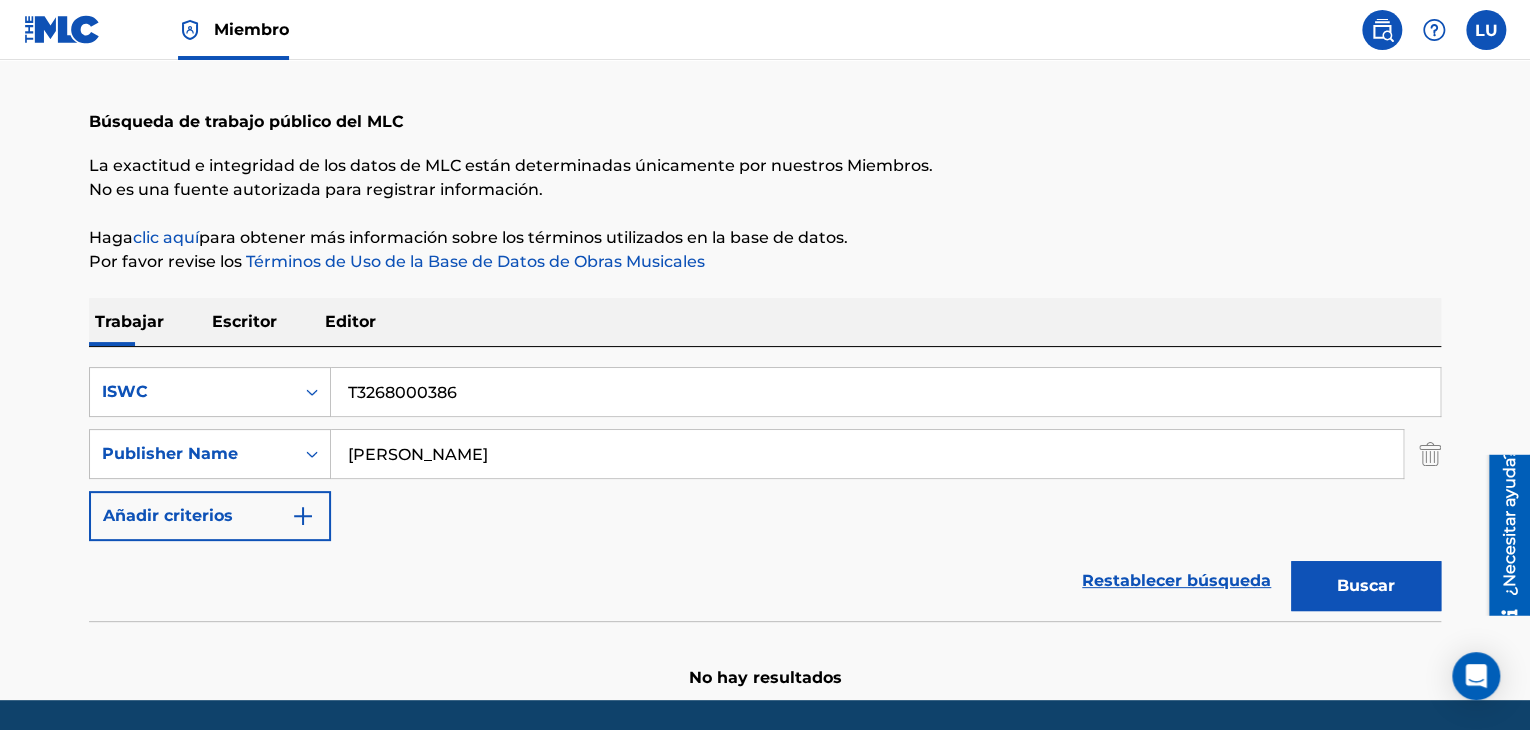 click on "Escritor" at bounding box center [244, 321] 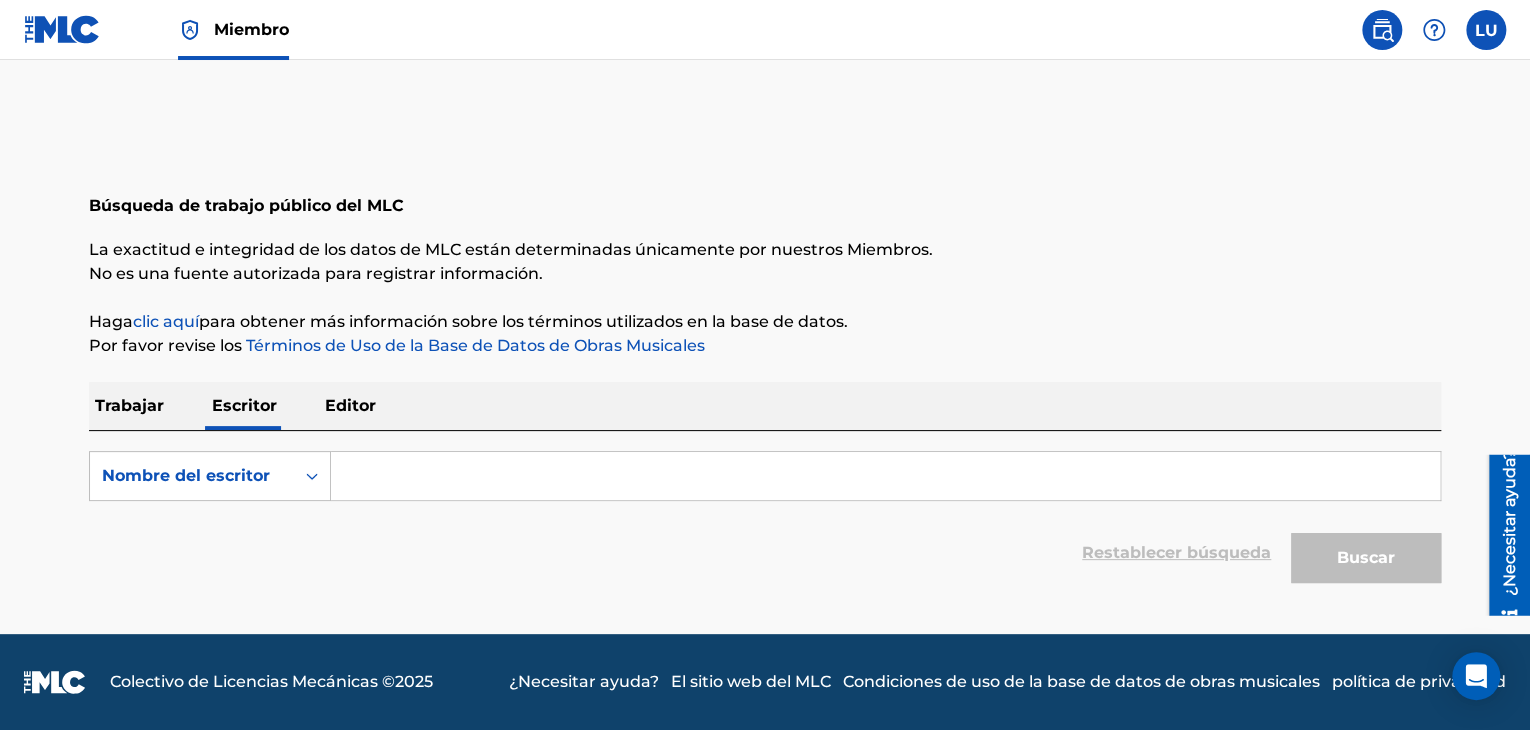click on "Editor" at bounding box center [350, 406] 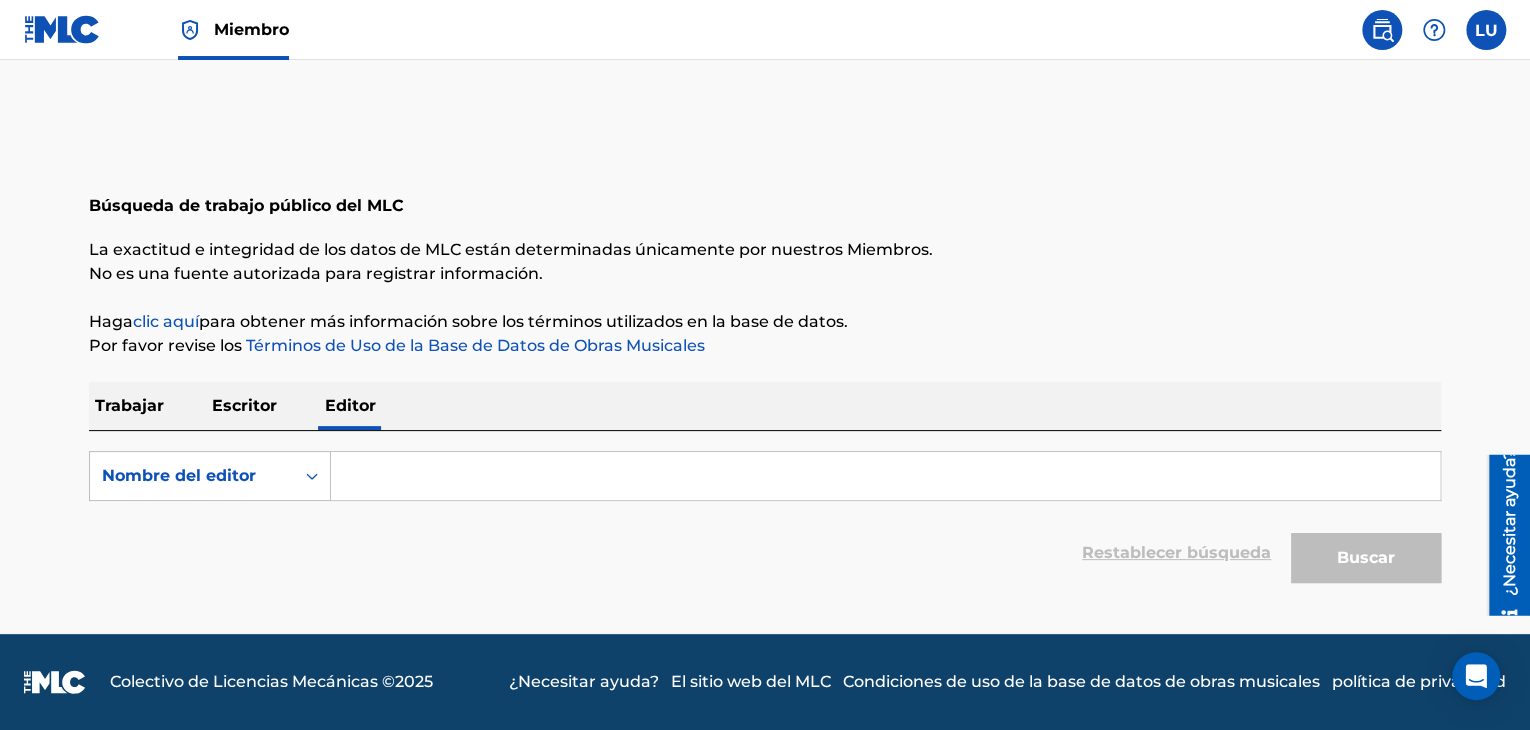 click on "Escritor" at bounding box center [244, 405] 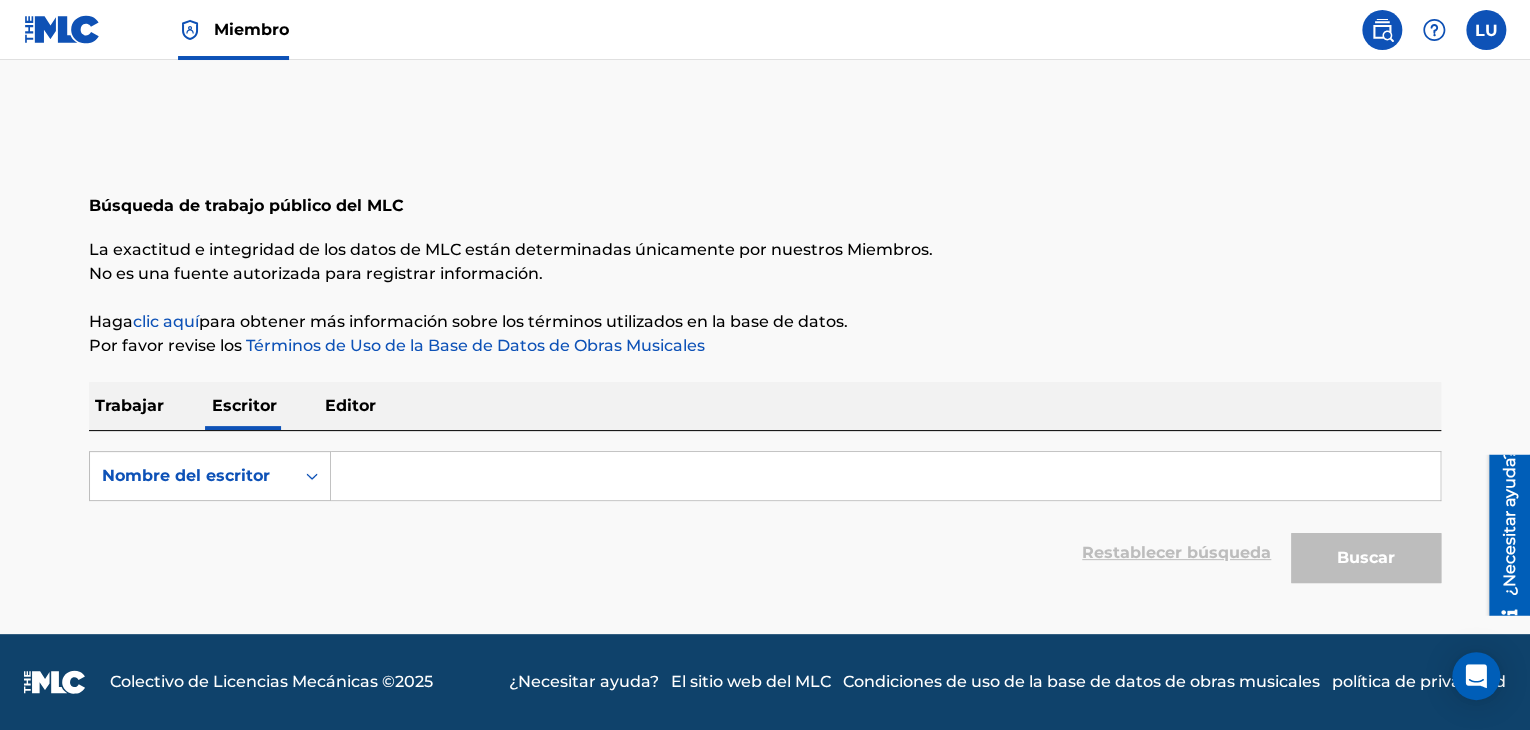 click on "Trabajar" at bounding box center (129, 406) 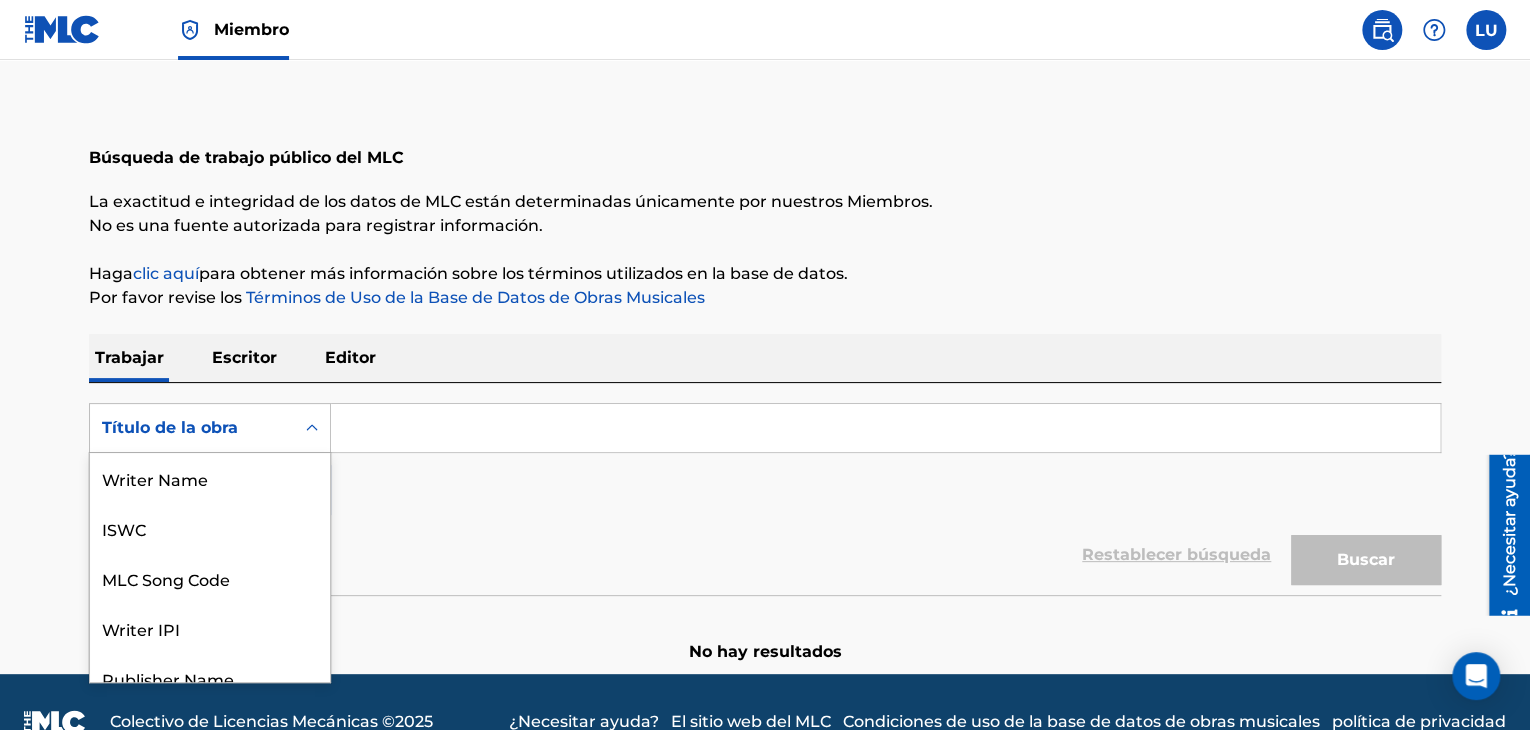 scroll, scrollTop: 71, scrollLeft: 0, axis: vertical 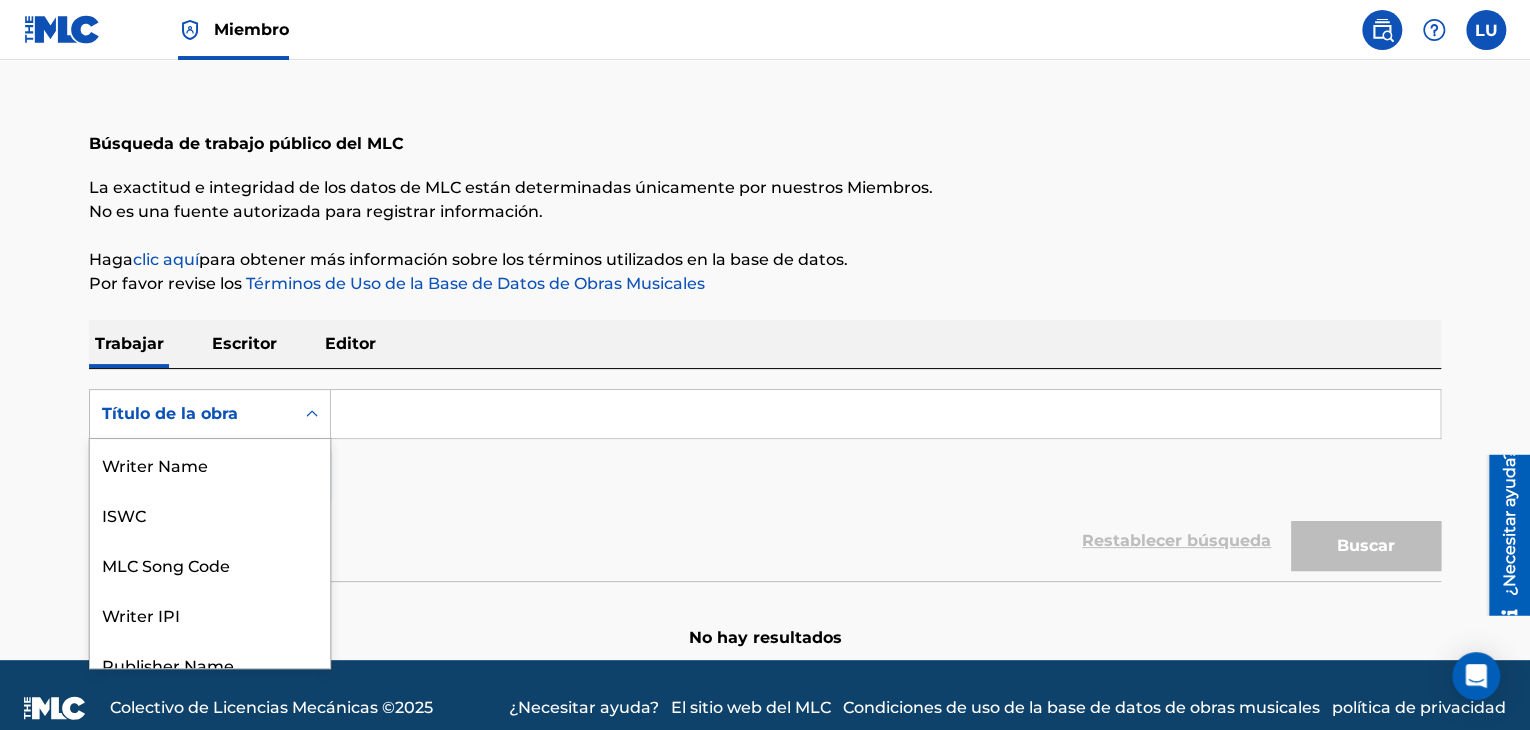 click on "8 results available. Use Up and Down to choose options, press Enter to select the currently focused option, press Escape to exit the menu, press Tab to select the option and exit the menu. Título de la obra Writer Name ISWC MLC Song Code Writer IPI Publisher Name Publisher IPI MLC Publisher Number Work Title" at bounding box center [210, 414] 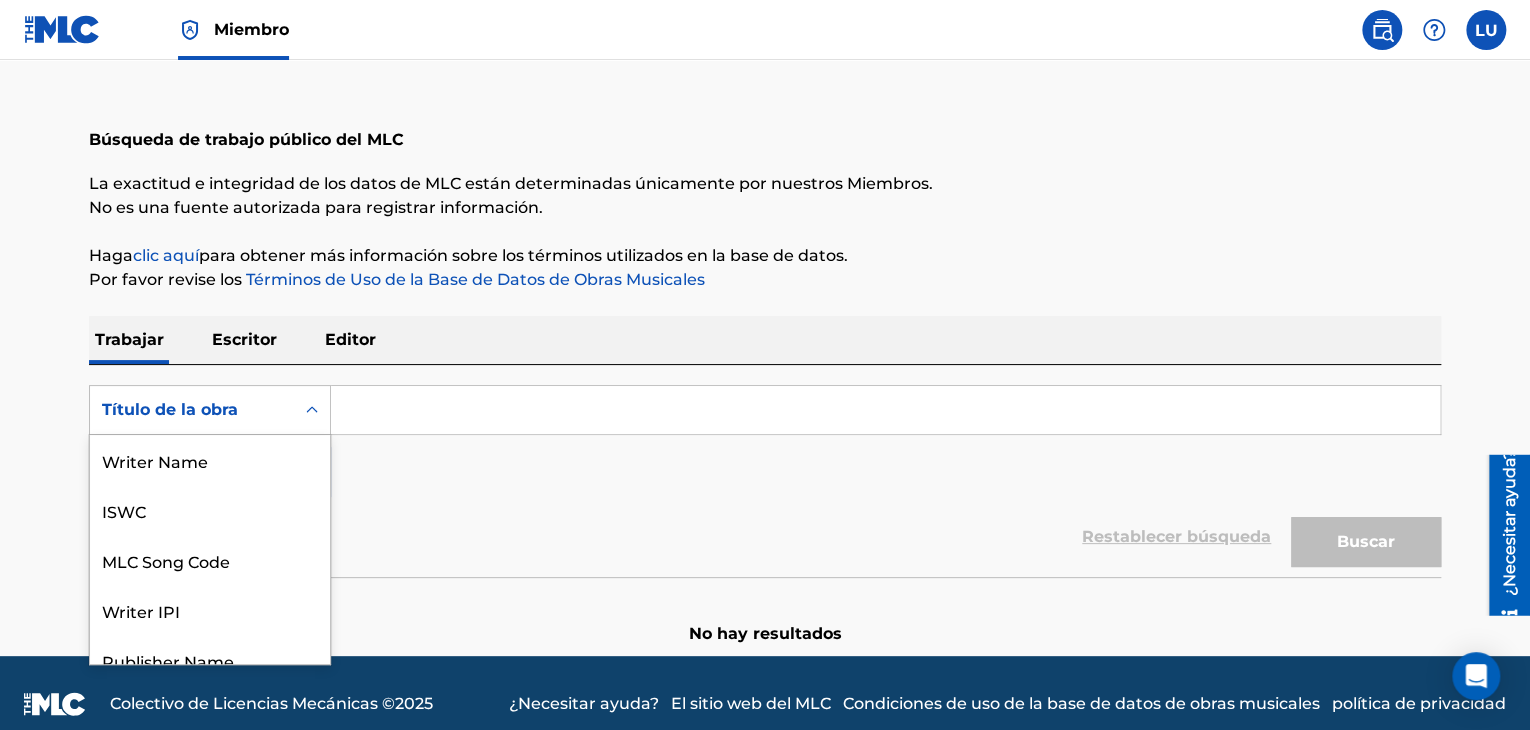 scroll, scrollTop: 100, scrollLeft: 0, axis: vertical 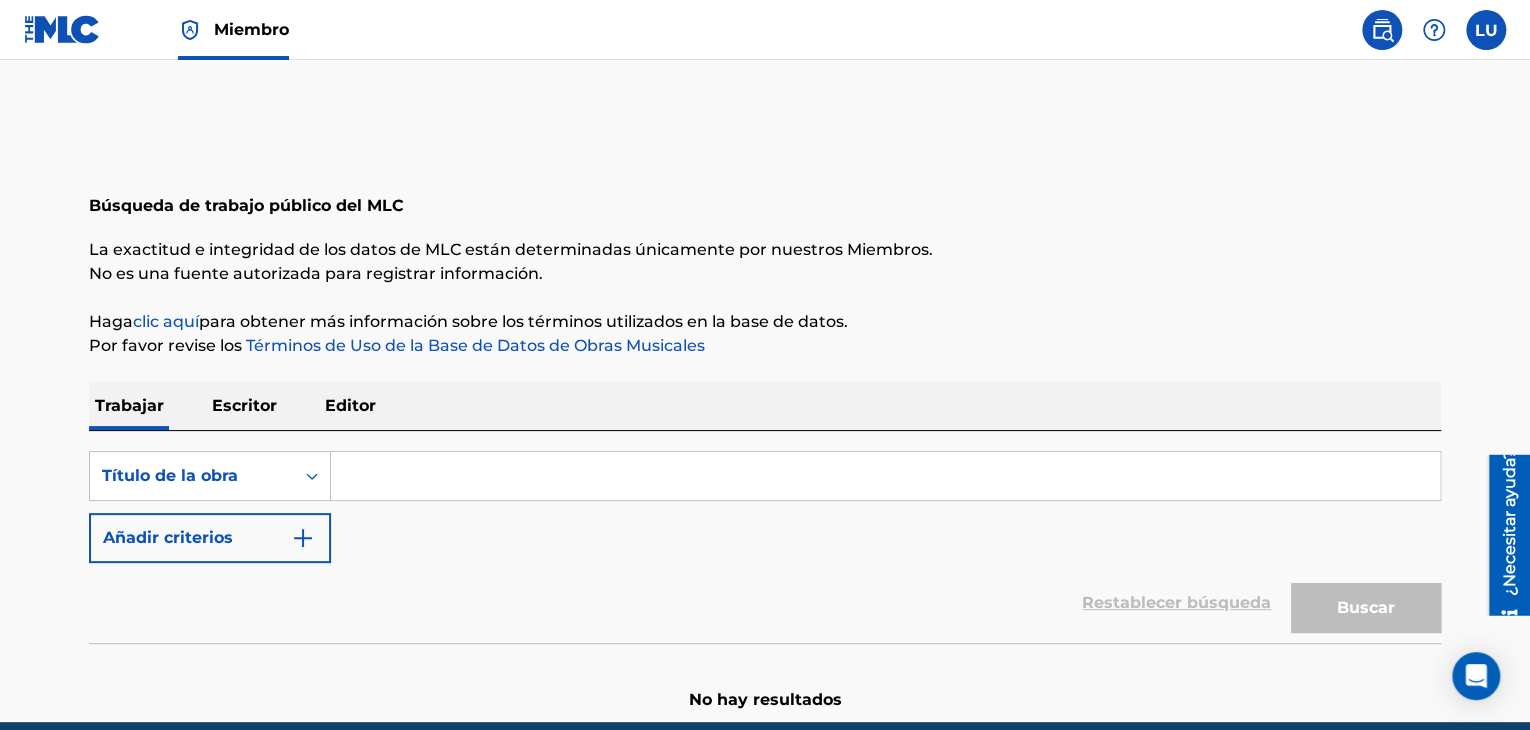 click on "La exactitud e integridad de los datos de MLC están determinadas únicamente por nuestros Miembros." at bounding box center (511, 249) 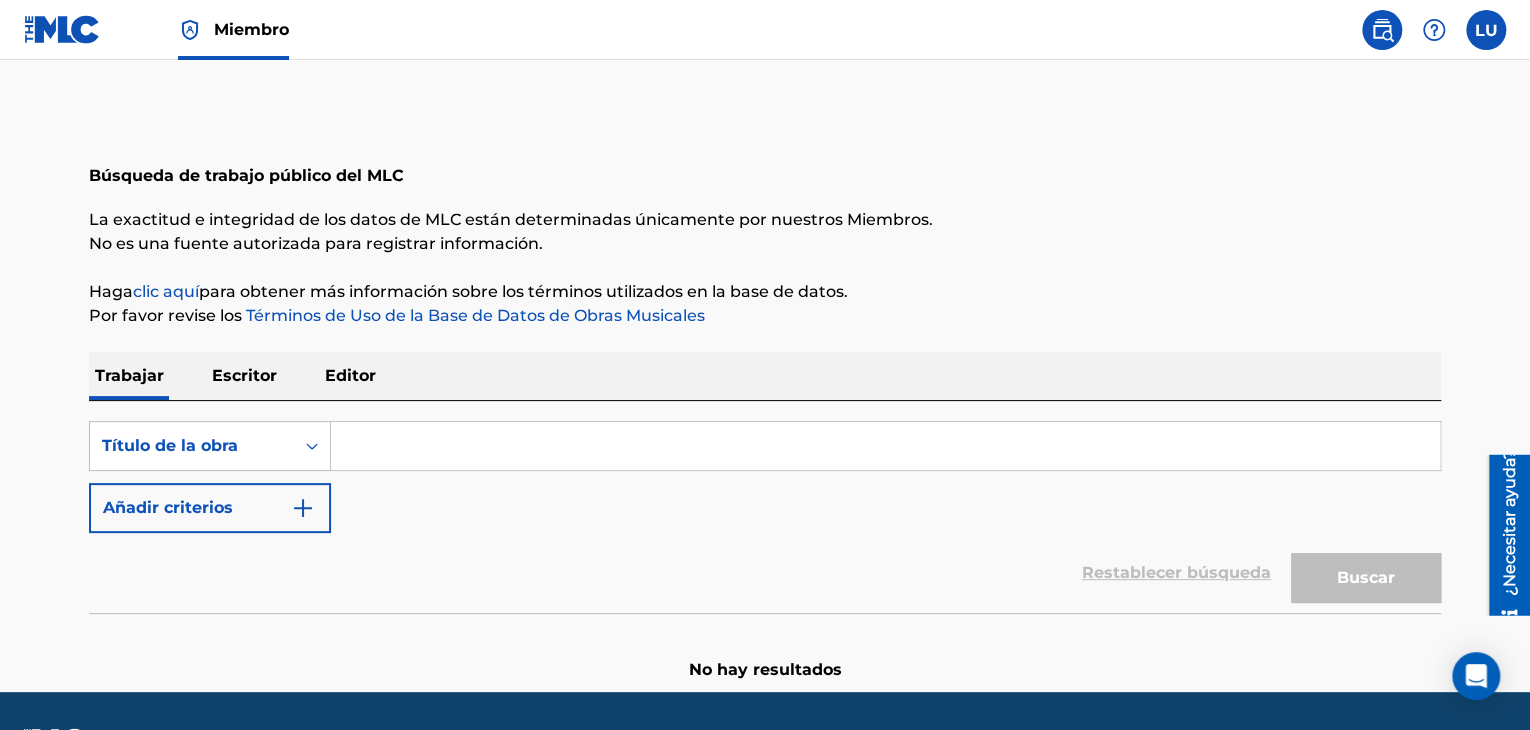 scroll, scrollTop: 0, scrollLeft: 0, axis: both 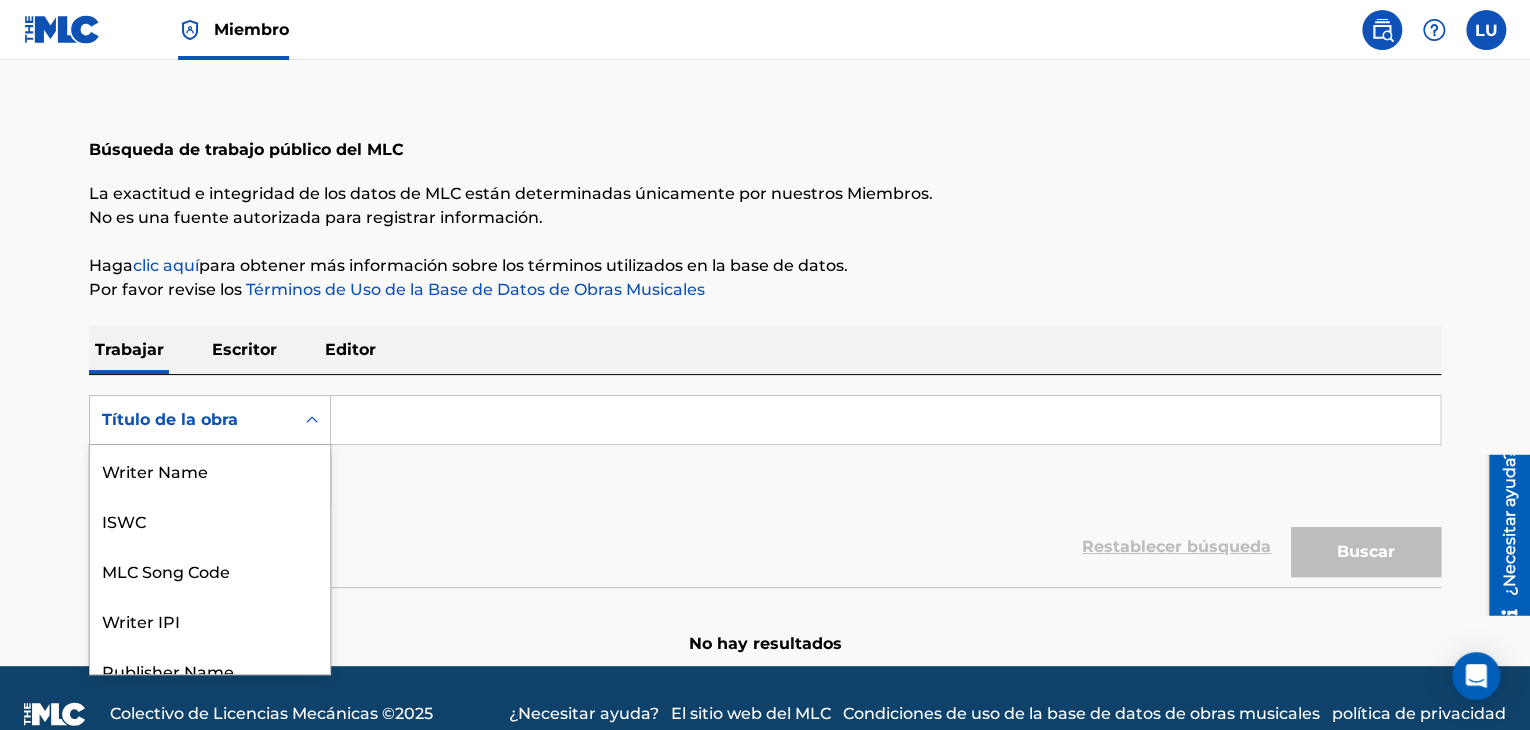 click on "8 results available. Use Up and Down to choose options, press Enter to select the currently focused option, press Escape to exit the menu, press Tab to select the option and exit the menu. Título de la obra Writer Name ISWC MLC Song Code Writer IPI Publisher Name Publisher IPI MLC Publisher Number Work Title" at bounding box center [210, 420] 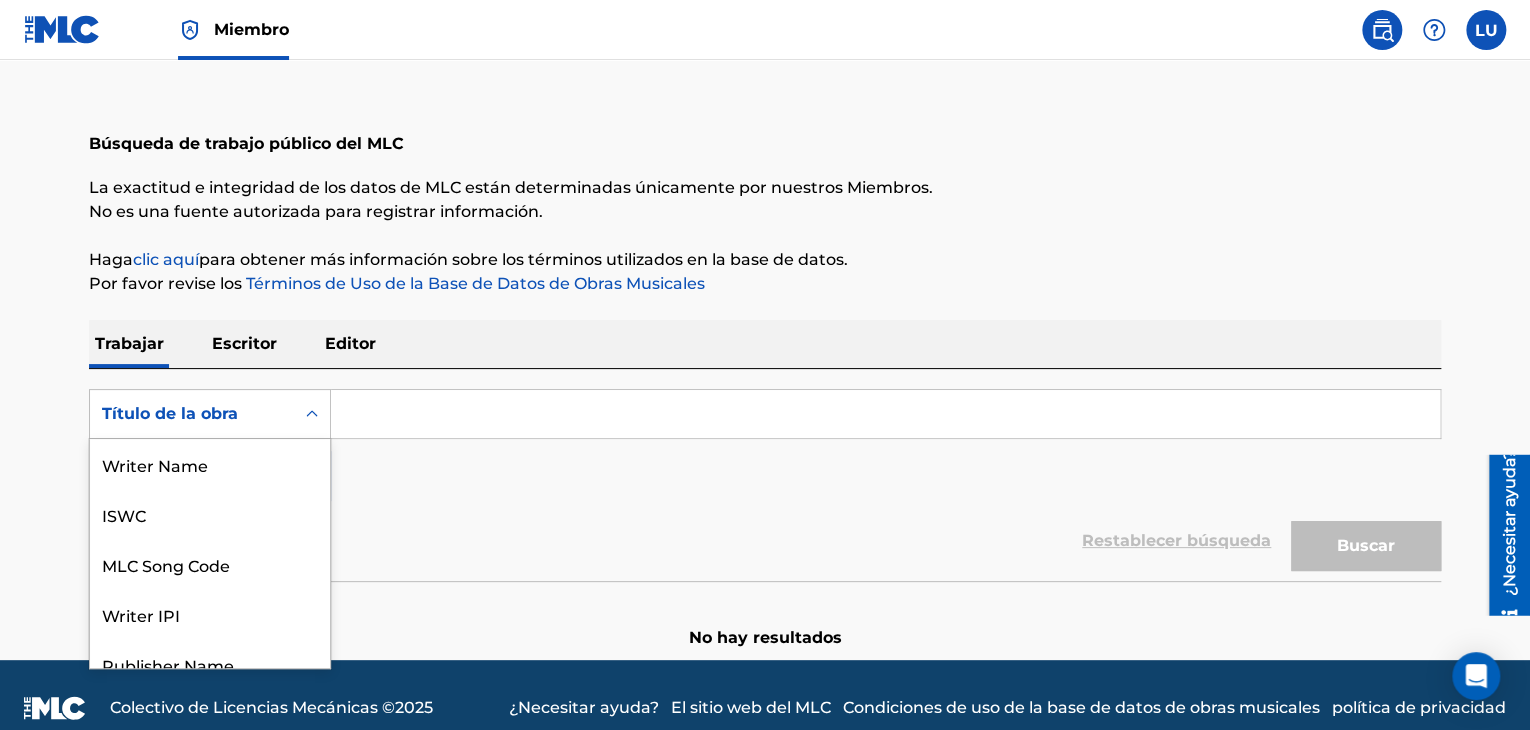 scroll, scrollTop: 100, scrollLeft: 0, axis: vertical 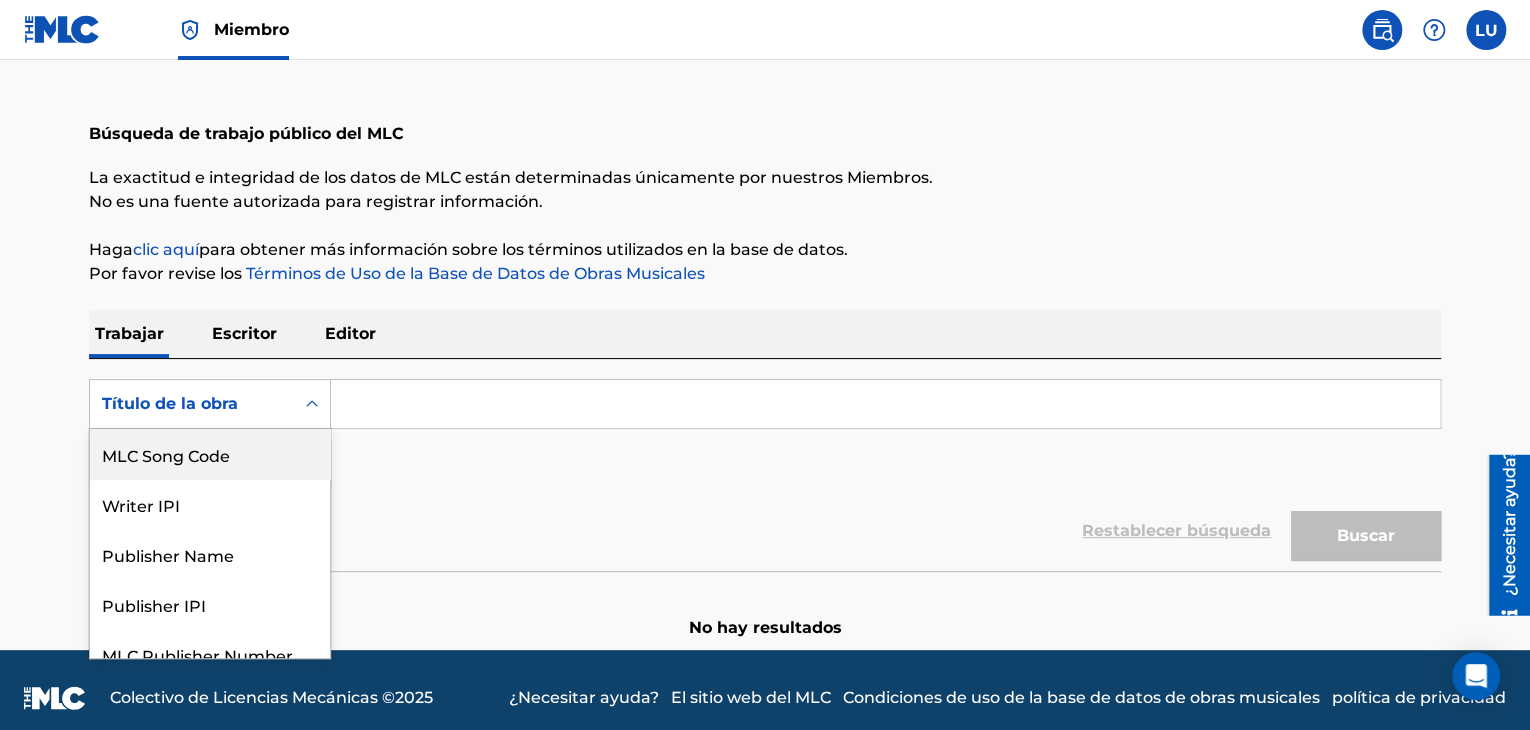 click at bounding box center [885, 404] 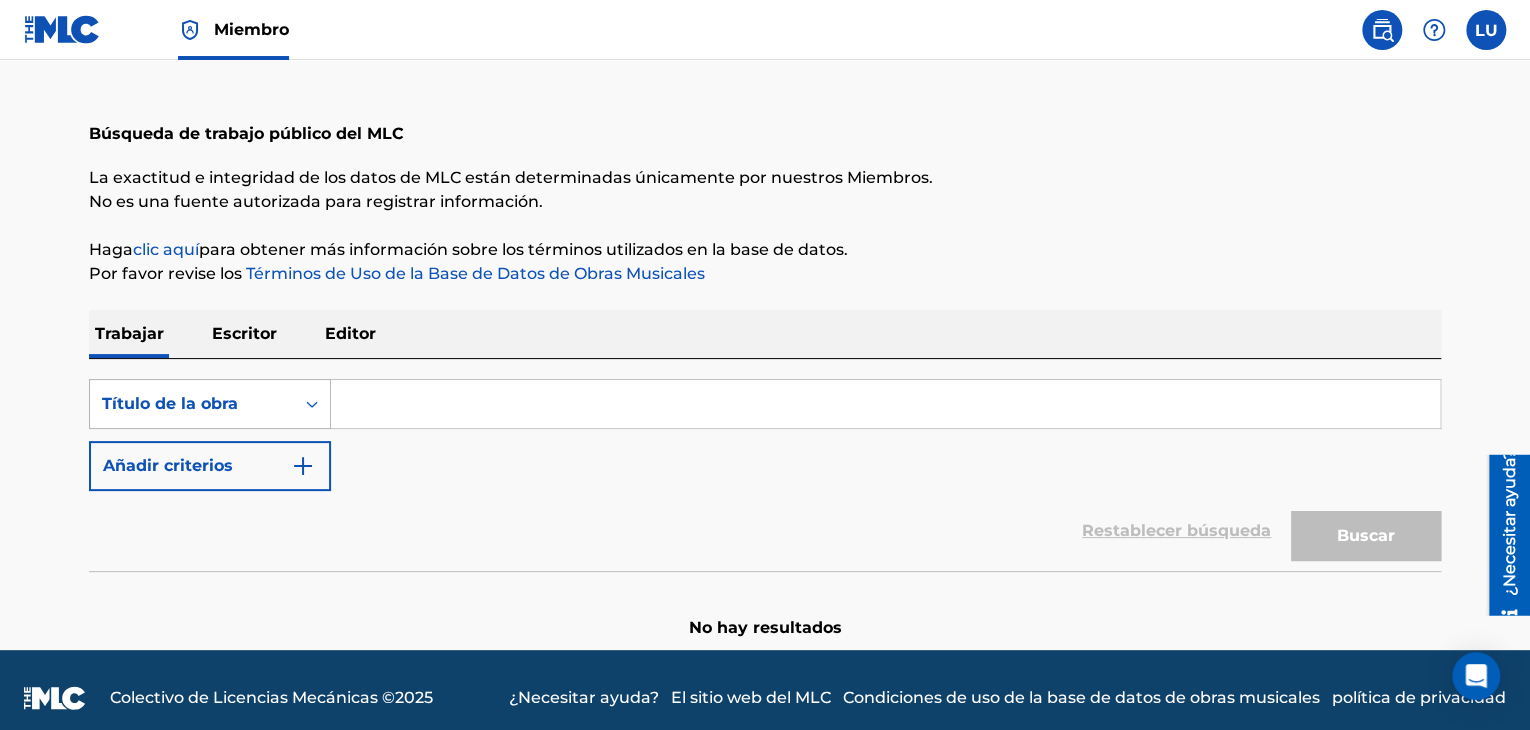 click 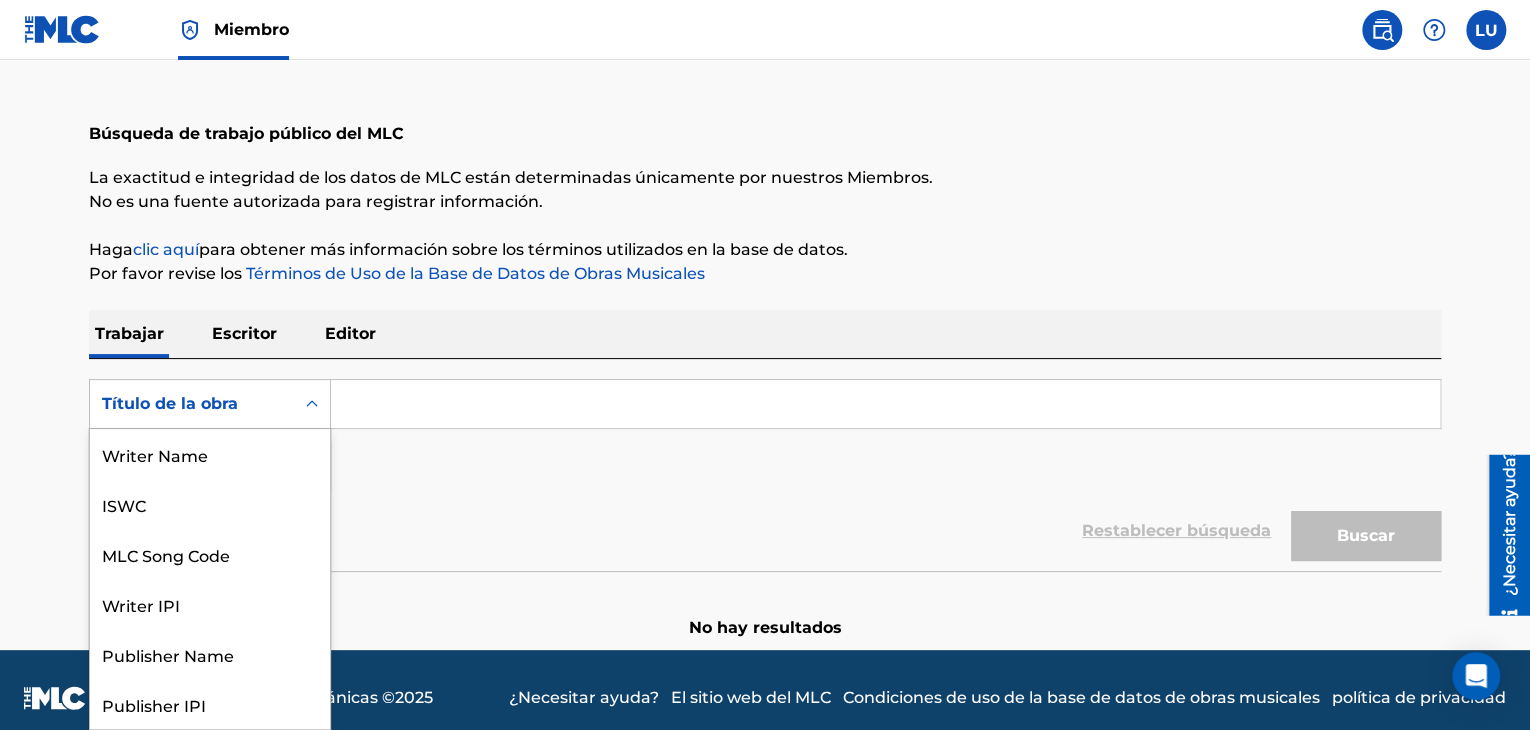 scroll, scrollTop: 100, scrollLeft: 0, axis: vertical 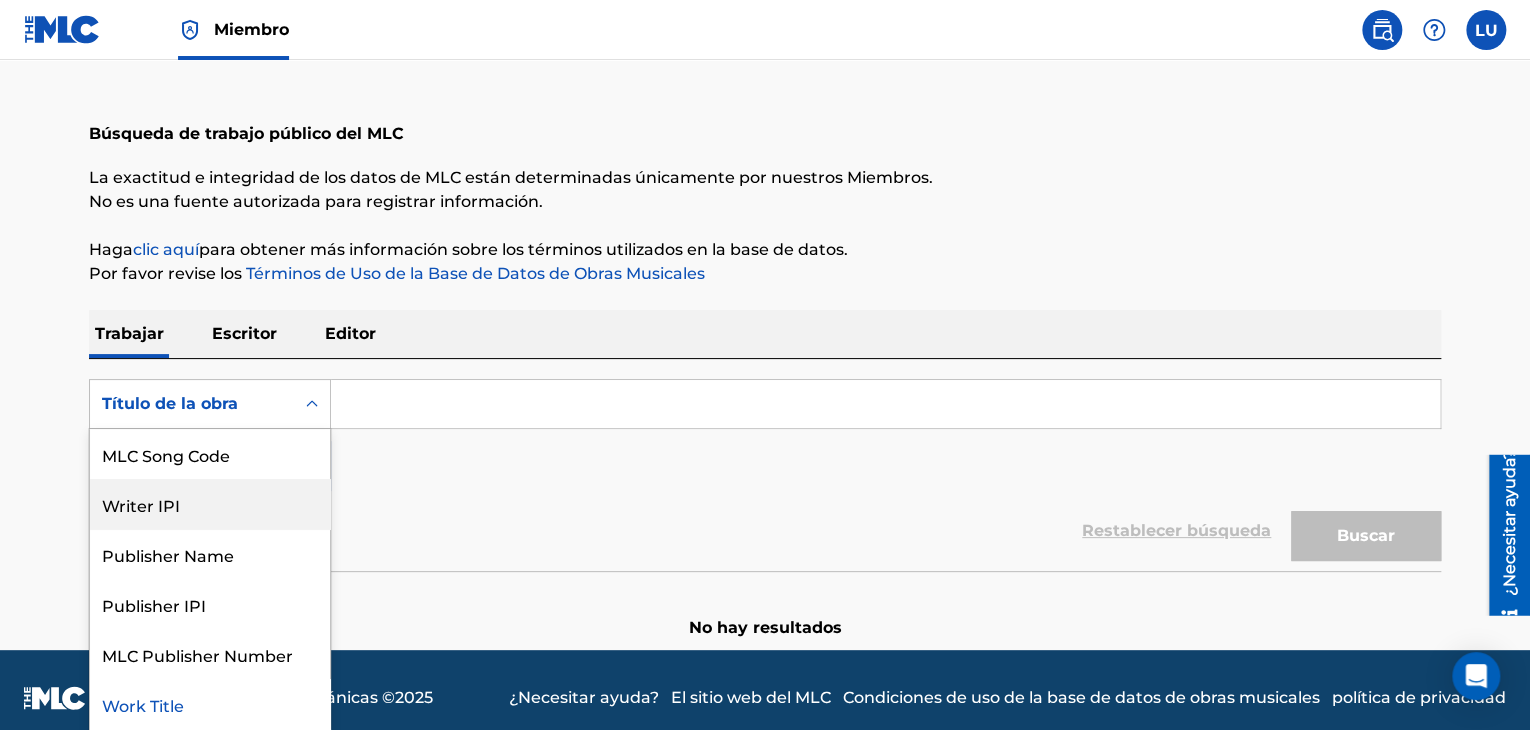 click on "Writer IPI" at bounding box center (210, 504) 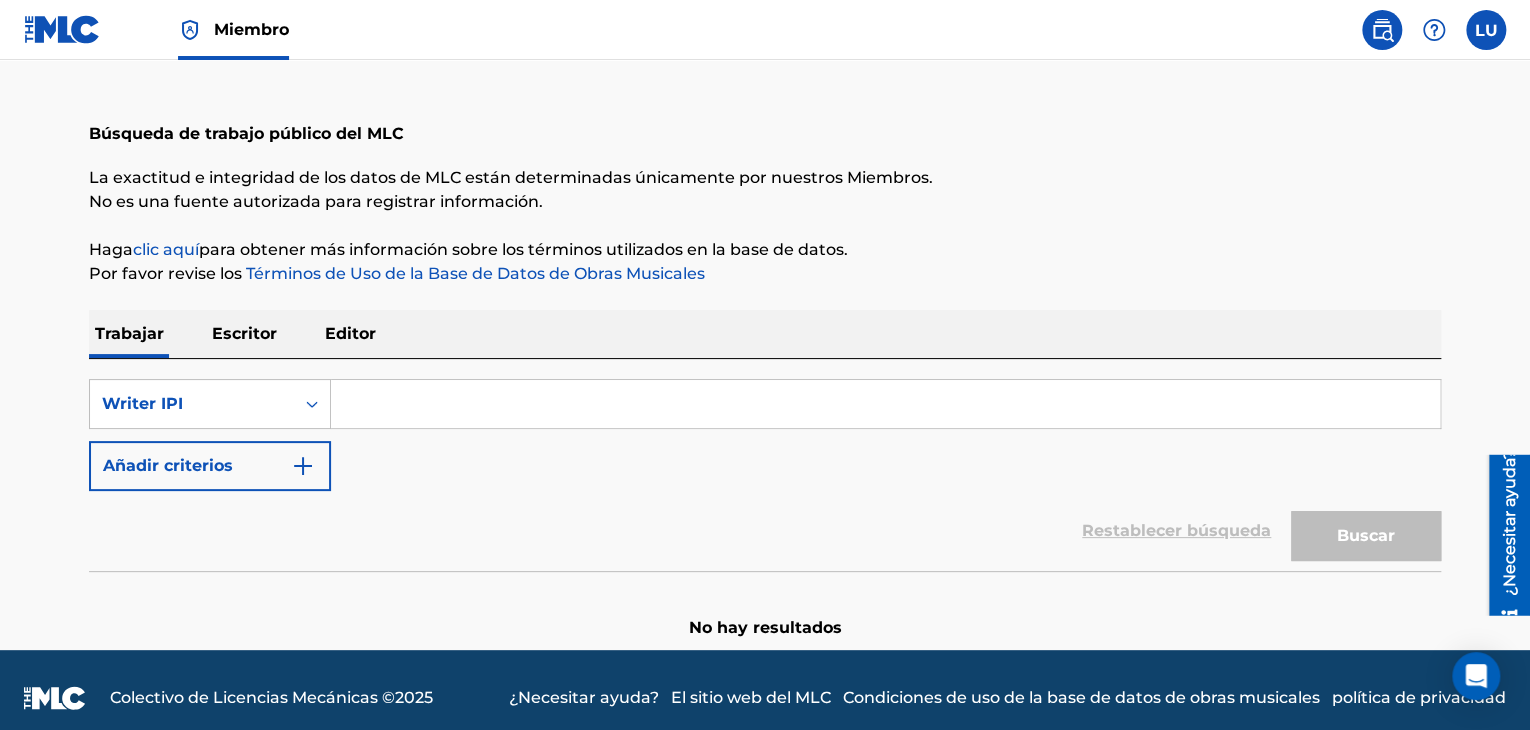 click at bounding box center (885, 404) 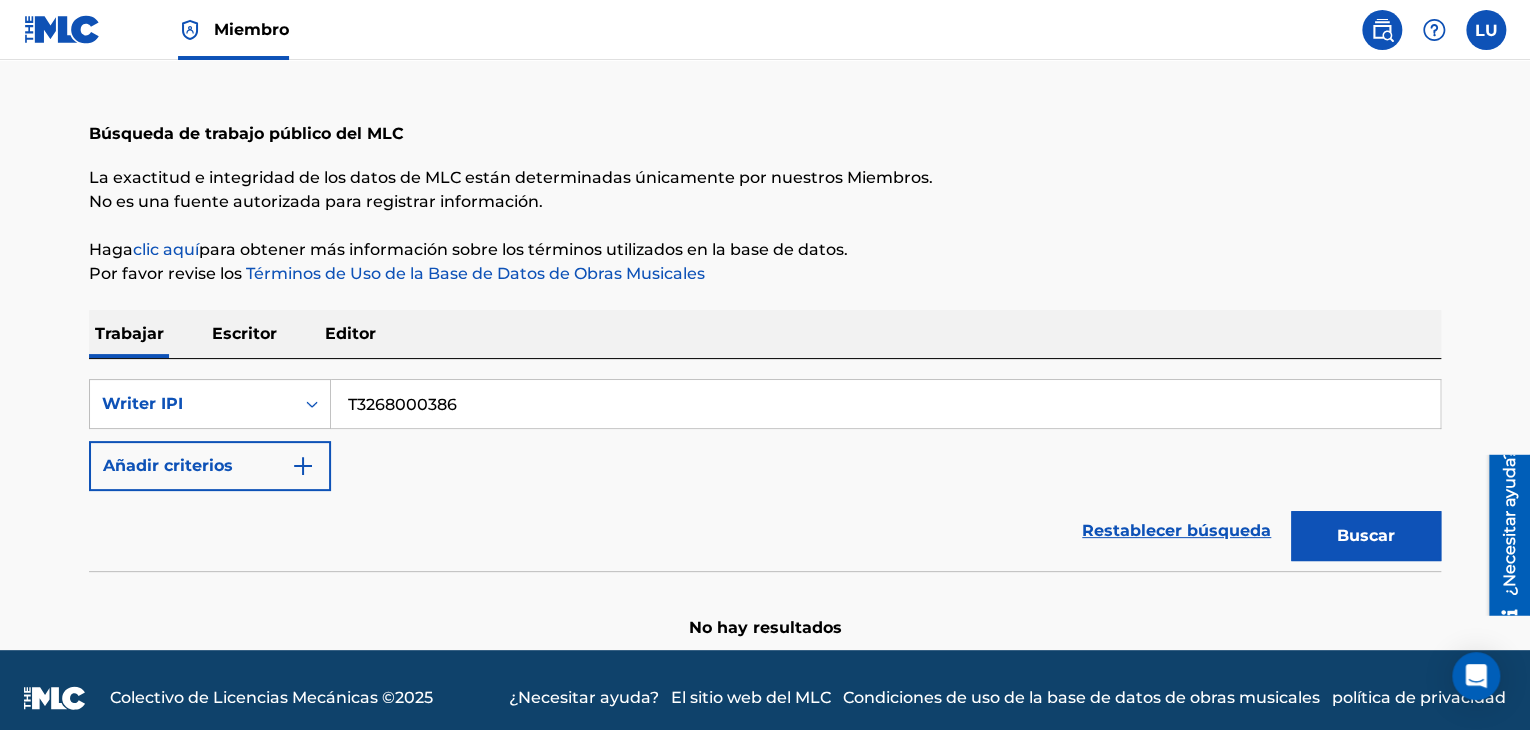 click on "Buscar" at bounding box center (1366, 536) 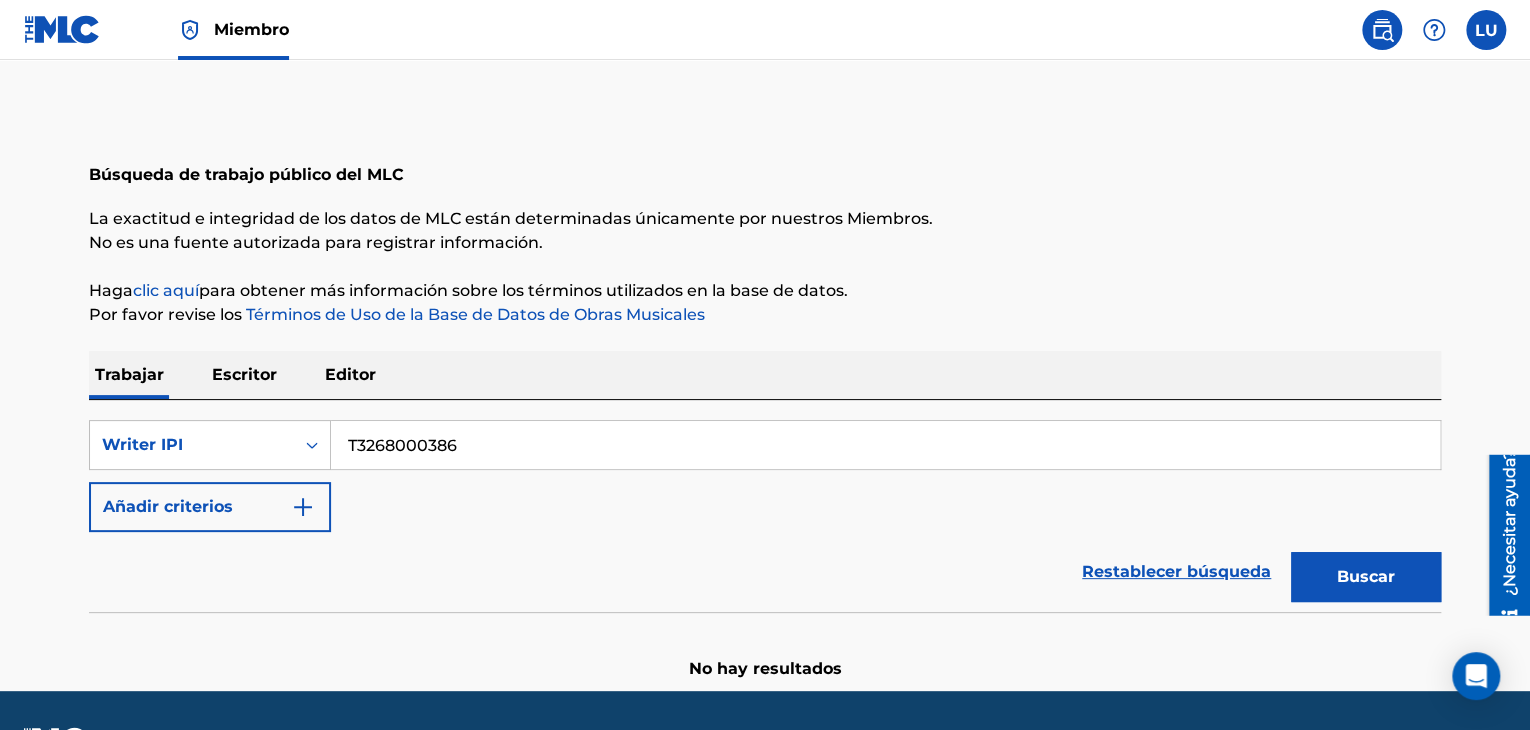 scroll, scrollTop: 0, scrollLeft: 0, axis: both 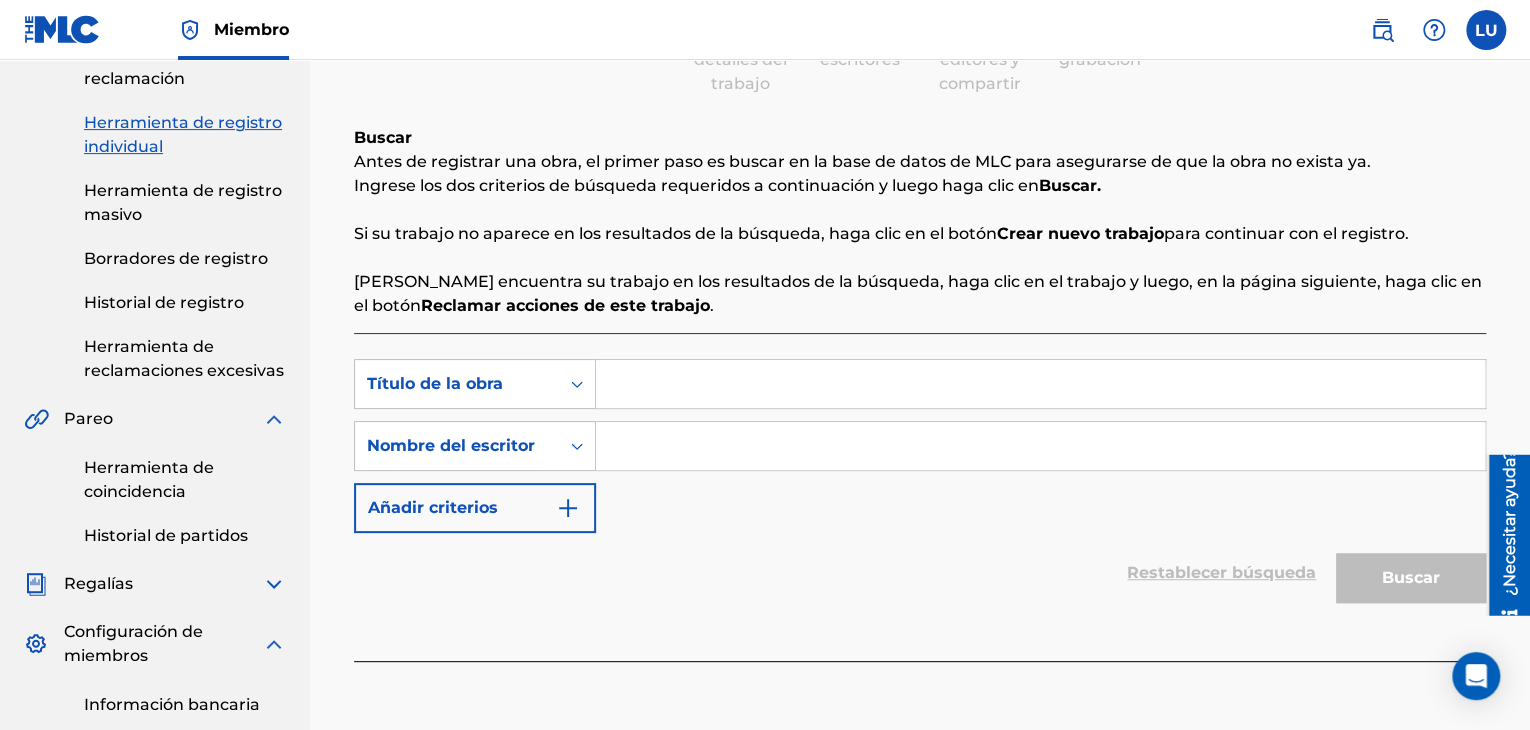 click at bounding box center [1040, 384] 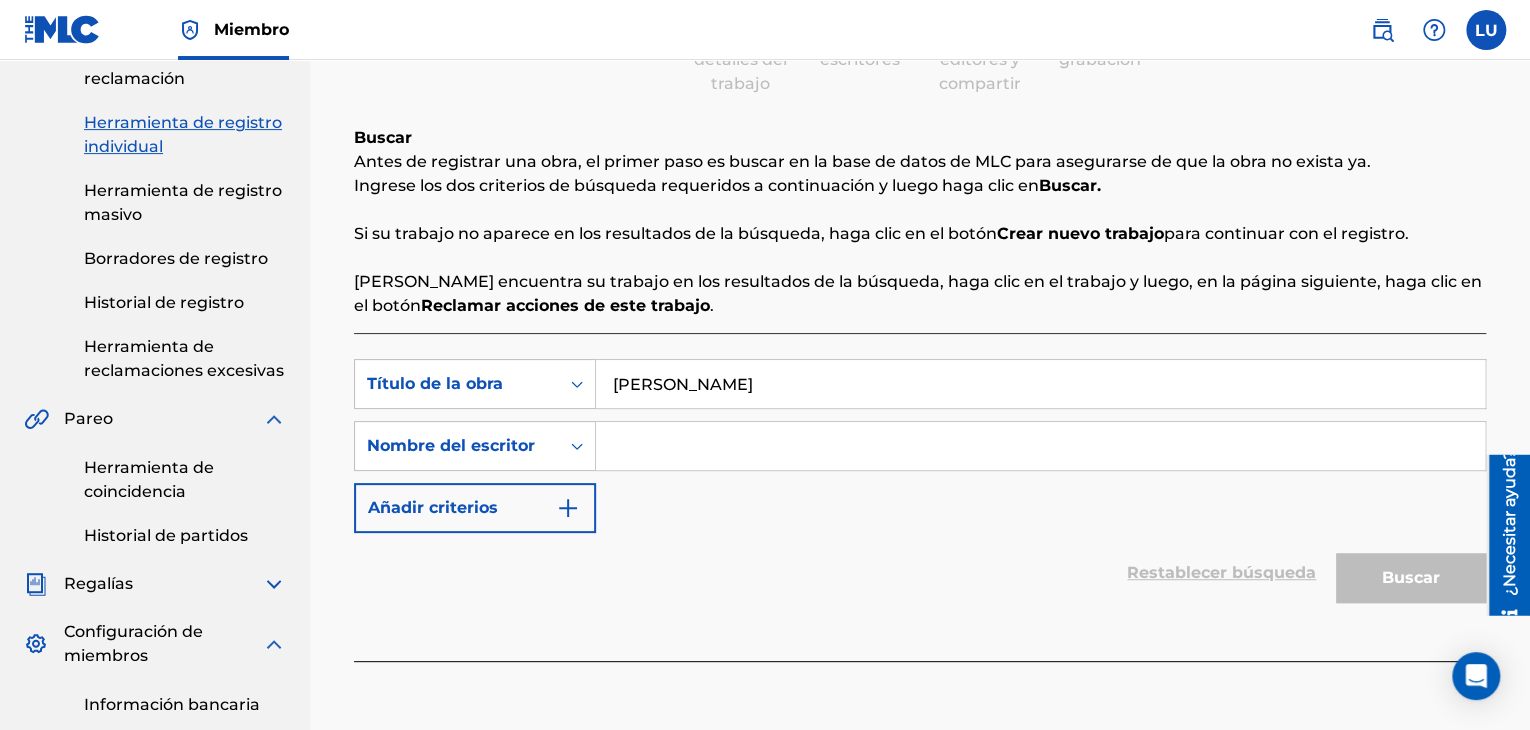 type on "[PERSON_NAME]" 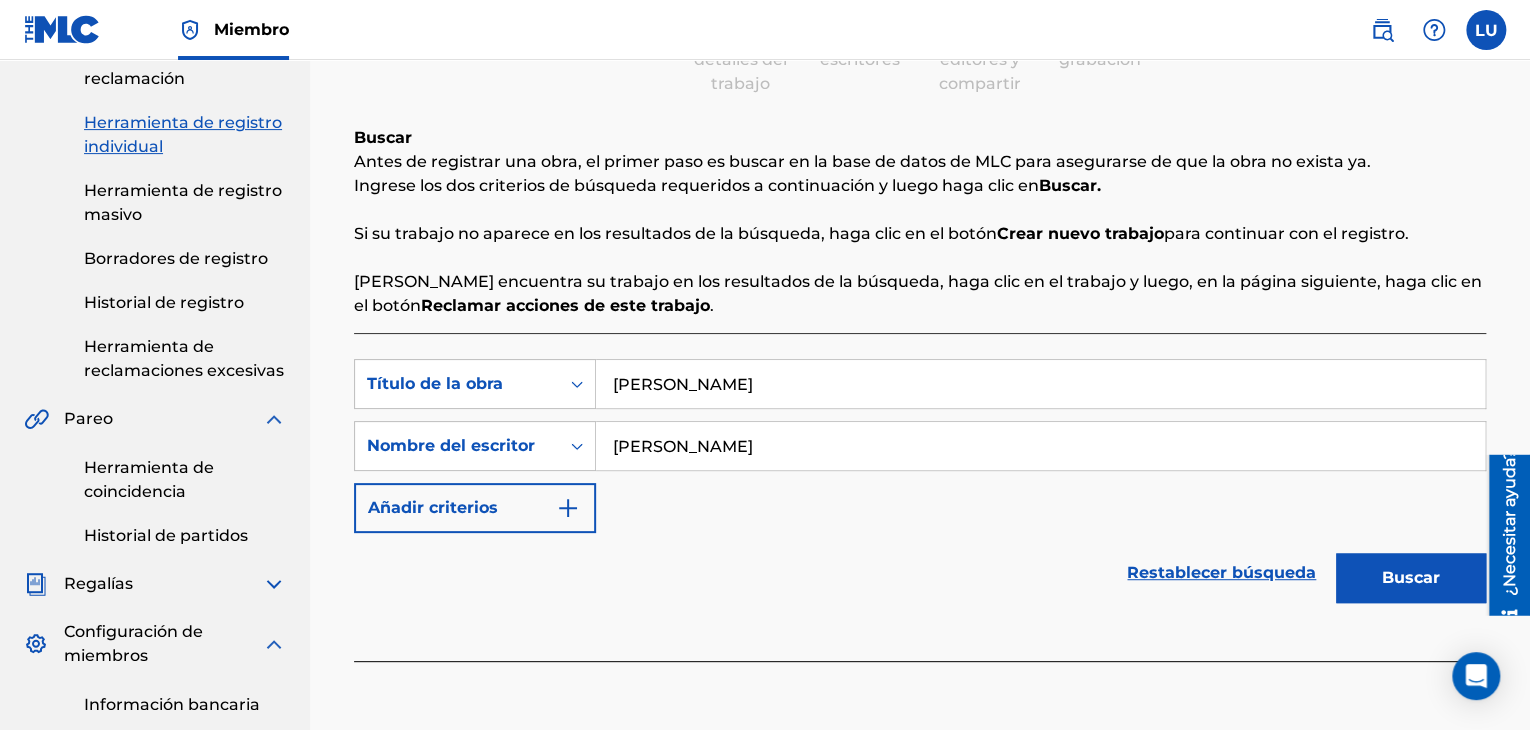 click on "Buscar" at bounding box center (1411, 577) 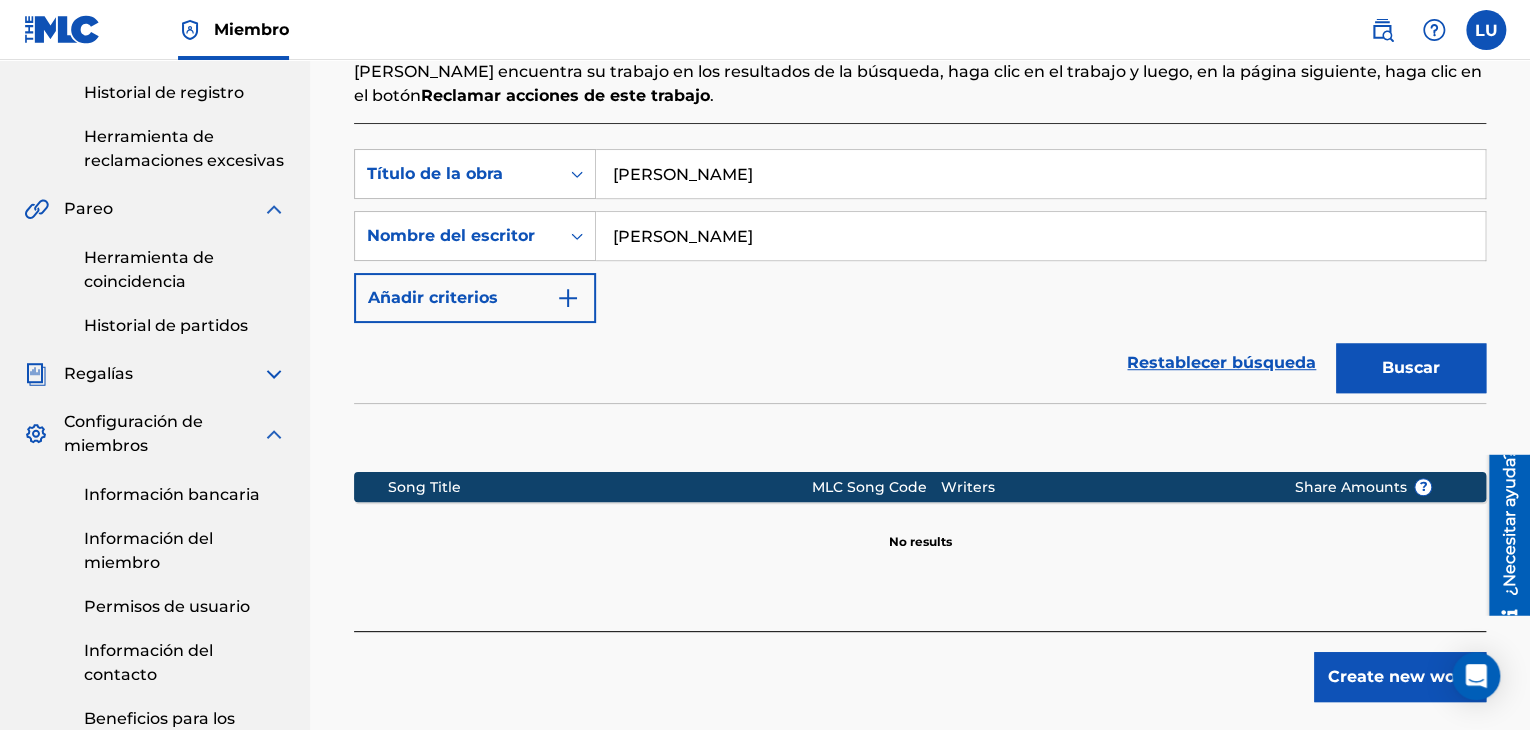 scroll, scrollTop: 541, scrollLeft: 0, axis: vertical 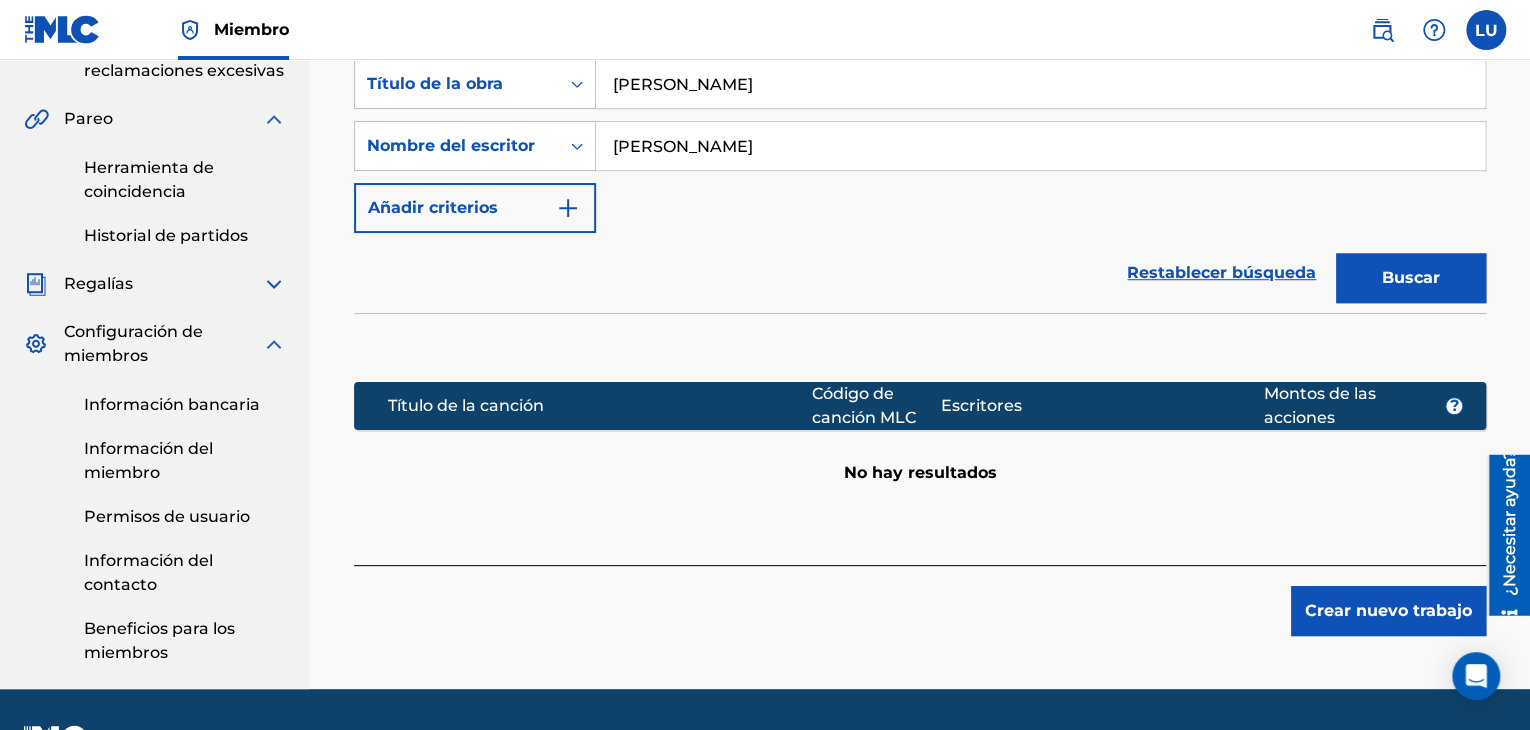 click on "Crear nuevo trabajo" at bounding box center (1388, 610) 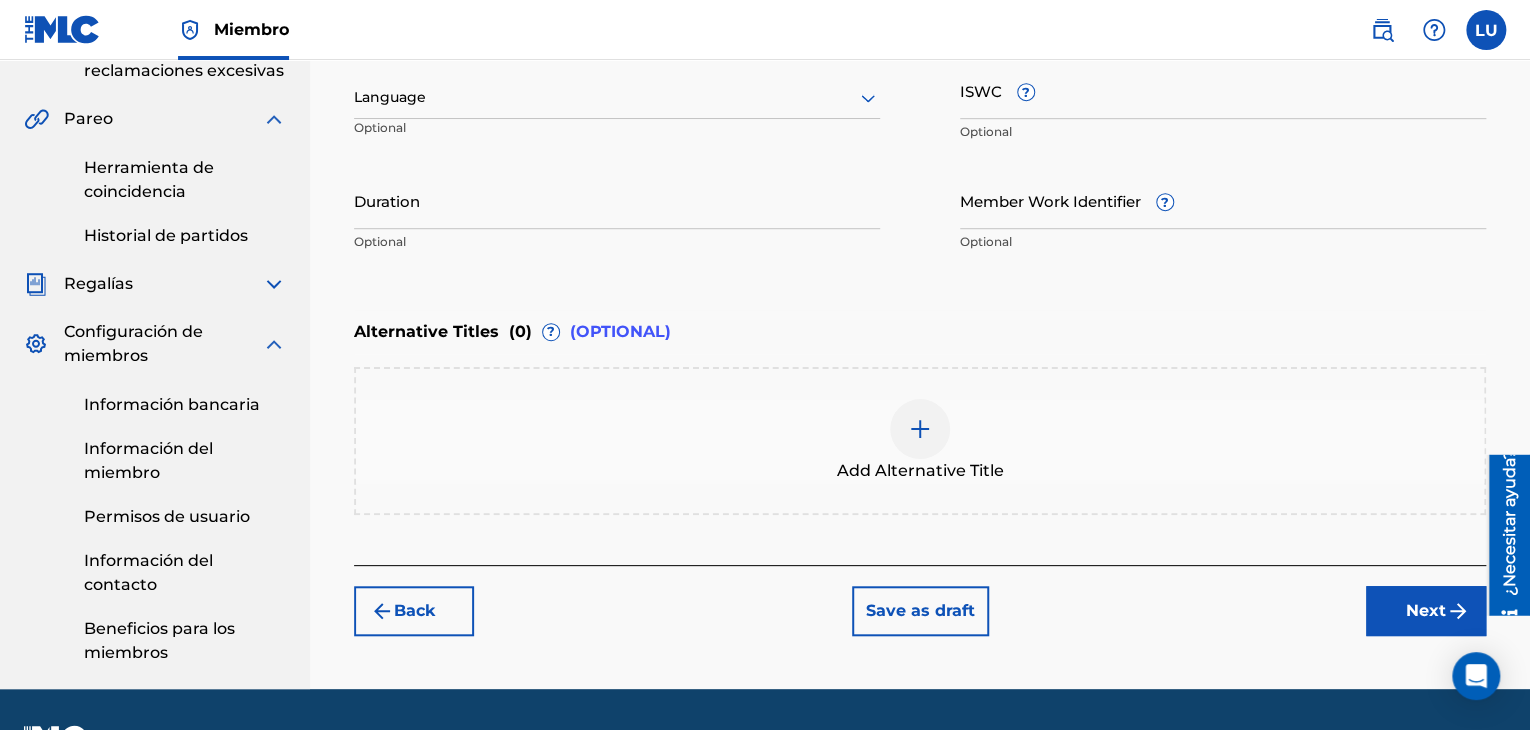 click at bounding box center (920, 429) 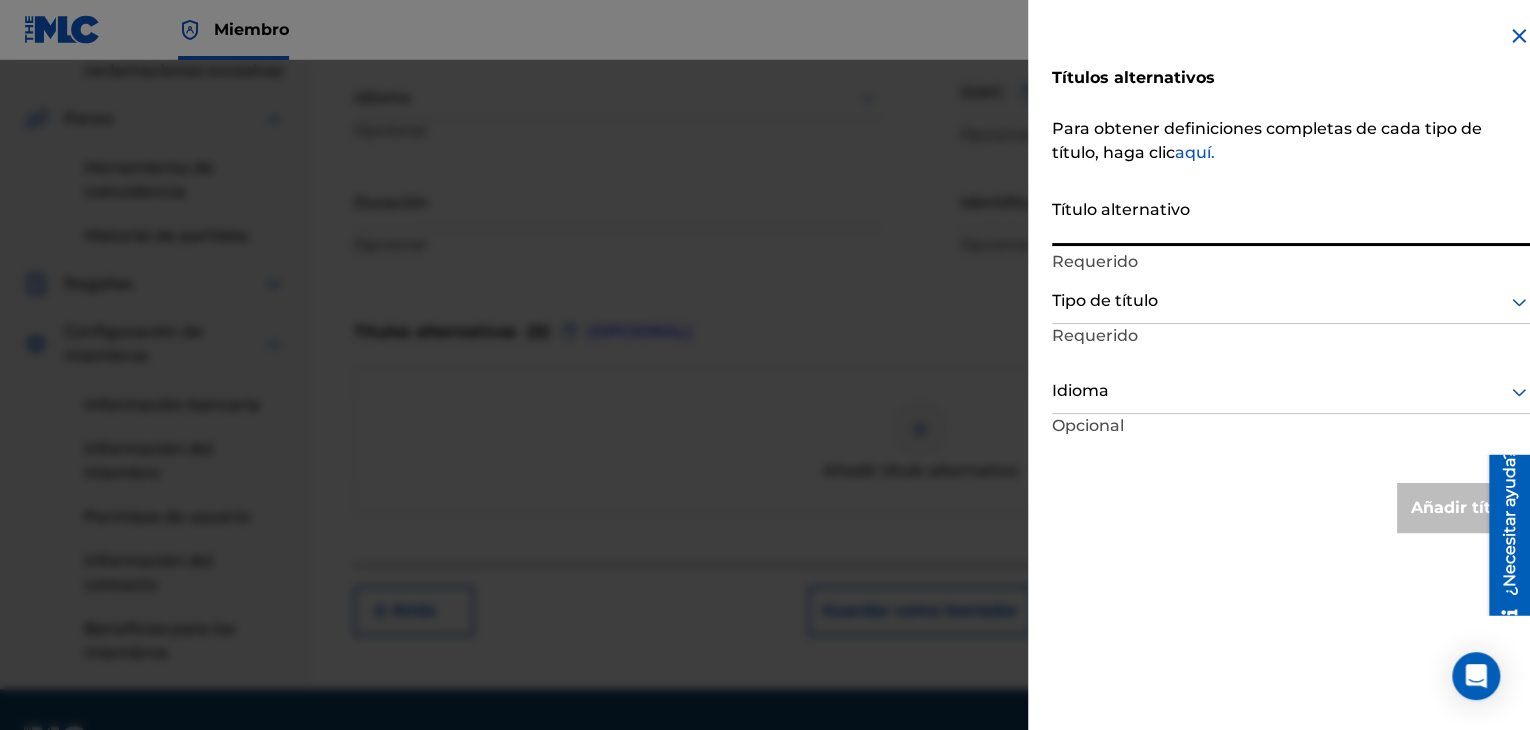 click on "Título alternativo" at bounding box center [1291, 217] 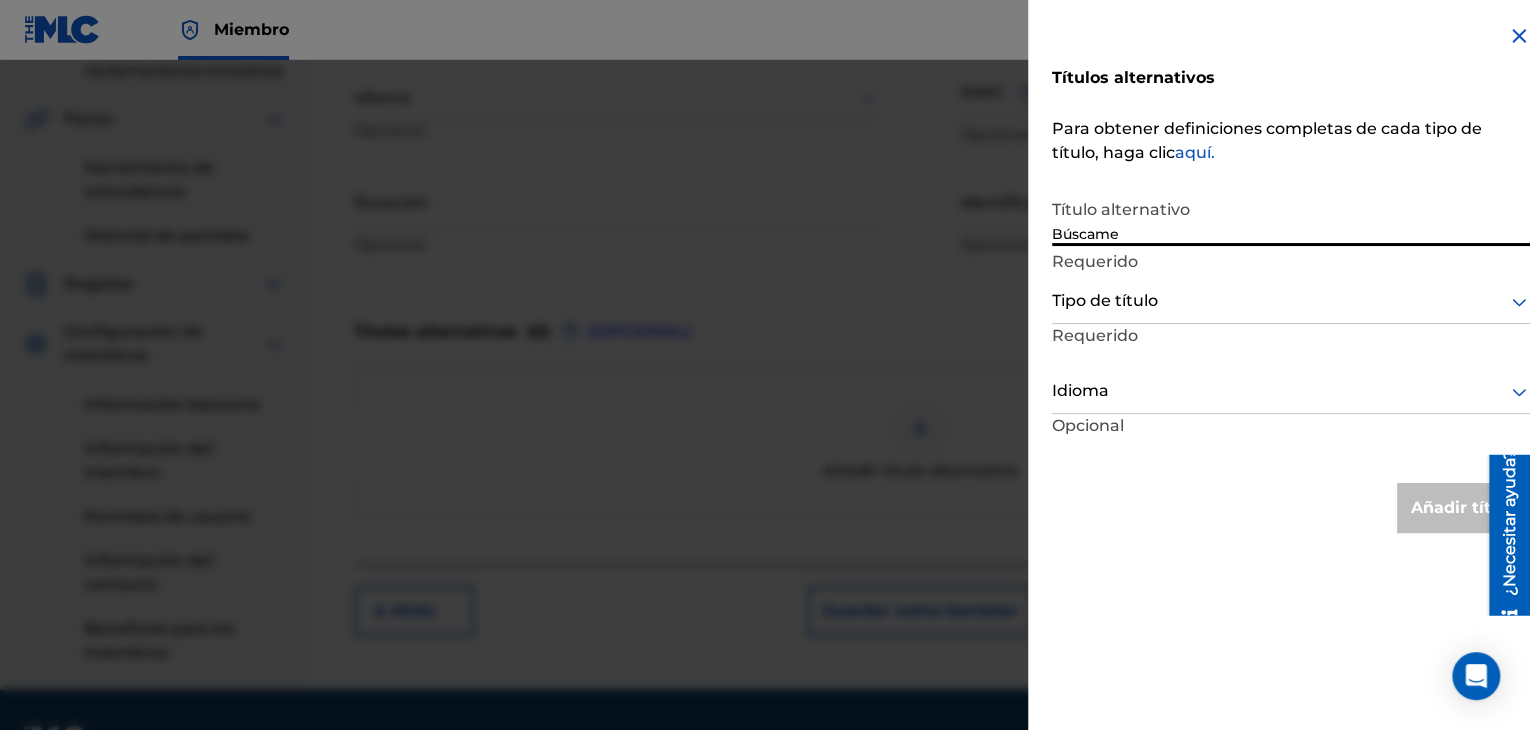 type on "Búscame" 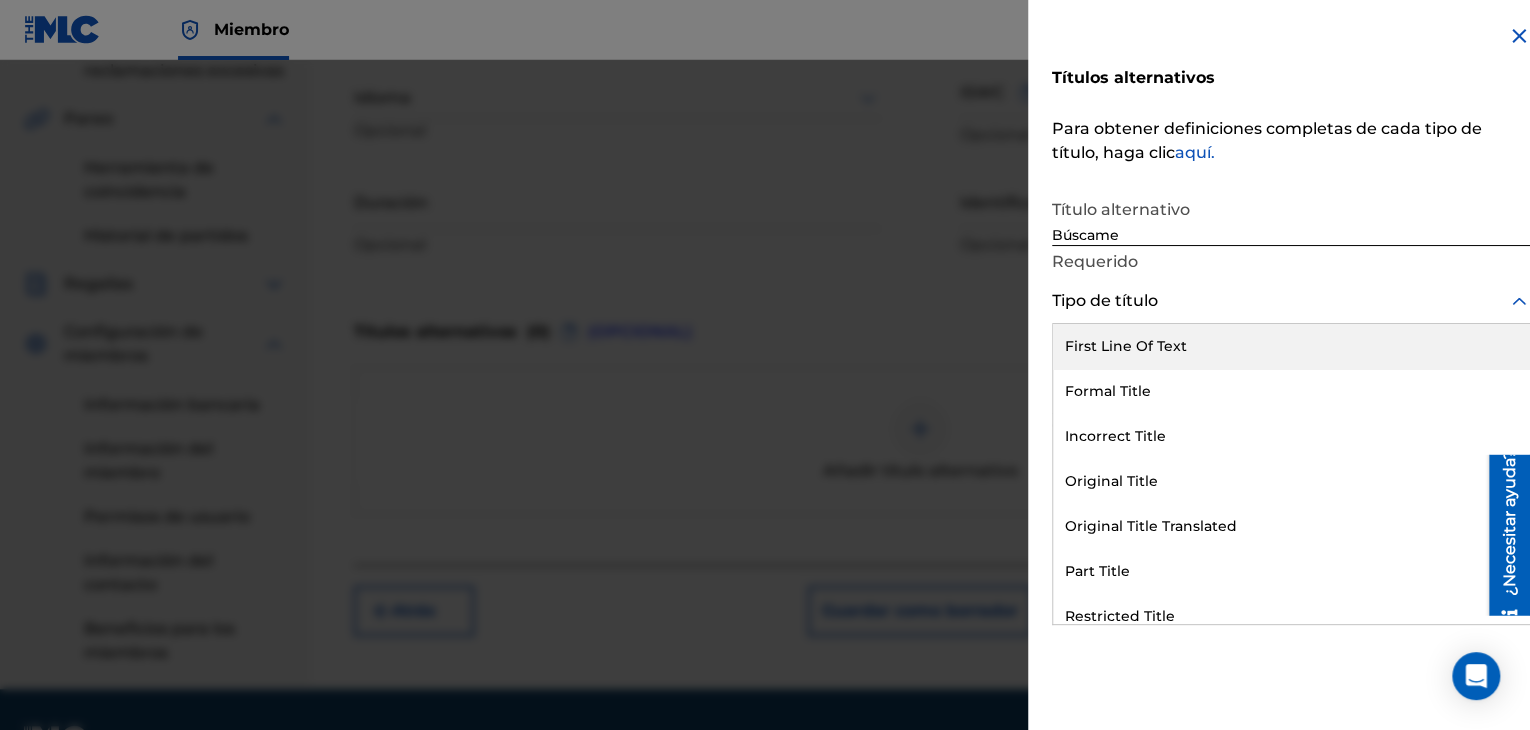 click at bounding box center [1291, 301] 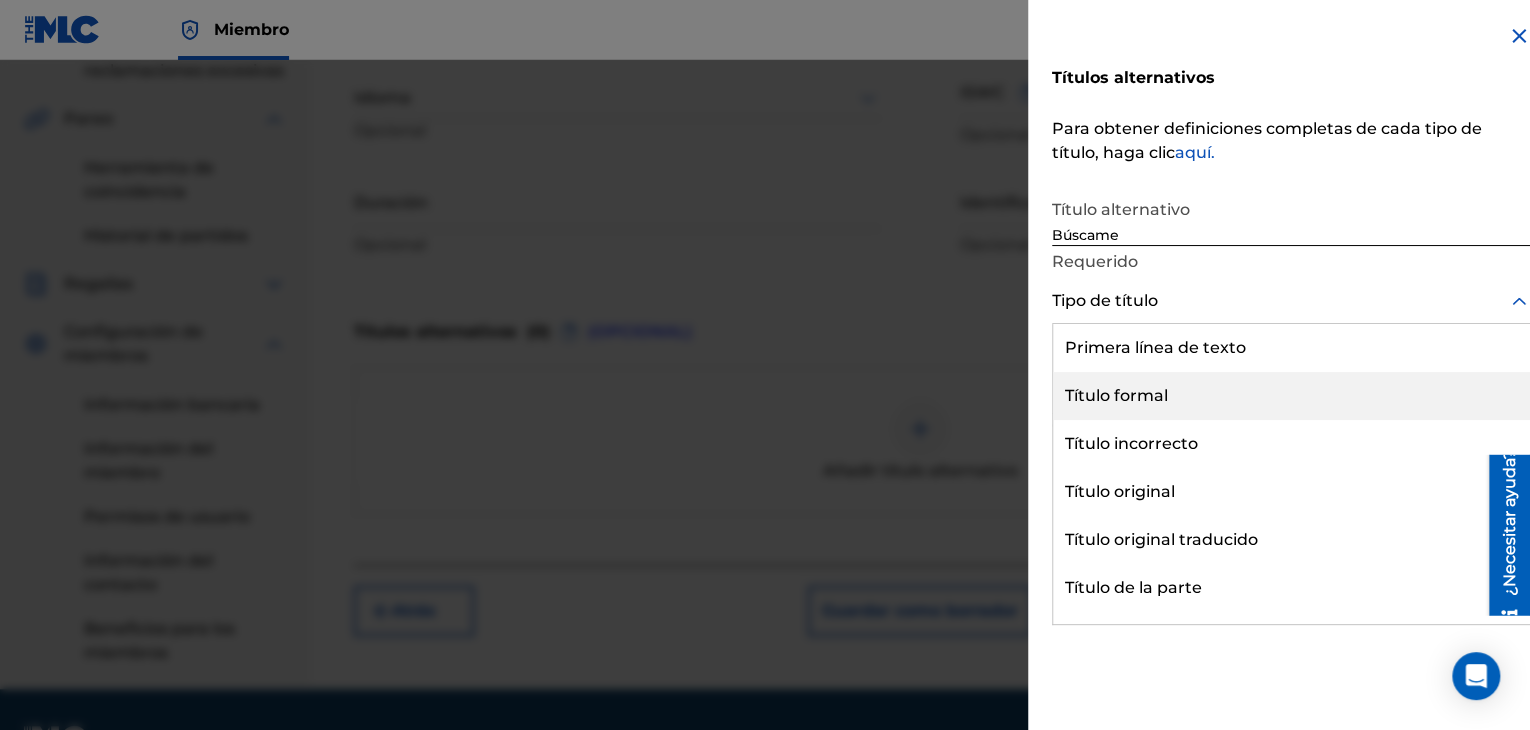 click on "Título formal" at bounding box center (1291, 396) 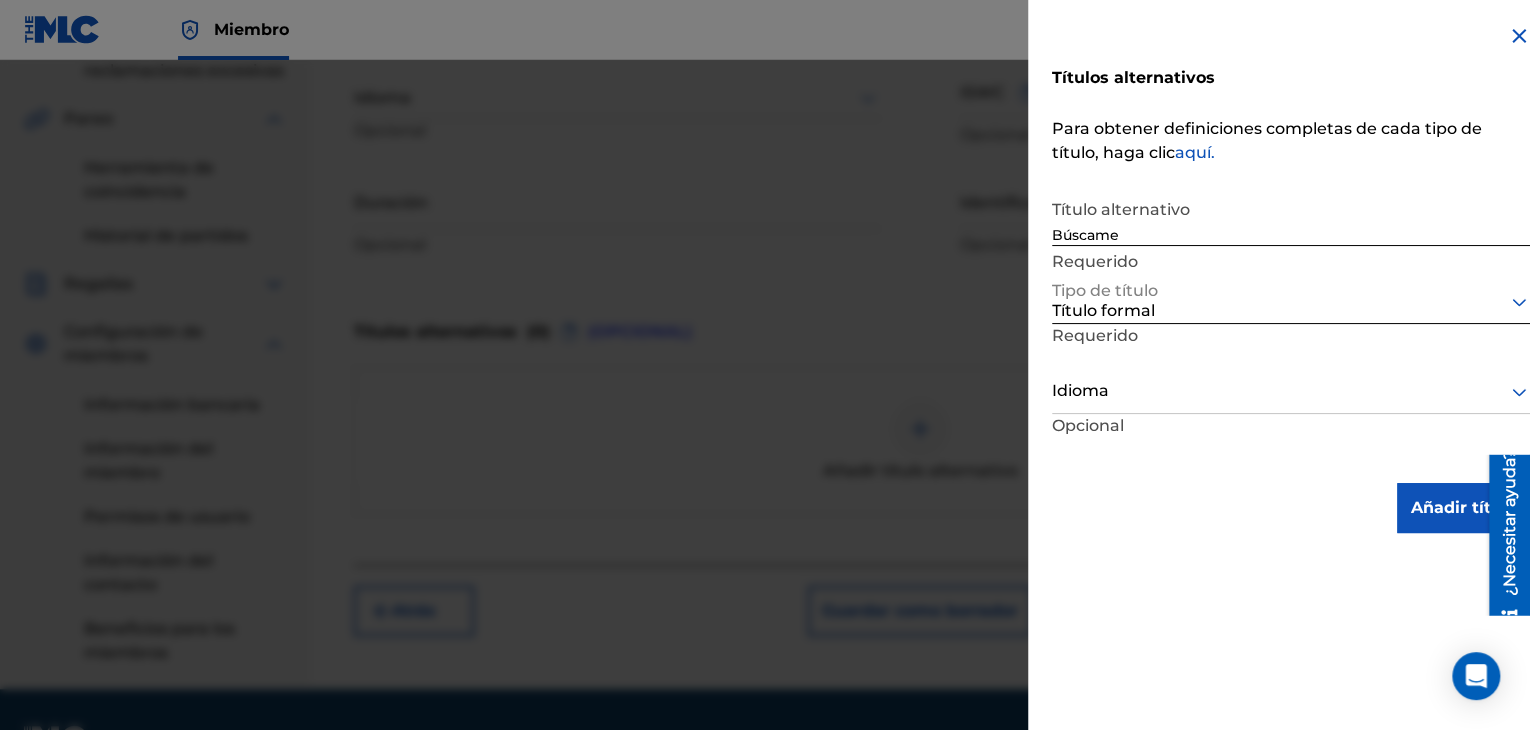 click at bounding box center [1291, 391] 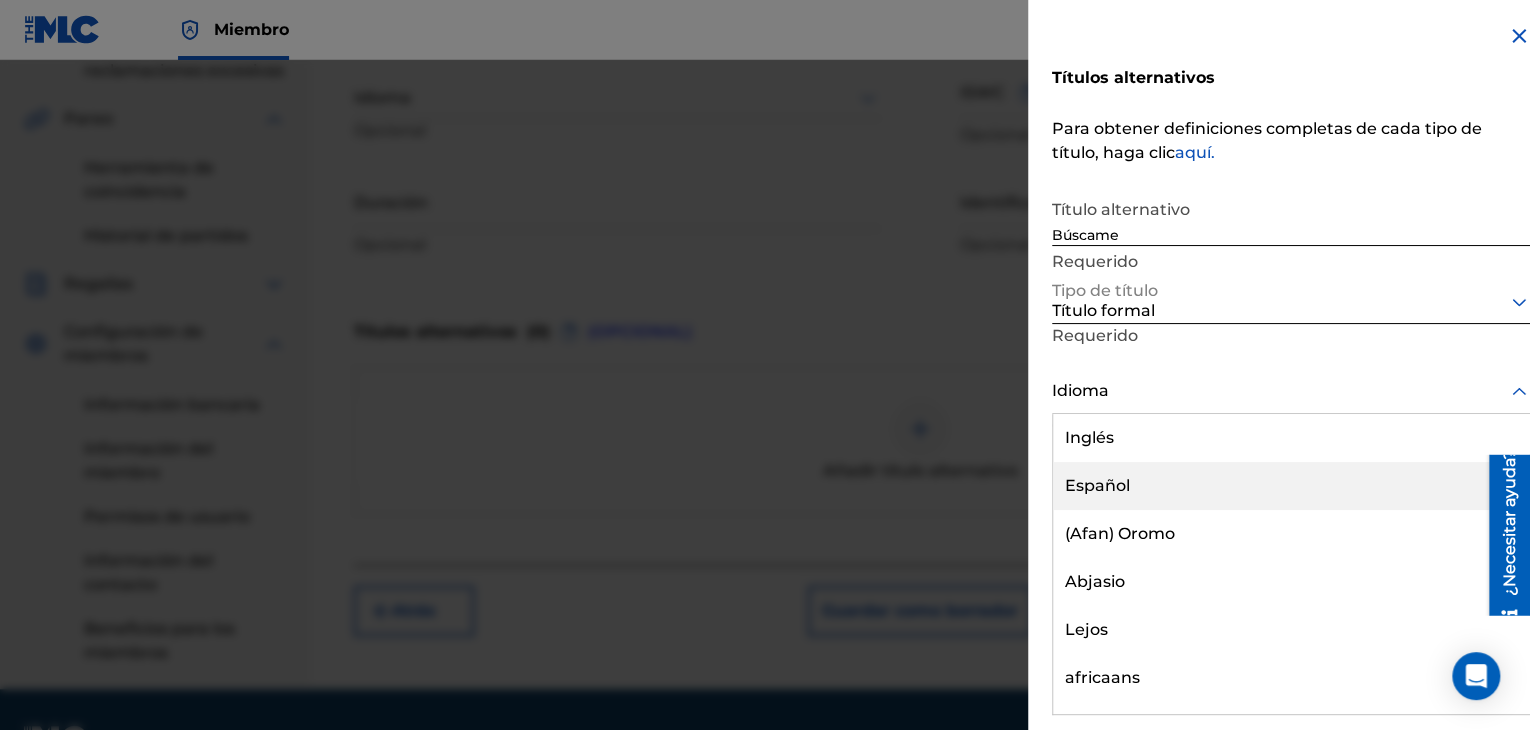 click on "Español" at bounding box center [1291, 486] 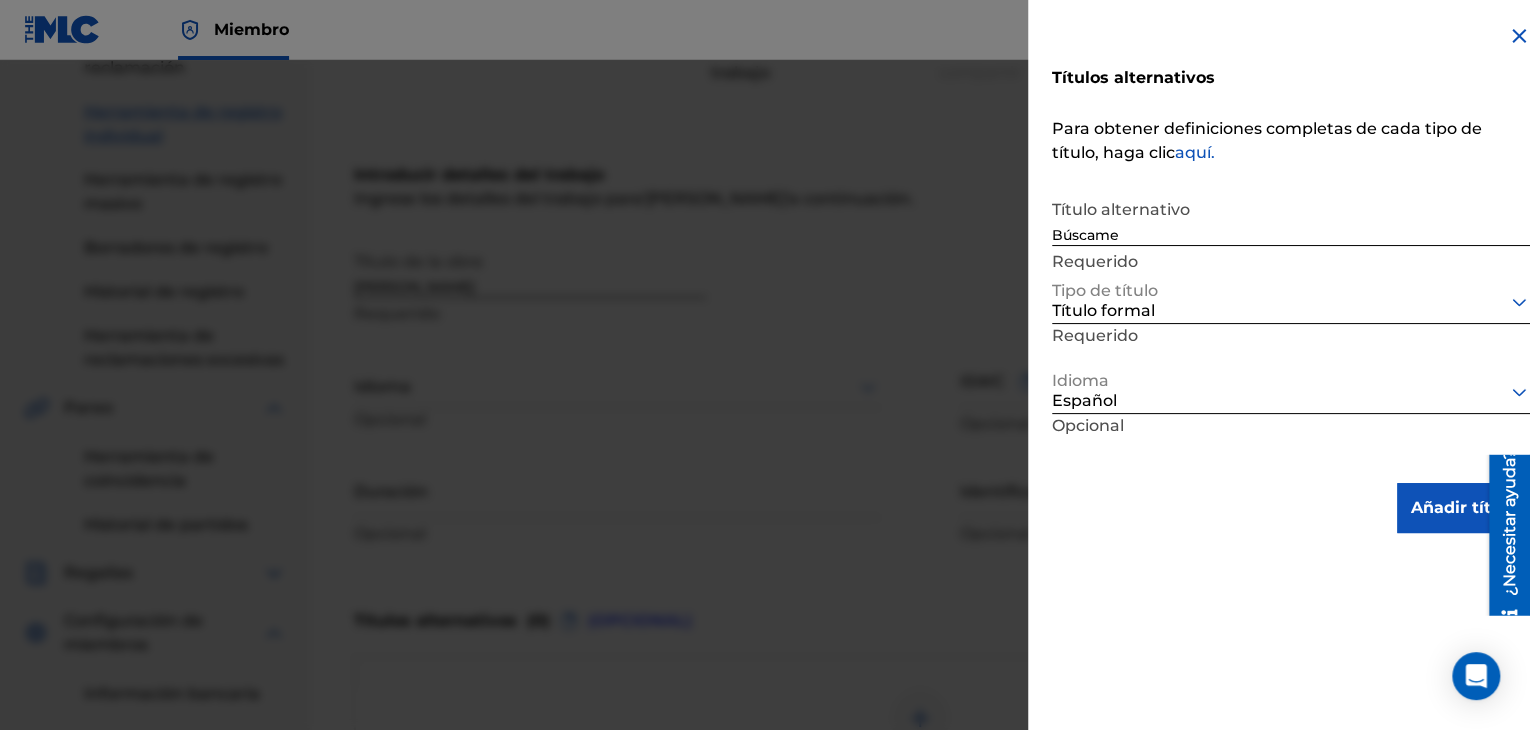 scroll, scrollTop: 196, scrollLeft: 0, axis: vertical 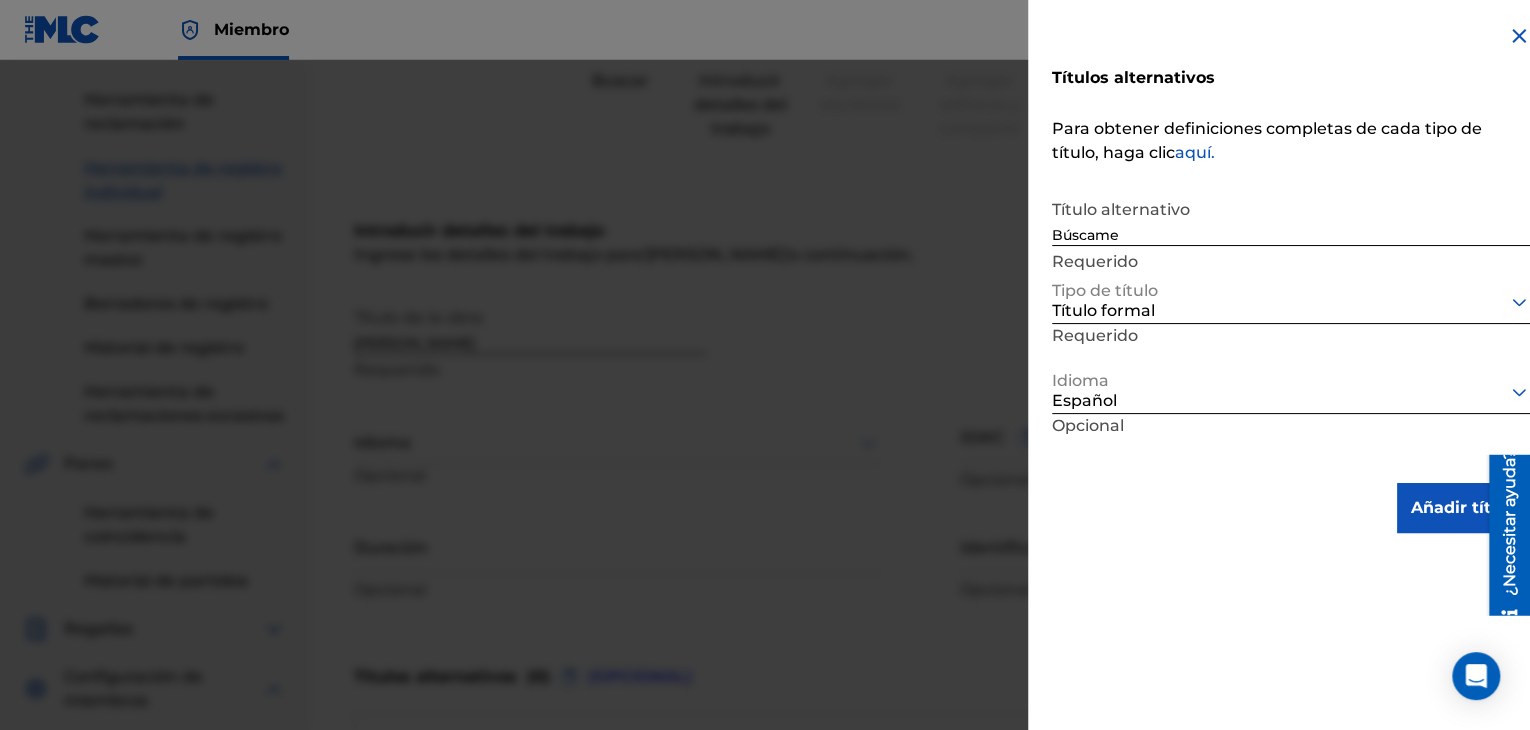 click on "Añadir título" at bounding box center (1464, 507) 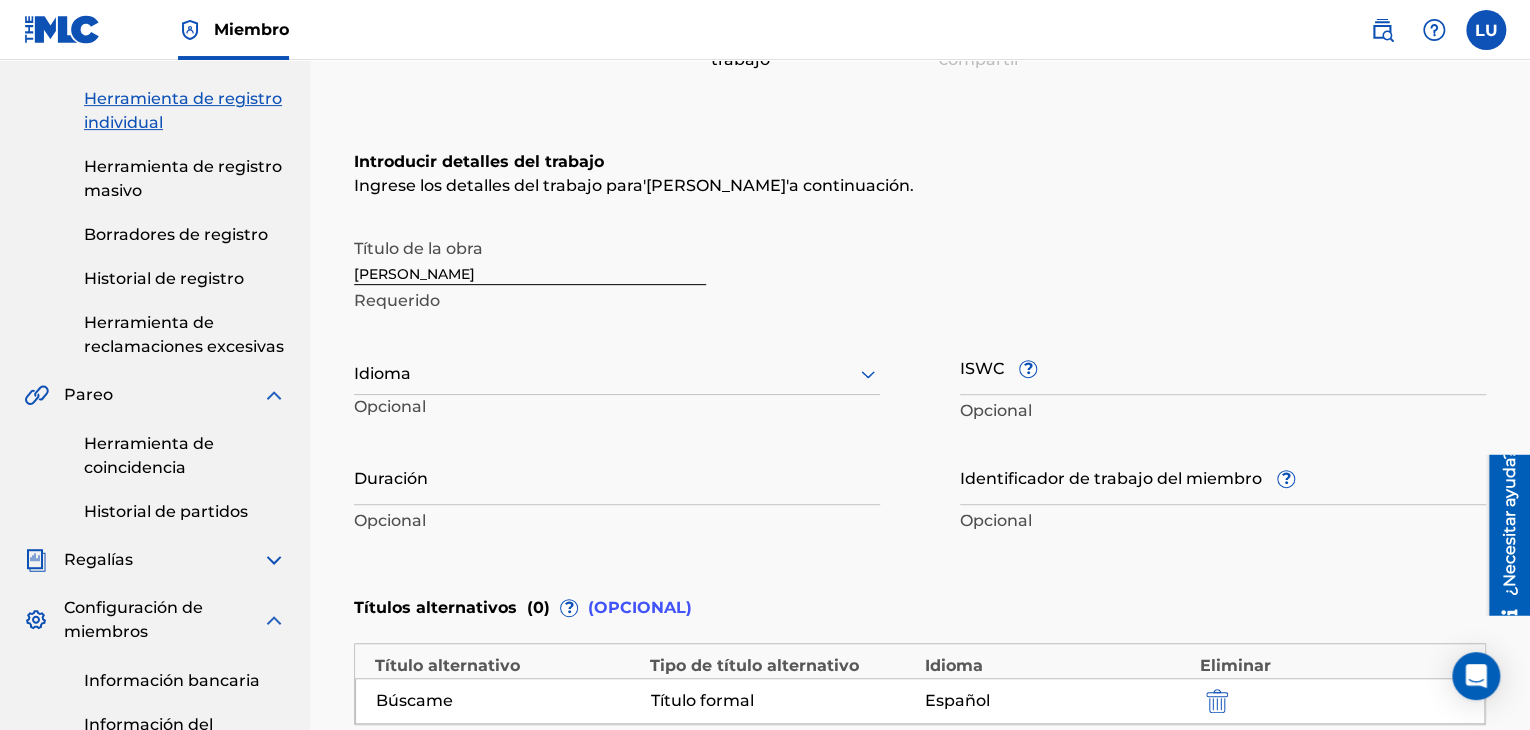scroll, scrollTop: 296, scrollLeft: 0, axis: vertical 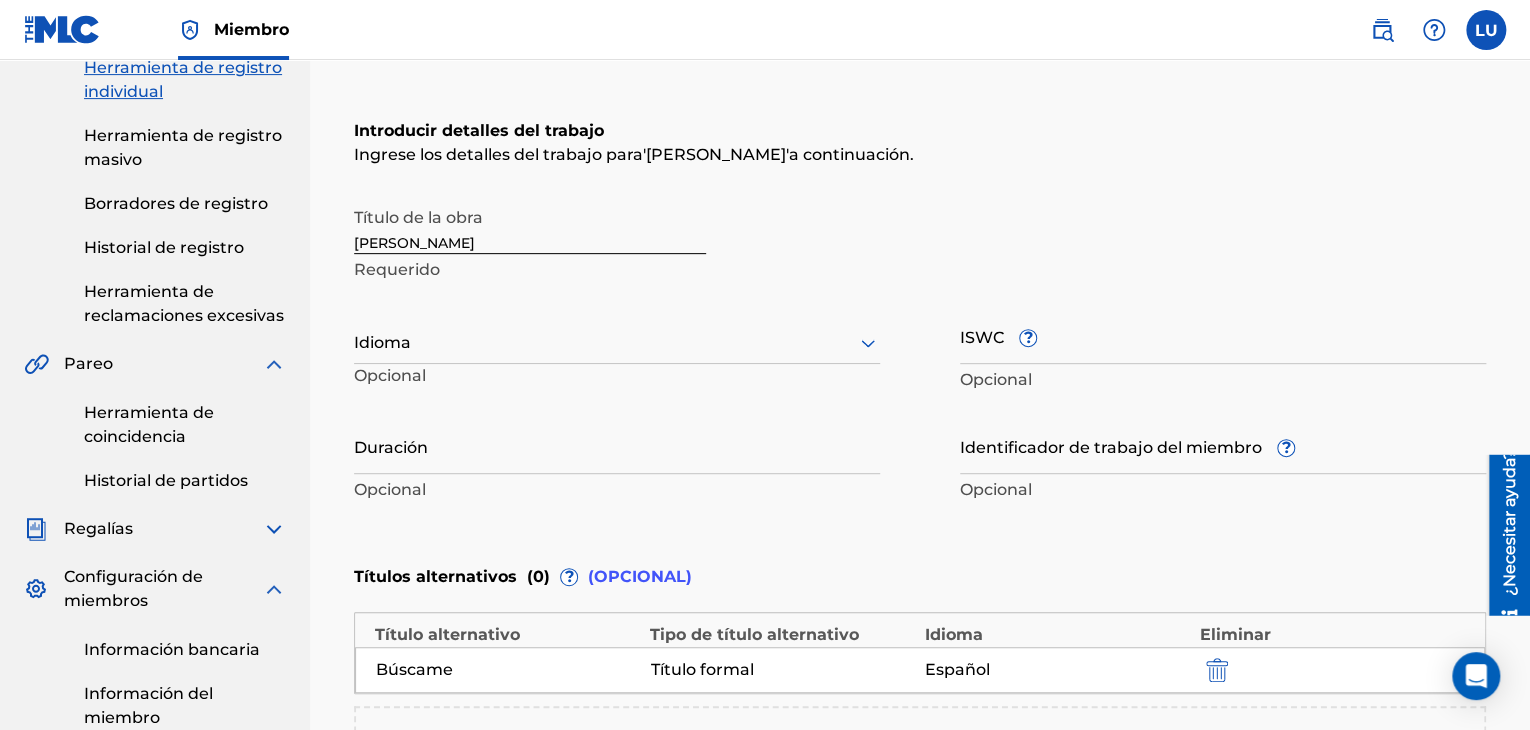 click on "ISWC   ?" at bounding box center (1223, 335) 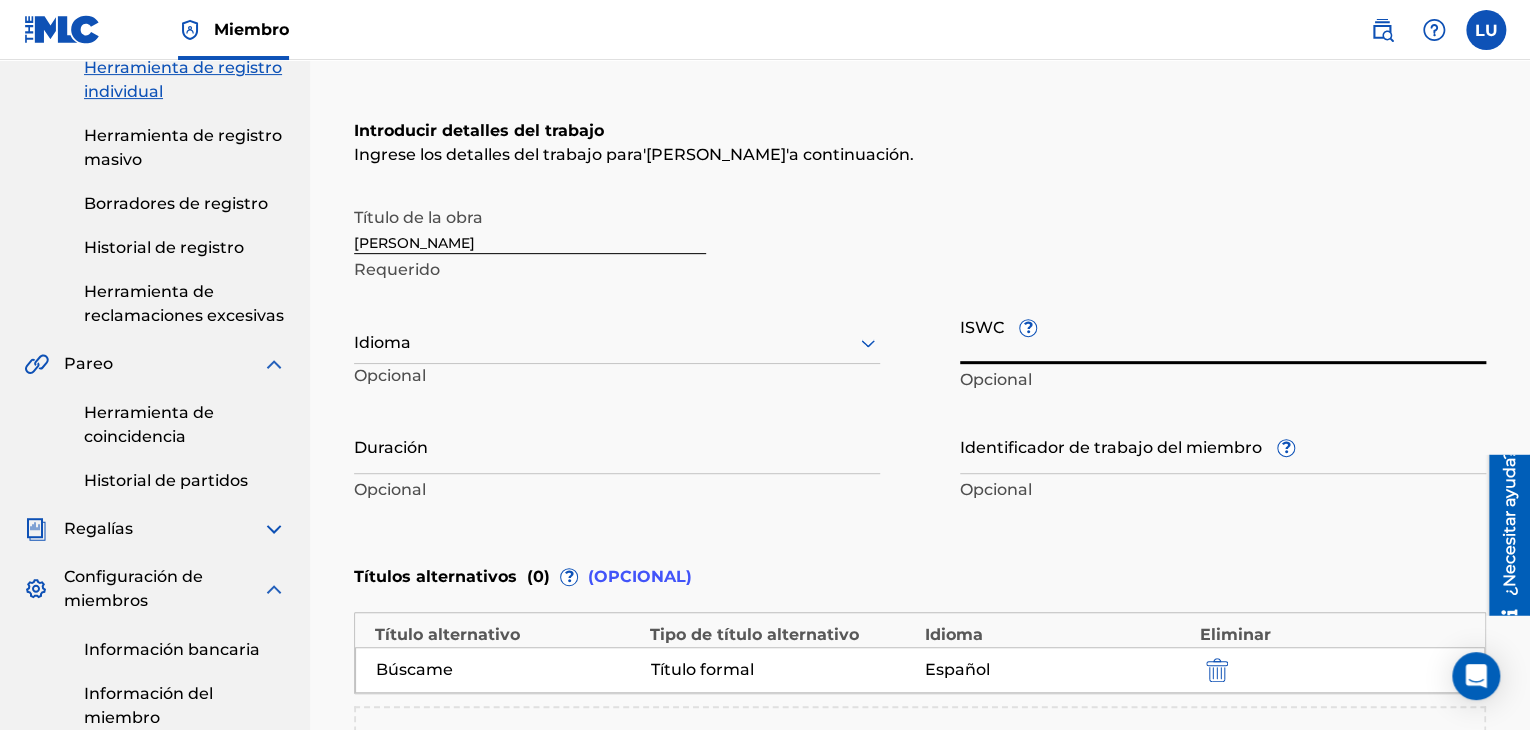 paste on "T3268000386" 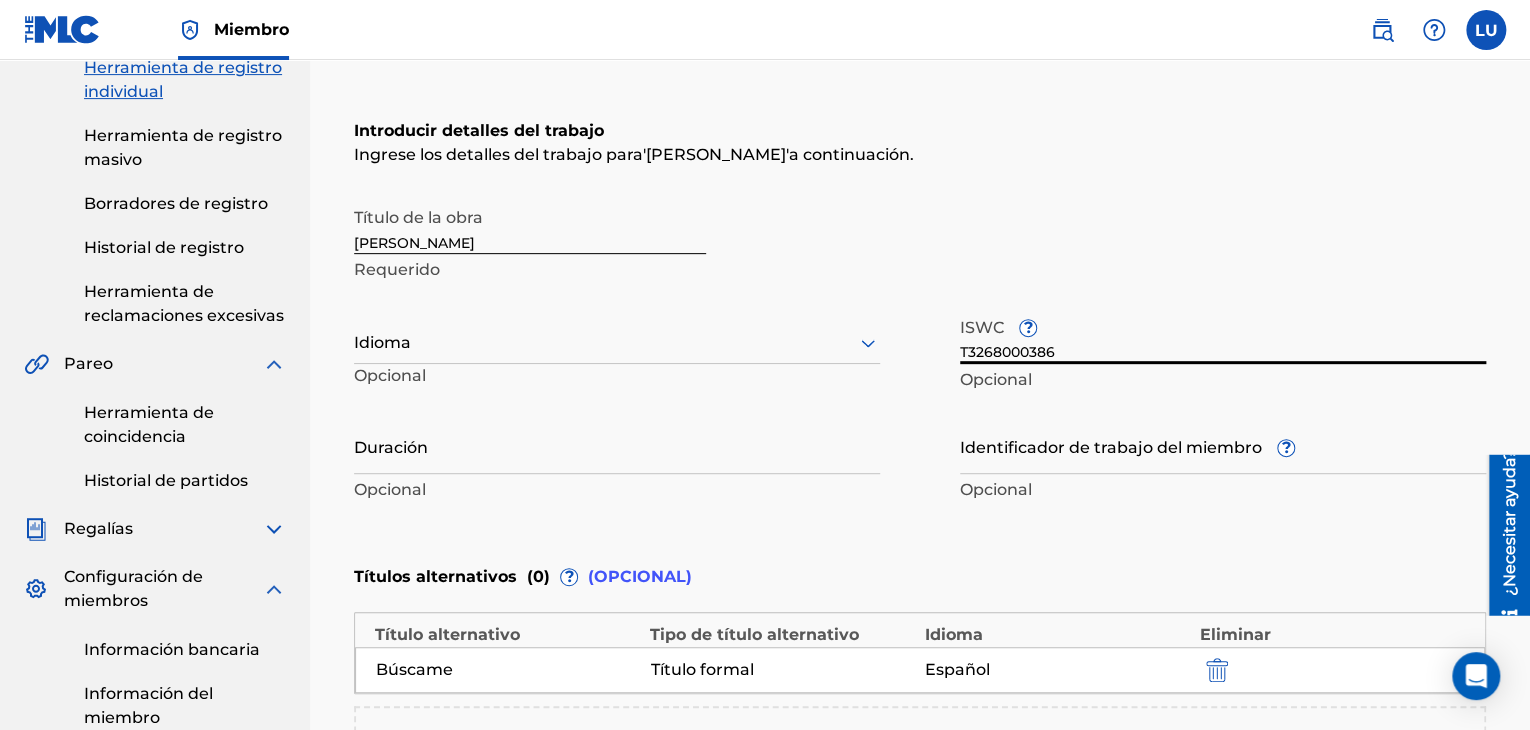 type on "T3268000386" 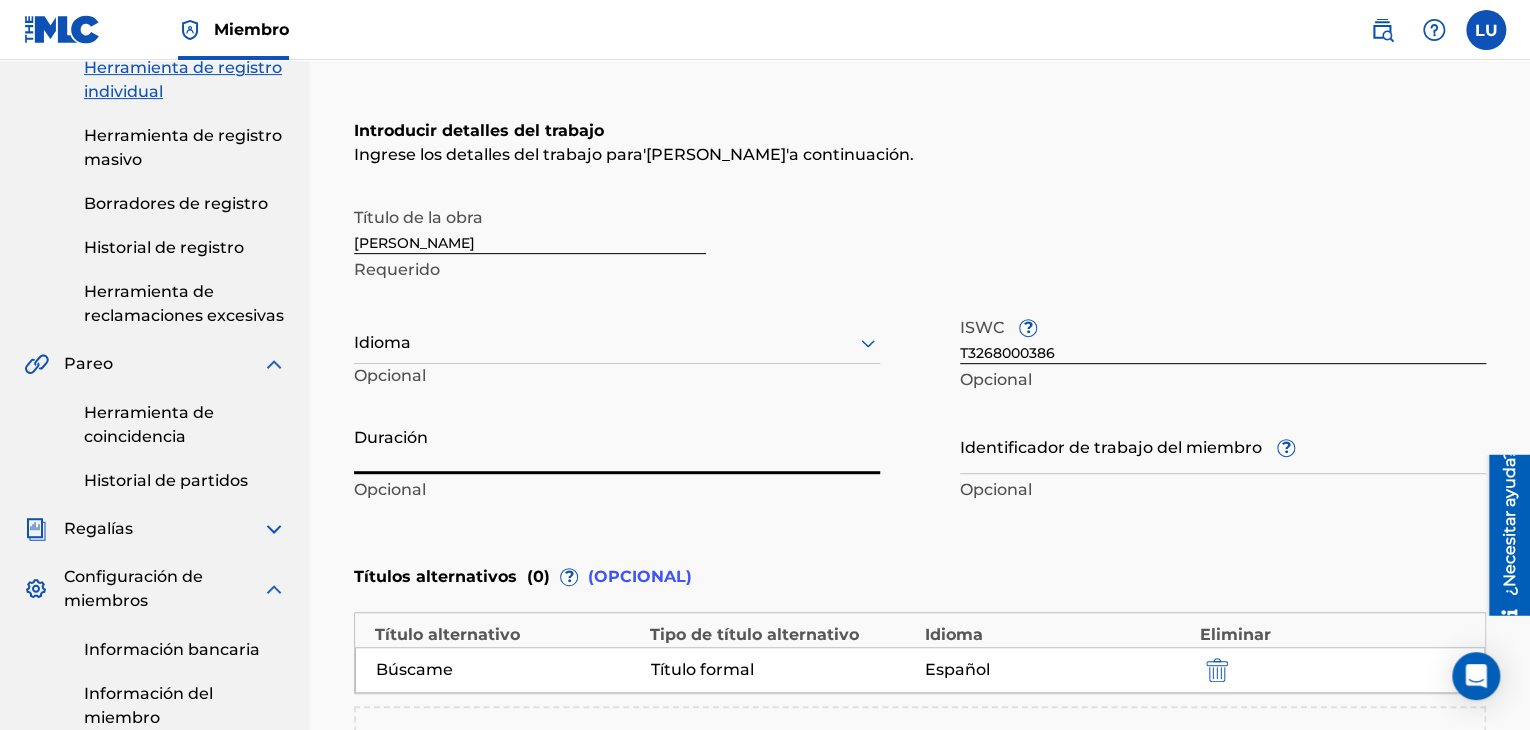 click on "Duración" at bounding box center [617, 445] 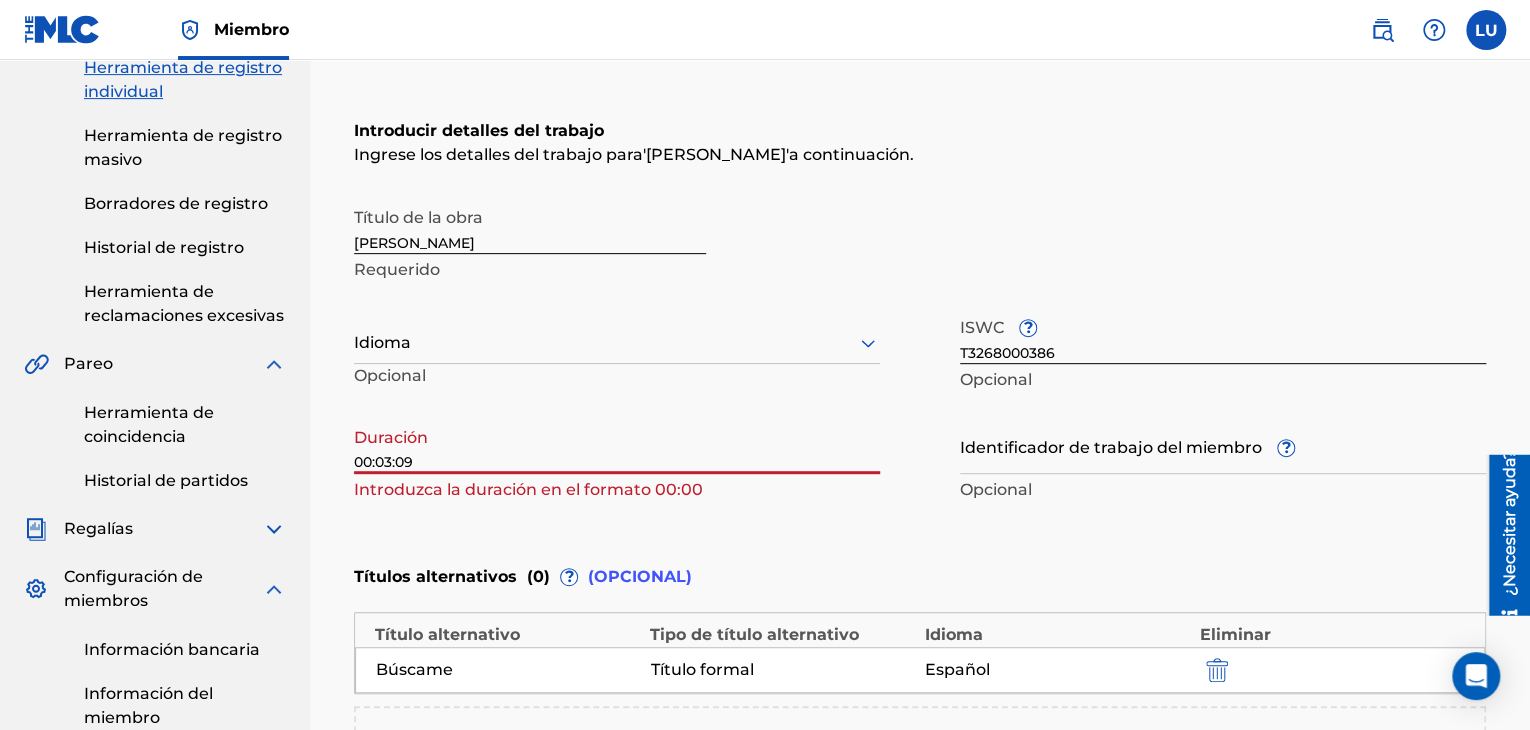 drag, startPoint x: 377, startPoint y: 459, endPoint x: 353, endPoint y: 459, distance: 24 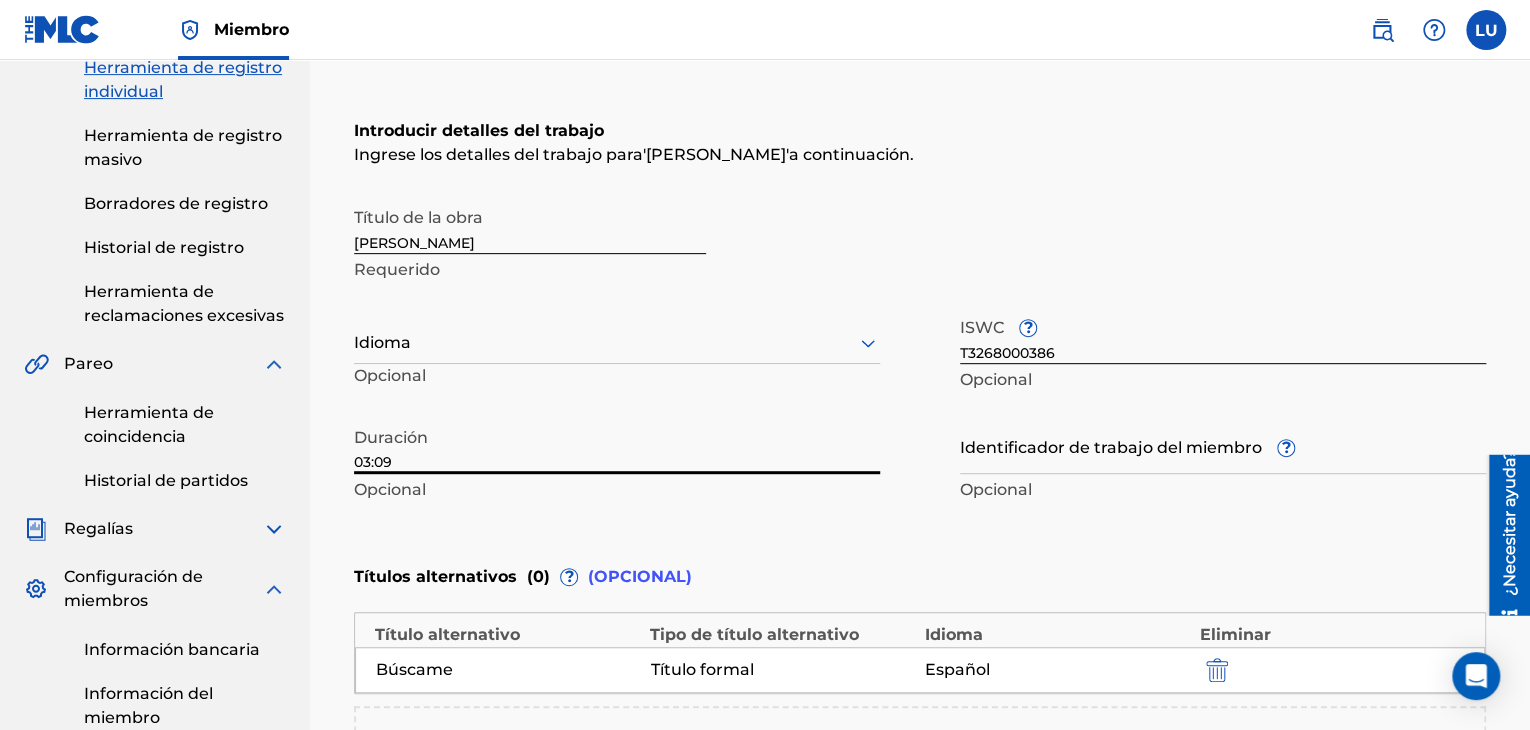 type on "03:09" 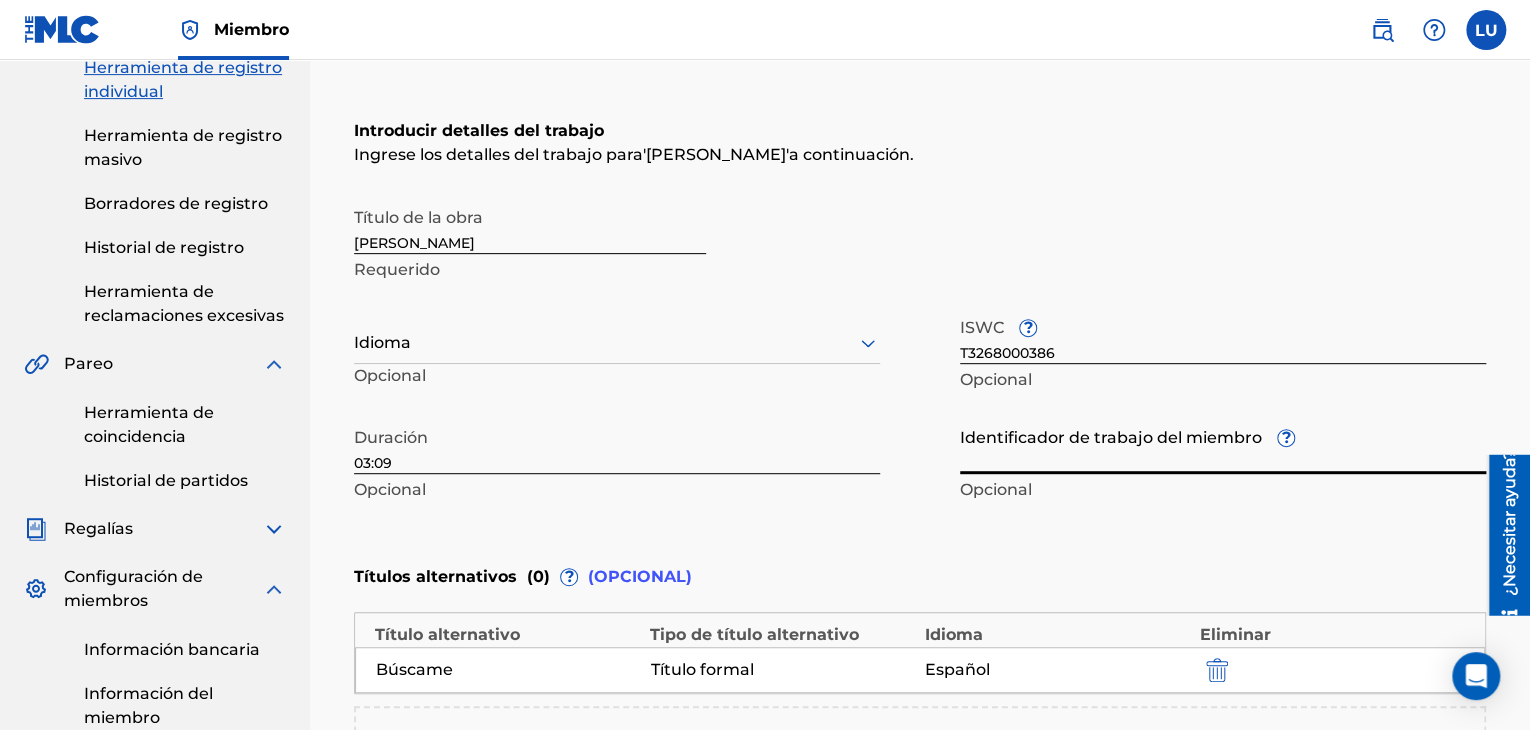 click on "Identificador de trabajo del miembro   ?" at bounding box center (1223, 445) 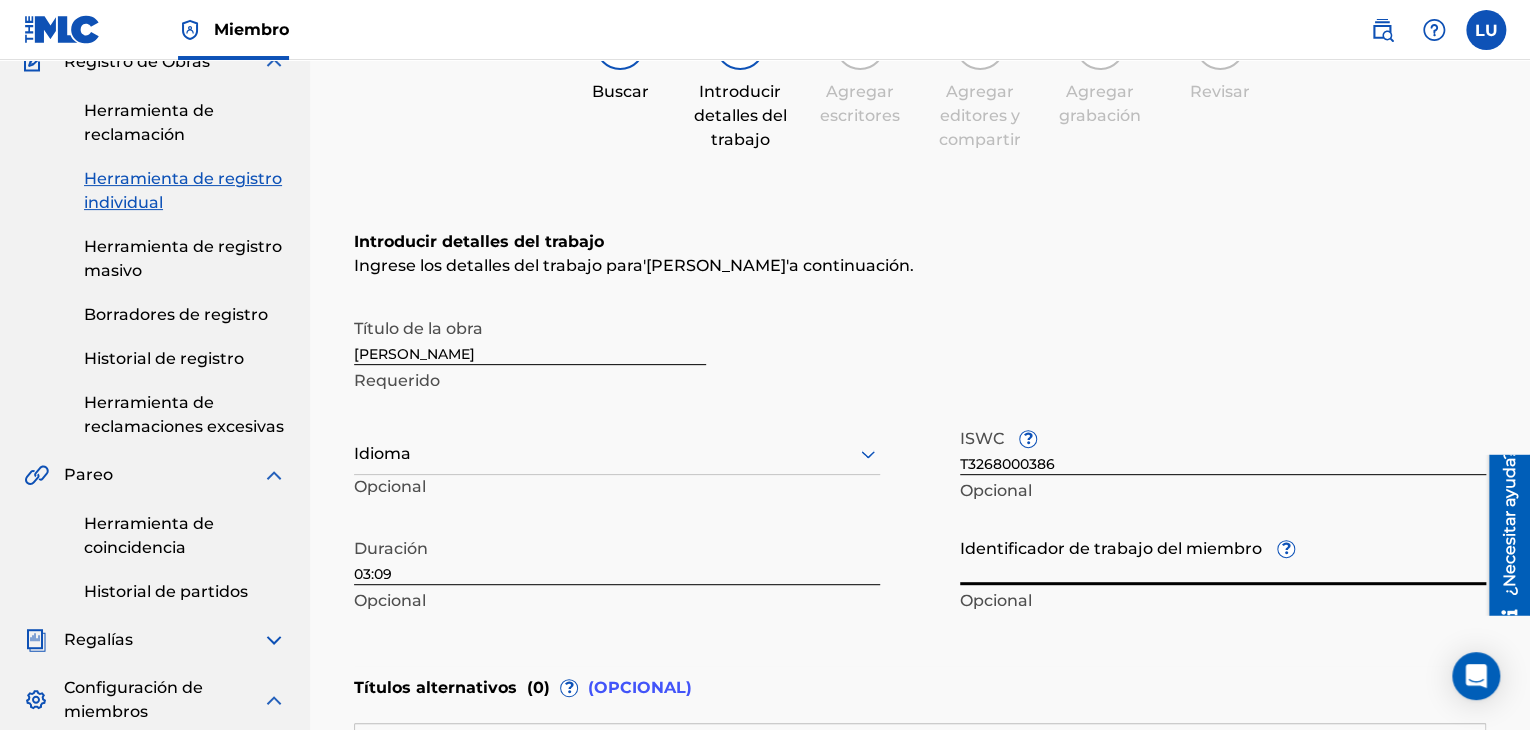scroll, scrollTop: 156, scrollLeft: 0, axis: vertical 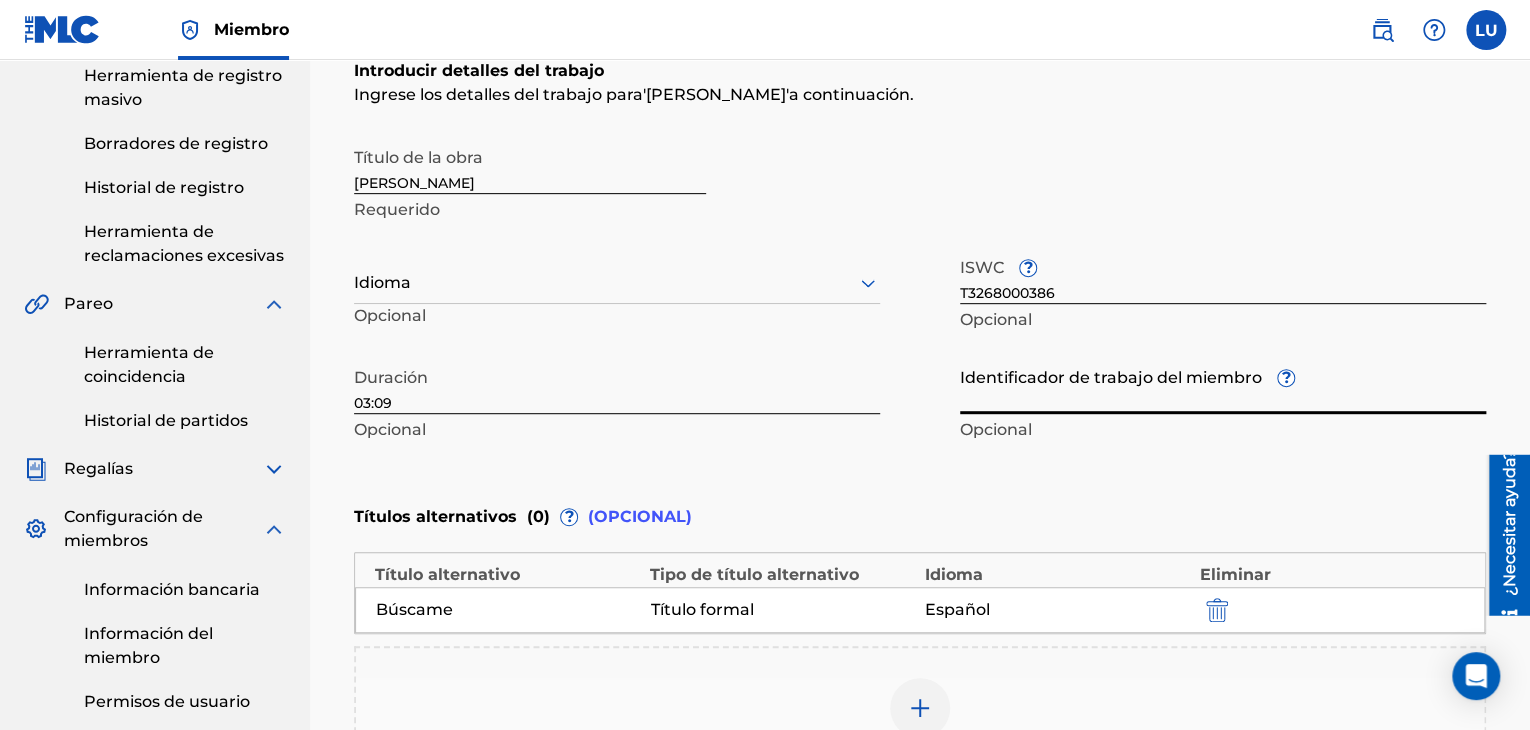 paste on "926159824" 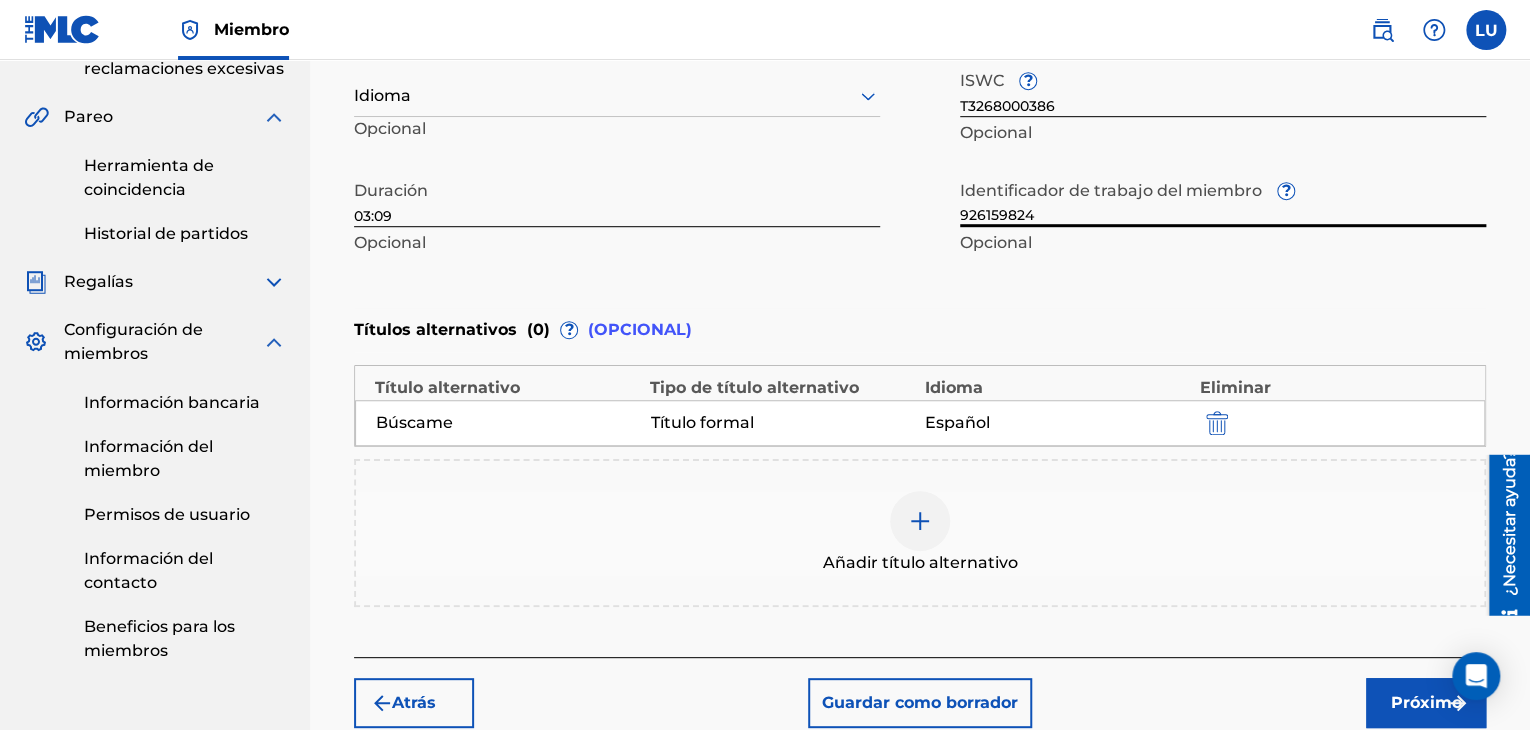 scroll, scrollTop: 556, scrollLeft: 0, axis: vertical 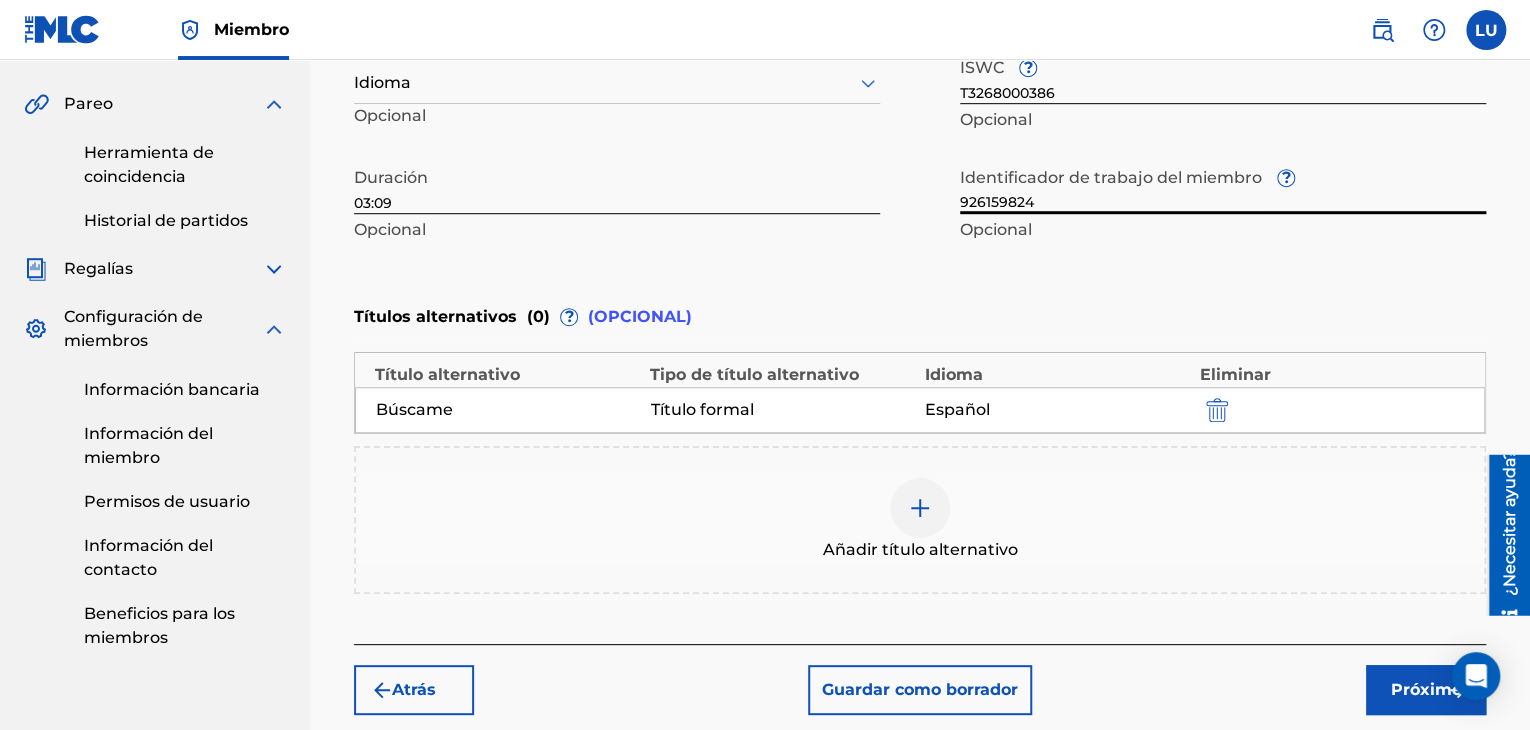 type on "926159824" 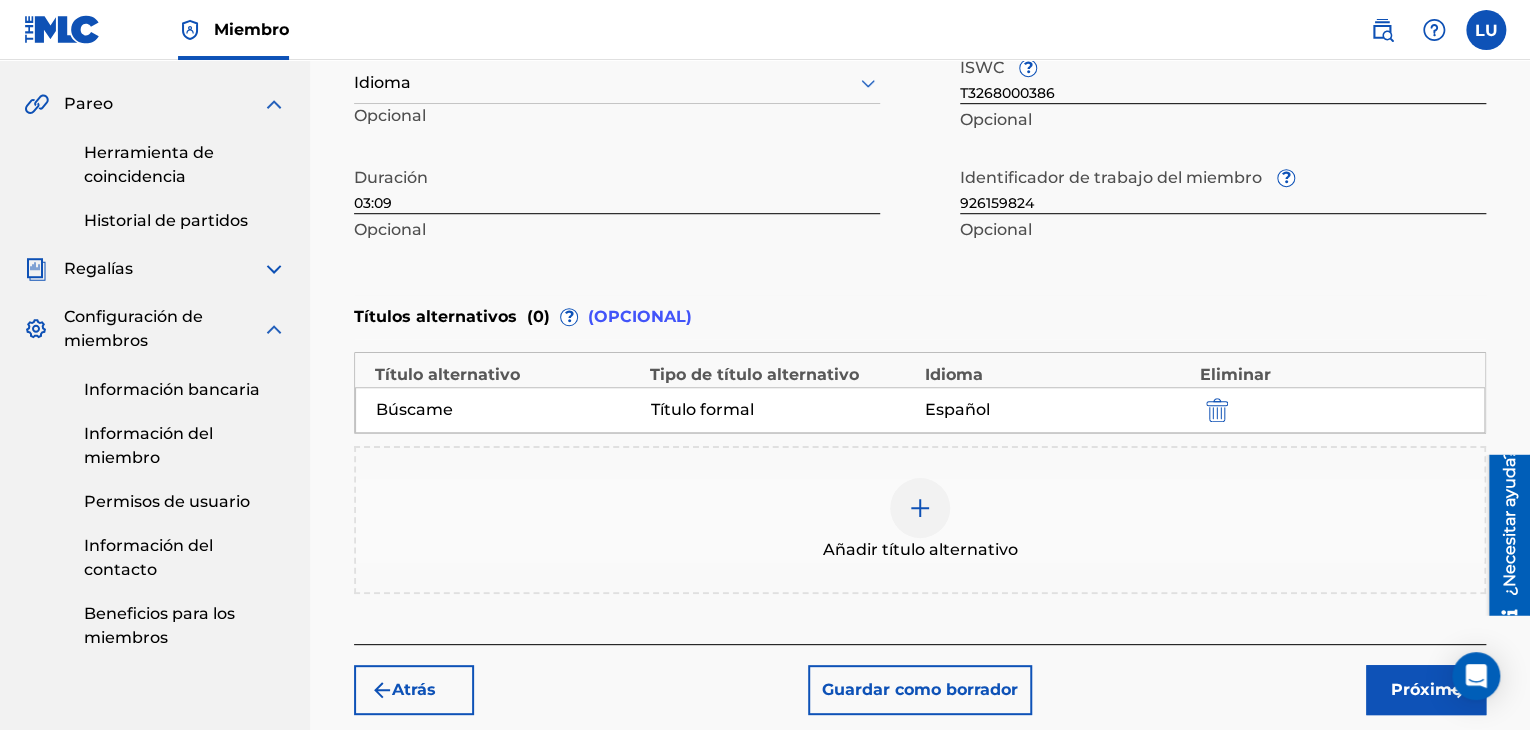 click on "Próximo" at bounding box center [1426, 689] 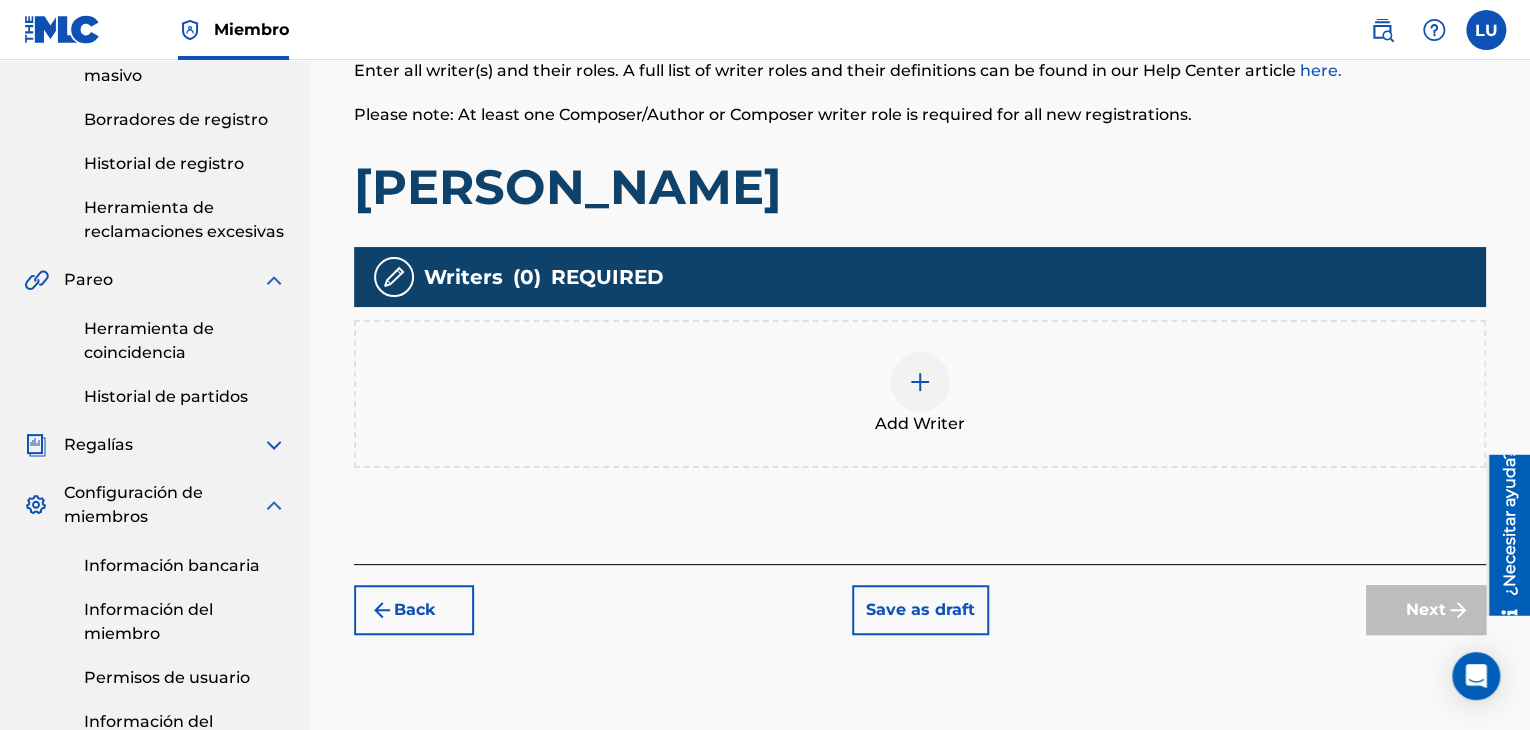 scroll, scrollTop: 390, scrollLeft: 0, axis: vertical 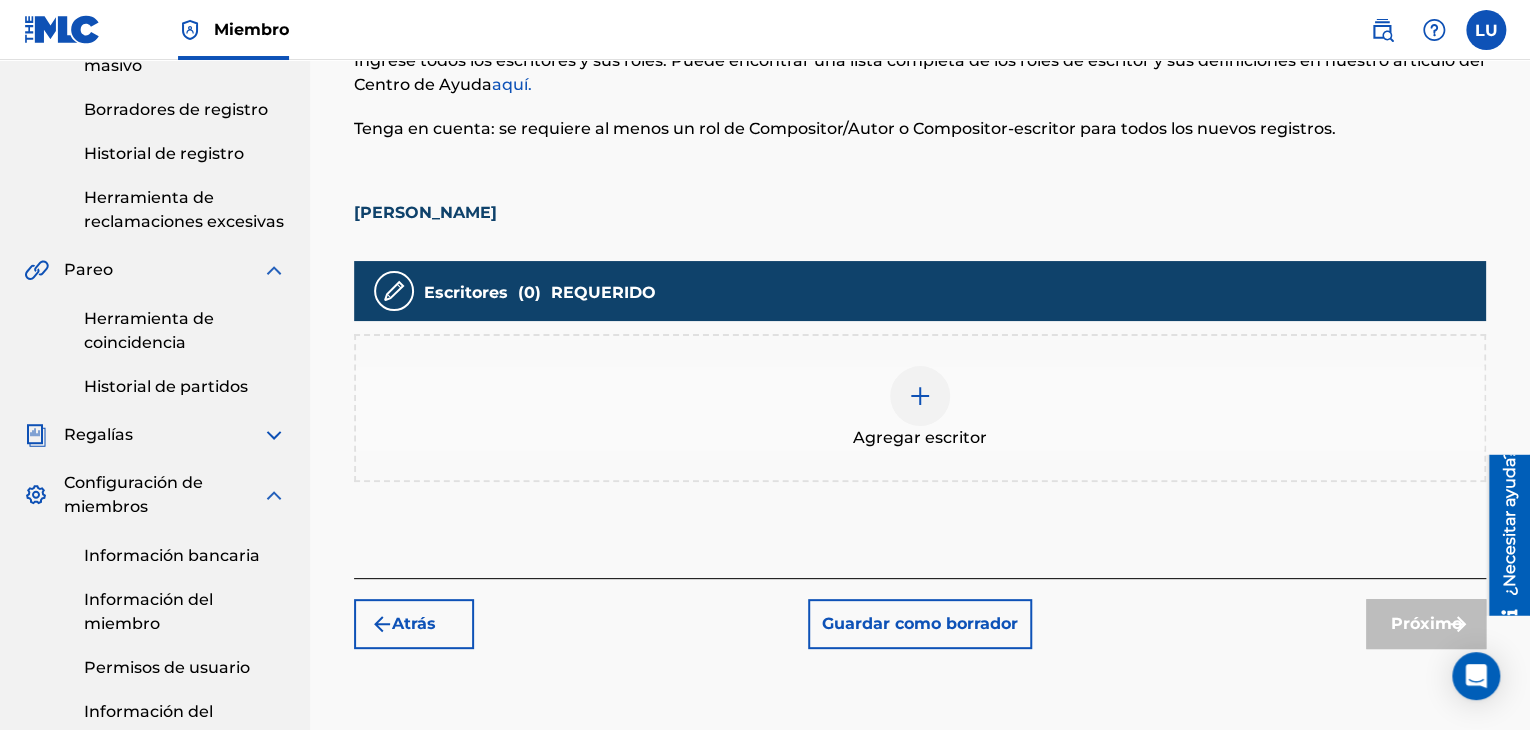 click at bounding box center [394, 291] 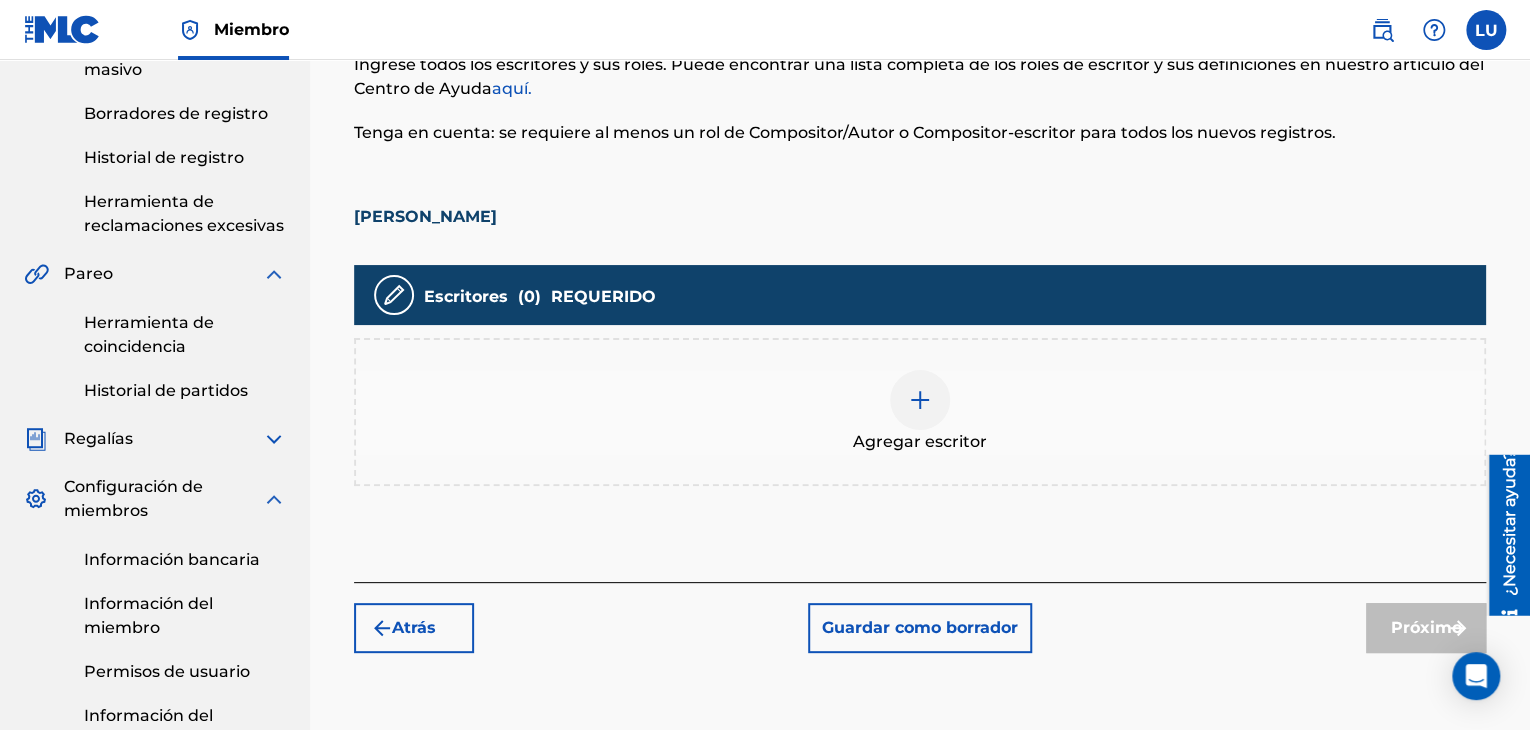 scroll, scrollTop: 390, scrollLeft: 0, axis: vertical 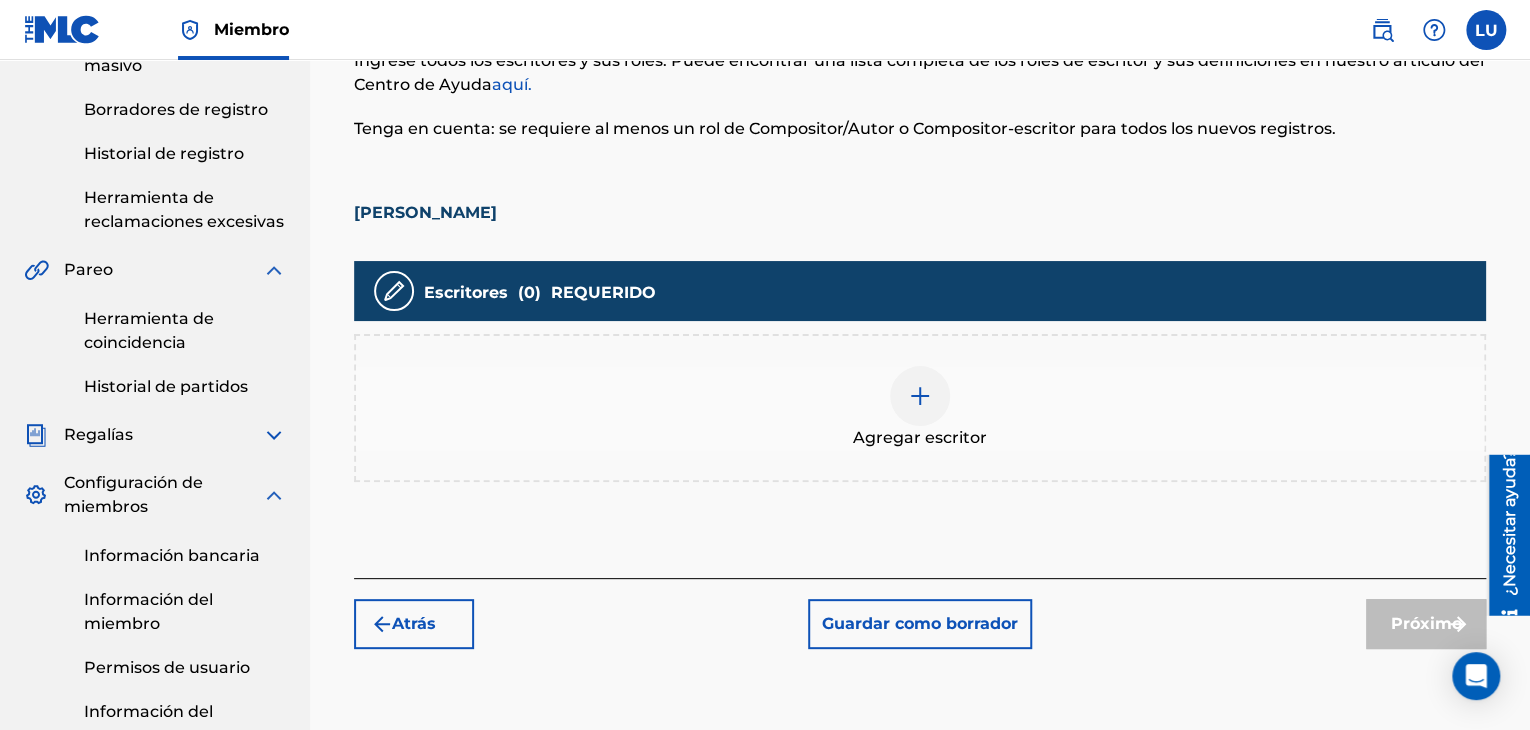 click at bounding box center (920, 396) 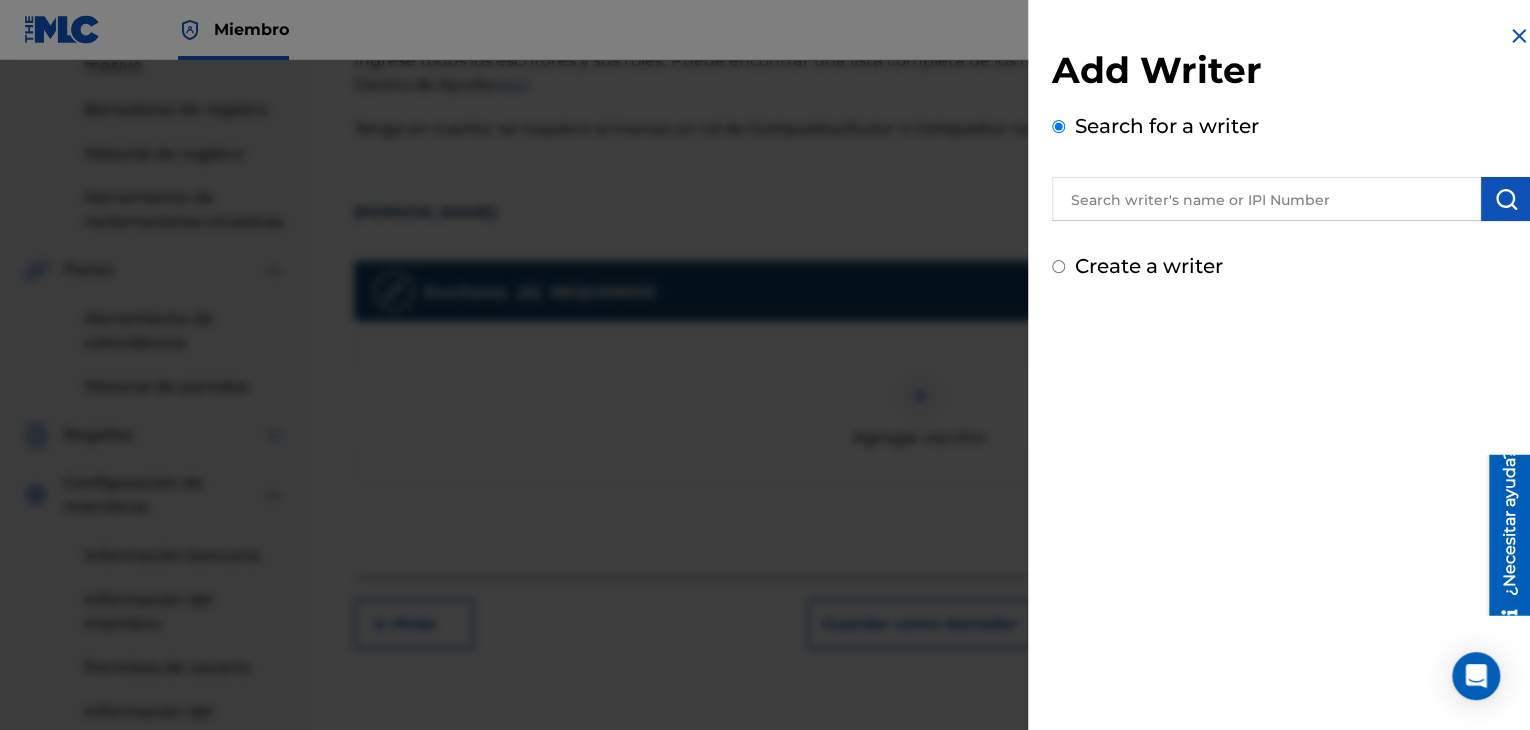 click at bounding box center (1266, 199) 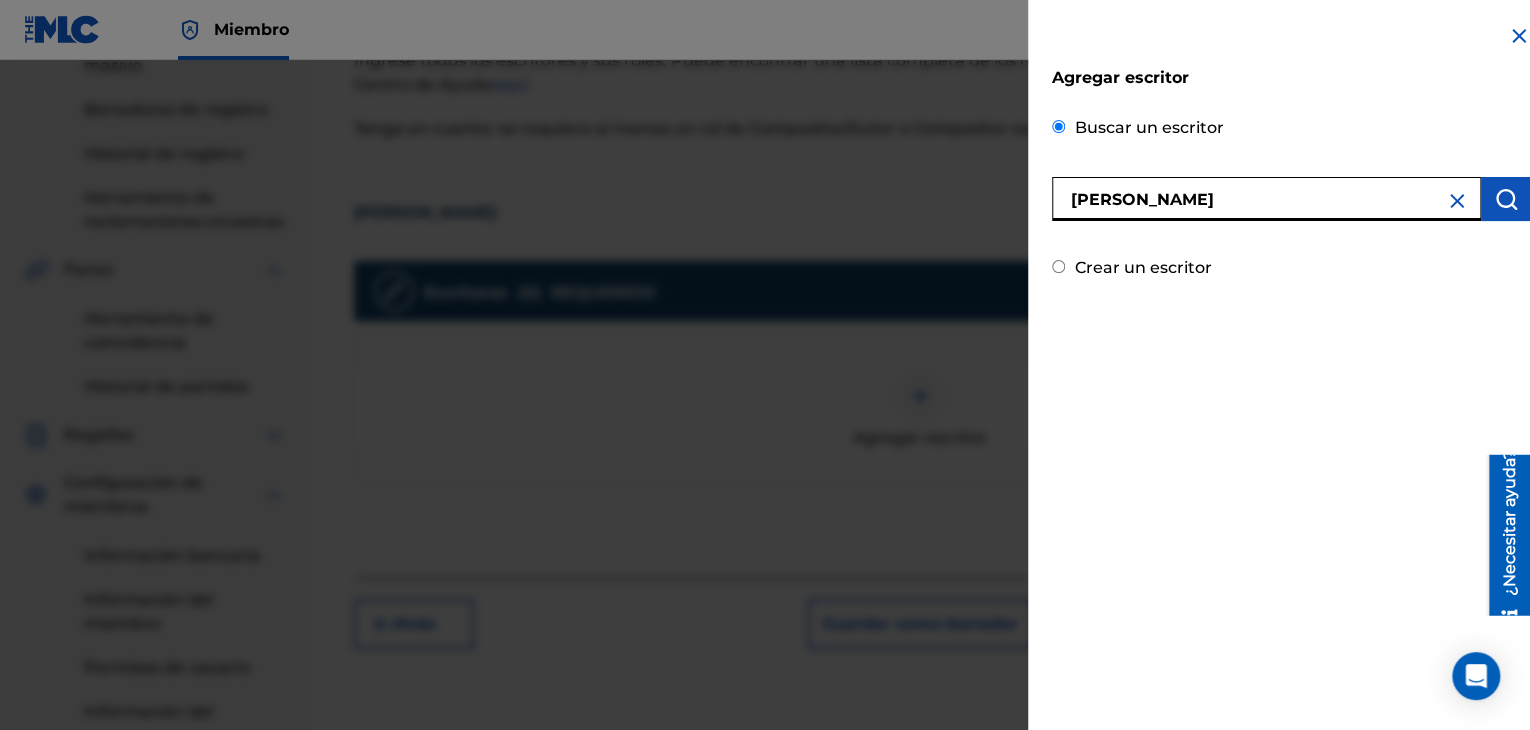 type on "[PERSON_NAME]" 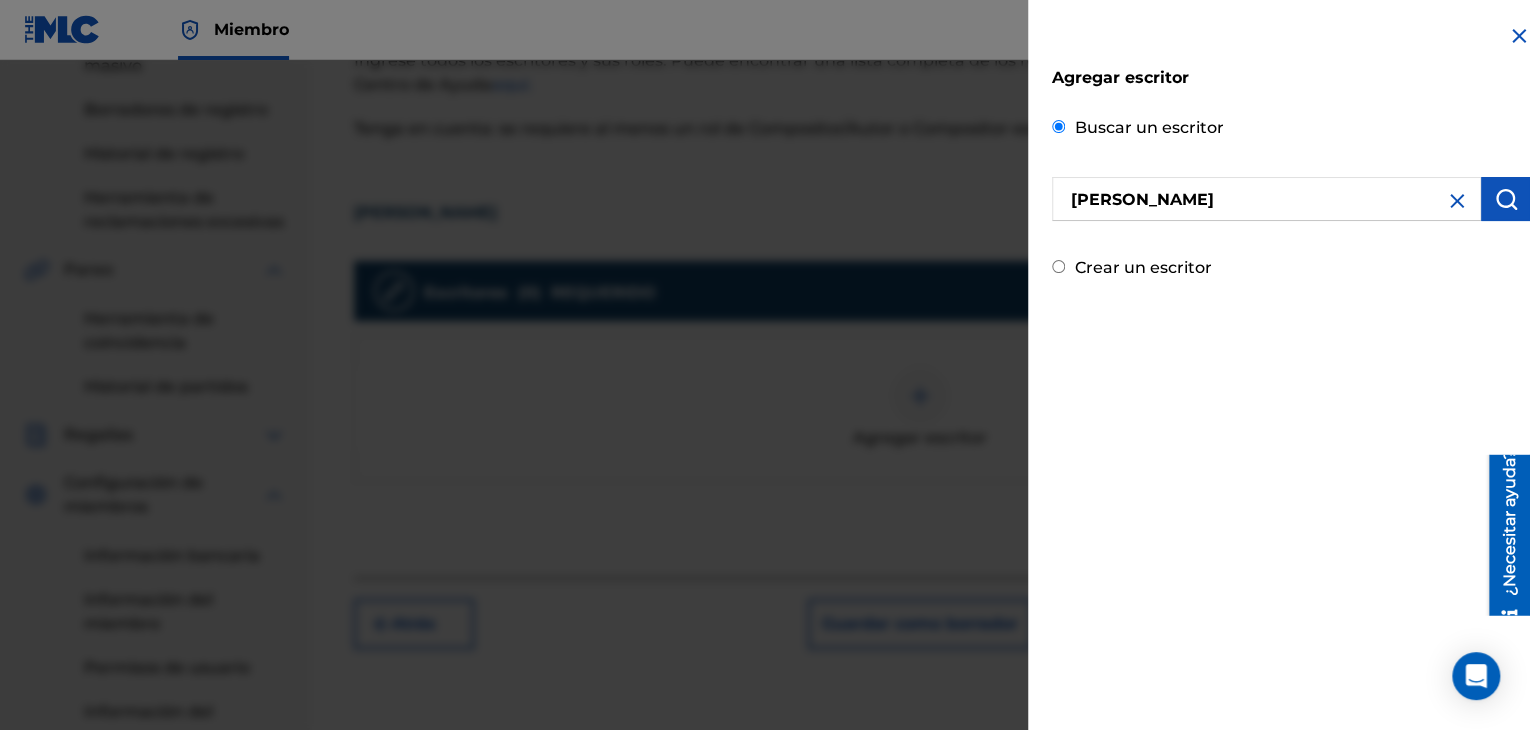 click at bounding box center (1506, 199) 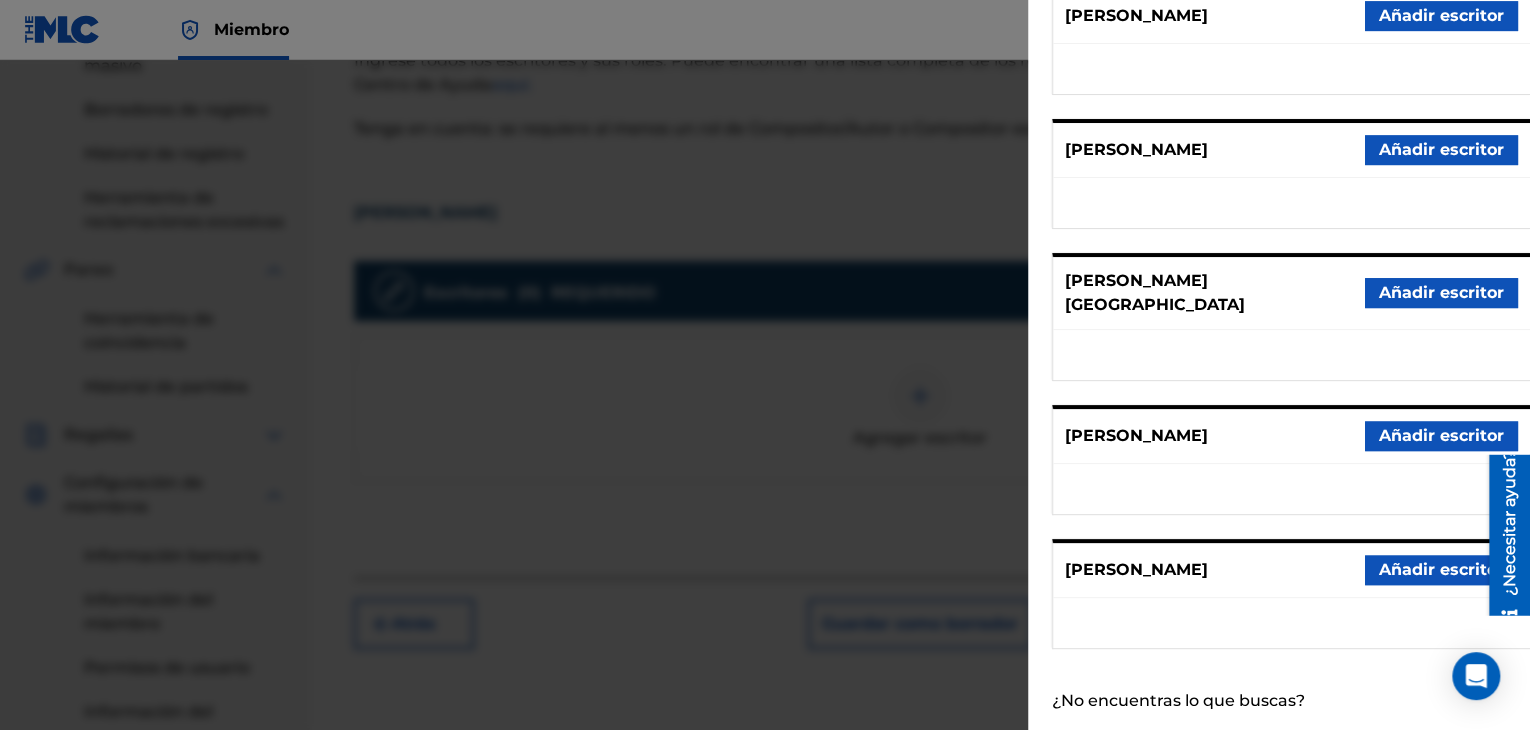 scroll, scrollTop: 313, scrollLeft: 0, axis: vertical 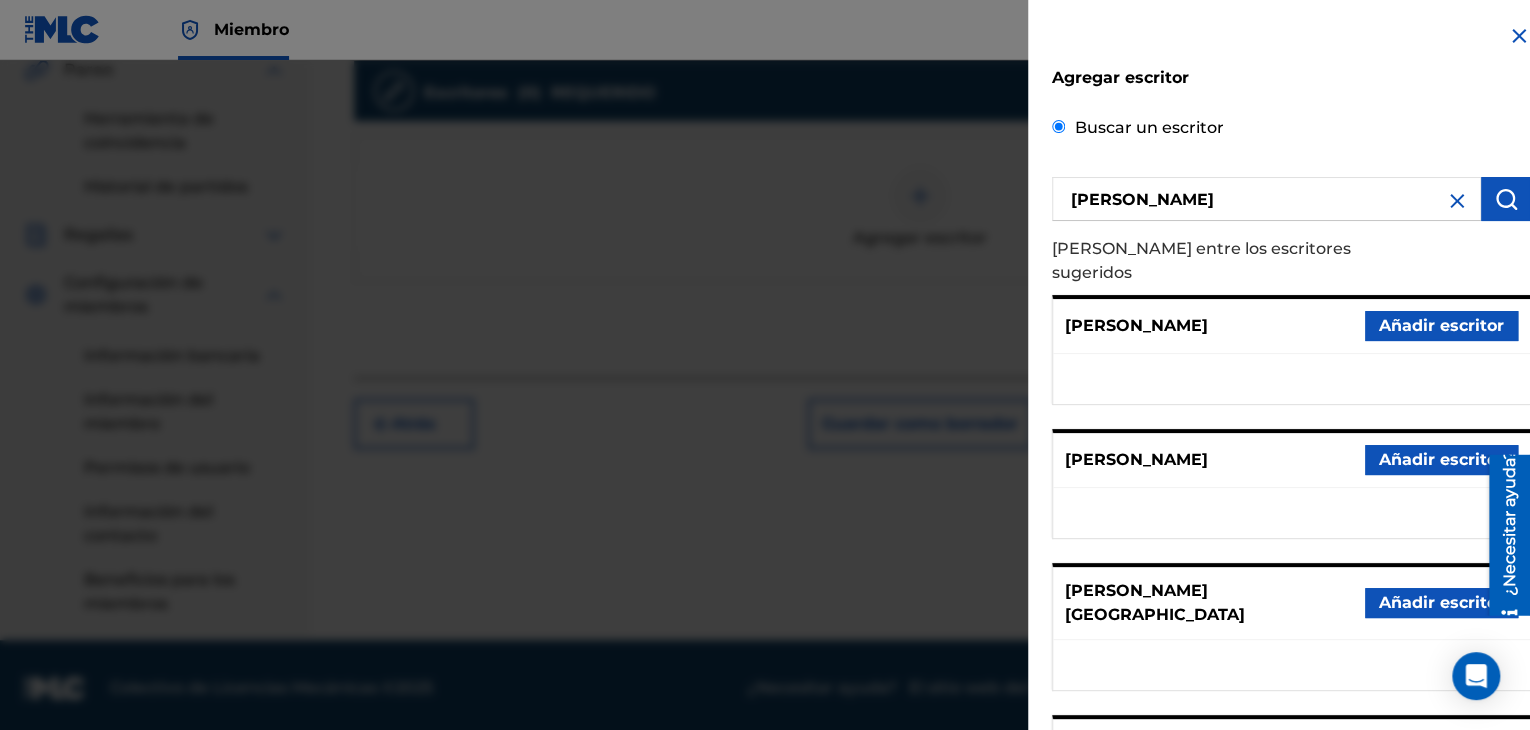 click at bounding box center [1457, 201] 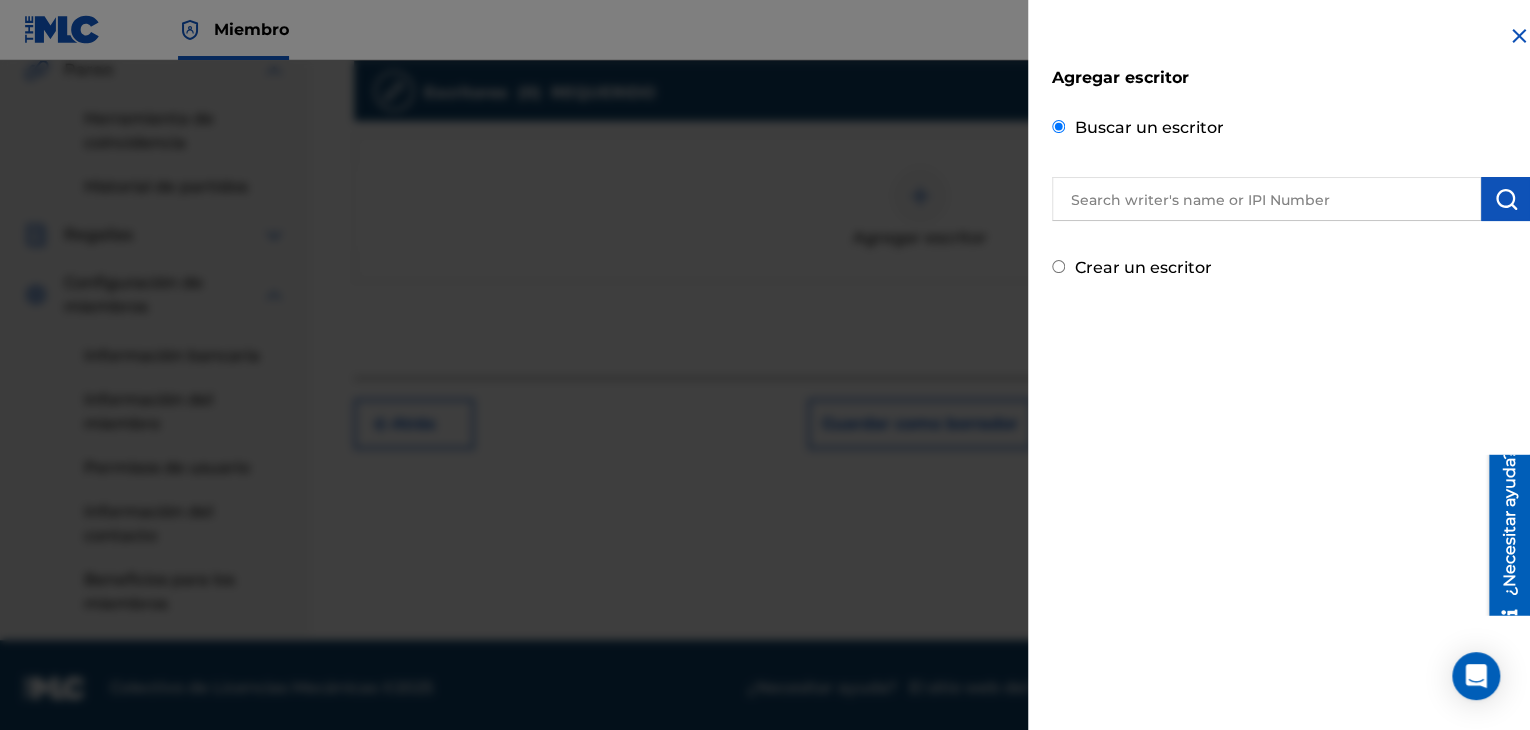 click at bounding box center (1266, 199) 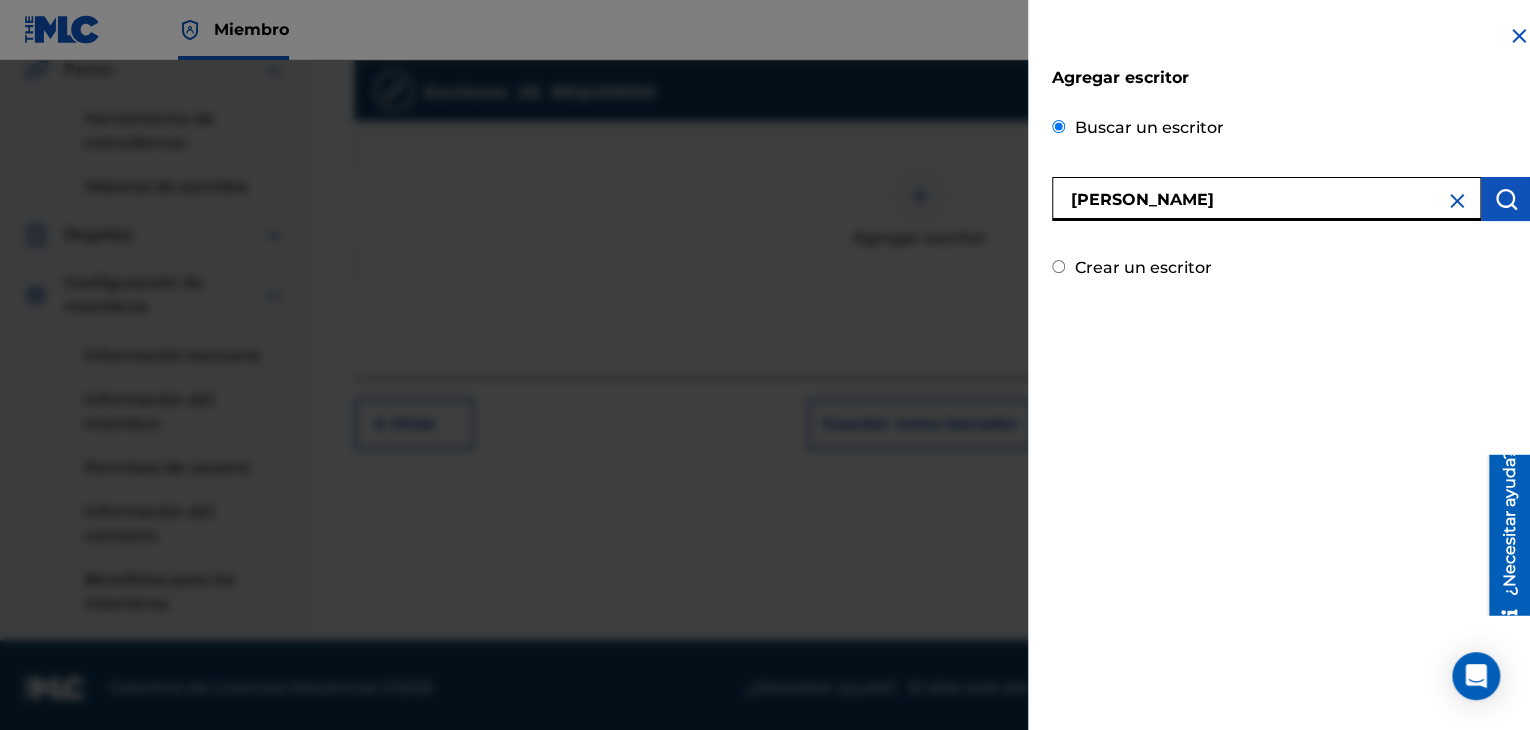 type on "[PERSON_NAME]" 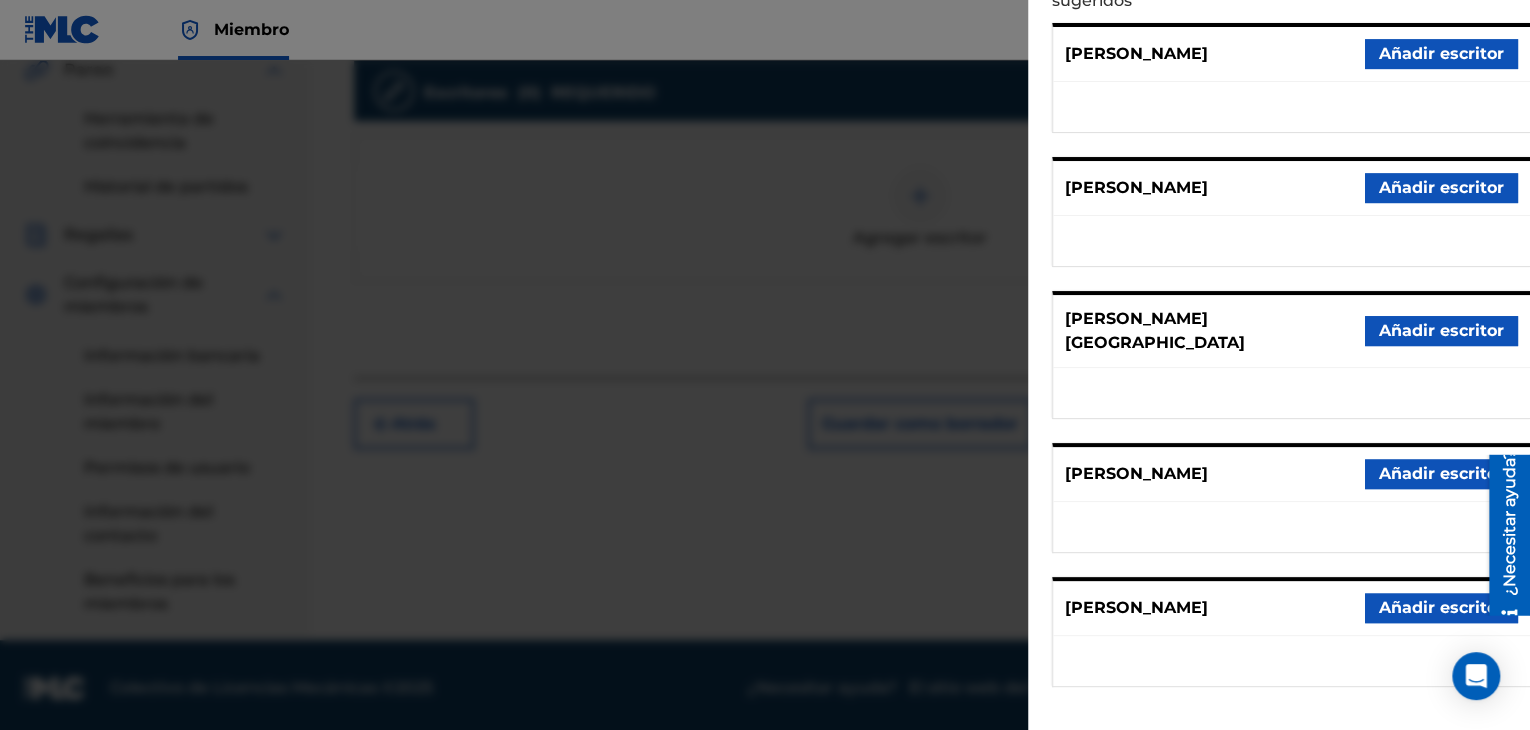 scroll, scrollTop: 313, scrollLeft: 0, axis: vertical 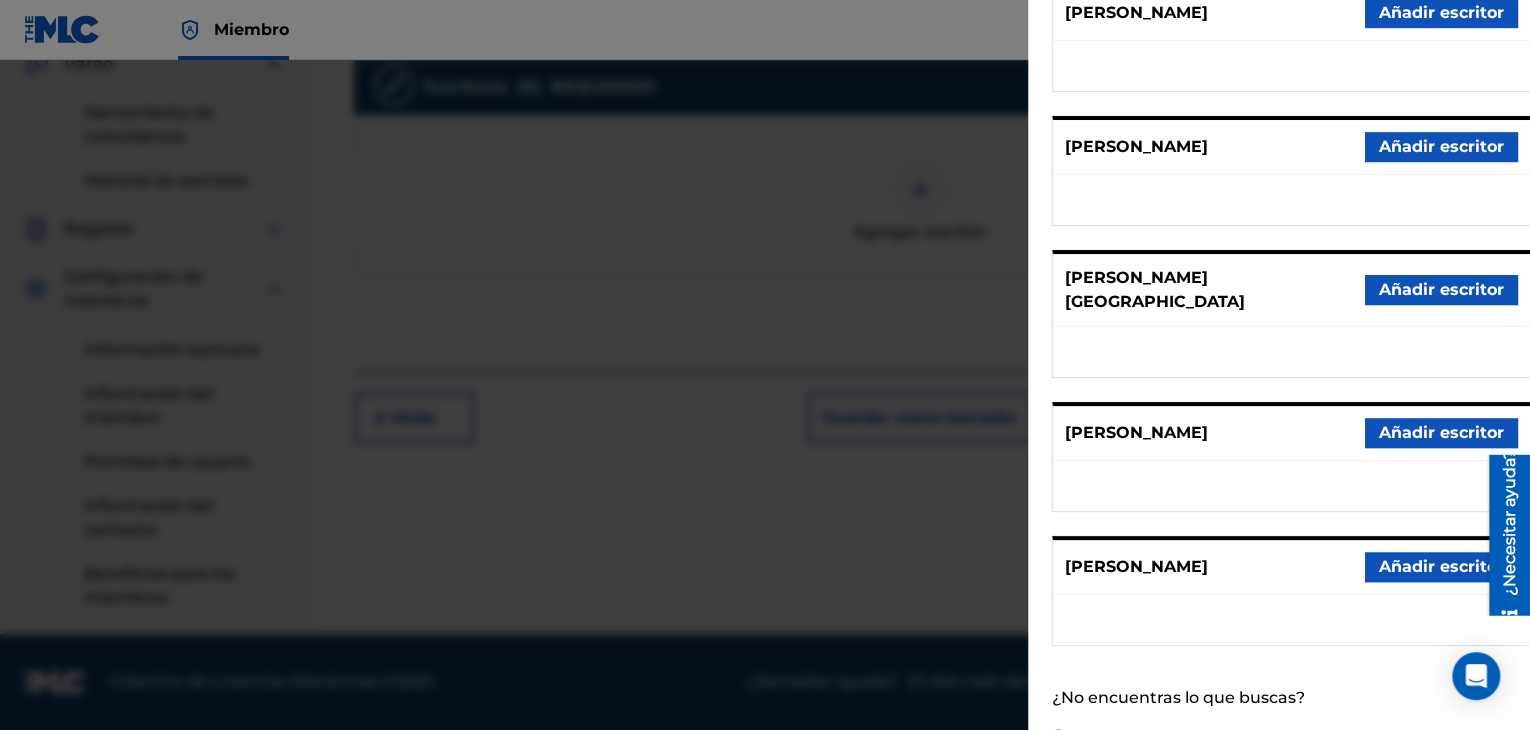 click on "Crear un escritor" at bounding box center [1143, 736] 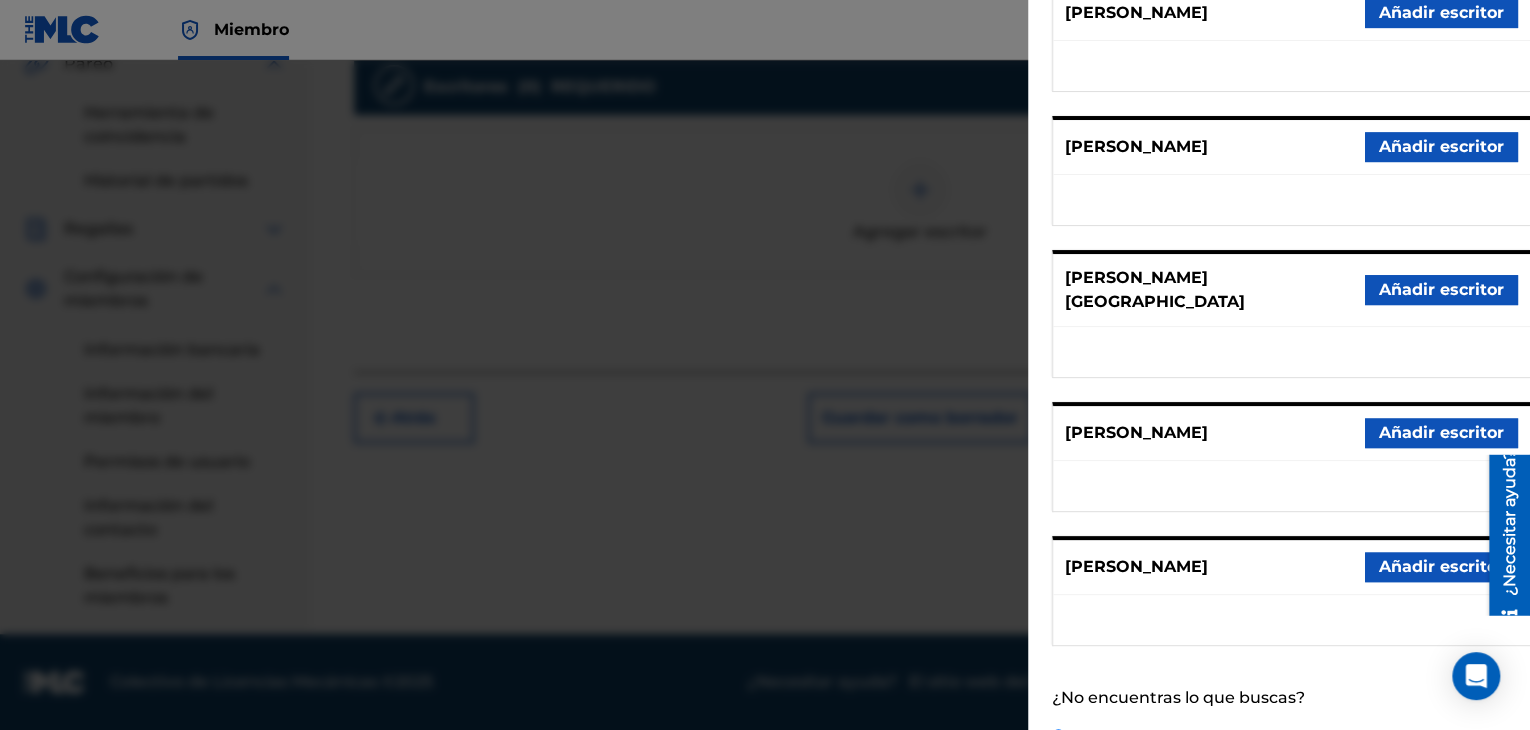 click on "Crear un escritor" at bounding box center [1058, 735] 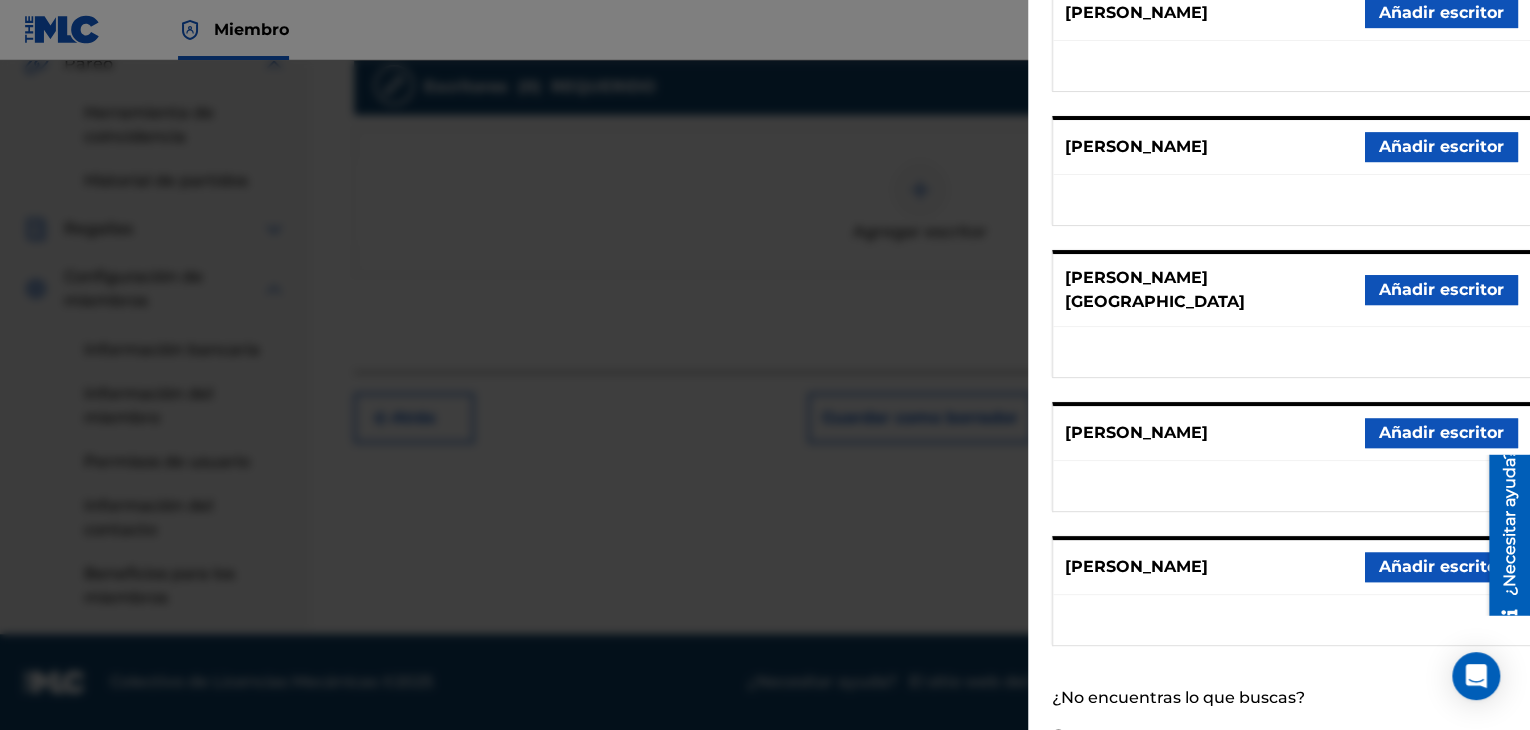 radio on "false" 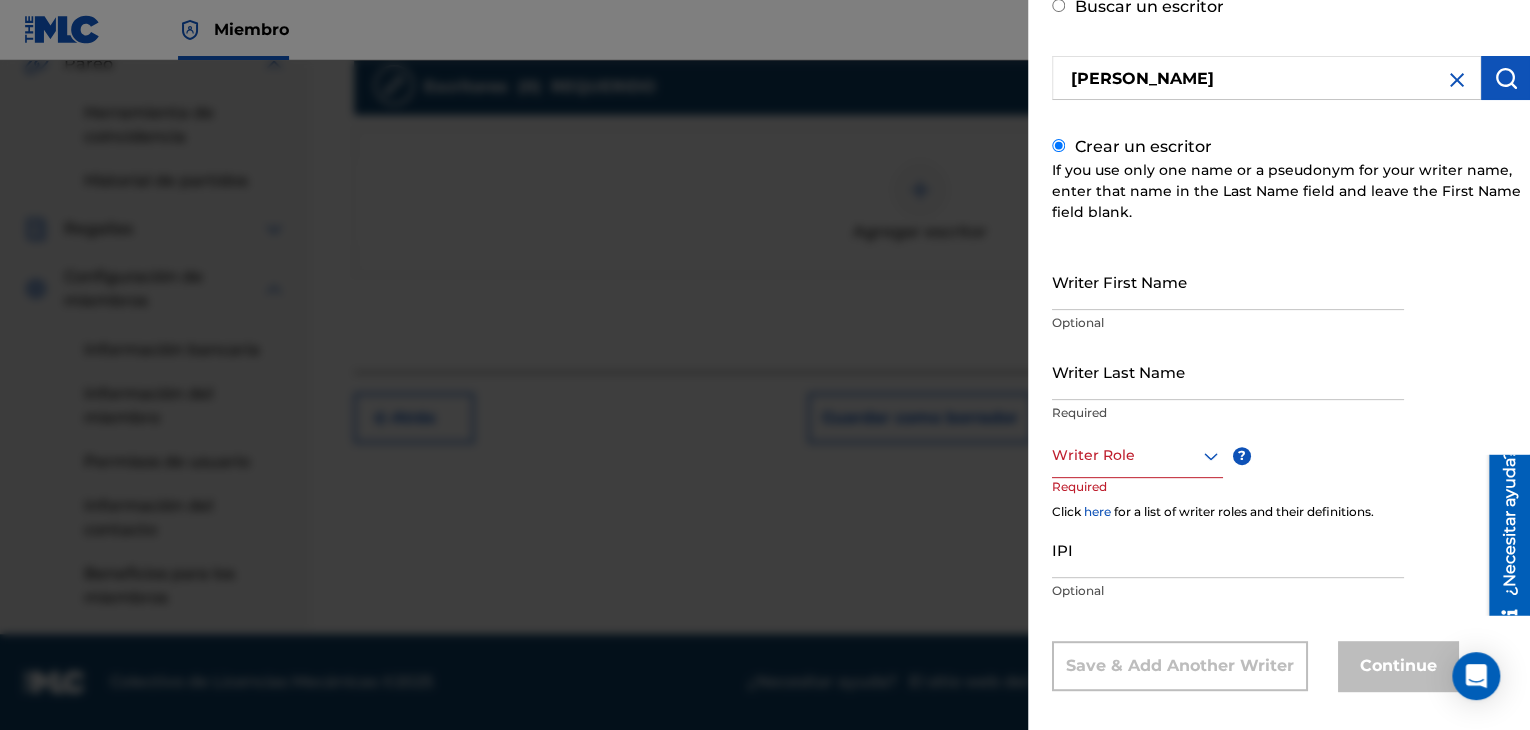 scroll, scrollTop: 73, scrollLeft: 0, axis: vertical 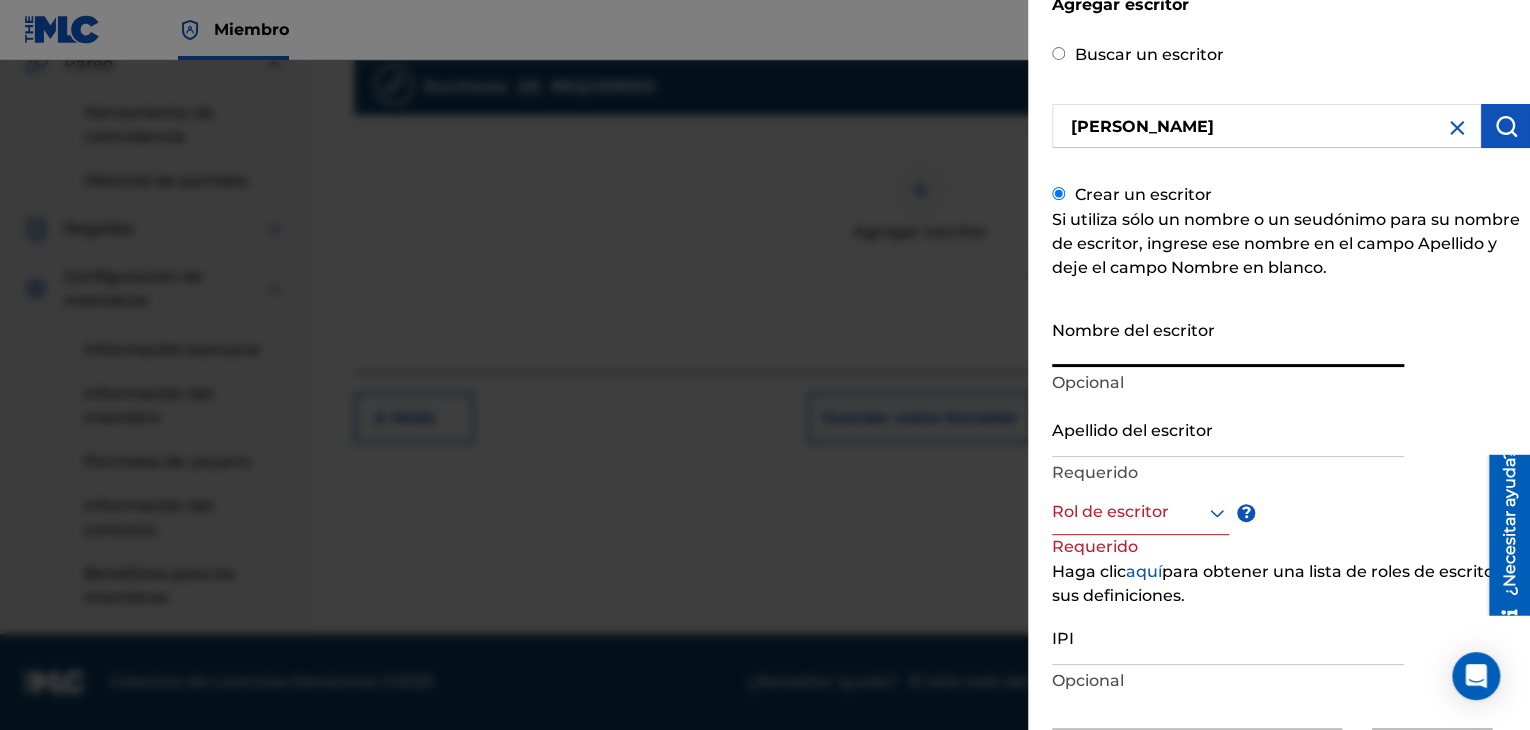 click on "Nombre del escritor" at bounding box center (1228, 338) 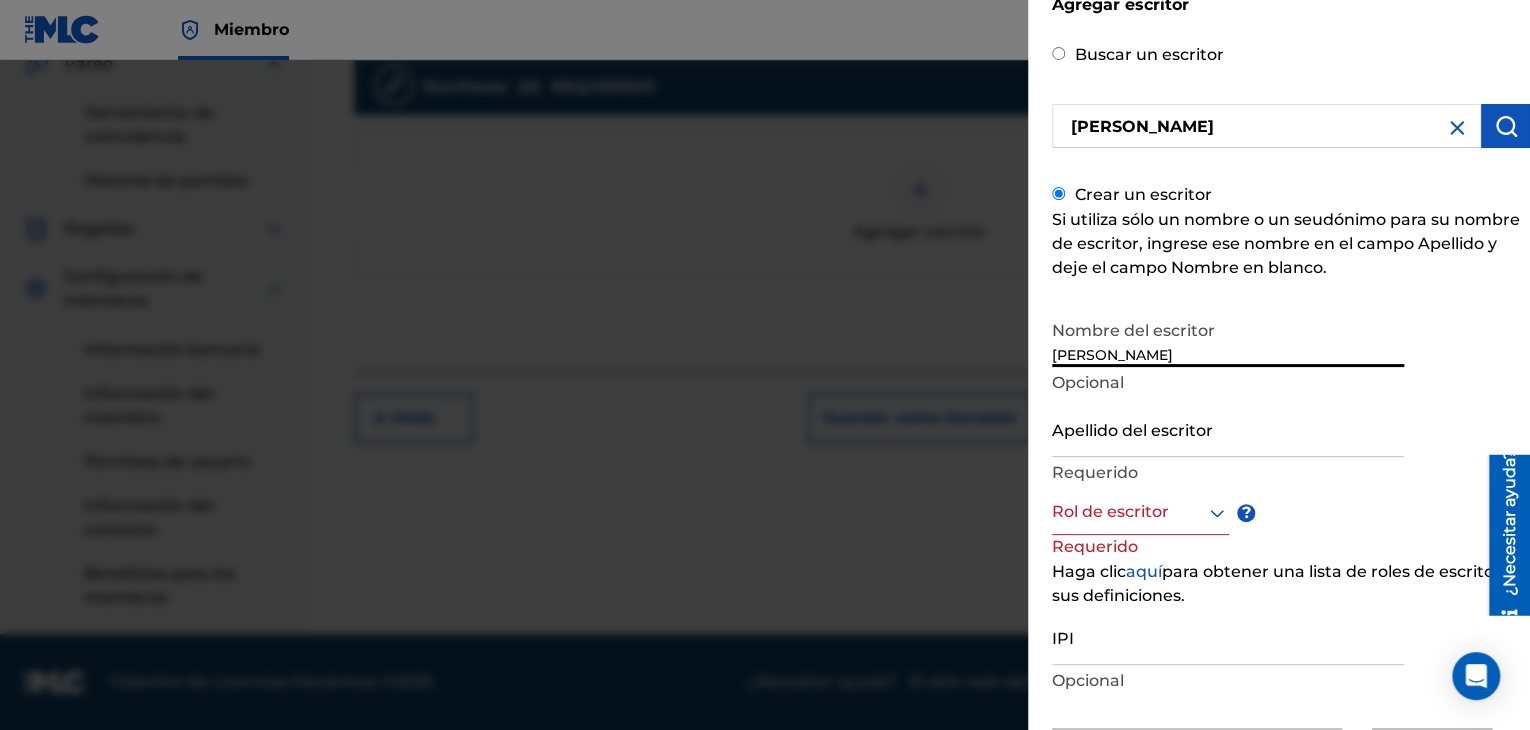 type on "[PERSON_NAME]" 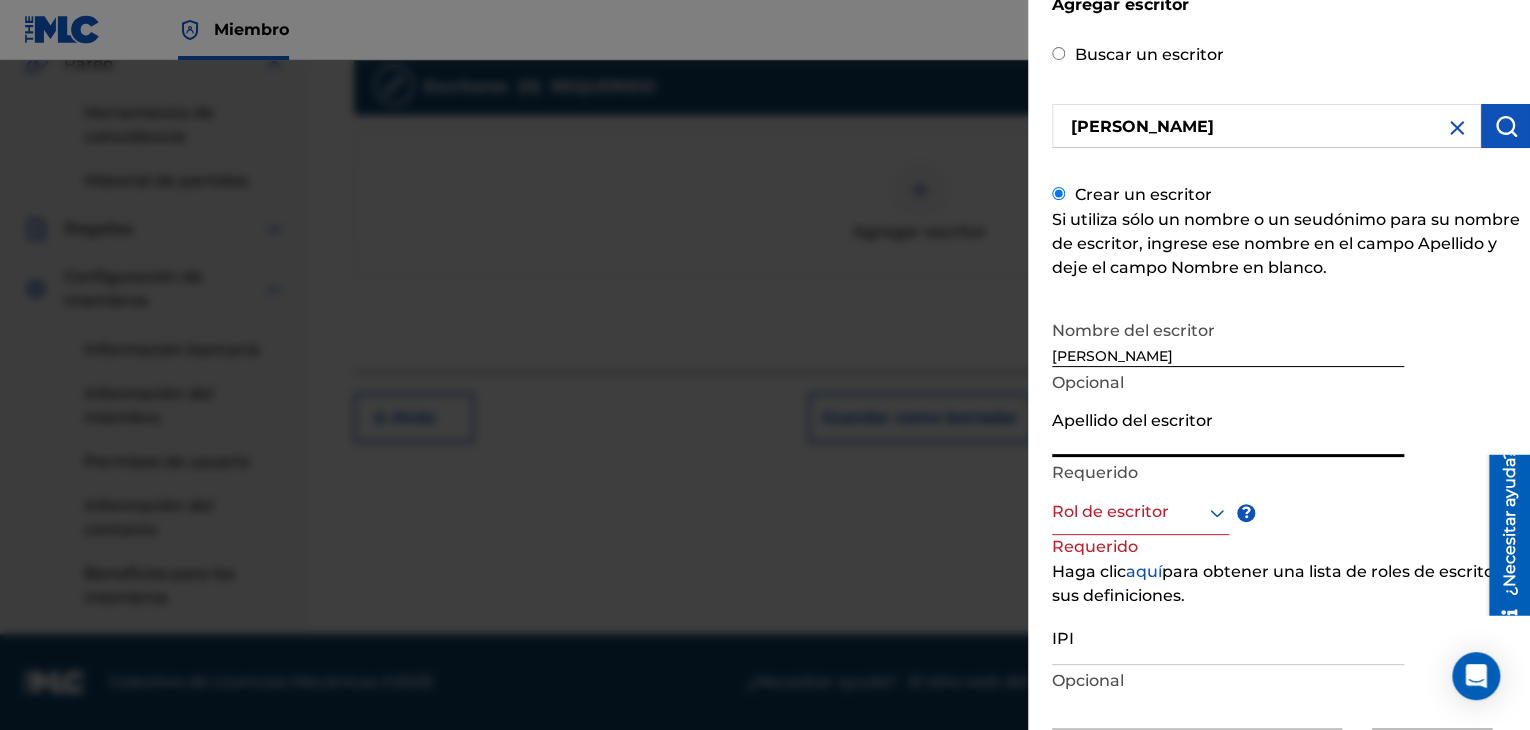 click on "Apellido del escritor" at bounding box center [1228, 428] 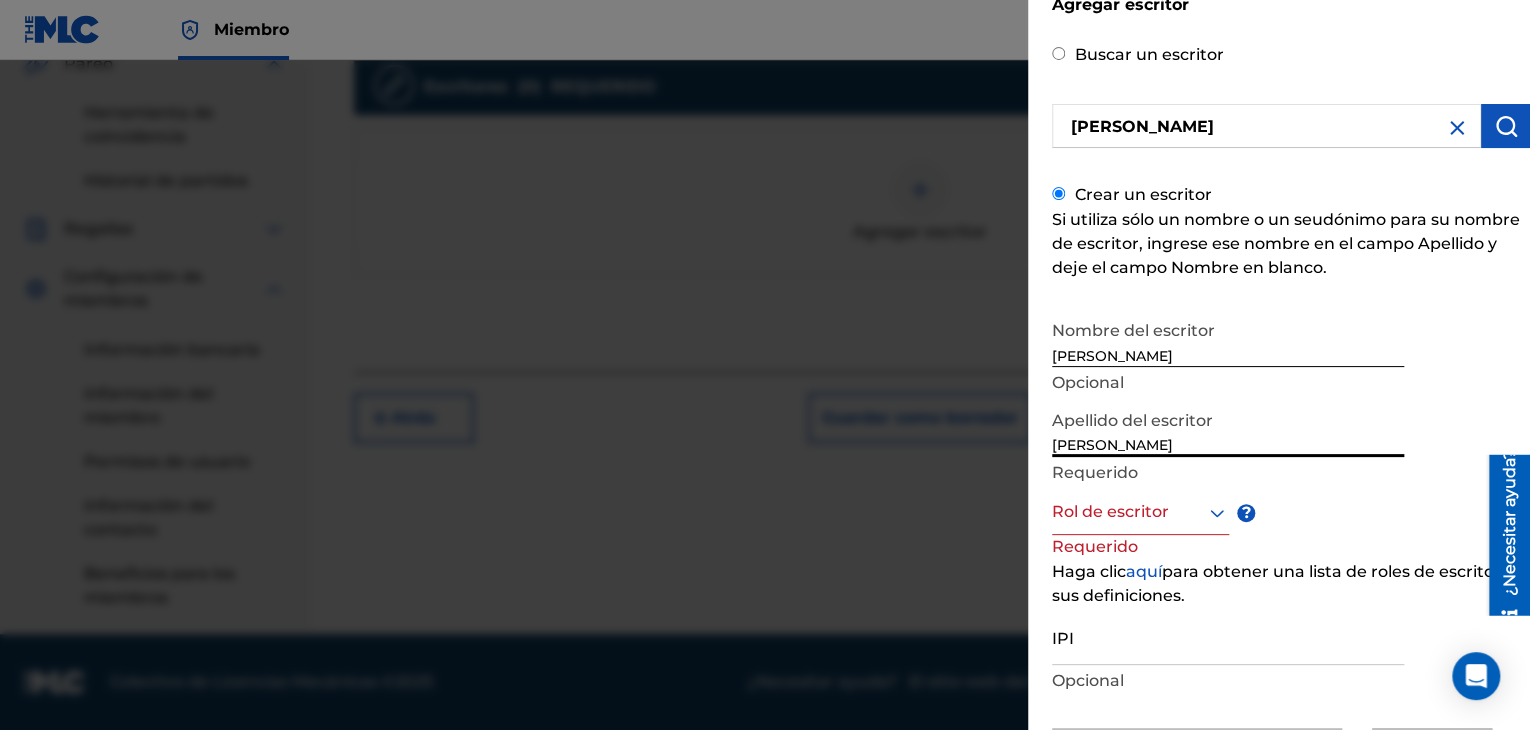 type on "[PERSON_NAME]" 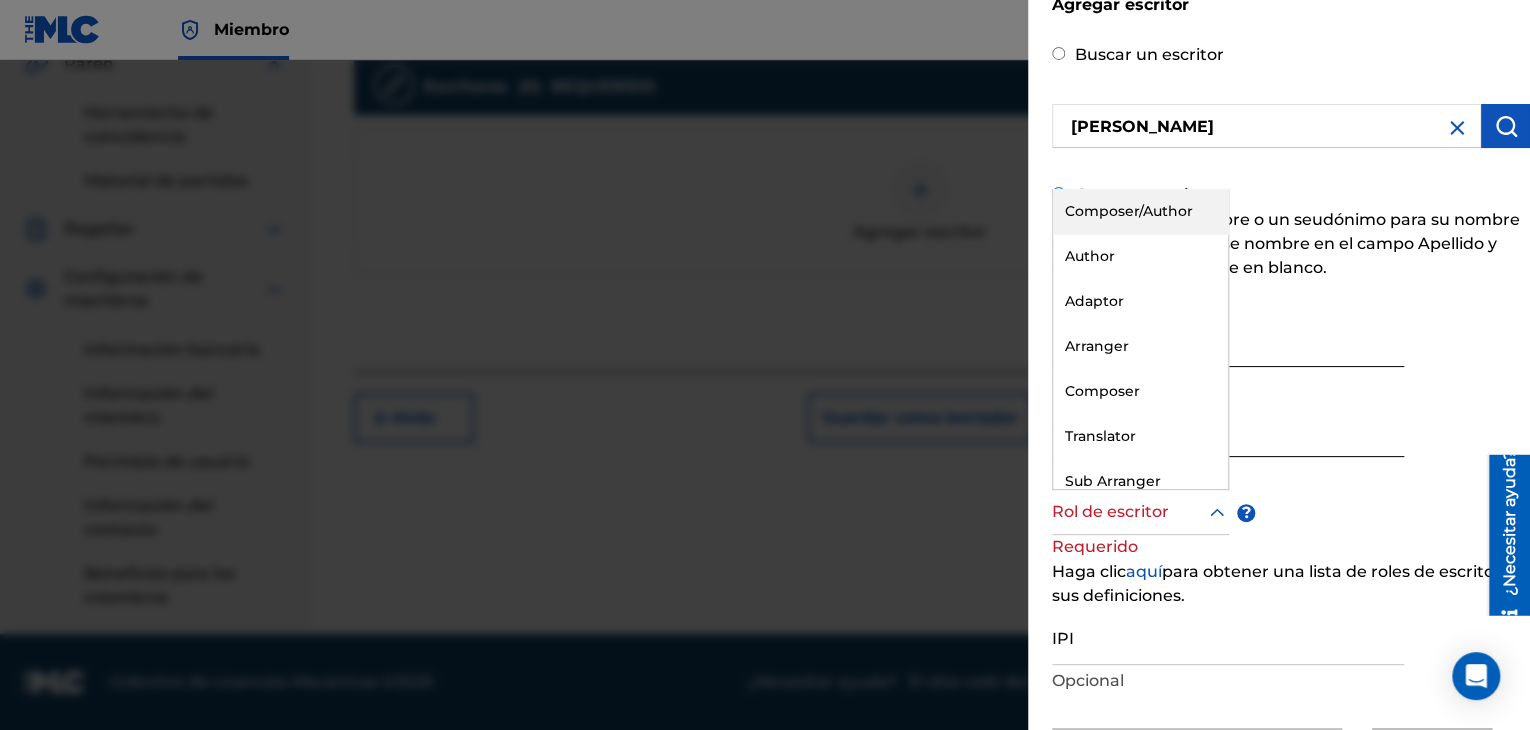 click at bounding box center (1140, 512) 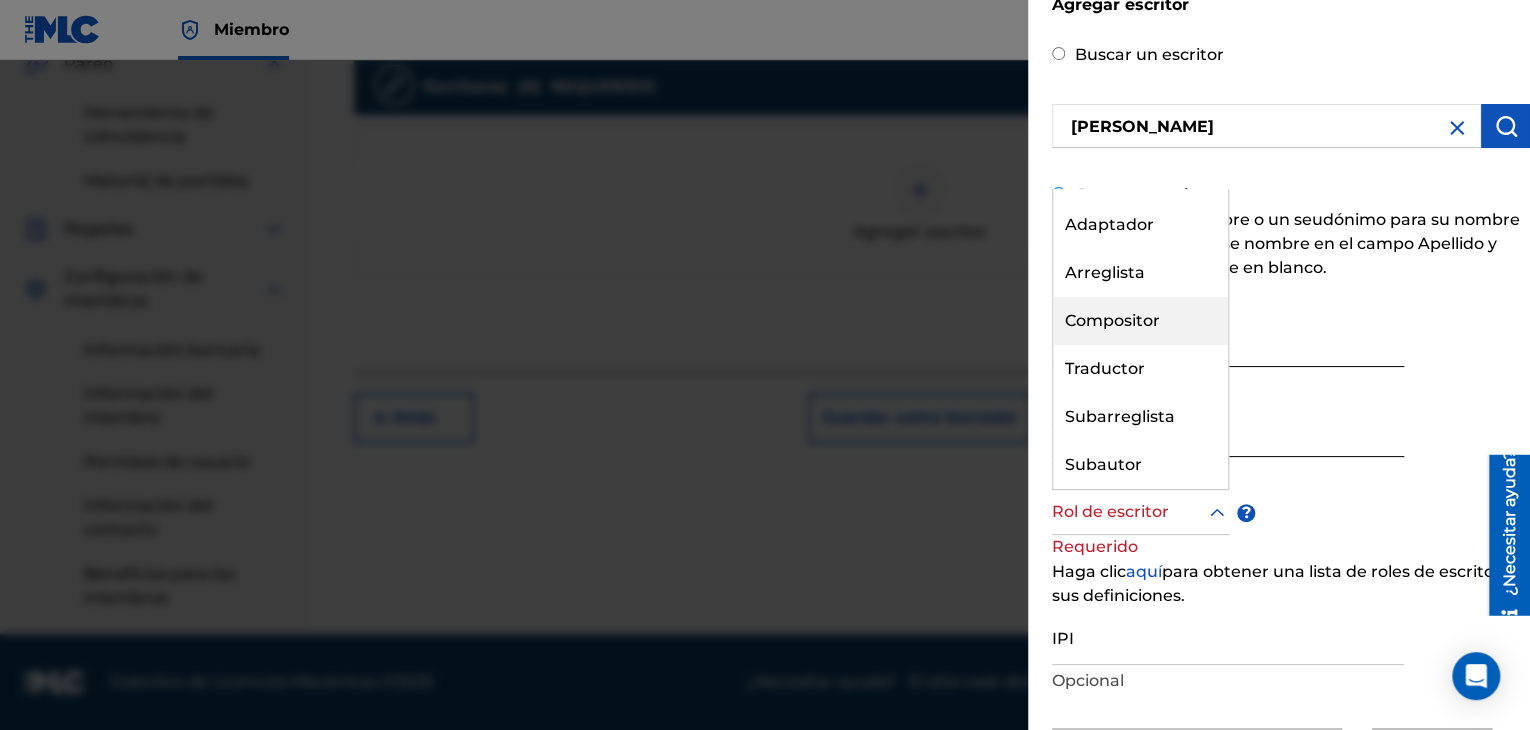 scroll, scrollTop: 0, scrollLeft: 0, axis: both 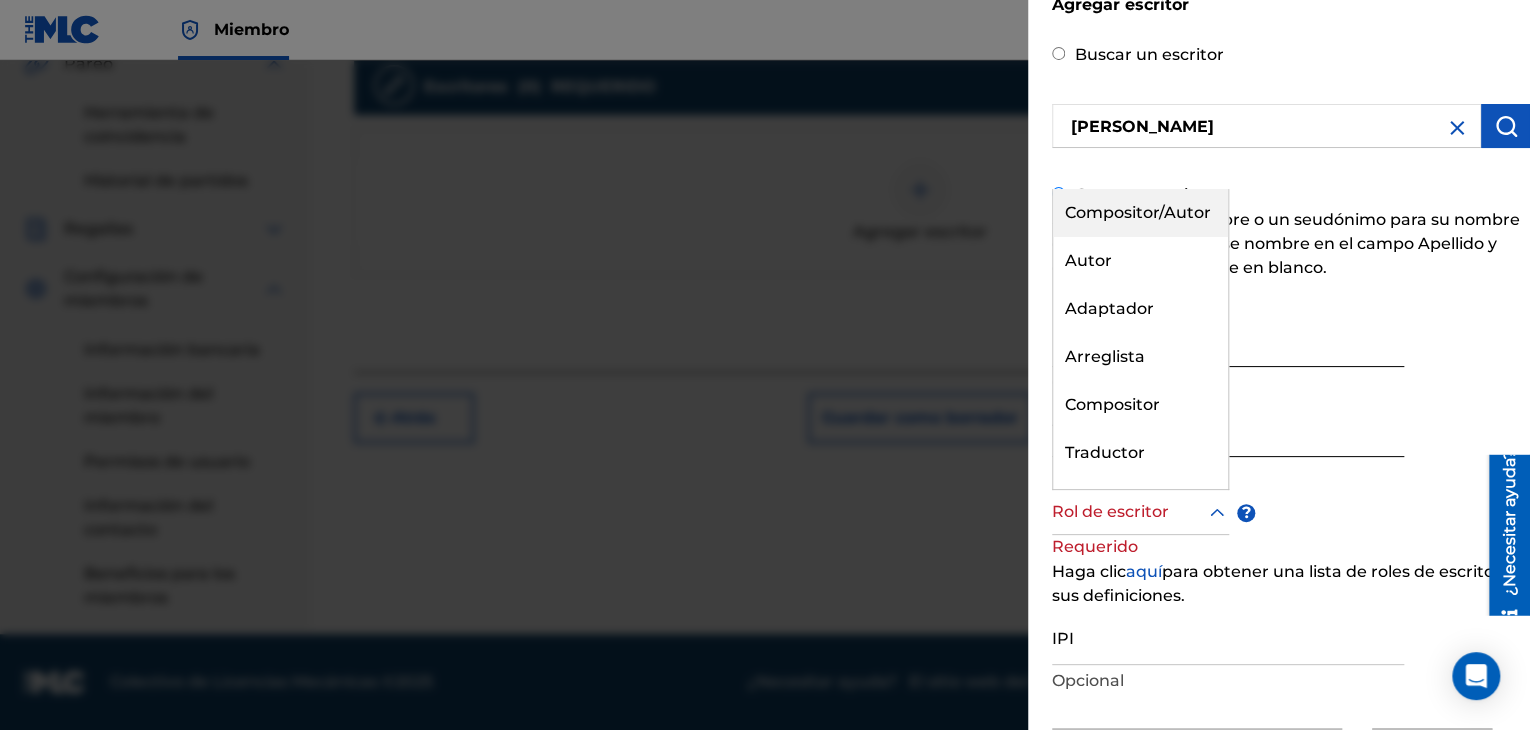 click on "Compositor/Autor" at bounding box center [1138, 212] 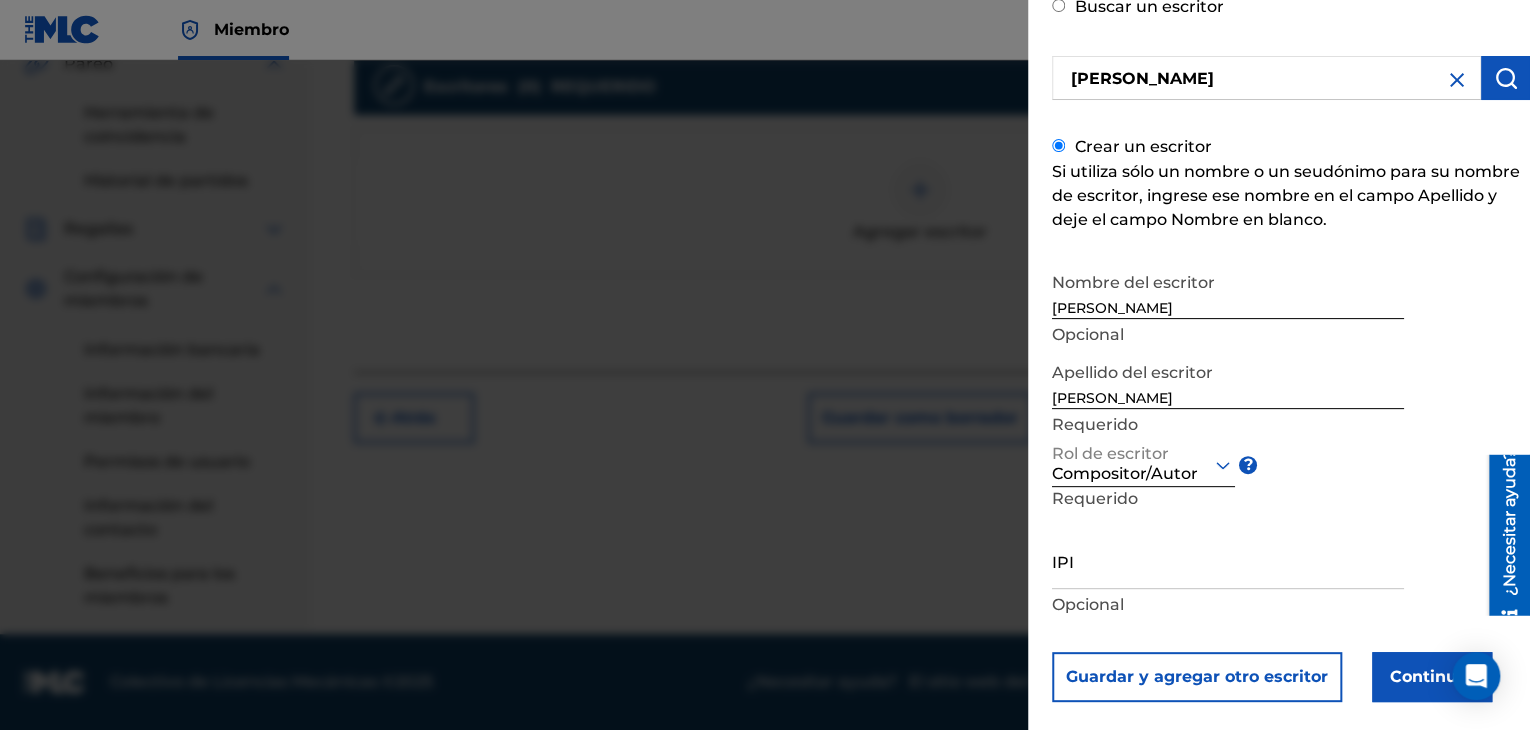 scroll, scrollTop: 147, scrollLeft: 0, axis: vertical 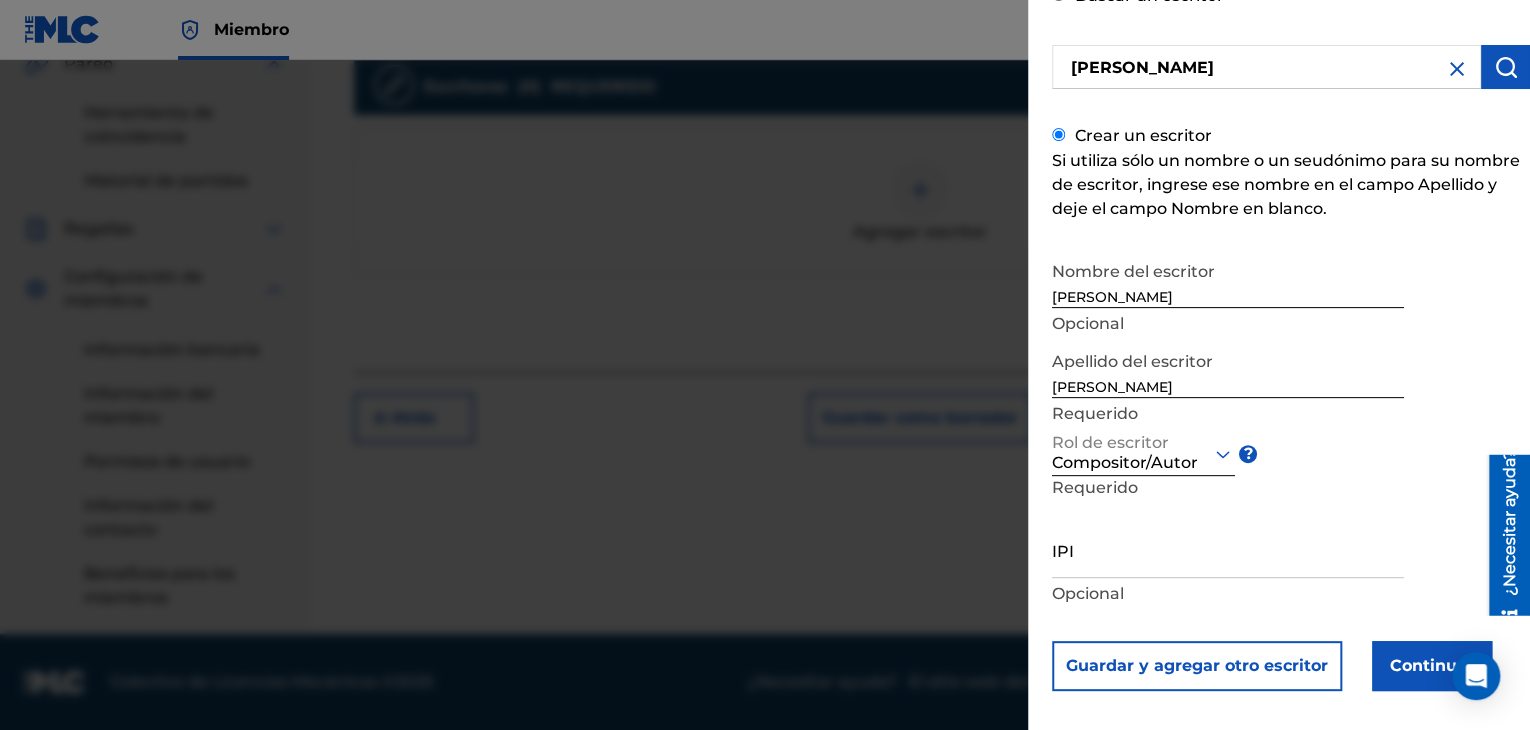click on "Continuar" at bounding box center (1432, 665) 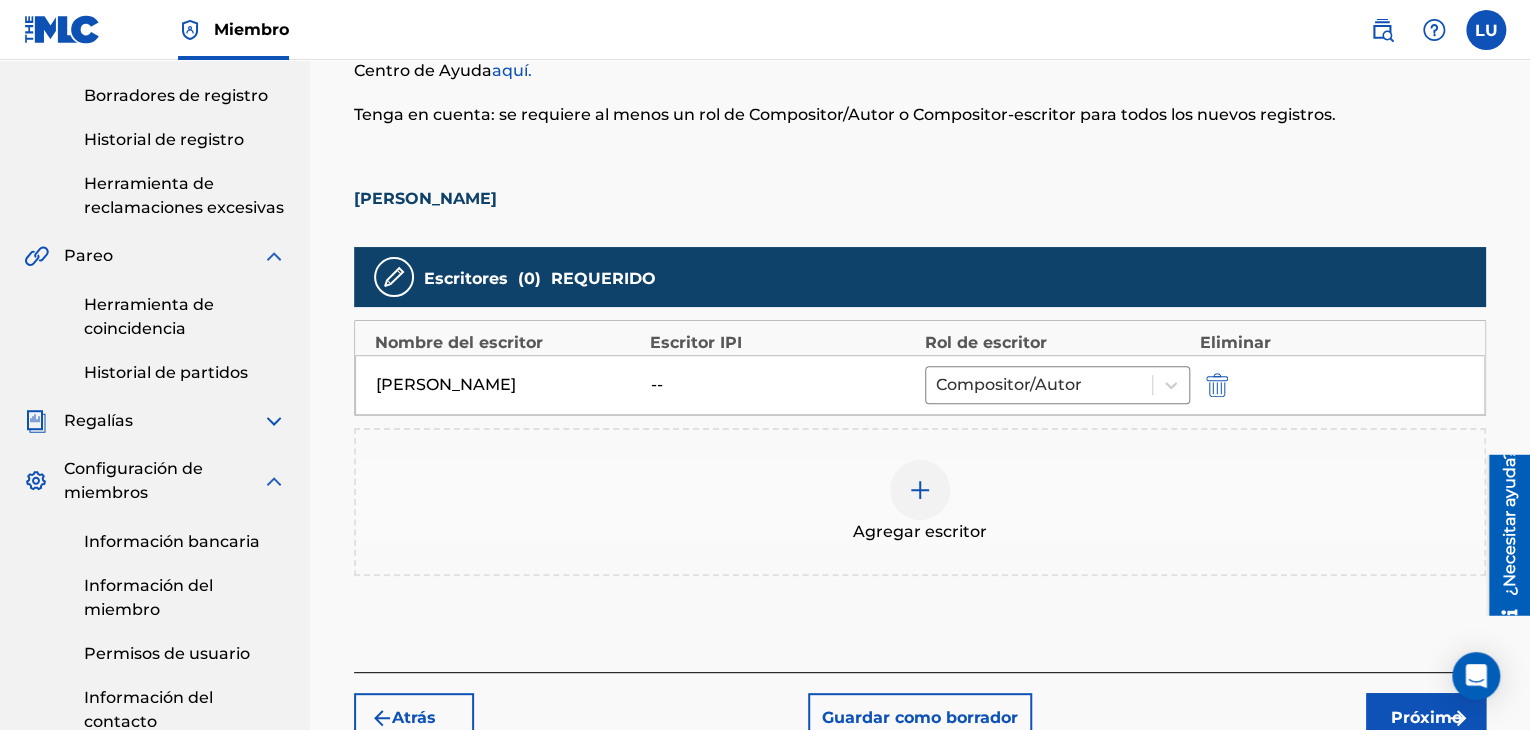 scroll, scrollTop: 396, scrollLeft: 0, axis: vertical 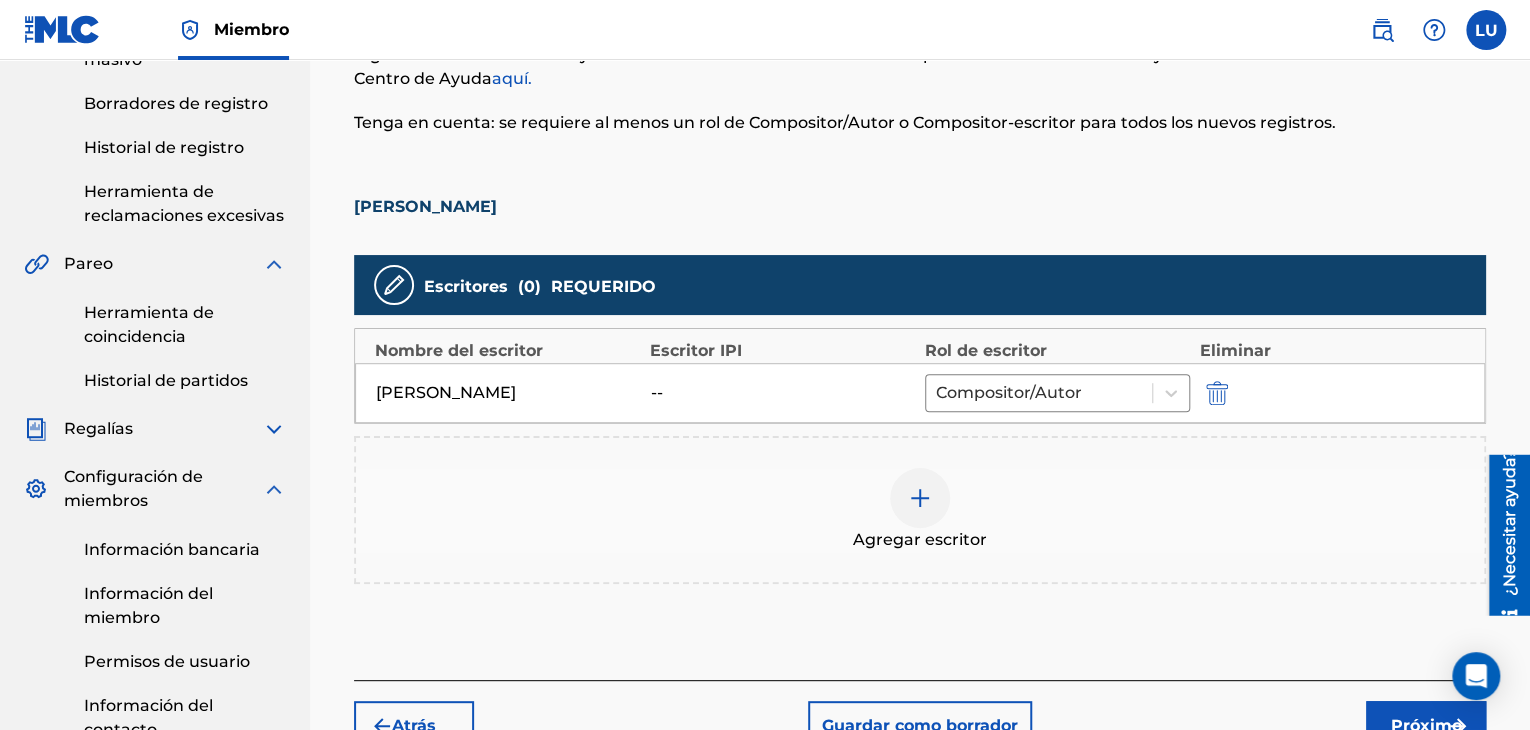 click on "--" at bounding box center (657, 392) 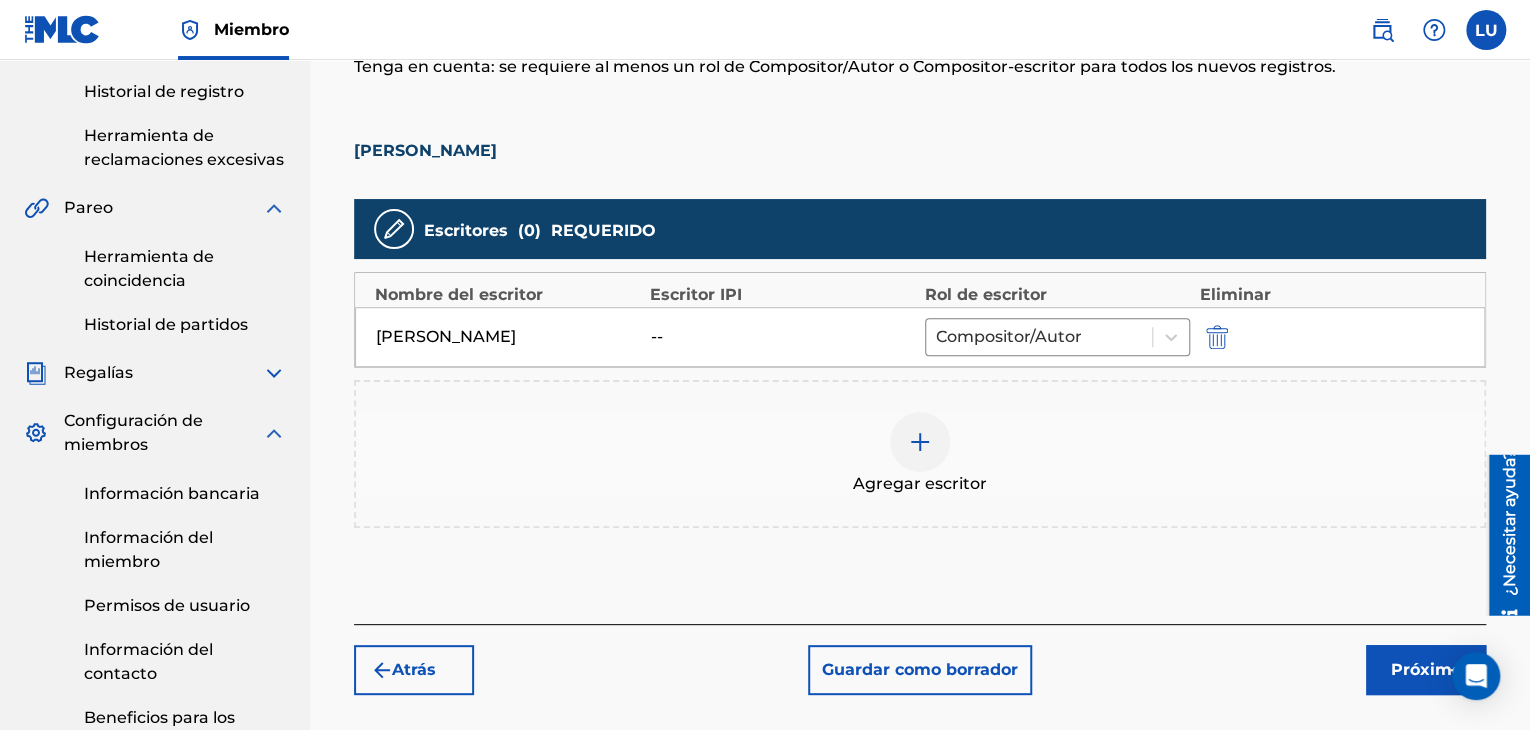 scroll, scrollTop: 496, scrollLeft: 0, axis: vertical 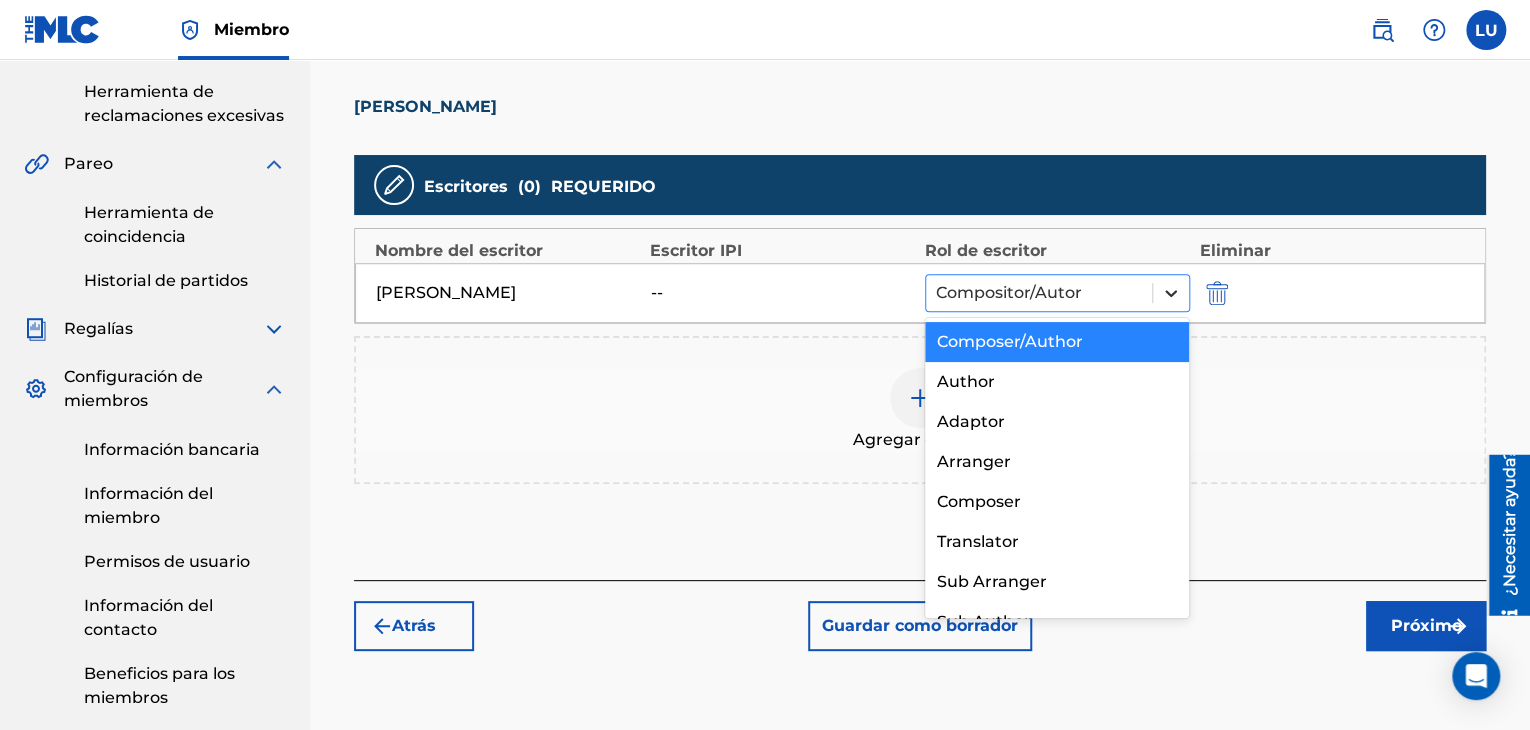 click 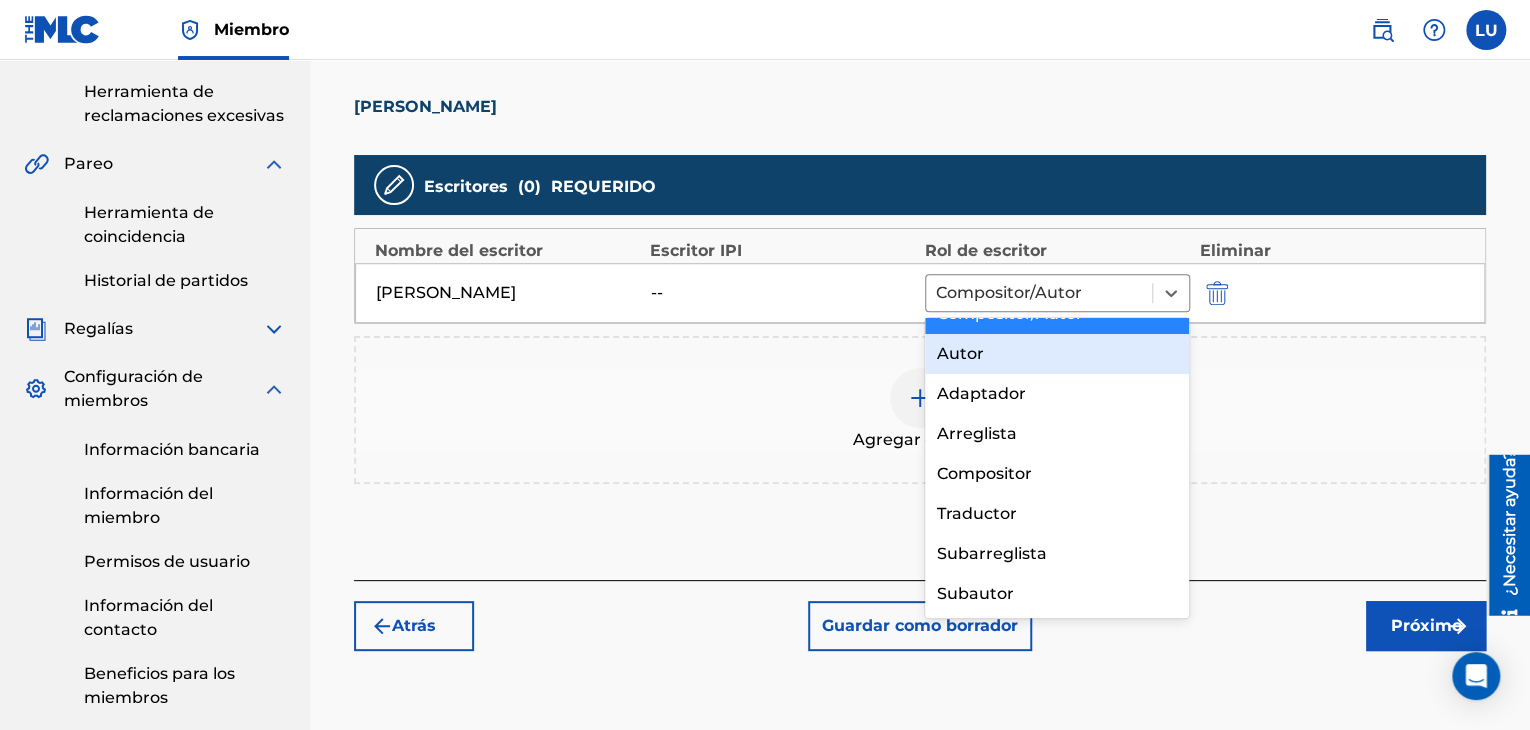 scroll, scrollTop: 0, scrollLeft: 0, axis: both 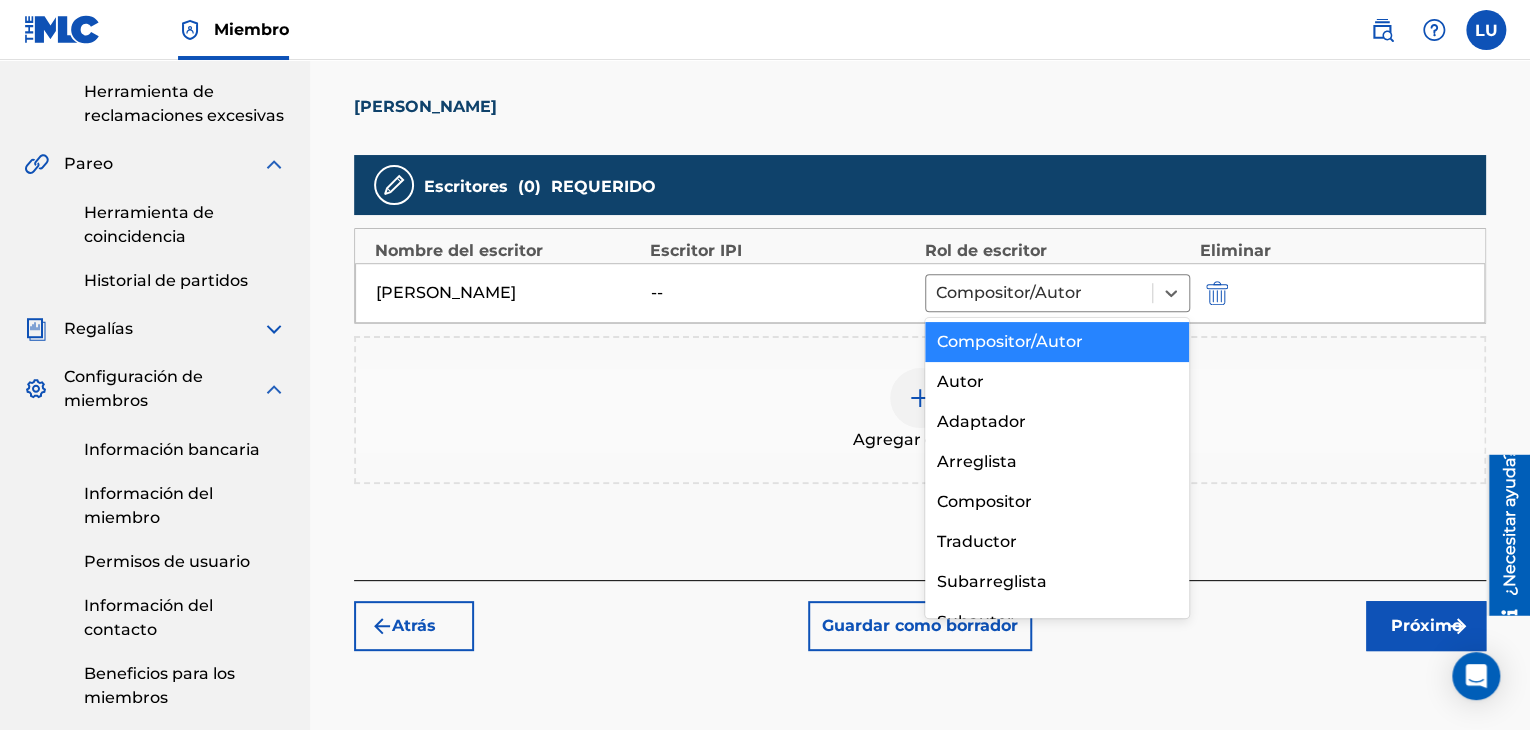 click on "Compositor/Autor" at bounding box center [1010, 341] 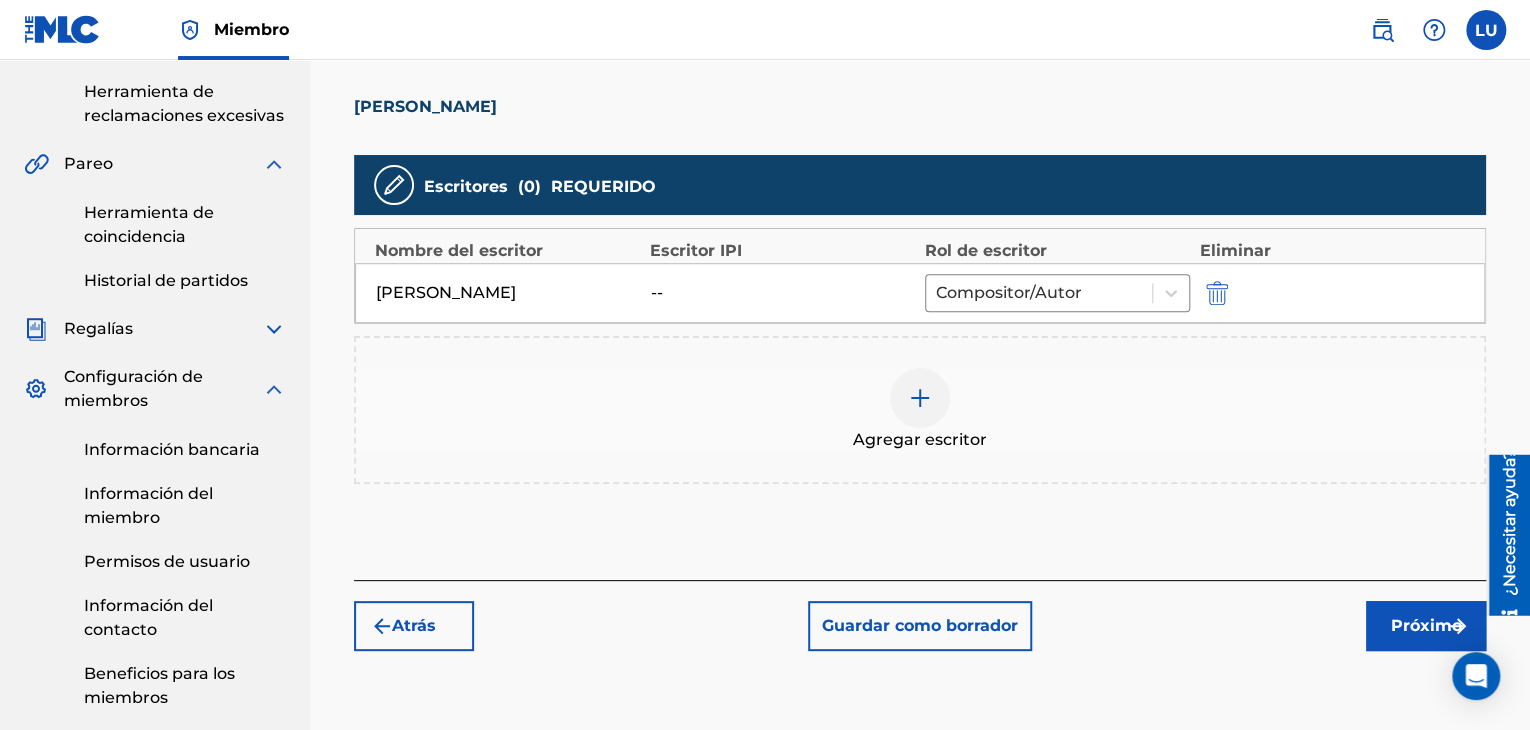 click on "Próximo" at bounding box center (1426, 625) 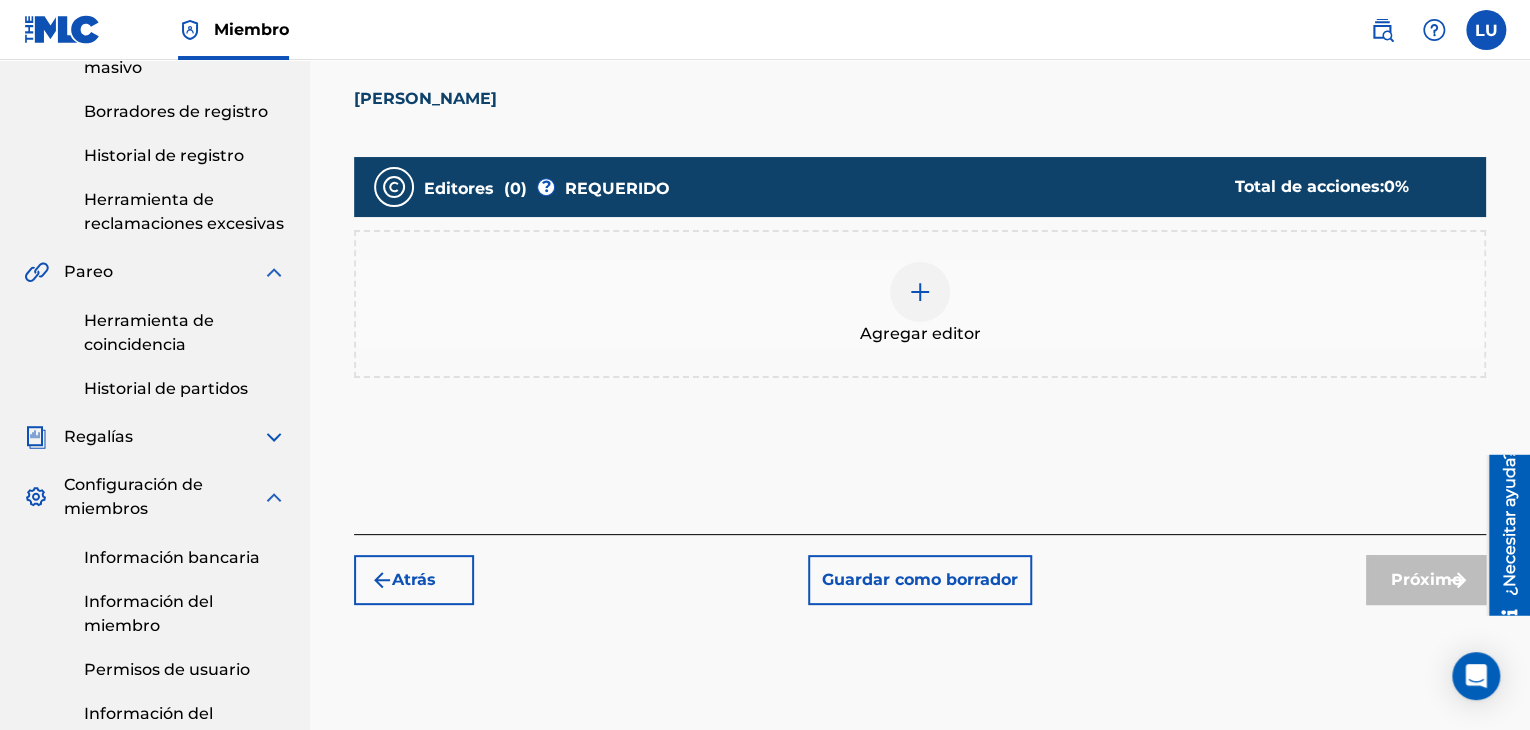 scroll, scrollTop: 390, scrollLeft: 0, axis: vertical 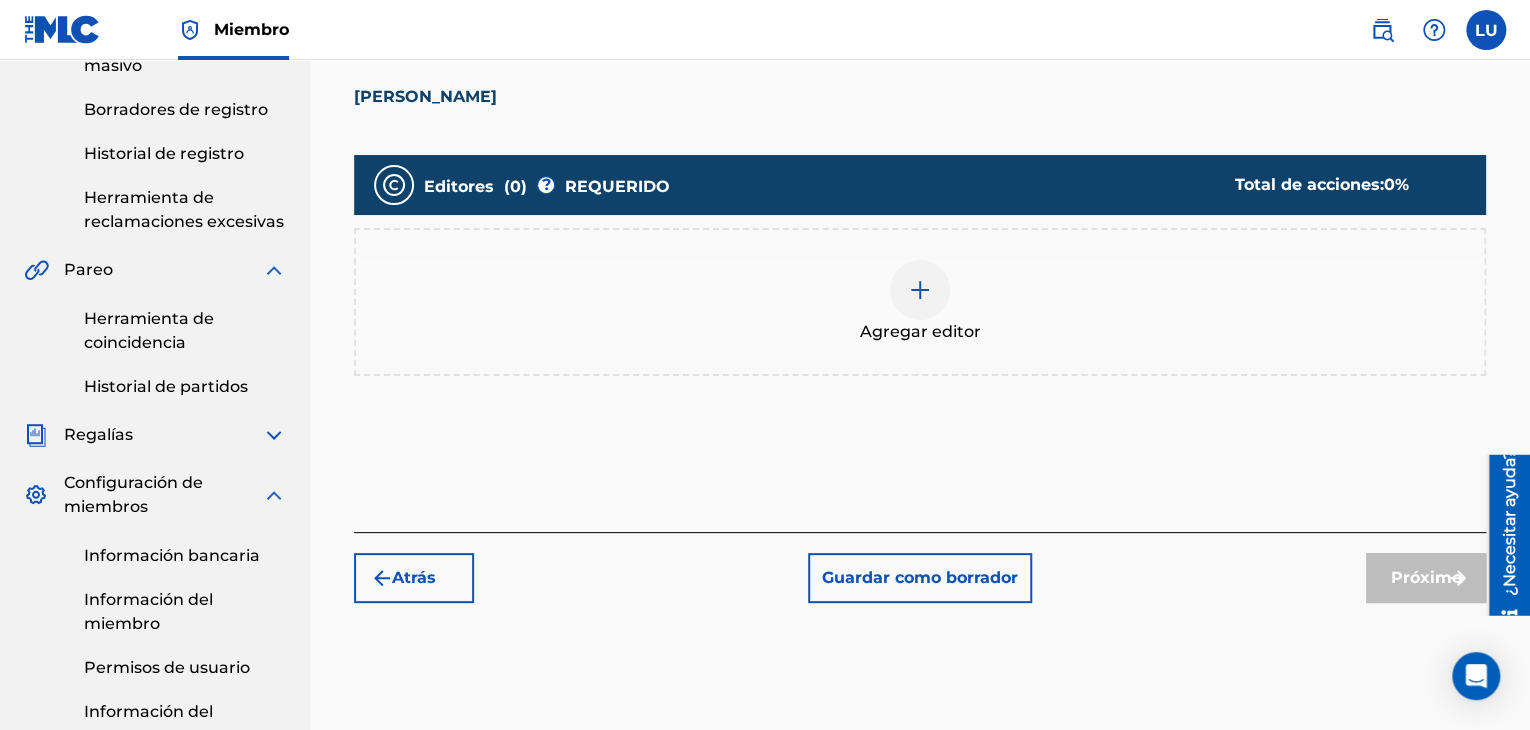 click on "Atrás" at bounding box center [414, 578] 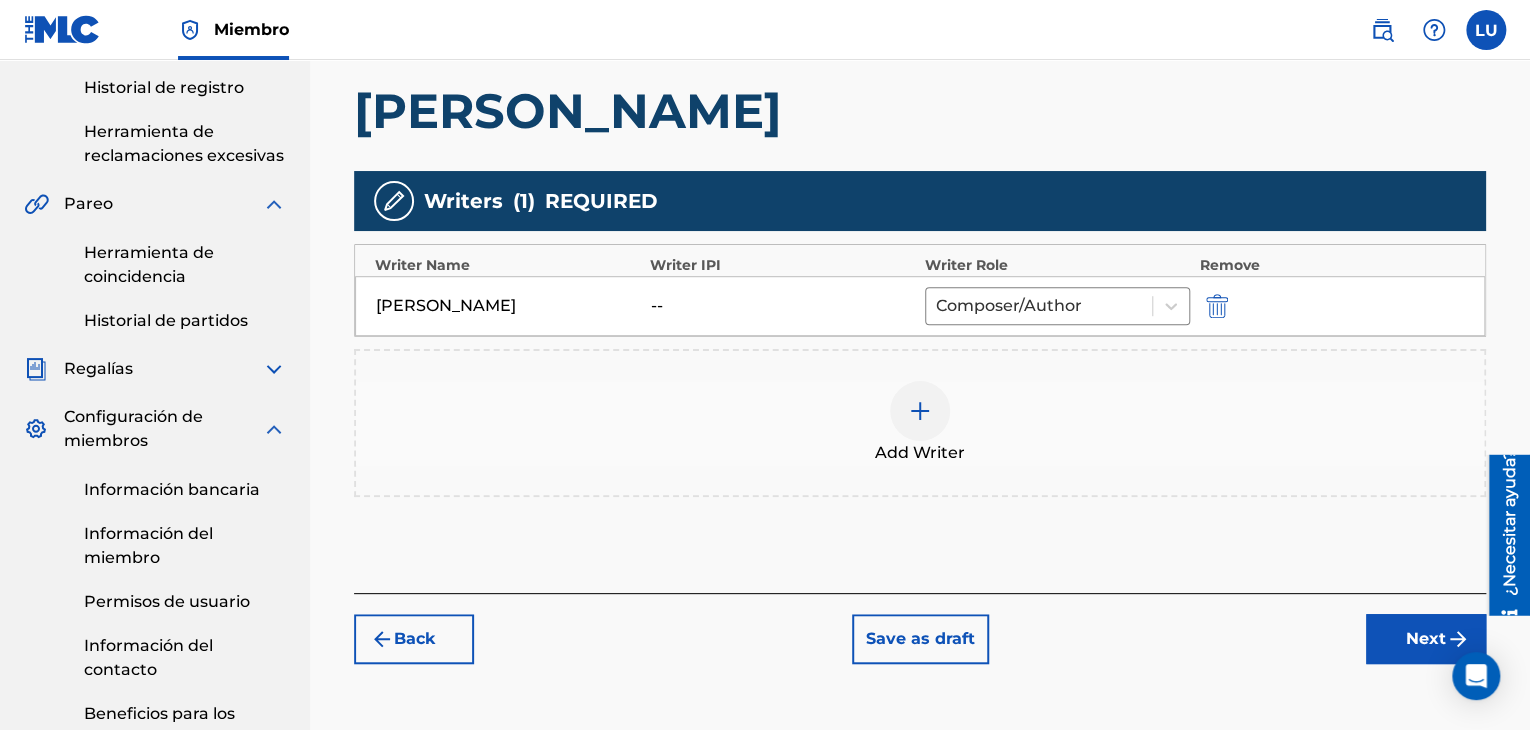 scroll, scrollTop: 490, scrollLeft: 0, axis: vertical 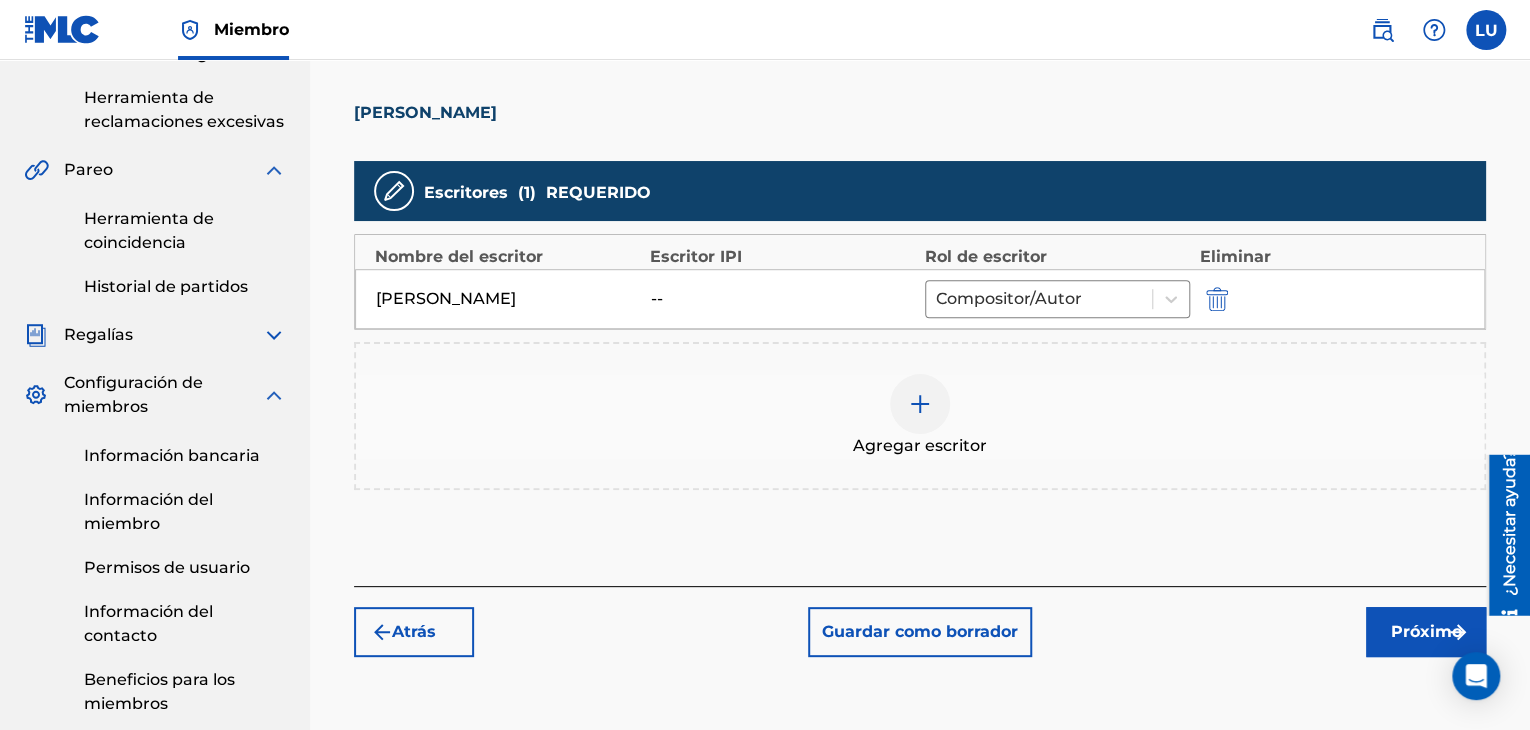 click on "[PERSON_NAME] -- Compositor/Autor" at bounding box center [920, 299] 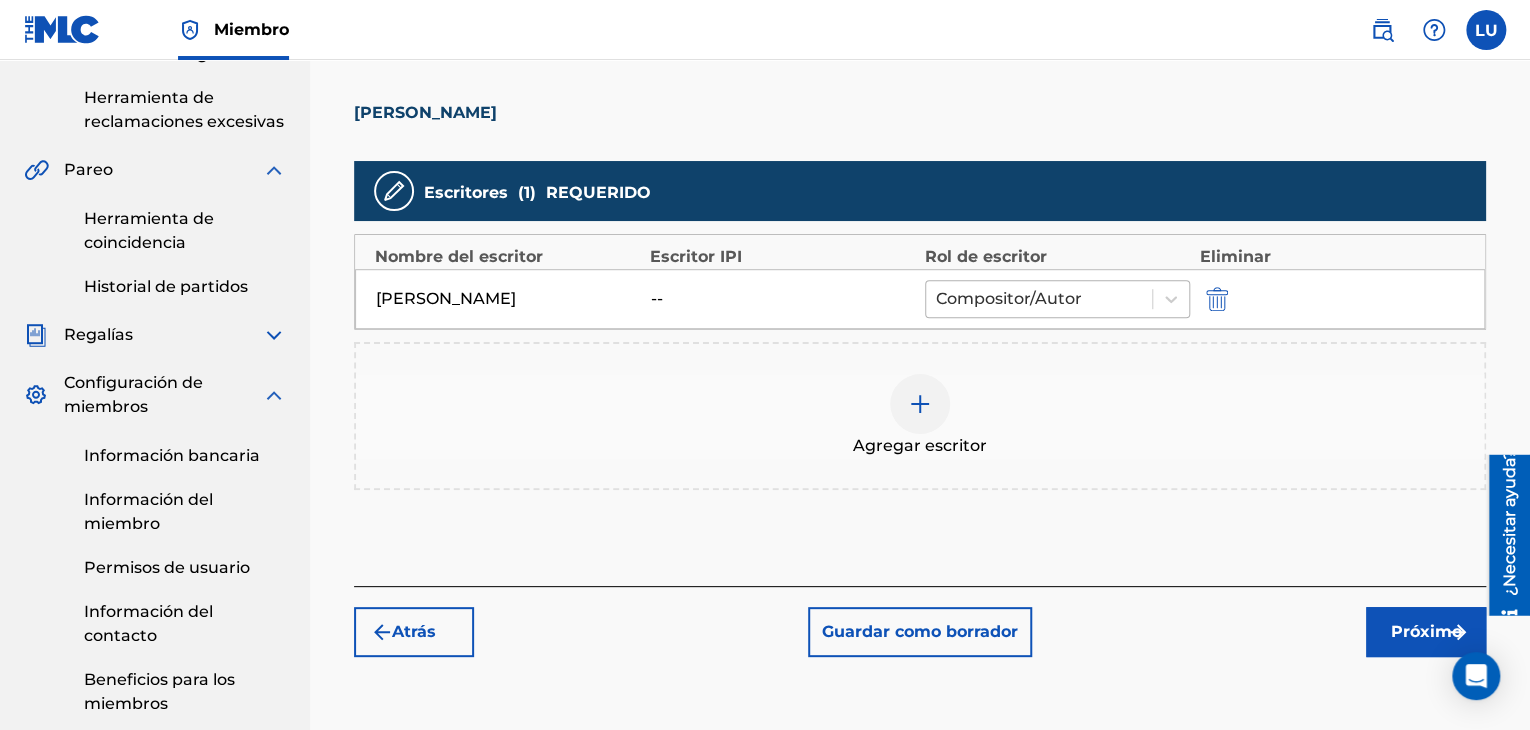 click at bounding box center [1039, 299] 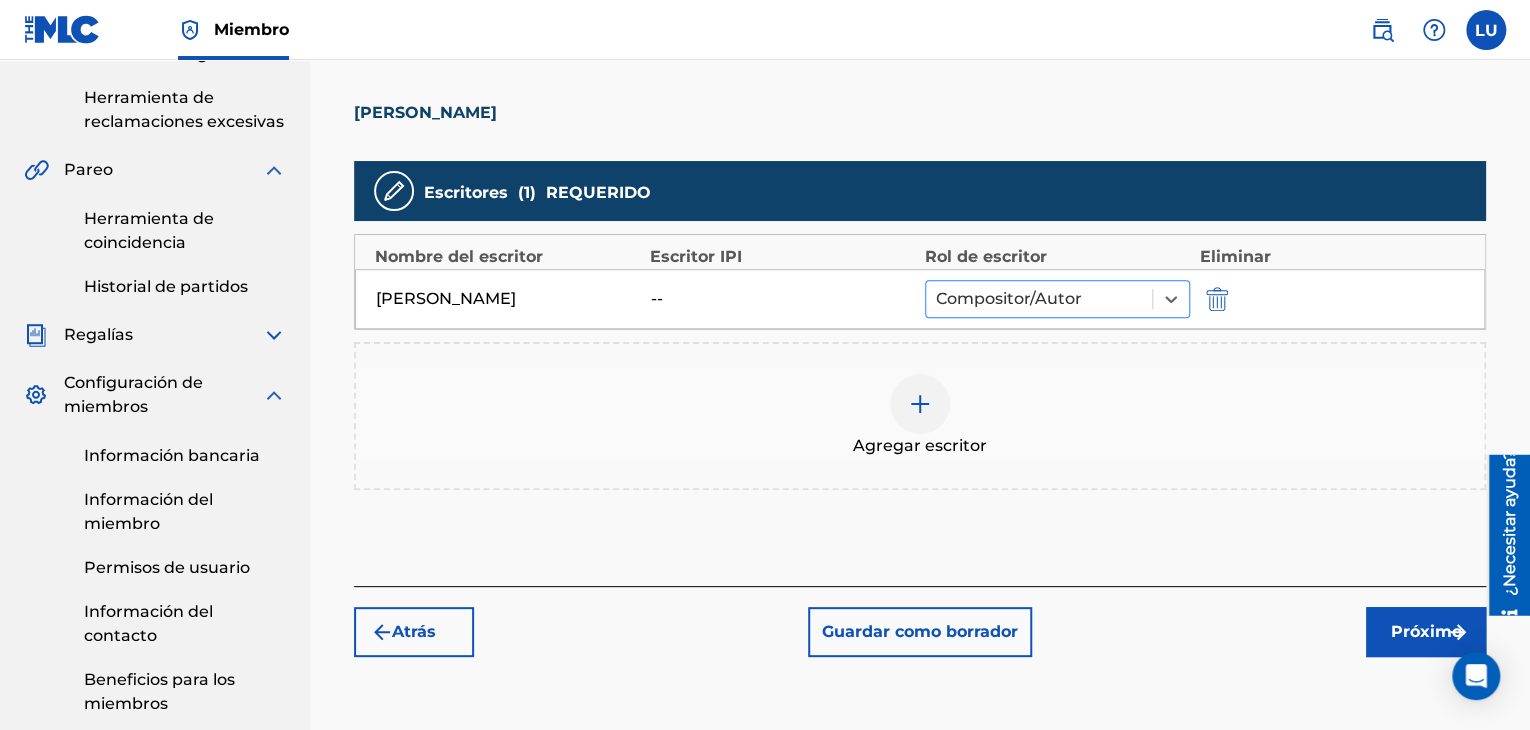 drag, startPoint x: 1113, startPoint y: 302, endPoint x: 951, endPoint y: 318, distance: 162.78821 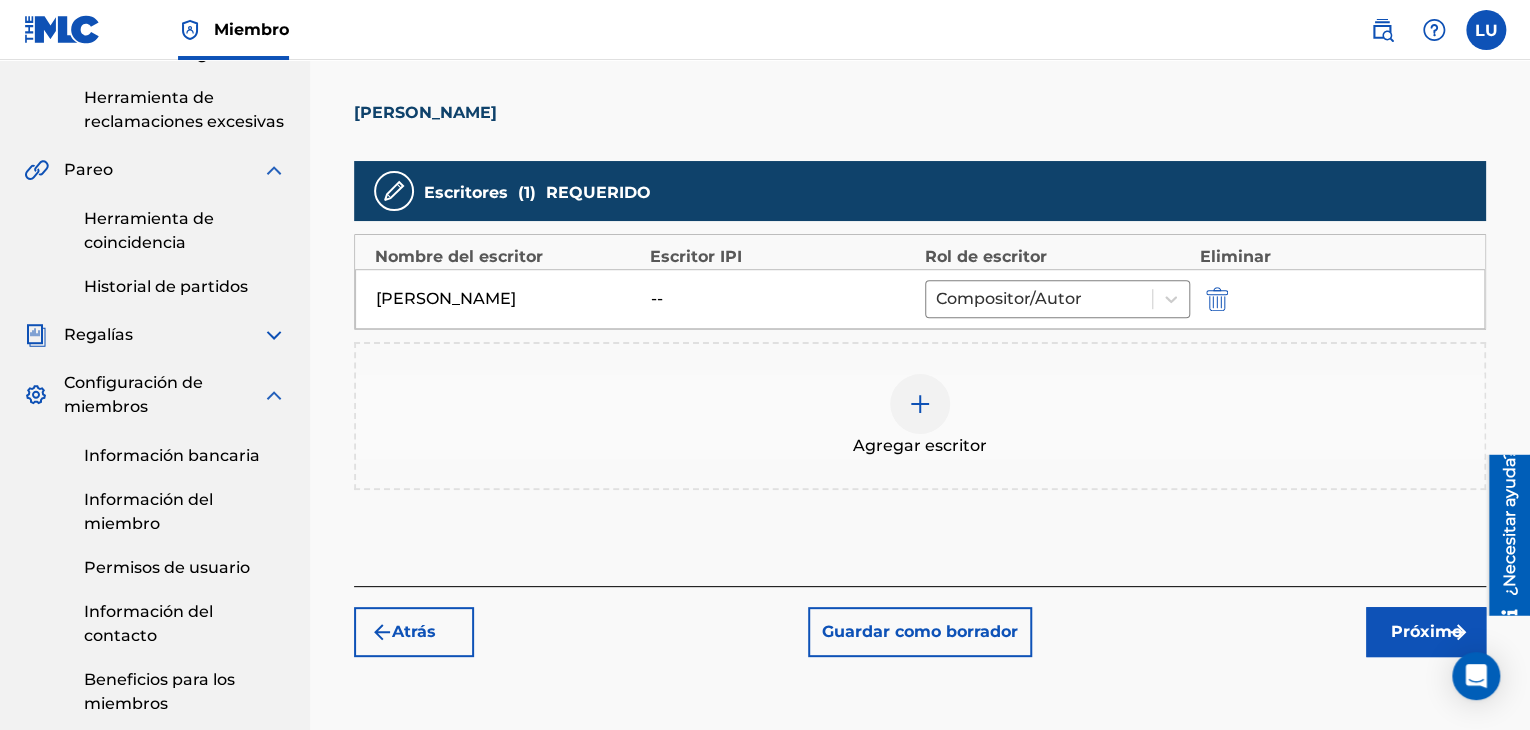 click on "--" at bounding box center (783, 299) 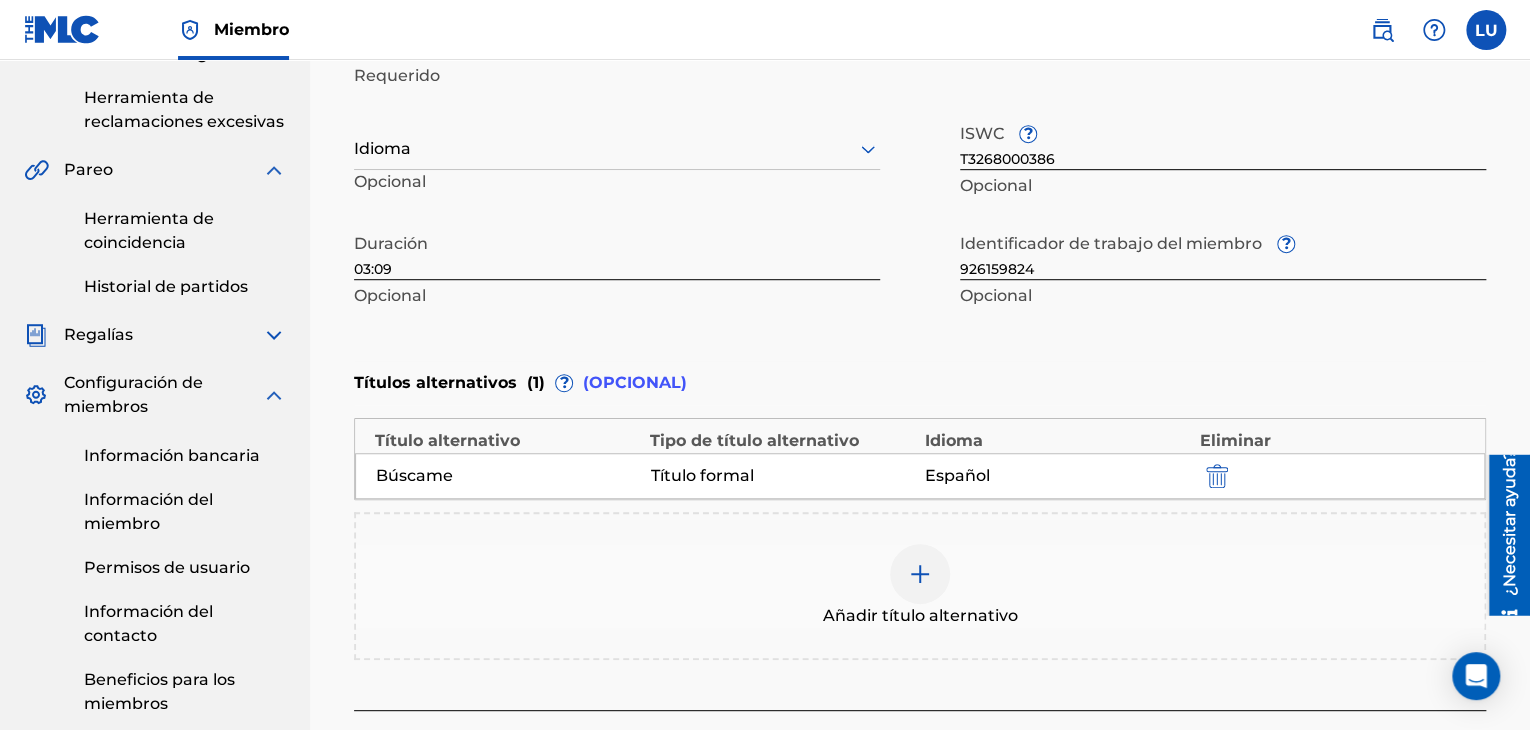scroll, scrollTop: 590, scrollLeft: 0, axis: vertical 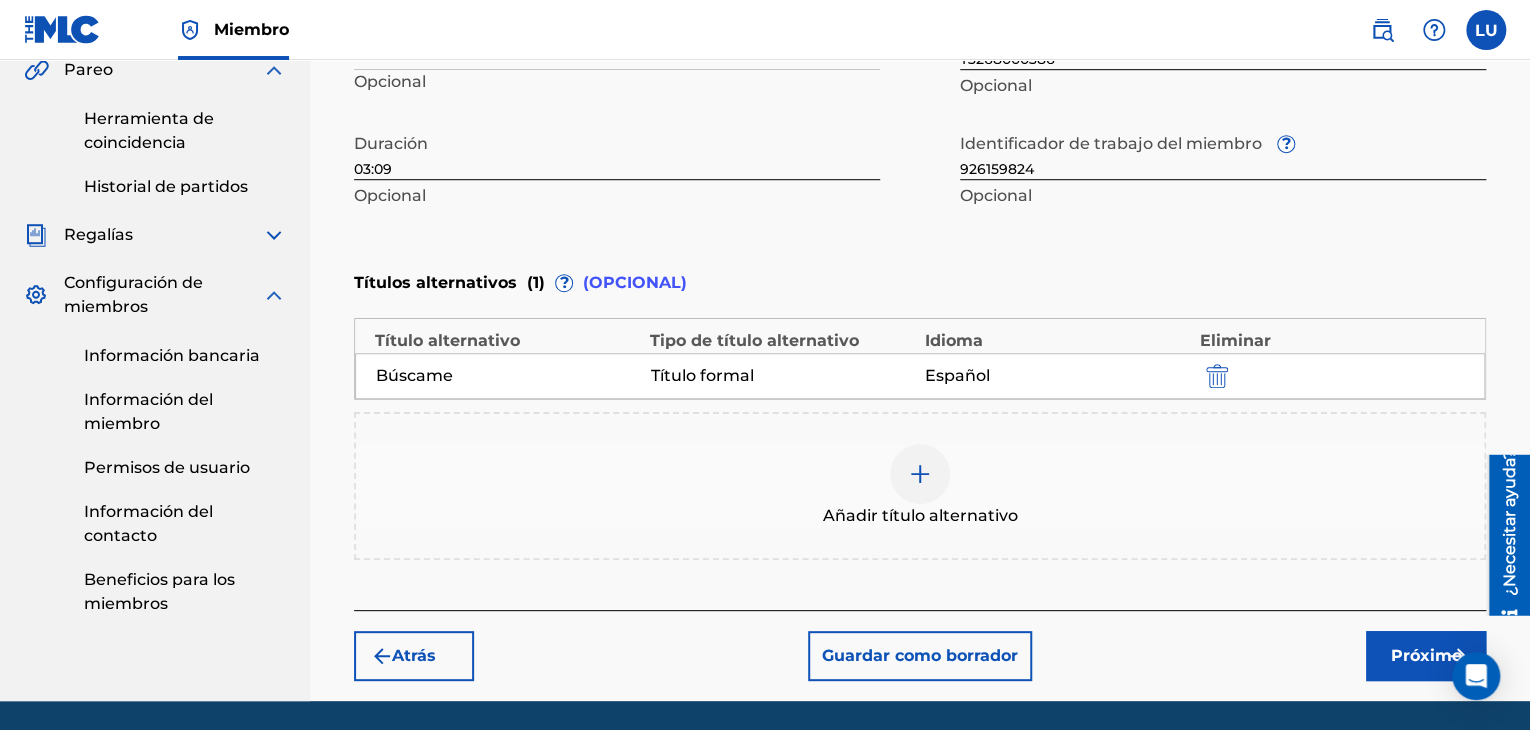 click on "(" at bounding box center [530, 282] 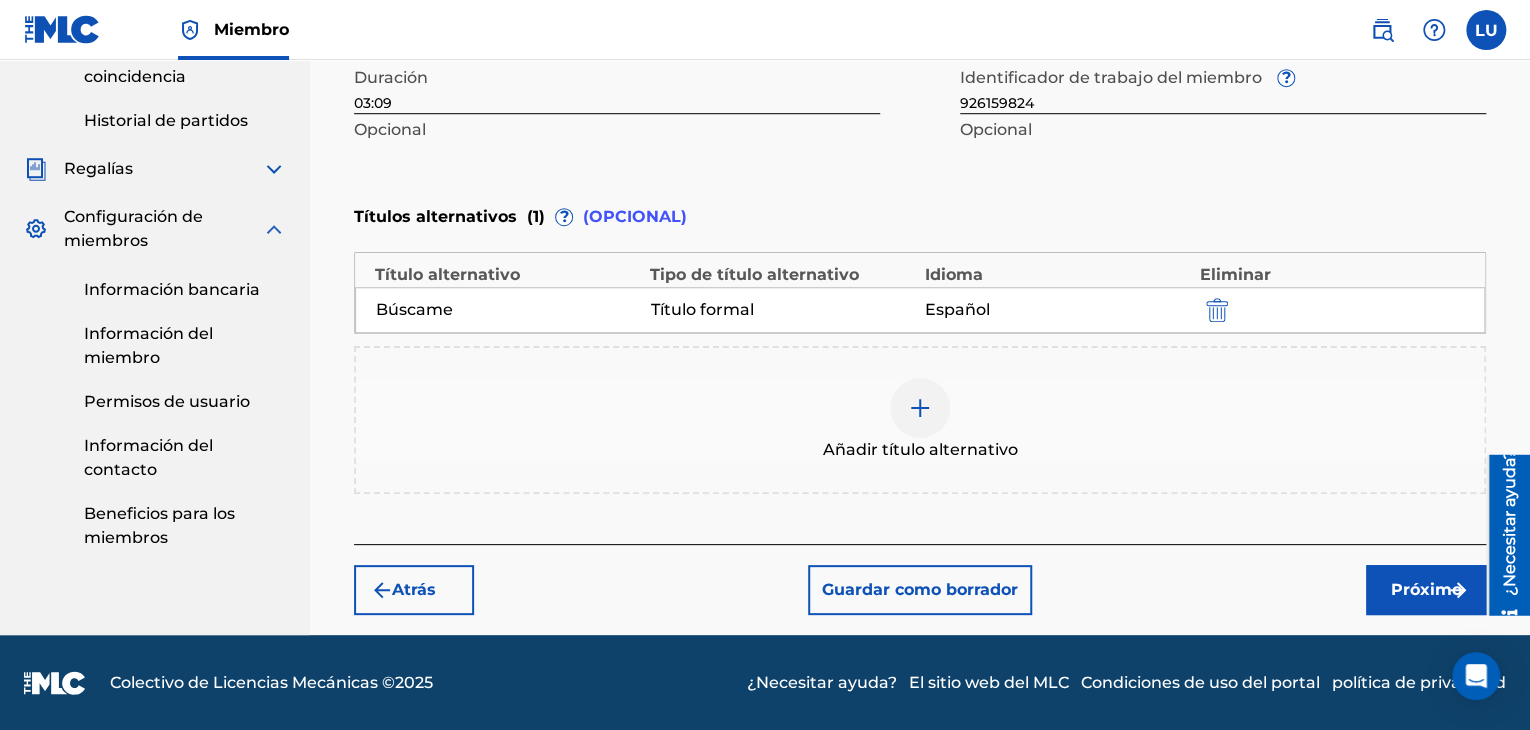 click on "Próximo" at bounding box center (1426, 590) 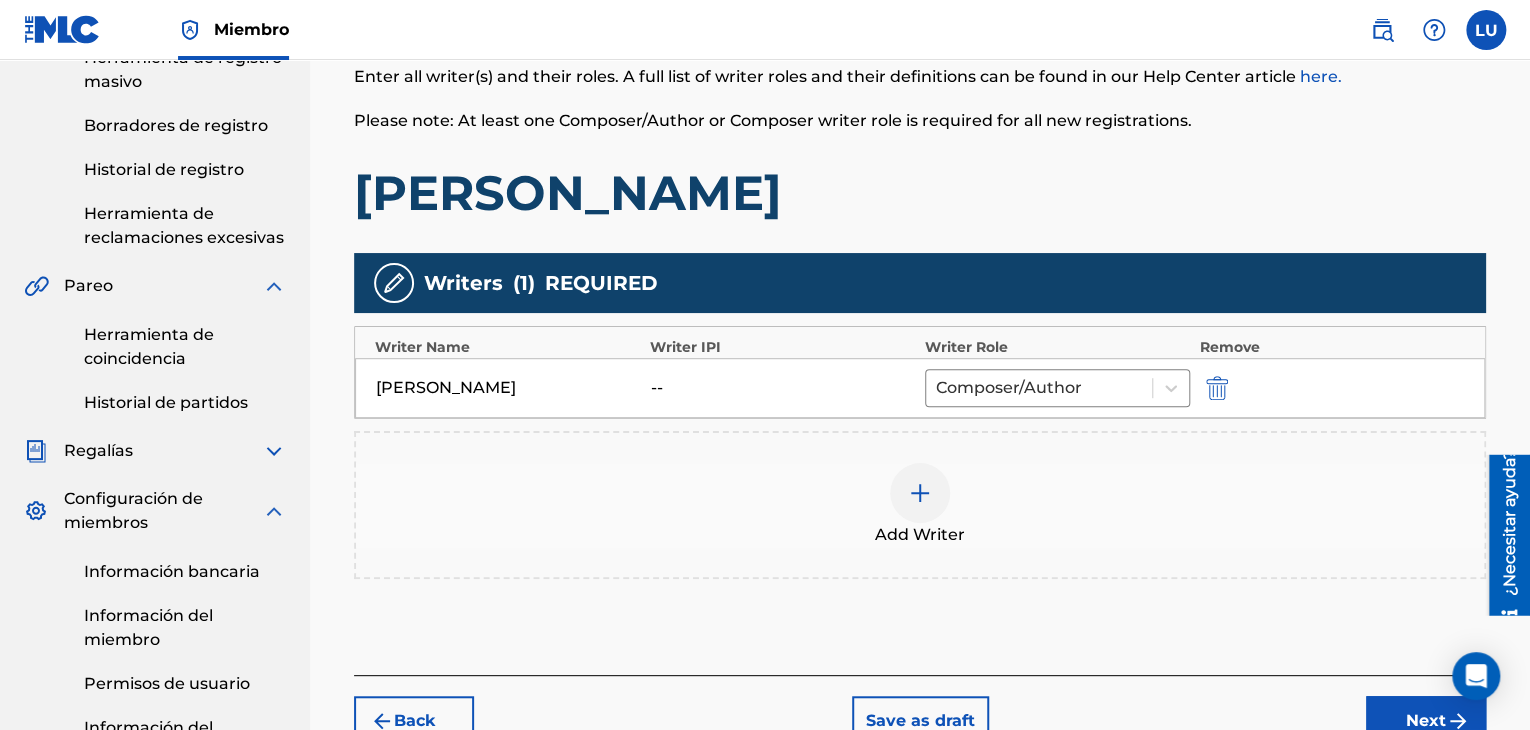 scroll, scrollTop: 390, scrollLeft: 0, axis: vertical 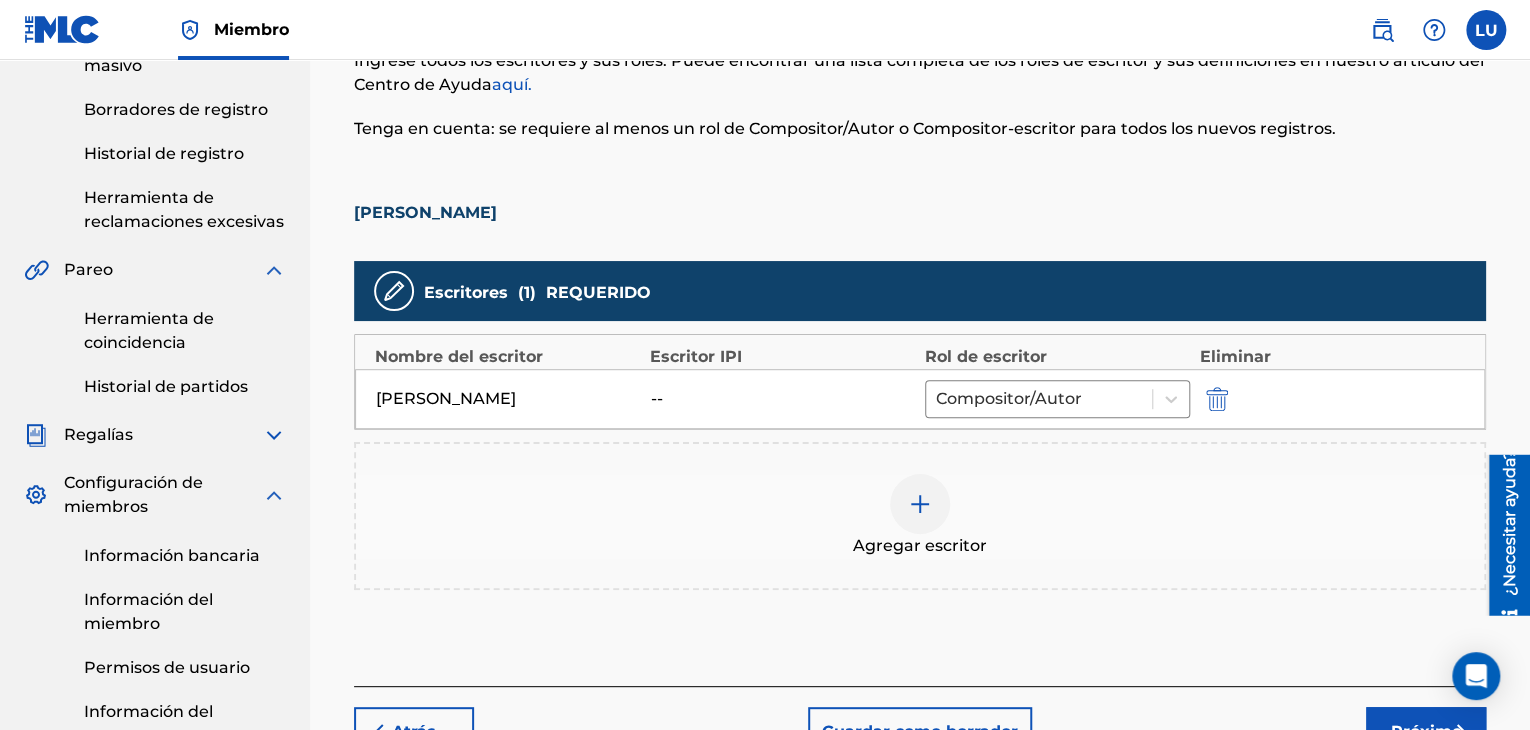 click on "--" at bounding box center [783, 399] 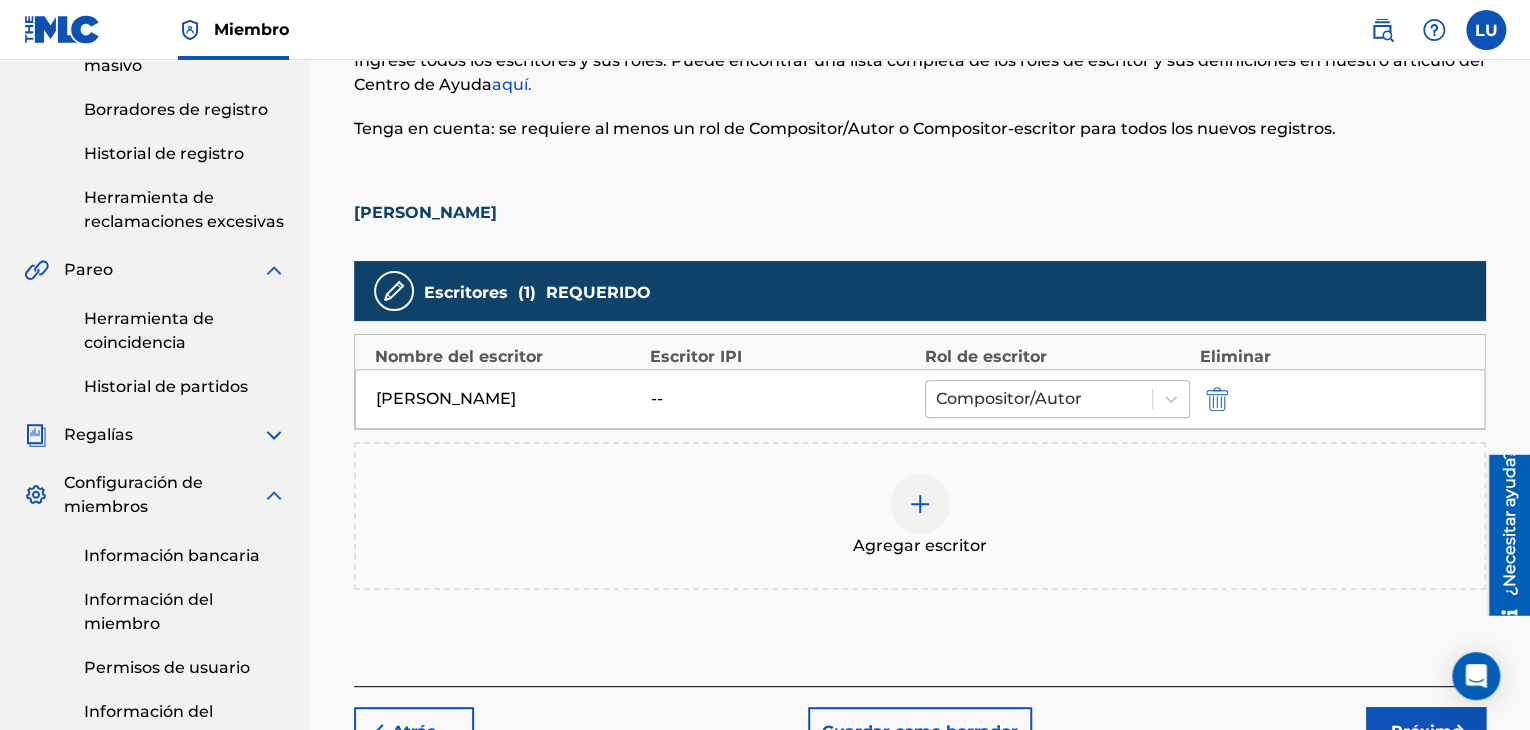 click at bounding box center (1039, 399) 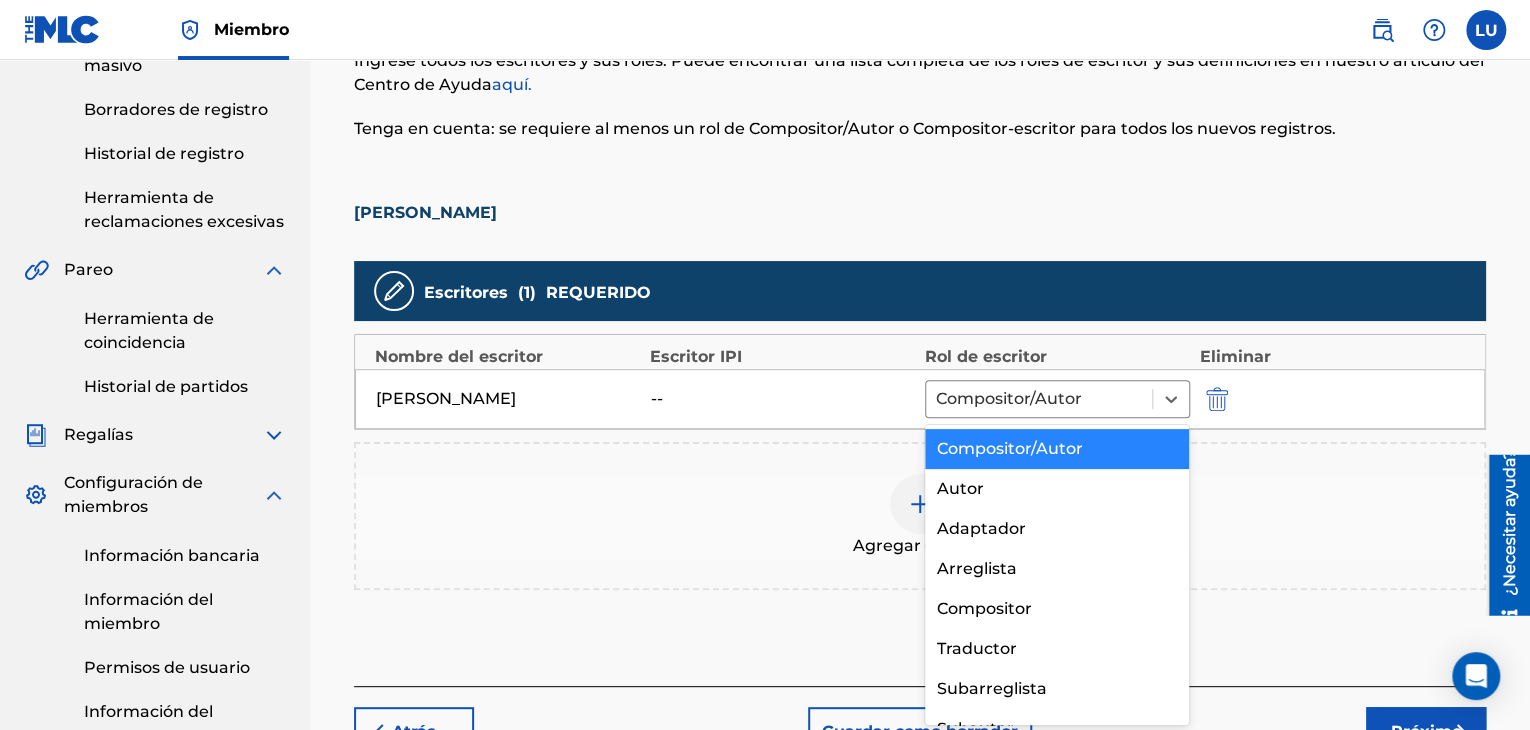 click on "Compositor/Autor" at bounding box center (1010, 448) 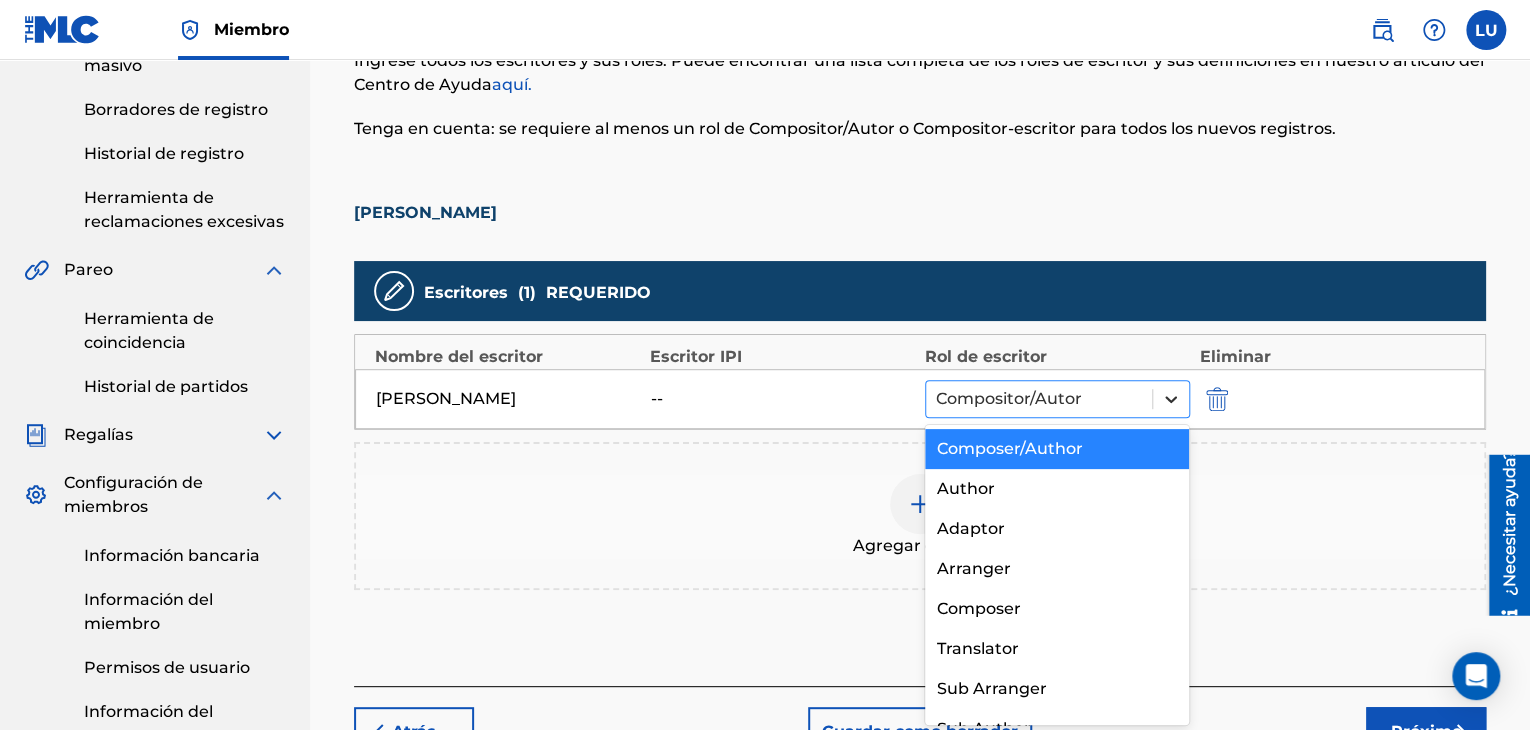 click 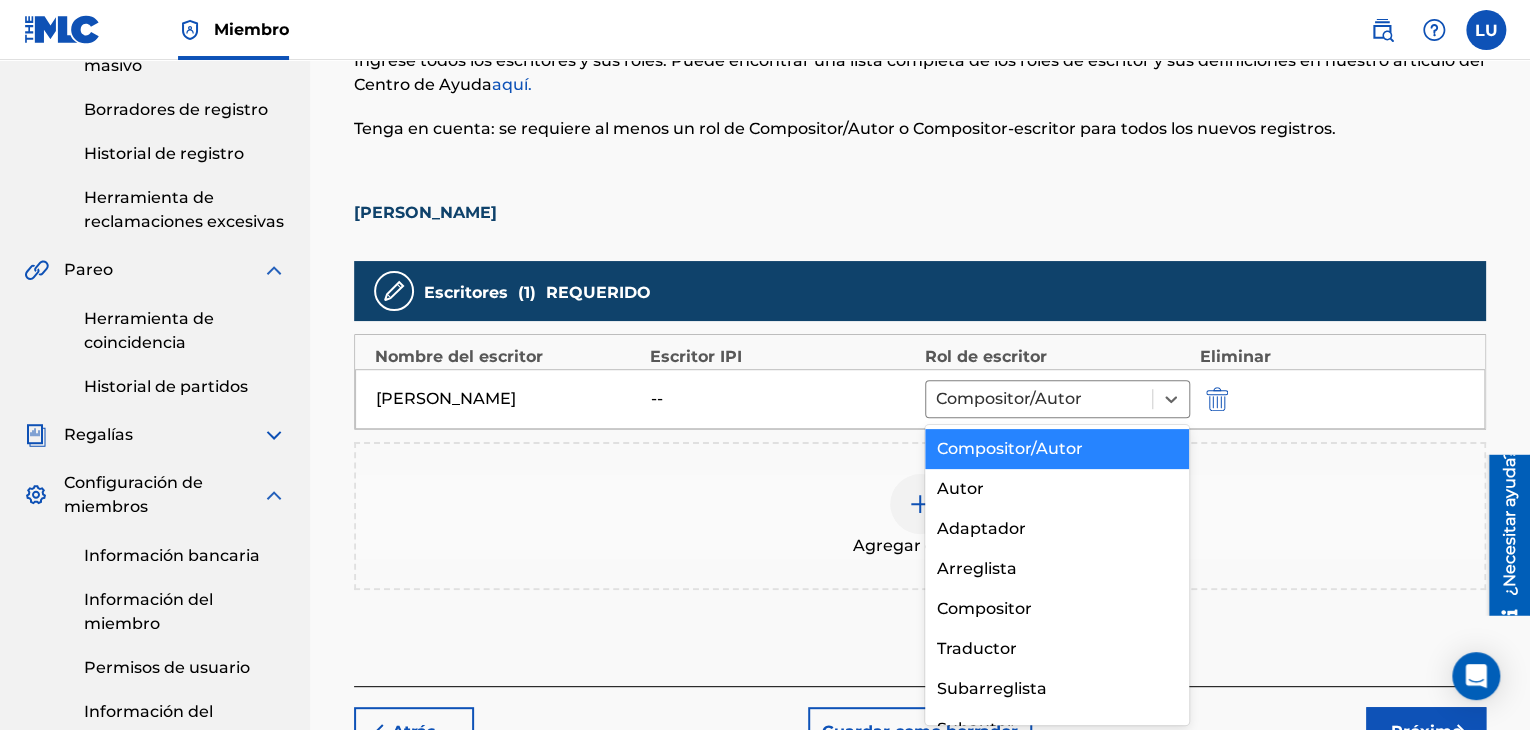 click on "Compositor/Autor" at bounding box center [1057, 449] 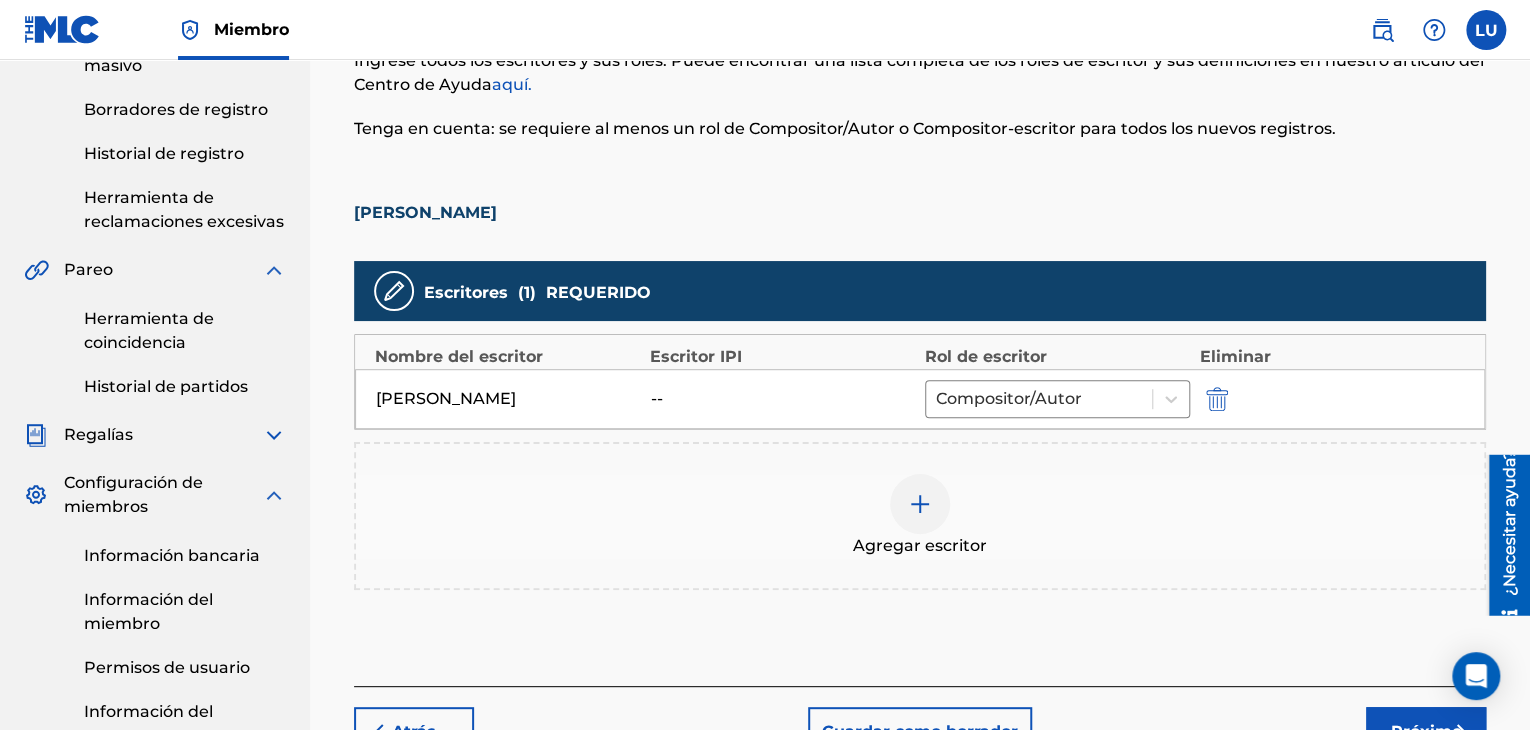 click on "[PERSON_NAME] -- Compositor/Autor" at bounding box center [920, 399] 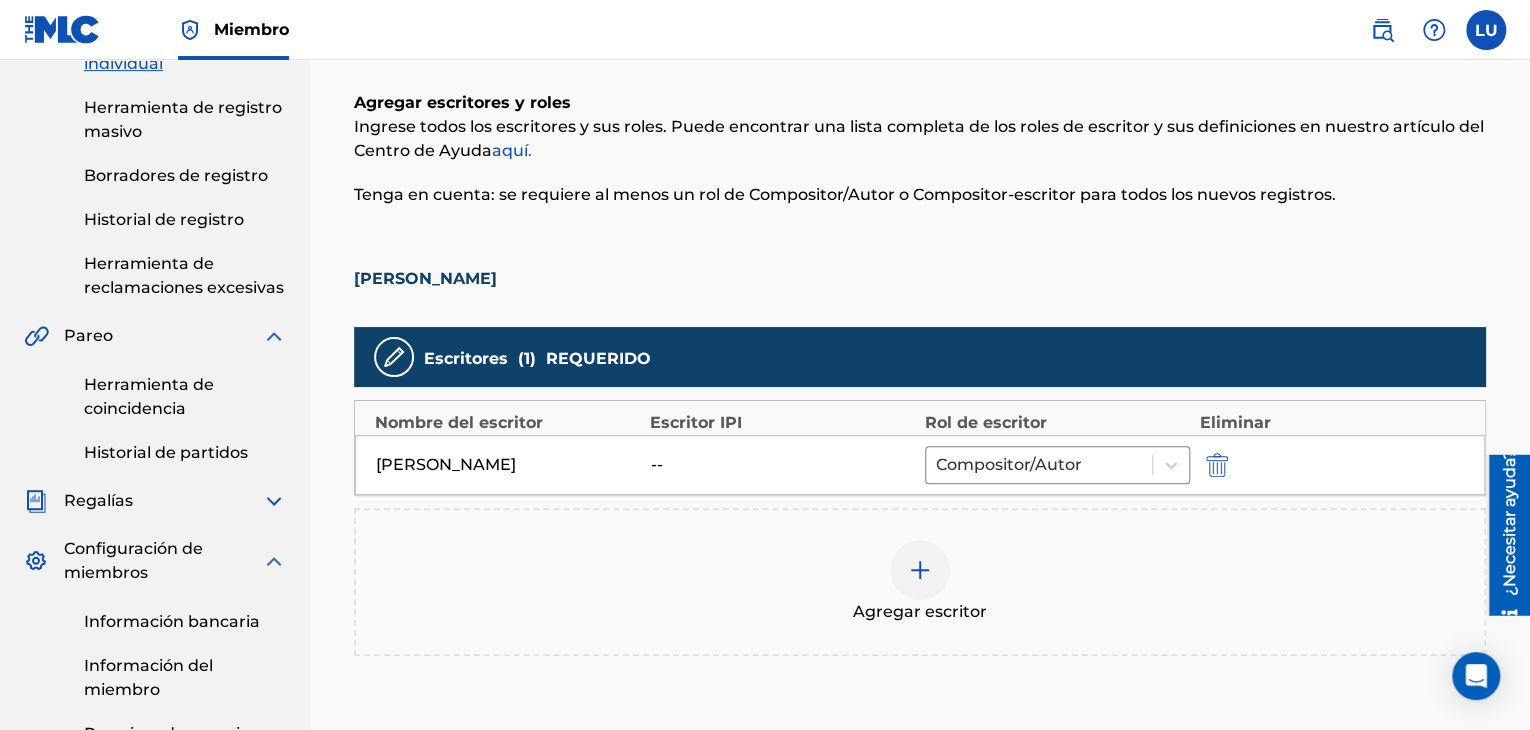 scroll, scrollTop: 290, scrollLeft: 0, axis: vertical 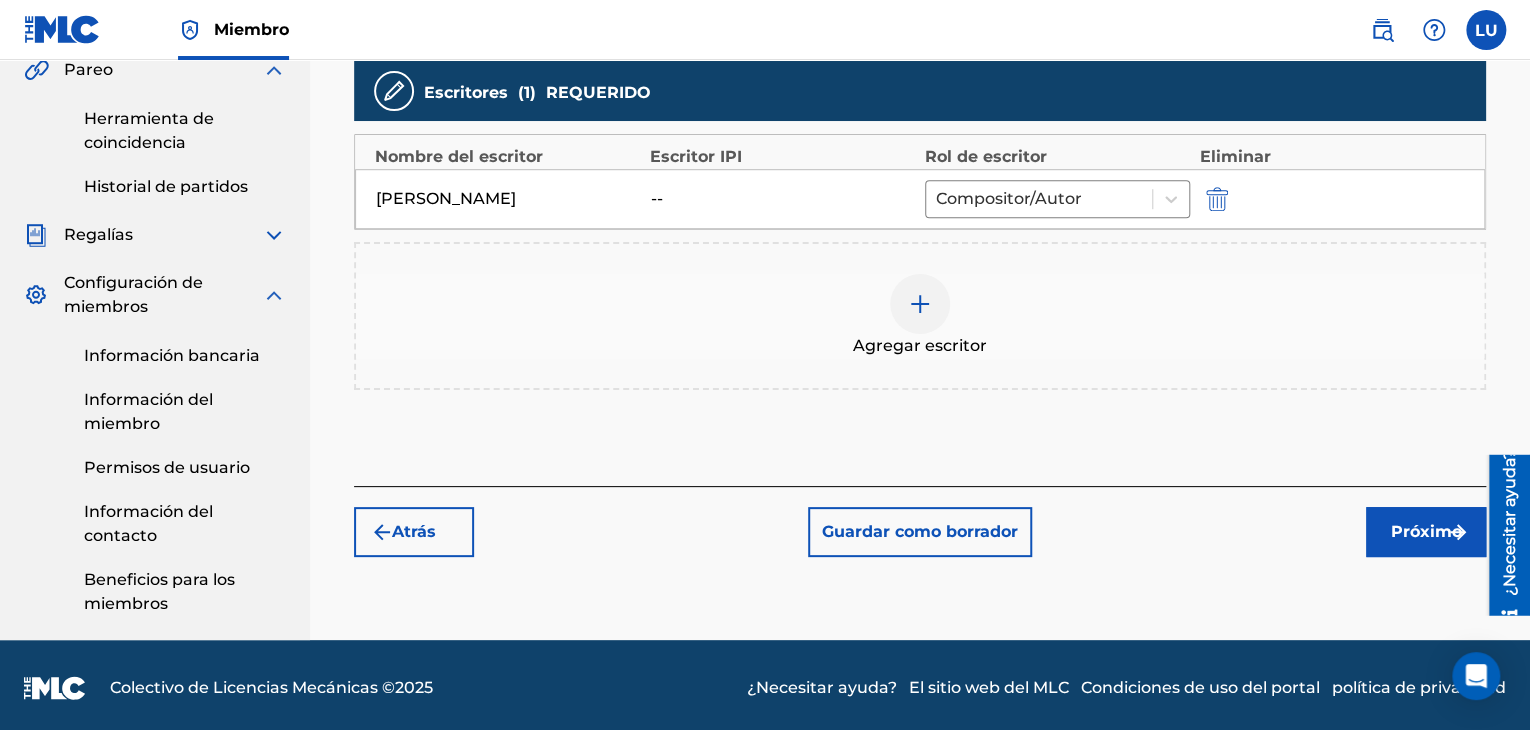click on "Próximo" at bounding box center [1426, 531] 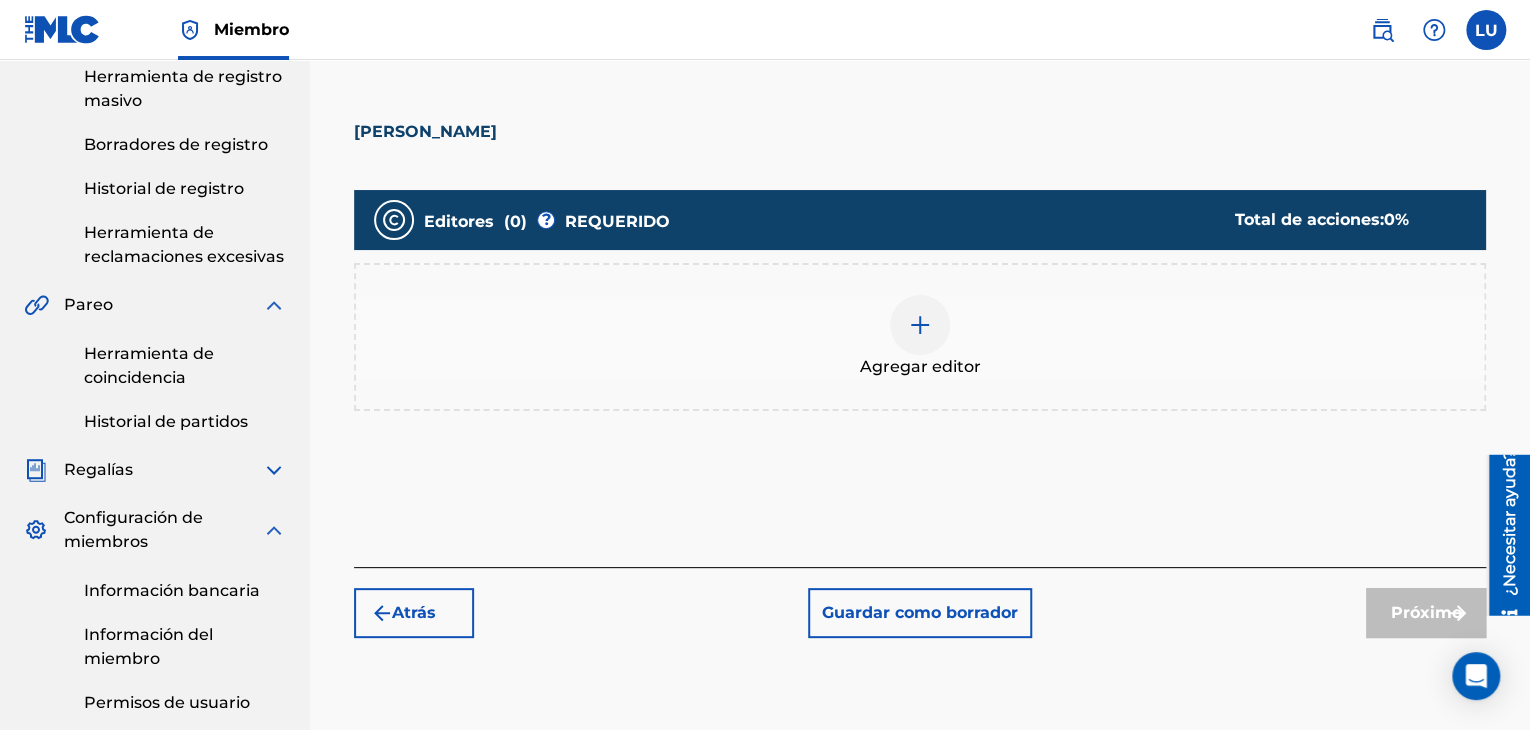 scroll, scrollTop: 390, scrollLeft: 0, axis: vertical 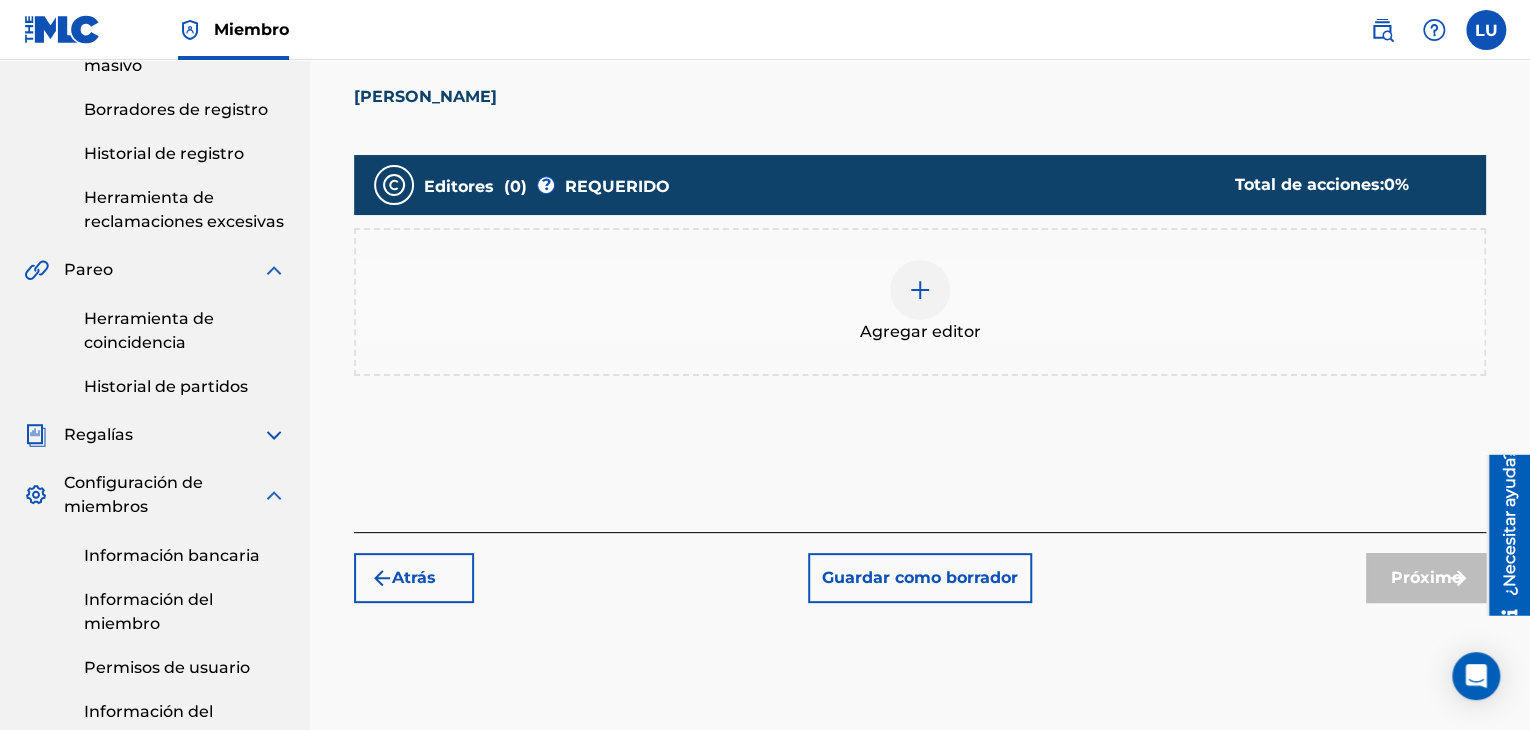 click on "Agregar editor" at bounding box center [920, 302] 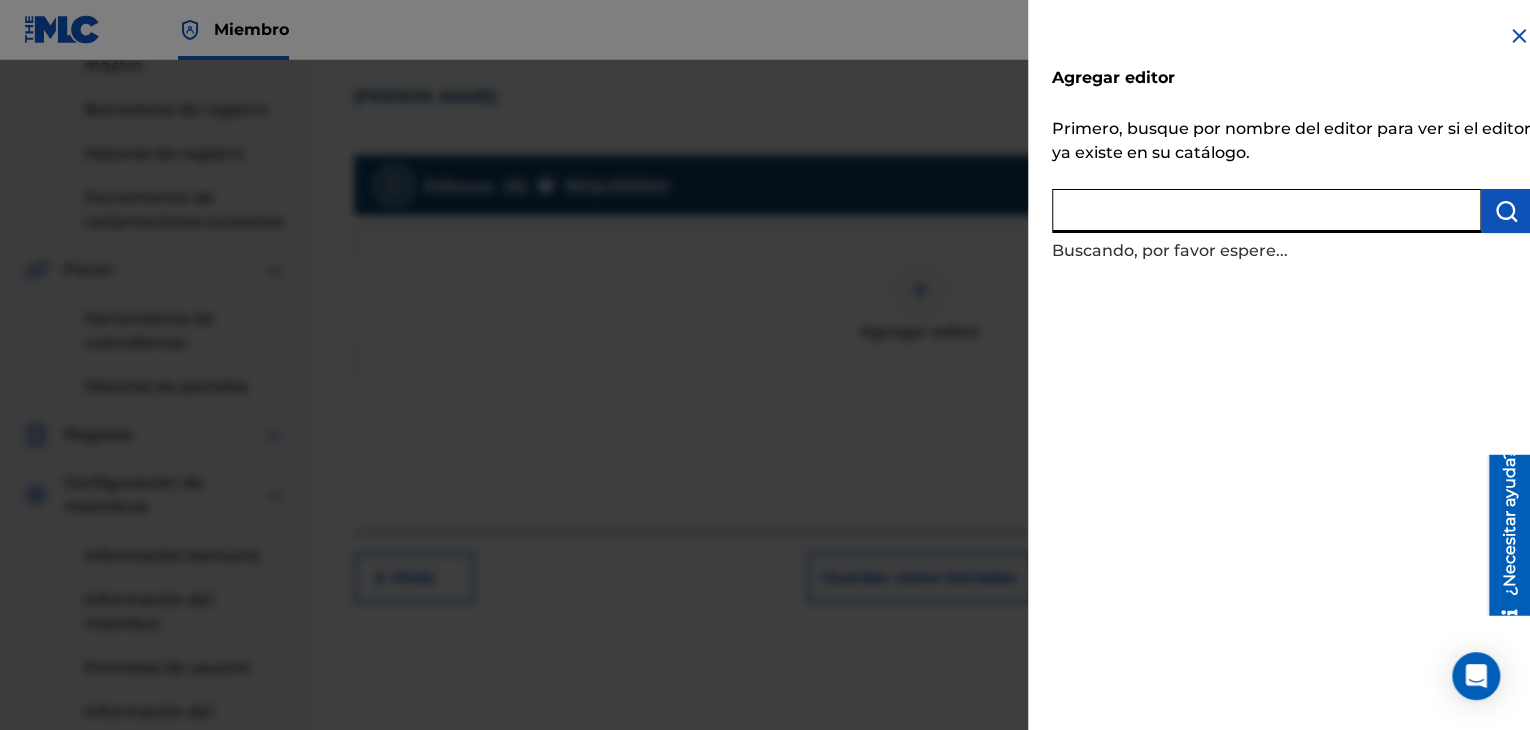 click at bounding box center (1266, 211) 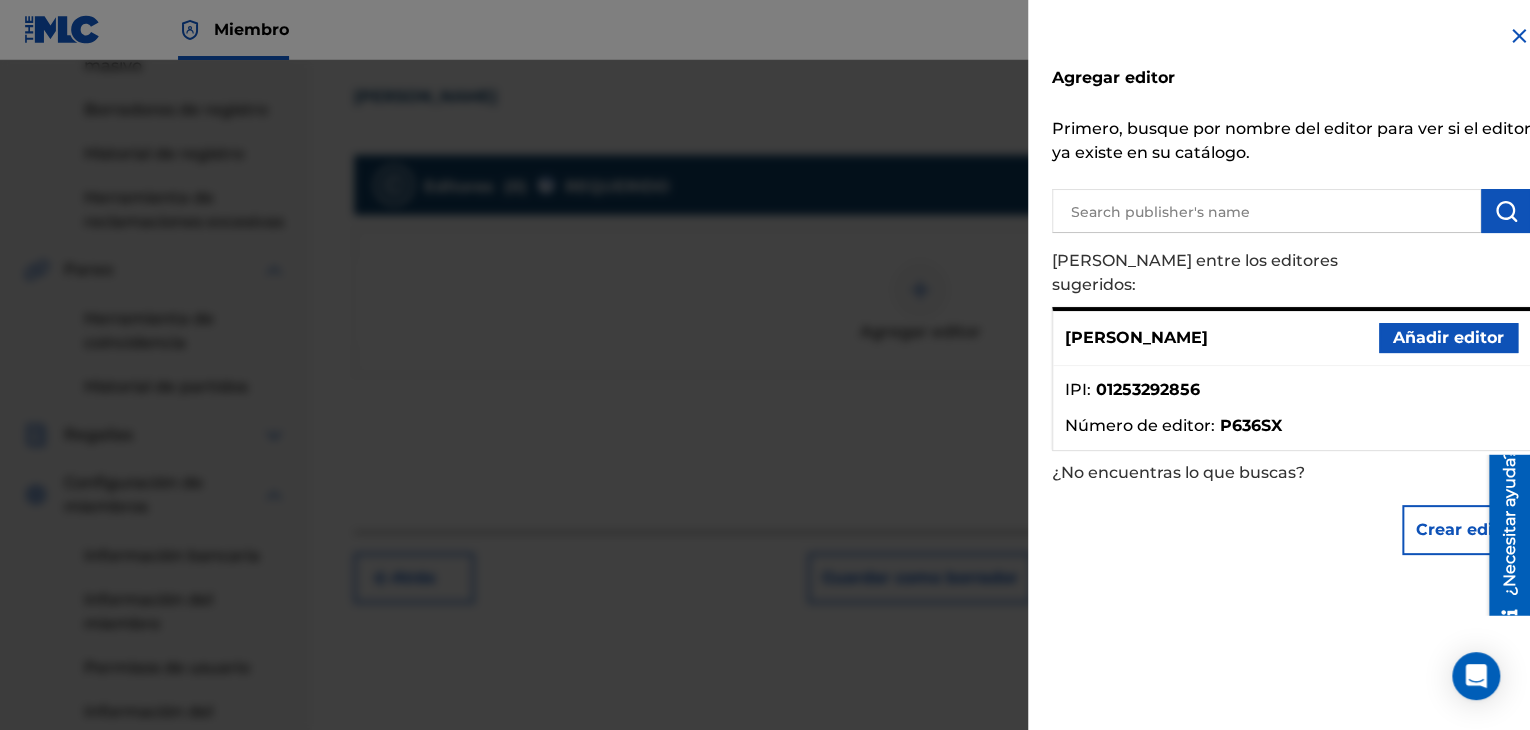 click on "Añadir editor" at bounding box center [1448, 337] 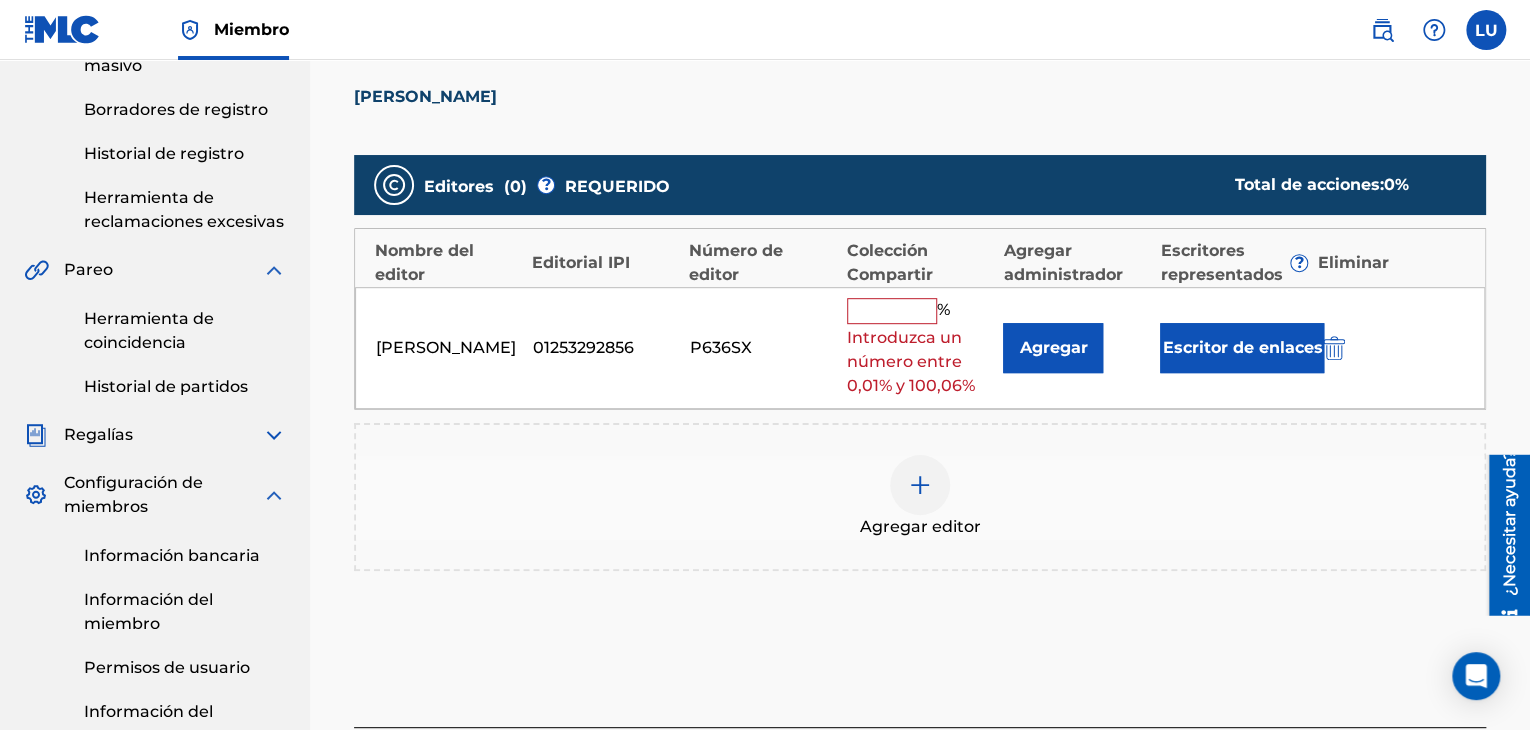 click at bounding box center [892, 311] 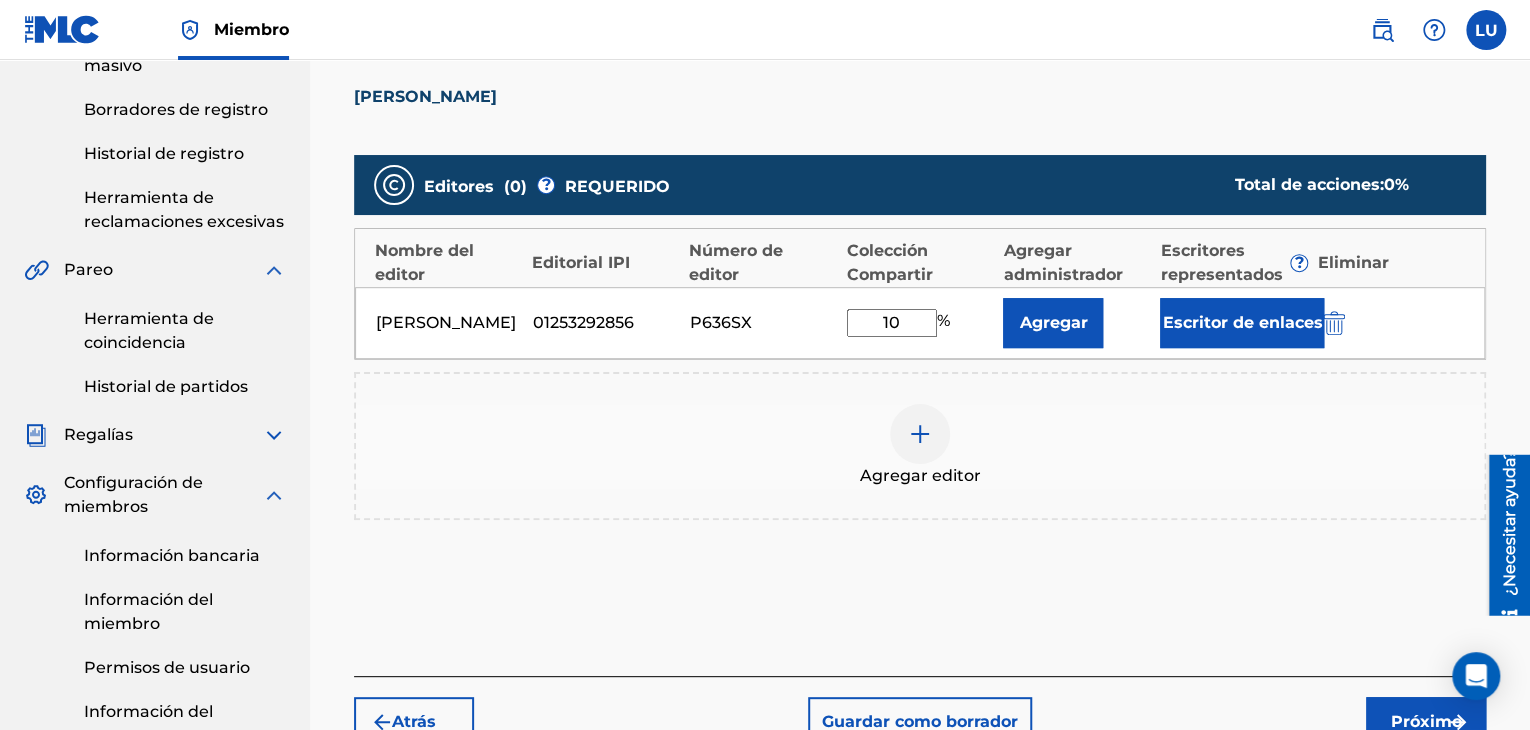 type on "1" 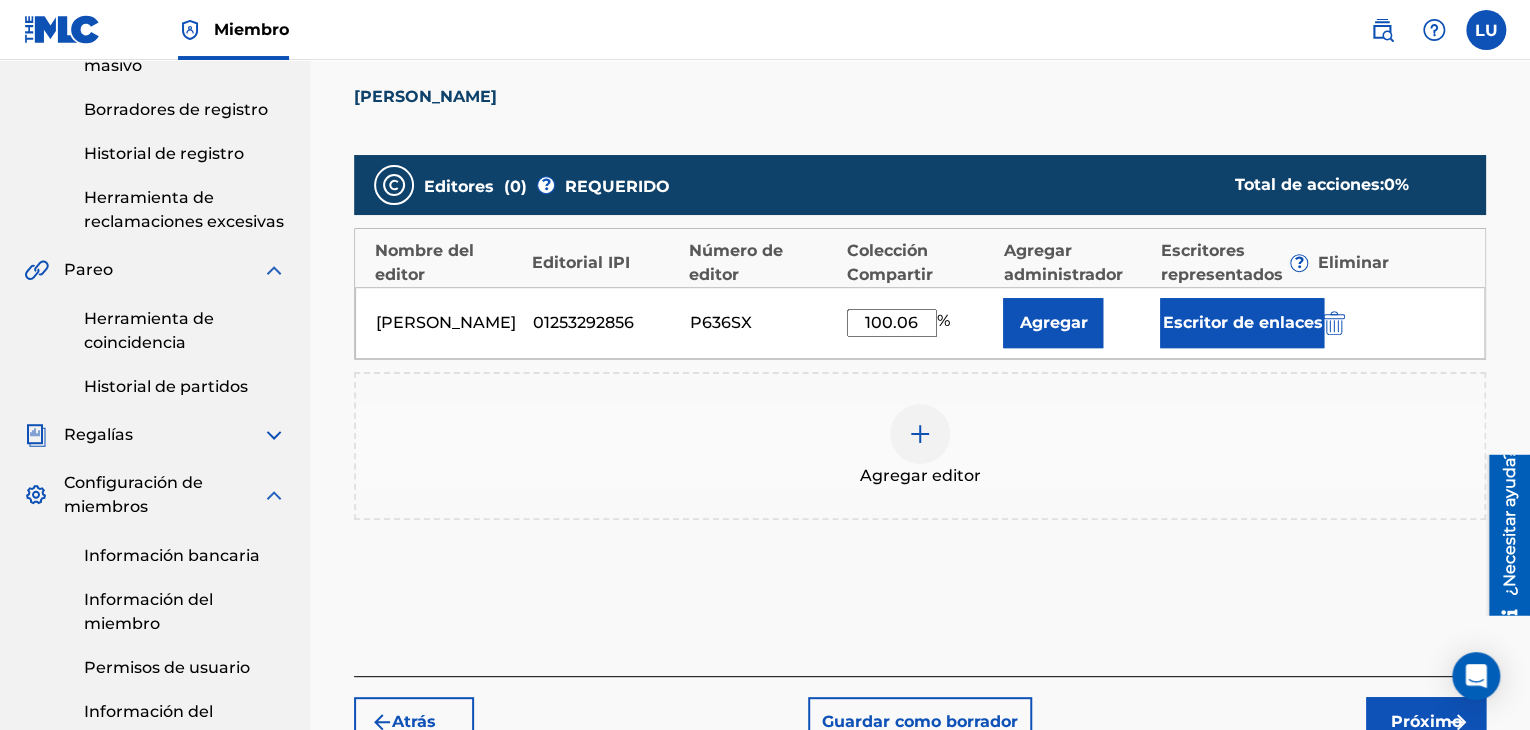 type on "100.06" 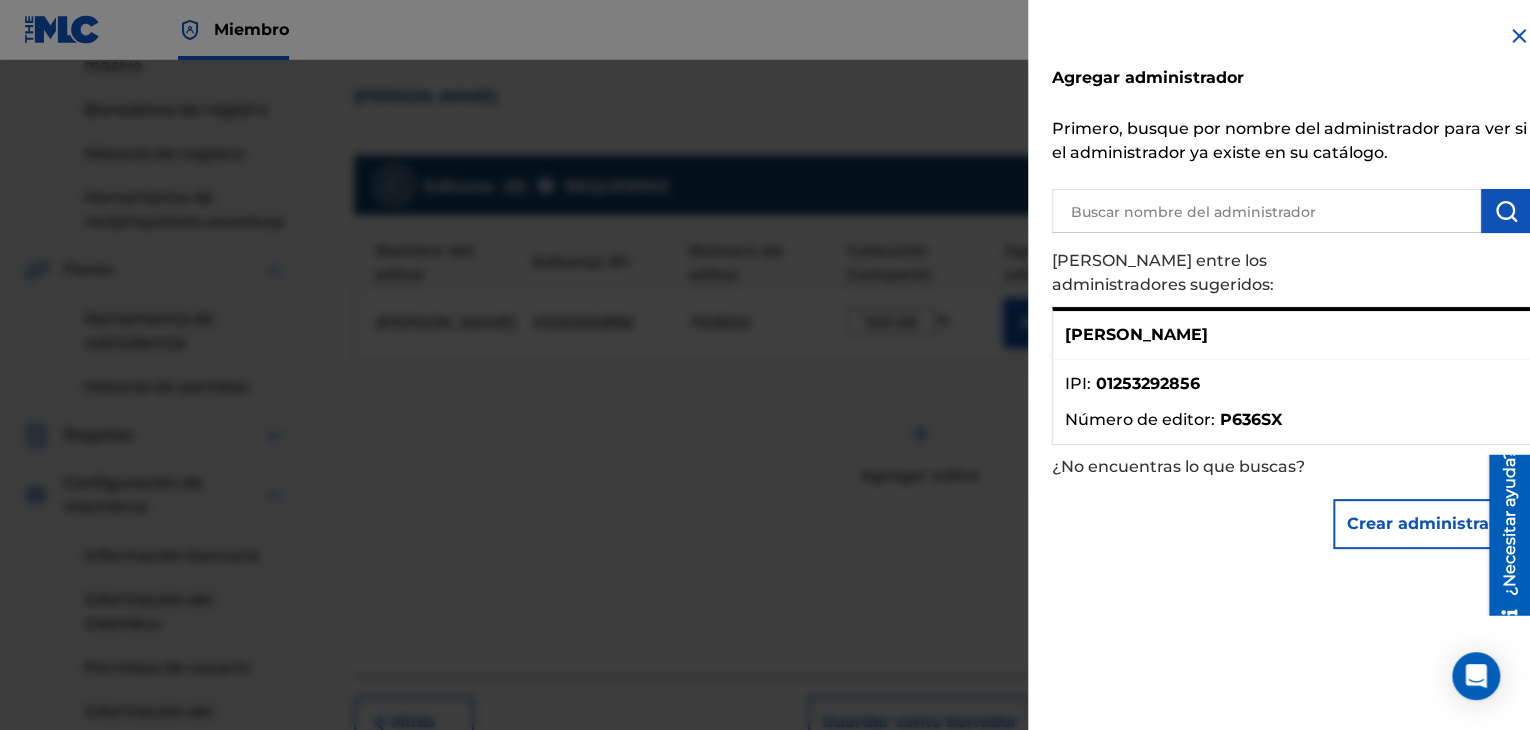 click at bounding box center [1266, 211] 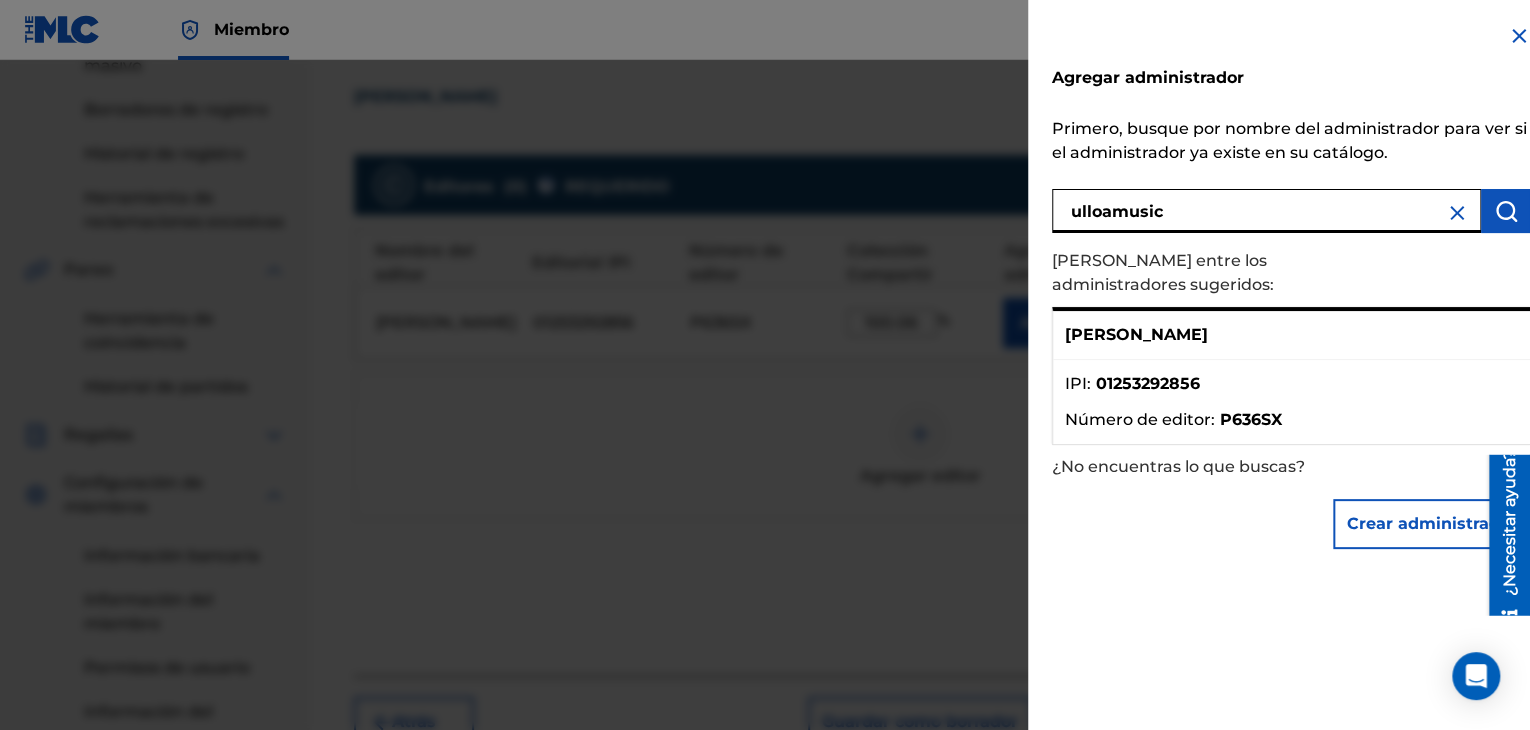 type on "ulloamusic" 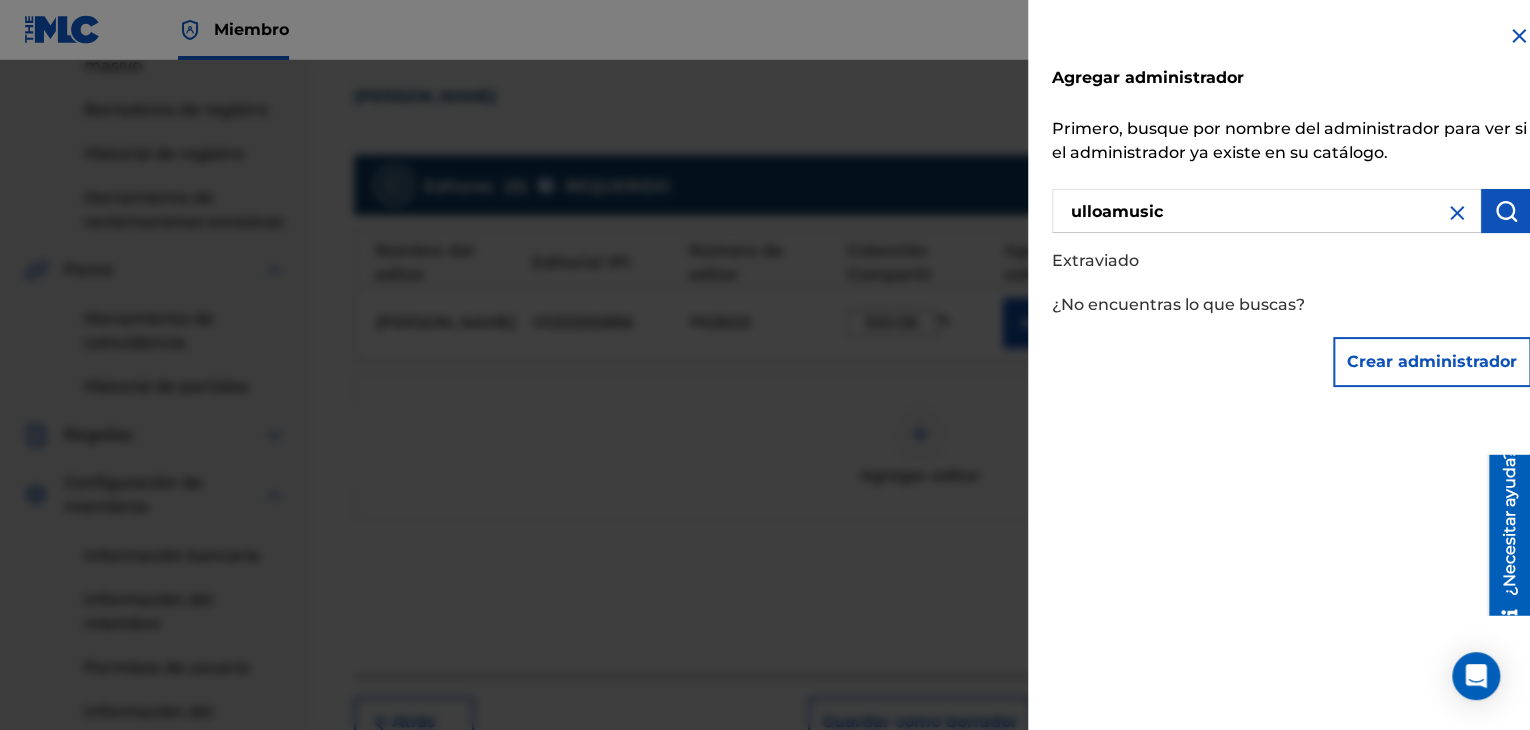 click at bounding box center [1457, 213] 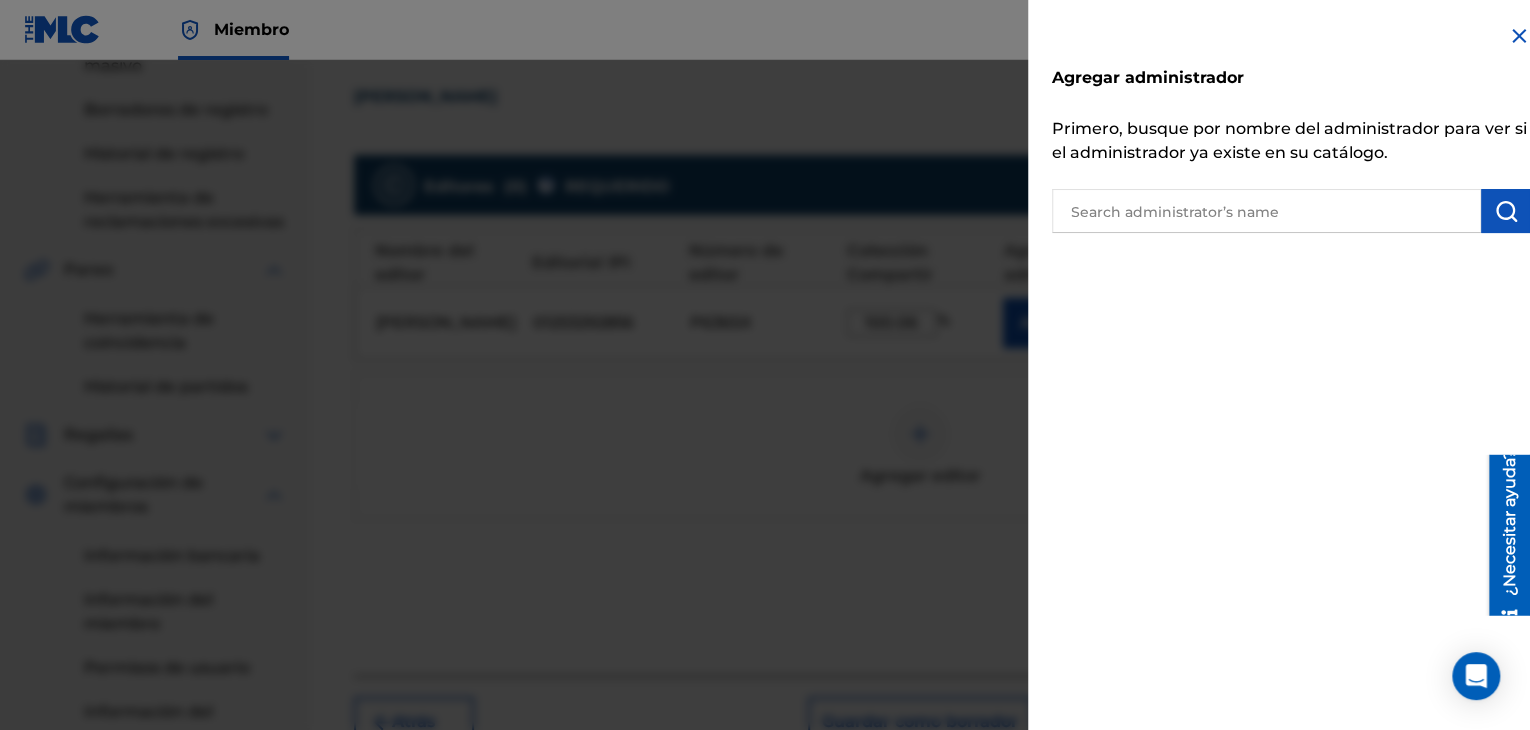 click at bounding box center (1519, 36) 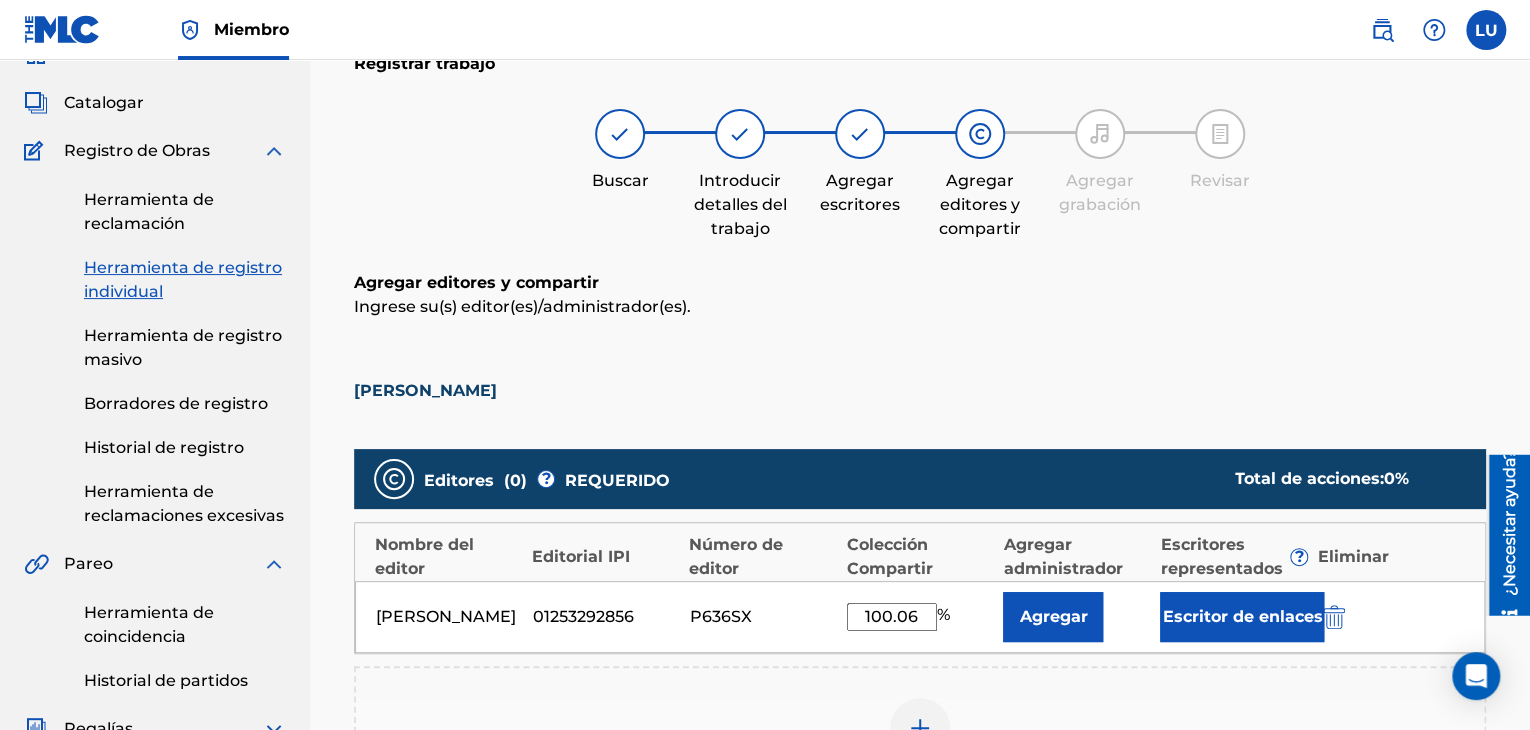 scroll, scrollTop: 290, scrollLeft: 0, axis: vertical 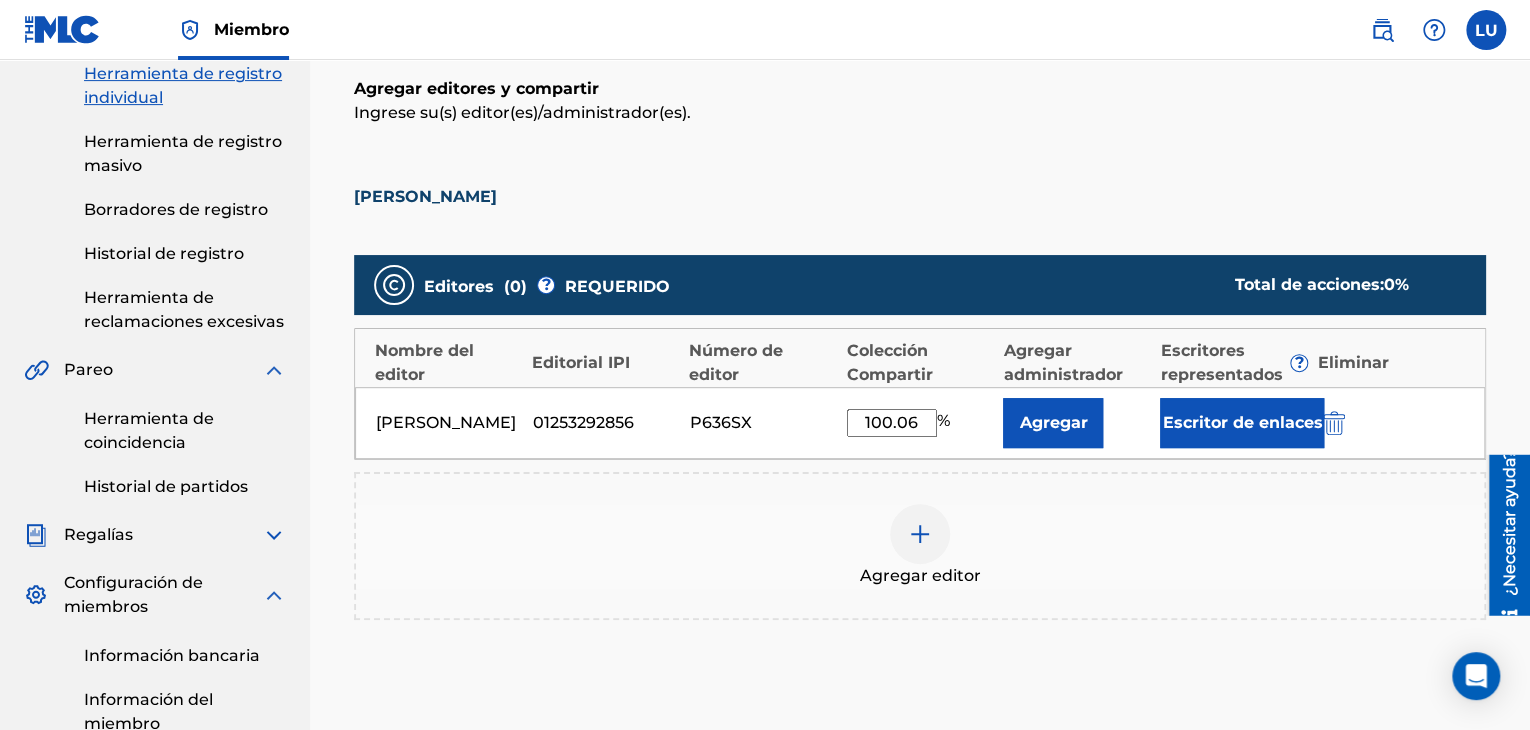 click on "Agregar" at bounding box center (1053, 422) 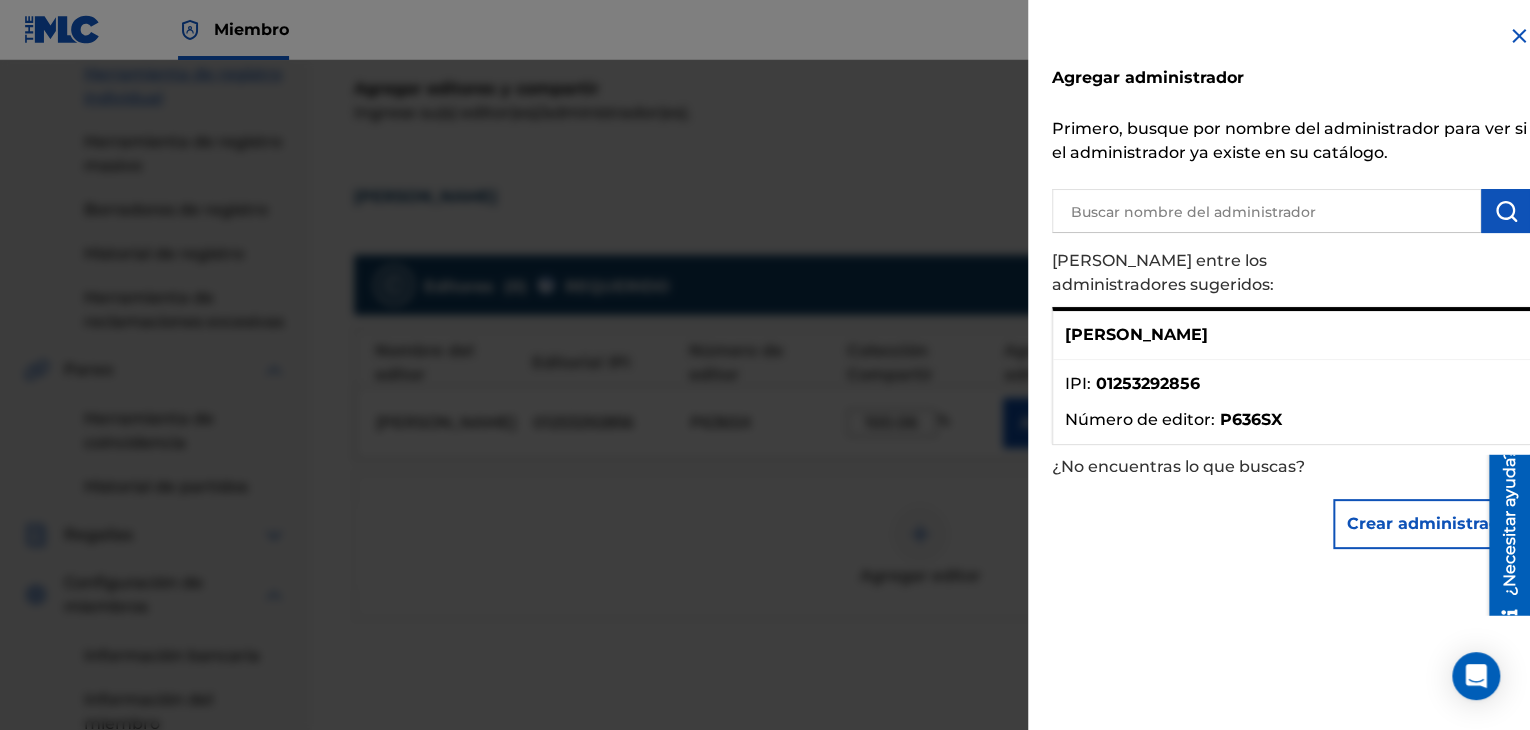 click on "[PERSON_NAME]" at bounding box center (1291, 335) 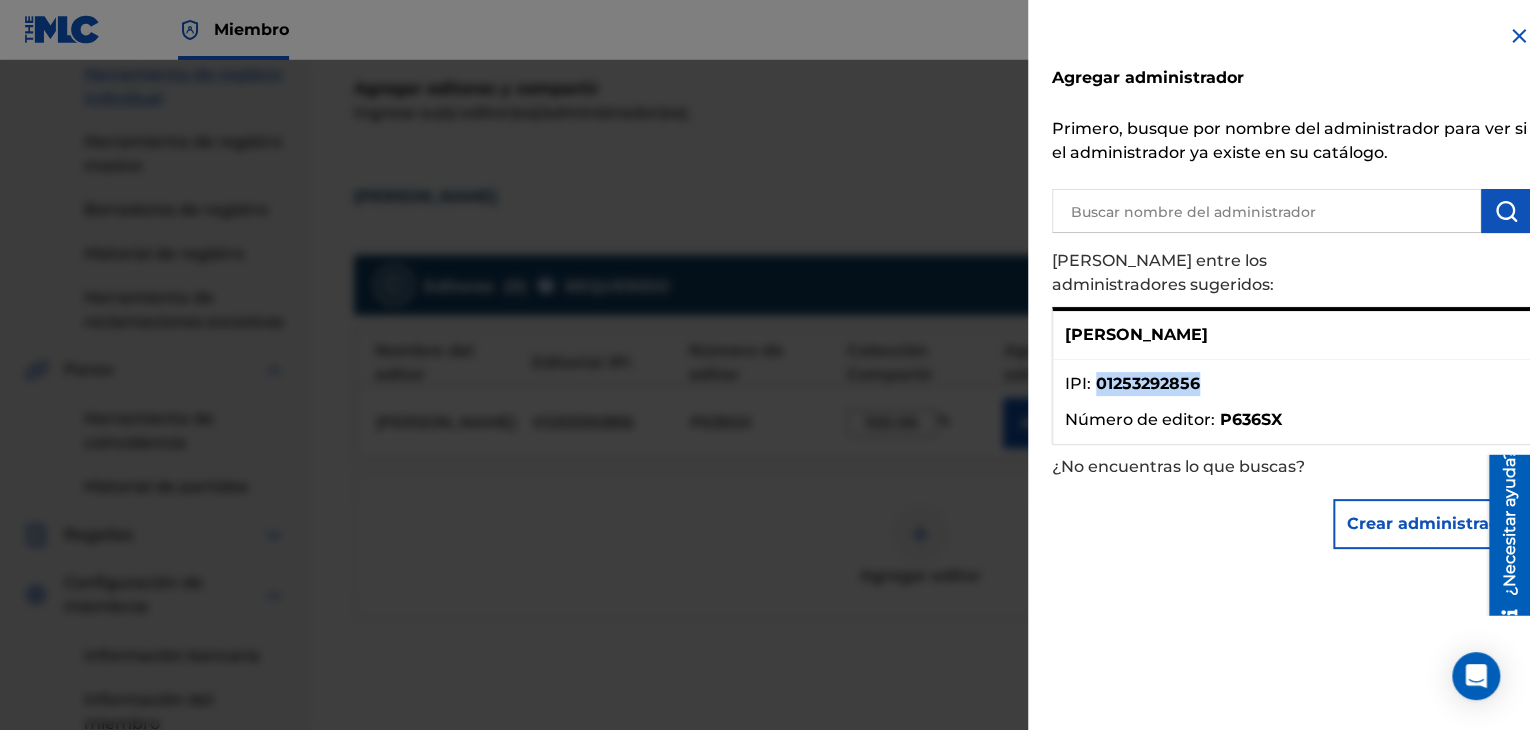 click on "IPI  : 01253292856 Número de editor  : P636SX" at bounding box center [1291, 402] 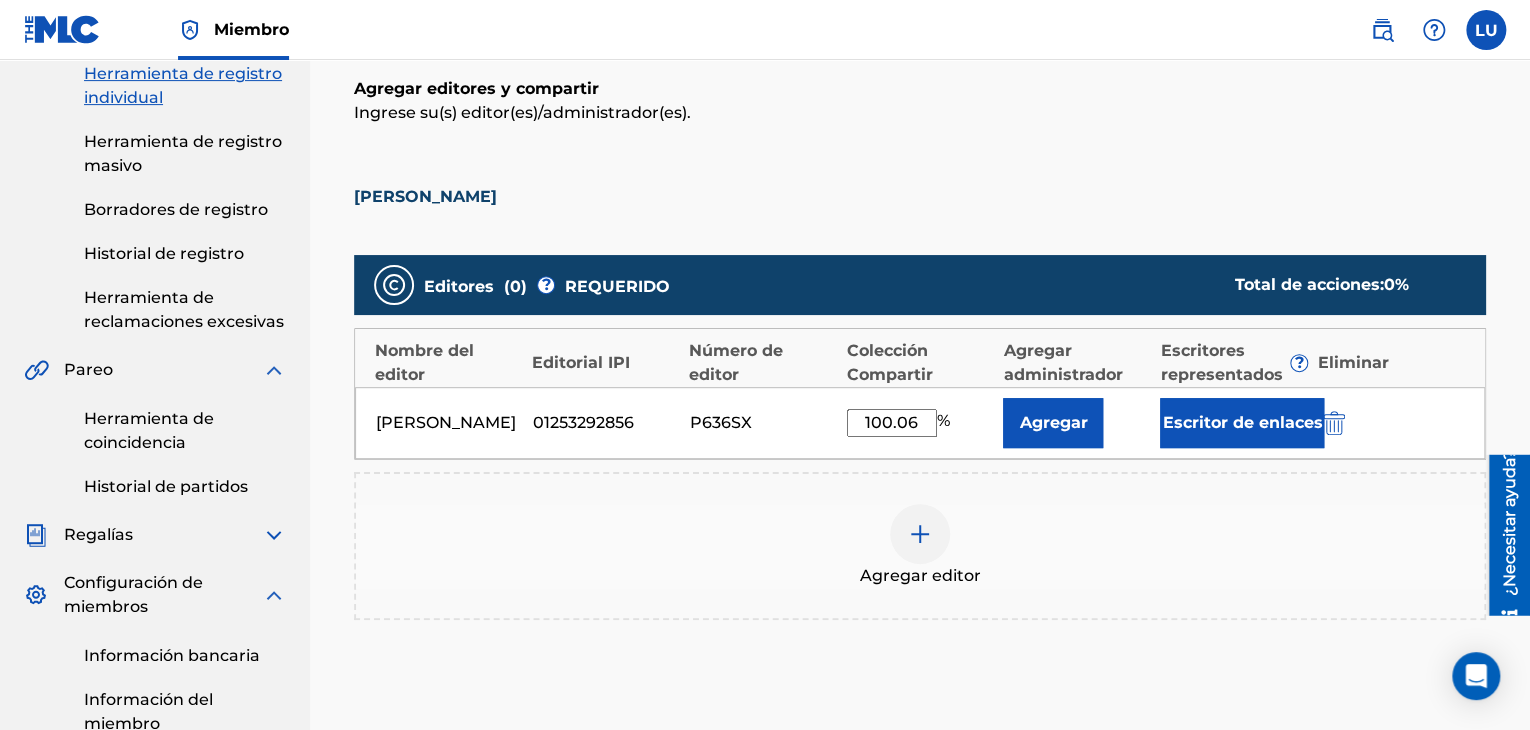 click on "Escritor de enlaces" at bounding box center [1242, 422] 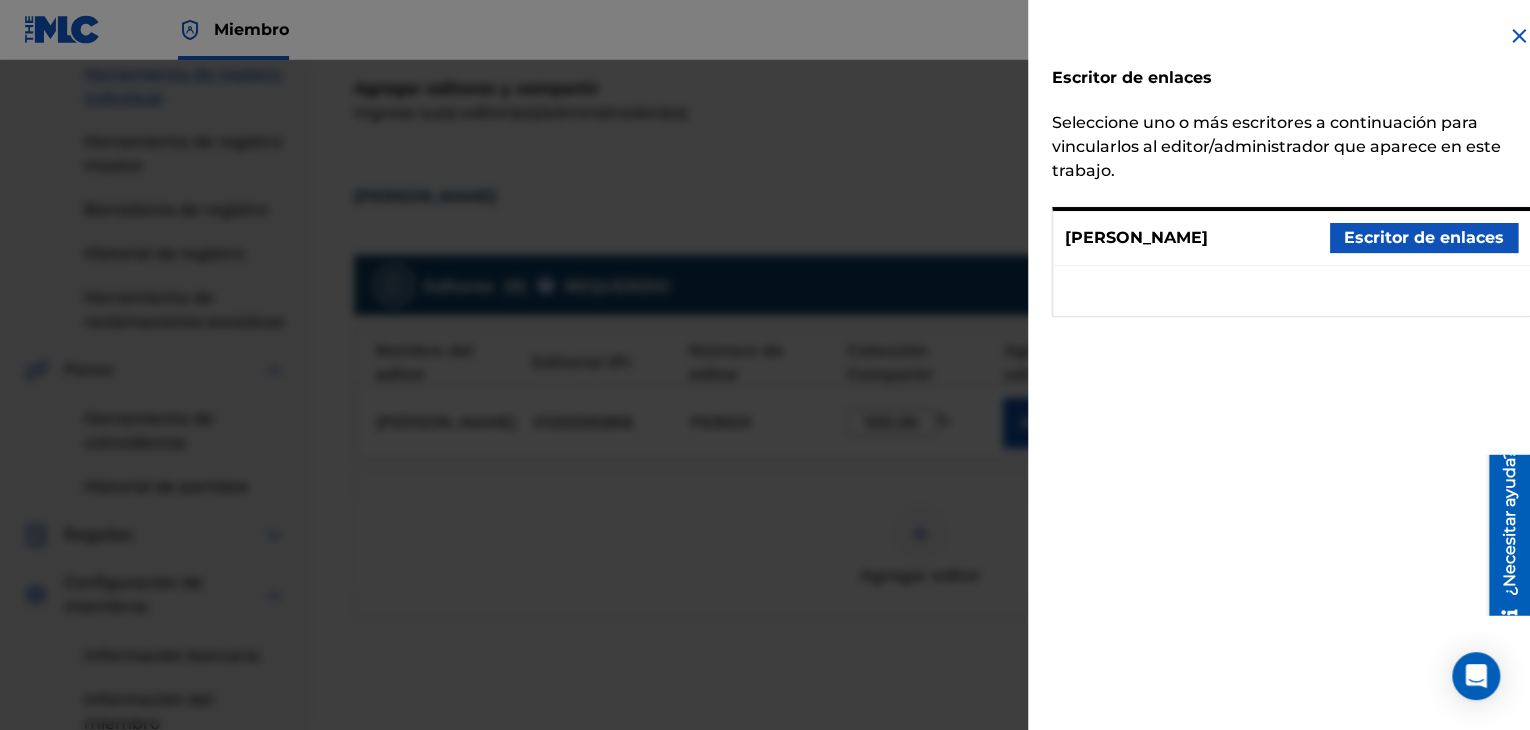 click on "[PERSON_NAME] Escritor de enlaces" at bounding box center (1291, 238) 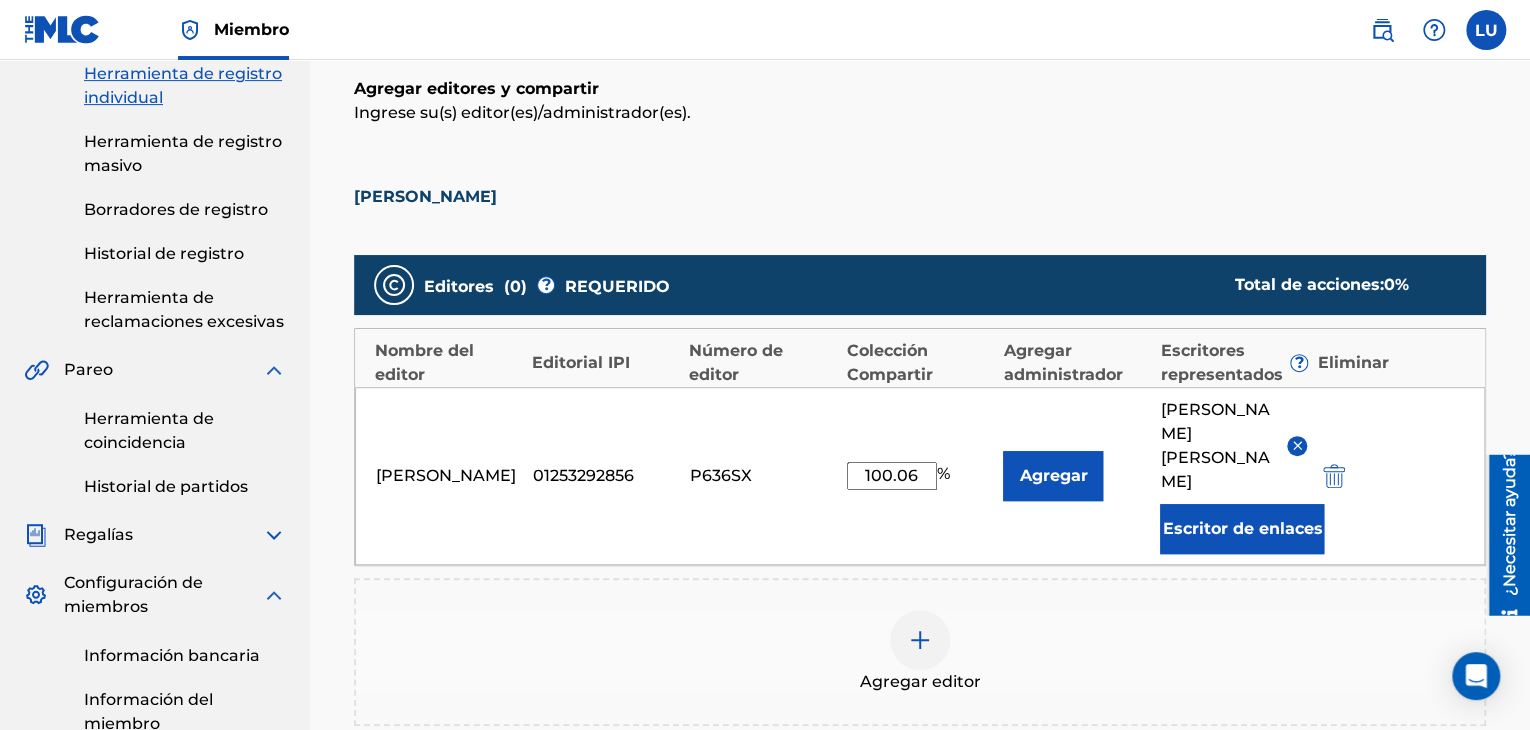 click on "Agregar" at bounding box center (1053, 476) 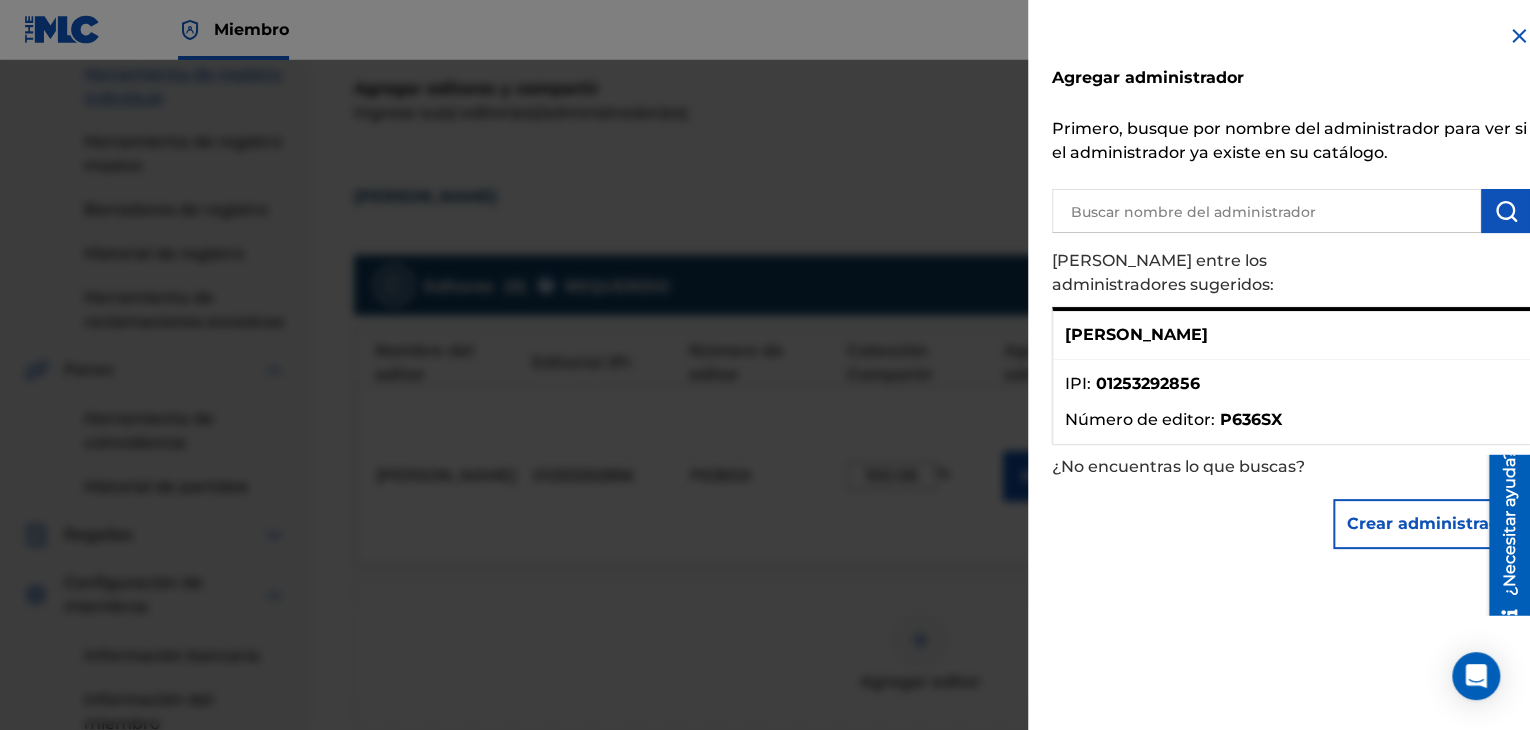 click on "[PERSON_NAME]" at bounding box center (1136, 334) 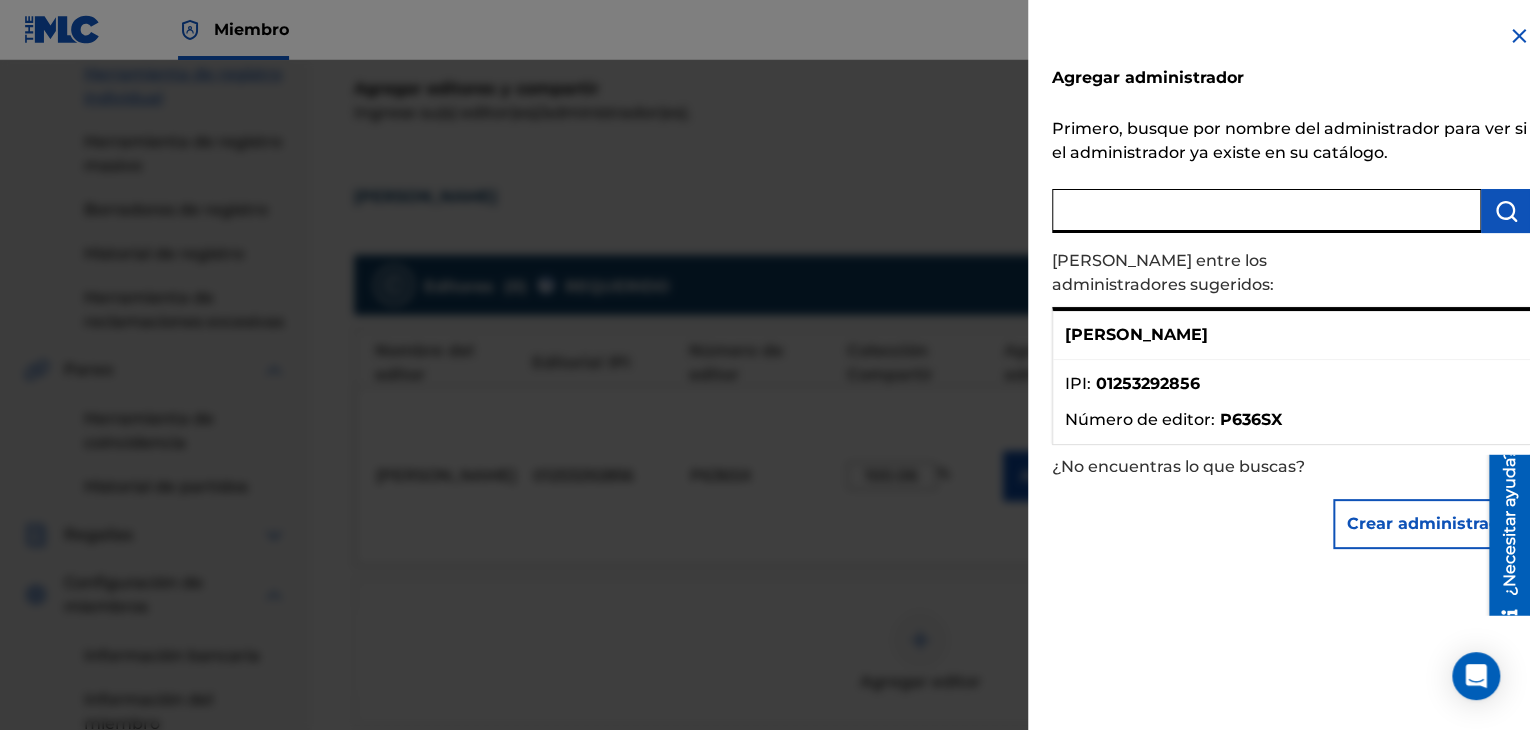 click on "[PERSON_NAME]" at bounding box center [1291, 335] 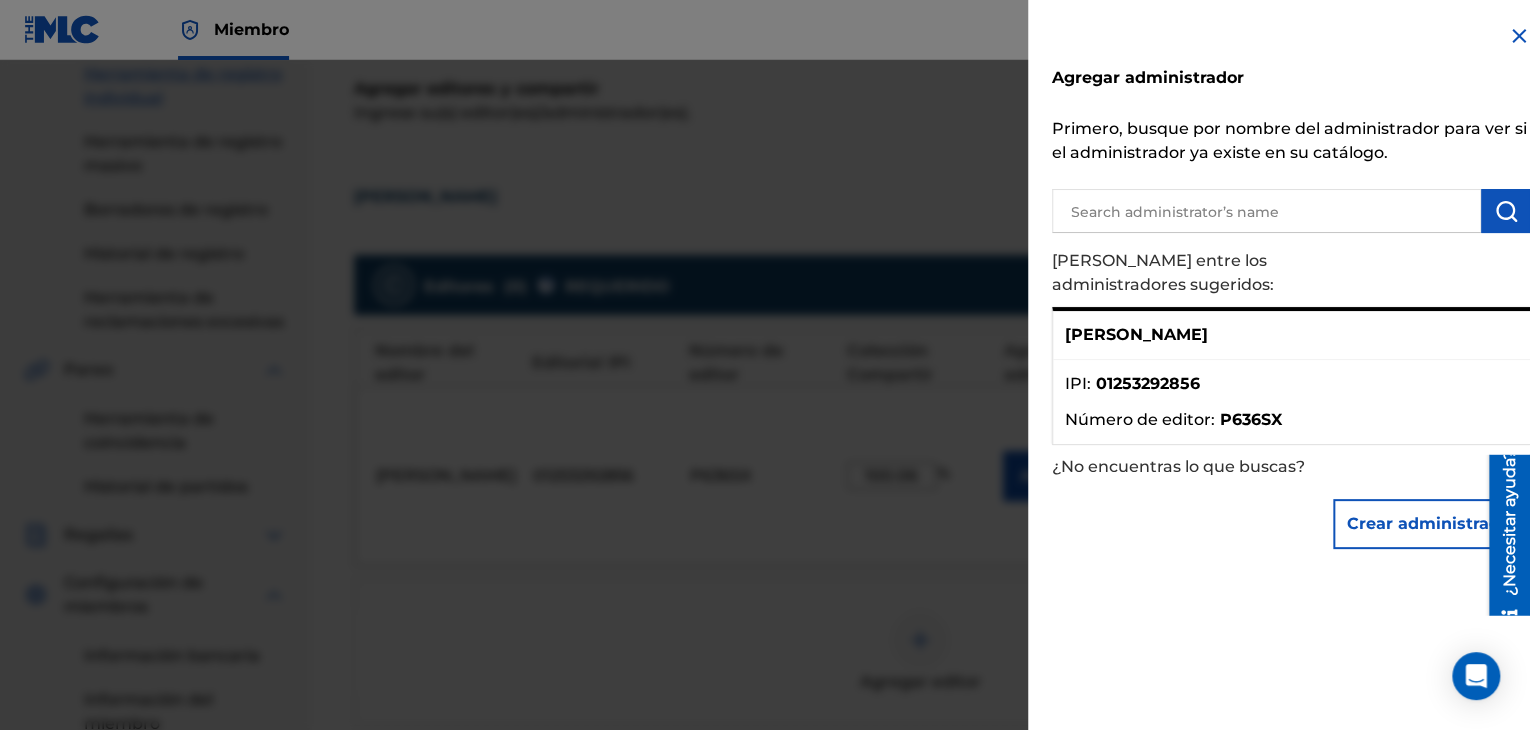 drag, startPoint x: 1281, startPoint y: 310, endPoint x: 1024, endPoint y: 286, distance: 258.1182 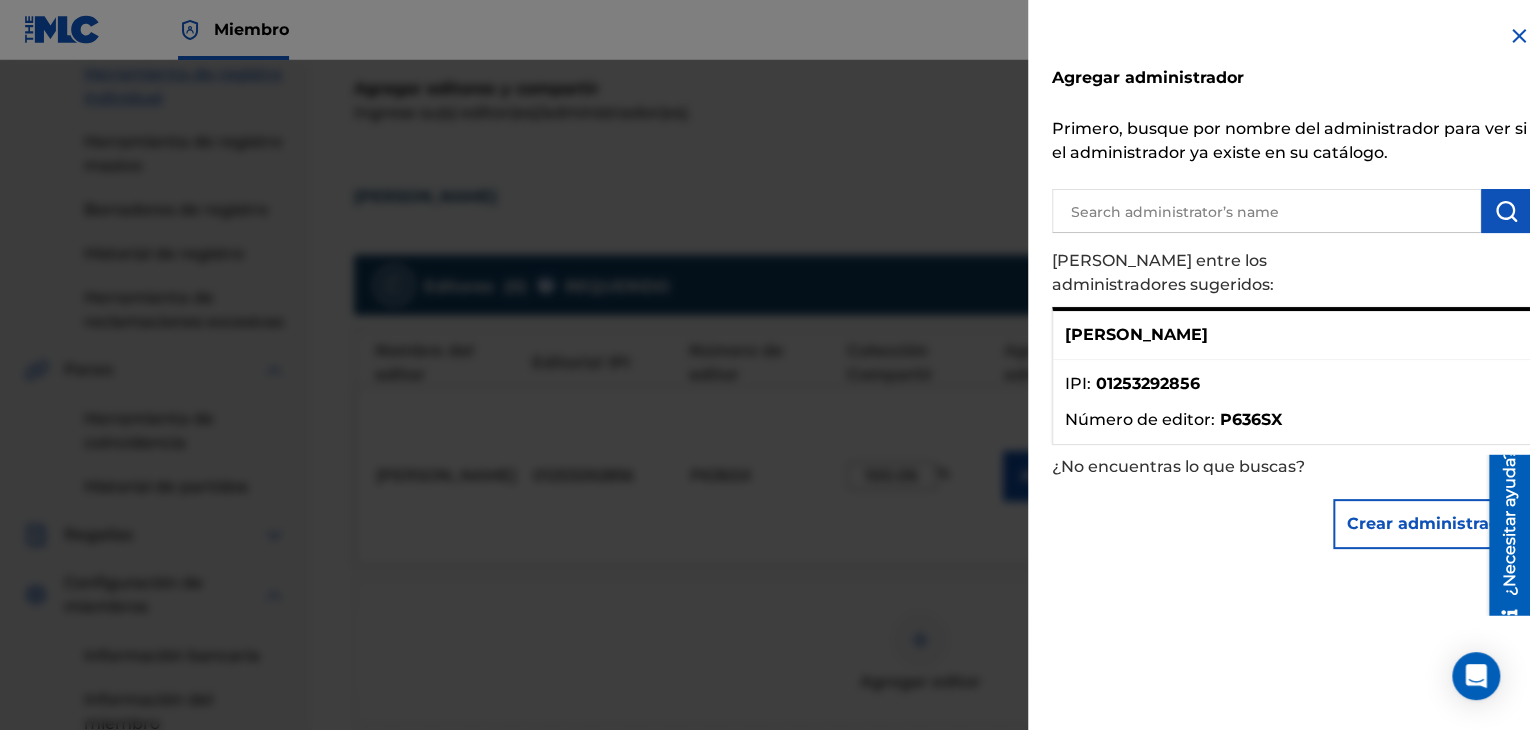 drag, startPoint x: 1283, startPoint y: 317, endPoint x: 1059, endPoint y: 304, distance: 224.37692 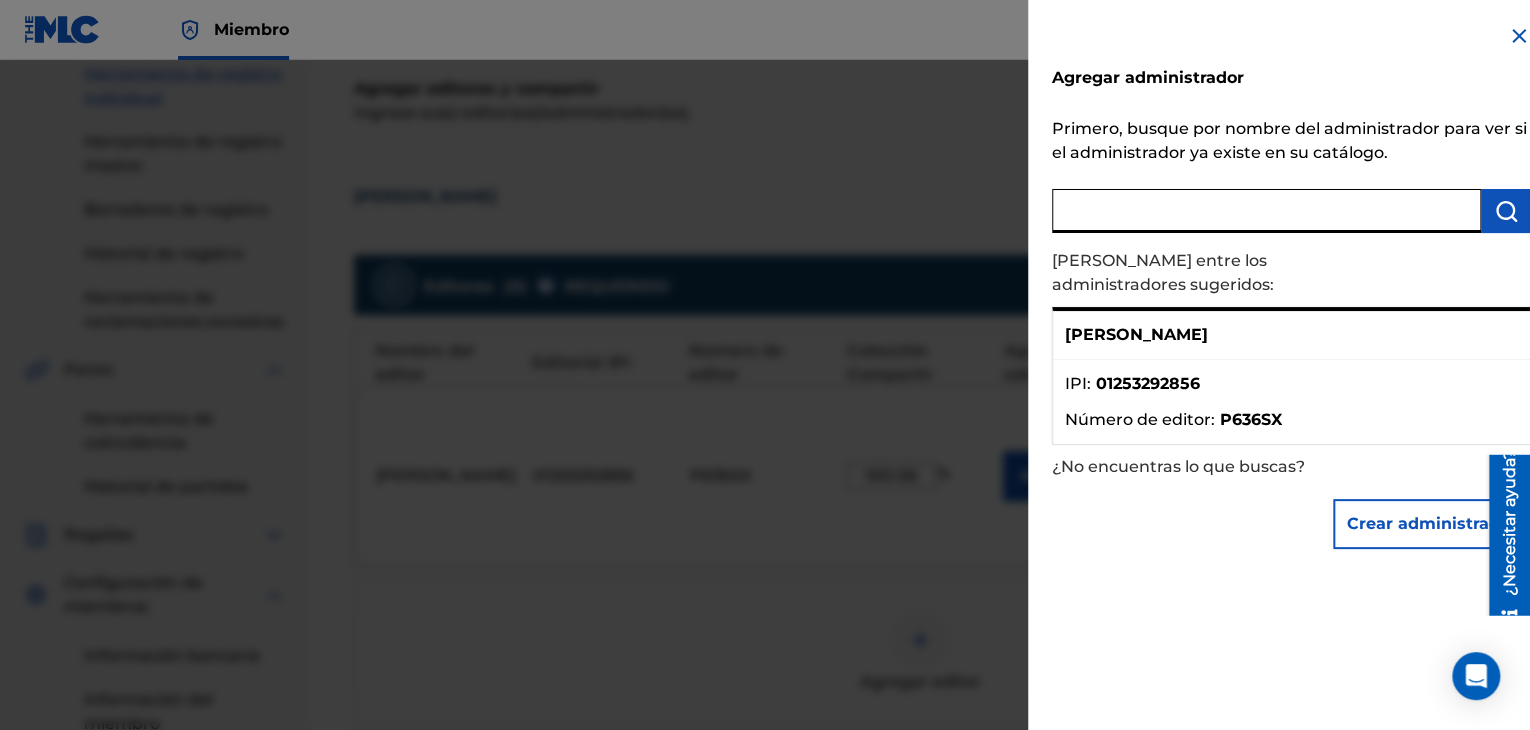 click at bounding box center [1266, 211] 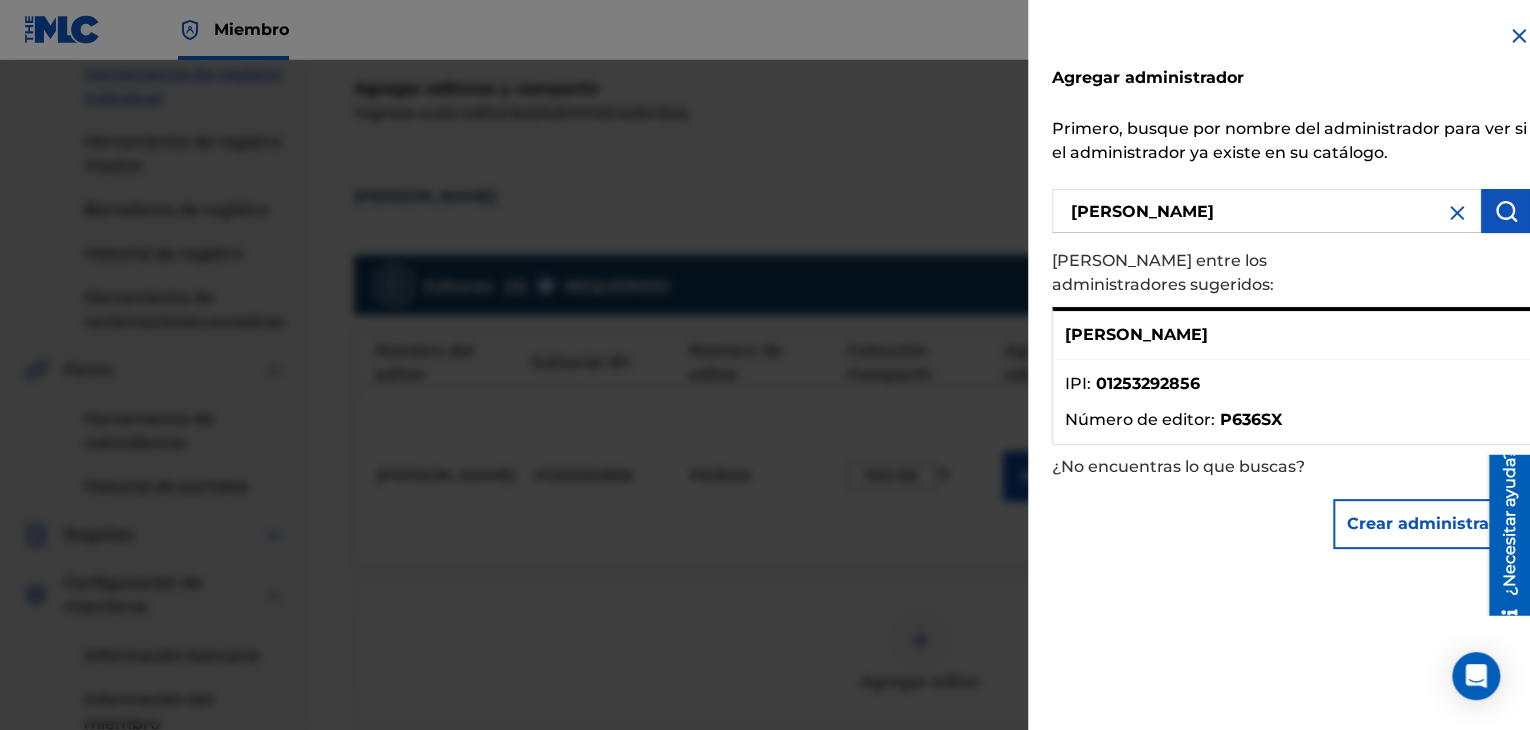 click at bounding box center (1506, 211) 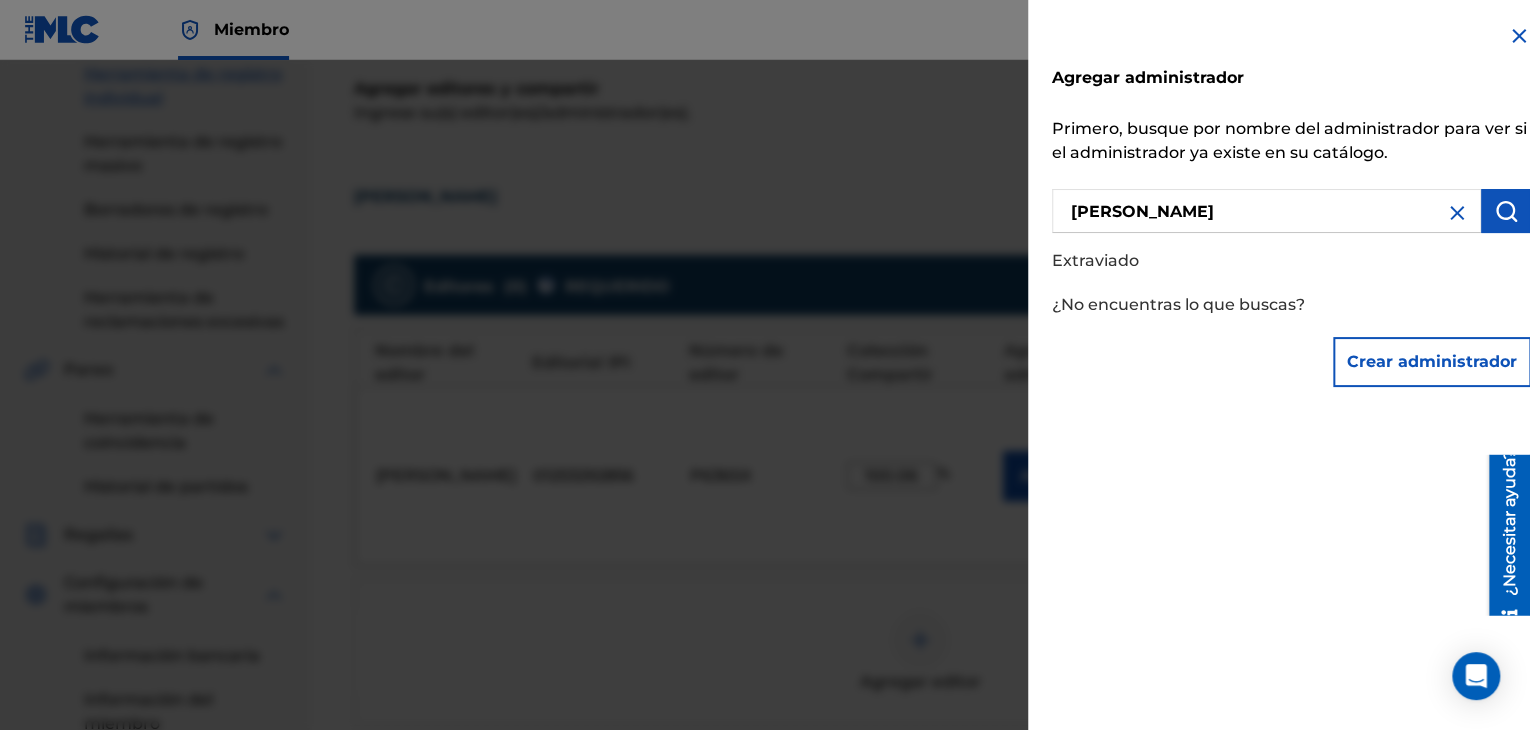 click on "[PERSON_NAME]" at bounding box center [1266, 211] 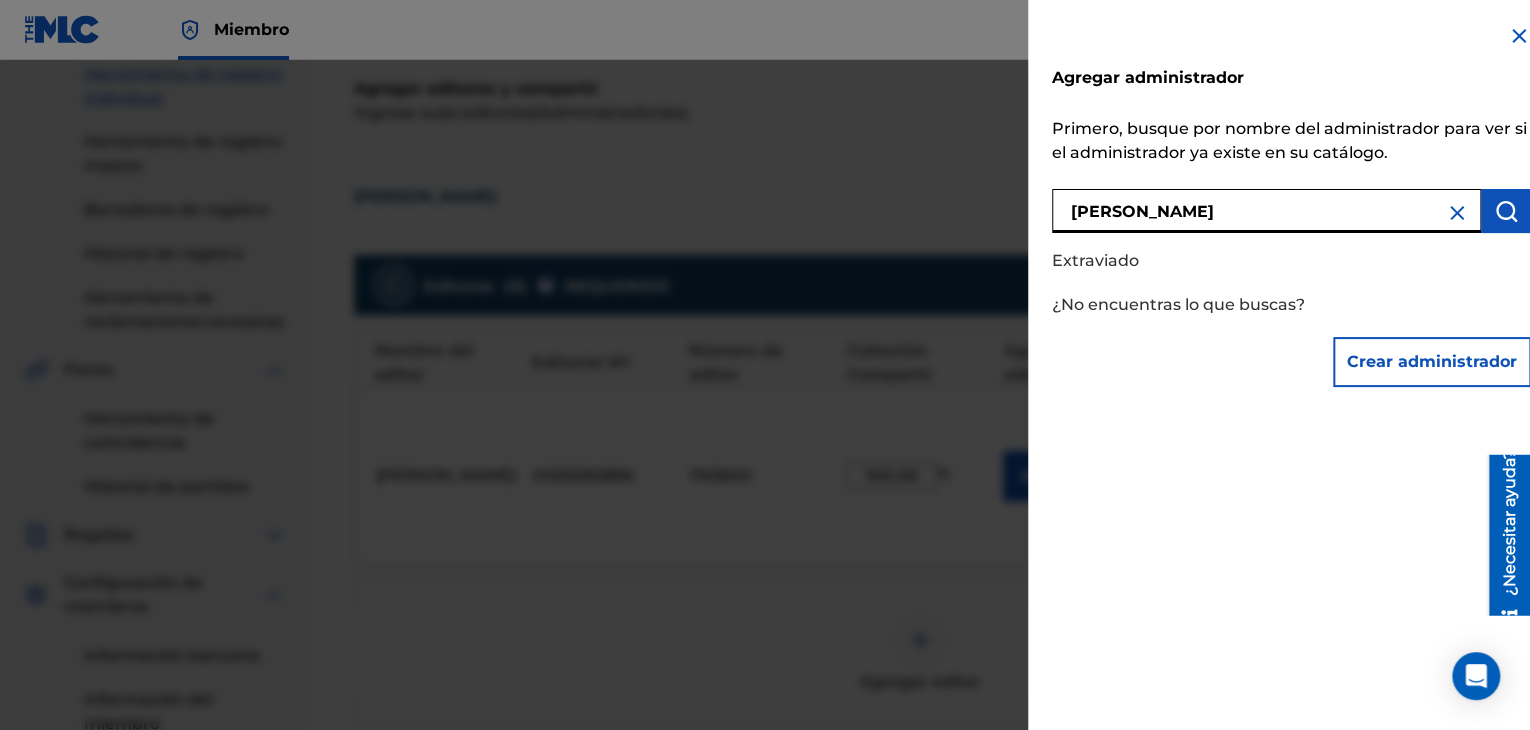 click on "[PERSON_NAME]" at bounding box center (1266, 211) 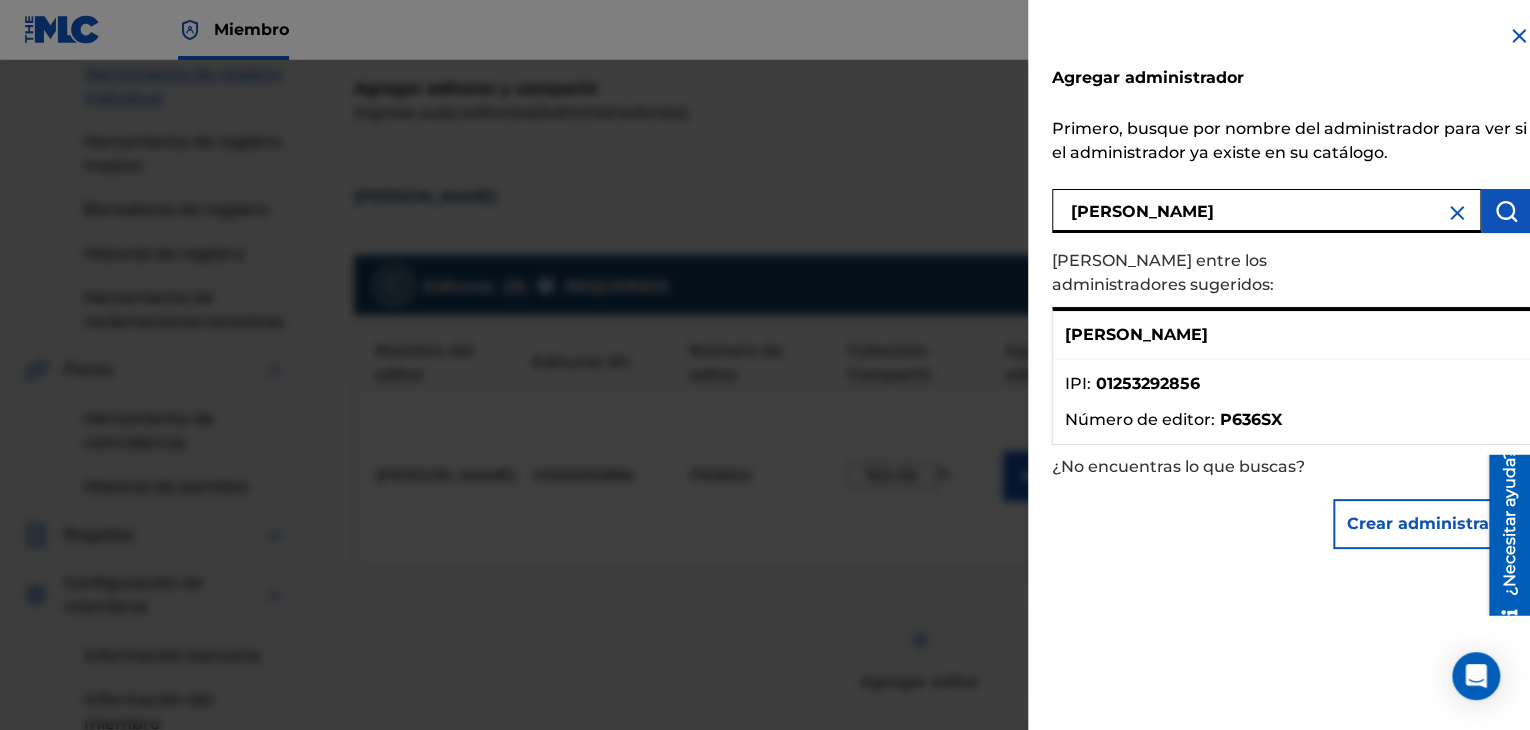 click on "IPI  : 01253292856 Número de editor  : P636SX" at bounding box center (1291, 402) 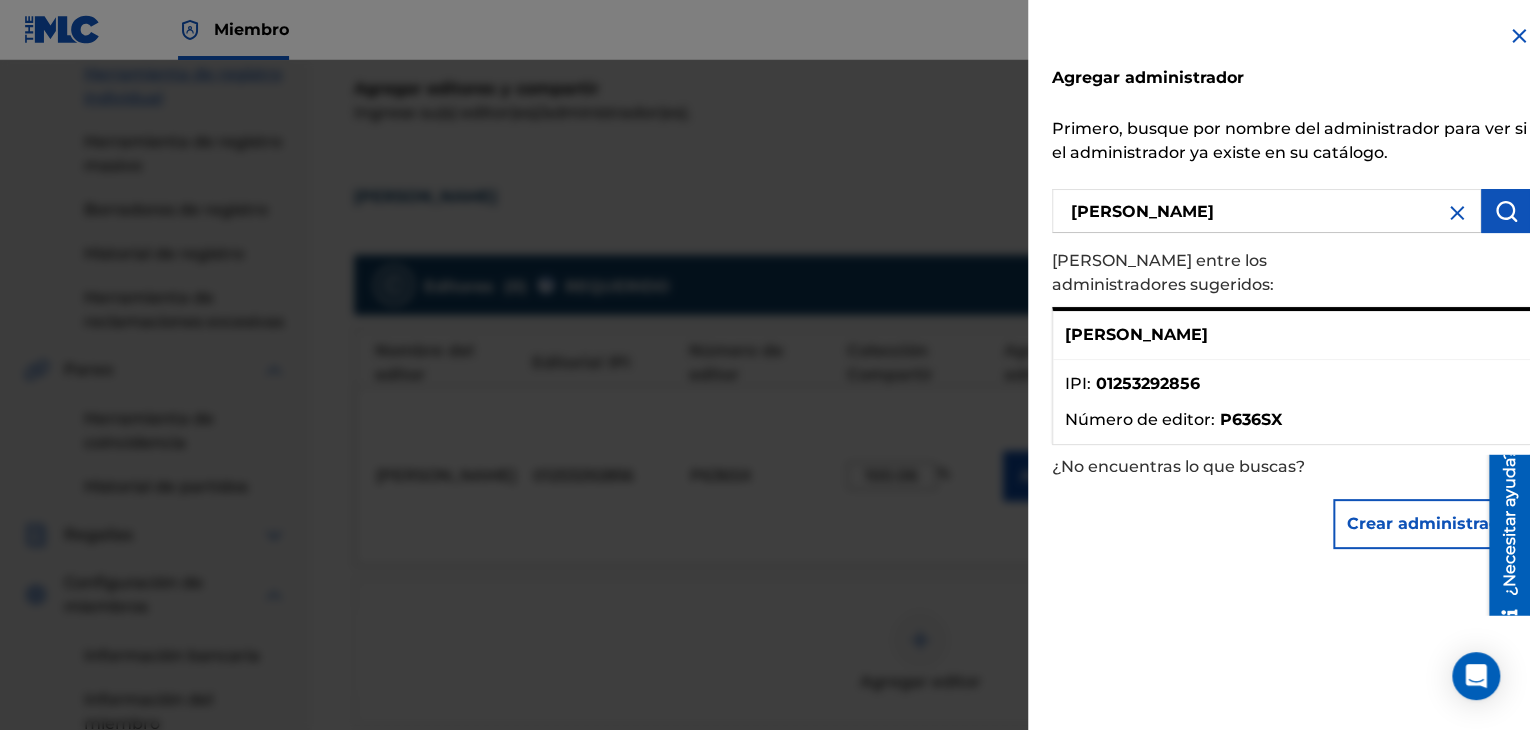click on "IPI  : 01253292856 Número de editor  : P636SX" at bounding box center (1291, 402) 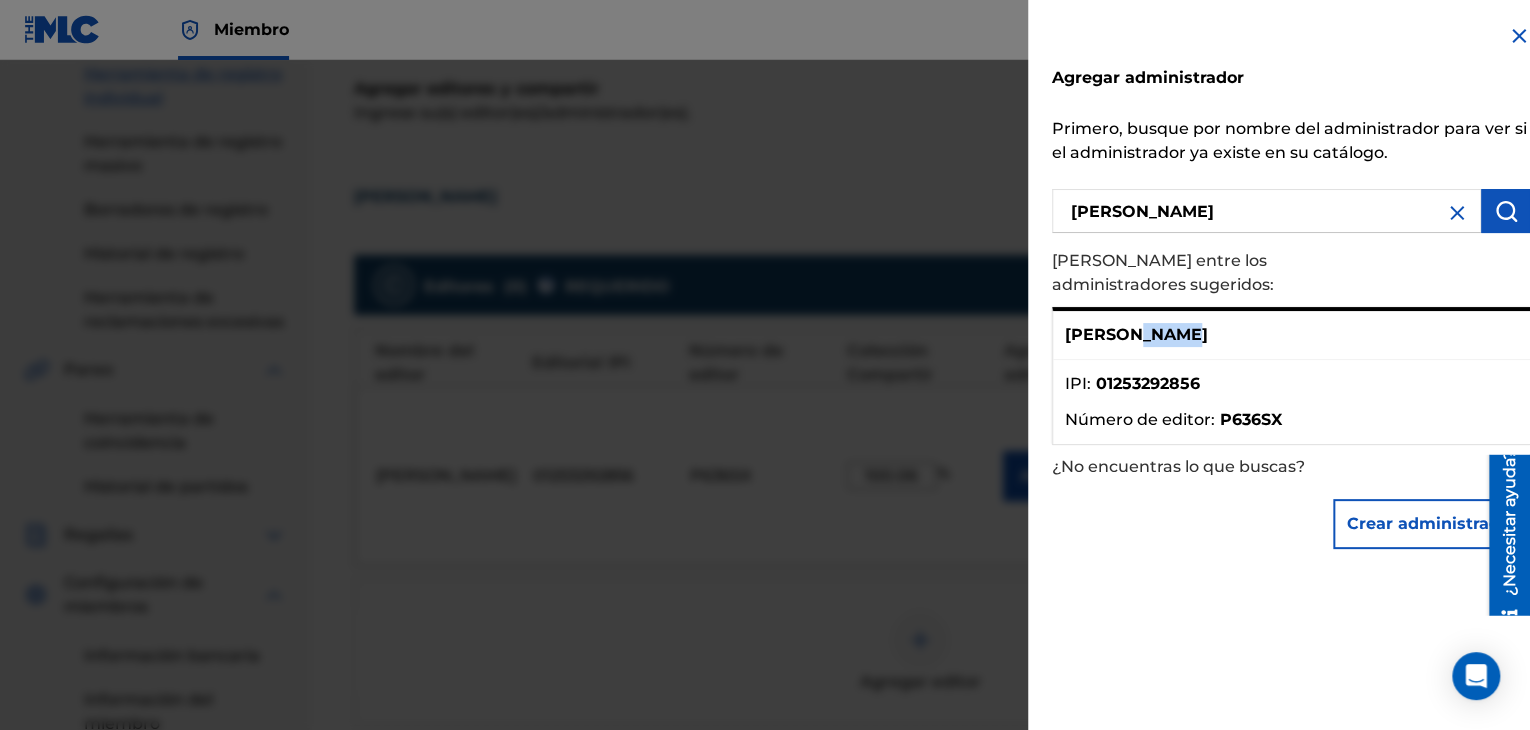drag, startPoint x: 1153, startPoint y: 305, endPoint x: 1221, endPoint y: 337, distance: 75.153175 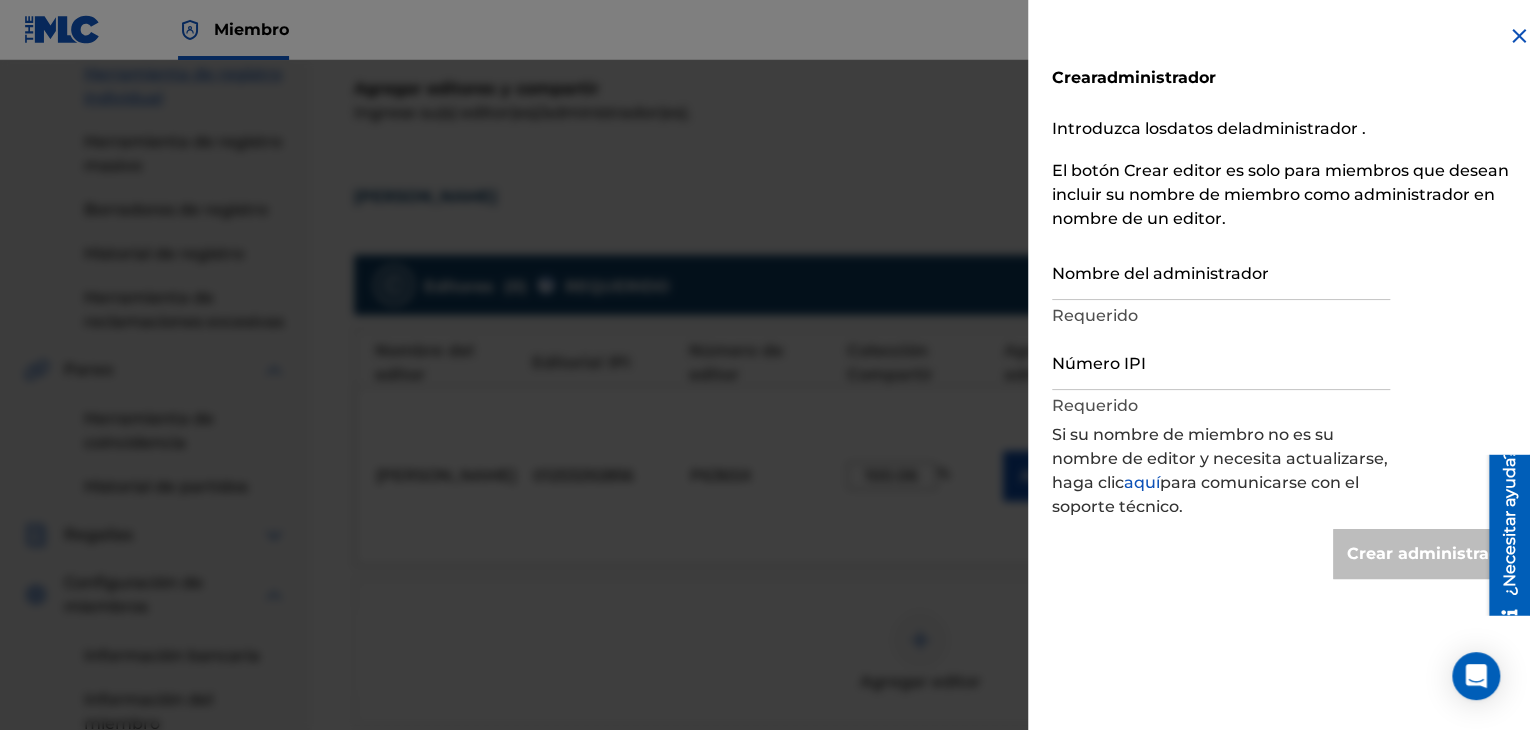click at bounding box center (1519, 36) 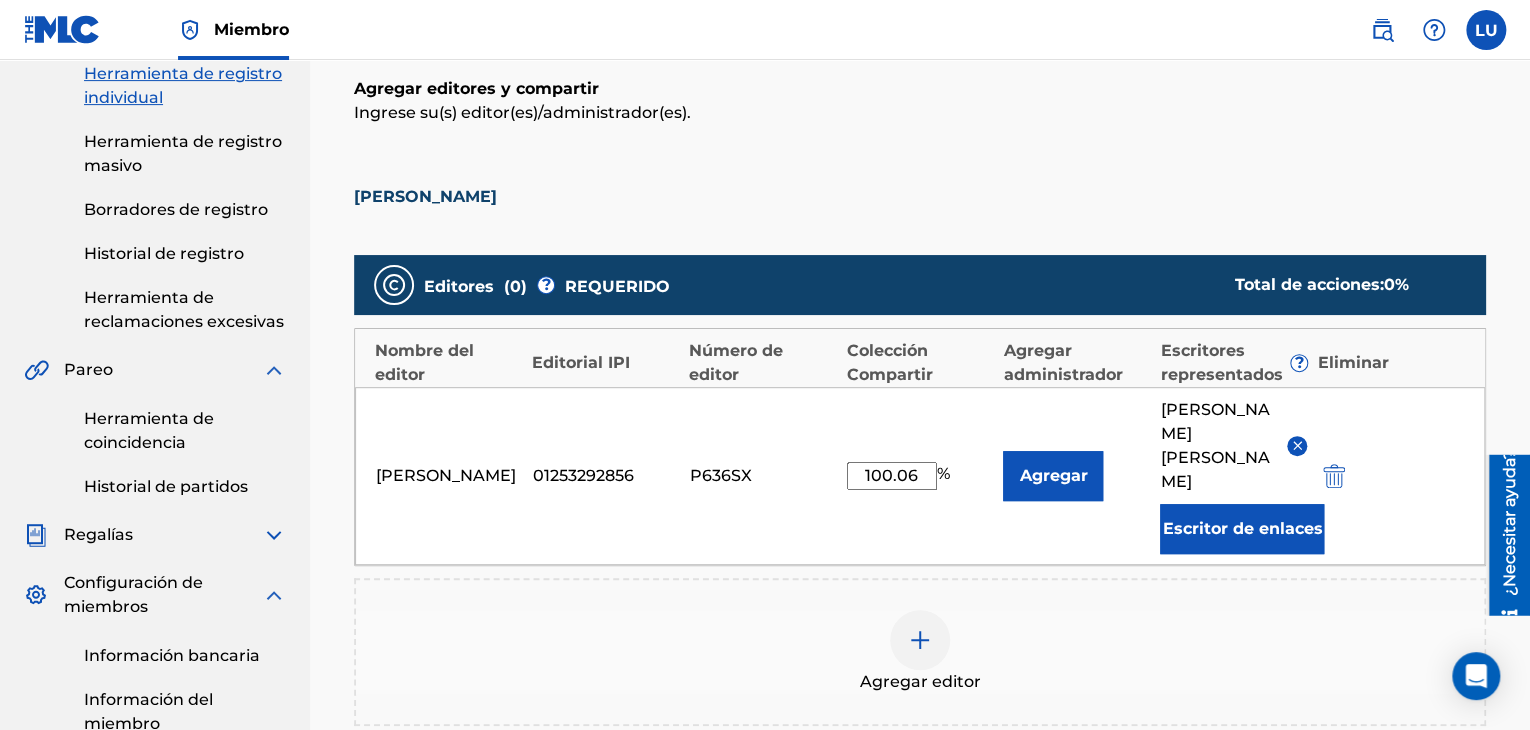 click at bounding box center (1334, 476) 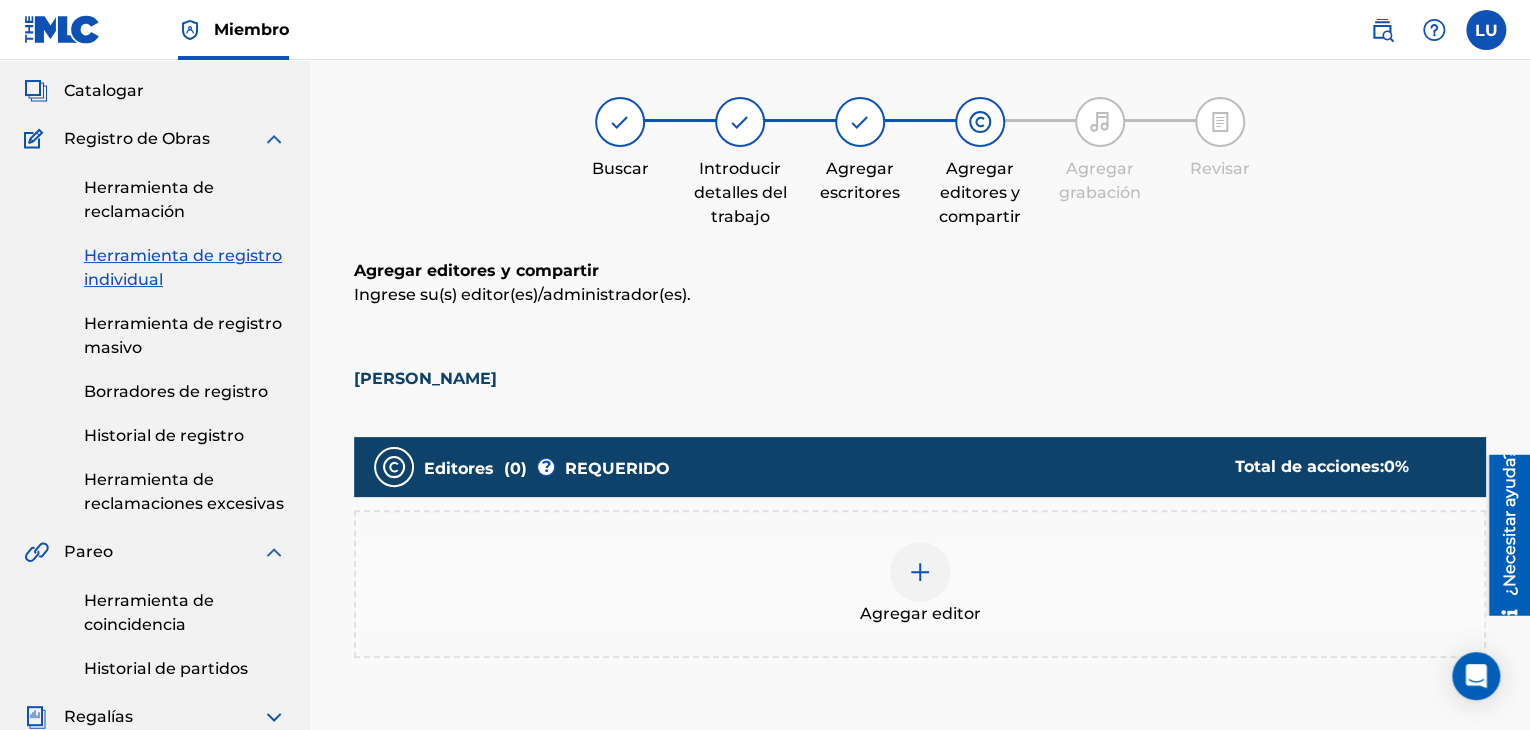 scroll, scrollTop: 300, scrollLeft: 0, axis: vertical 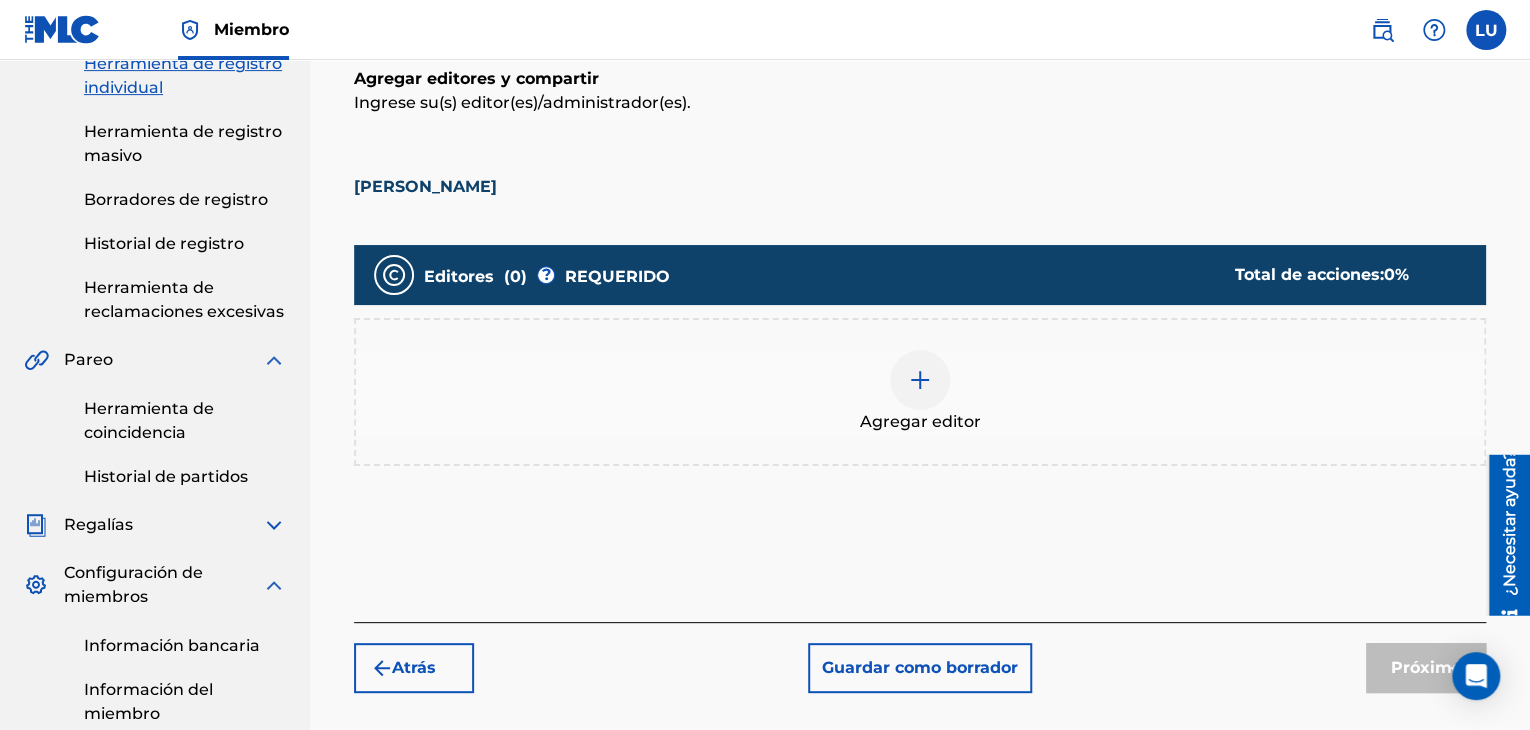 click at bounding box center (920, 380) 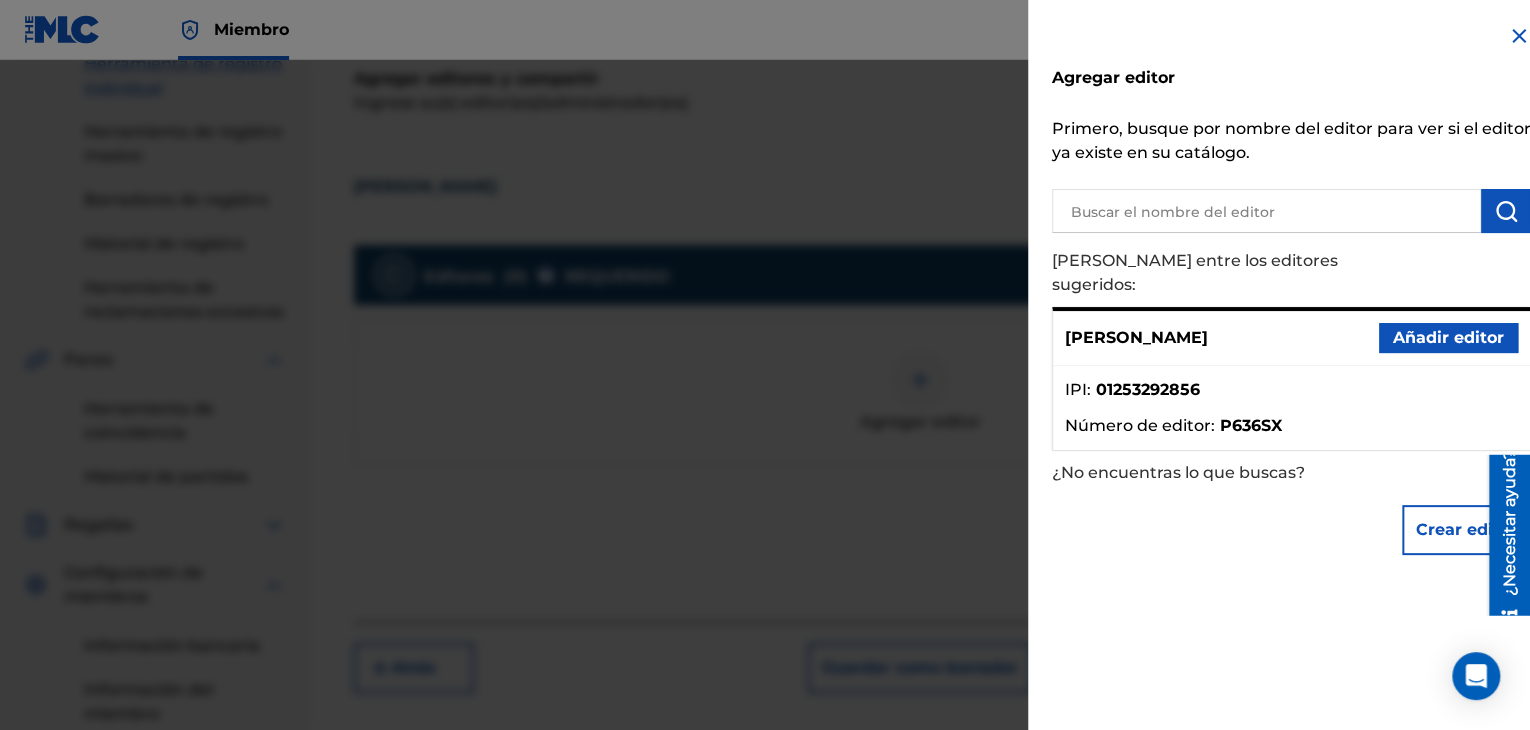 click on "Añadir editor" at bounding box center (1448, 337) 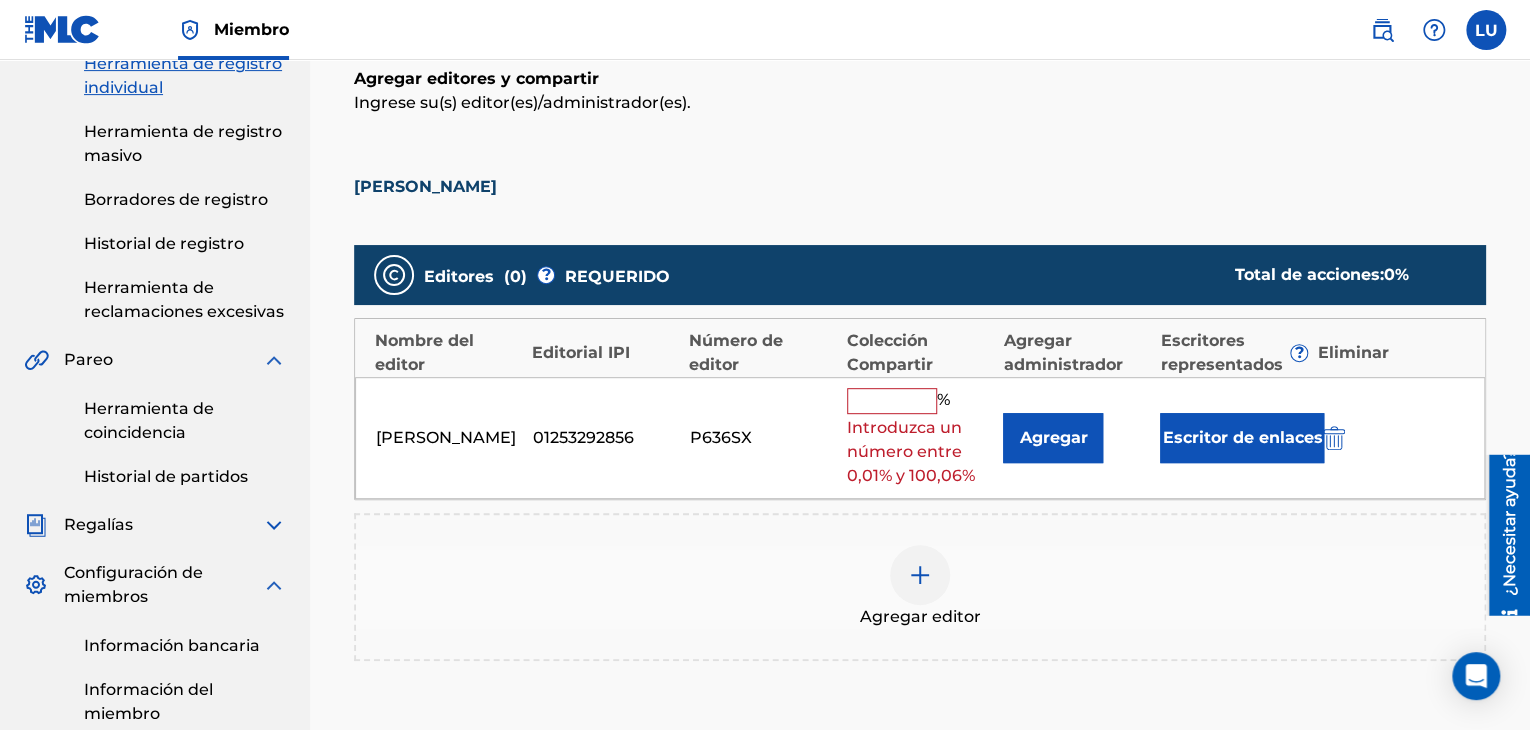 click at bounding box center (892, 401) 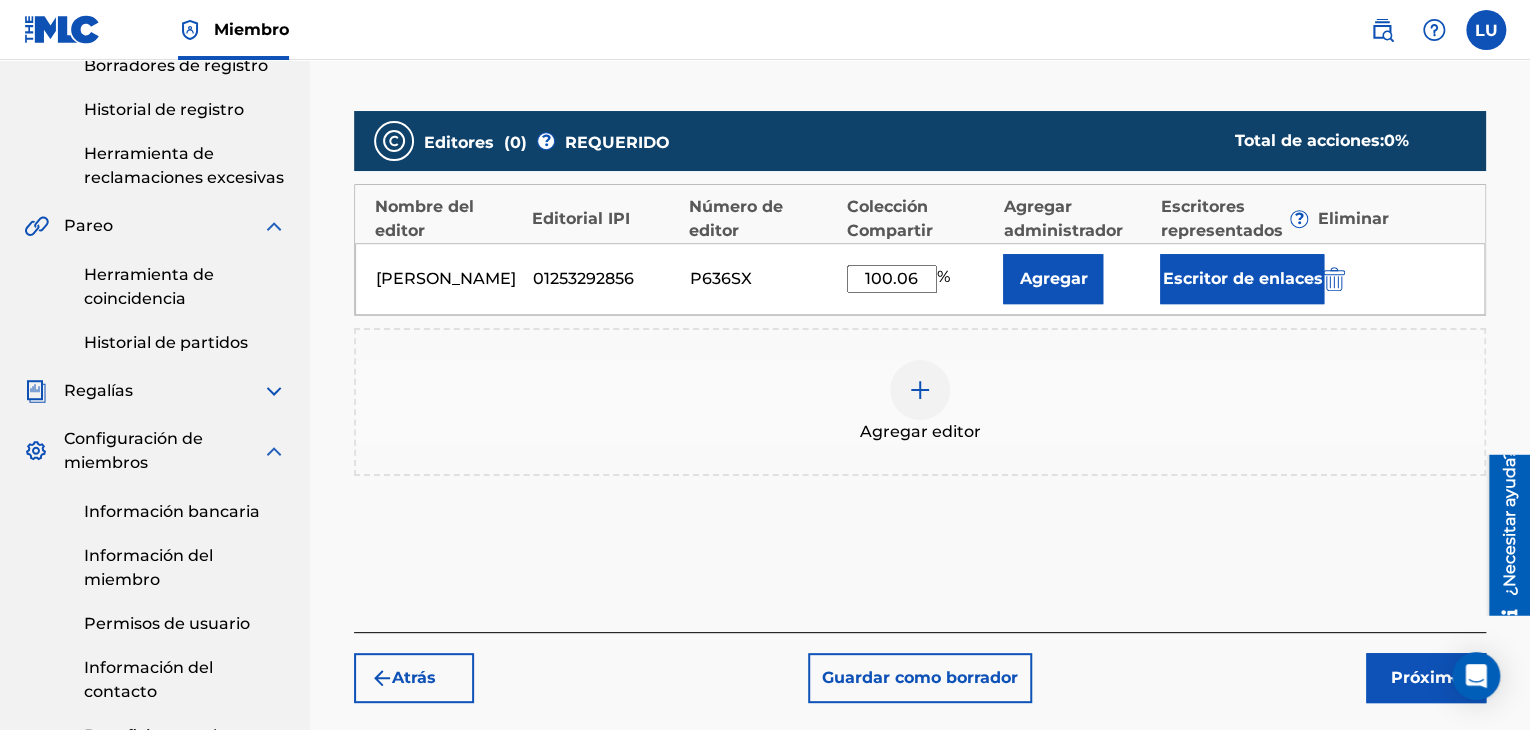 scroll, scrollTop: 400, scrollLeft: 0, axis: vertical 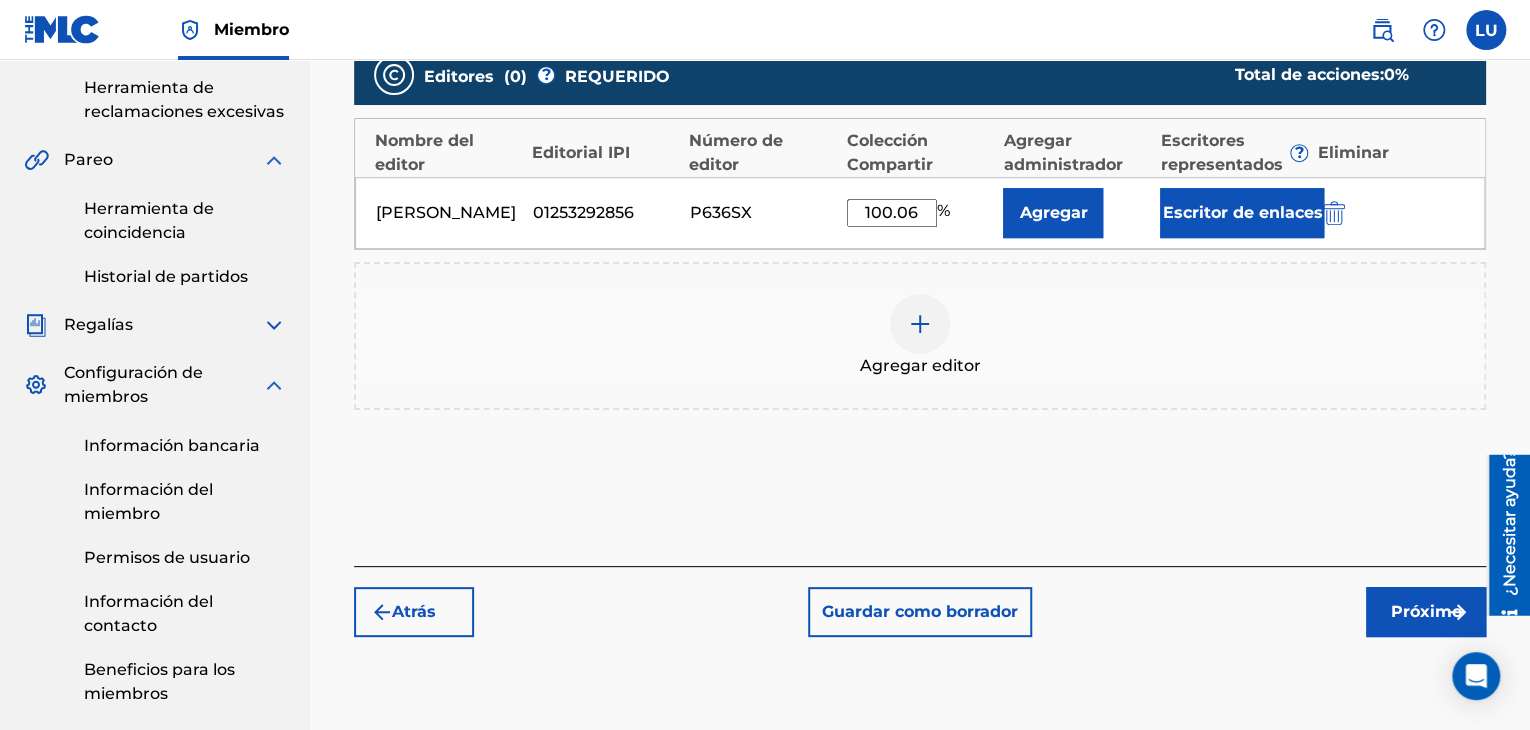 click at bounding box center (1334, 213) 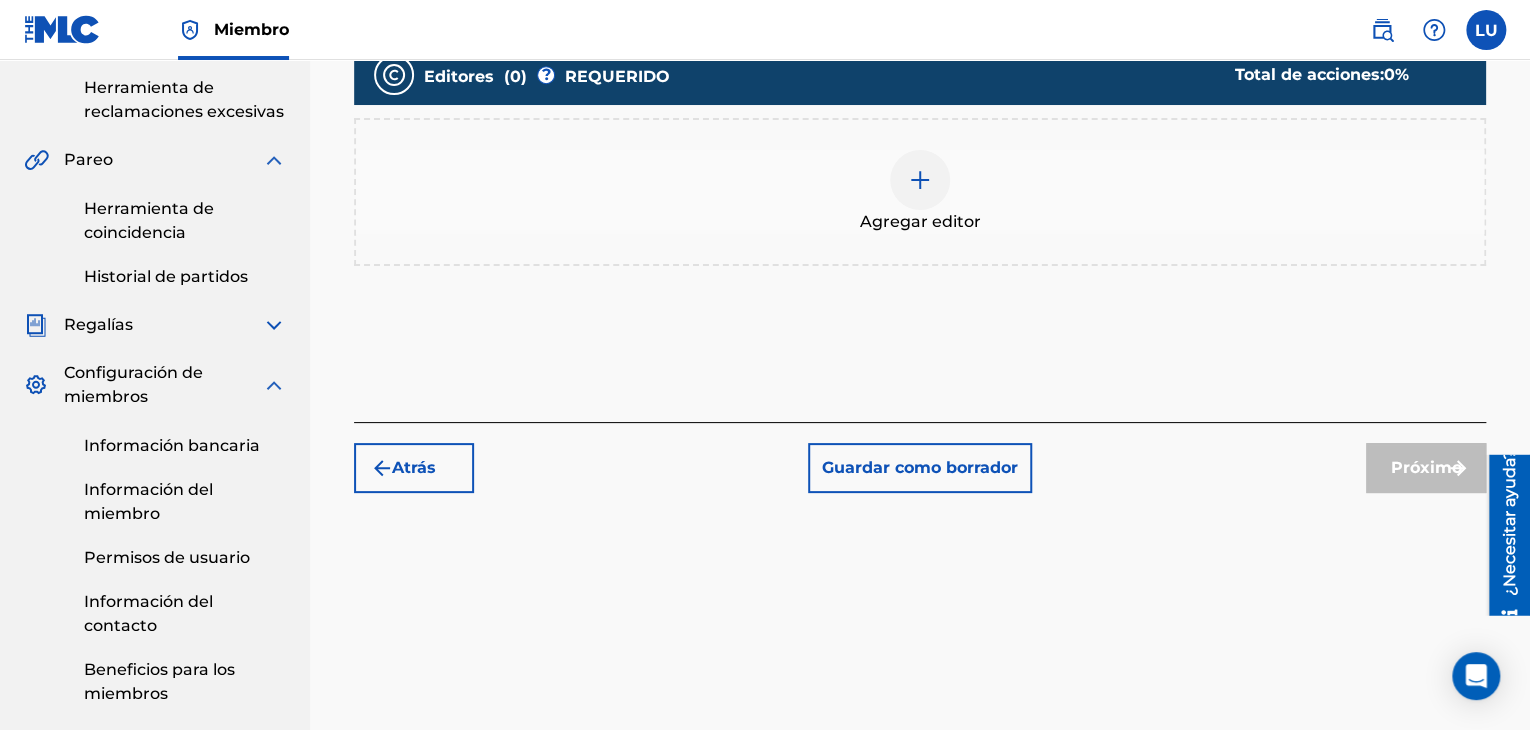 click at bounding box center (920, 180) 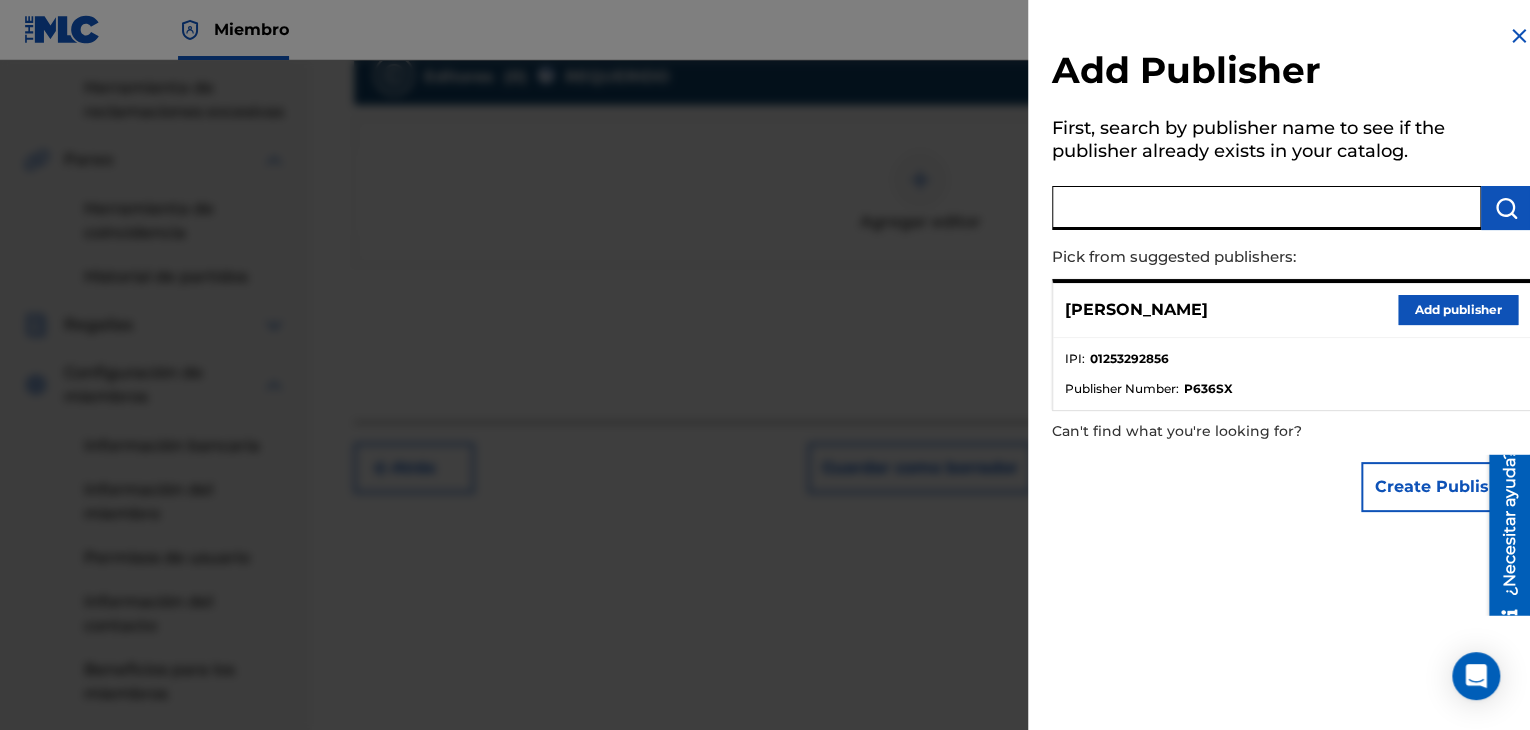 click at bounding box center (1266, 208) 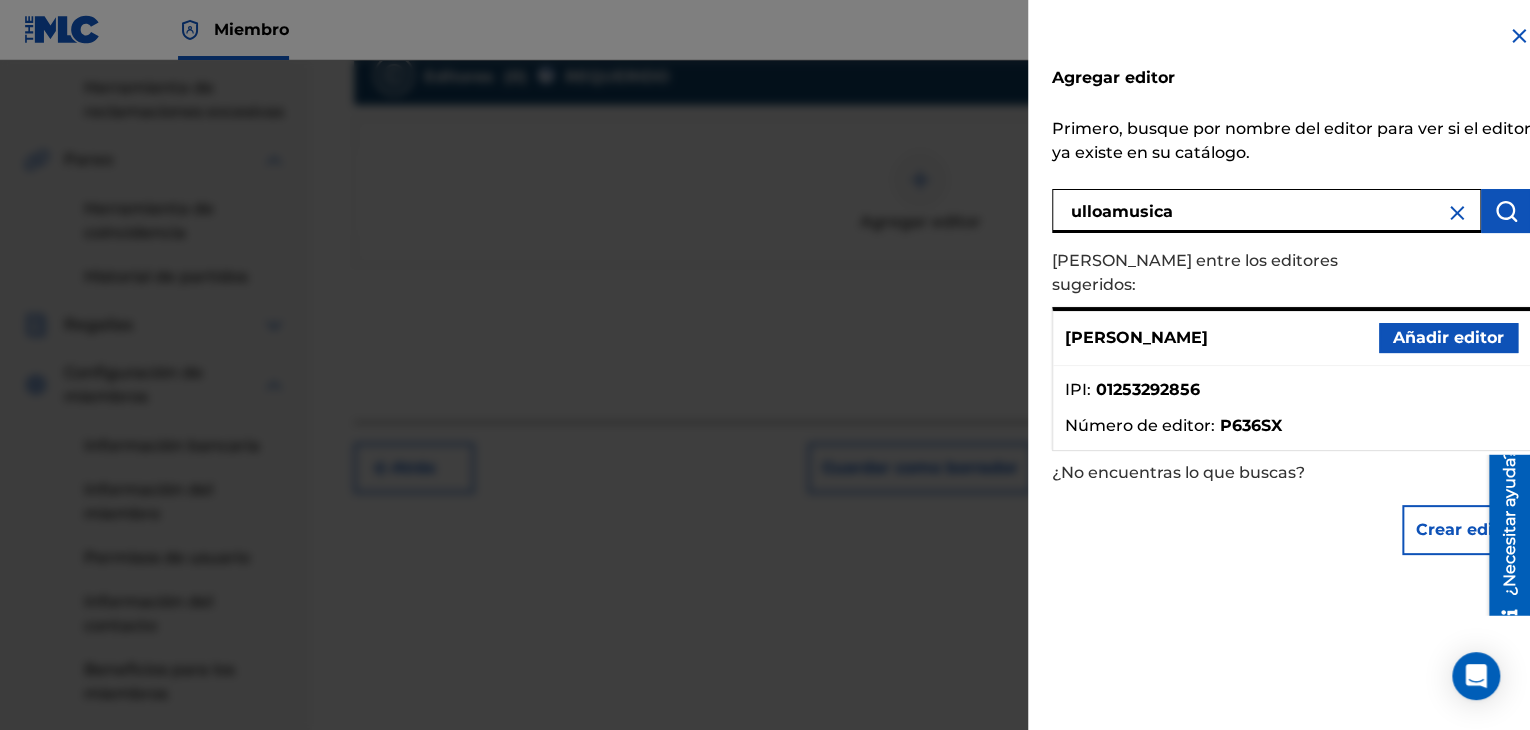drag, startPoint x: 1232, startPoint y: 195, endPoint x: 1212, endPoint y: 205, distance: 22.36068 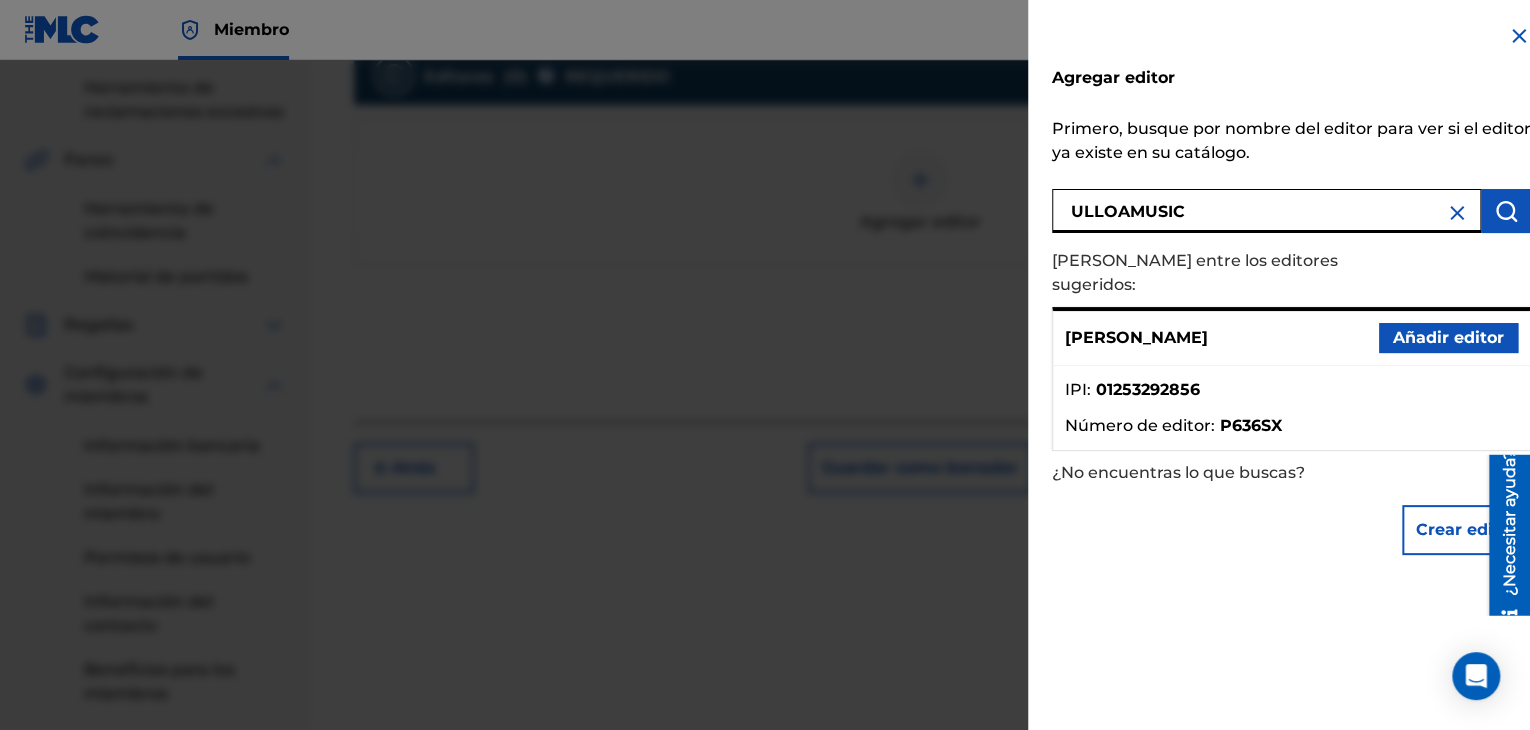 type on "ULLOAMUSIC" 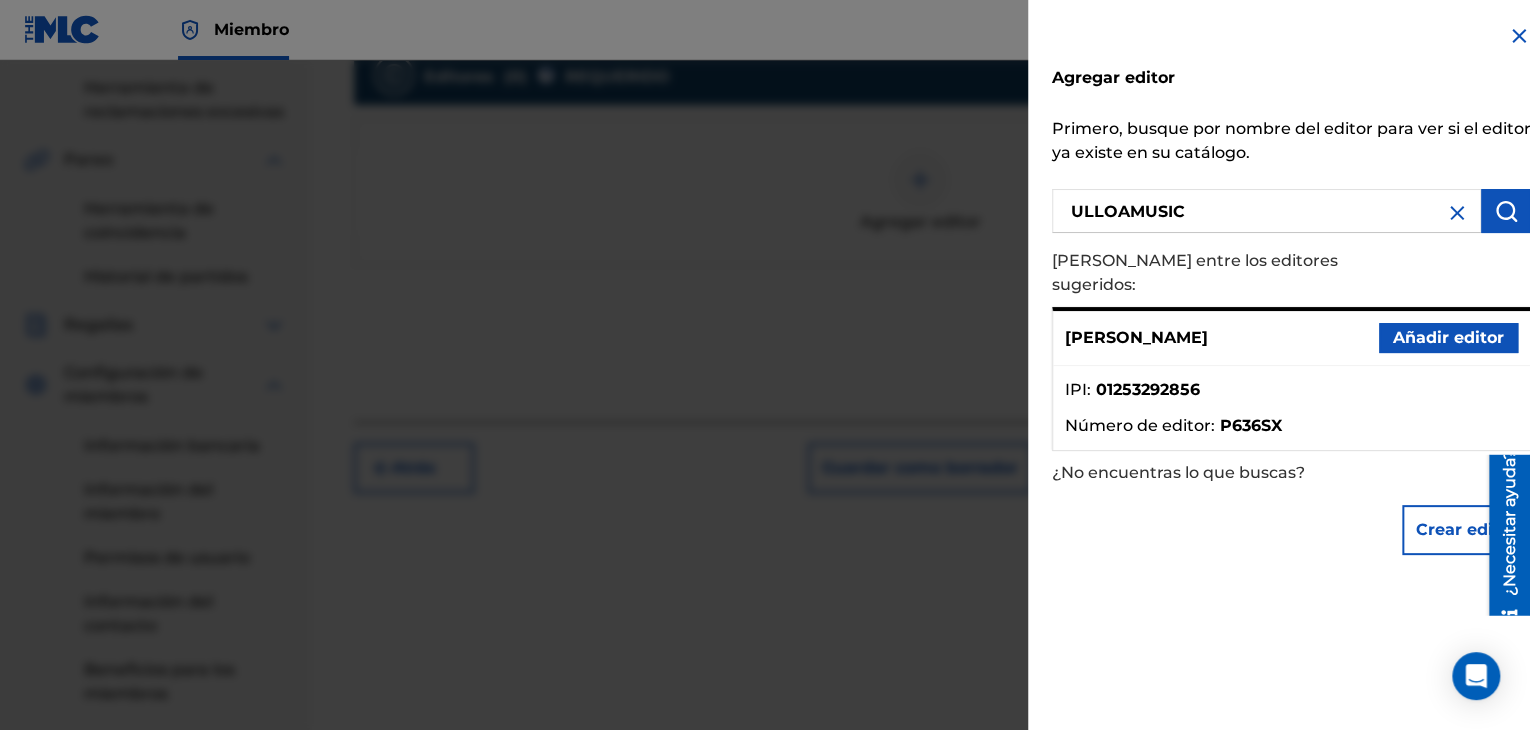 click on "Añadir editor" at bounding box center (1448, 337) 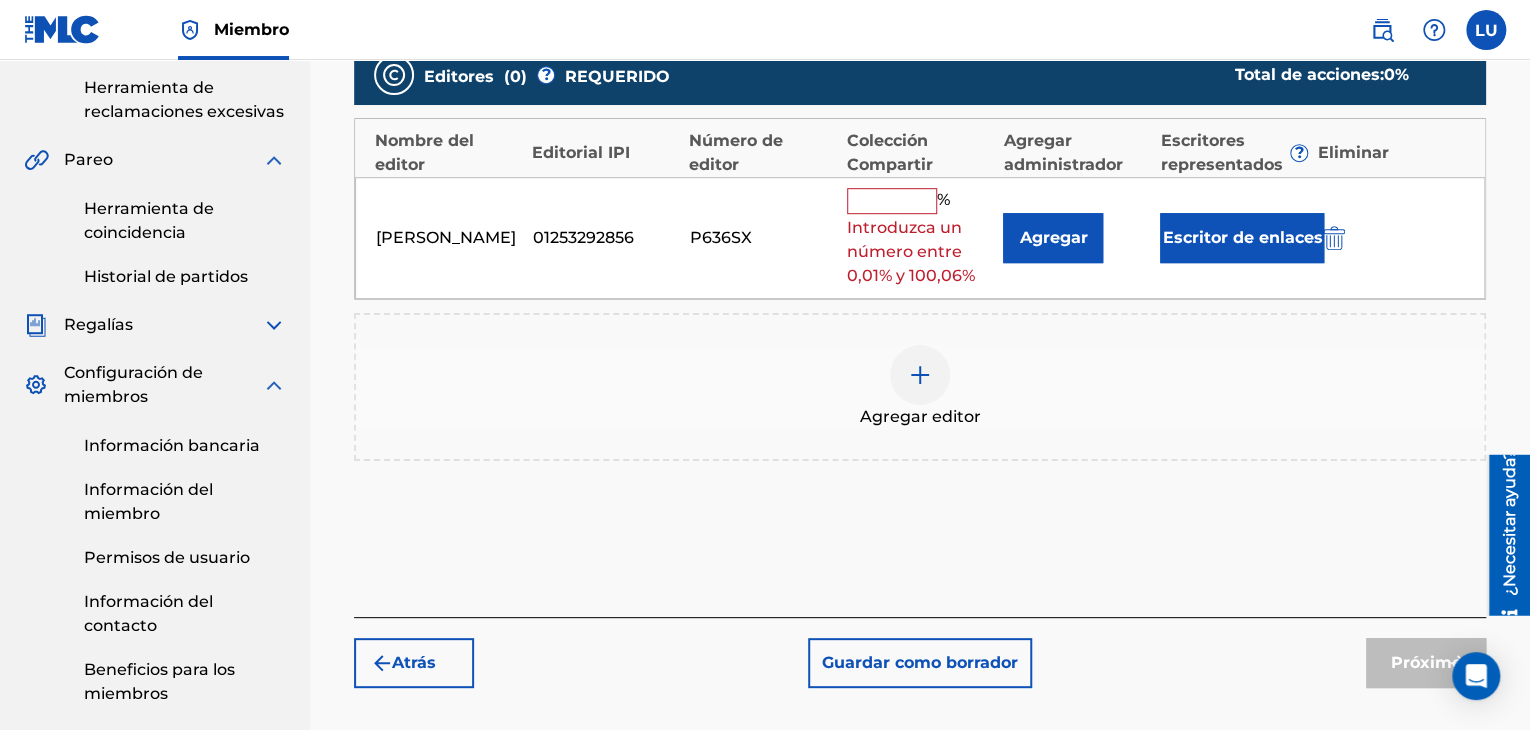 click at bounding box center (892, 201) 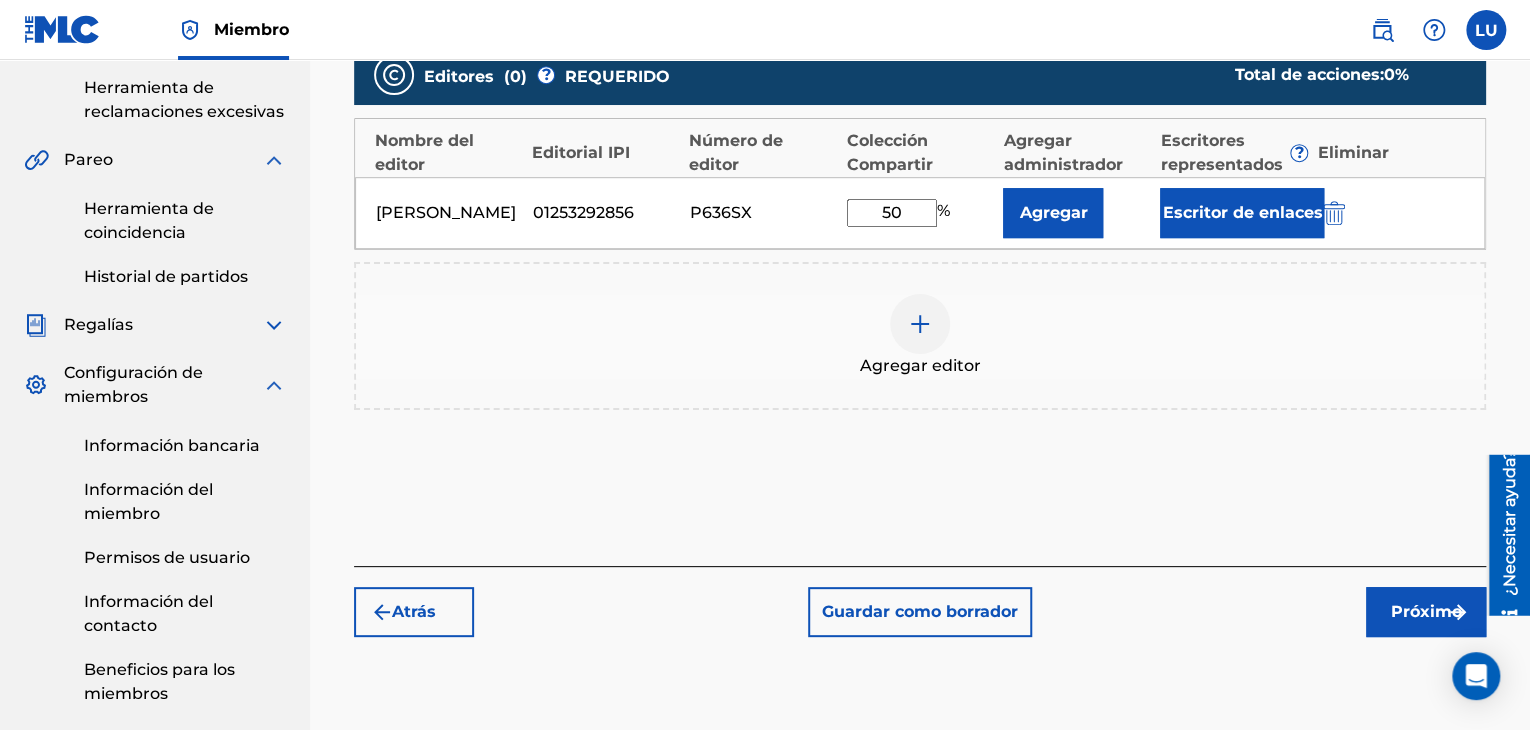 click on "Agregar editor" at bounding box center (920, 336) 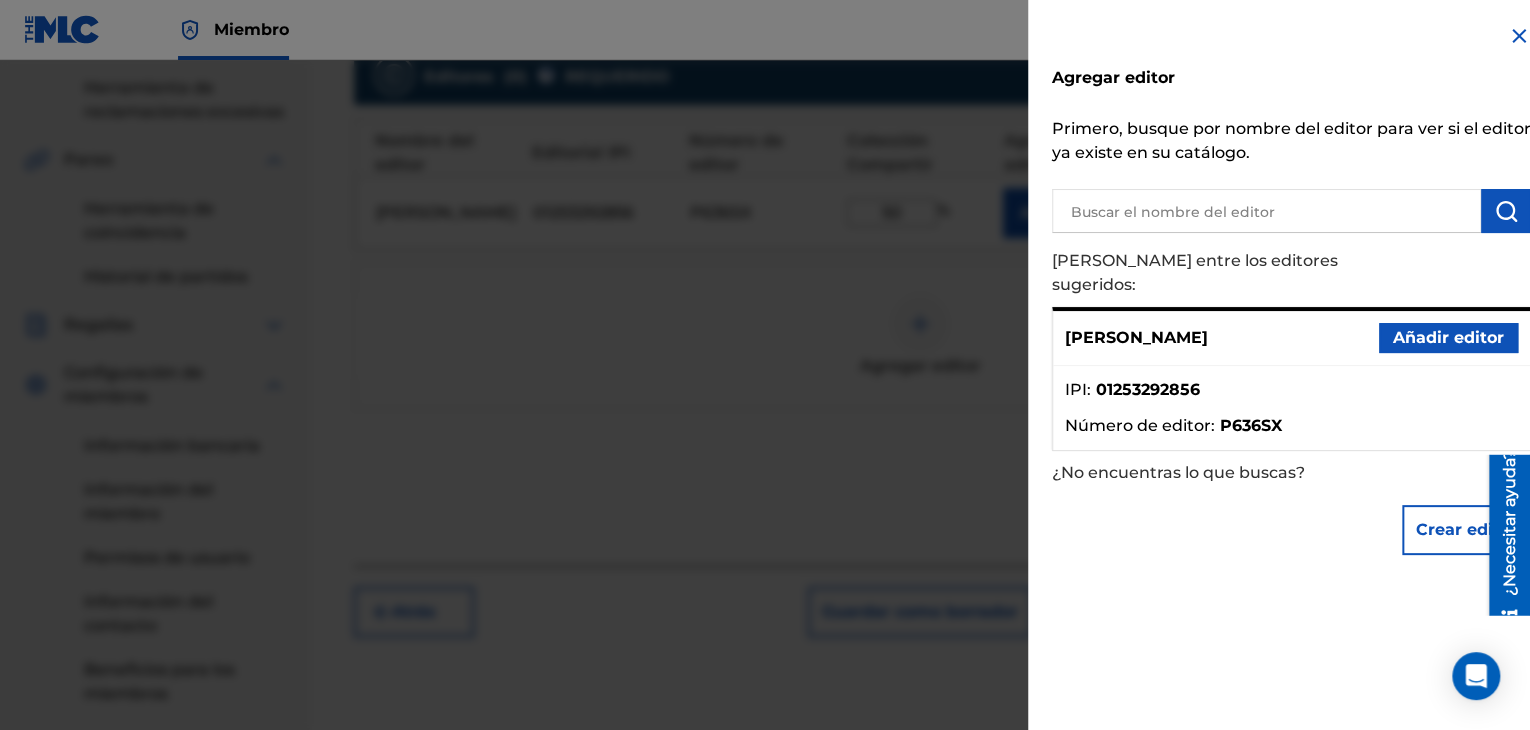 click on "Añadir editor" at bounding box center (1448, 337) 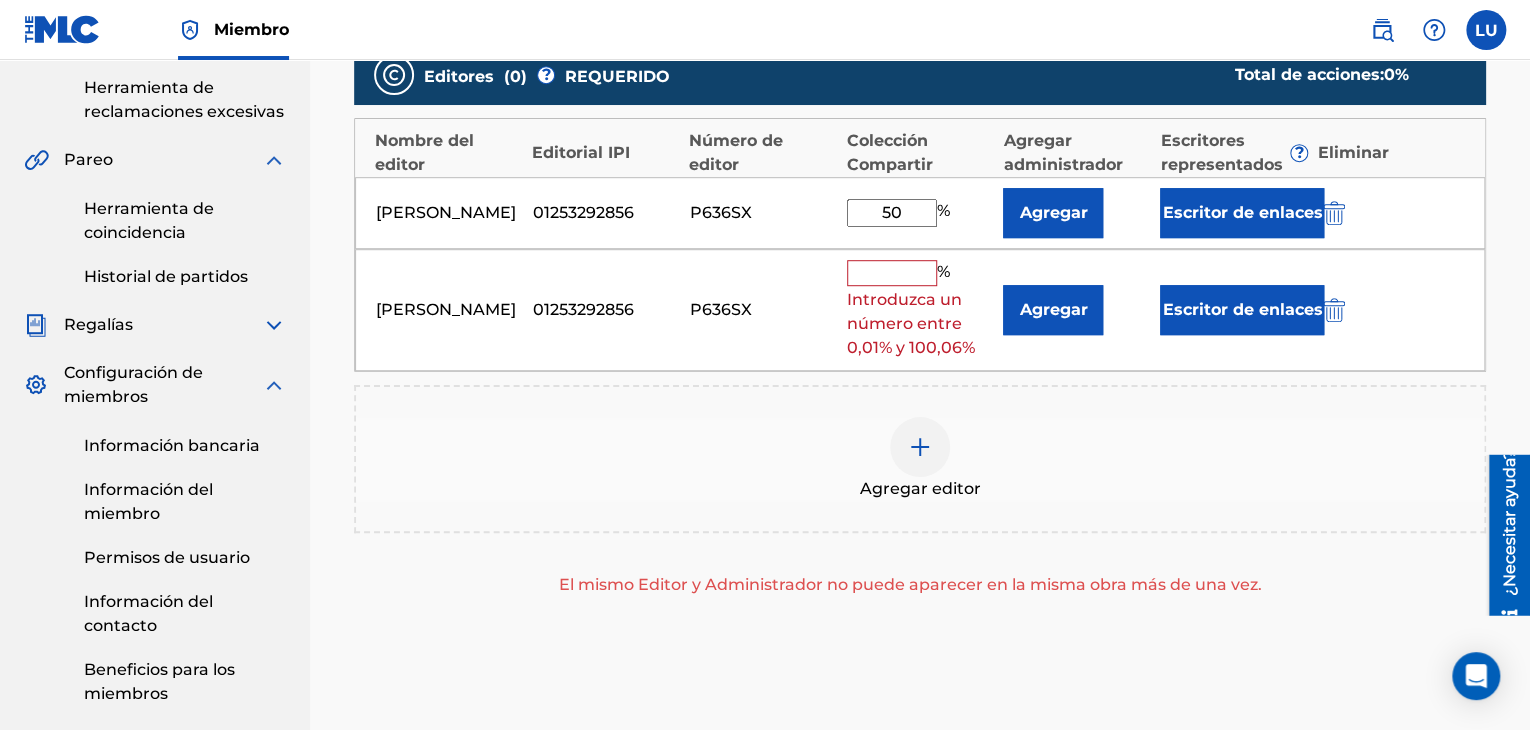 click at bounding box center [1334, 310] 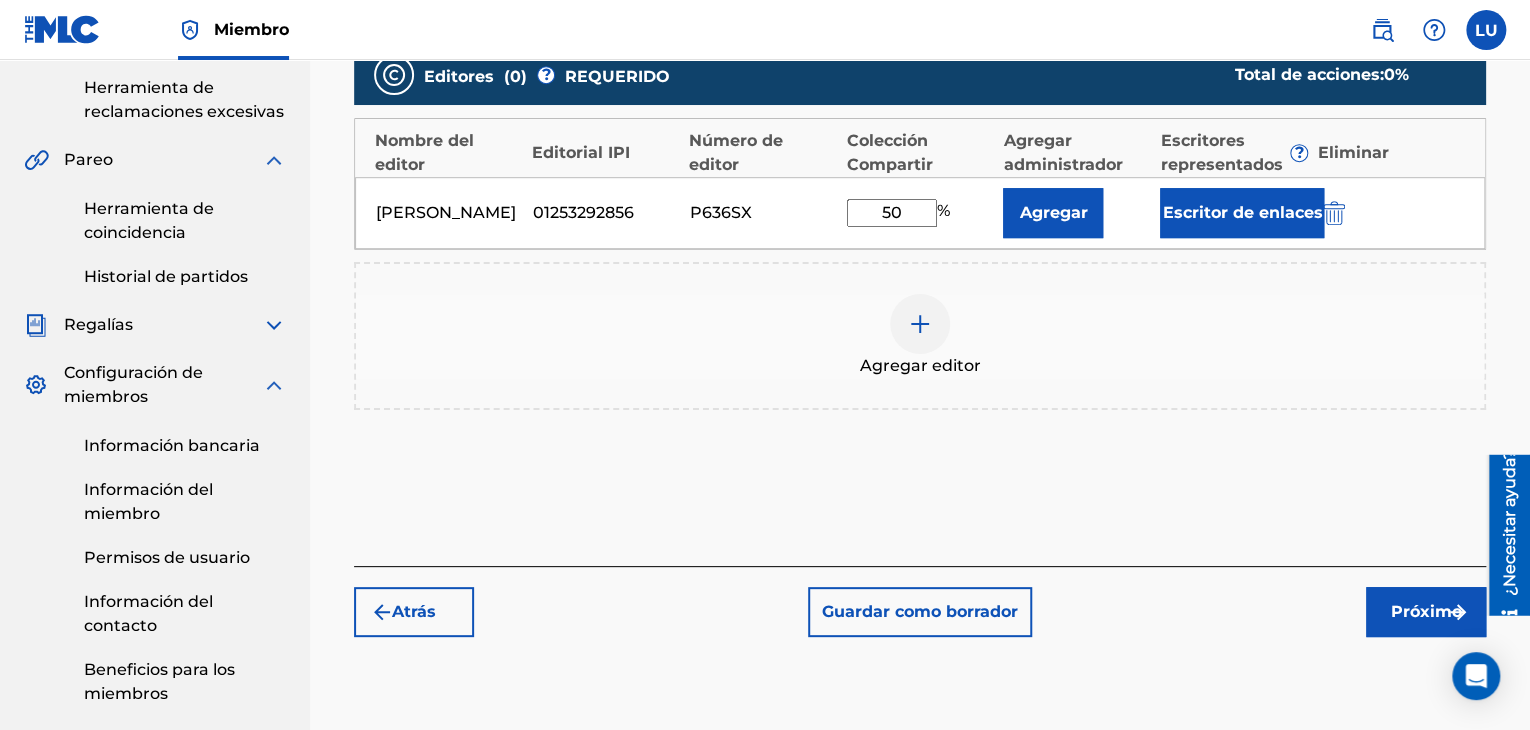 click on "50" at bounding box center (892, 213) 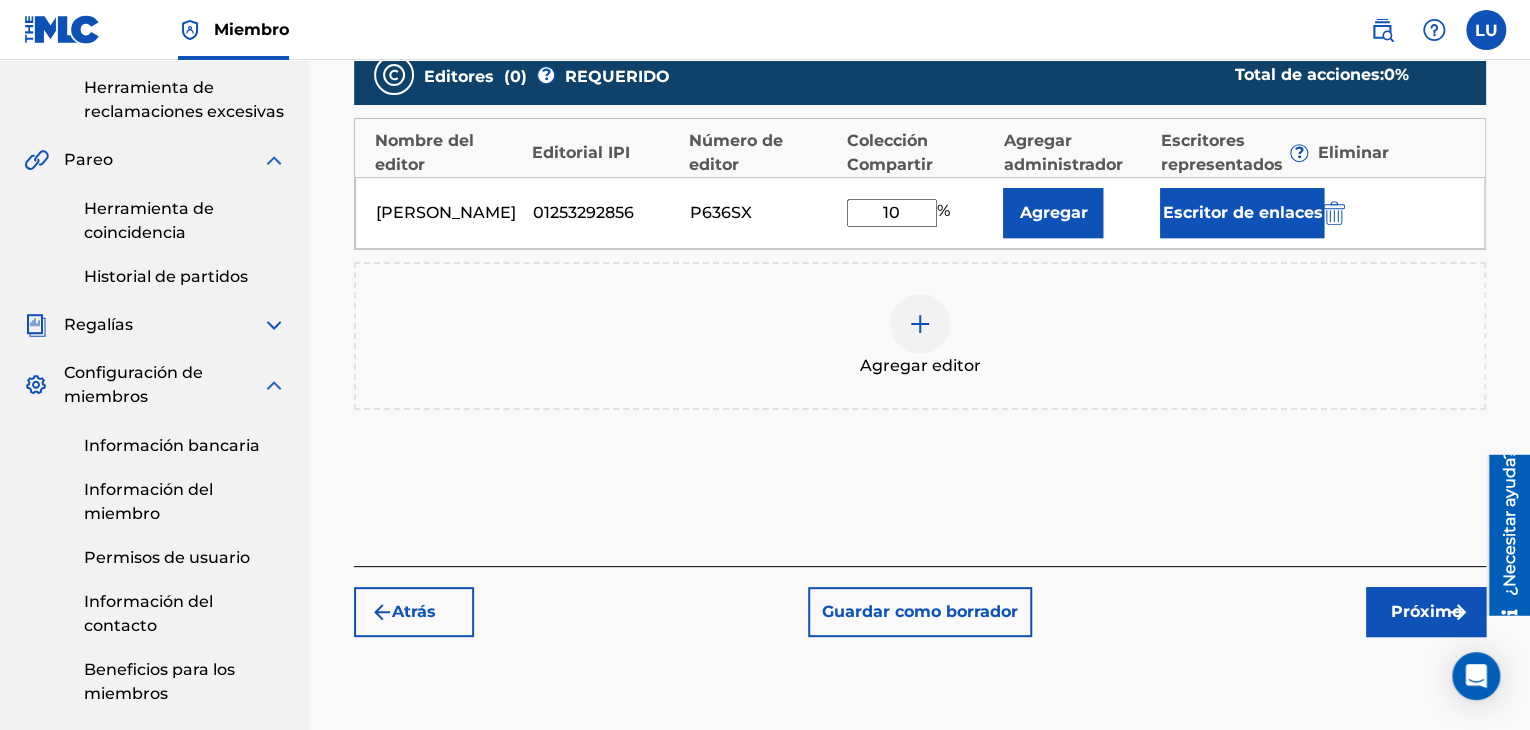 type on "100.06" 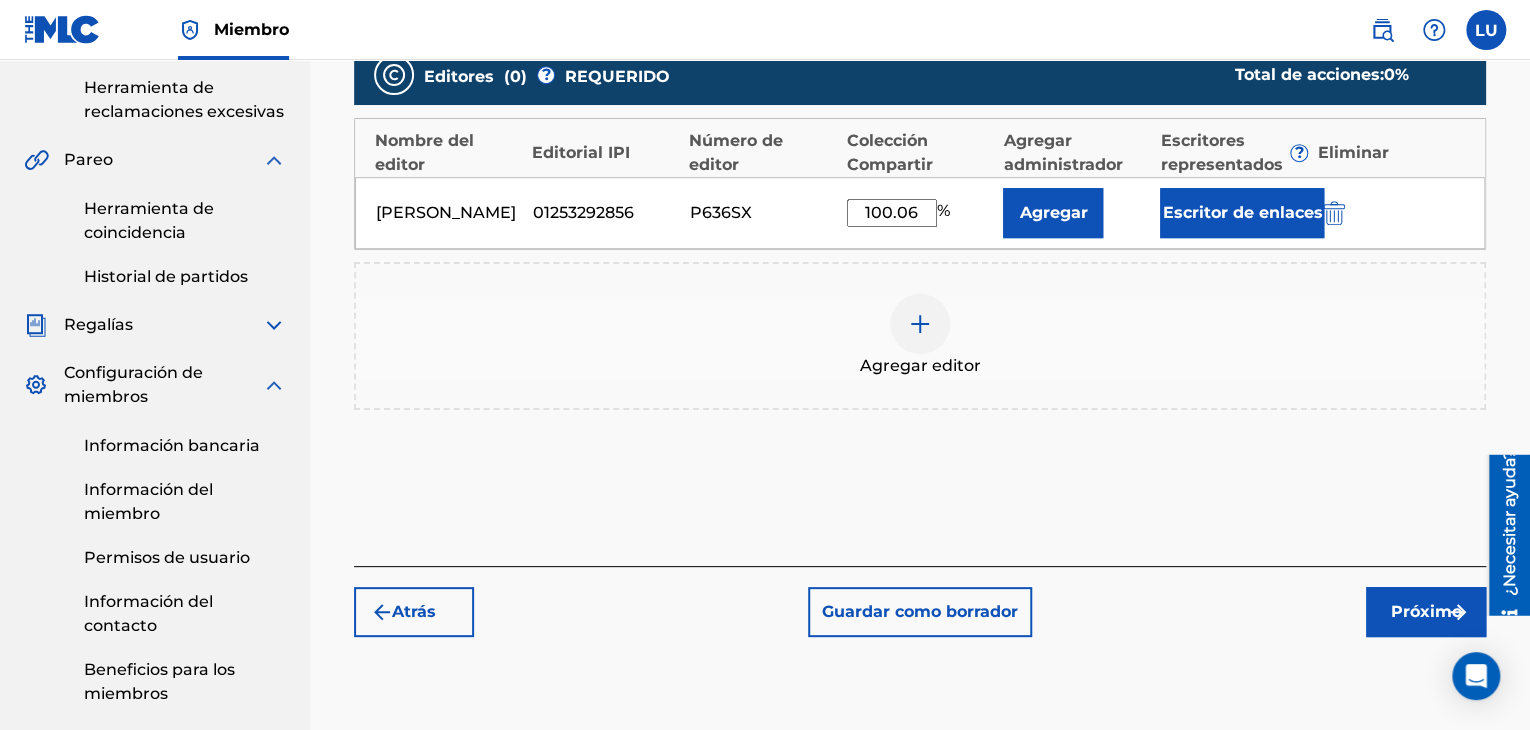 click on "Próximo" at bounding box center (1426, 611) 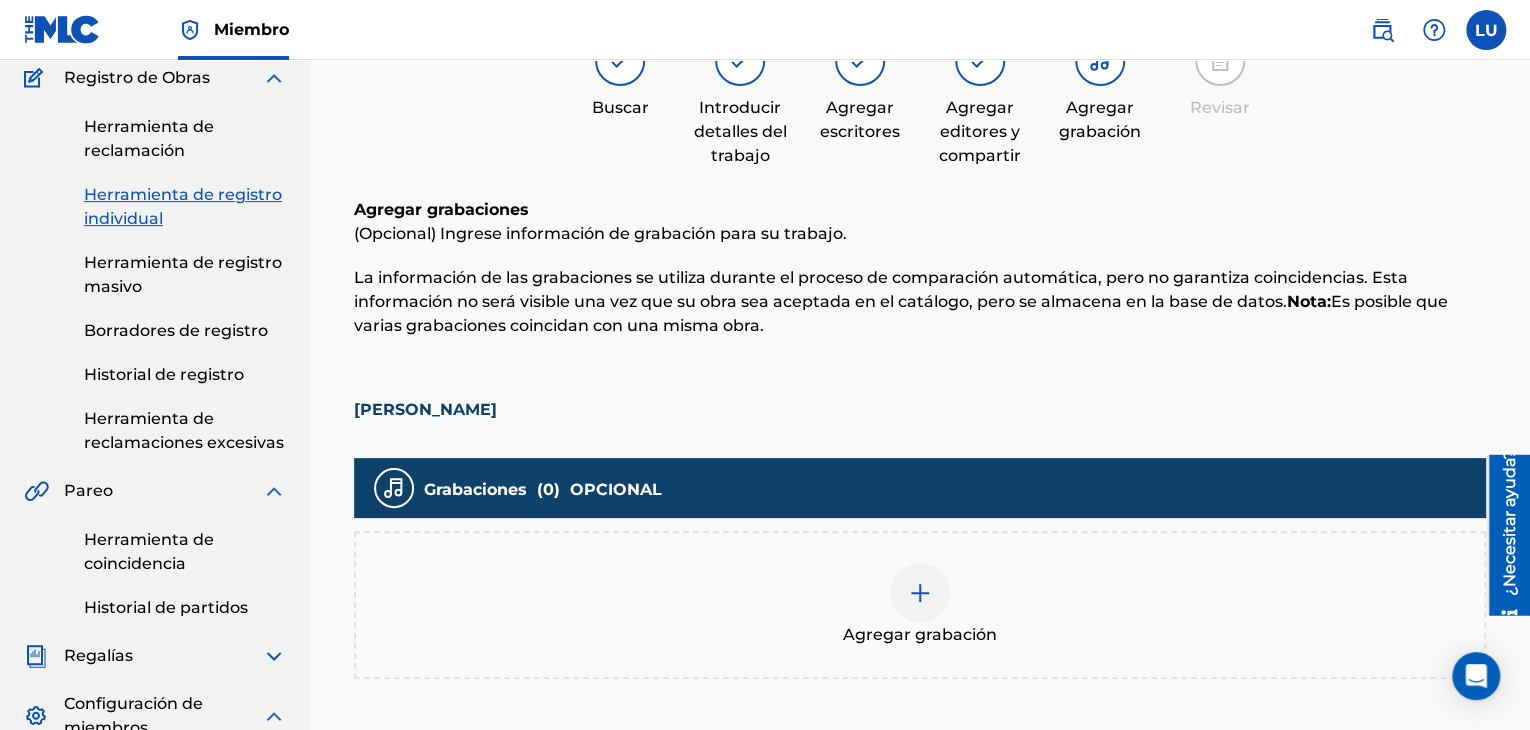 scroll, scrollTop: 390, scrollLeft: 0, axis: vertical 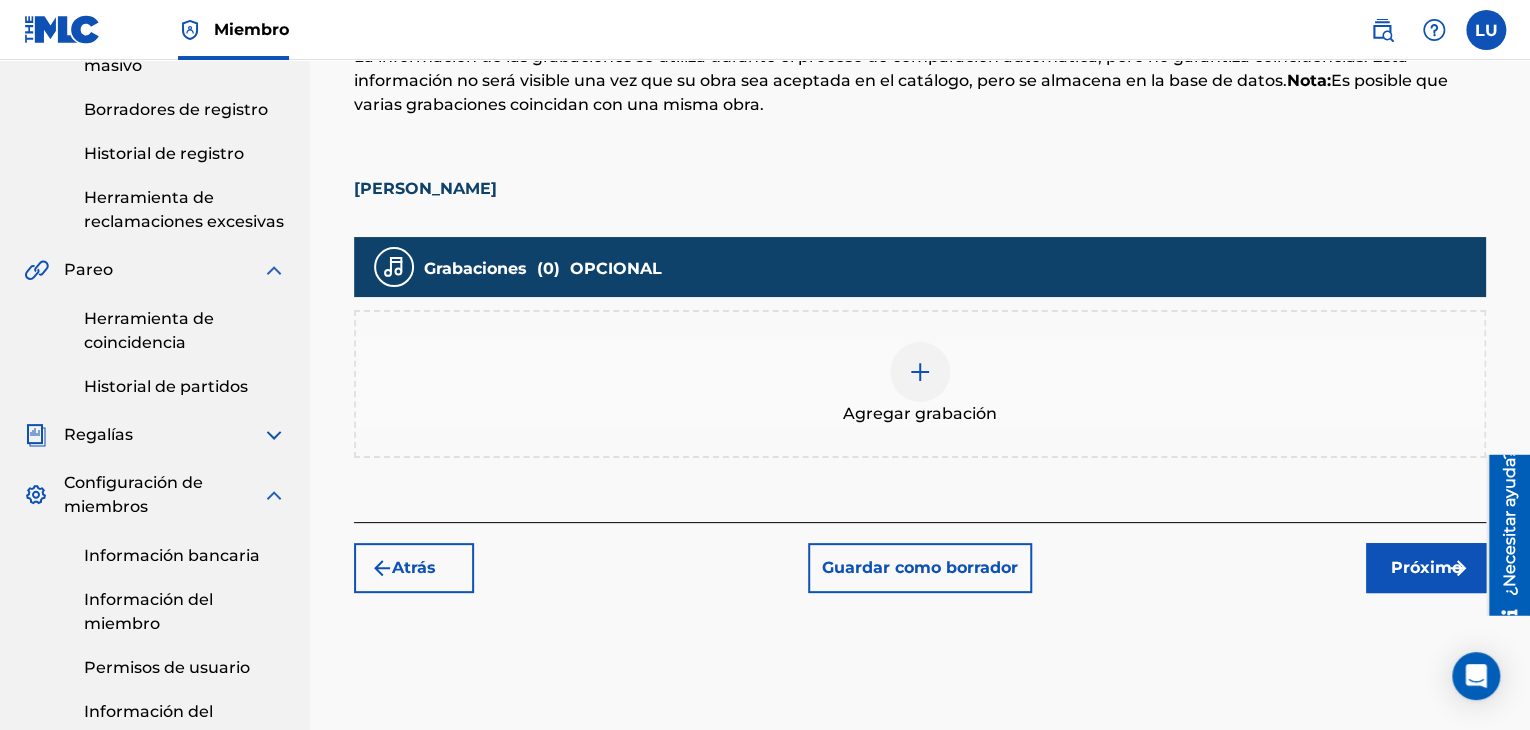 click at bounding box center (920, 372) 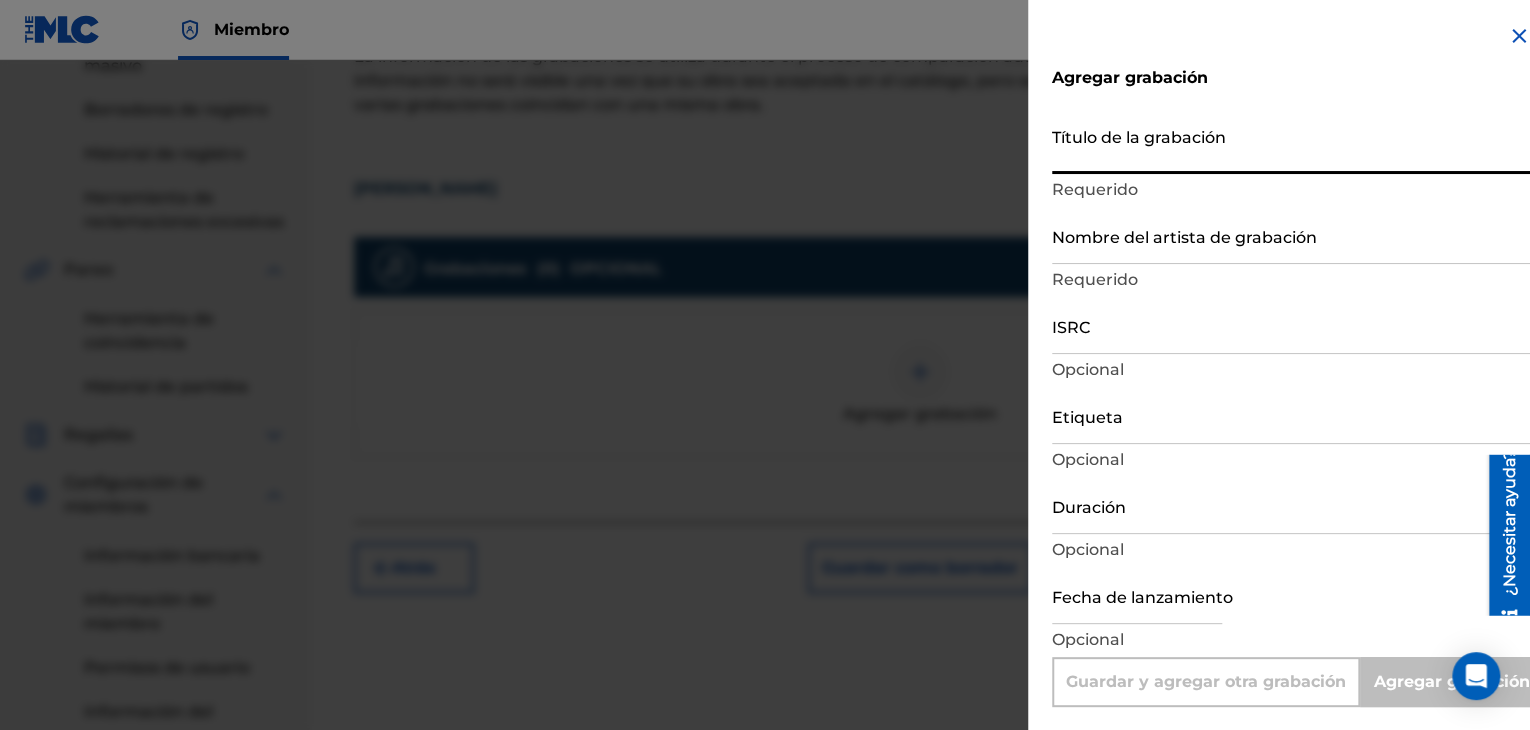 click on "Título de la grabación" at bounding box center [1291, 145] 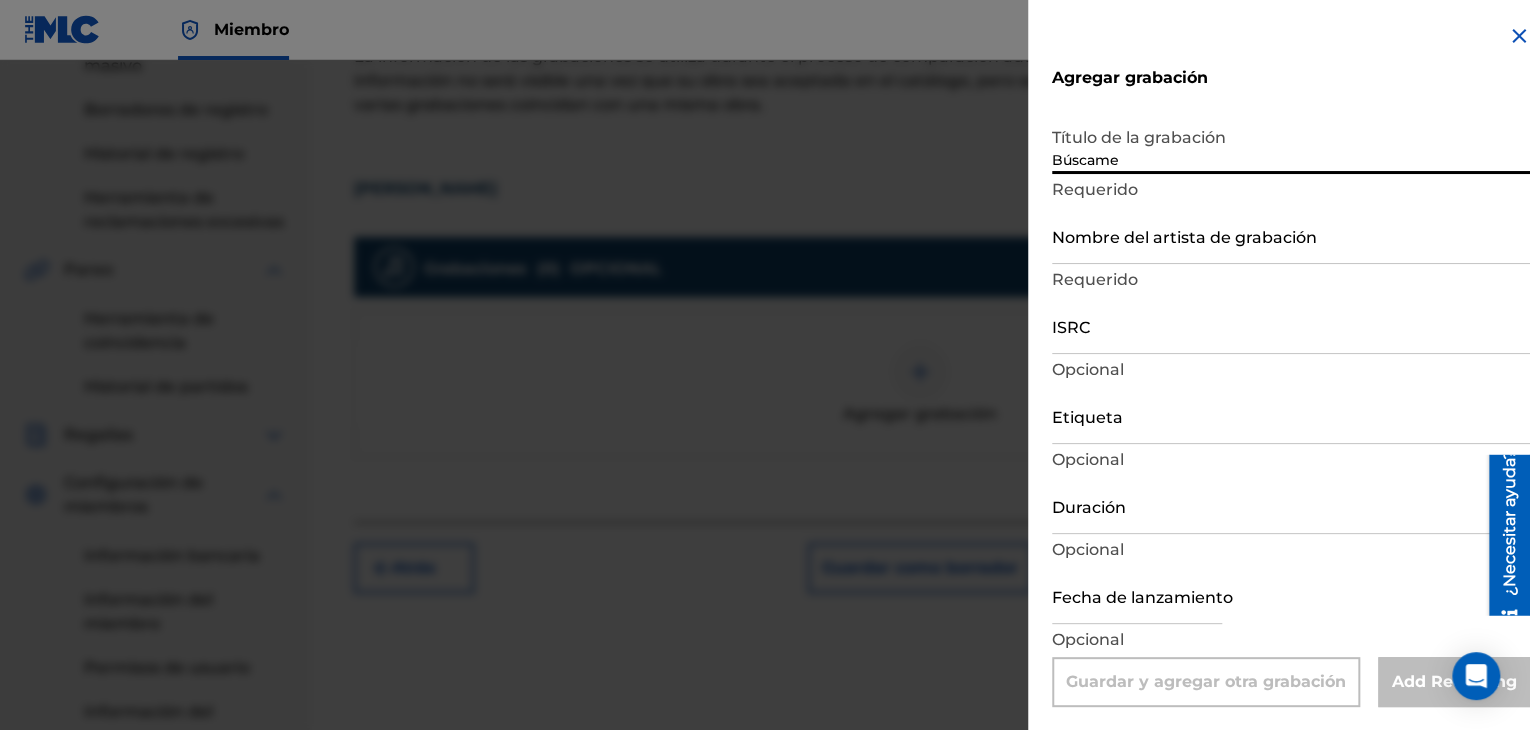 type on "Búscame" 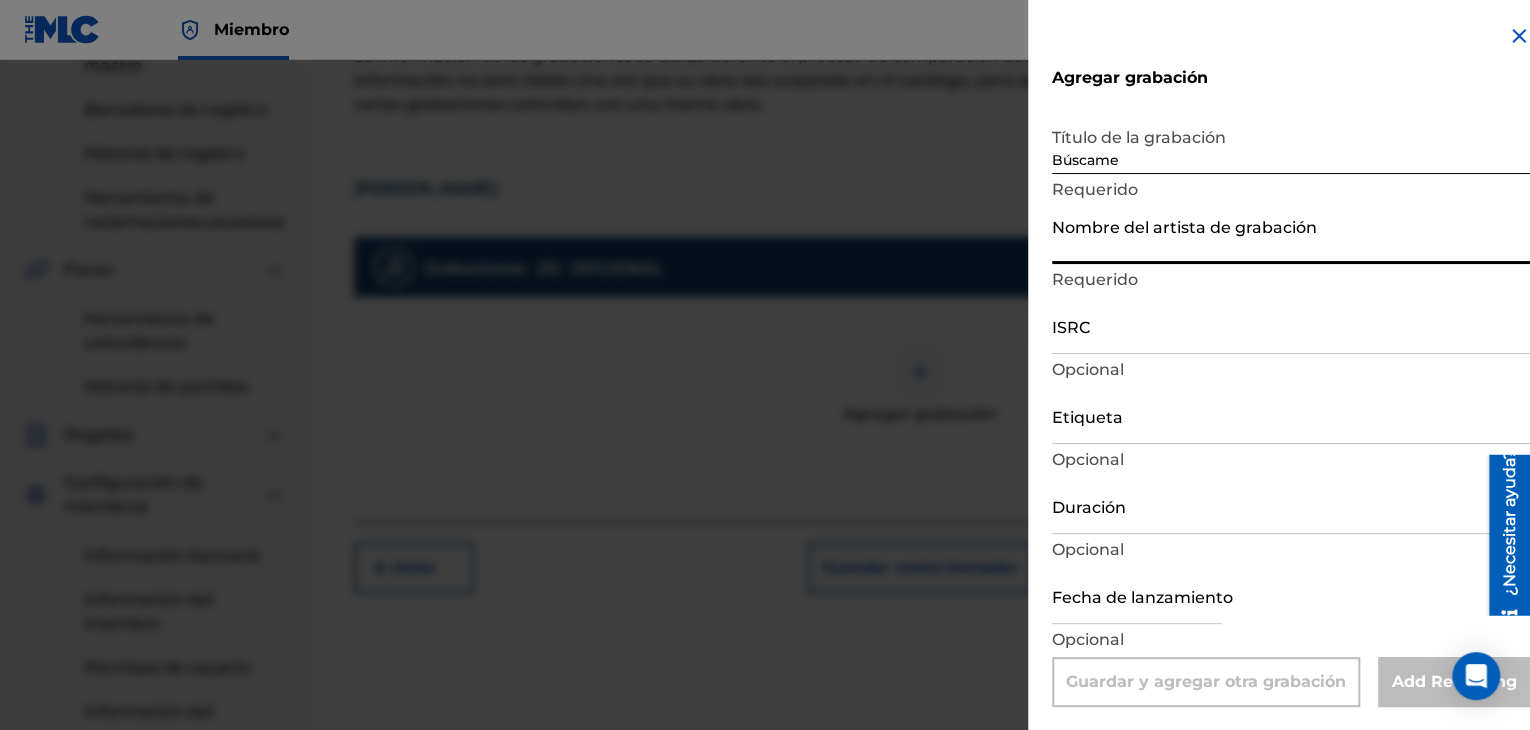 paste on "Li@-u la chiquitica de [GEOGRAPHIC_DATA]" 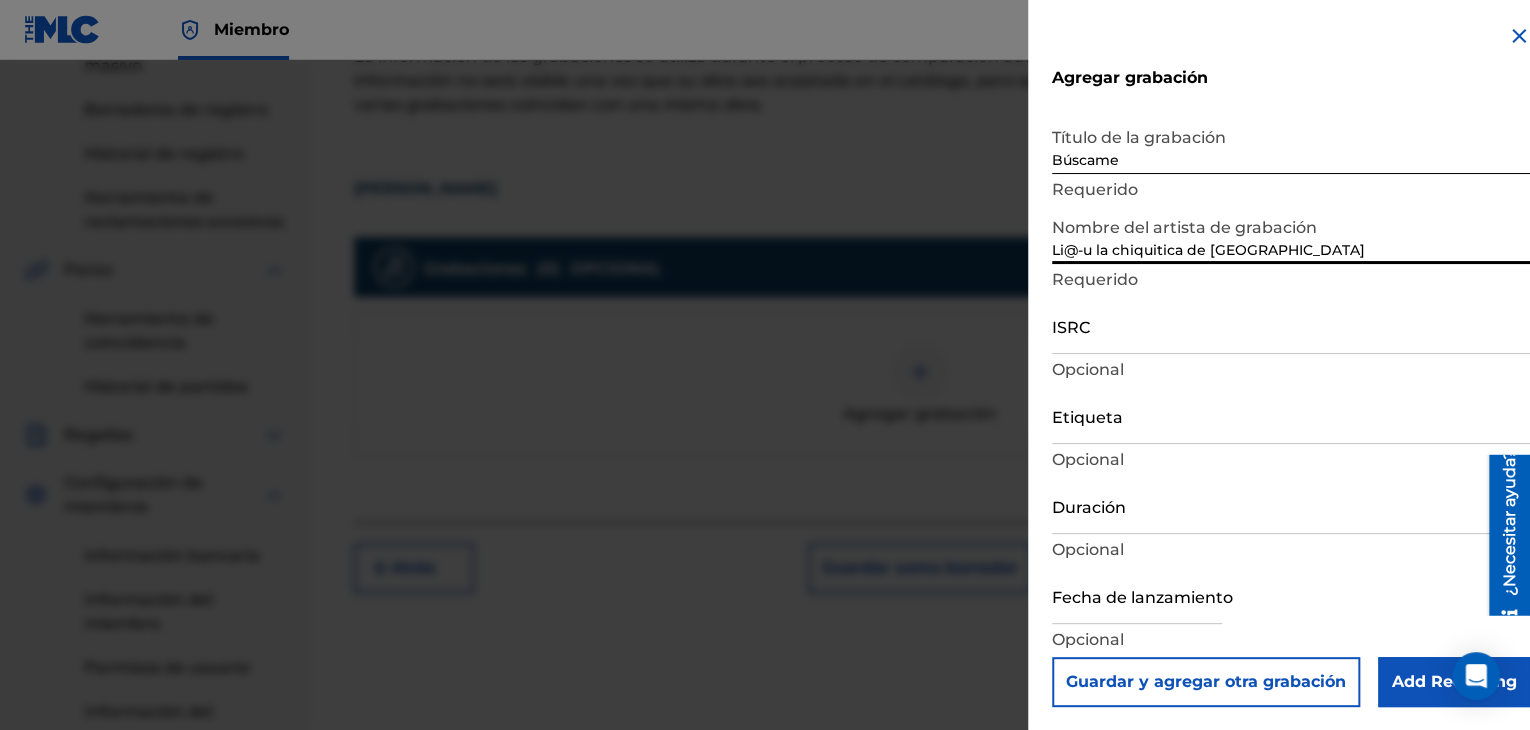 type on "Li@-u la chiquitica de [GEOGRAPHIC_DATA]" 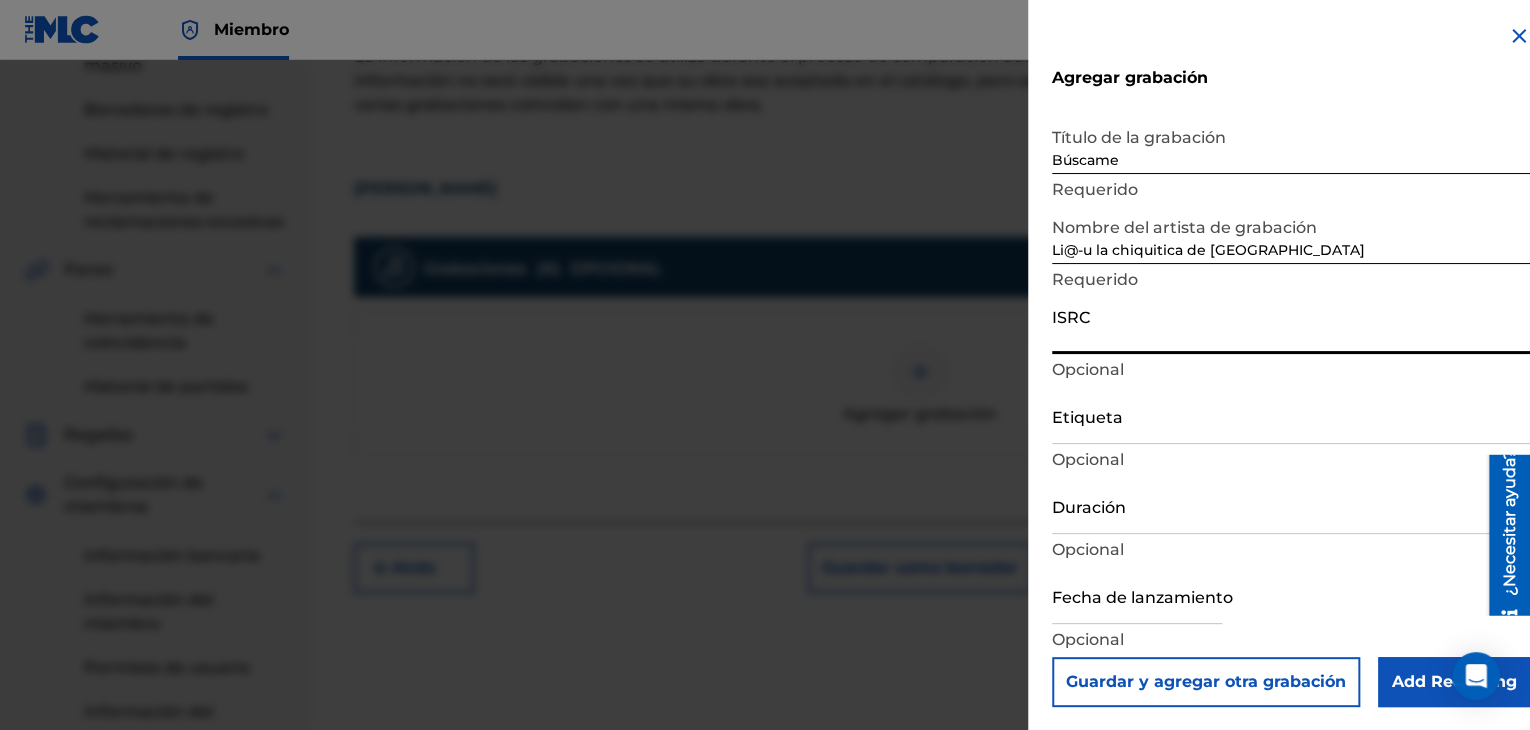 paste on "QZFYX2489915" 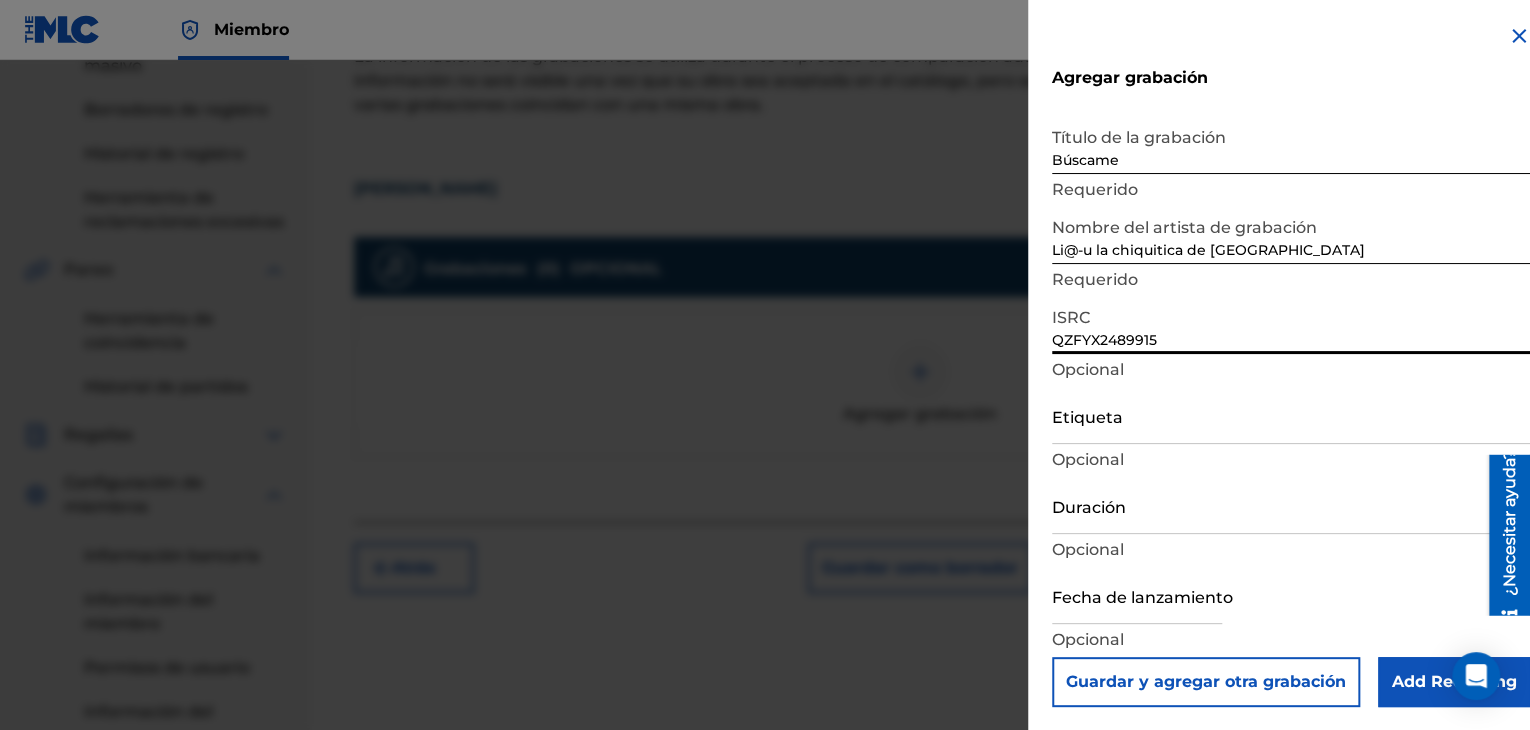 type on "QZFYX2489915" 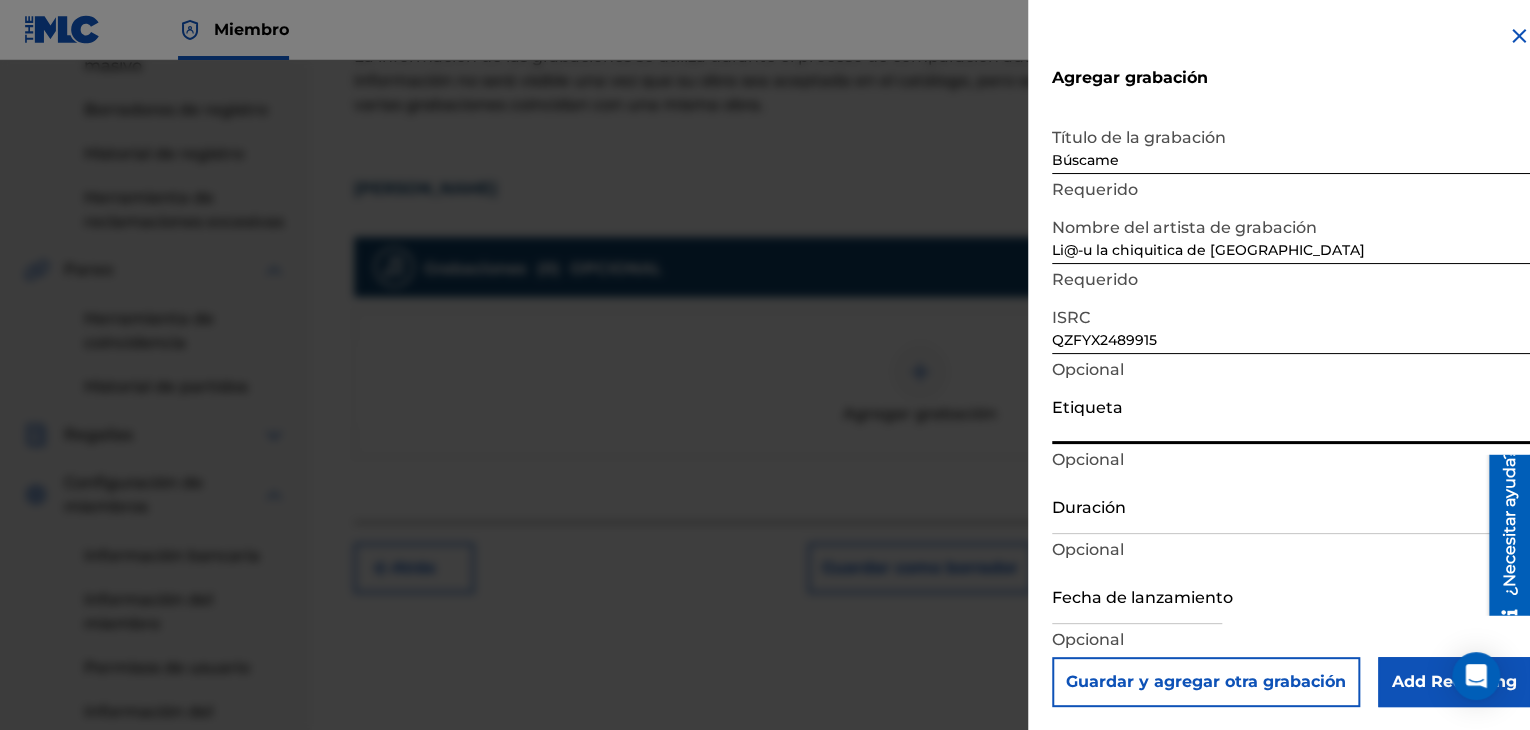 scroll, scrollTop: 1, scrollLeft: 0, axis: vertical 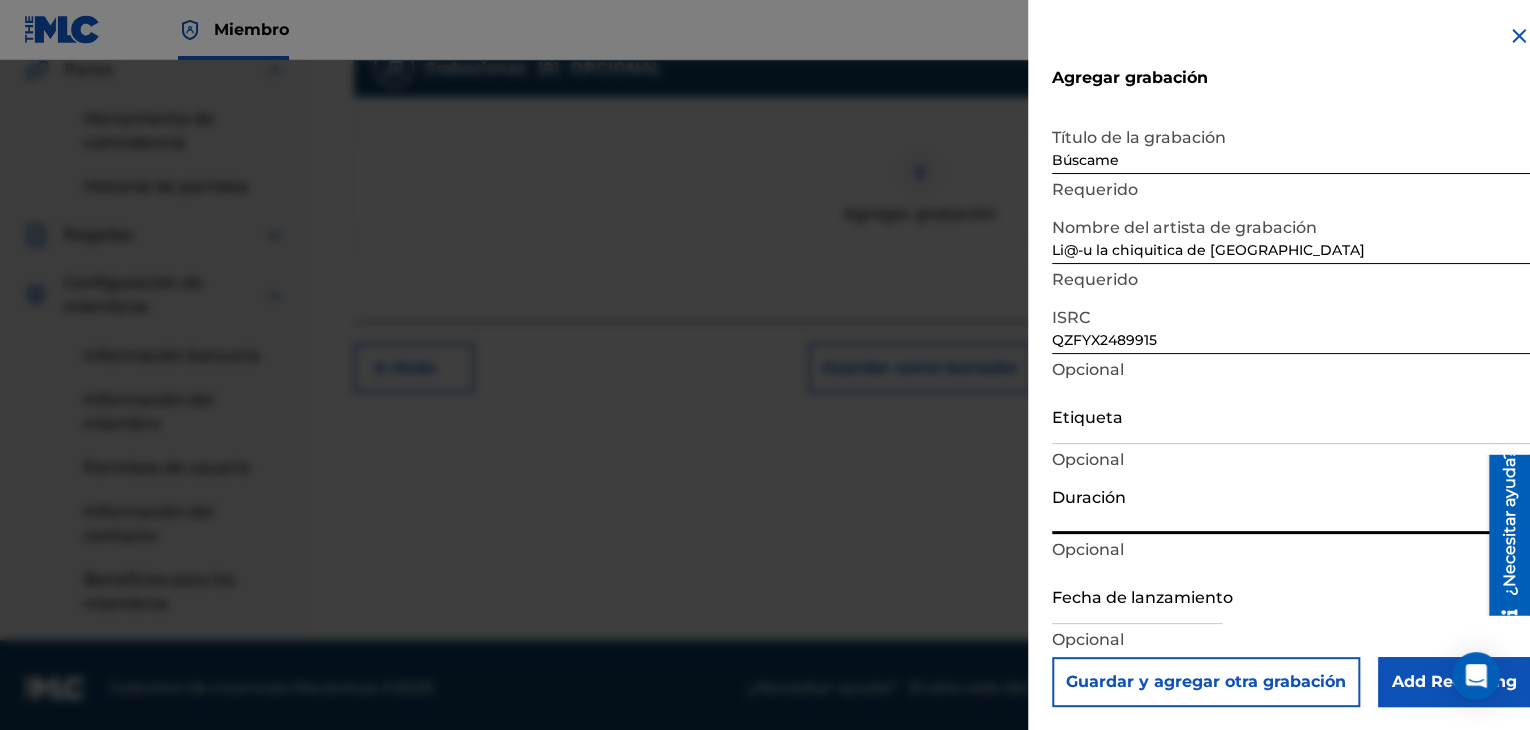 click on "Duración" at bounding box center [1291, 505] 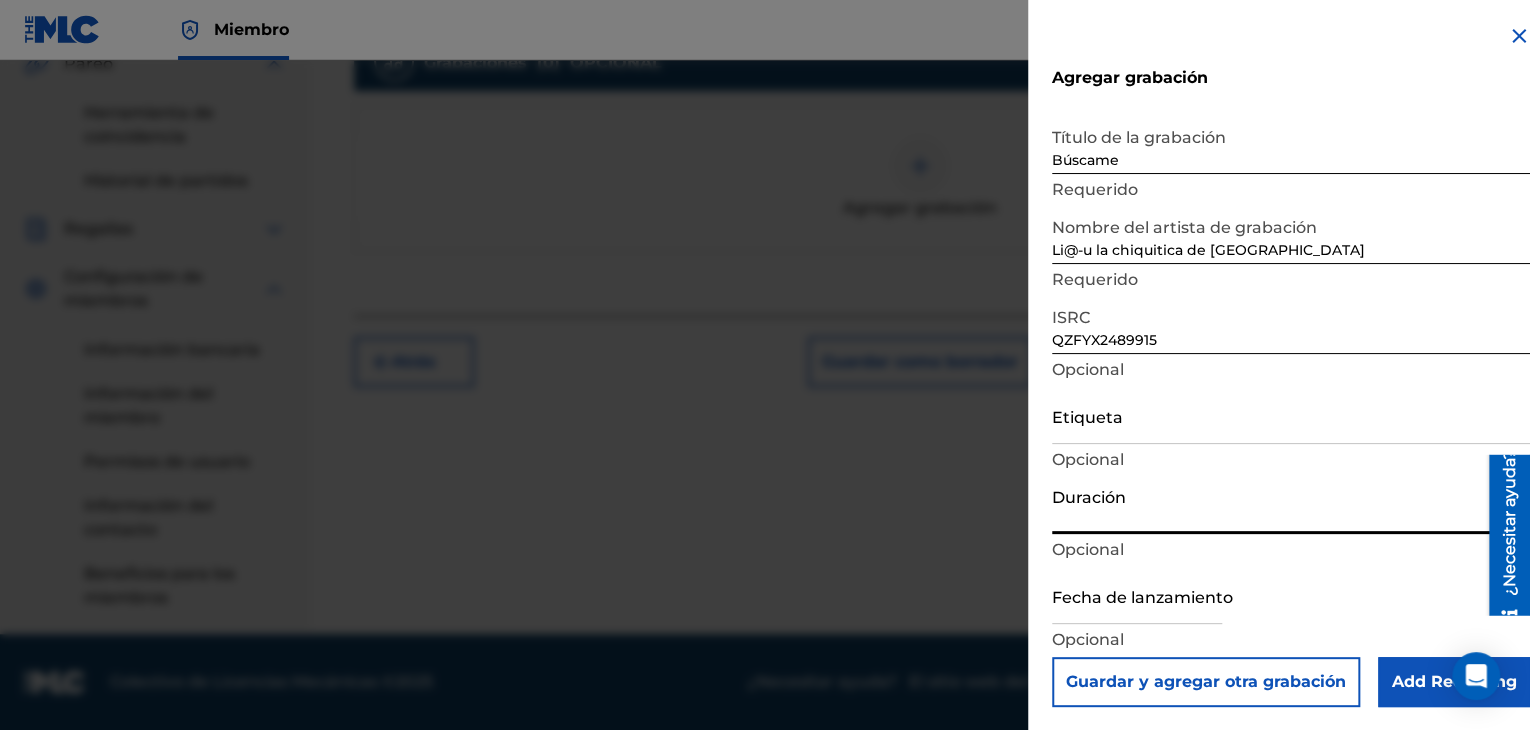 scroll, scrollTop: 596, scrollLeft: 0, axis: vertical 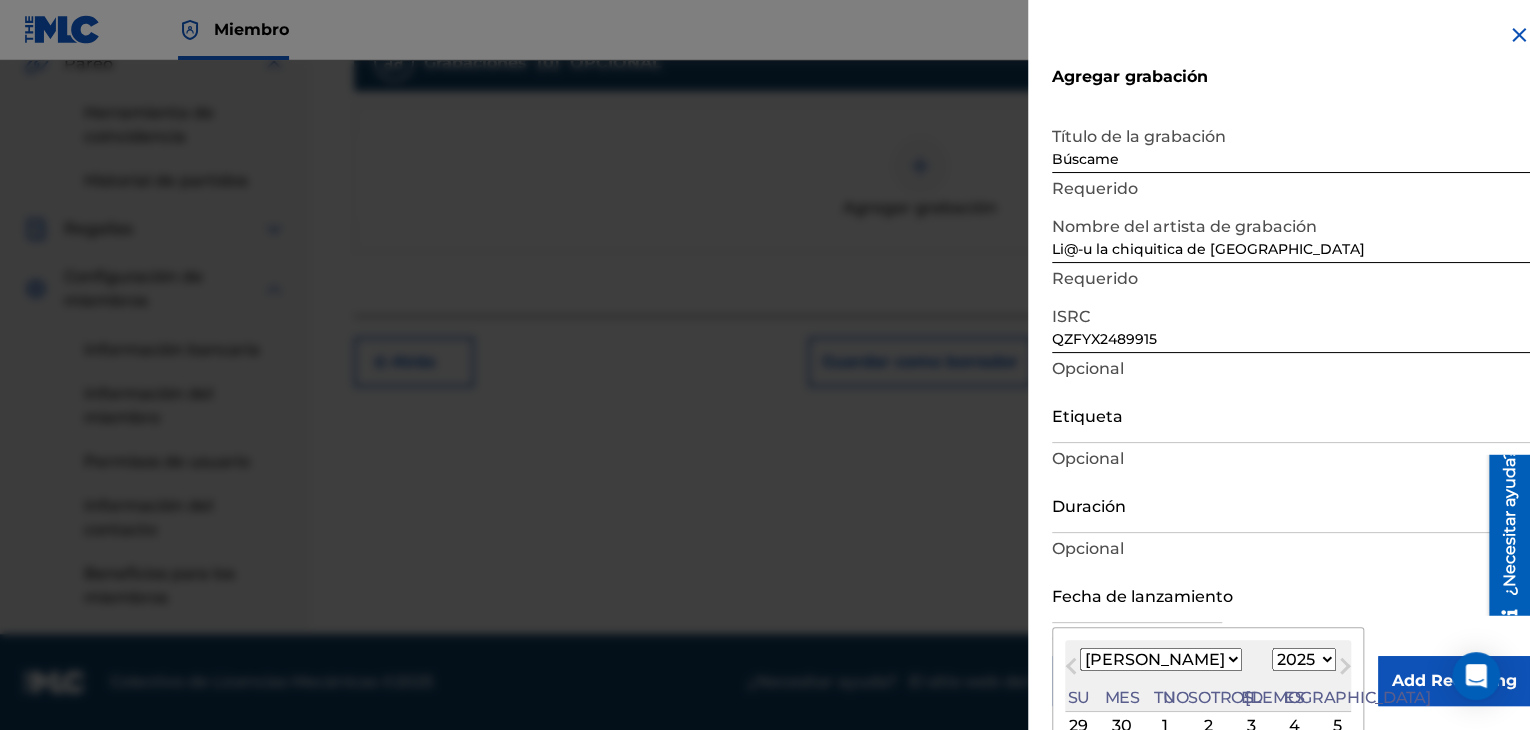 paste on "[DATE]" 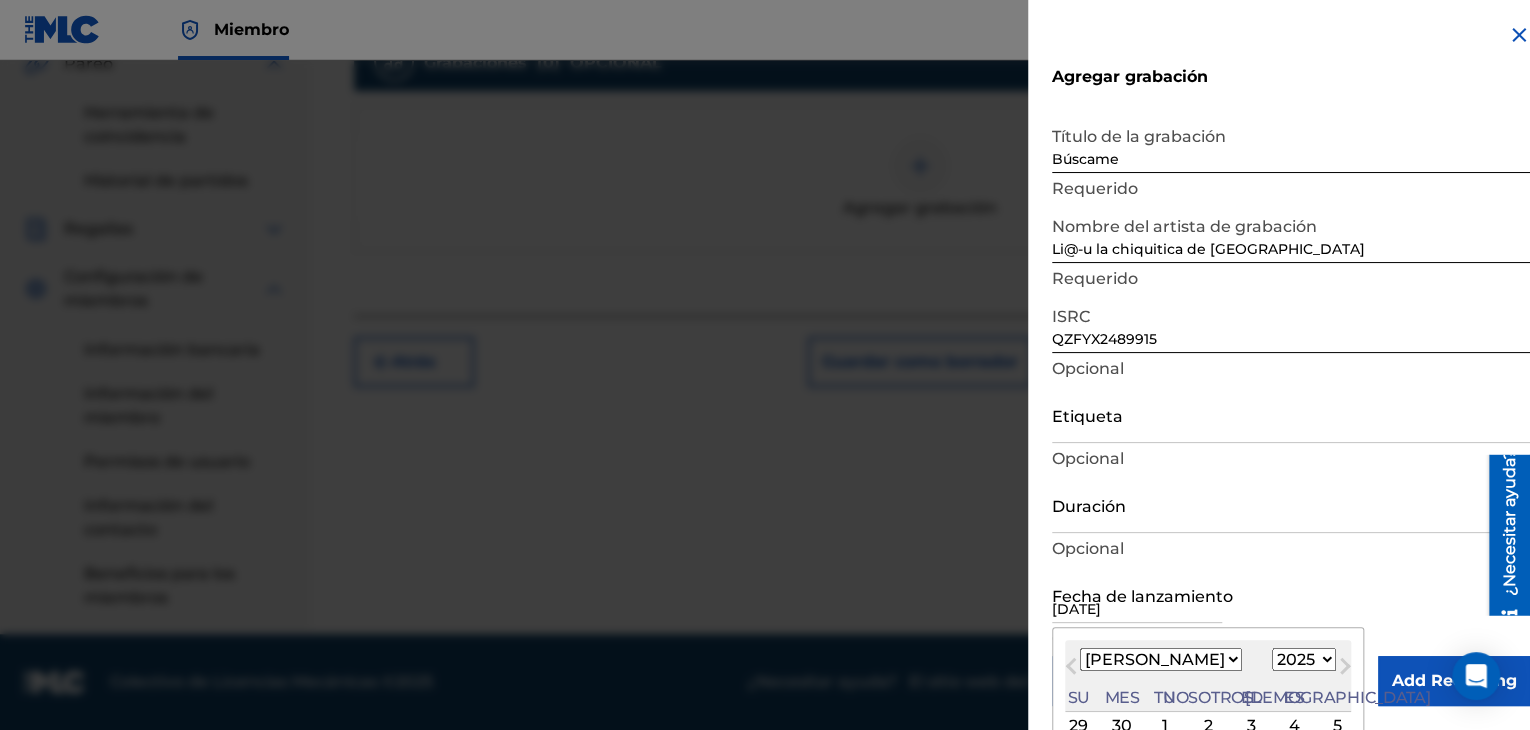 drag, startPoint x: 1190, startPoint y: 613, endPoint x: 1037, endPoint y: 613, distance: 153 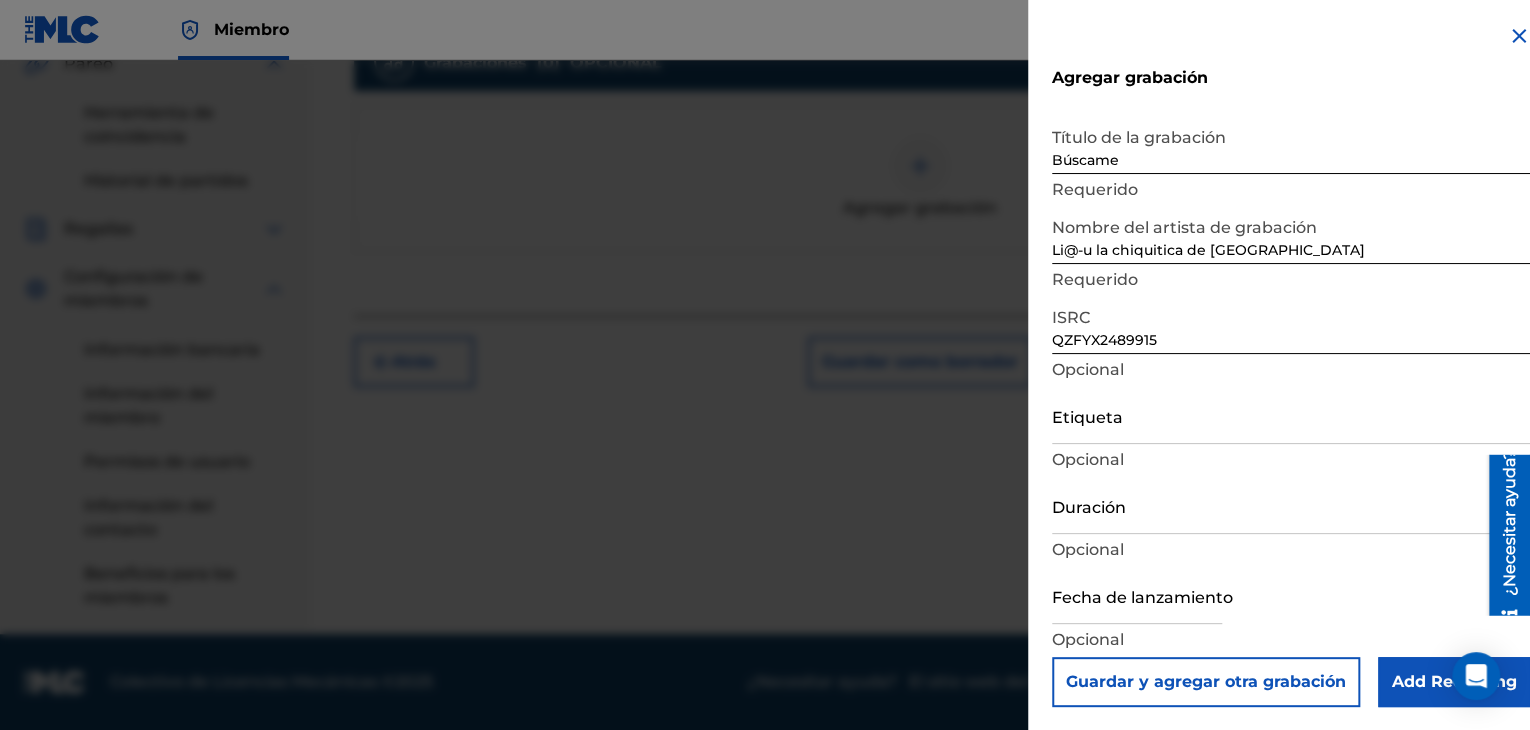 click at bounding box center (1137, 595) 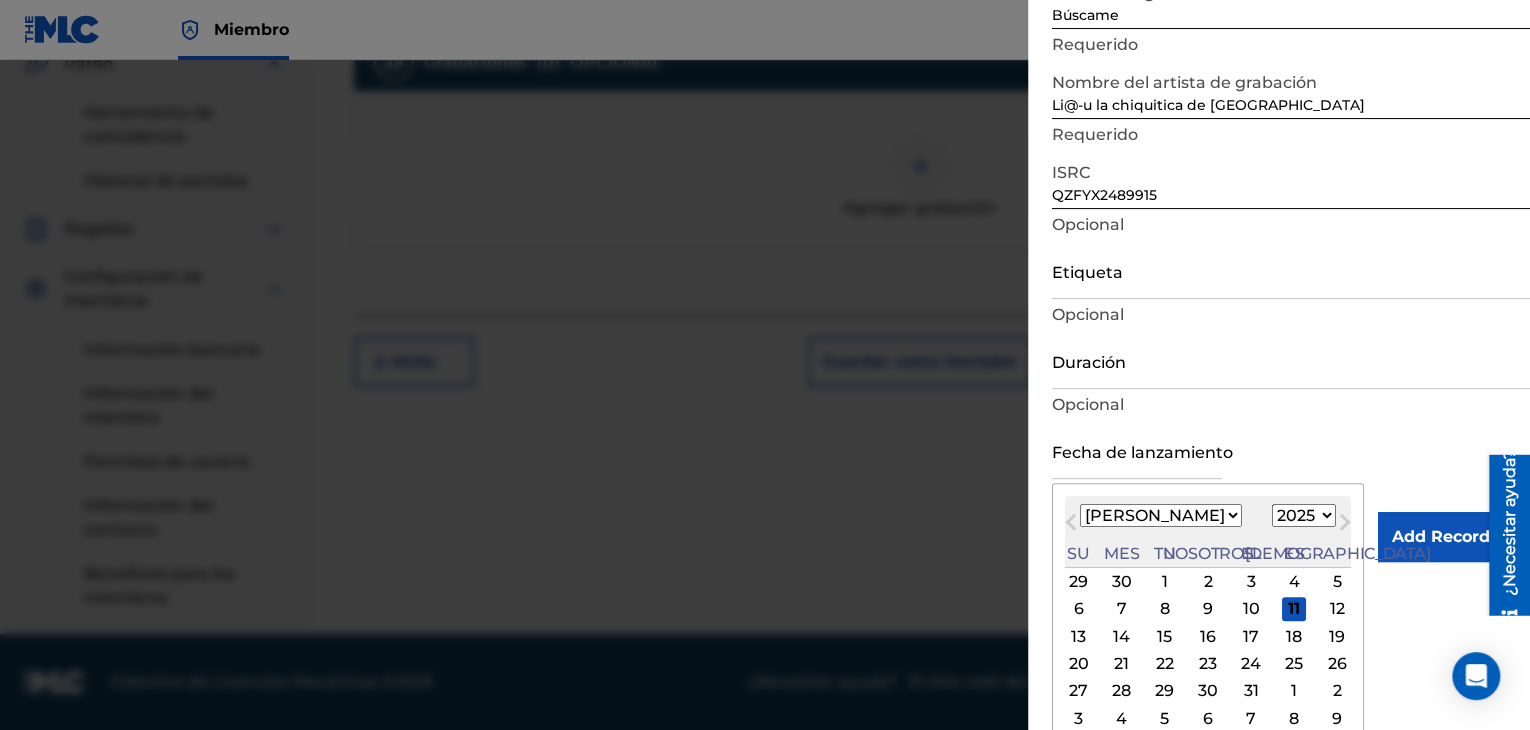 scroll, scrollTop: 160, scrollLeft: 0, axis: vertical 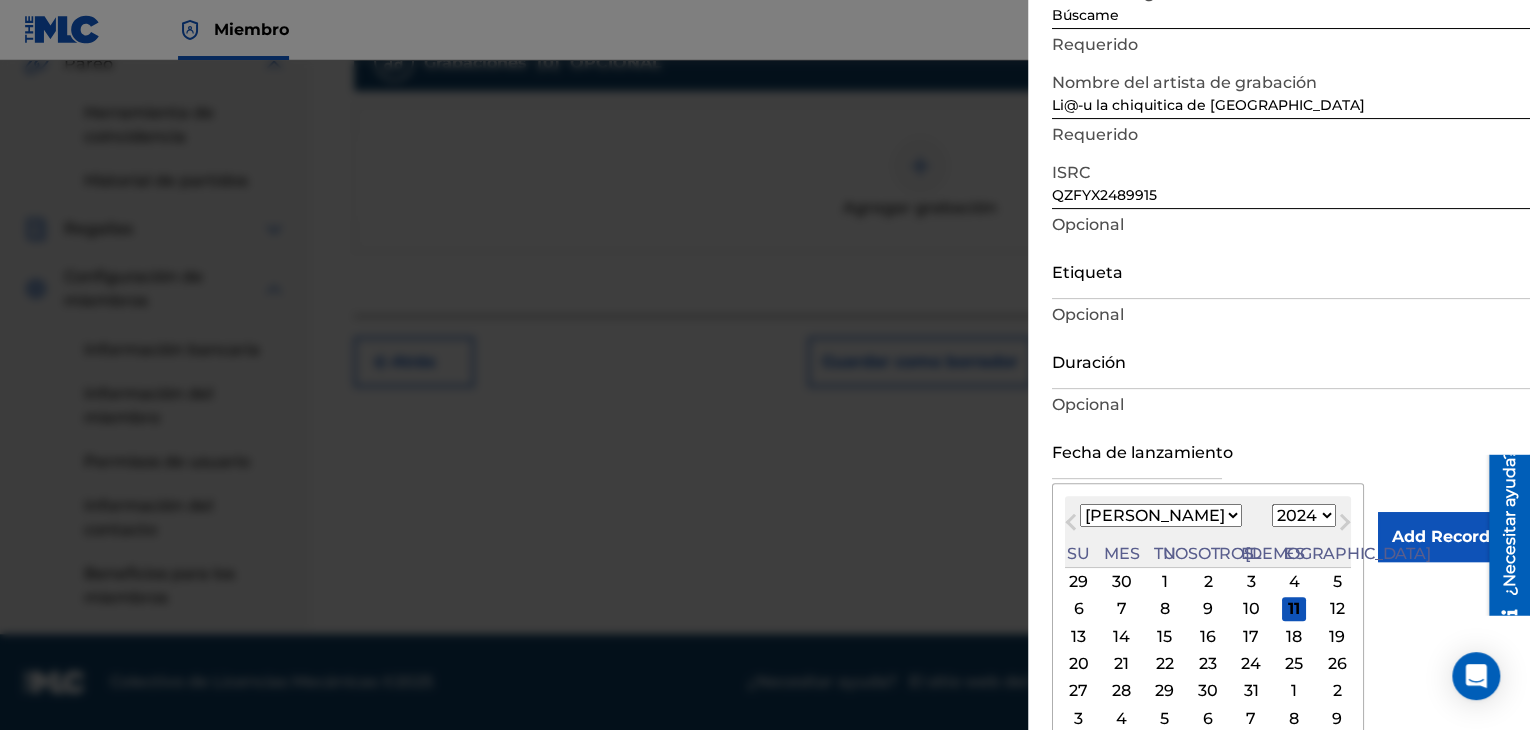 click on "1899 1900 1901 1902 1903 1904 1905 1906 1907 1908 1909 1910 1911 1912 1913 1914 1915 1916 1917 1918 1919 1920 1921 1922 1923 1924 1925 1926 1927 1928 1929 1930 1931 1932 1933 1934 1935 1936 1937 1938 1939 1940 1941 1942 1943 1944 1945 1946 1947 1948 1949 1950 1951 1952 1953 1954 1955 1956 1957 1958 1959 1960 1961 1962 1963 1964 1965 1966 1967 1968 1969 1970 1971 1972 1973 1974 1975 1976 1977 1978 1979 1980 1981 1982 1983 1984 1985 1986 1987 1988 1989 1990 1991 1992 1993 1994 1995 1996 1997 1998 1999 2000 2001 2002 2003 2004 2005 2006 2007 2008 2009 2010 2011 2012 2013 2014 2015 2016 2017 2018 2019 2020 2021 2022 2023 2024 2025 2026 2027 2028 2029 2030 2031 2032 2033 2034 2035 2036 2037 2038 2039 2040 2041 2042 2043 2044 2045 2046 2047 2048 2049 2050 2051 2052 2053 2054 2055 2056 2057 2058 2059 2060 2061 2062 2063 2064 2065 2066 2067 2068 2069 2070 2071 2072 2073 2074 2075 2076 2077 2078 2079 2080 2081 2082 2083 2084 2085 2086 2087 2088 2089 2090 2091 2092 2093 2094 2095 2096 2097 2098 2099 2100" at bounding box center [1304, 515] 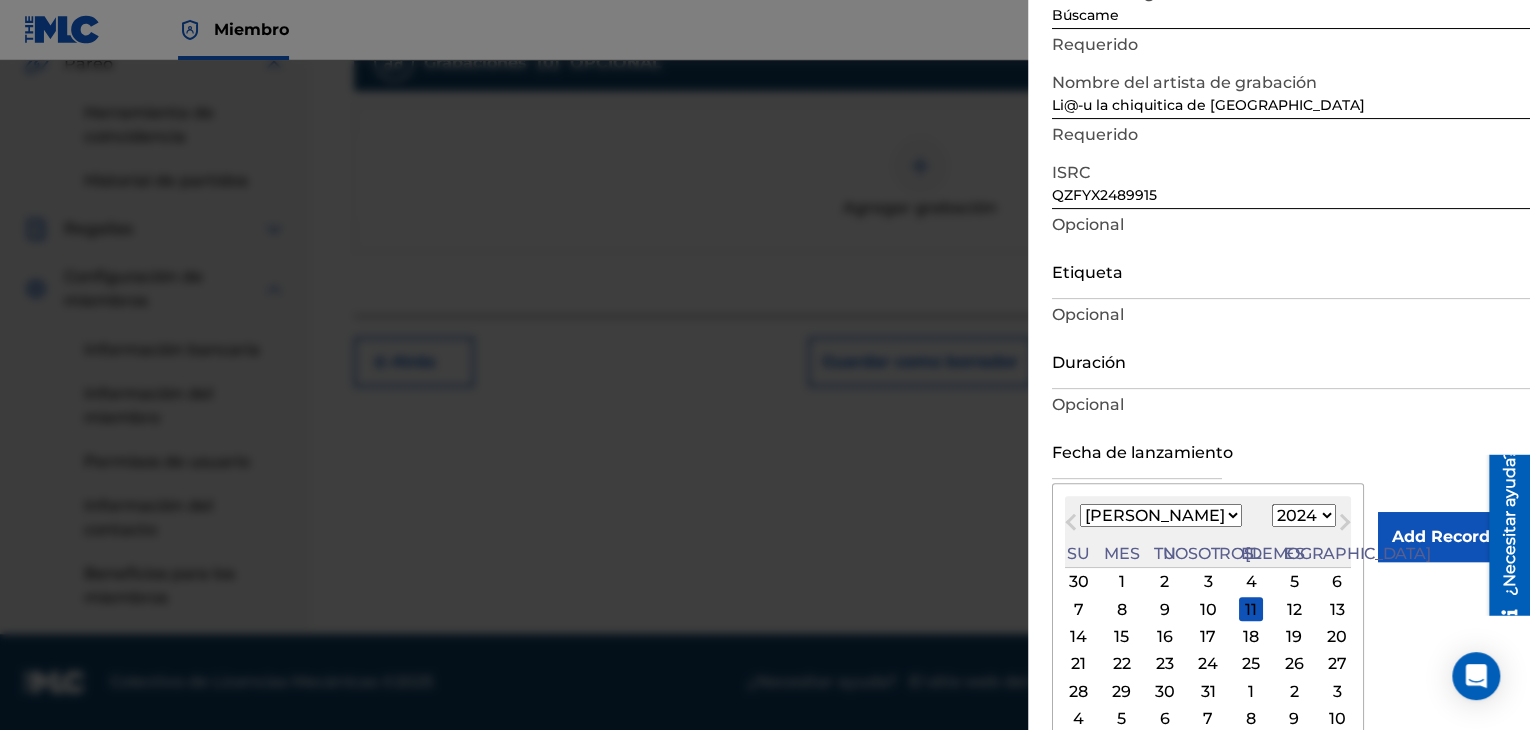 click on "Mes anterior" at bounding box center (1073, 525) 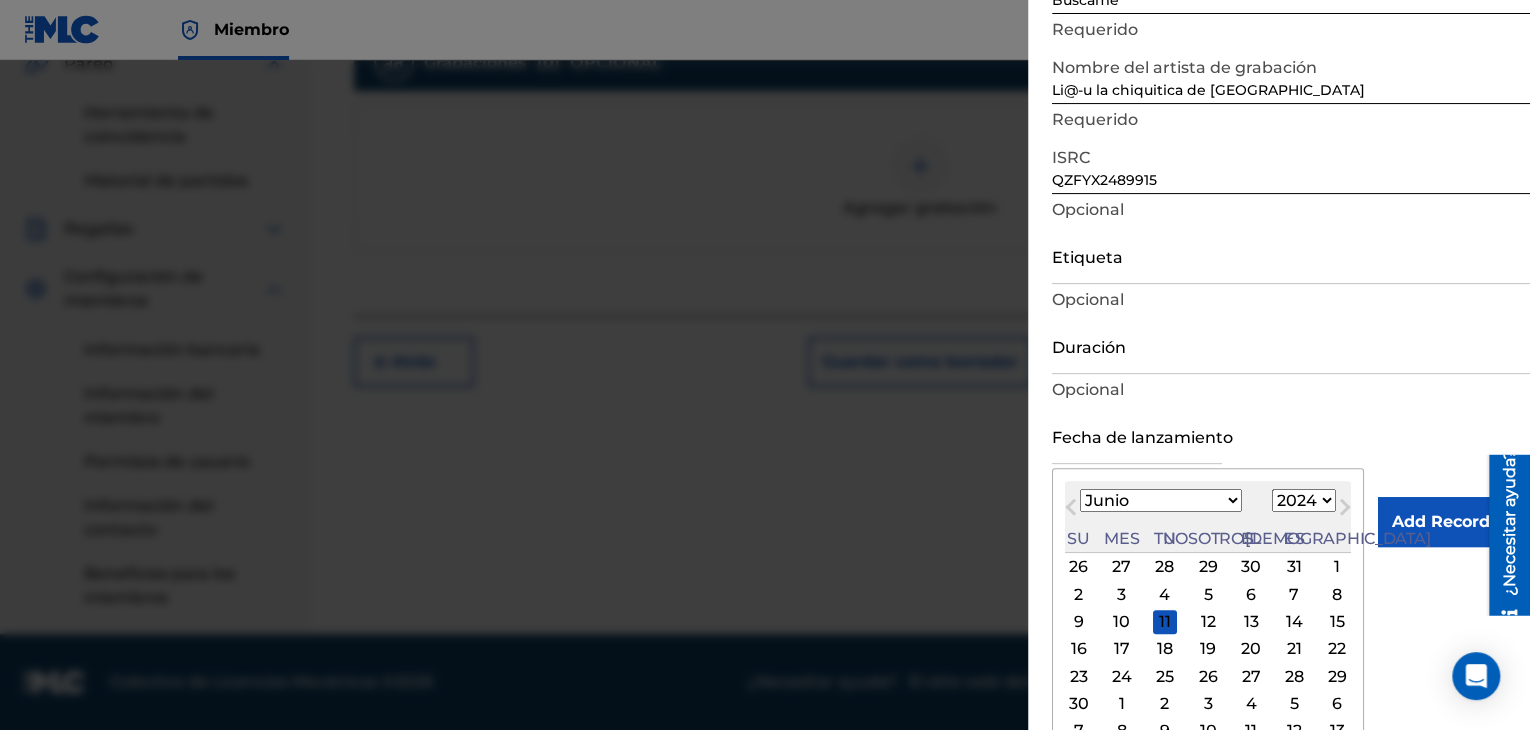 click on "Mes anterior" at bounding box center [1073, 510] 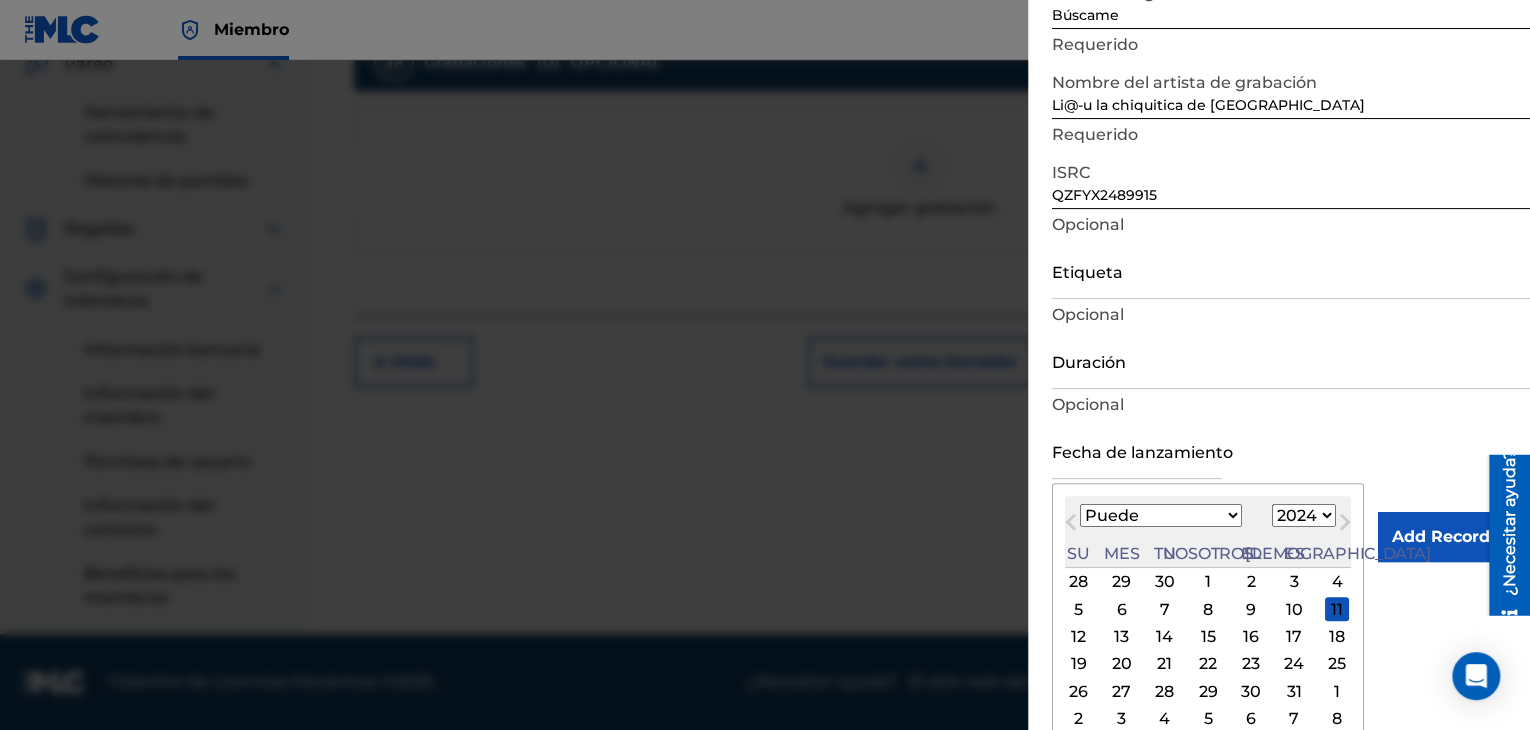 click on "Mes anterior" at bounding box center [1073, 525] 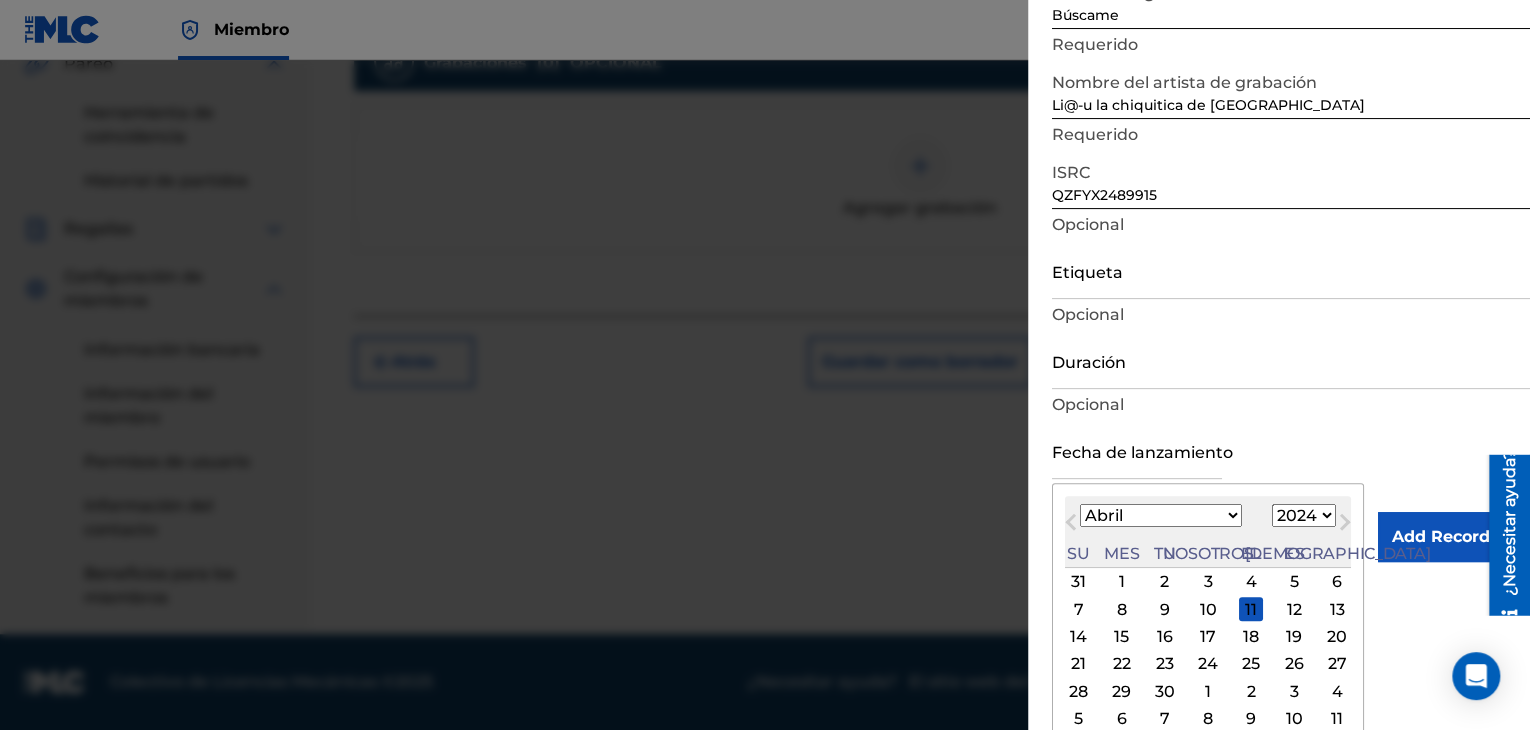 click on "Mes anterior" at bounding box center [1073, 525] 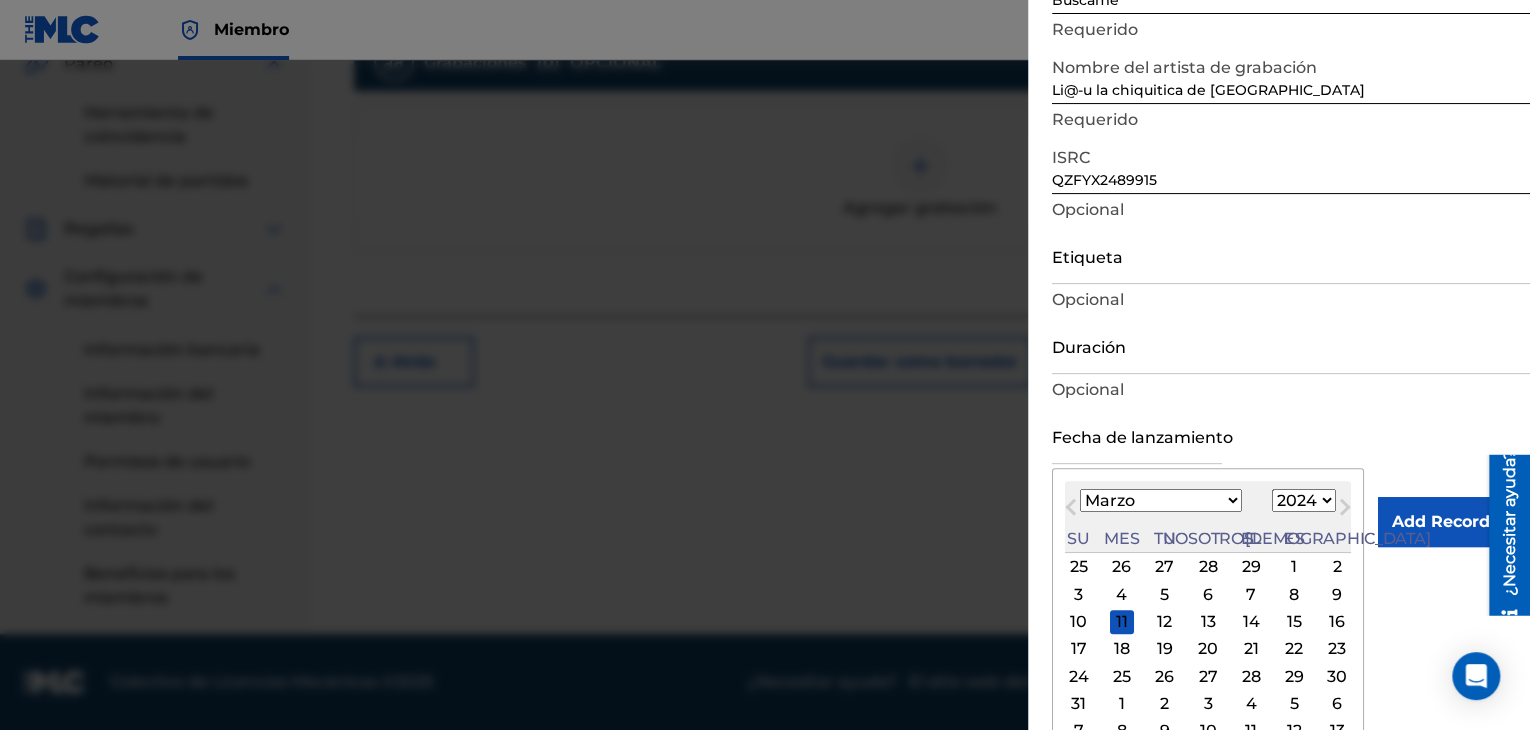 click on "Mes anterior" at bounding box center [1073, 510] 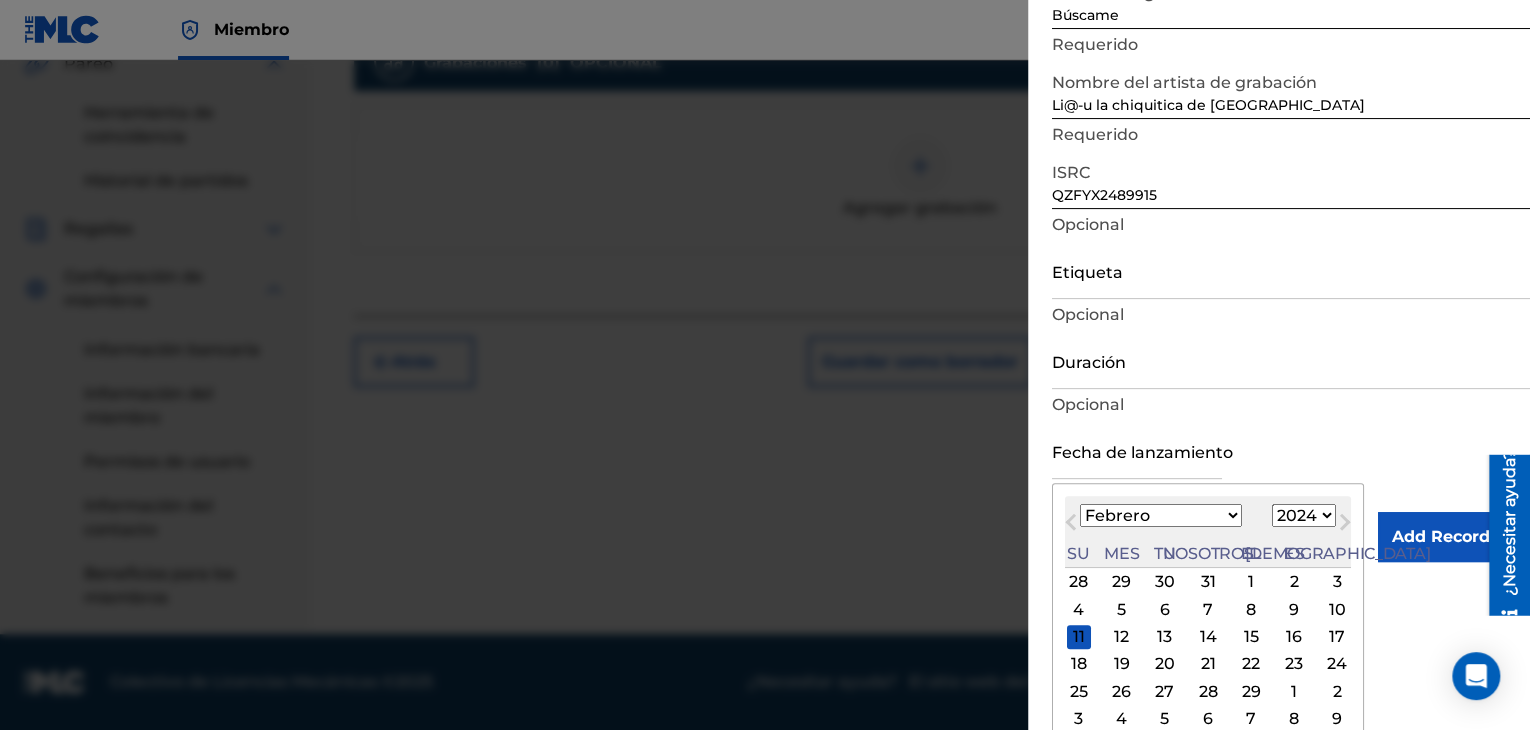 click on "Mes anterior" at bounding box center [1073, 525] 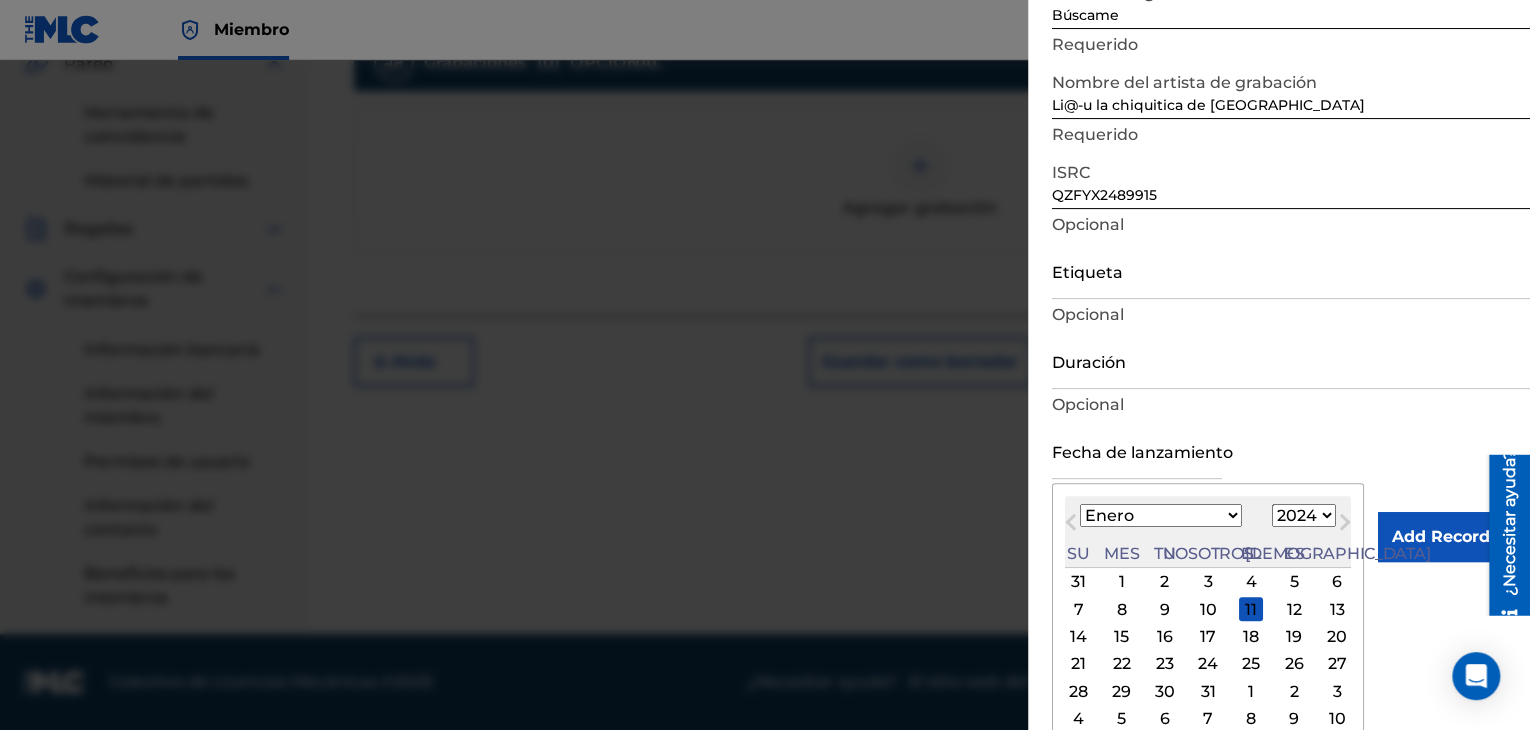 click on "4" at bounding box center [1251, 582] 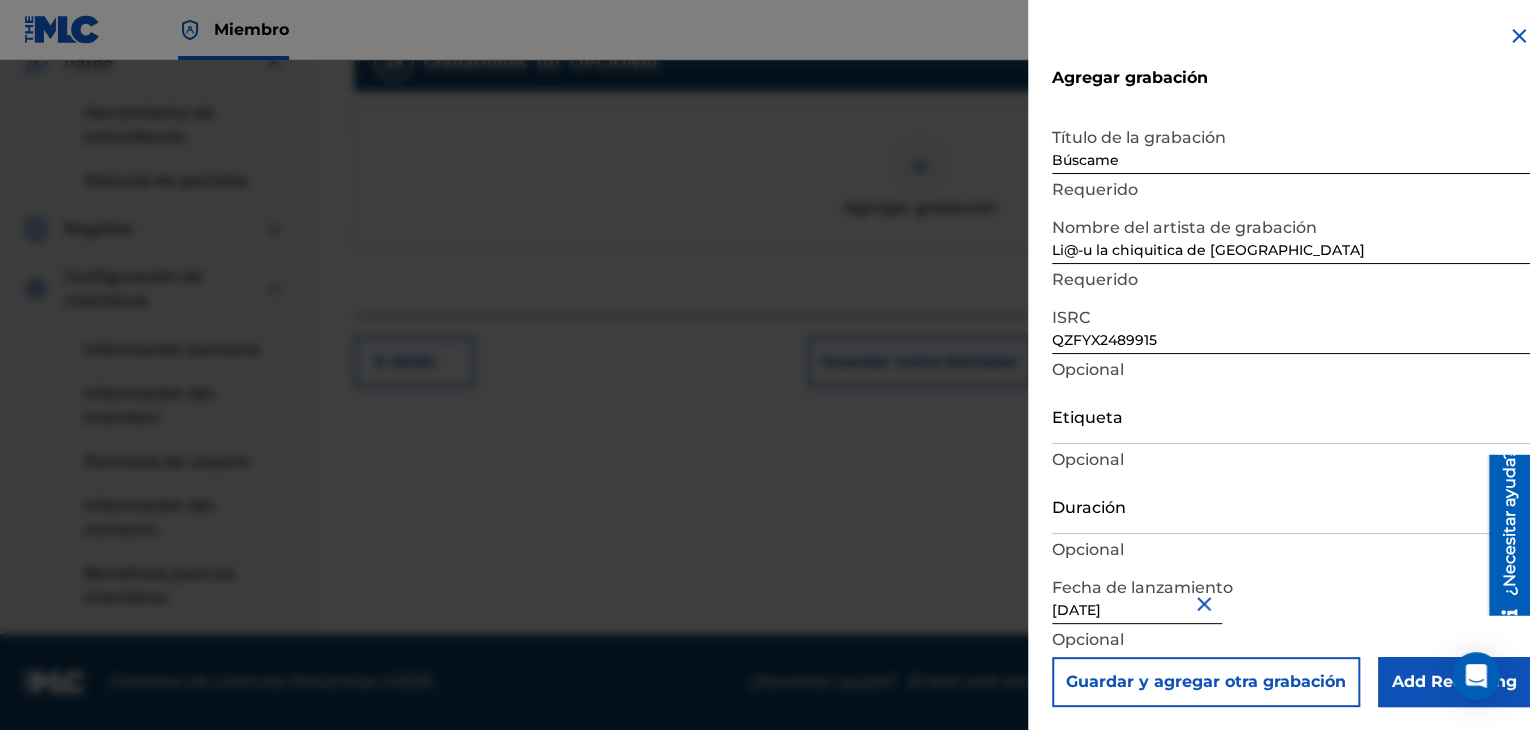 scroll, scrollTop: 1, scrollLeft: 0, axis: vertical 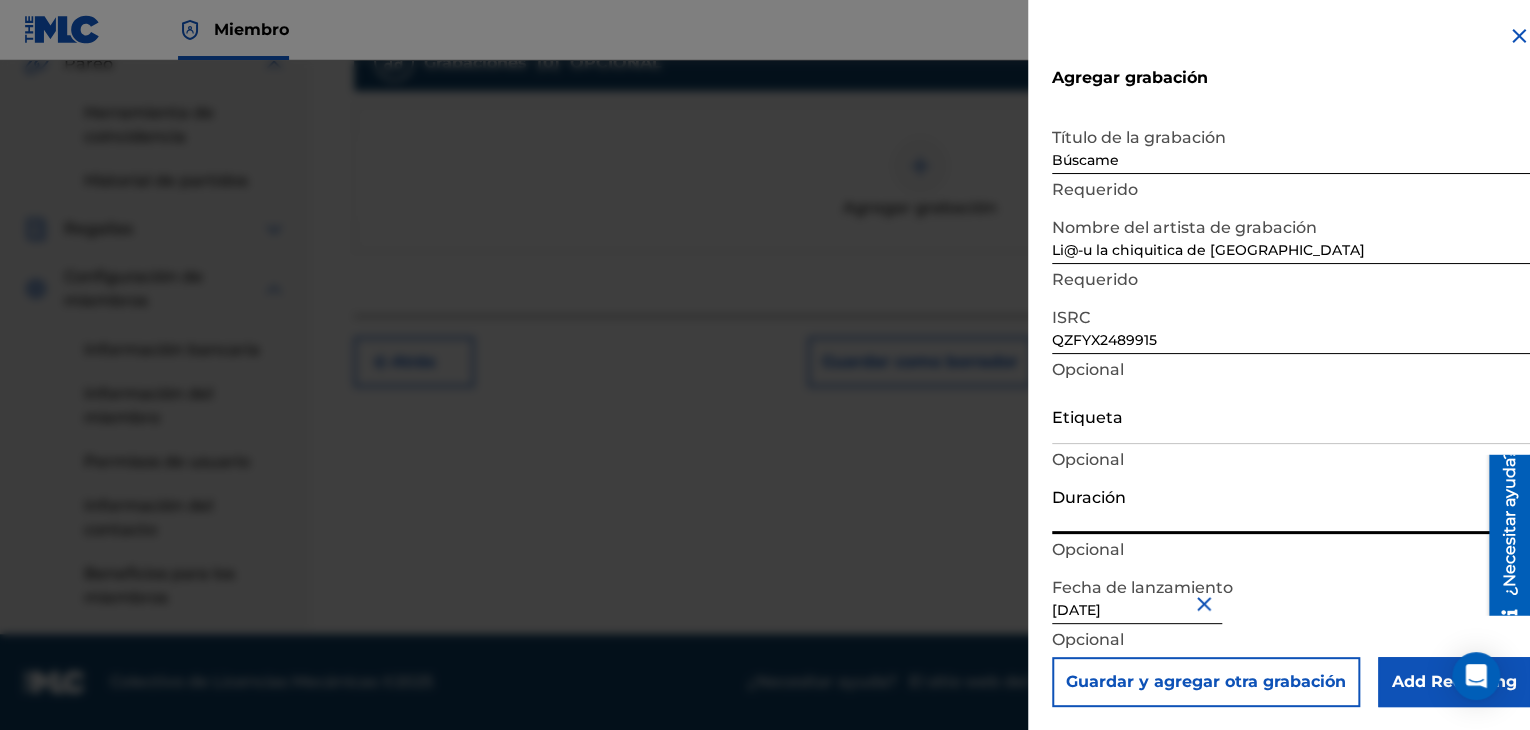 paste on "03:09" 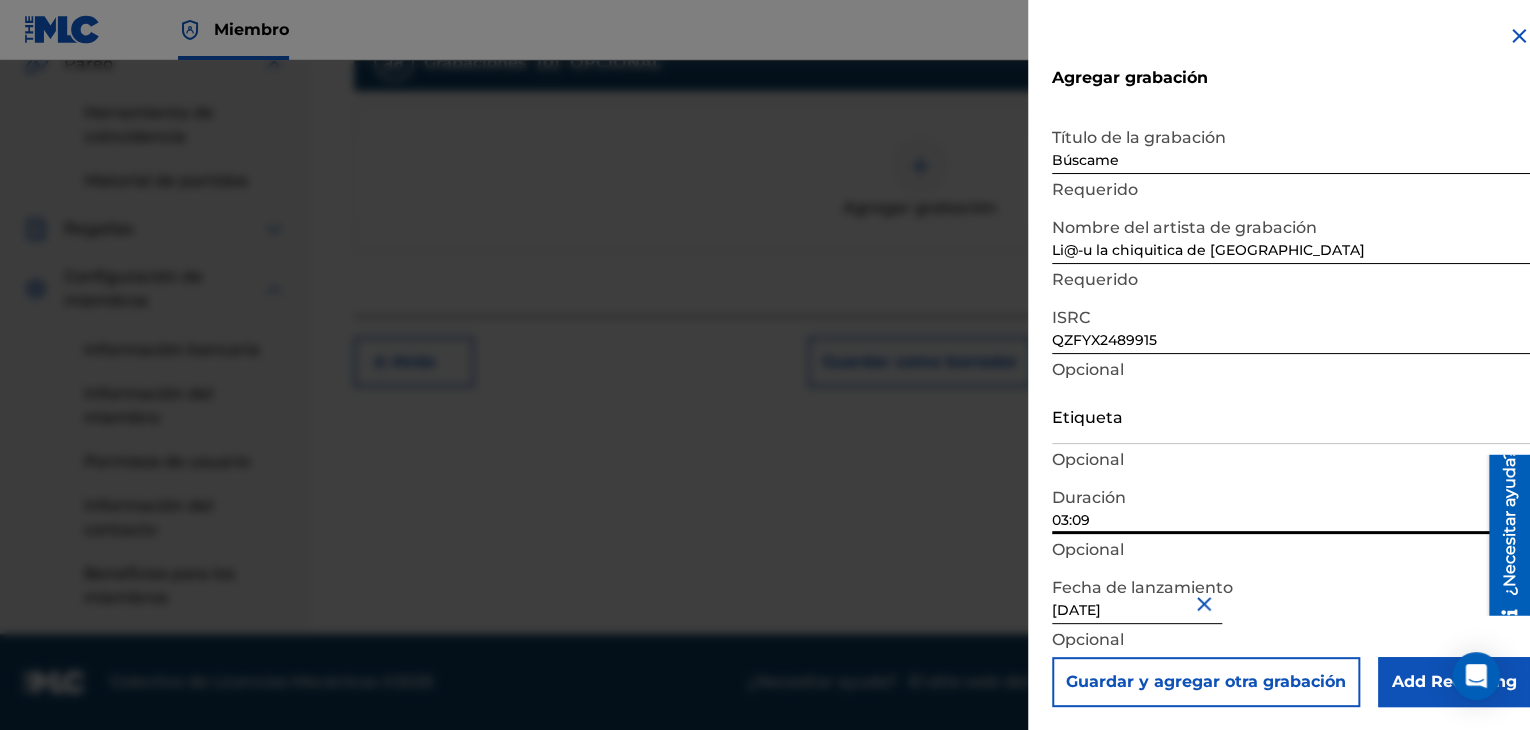 click on "Opcional" at bounding box center [1291, 550] 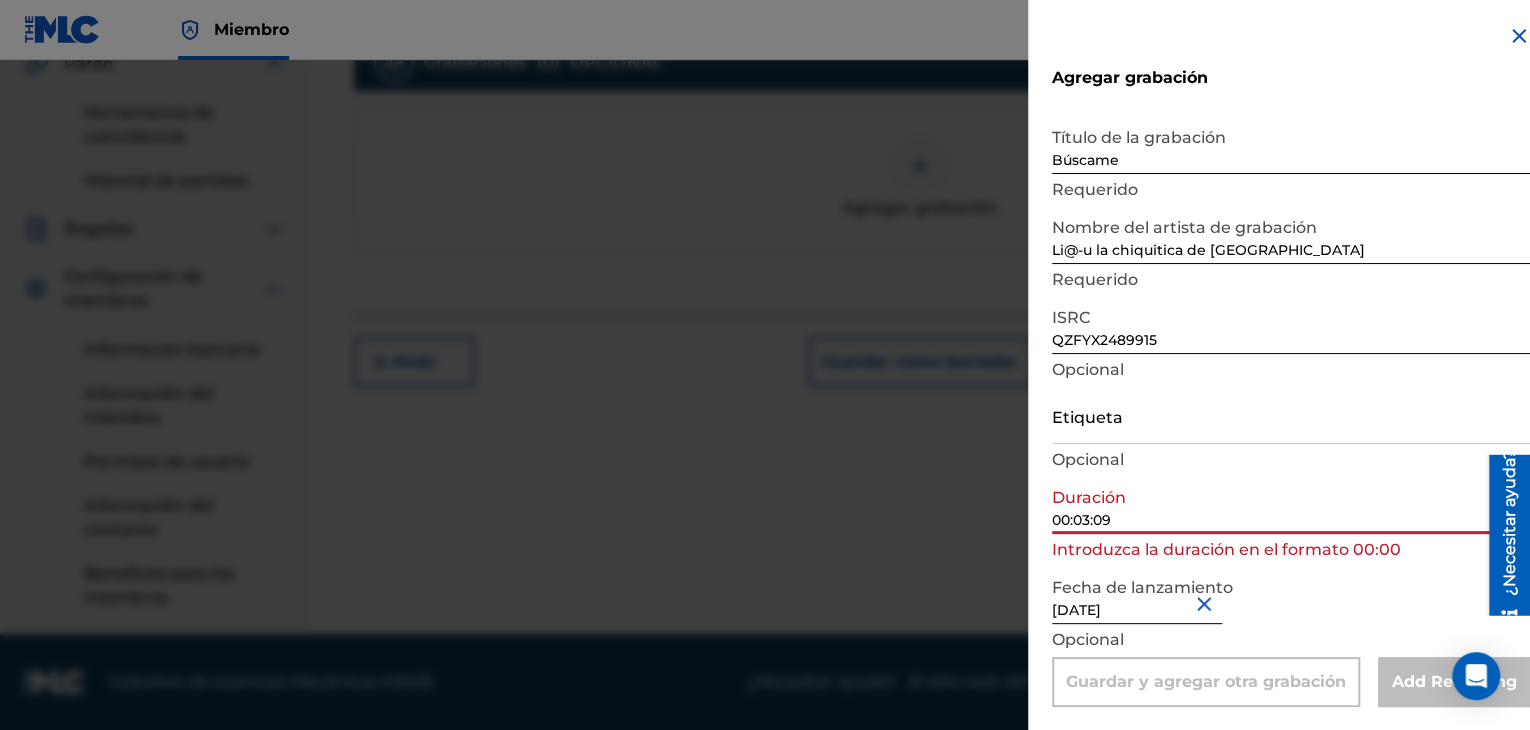 click on "00:03:09" at bounding box center (1291, 505) 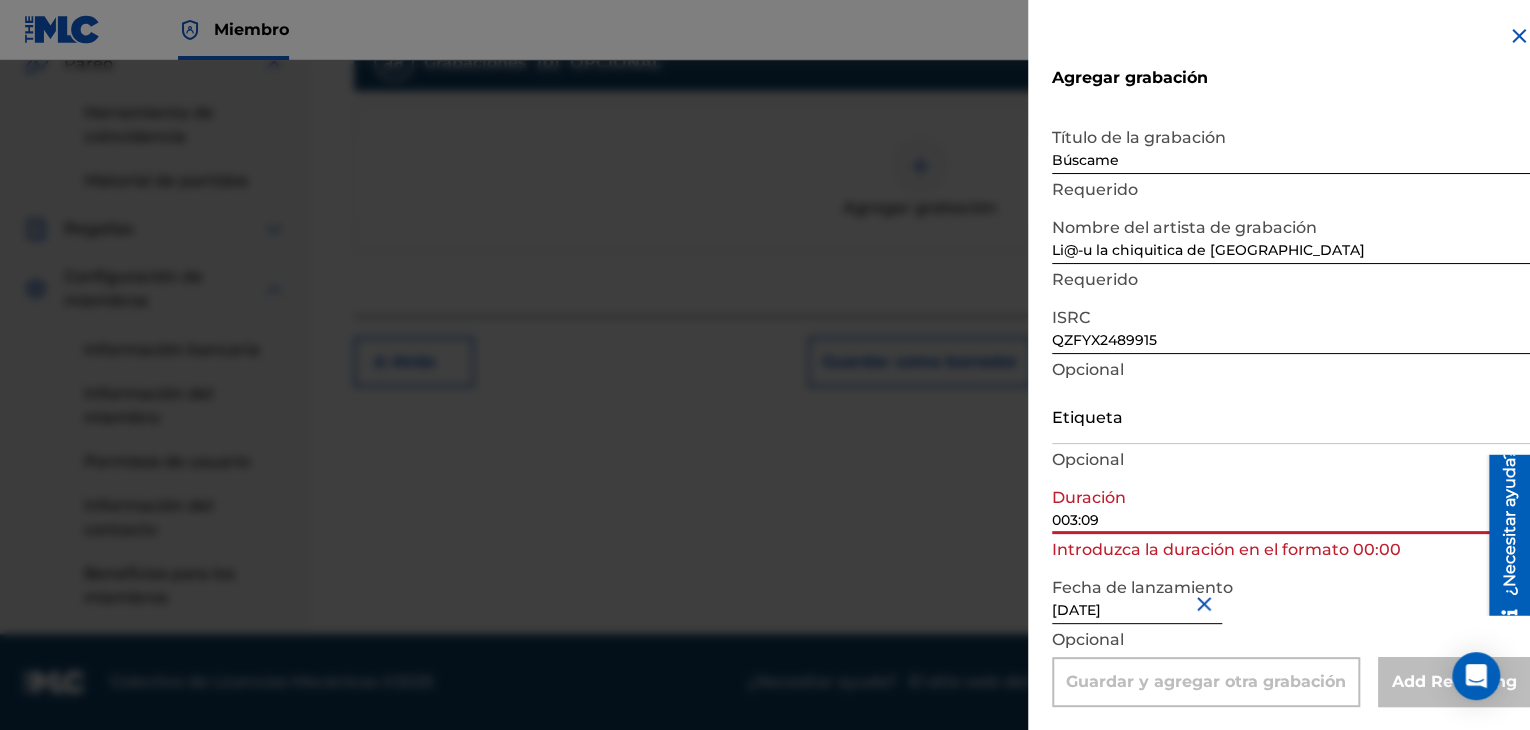 type on "03:09" 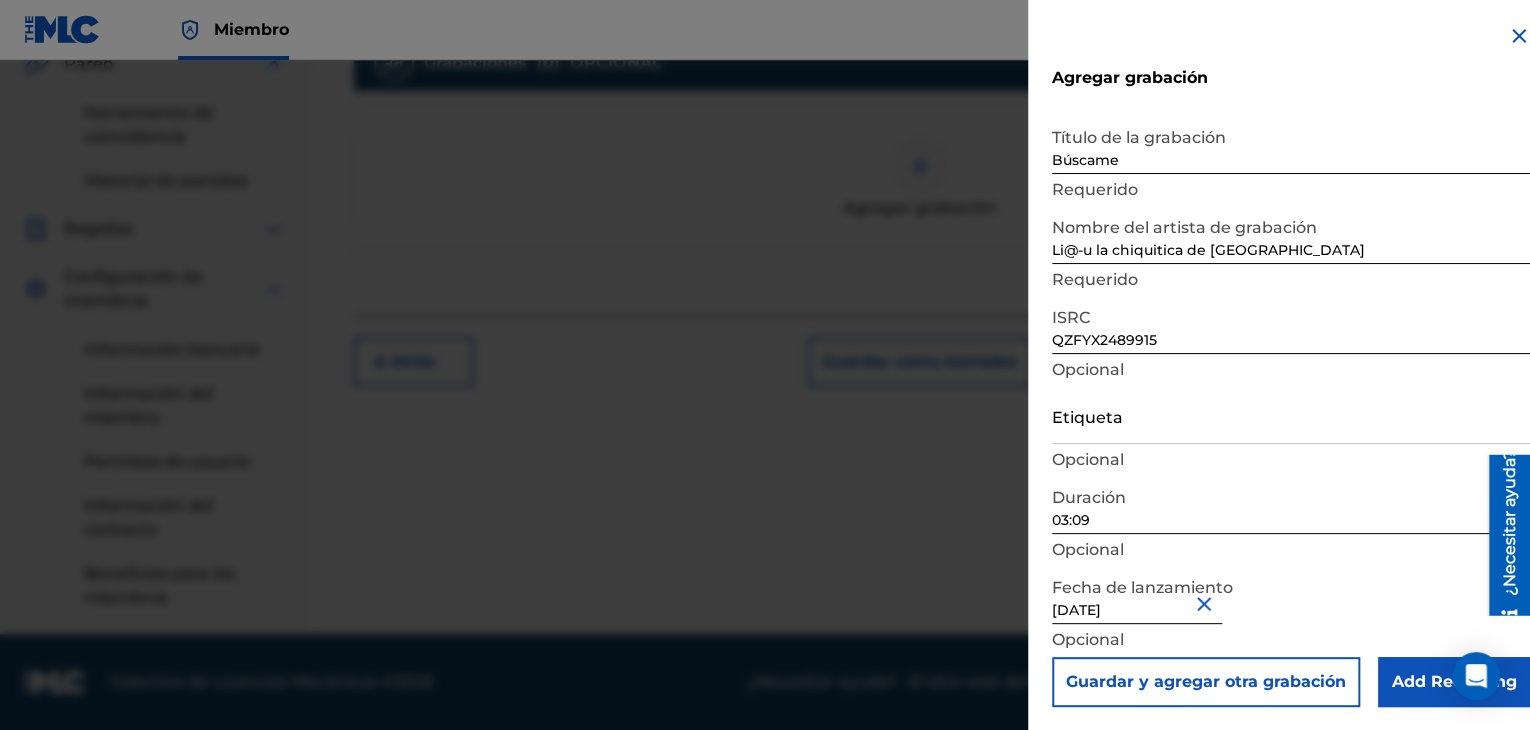 click on "Fecha de lanzamiento [DATE] Opcional" at bounding box center [1291, 612] 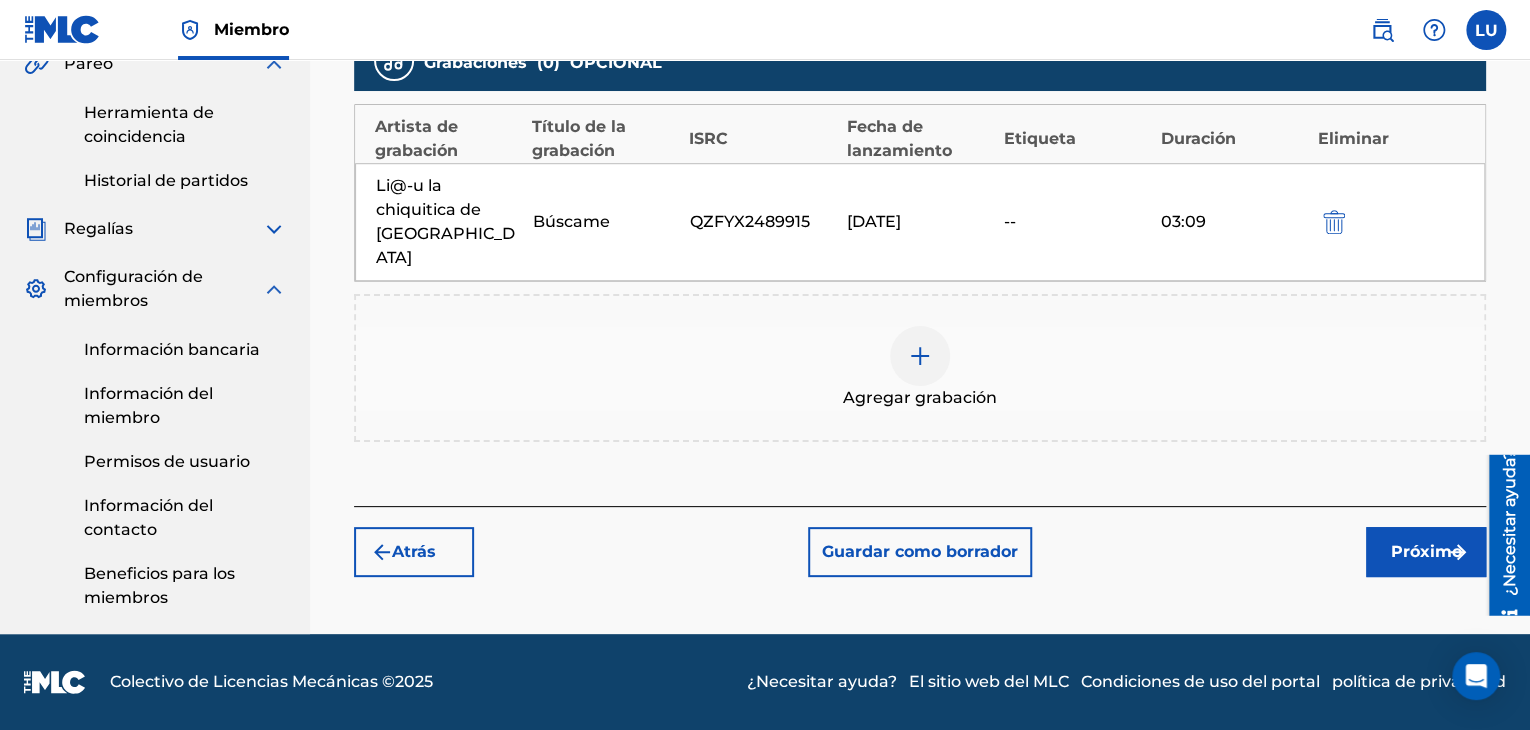 click at bounding box center (920, 356) 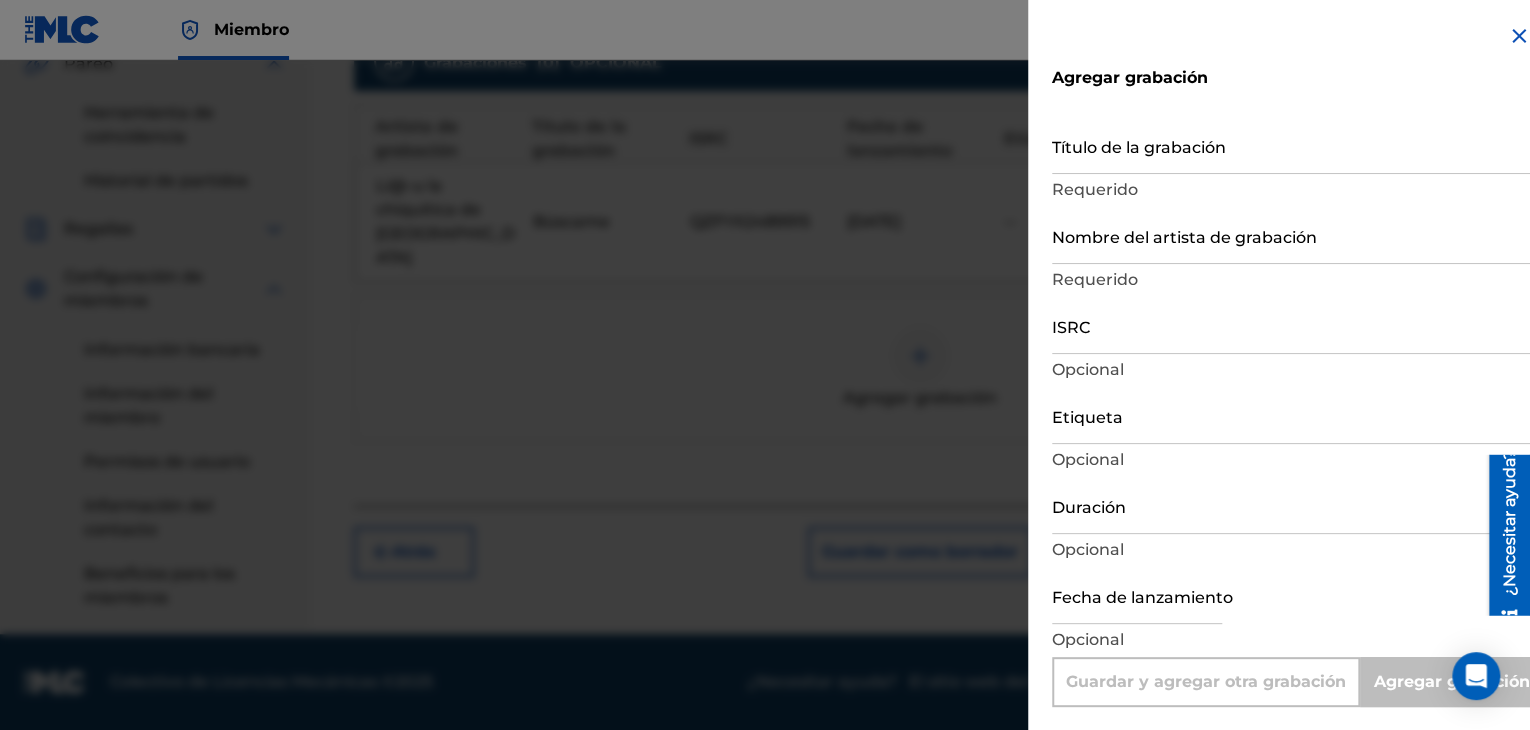 click on "Título de la grabación" at bounding box center [1291, 145] 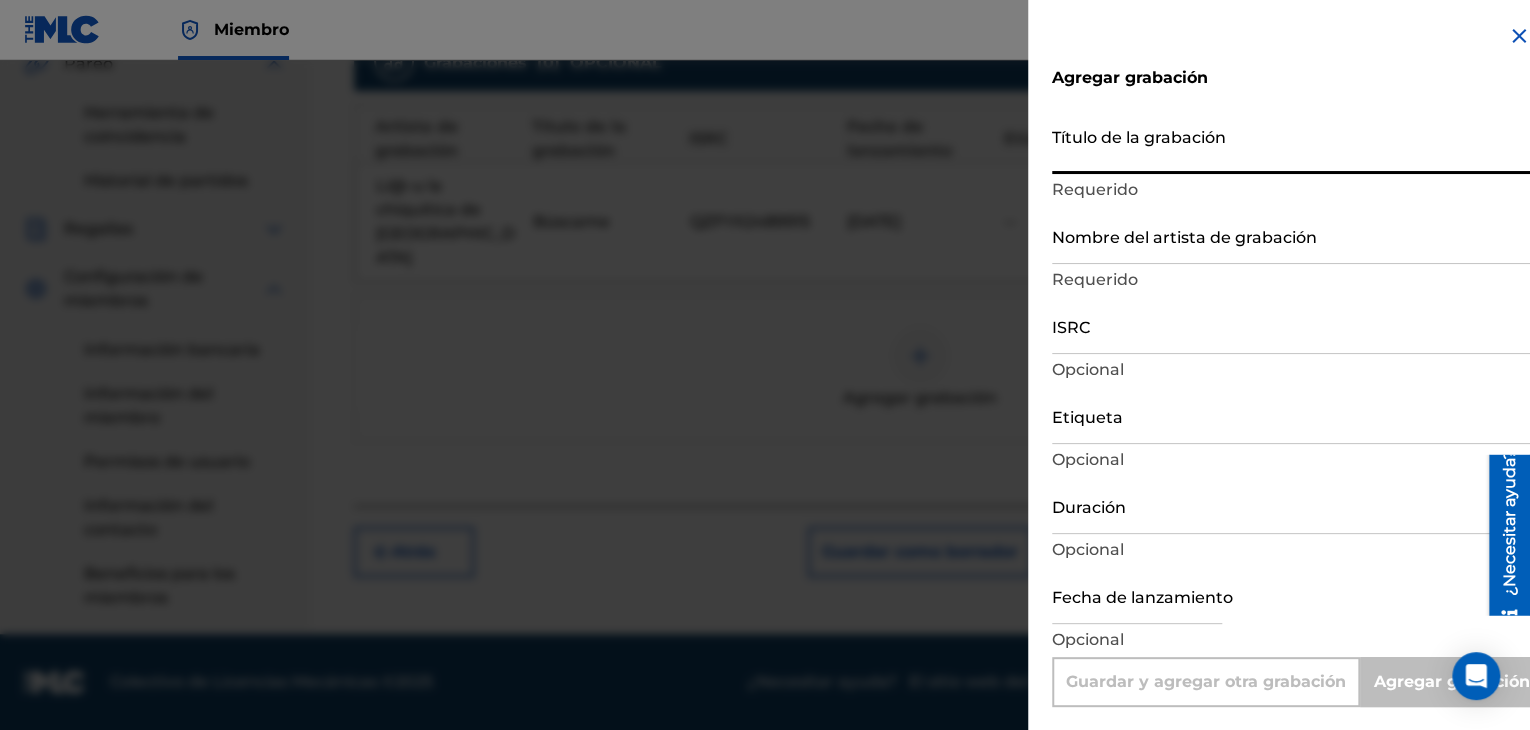 paste on "Por Siempre Mamá" 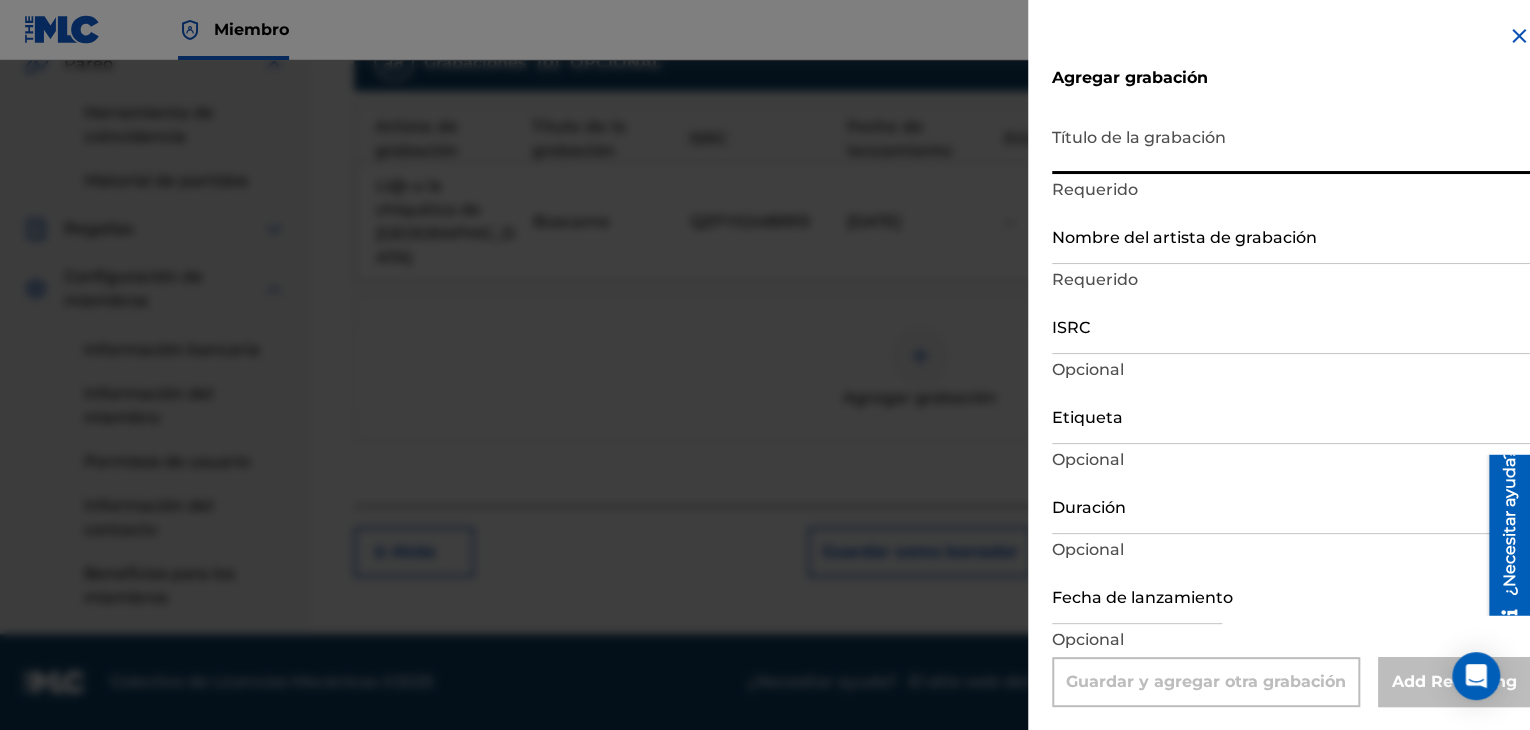 type on "Por Siempre Mamá" 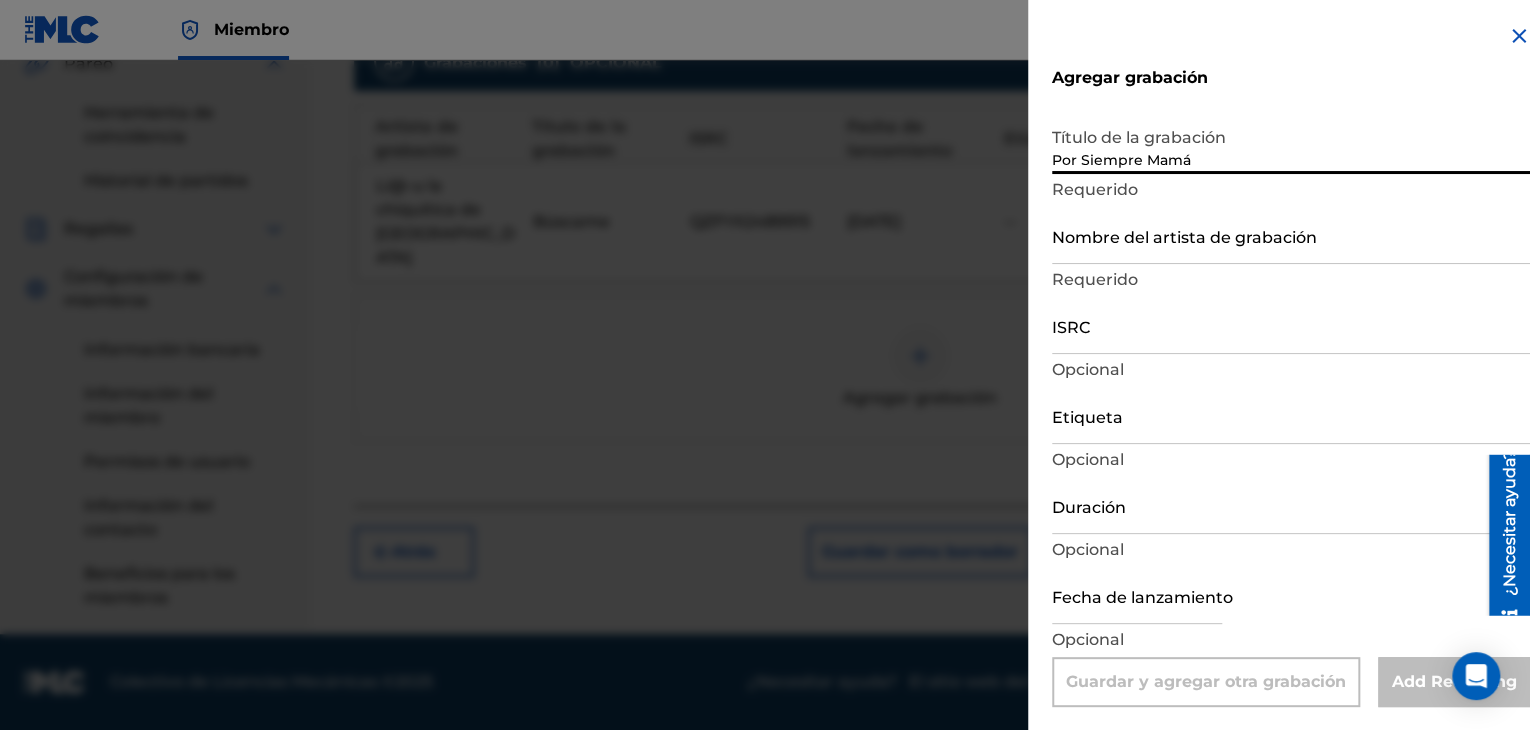 type on "Por Siempre Mamá" 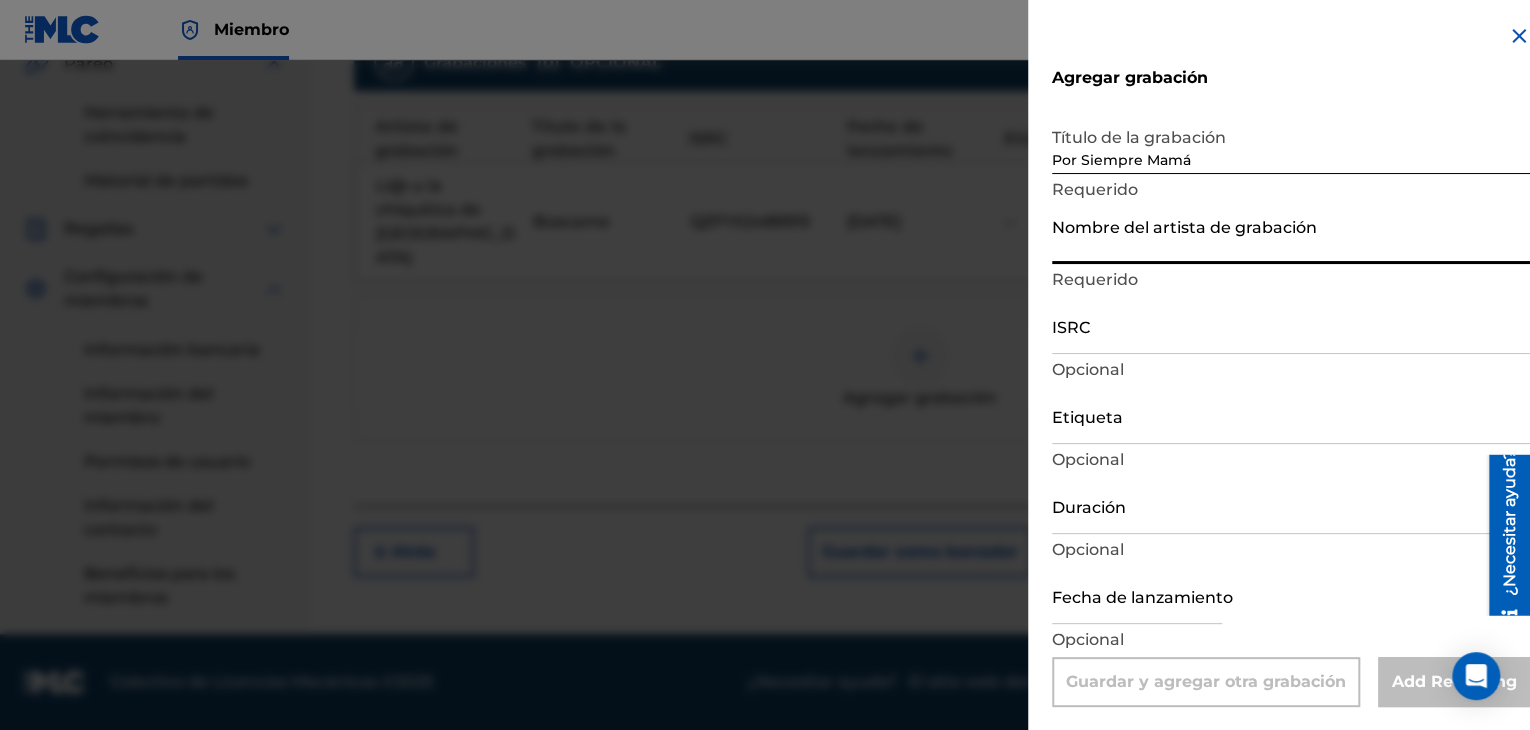 type on "Li@-u la chiquitica de [GEOGRAPHIC_DATA]" 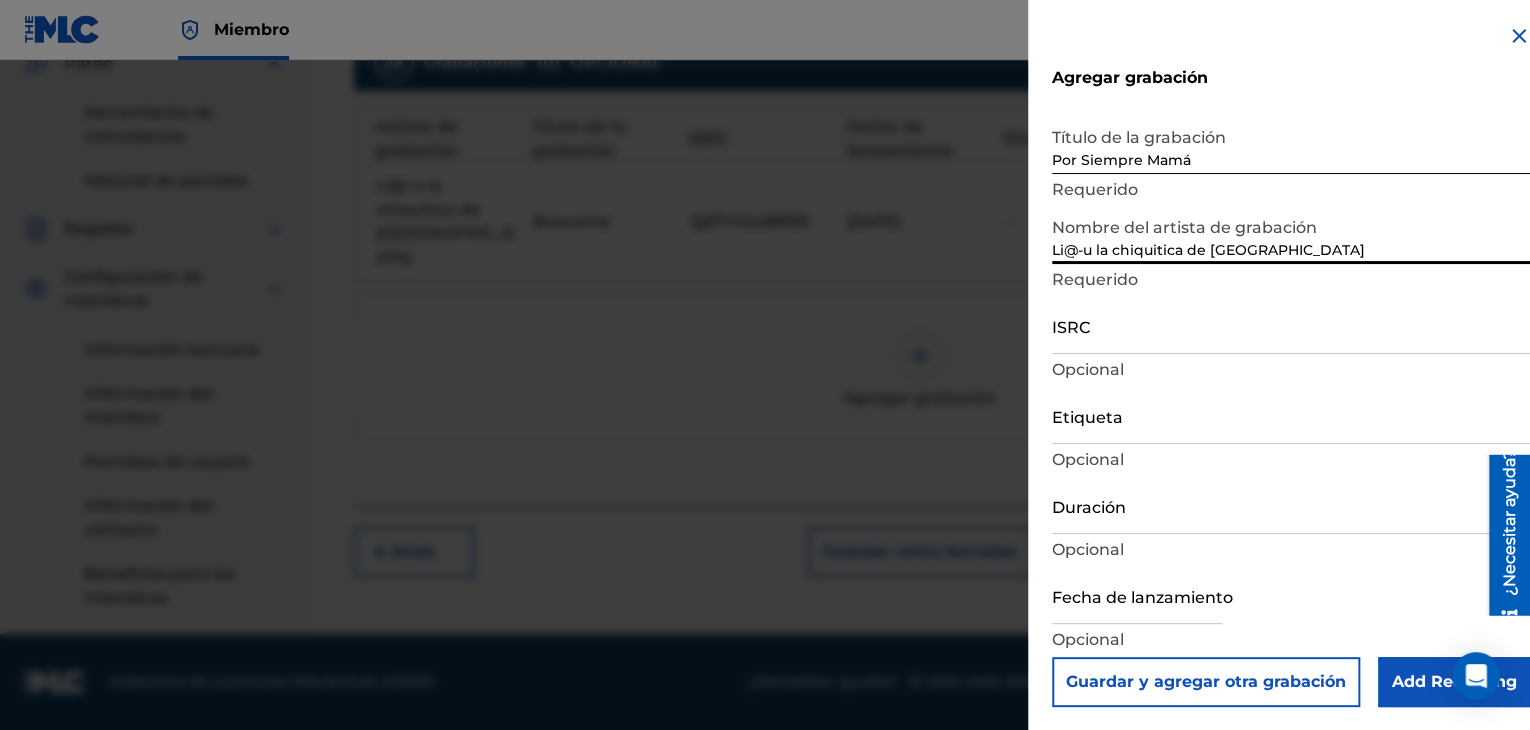 click on "ISRC" at bounding box center (1291, 325) 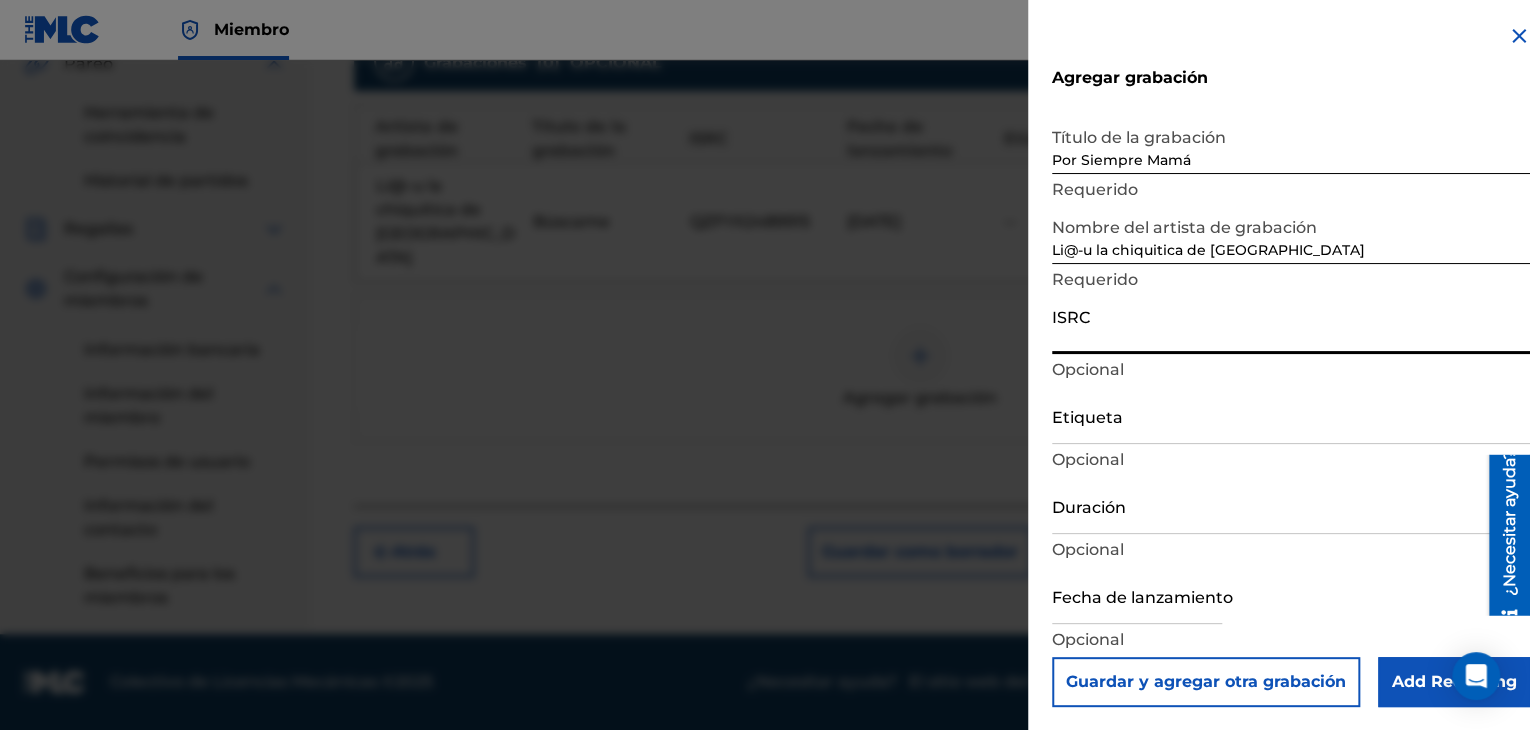 paste on "QZFYZ2462843" 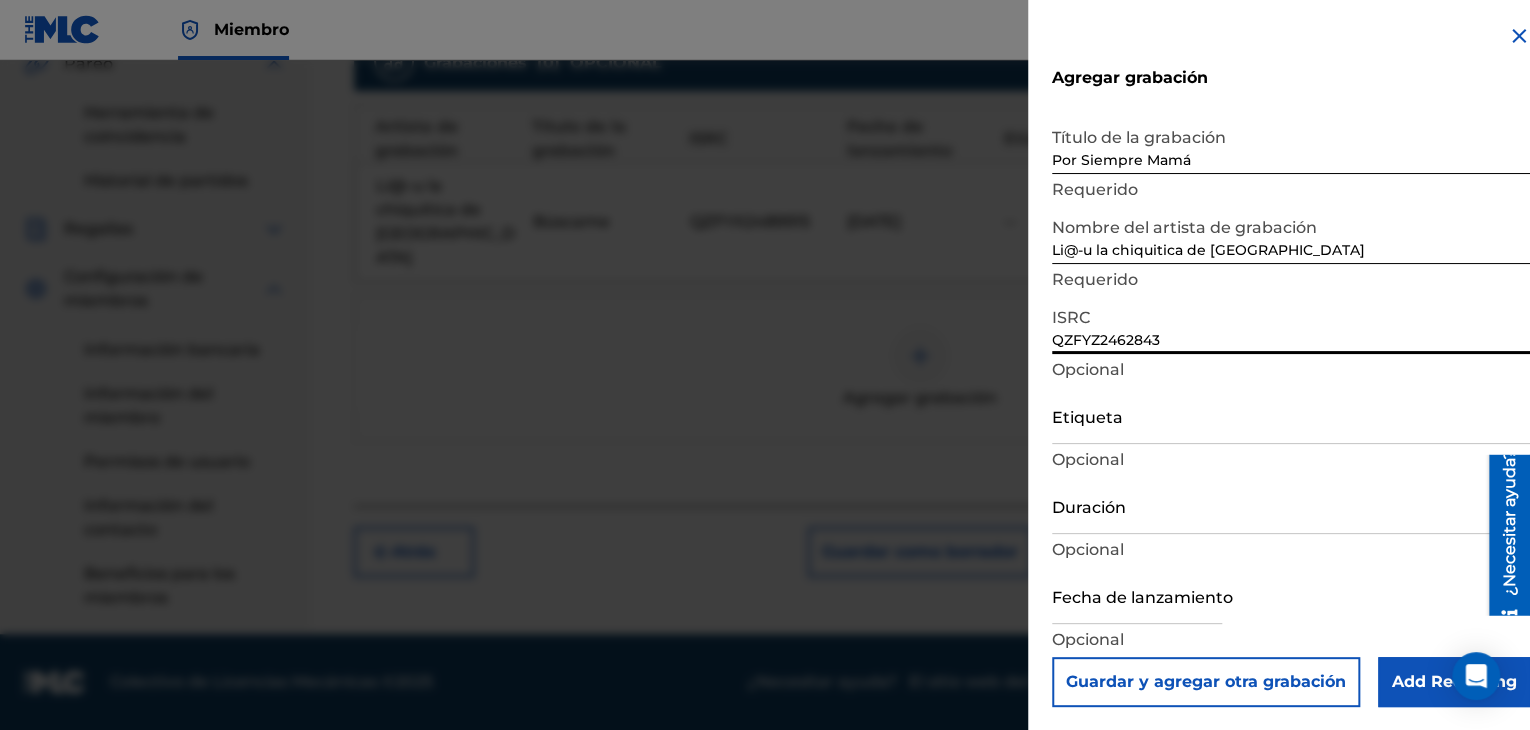 scroll, scrollTop: 1, scrollLeft: 0, axis: vertical 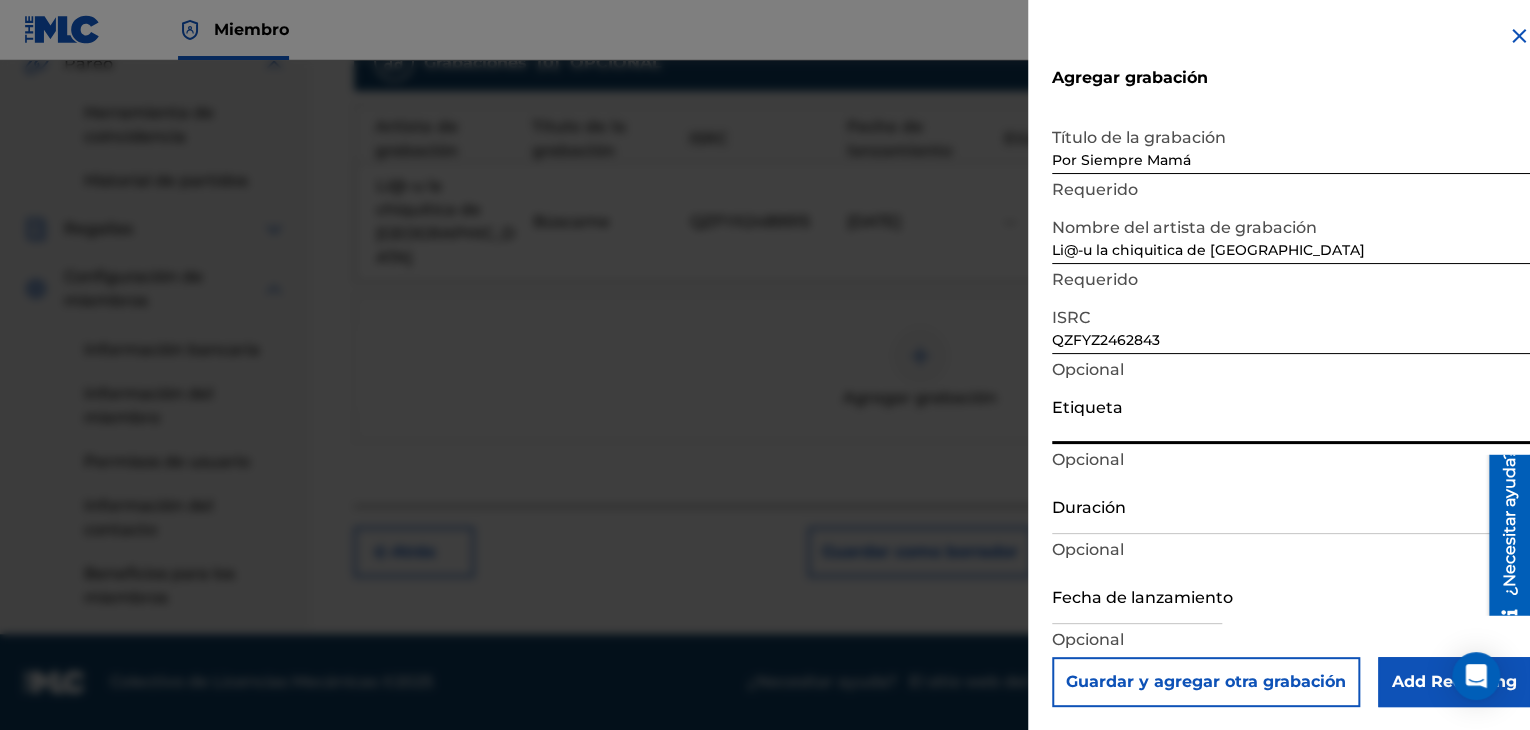 click on "Duración" at bounding box center [1291, 505] 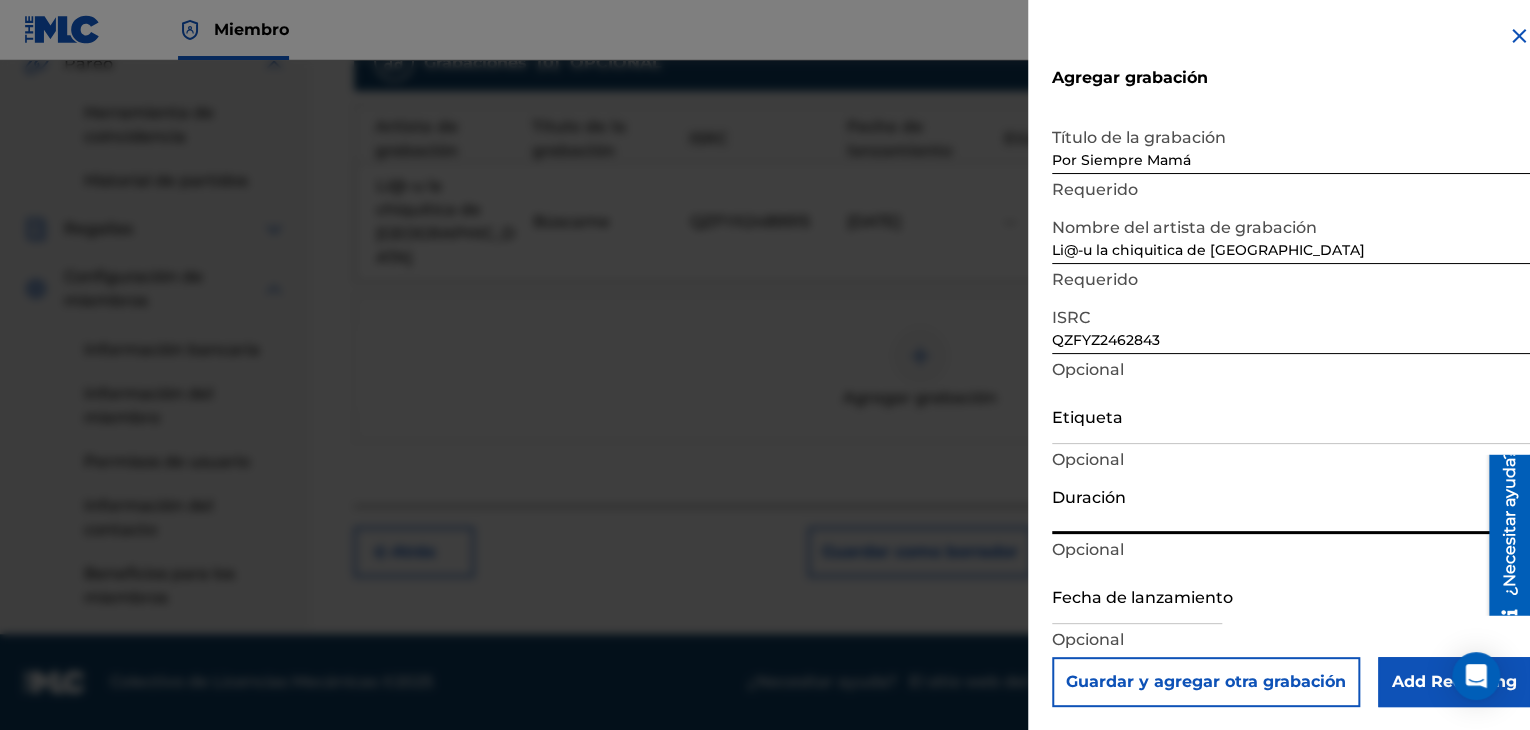 paste on "04:14" 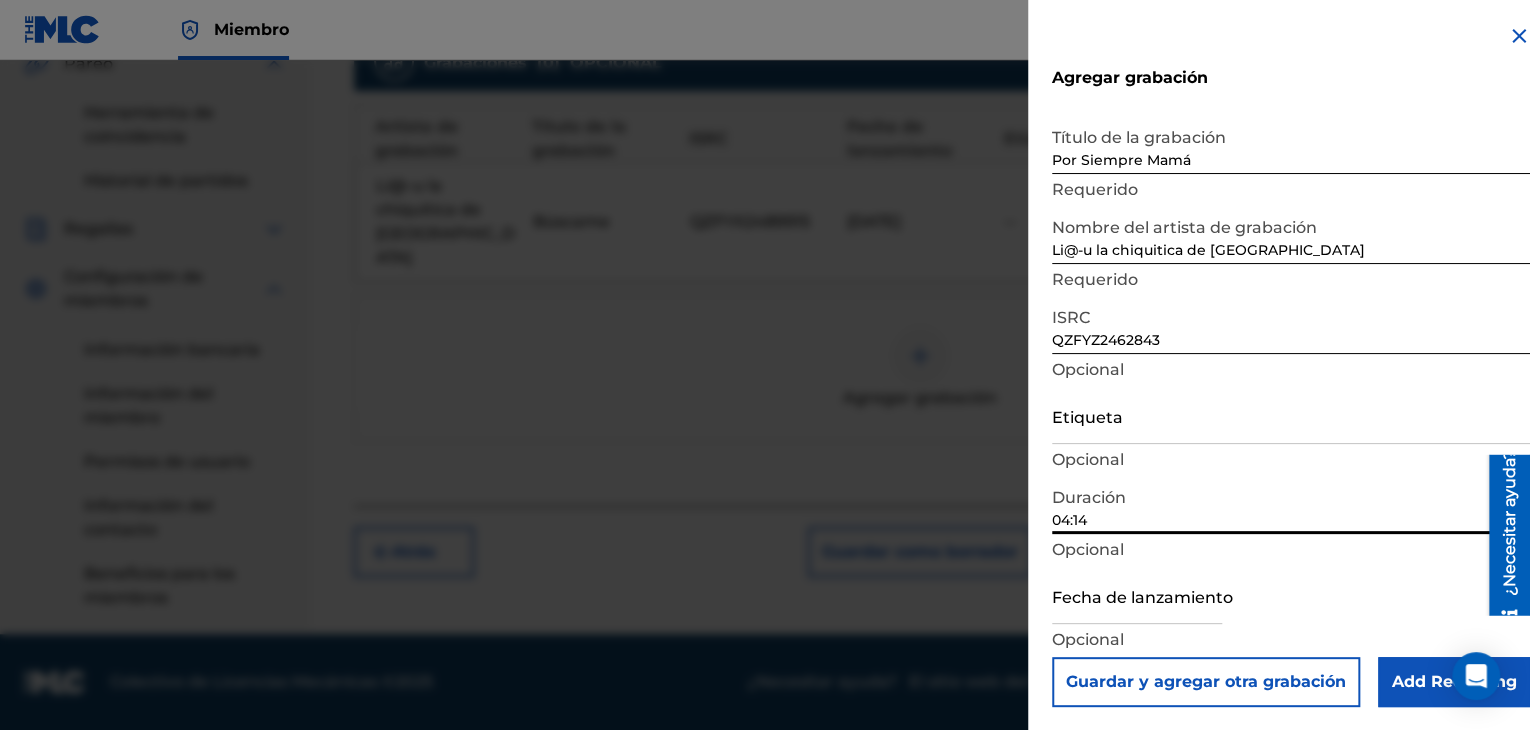 type on "04:14" 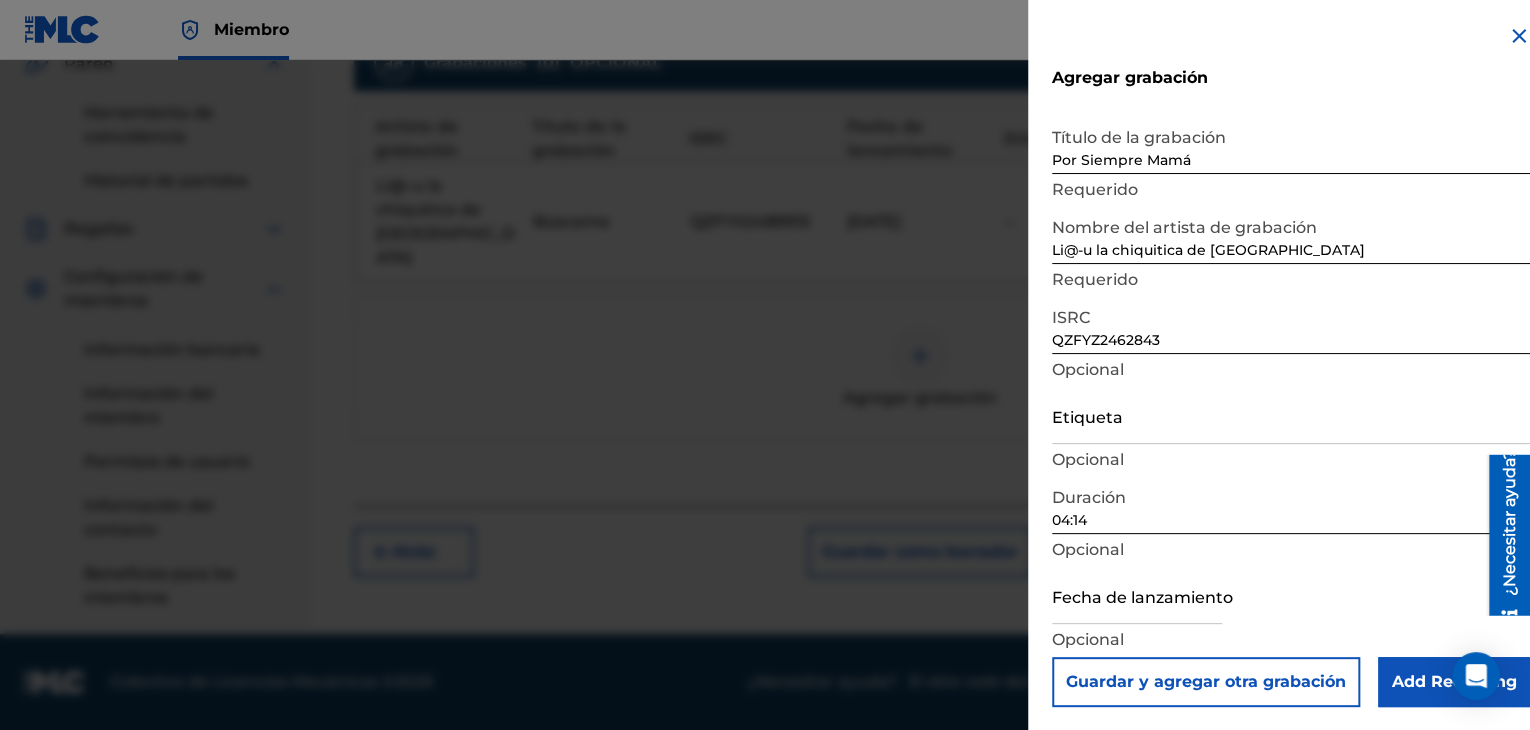 click at bounding box center [1137, 595] 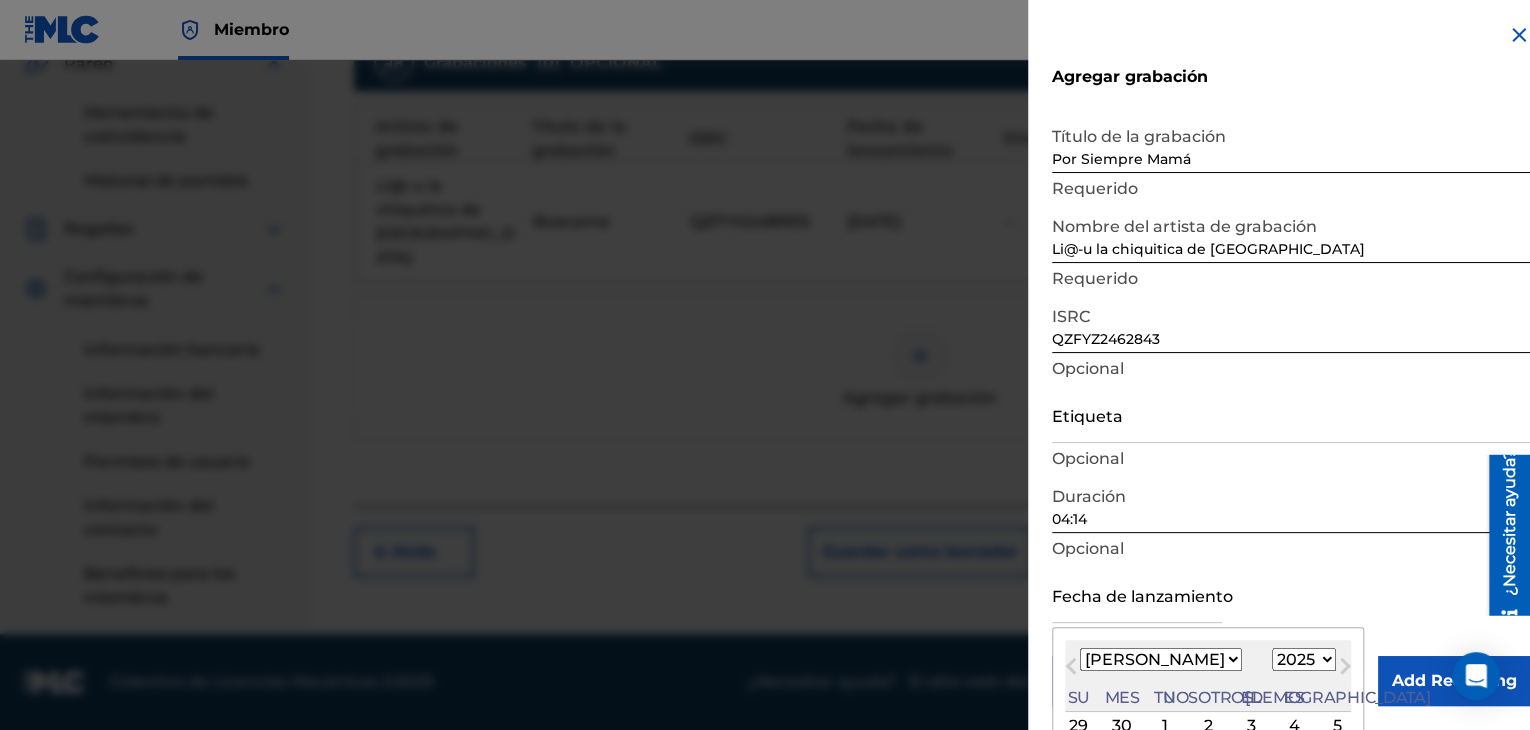 paste on "[DATE]" 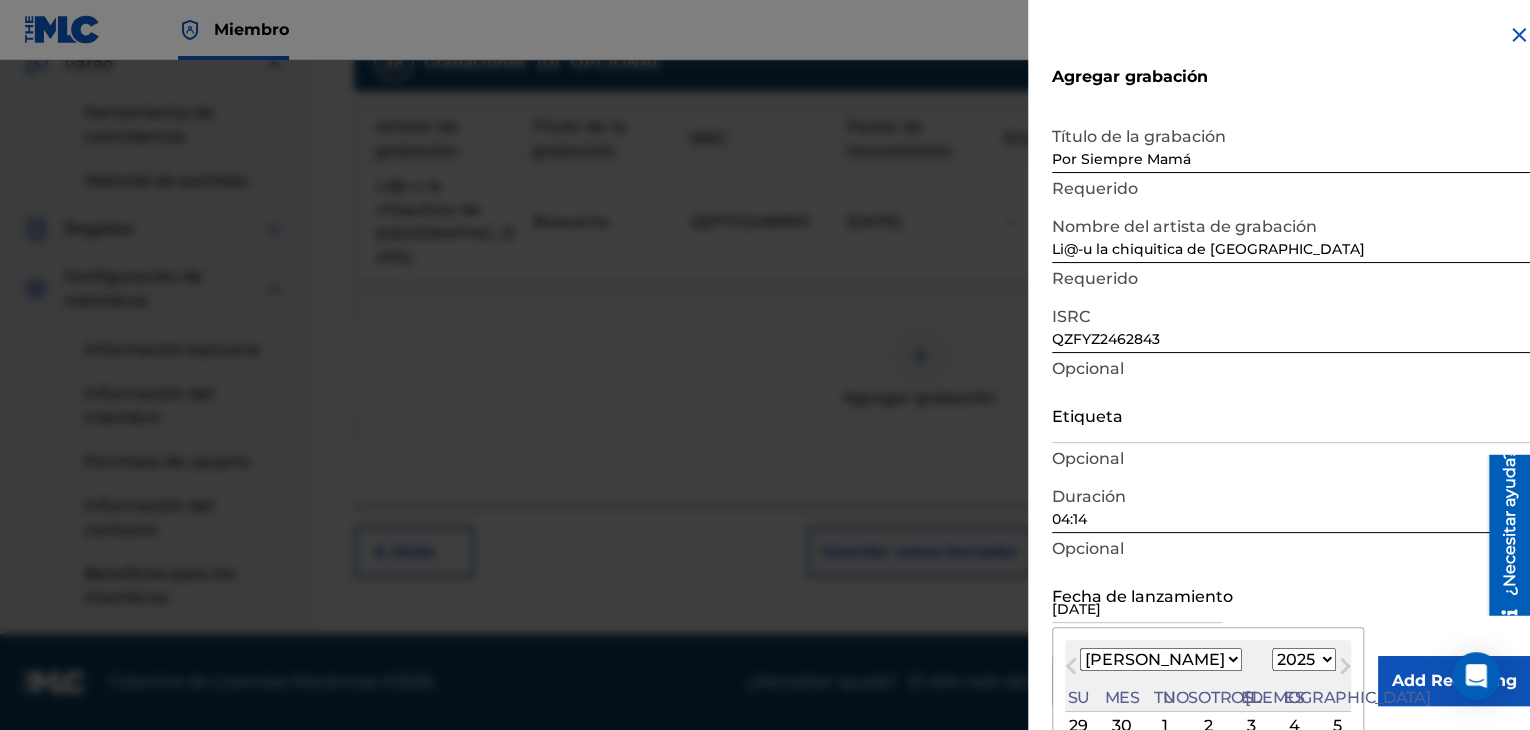 click on "[DATE]" at bounding box center [1137, 594] 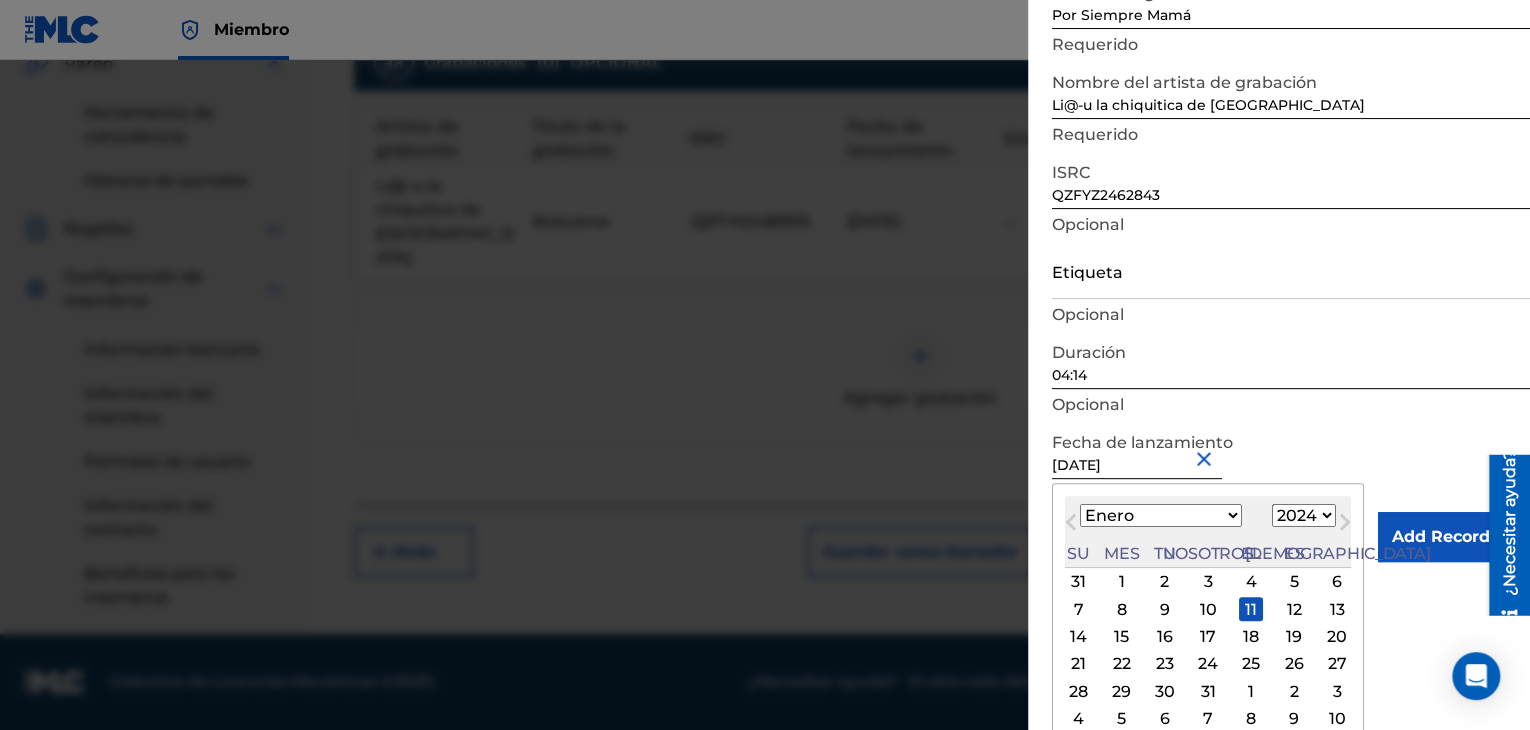 type on "[DATE]" 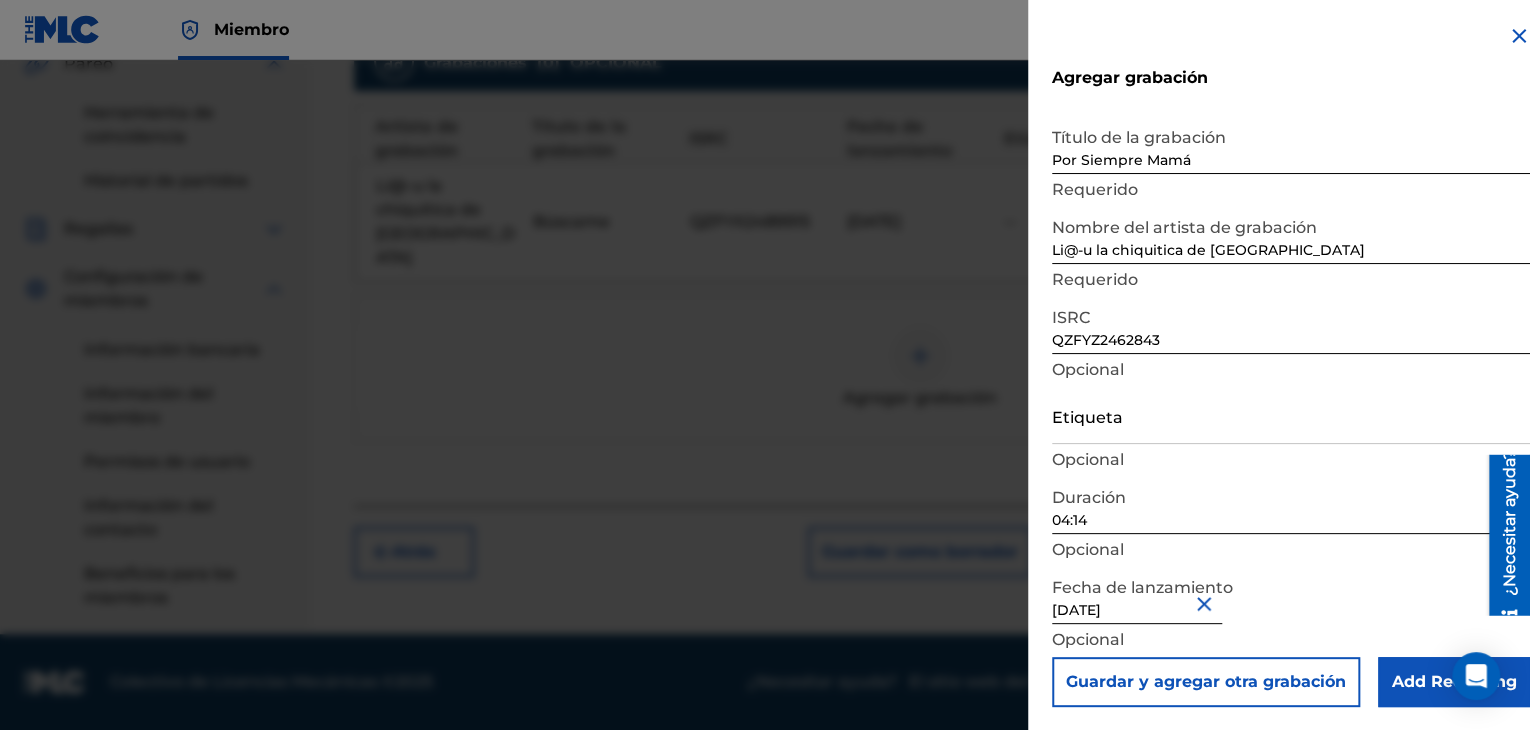 scroll, scrollTop: 1, scrollLeft: 0, axis: vertical 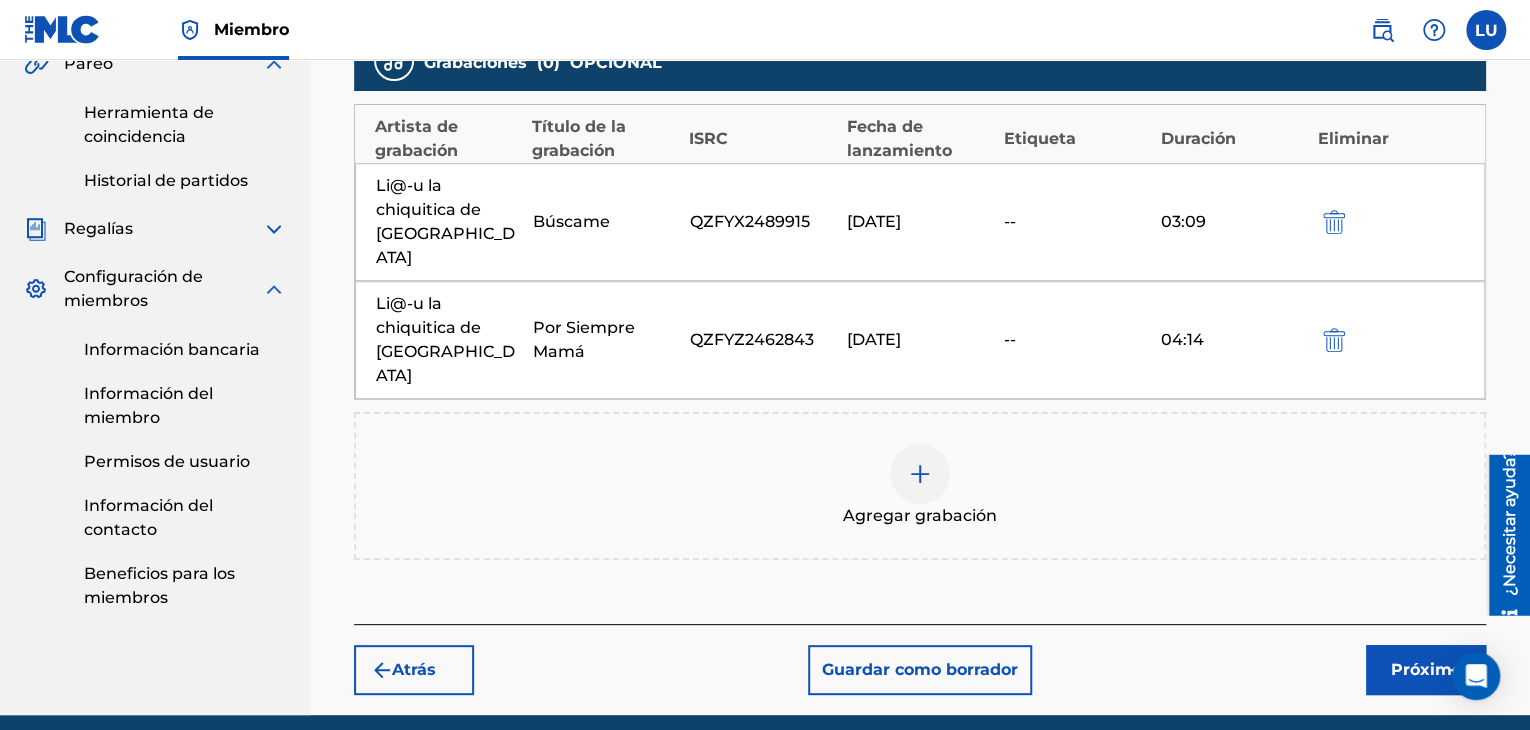 click at bounding box center [920, 474] 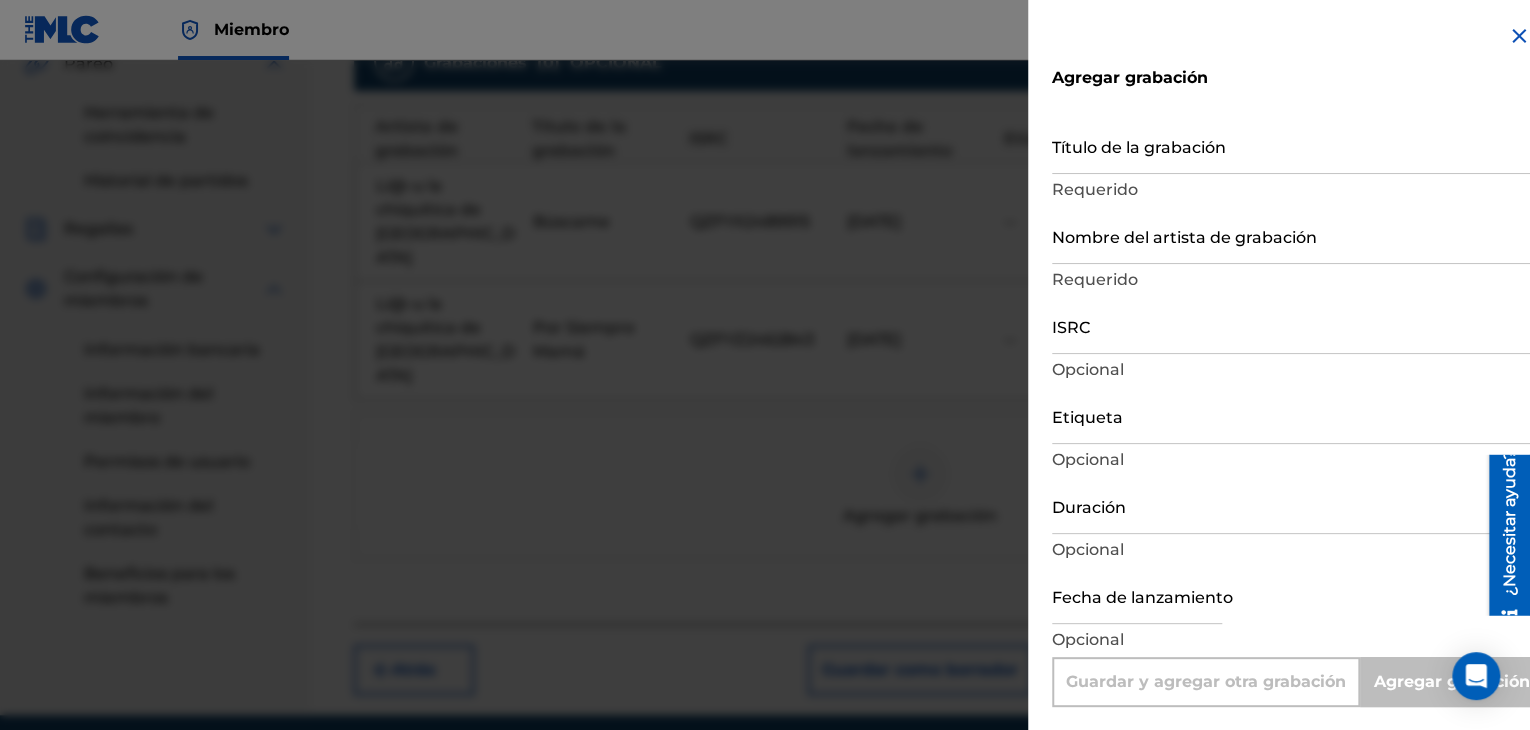 click on "Título de la grabación" at bounding box center [1291, 145] 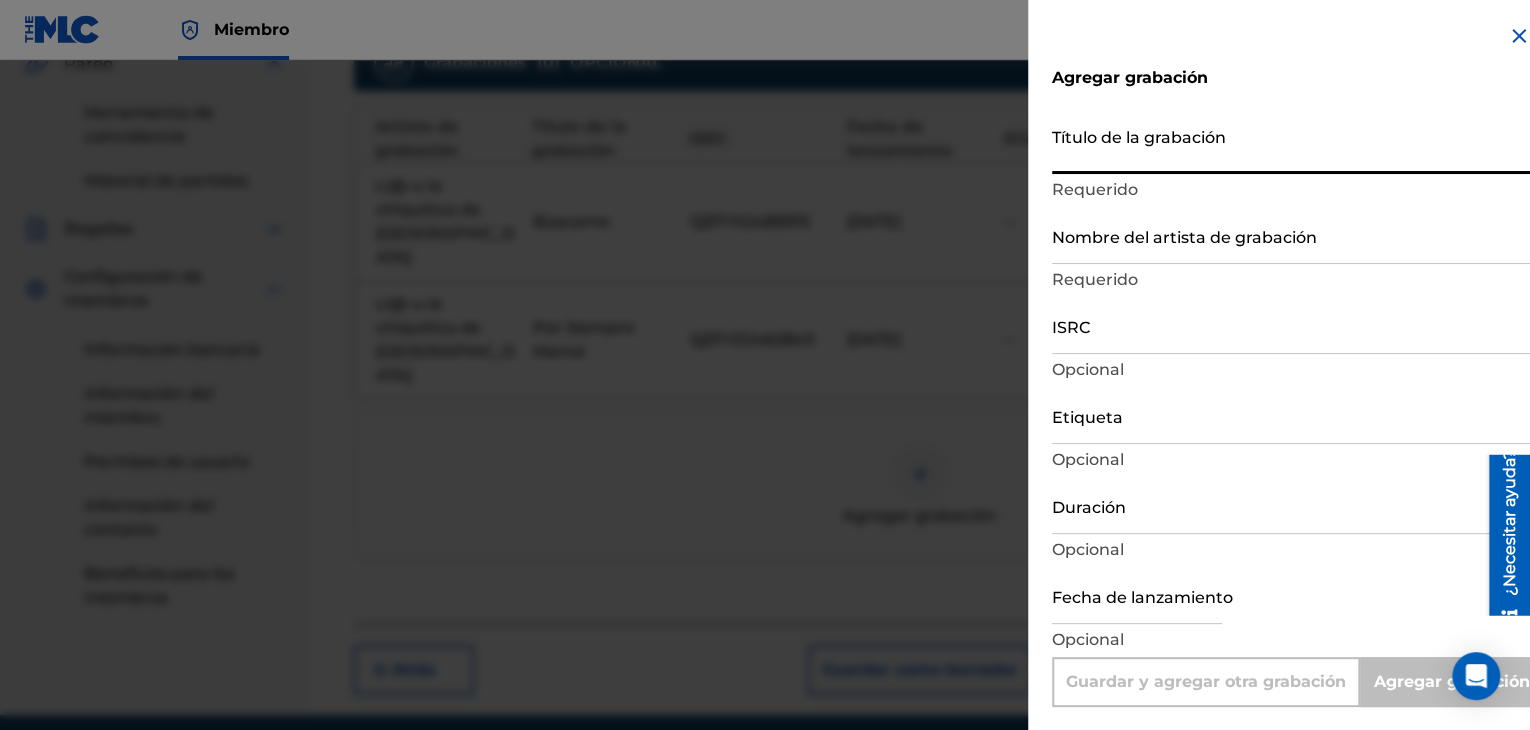 paste on "Brindar por [DATE]" 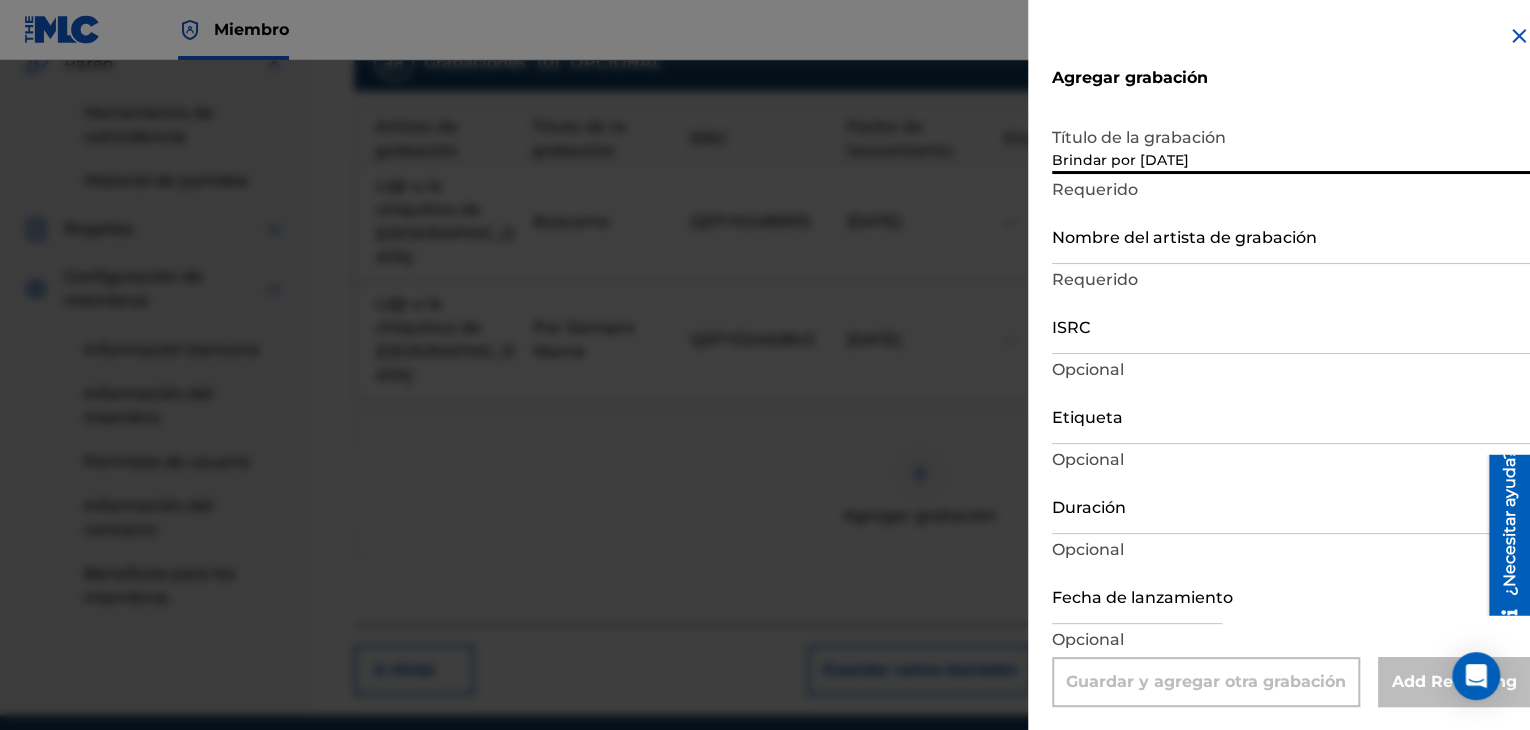 type on "Brindar por [DATE]" 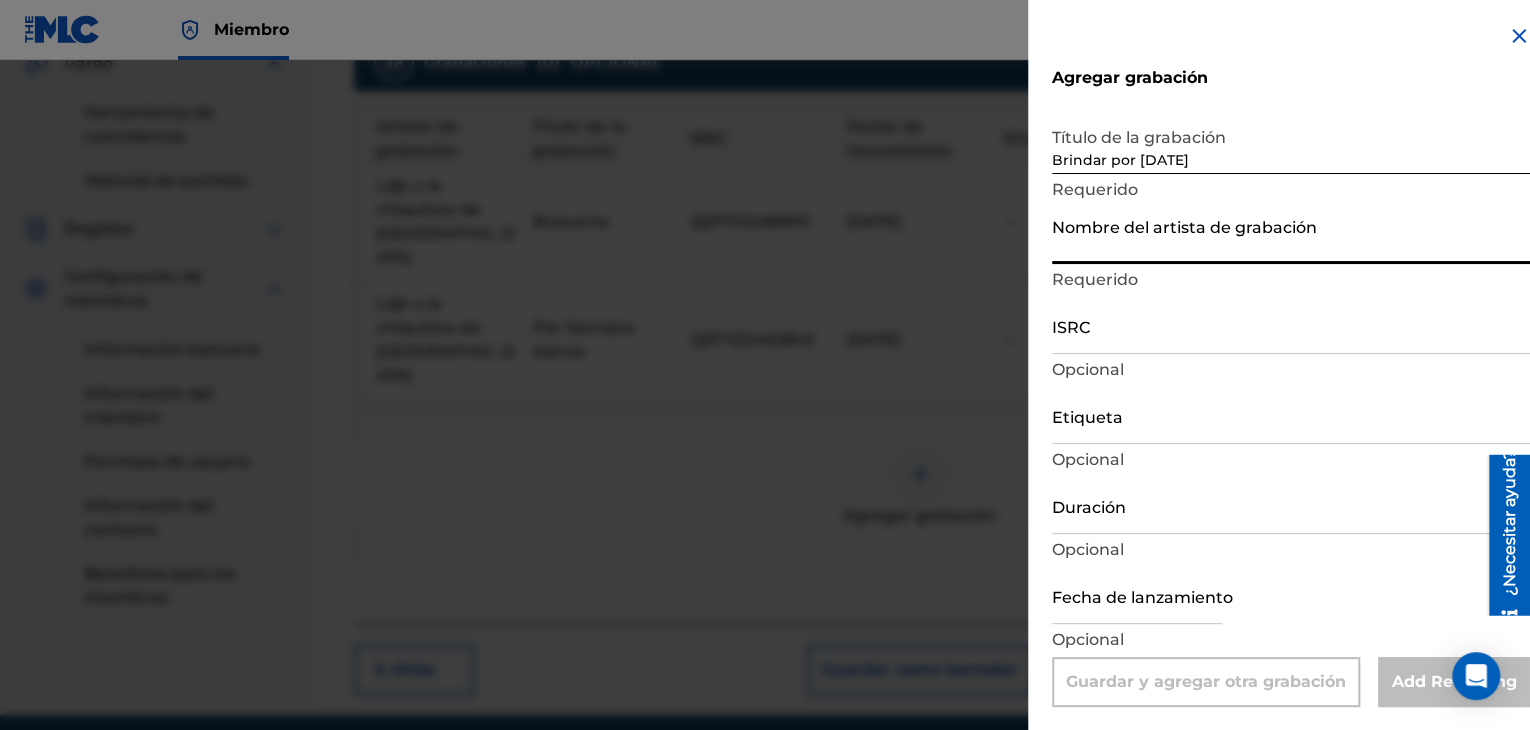 type on "Li@-u la chiquitica de [GEOGRAPHIC_DATA]" 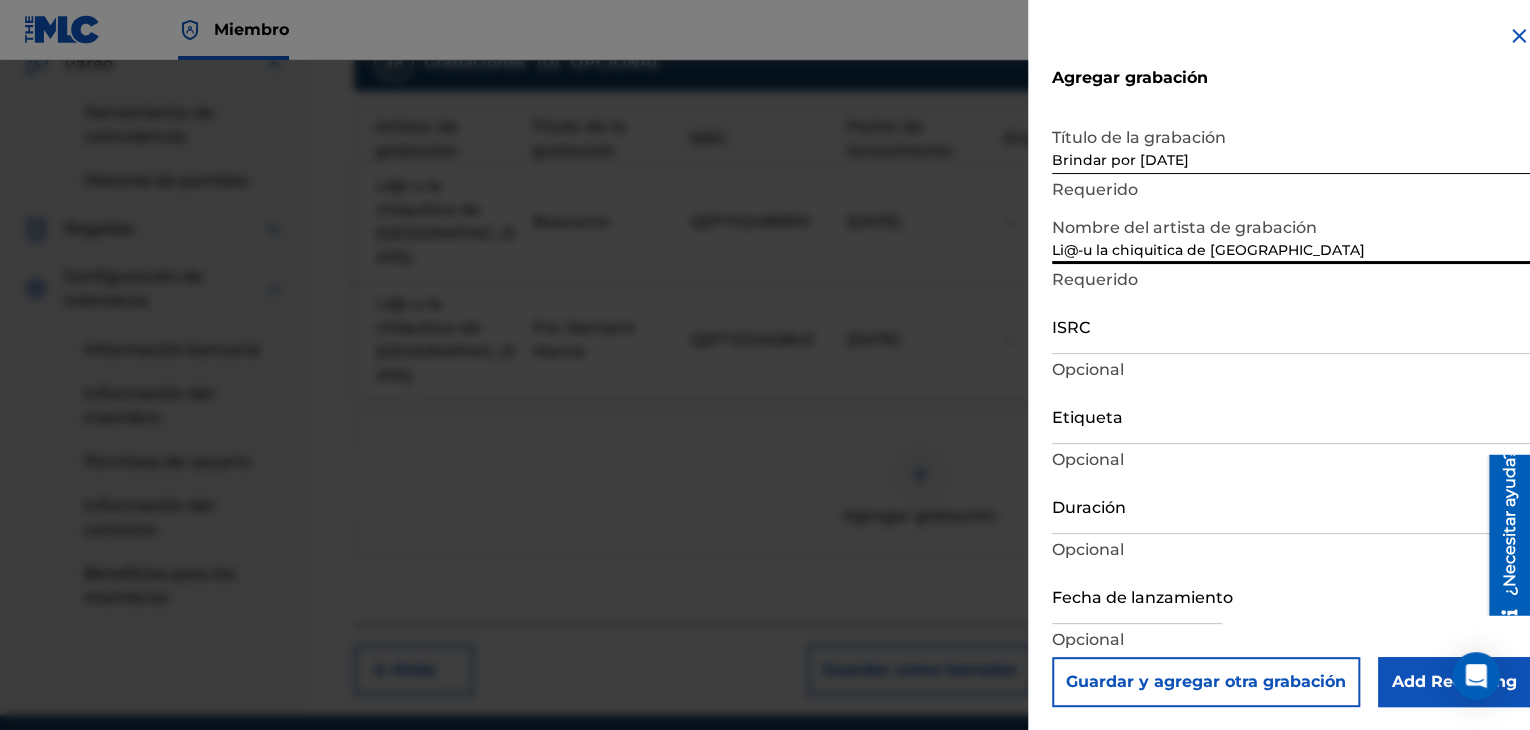 click on "ISRC" at bounding box center (1291, 325) 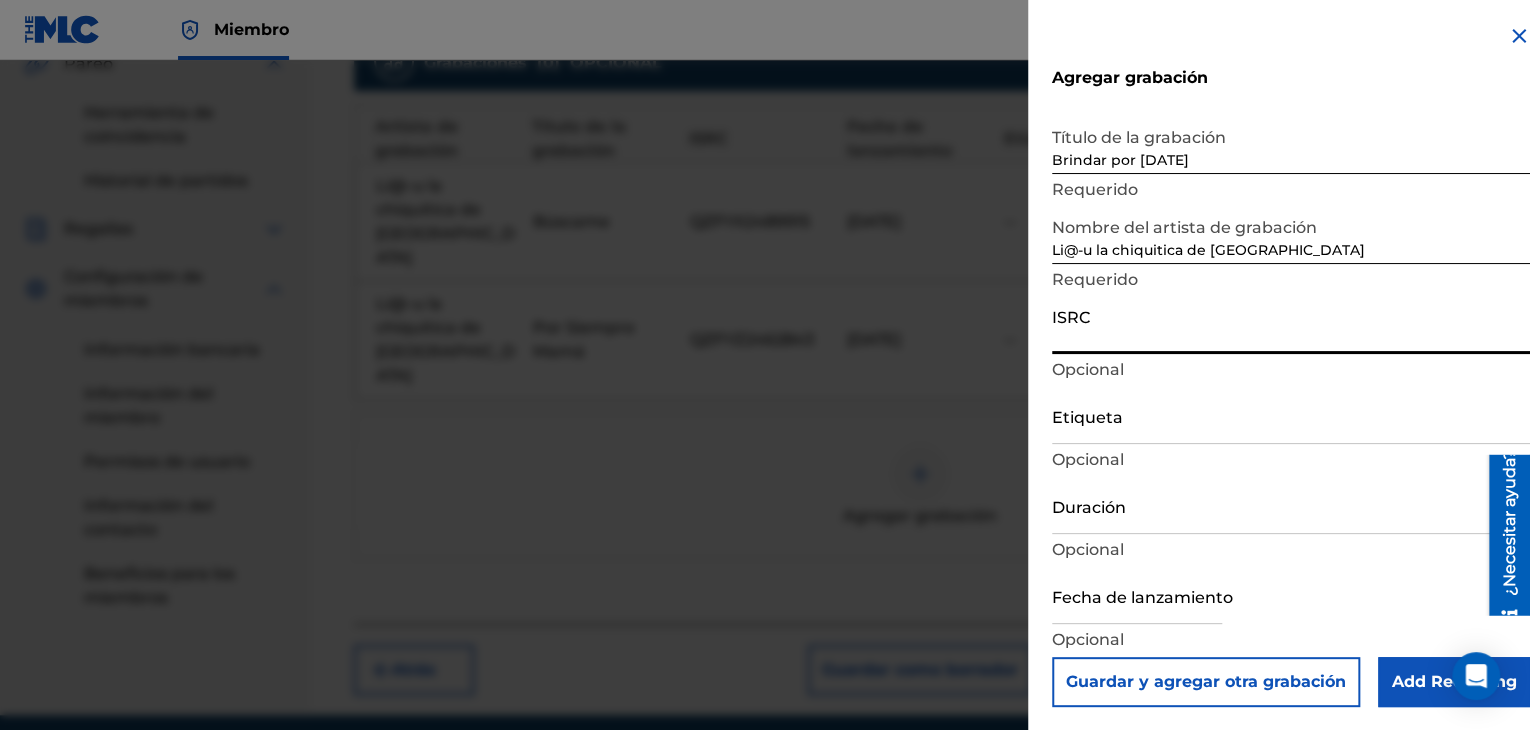 click on "ISRC" at bounding box center [1291, 325] 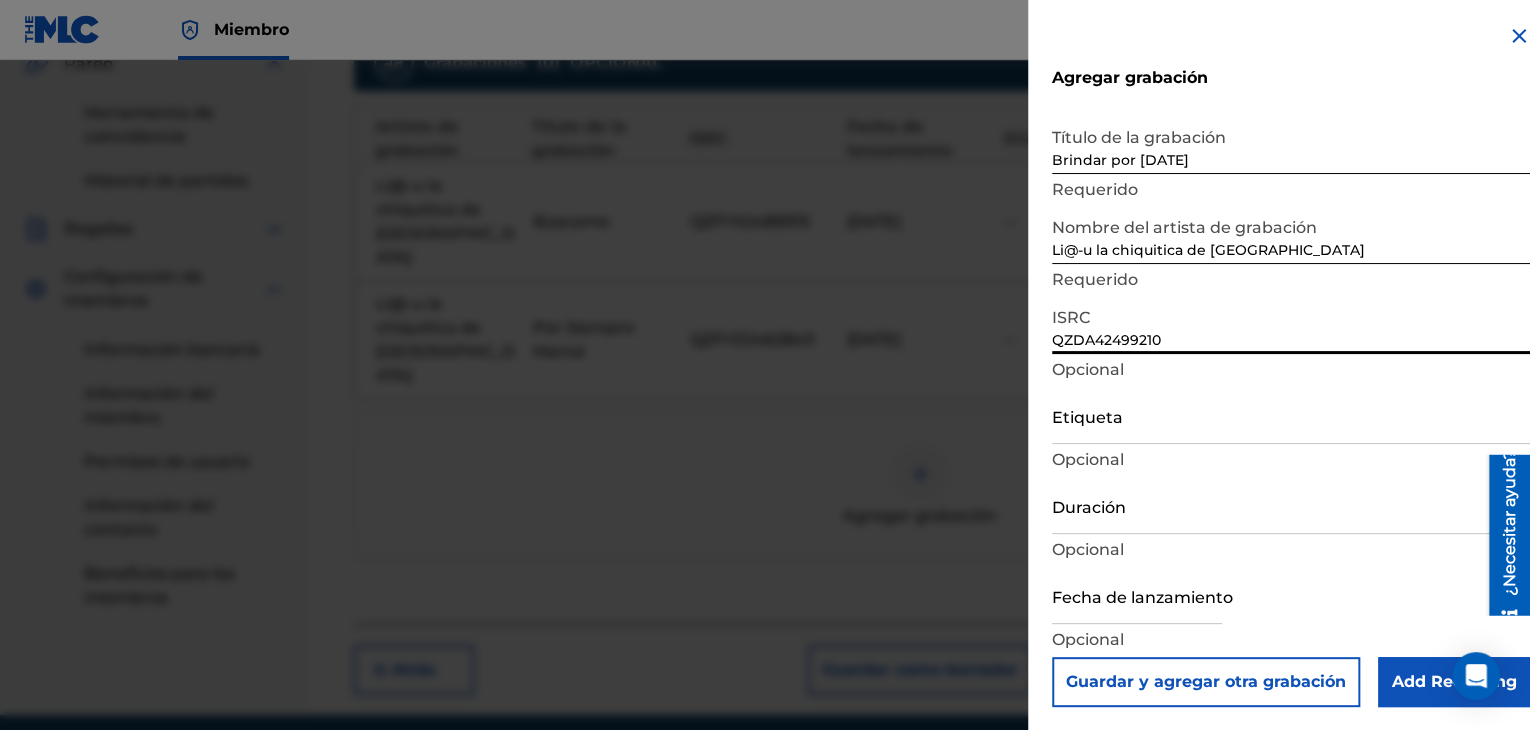 type on "QZDA42499210" 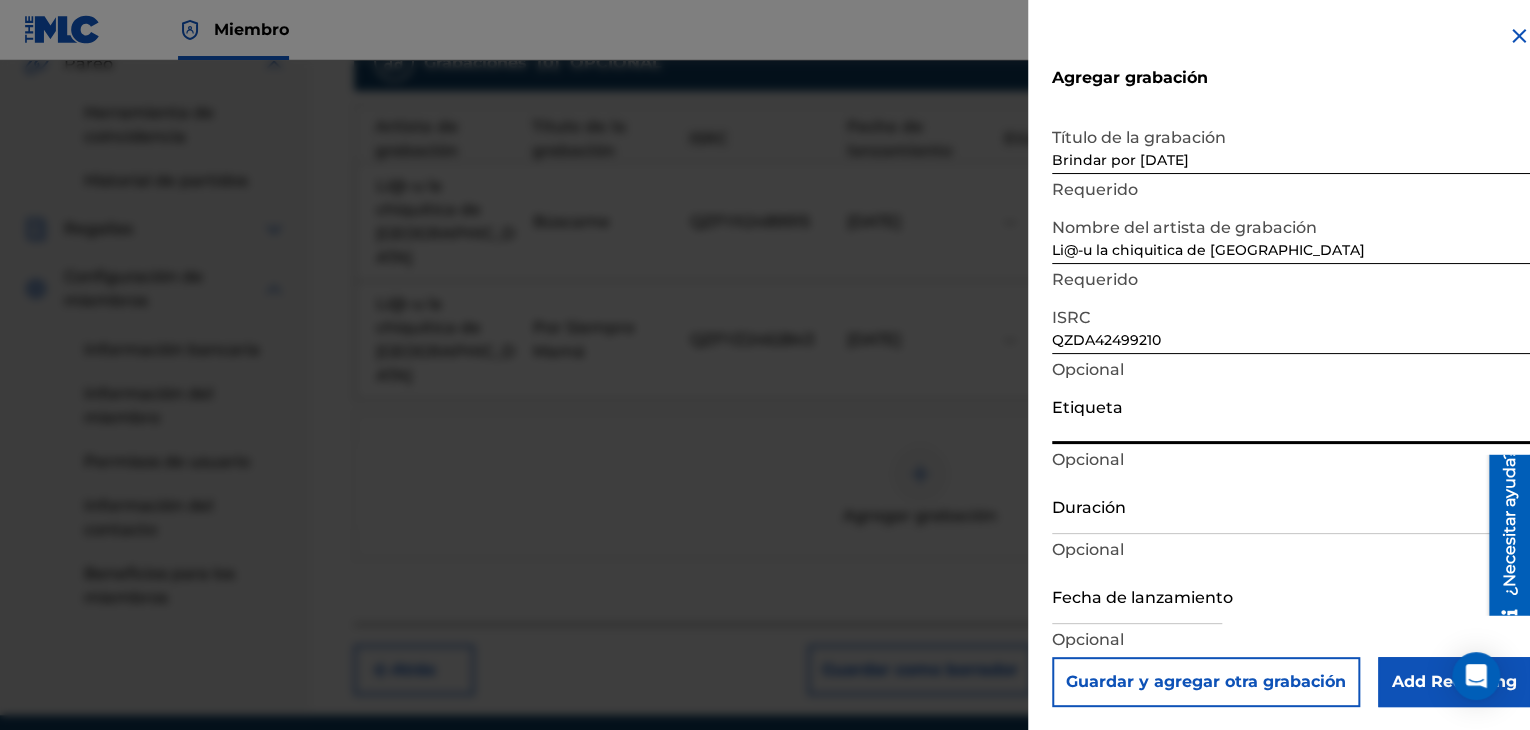 click on "Etiqueta" at bounding box center [1291, 415] 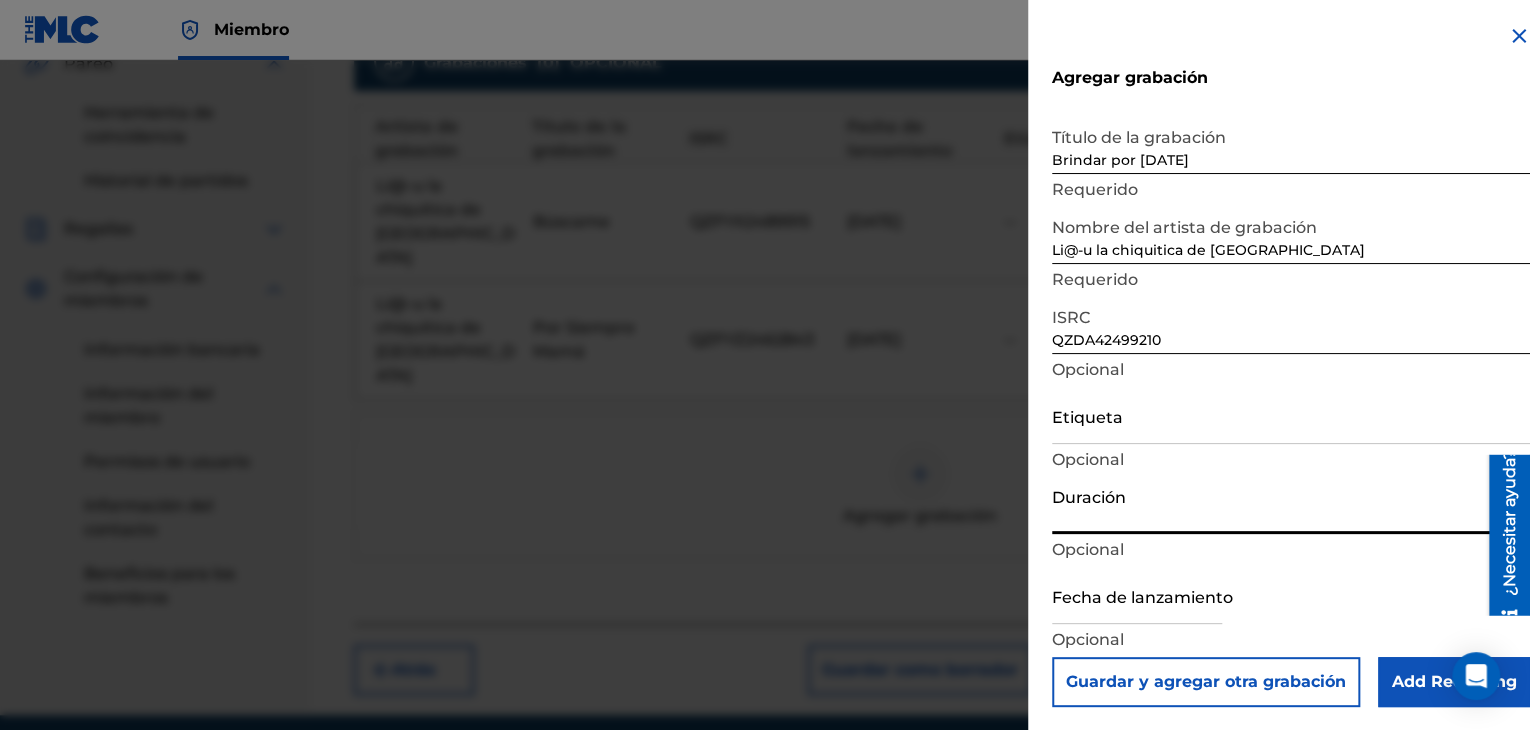 paste on "03:12" 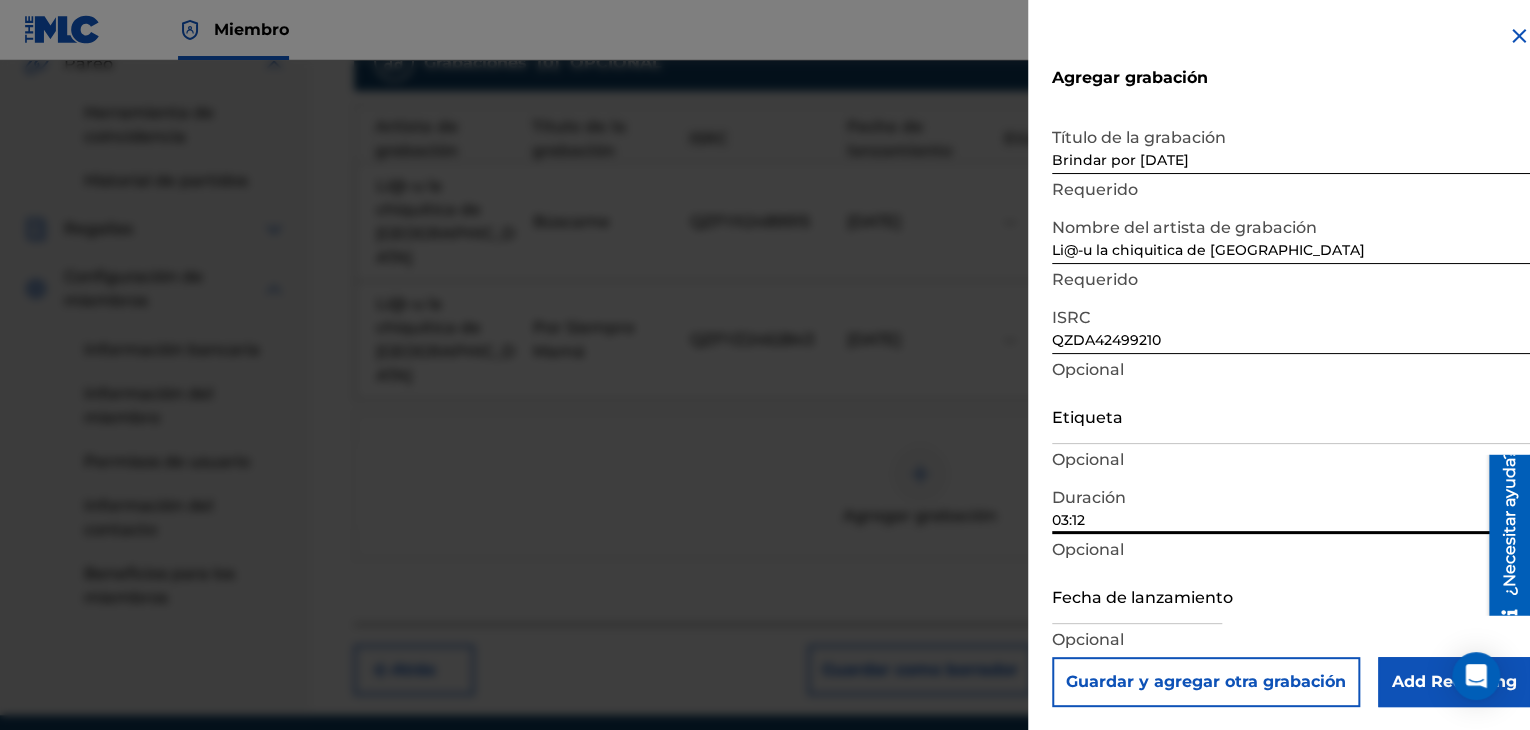 type on "03:12" 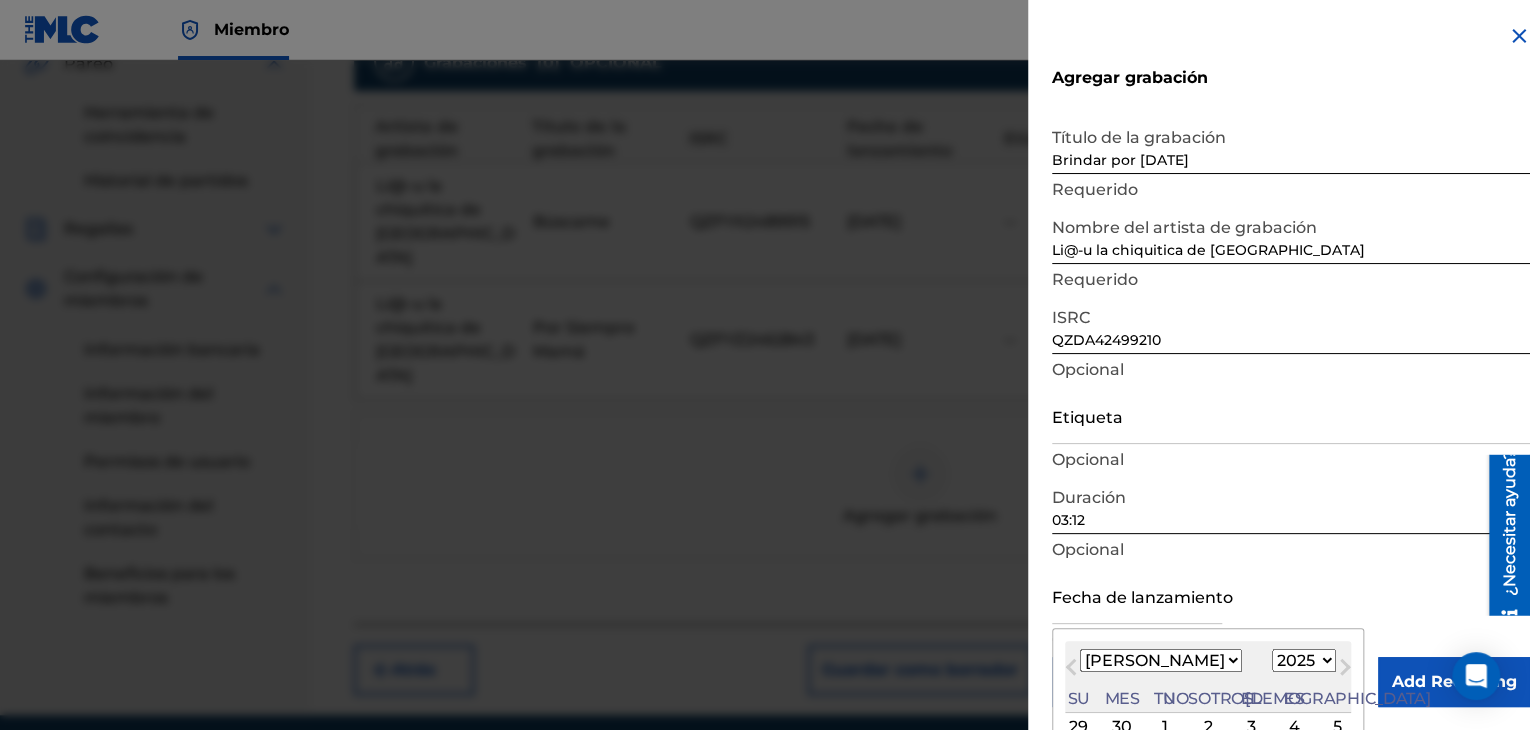 paste on "[DATE]" 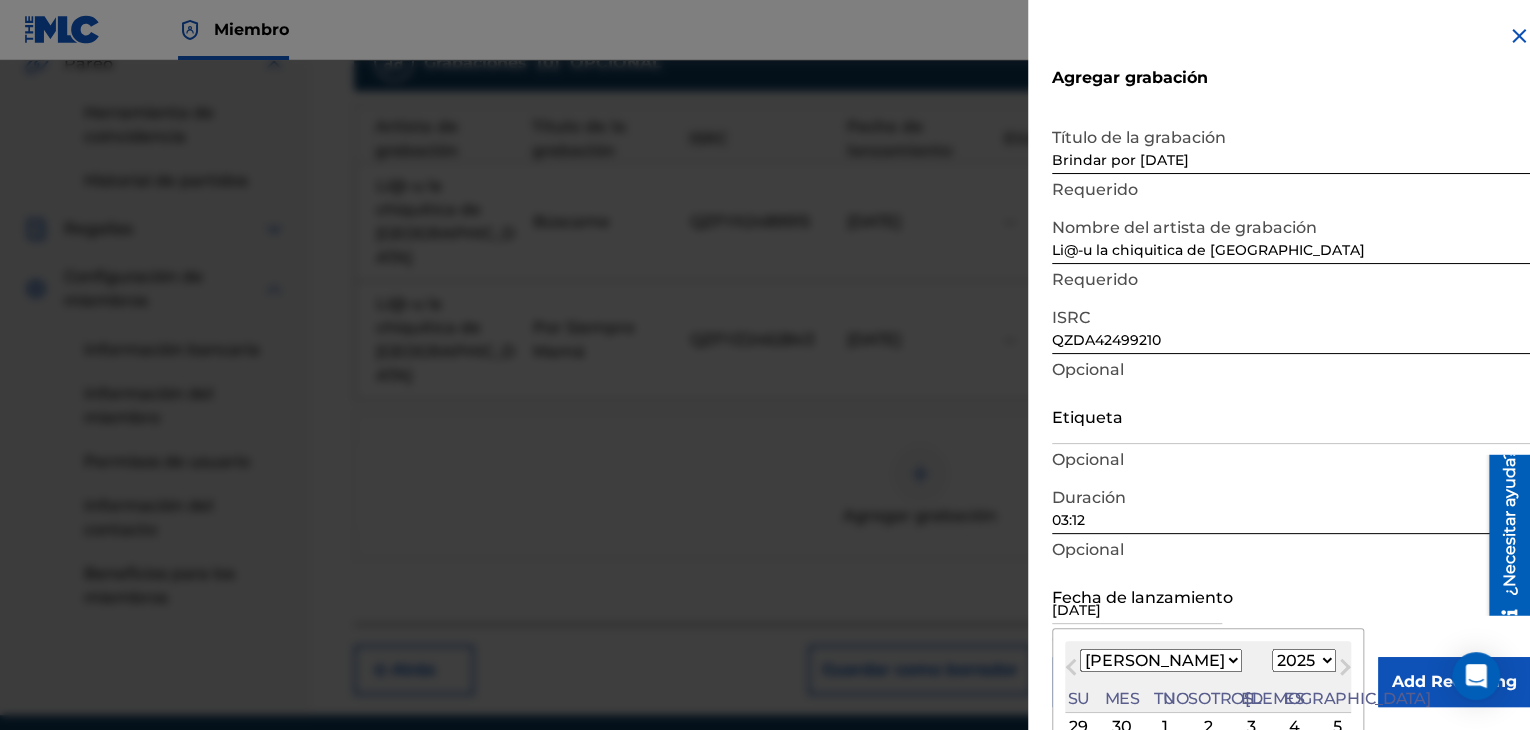 click on "[DATE]" at bounding box center [1137, 595] 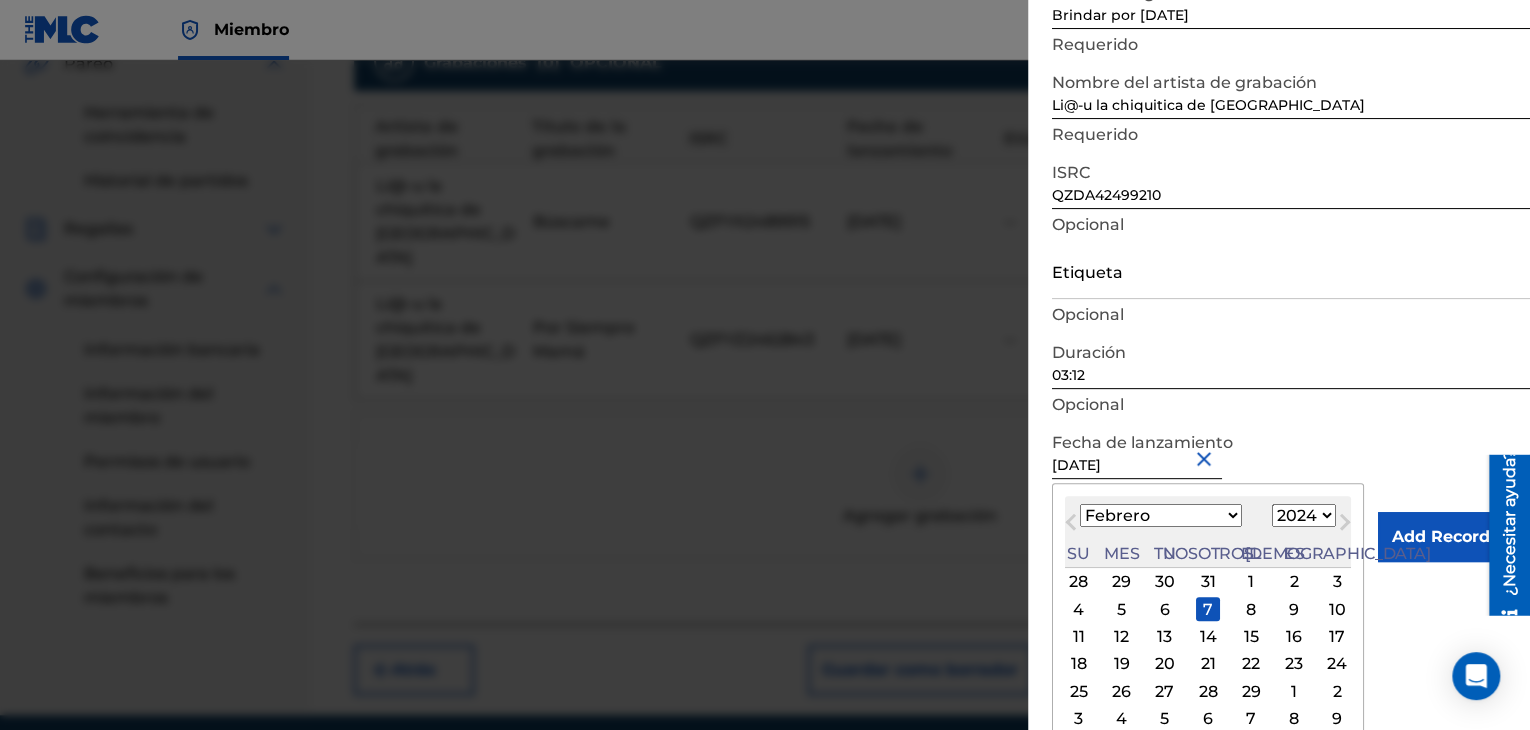 type on "[DATE]" 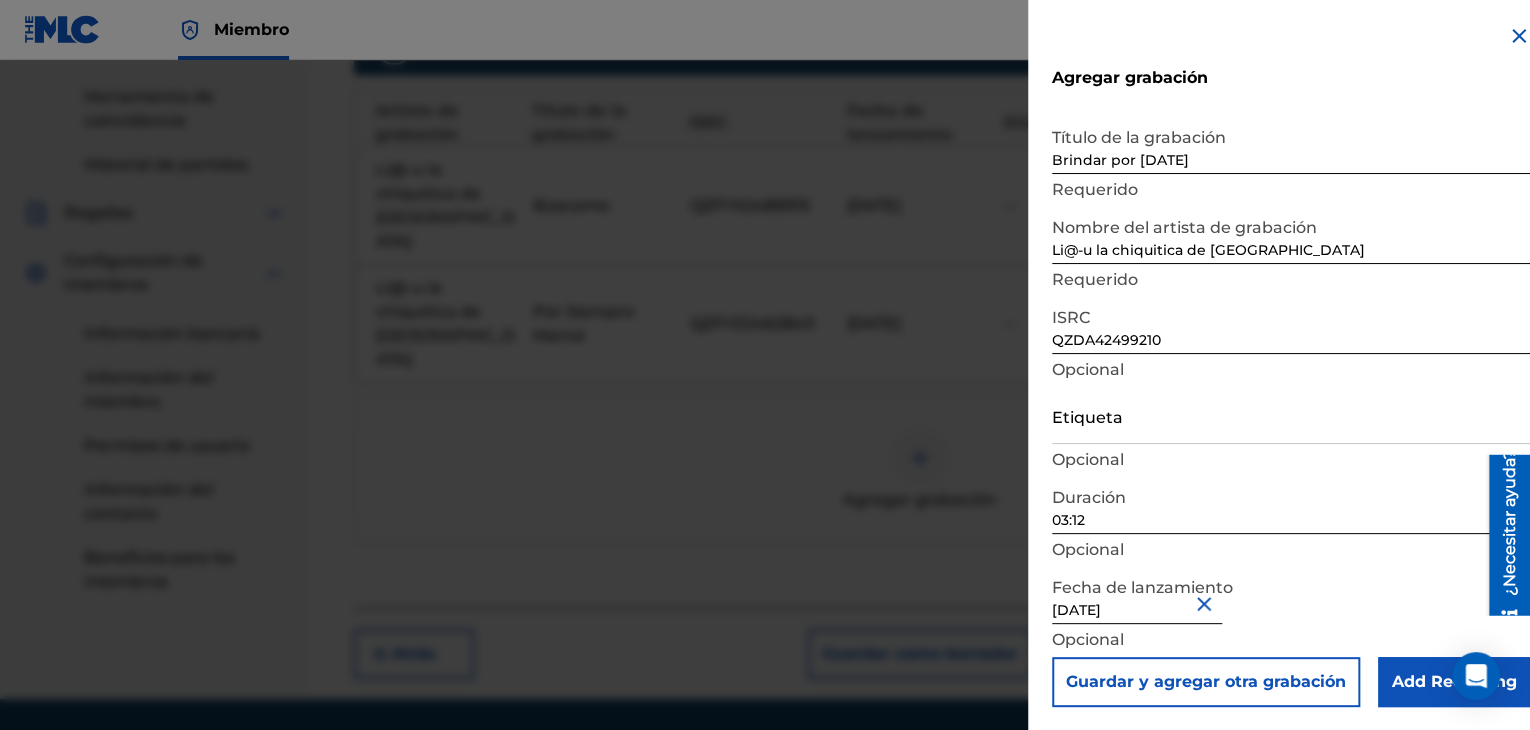 scroll, scrollTop: 627, scrollLeft: 0, axis: vertical 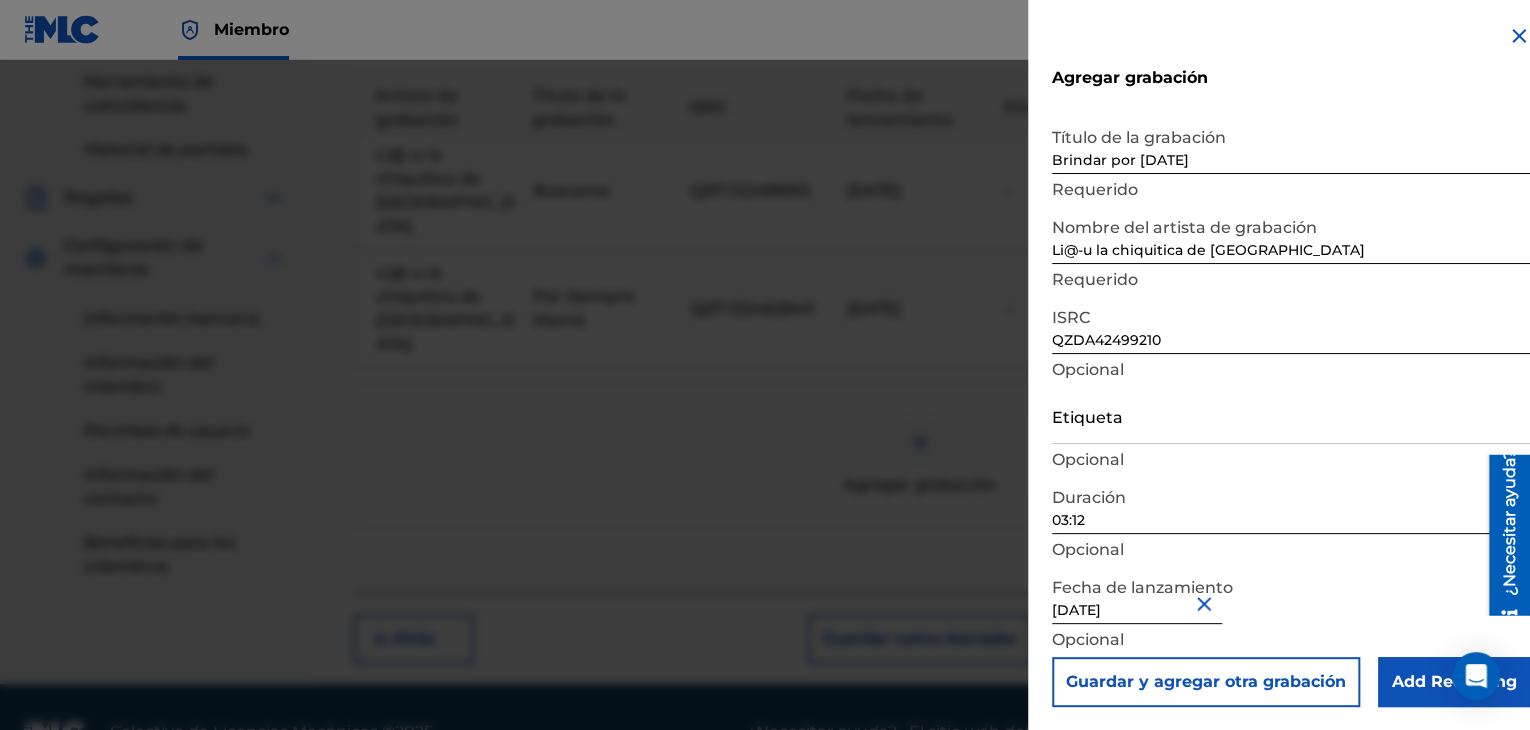 click on "Add Recording" at bounding box center (1454, 682) 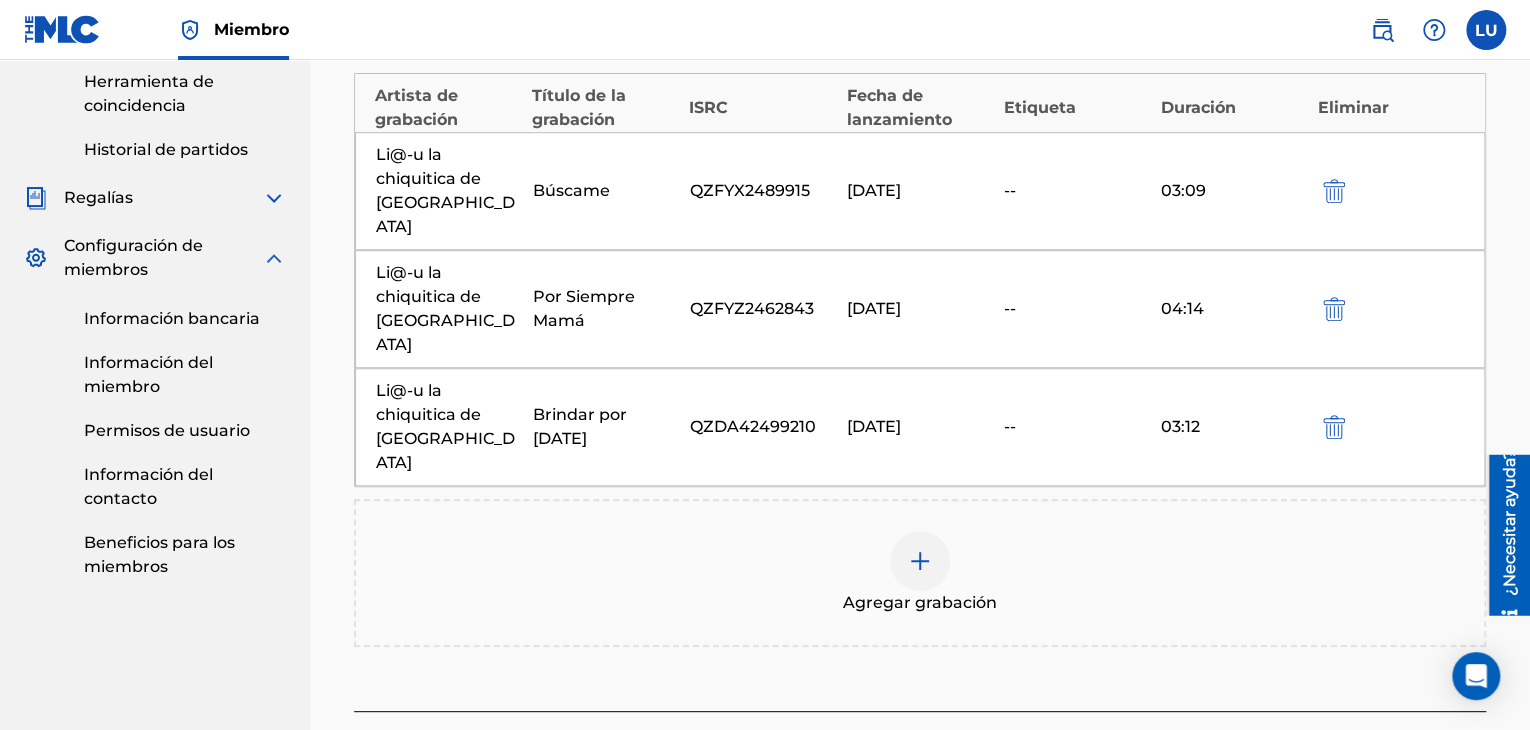 click at bounding box center (920, 561) 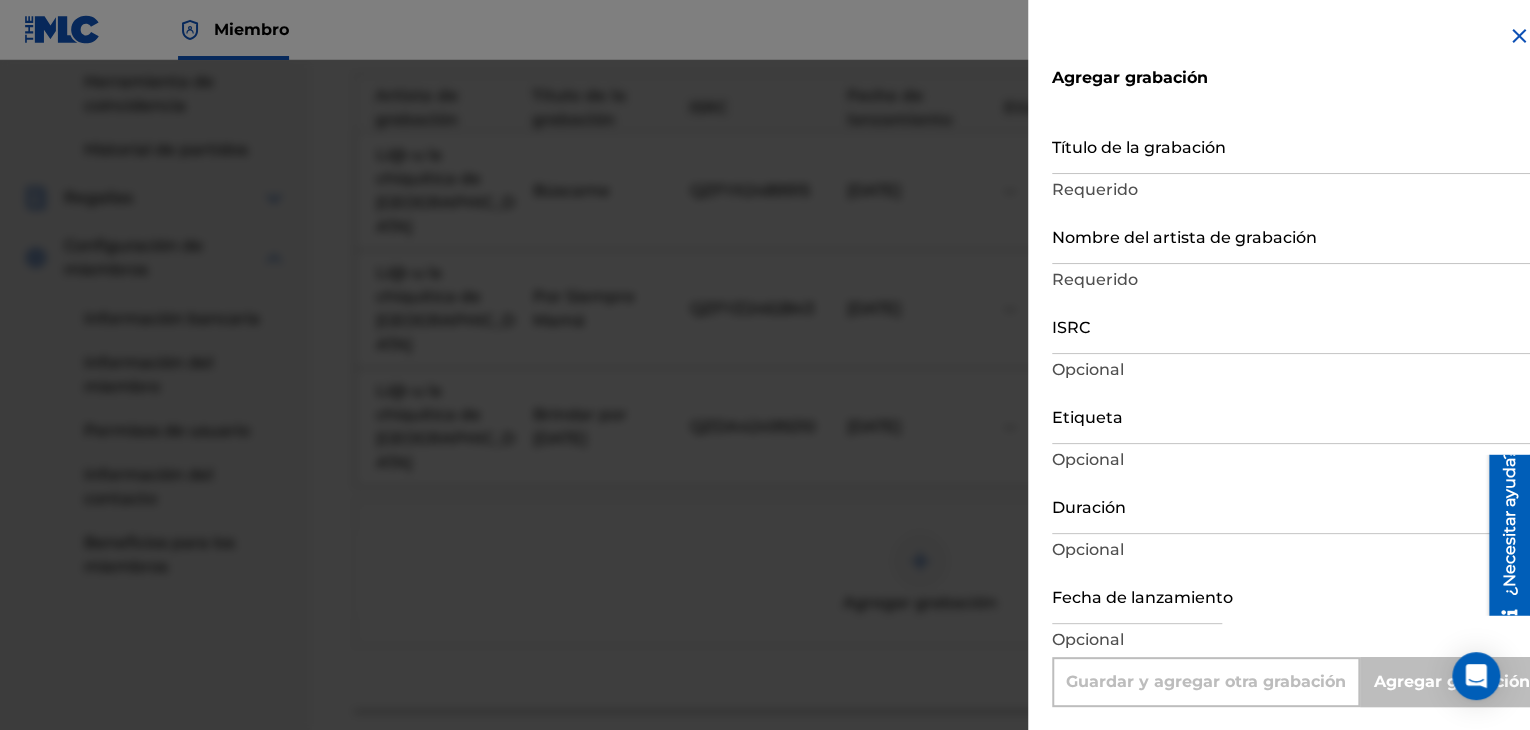 click on "Título de la grabación" at bounding box center (1291, 145) 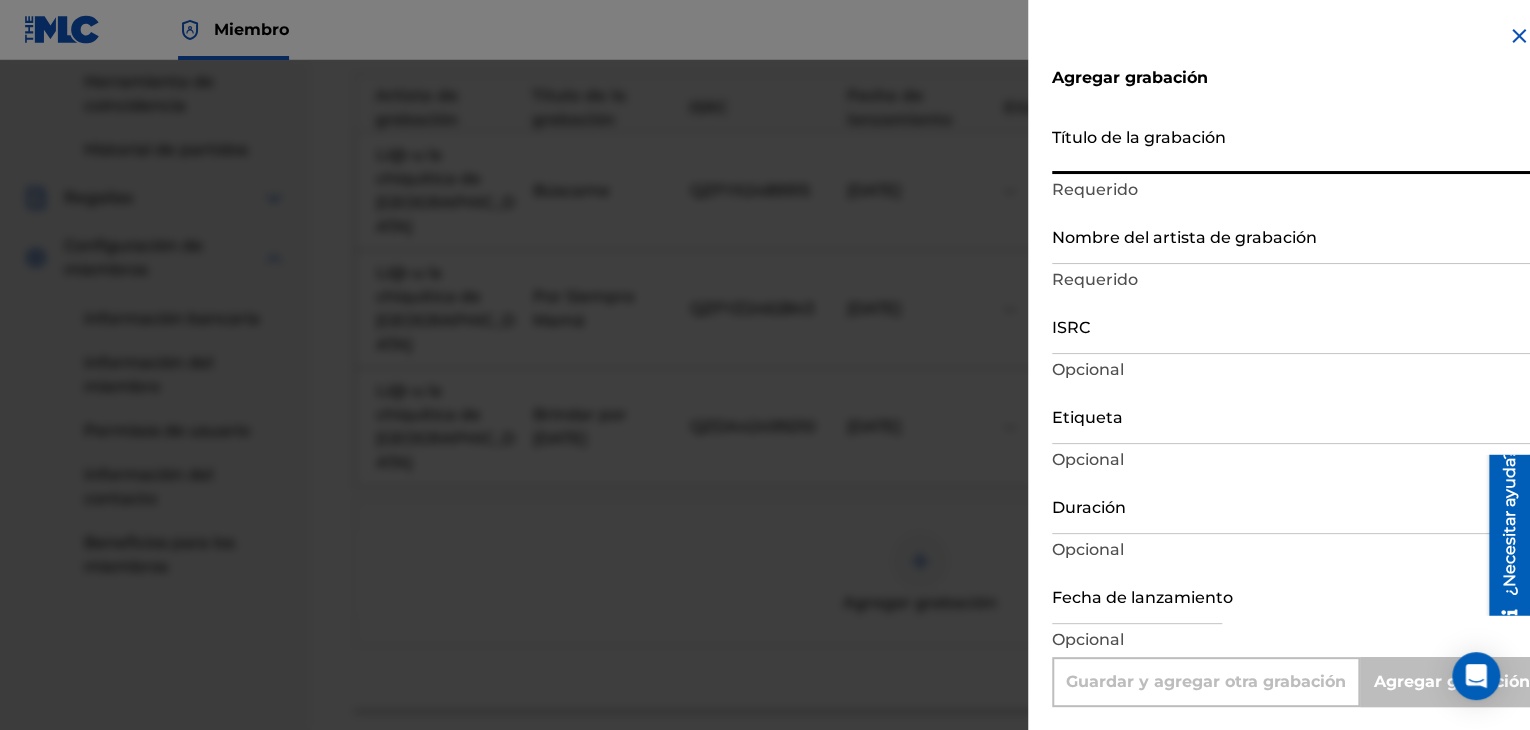 paste on "Sueño Americano" 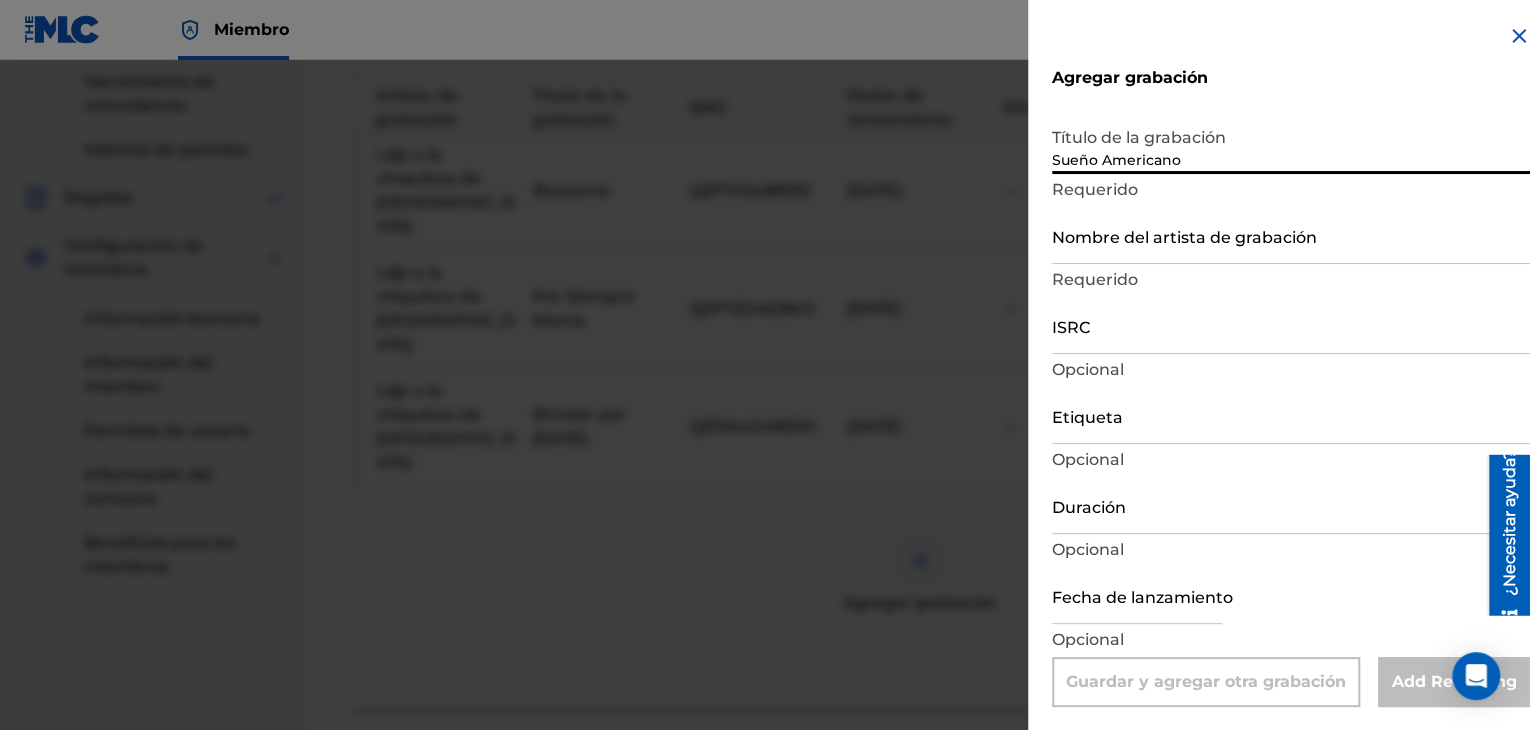 type on "Sueño Americano" 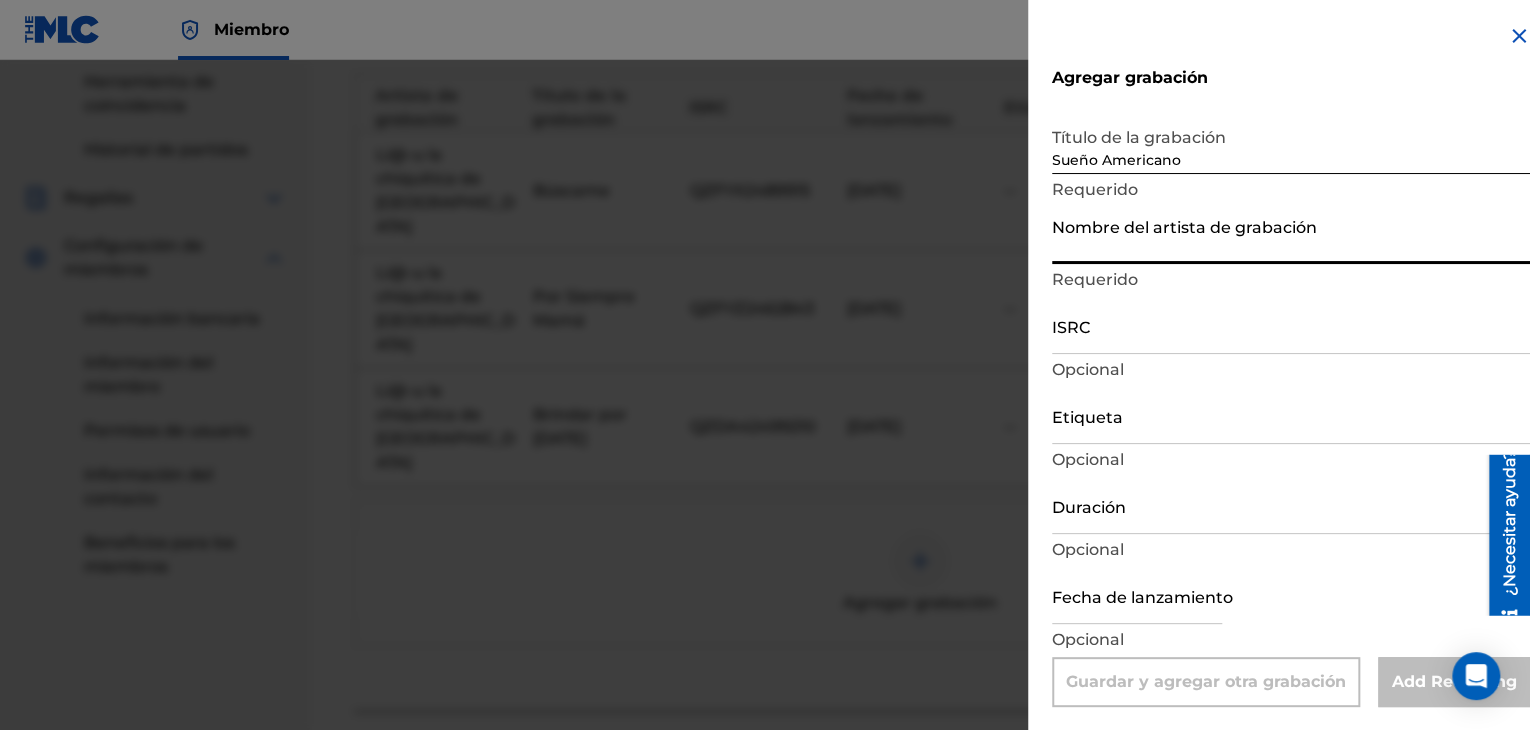 type on "Li@-u la chiquitica de [GEOGRAPHIC_DATA]" 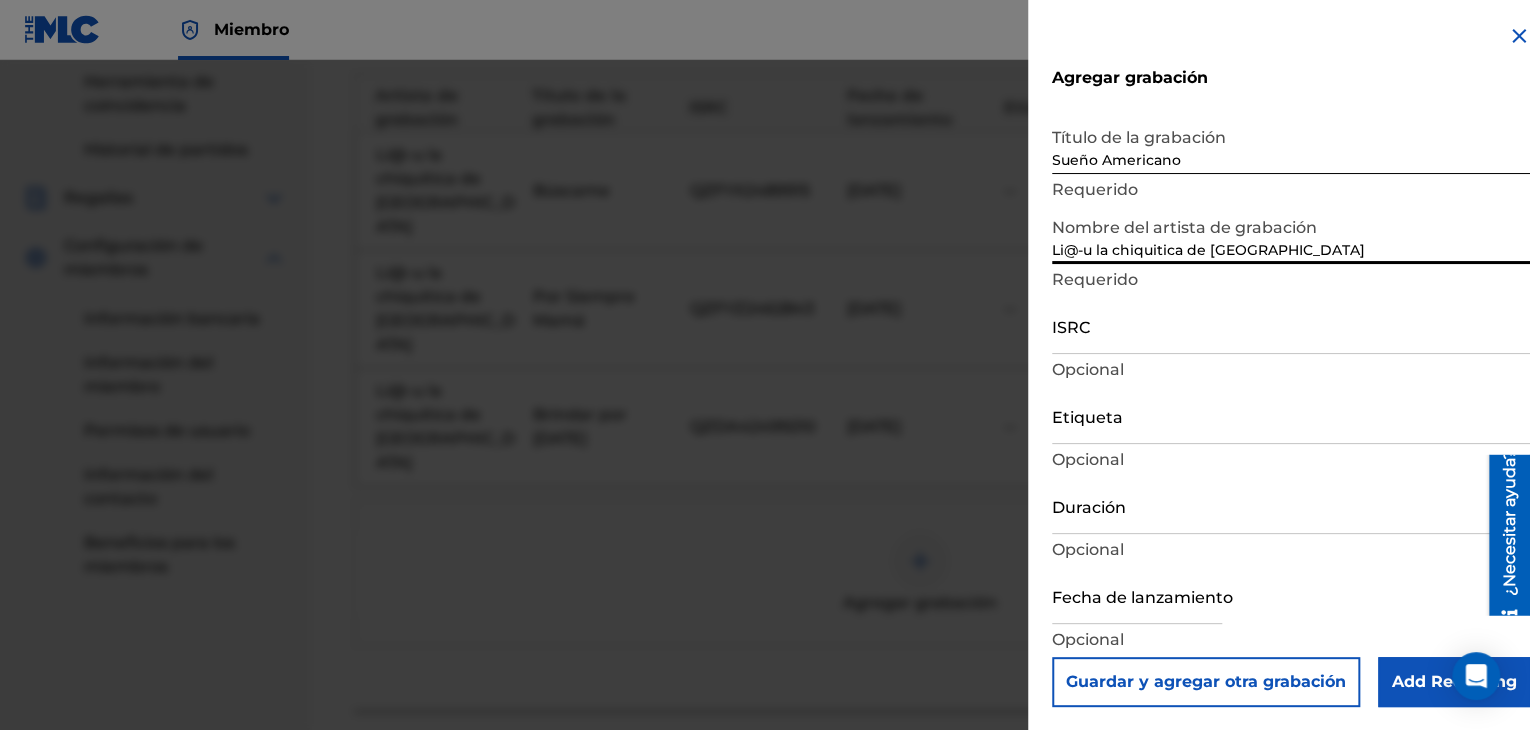 click on "ISRC" at bounding box center [1291, 325] 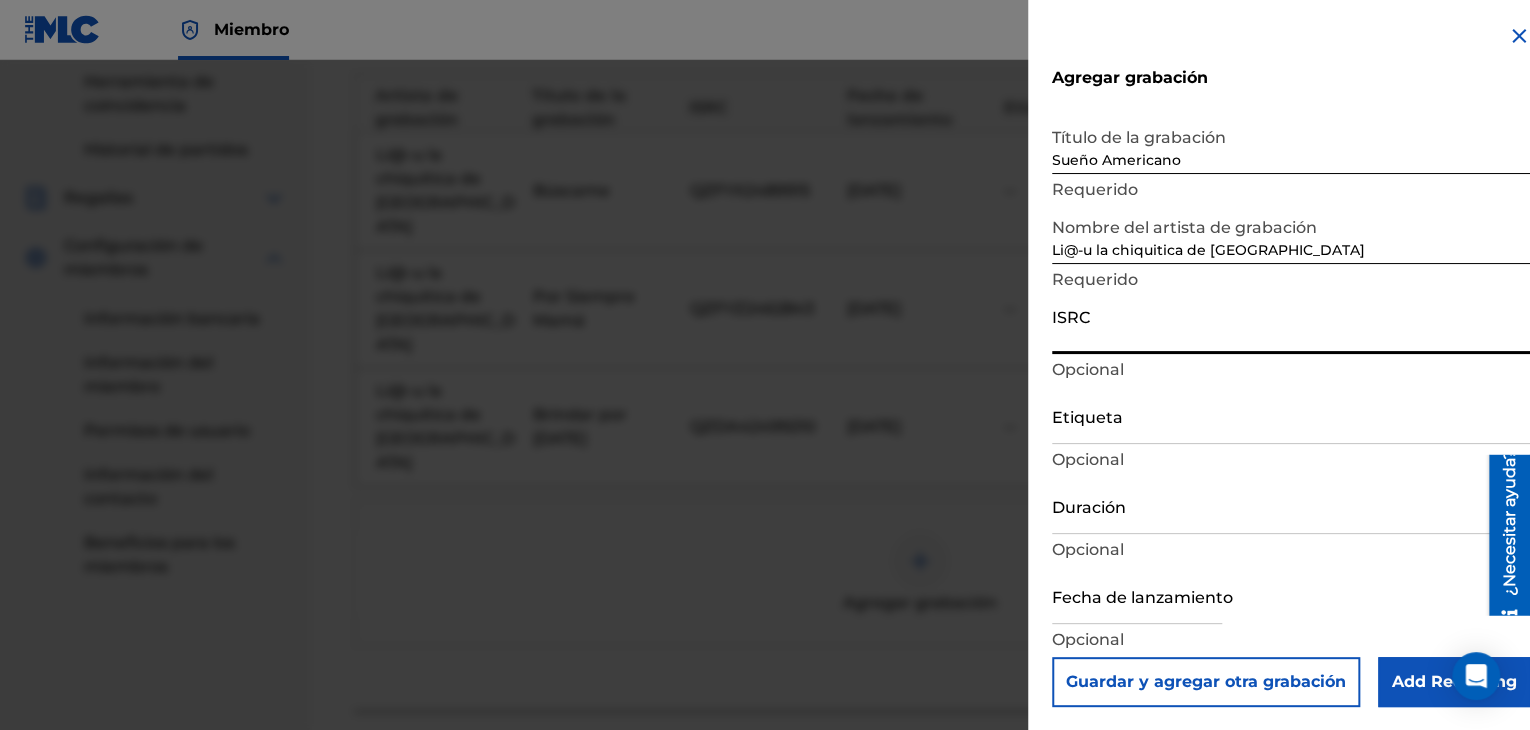 paste on "QZWFM2435556" 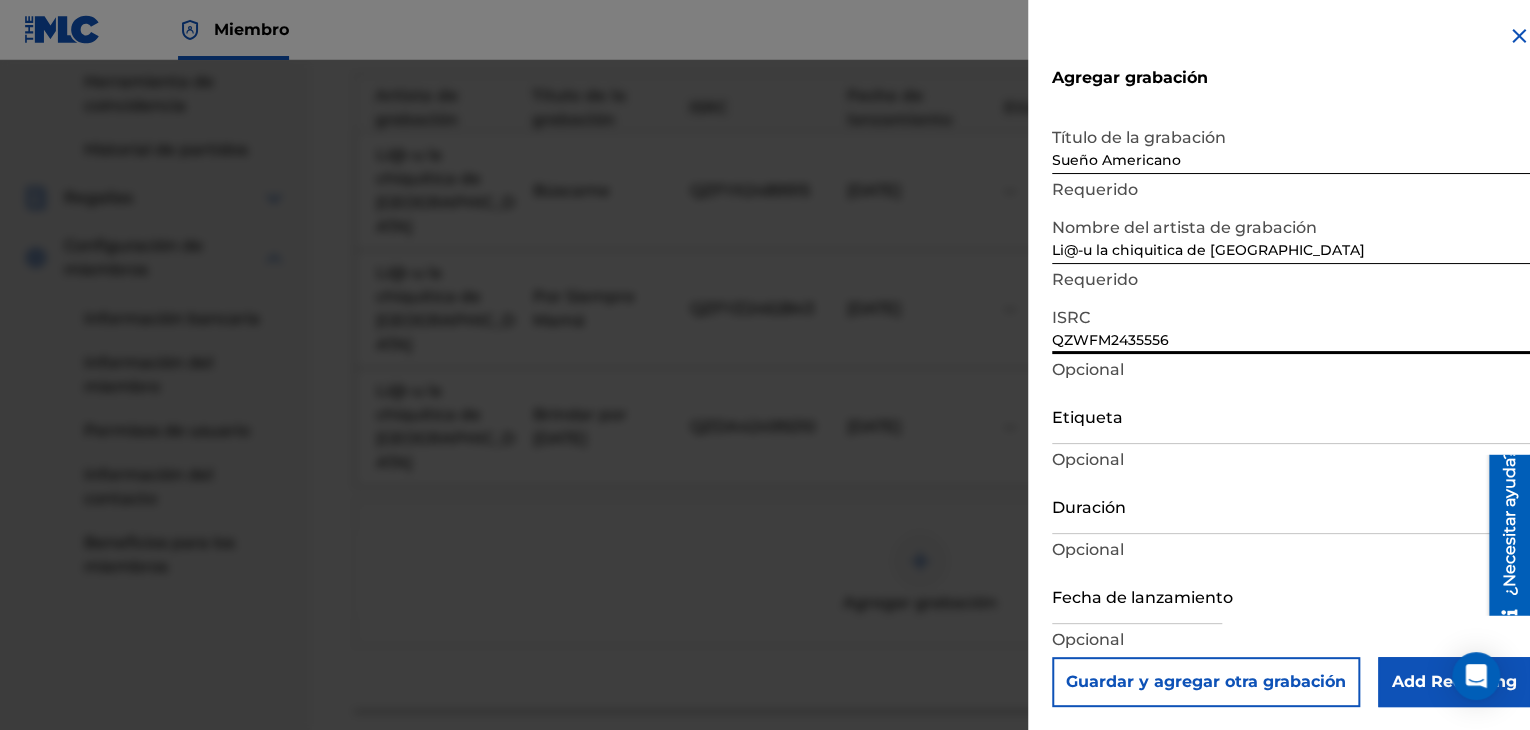 type on "QZWFM2435556" 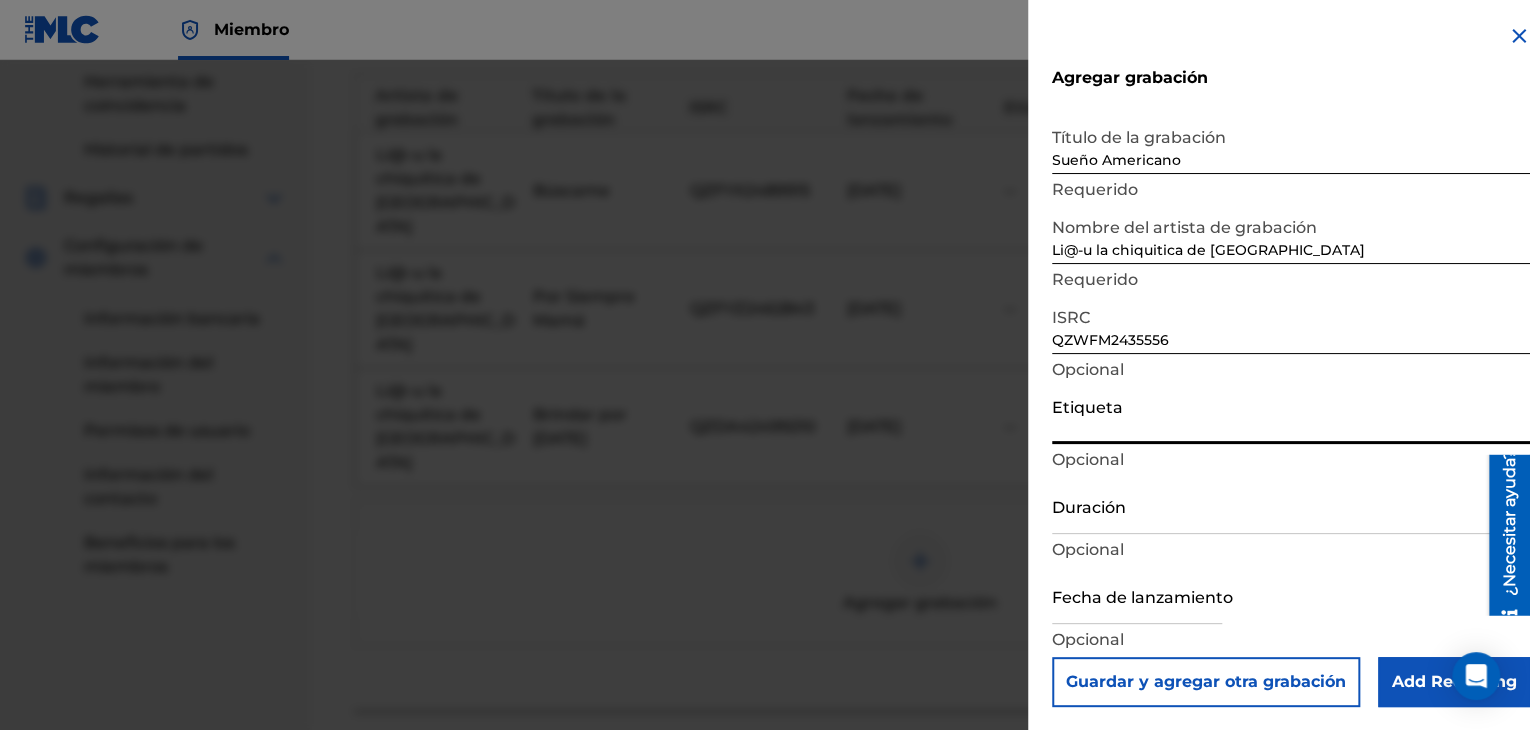 click on "Duración" at bounding box center (1291, 505) 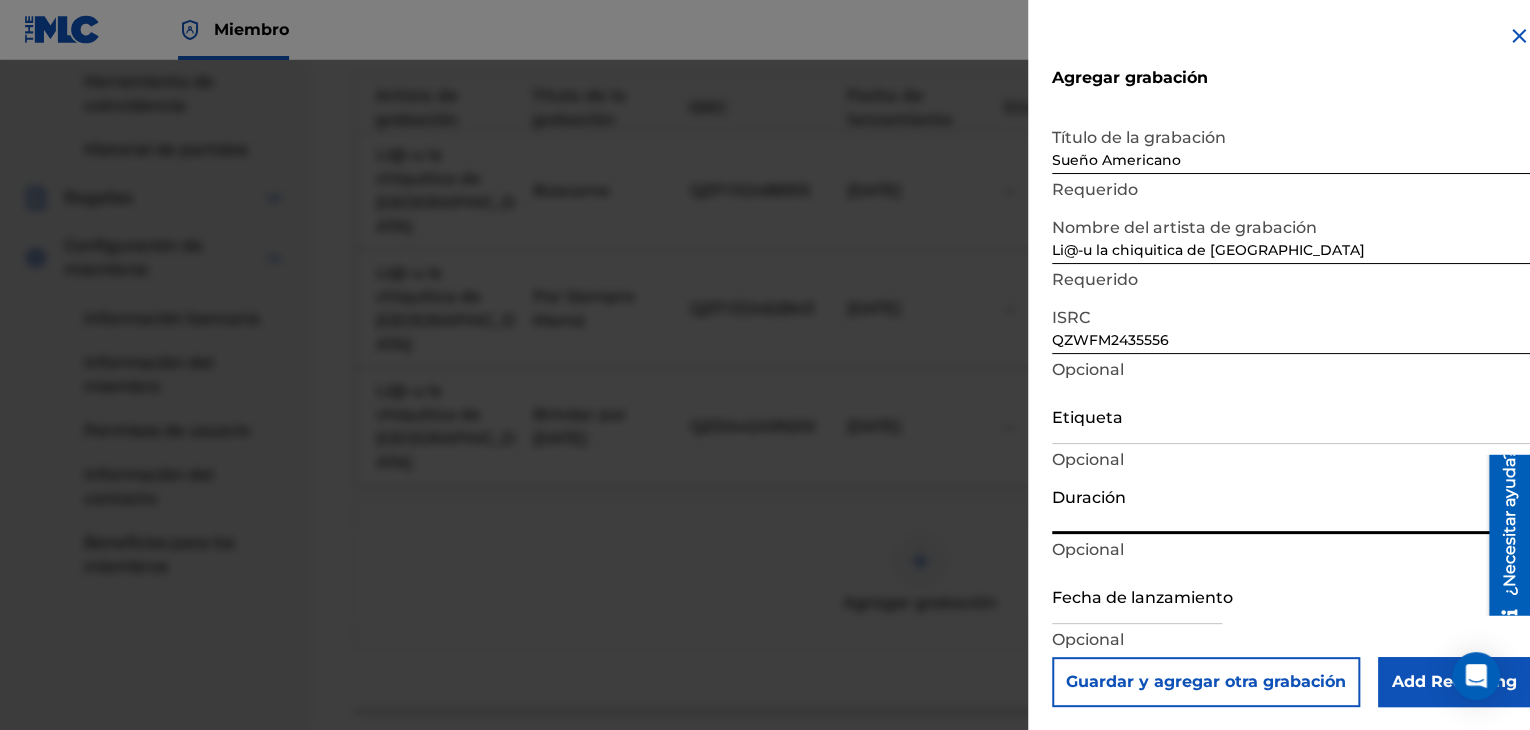 paste on "03:17" 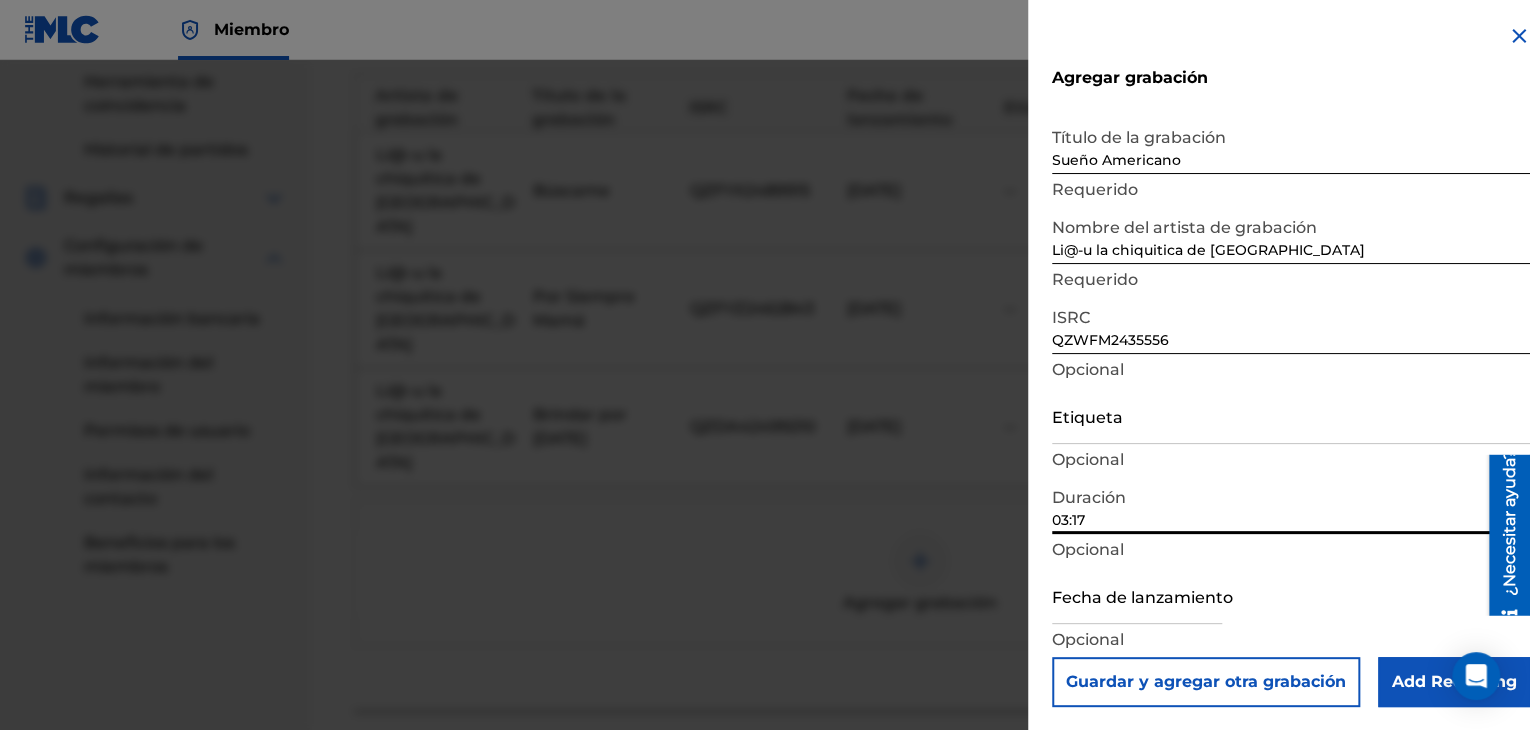 scroll, scrollTop: 1, scrollLeft: 0, axis: vertical 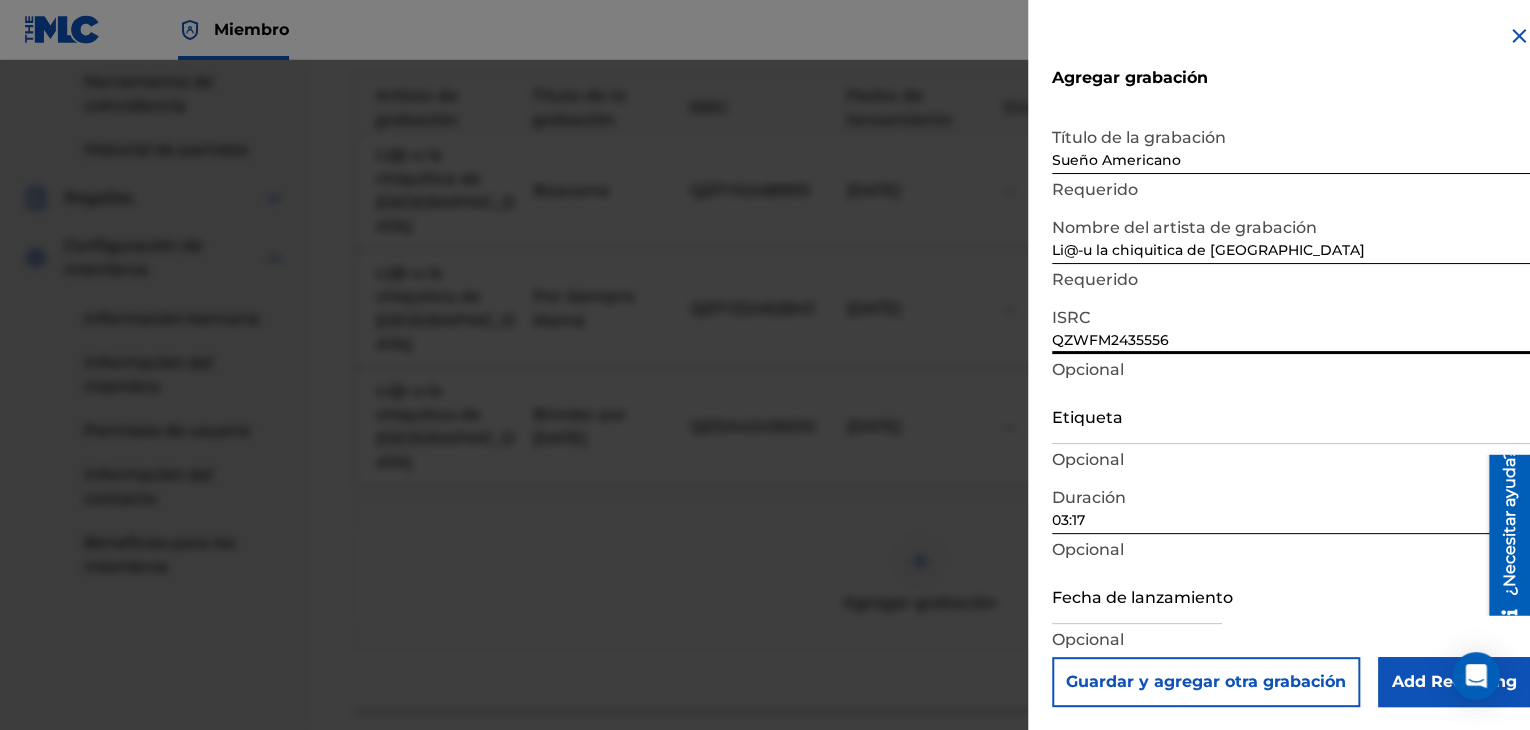 click on "QZWFM2435556" at bounding box center [1291, 325] 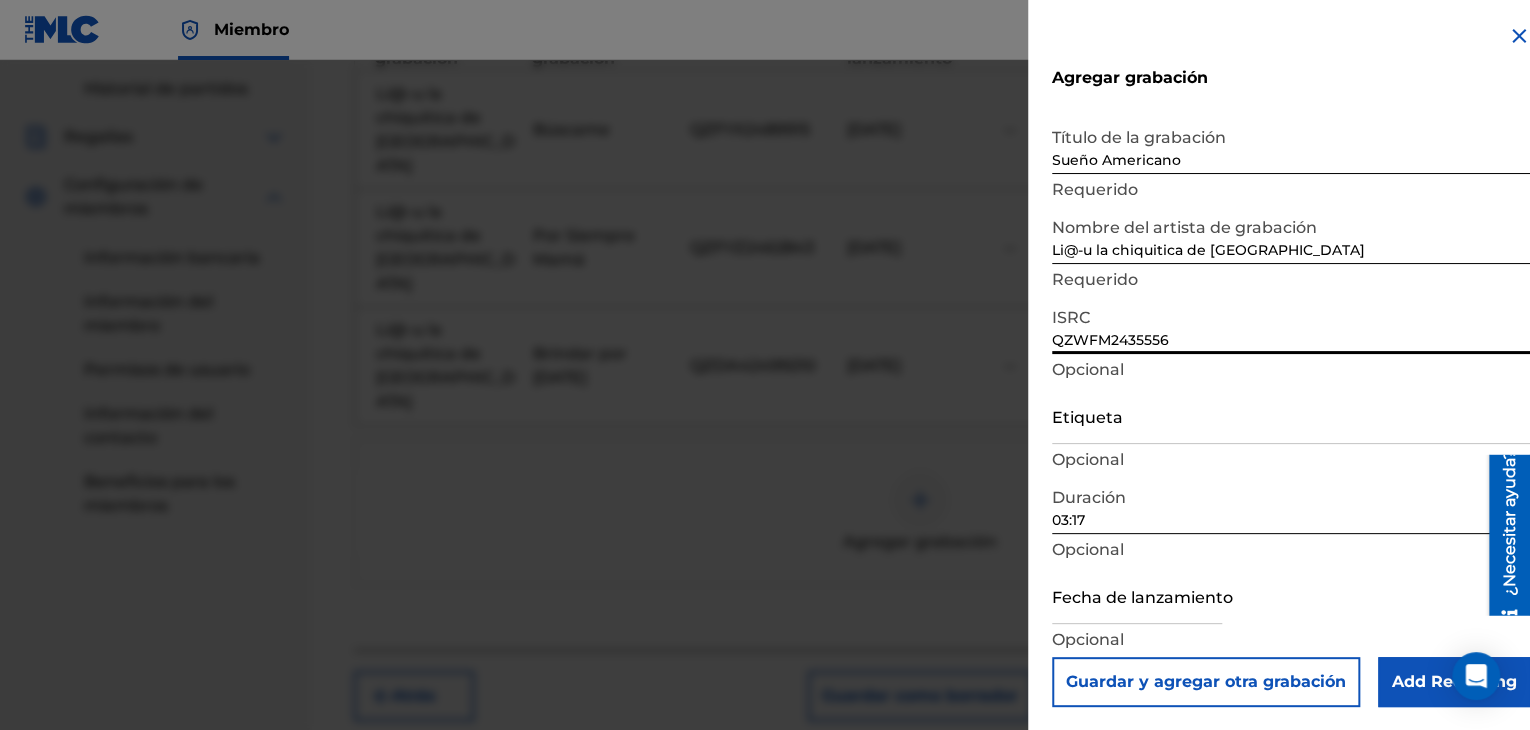 scroll, scrollTop: 720, scrollLeft: 0, axis: vertical 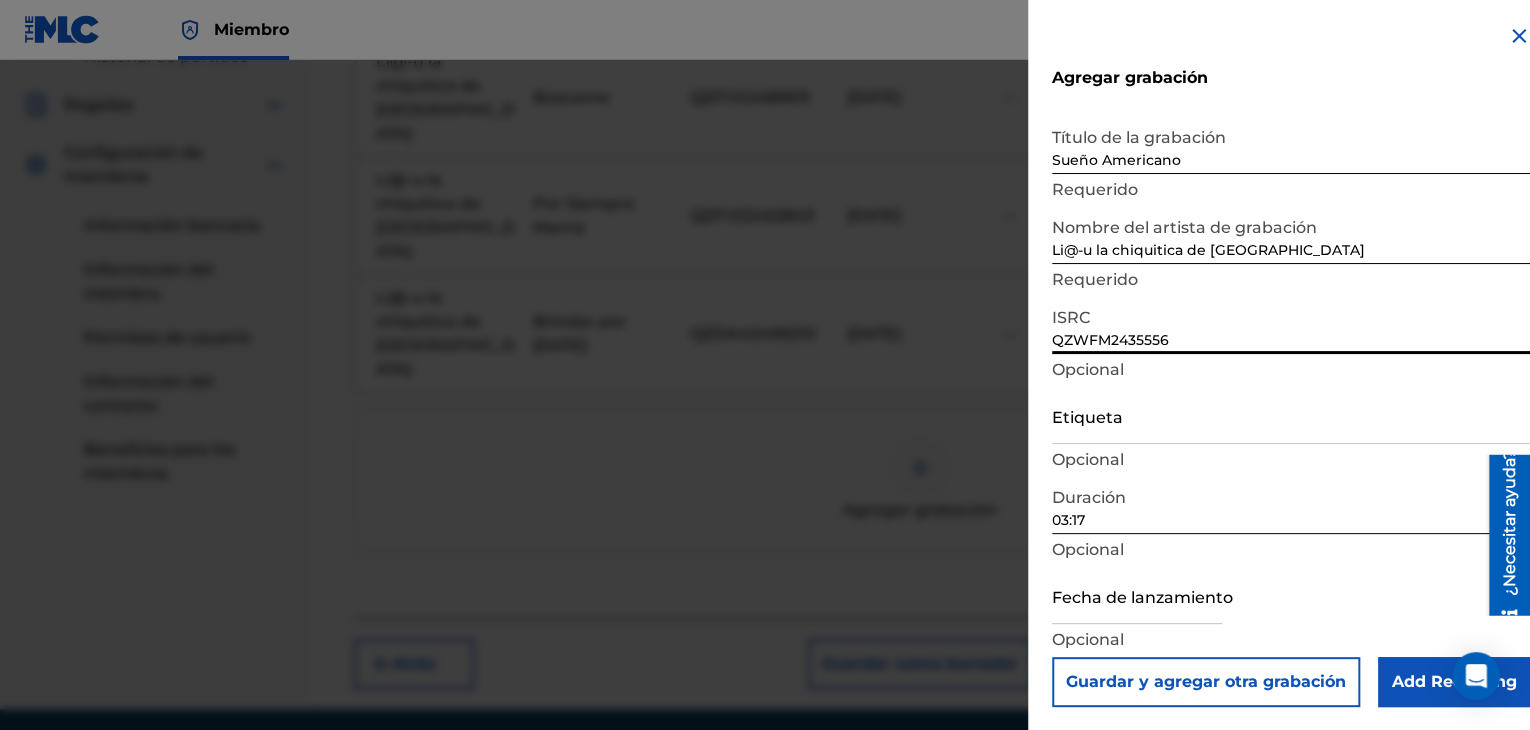 click at bounding box center (1137, 595) 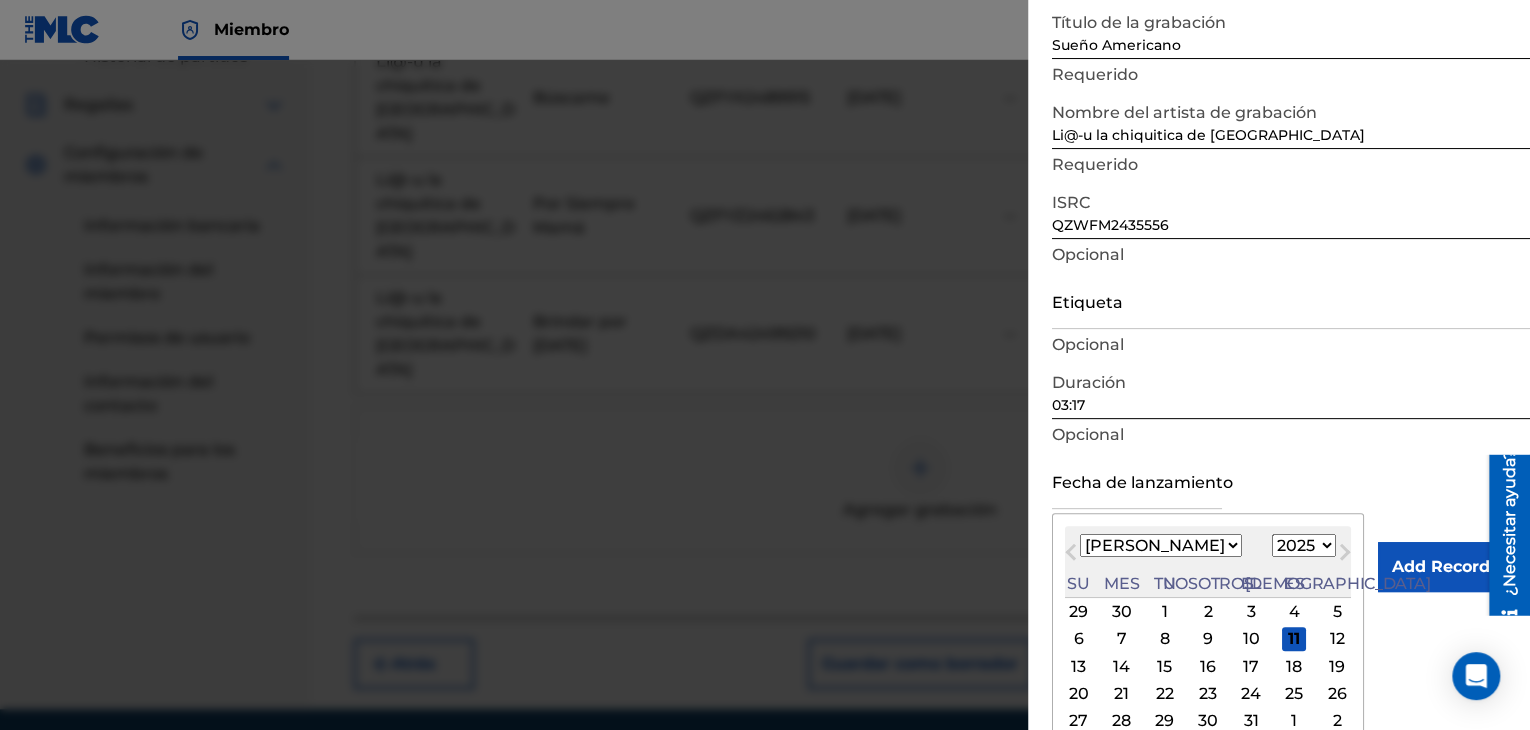 scroll, scrollTop: 160, scrollLeft: 0, axis: vertical 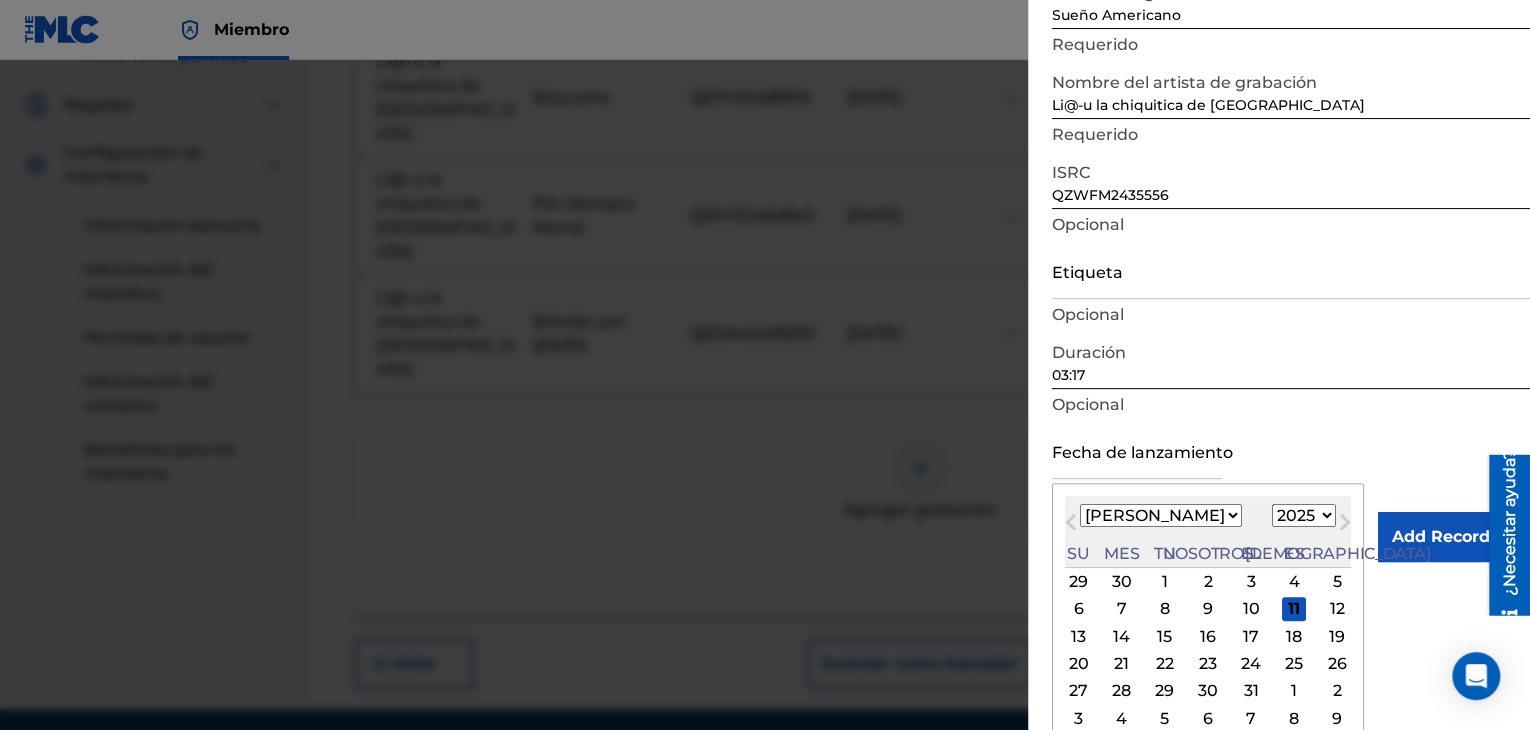 click on "1899 1900 1901 1902 1903 1904 1905 1906 1907 1908 1909 1910 1911 1912 1913 1914 1915 1916 1917 1918 1919 1920 1921 1922 1923 1924 1925 1926 1927 1928 1929 1930 1931 1932 1933 1934 1935 1936 1937 1938 1939 1940 1941 1942 1943 1944 1945 1946 1947 1948 1949 1950 1951 1952 1953 1954 1955 1956 1957 1958 1959 1960 1961 1962 1963 1964 1965 1966 1967 1968 1969 1970 1971 1972 1973 1974 1975 1976 1977 1978 1979 1980 1981 1982 1983 1984 1985 1986 1987 1988 1989 1990 1991 1992 1993 1994 1995 1996 1997 1998 1999 2000 2001 2002 2003 2004 2005 2006 2007 2008 2009 2010 2011 2012 2013 2014 2015 2016 2017 2018 2019 2020 2021 2022 2023 2024 2025 2026 2027 2028 2029 2030 2031 2032 2033 2034 2035 2036 2037 2038 2039 2040 2041 2042 2043 2044 2045 2046 2047 2048 2049 2050 2051 2052 2053 2054 2055 2056 2057 2058 2059 2060 2061 2062 2063 2064 2065 2066 2067 2068 2069 2070 2071 2072 2073 2074 2075 2076 2077 2078 2079 2080 2081 2082 2083 2084 2085 2086 2087 2088 2089 2090 2091 2092 2093 2094 2095 2096 2097 2098 2099 2100" at bounding box center (1304, 515) 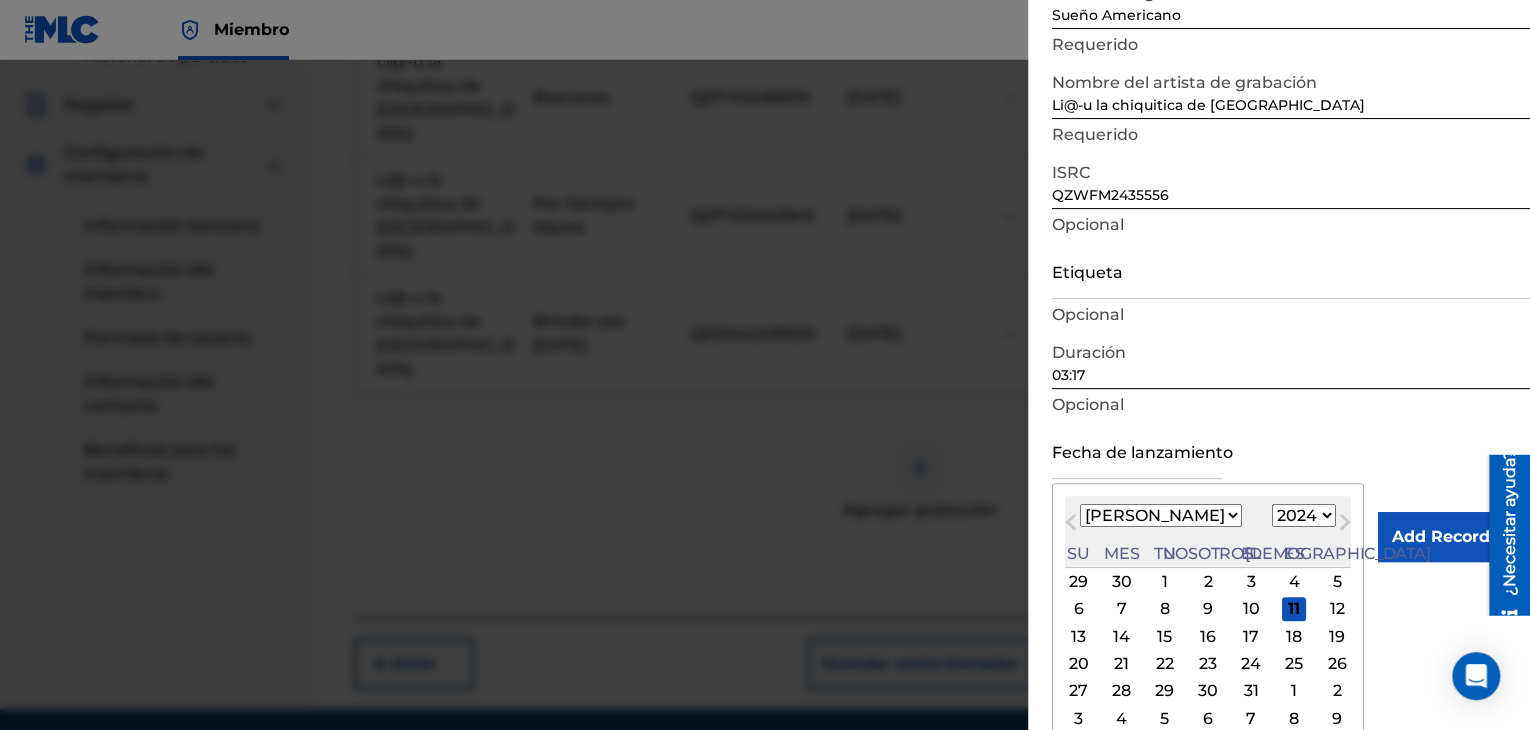 click on "1899 1900 1901 1902 1903 1904 1905 1906 1907 1908 1909 1910 1911 1912 1913 1914 1915 1916 1917 1918 1919 1920 1921 1922 1923 1924 1925 1926 1927 1928 1929 1930 1931 1932 1933 1934 1935 1936 1937 1938 1939 1940 1941 1942 1943 1944 1945 1946 1947 1948 1949 1950 1951 1952 1953 1954 1955 1956 1957 1958 1959 1960 1961 1962 1963 1964 1965 1966 1967 1968 1969 1970 1971 1972 1973 1974 1975 1976 1977 1978 1979 1980 1981 1982 1983 1984 1985 1986 1987 1988 1989 1990 1991 1992 1993 1994 1995 1996 1997 1998 1999 2000 2001 2002 2003 2004 2005 2006 2007 2008 2009 2010 2011 2012 2013 2014 2015 2016 2017 2018 2019 2020 2021 2022 2023 2024 2025 2026 2027 2028 2029 2030 2031 2032 2033 2034 2035 2036 2037 2038 2039 2040 2041 2042 2043 2044 2045 2046 2047 2048 2049 2050 2051 2052 2053 2054 2055 2056 2057 2058 2059 2060 2061 2062 2063 2064 2065 2066 2067 2068 2069 2070 2071 2072 2073 2074 2075 2076 2077 2078 2079 2080 2081 2082 2083 2084 2085 2086 2087 2088 2089 2090 2091 2092 2093 2094 2095 2096 2097 2098 2099 2100" at bounding box center [1304, 515] 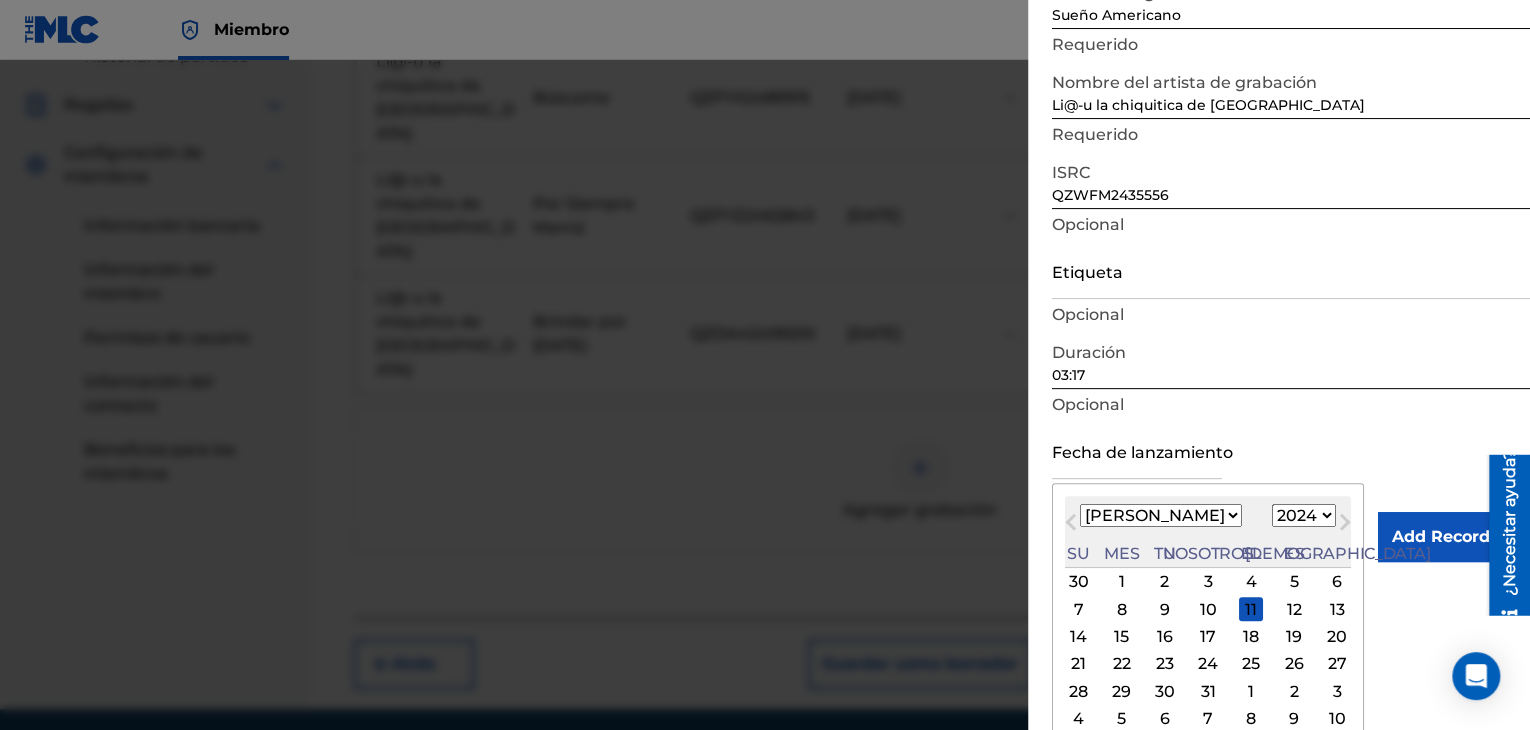click on "Enero Febrero Marzo Abril Puede Junio [PERSON_NAME] Septiembre Octubre Noviembre Diciembre" at bounding box center (1161, 515) 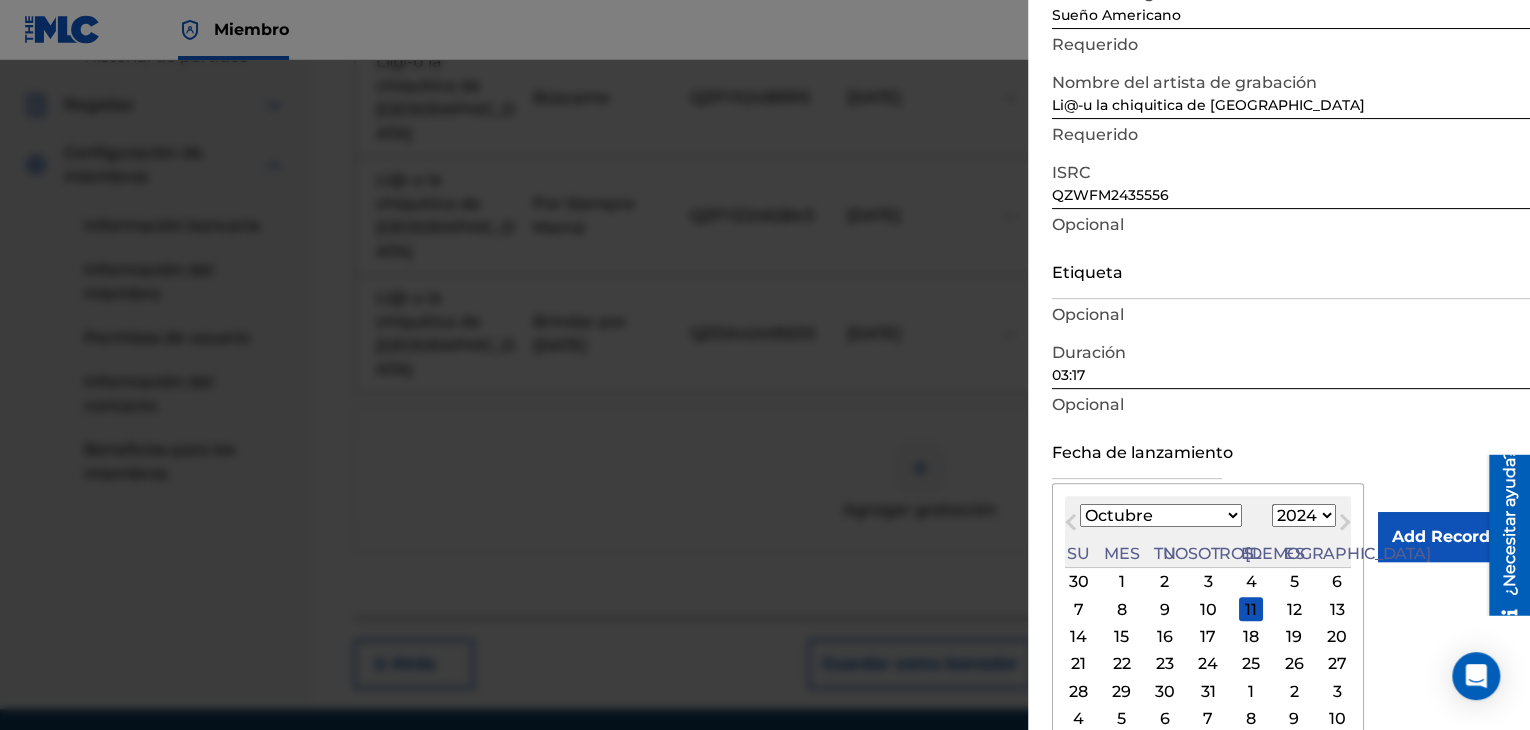click on "Enero Febrero Marzo Abril Puede Junio [PERSON_NAME] Septiembre Octubre Noviembre Diciembre" at bounding box center [1161, 515] 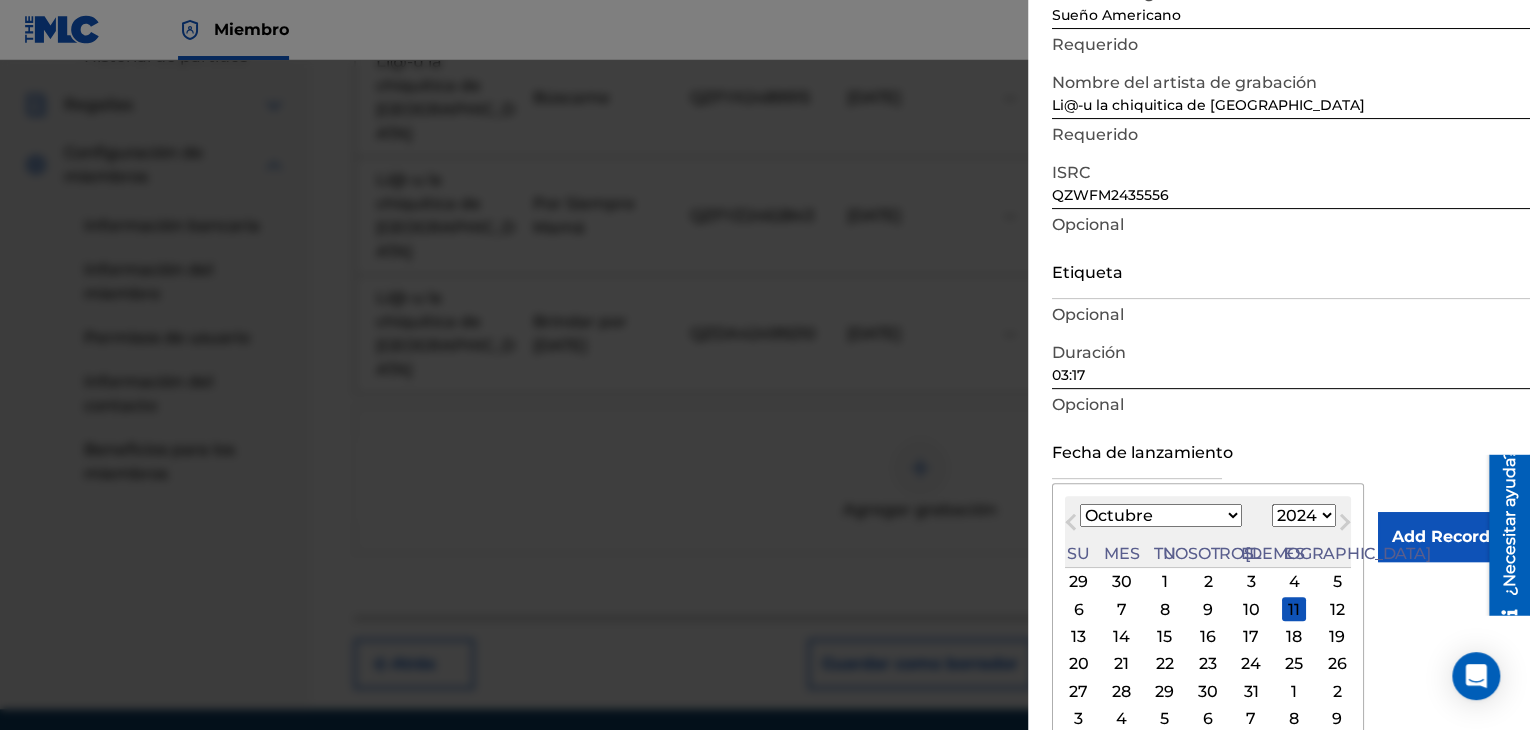 click on "4" at bounding box center (1294, 582) 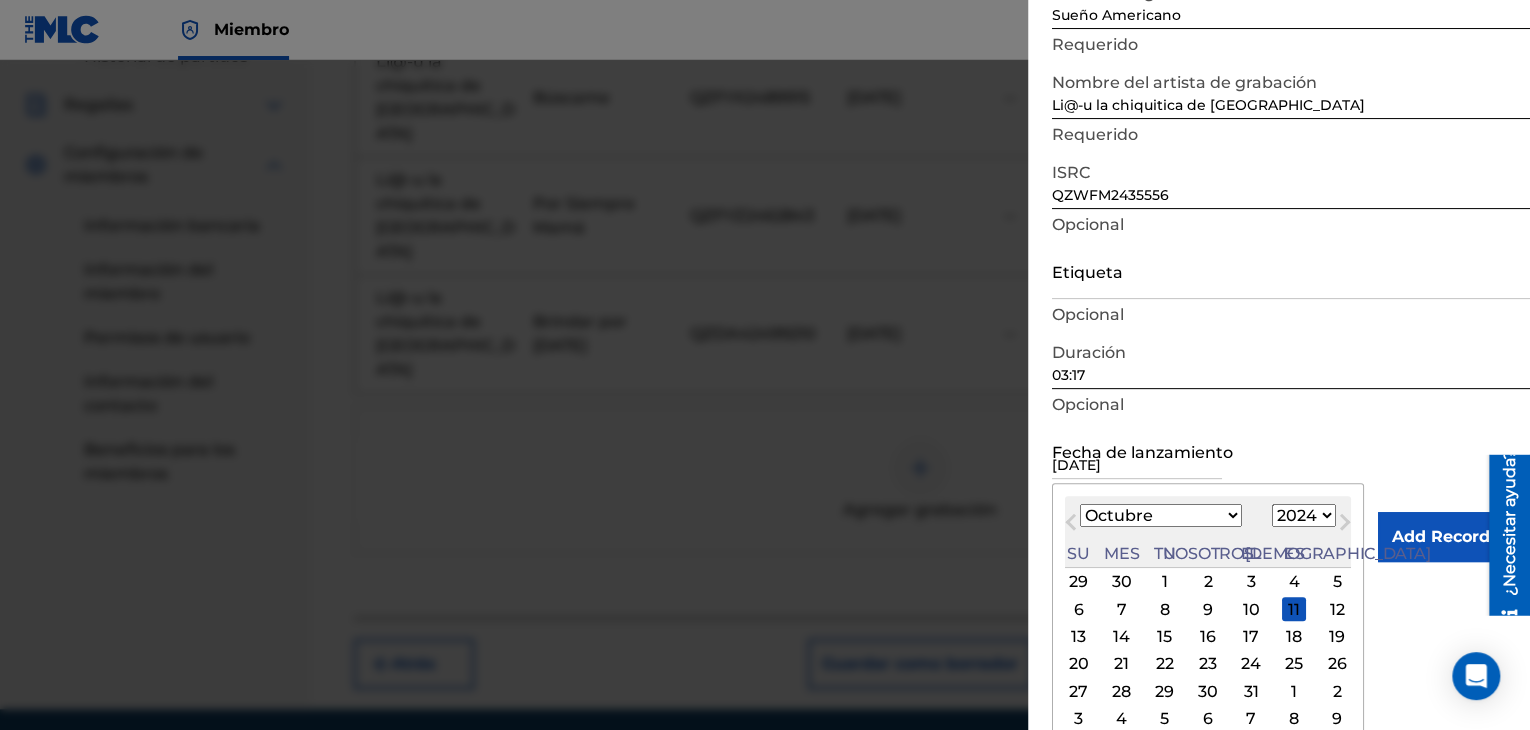 scroll, scrollTop: 1, scrollLeft: 0, axis: vertical 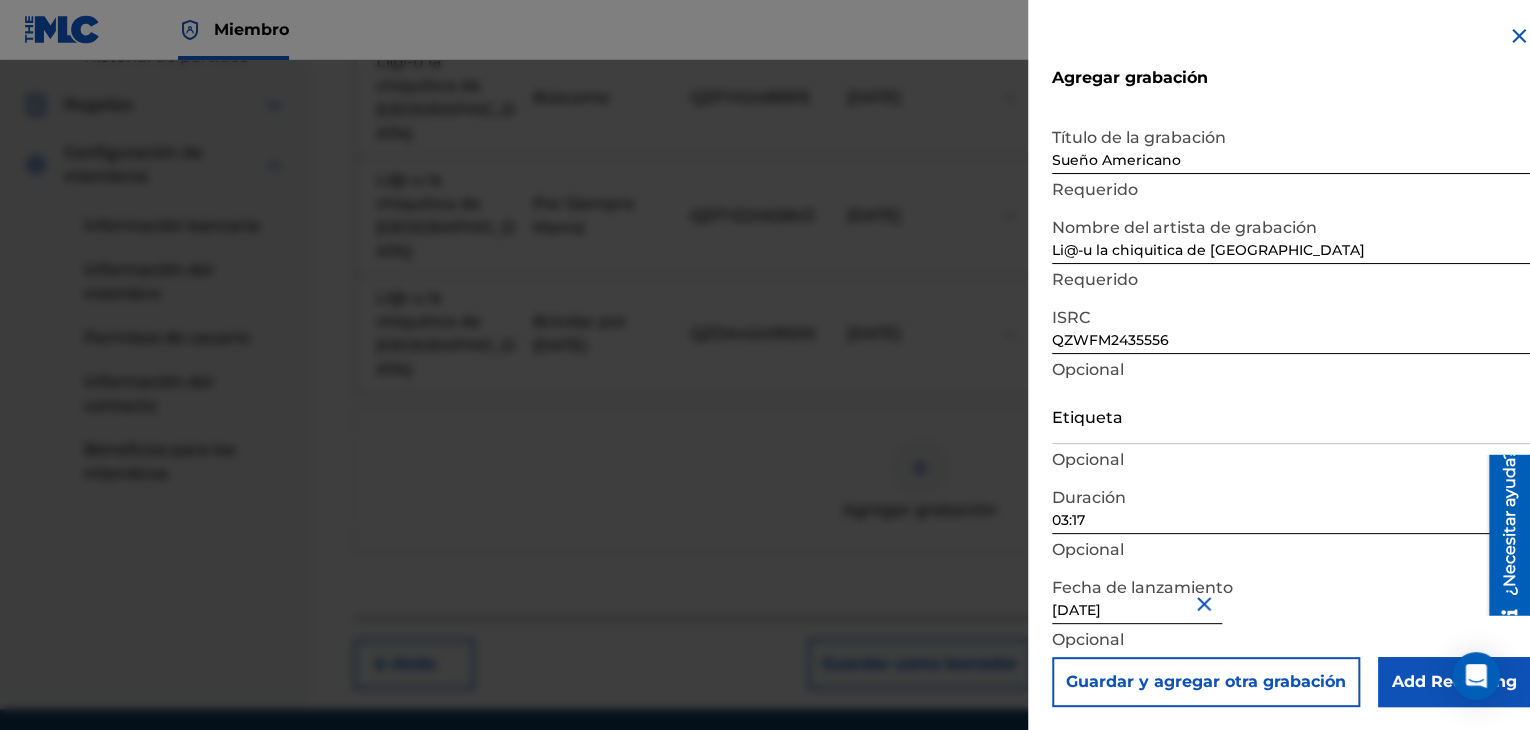 click on "Add Recording" at bounding box center [1454, 682] 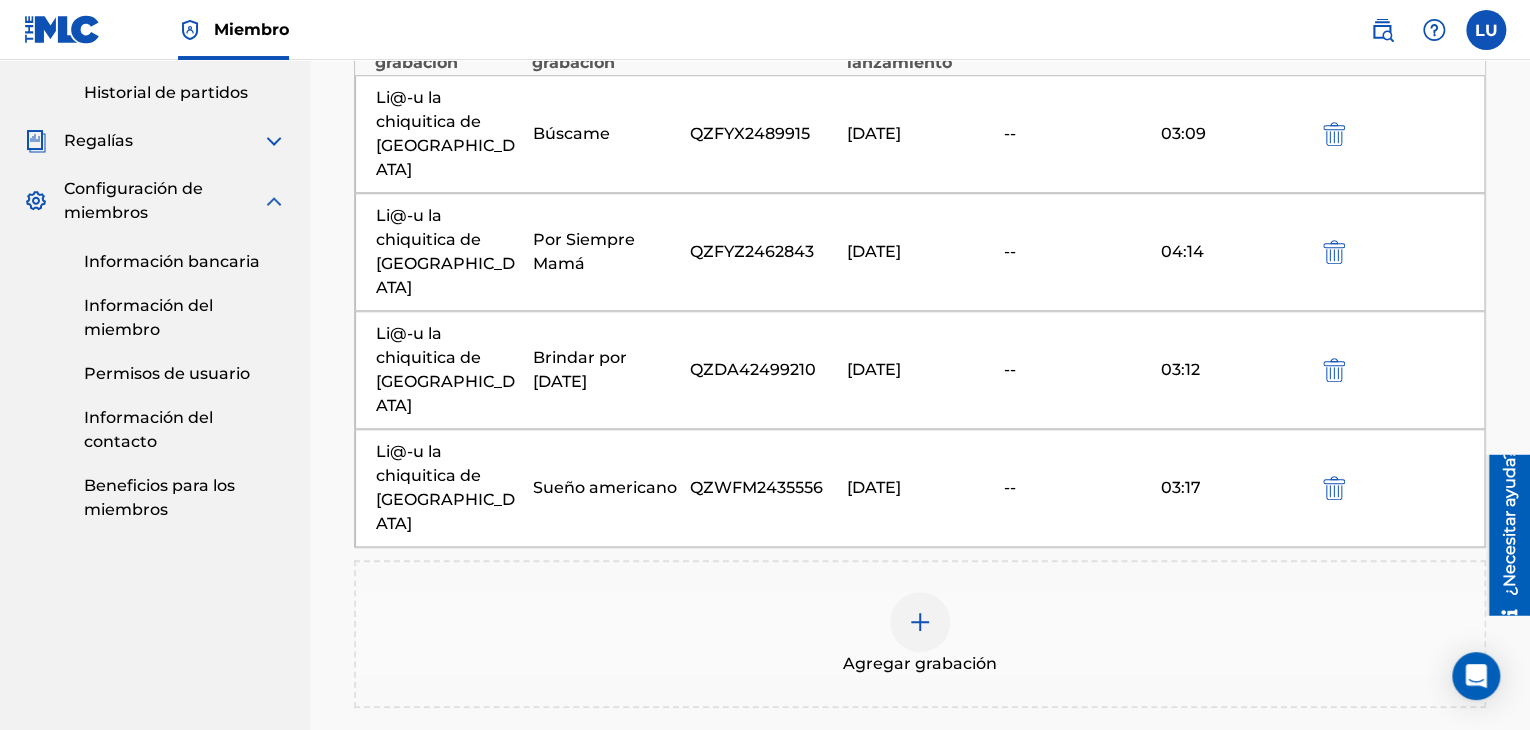 scroll, scrollTop: 620, scrollLeft: 0, axis: vertical 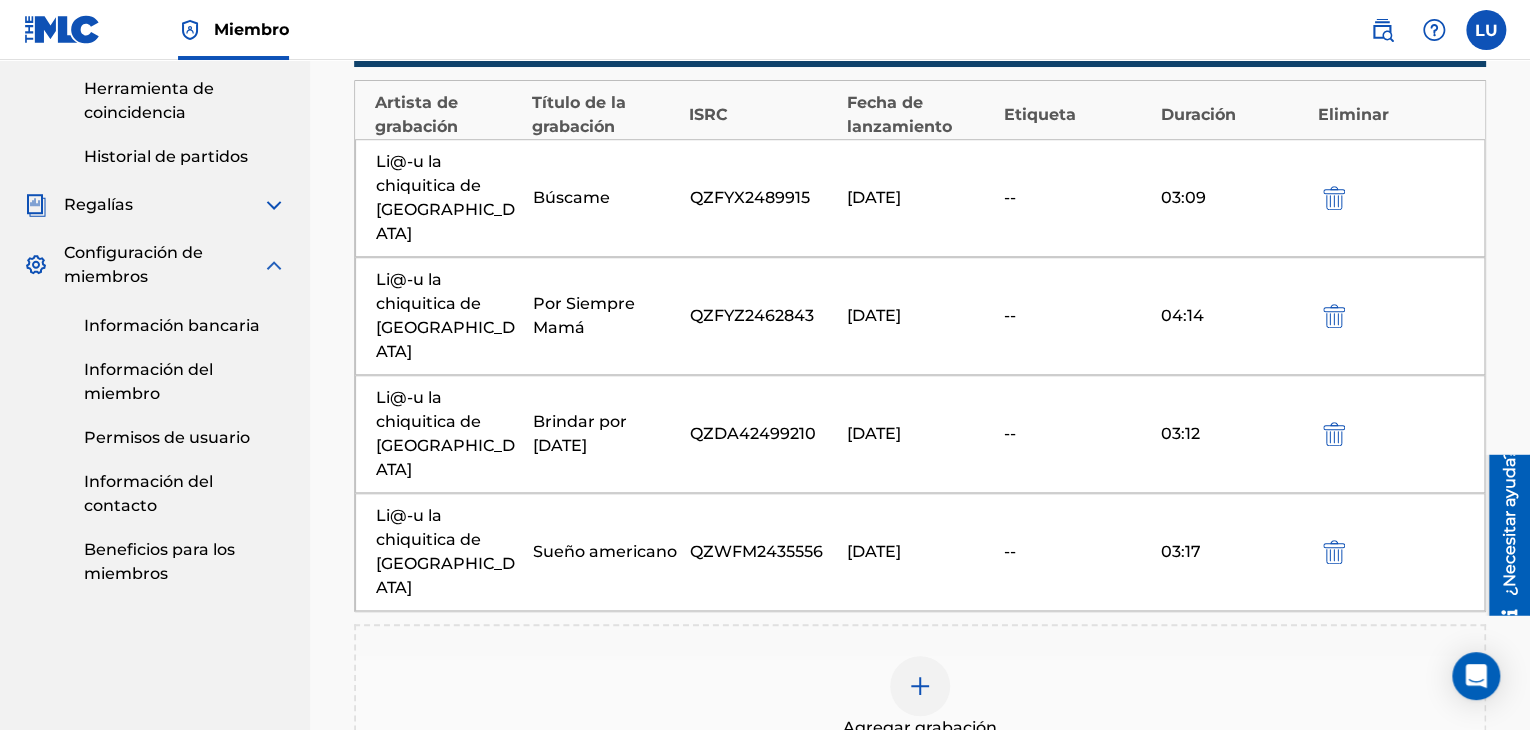 click at bounding box center (920, 686) 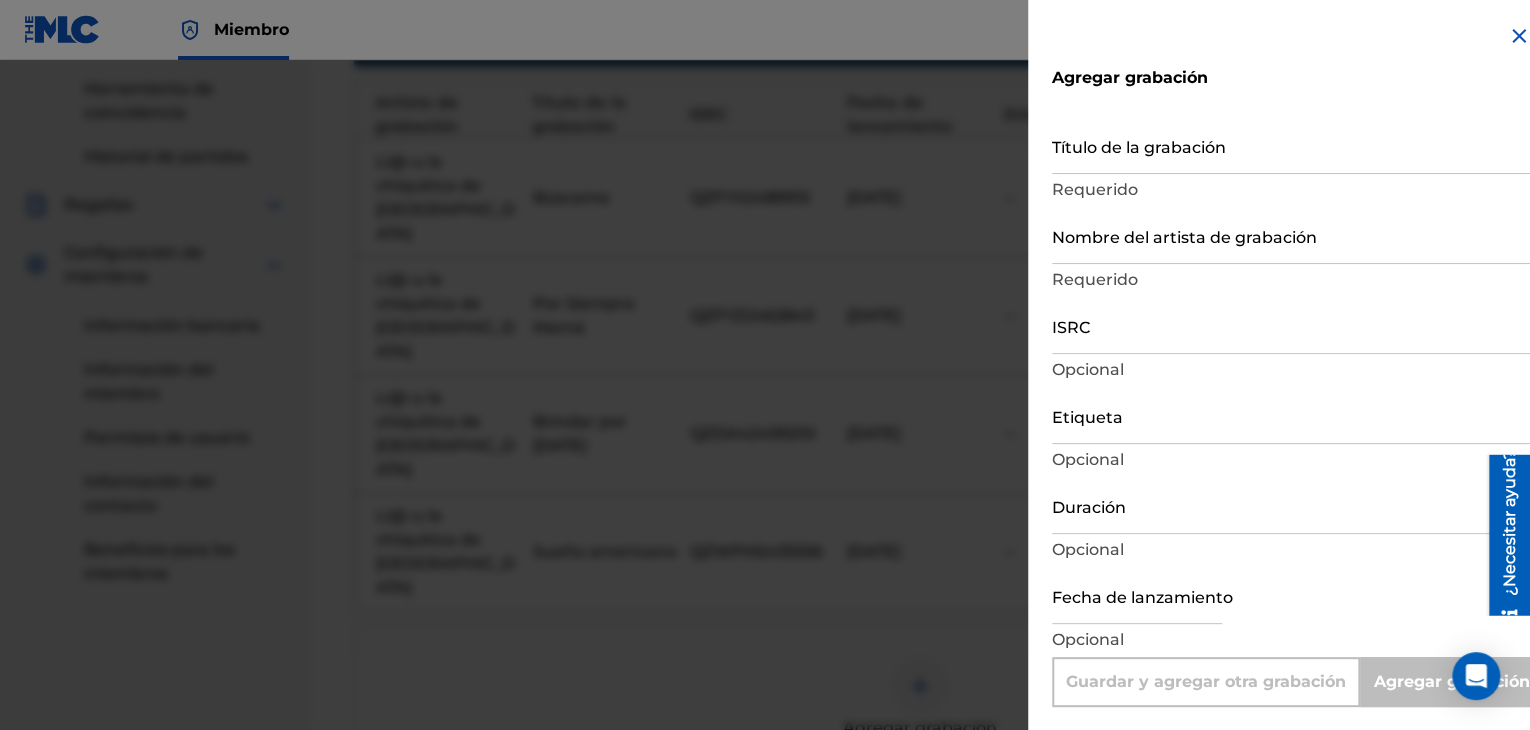 click on "Título de la grabación" at bounding box center [1291, 145] 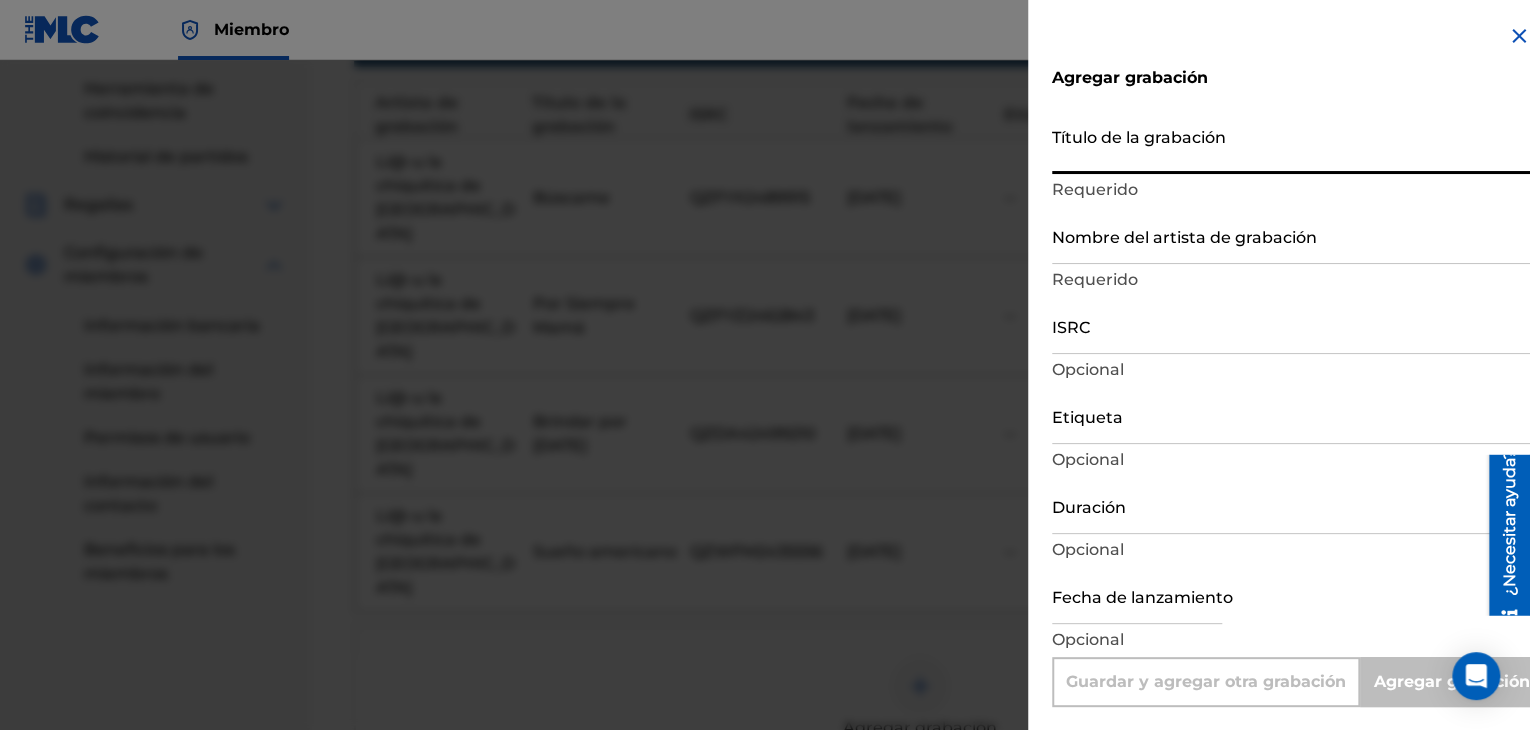 paste on "Que me hiciste" 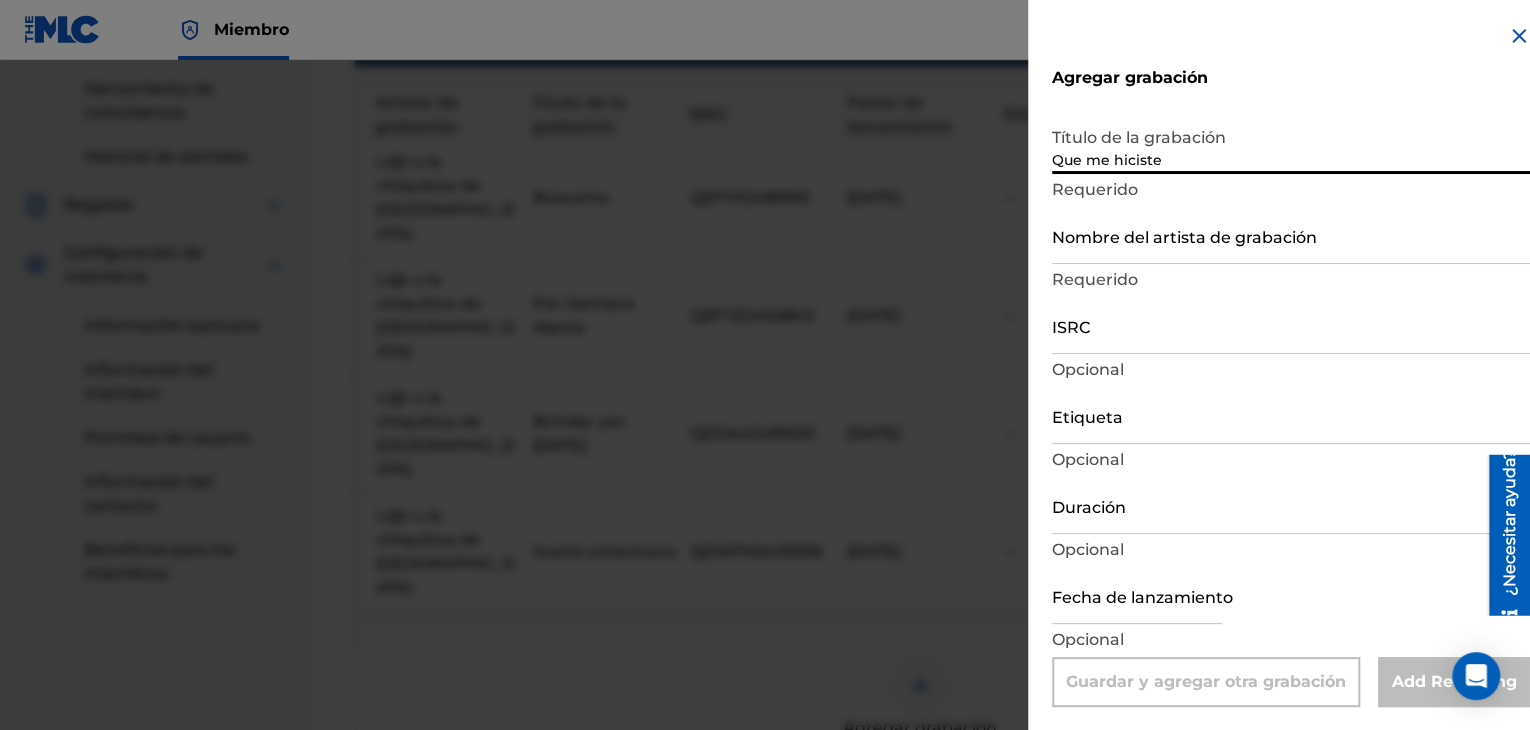 type on "Que me hiciste" 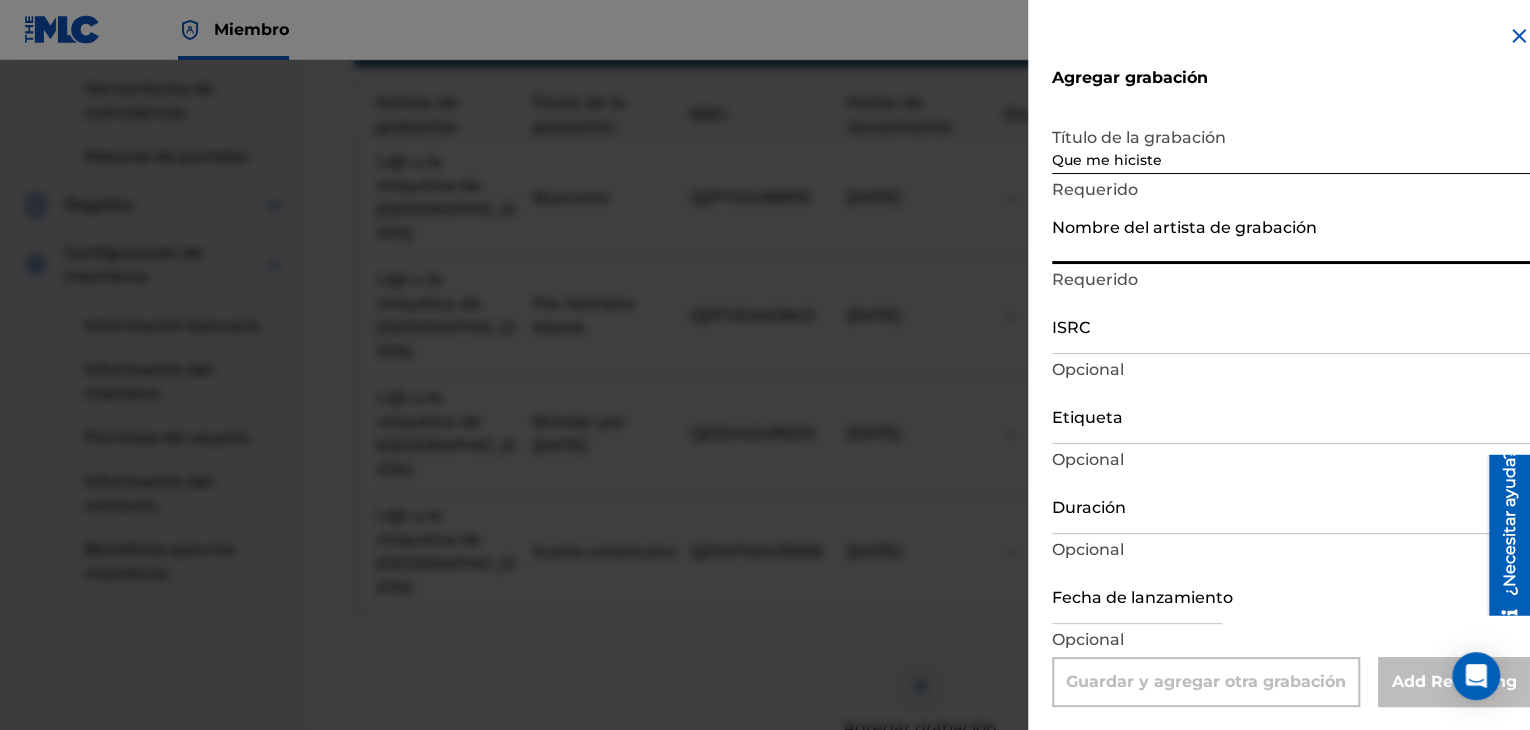 click on "Nombre del artista de grabación" at bounding box center (1291, 235) 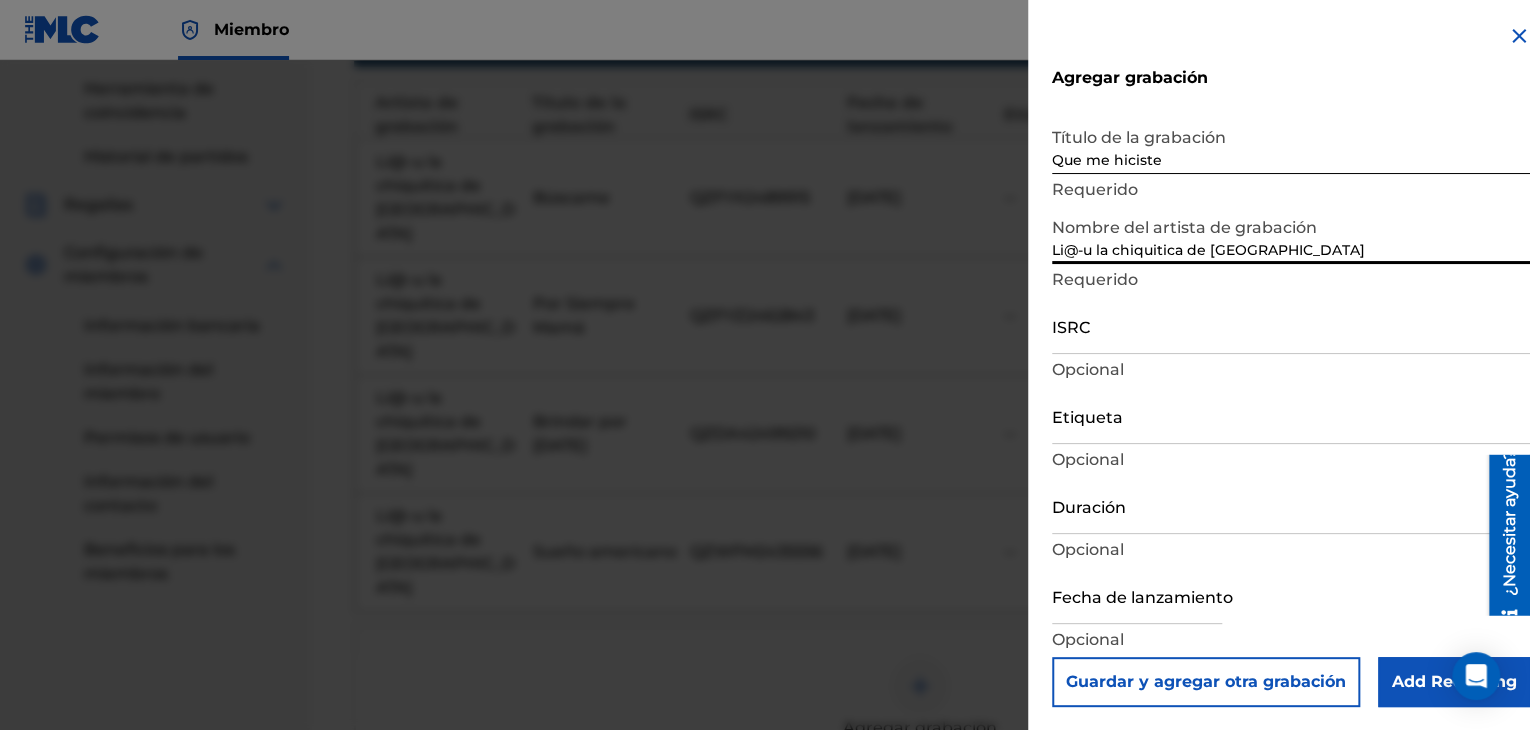 click on "ISRC" at bounding box center (1291, 325) 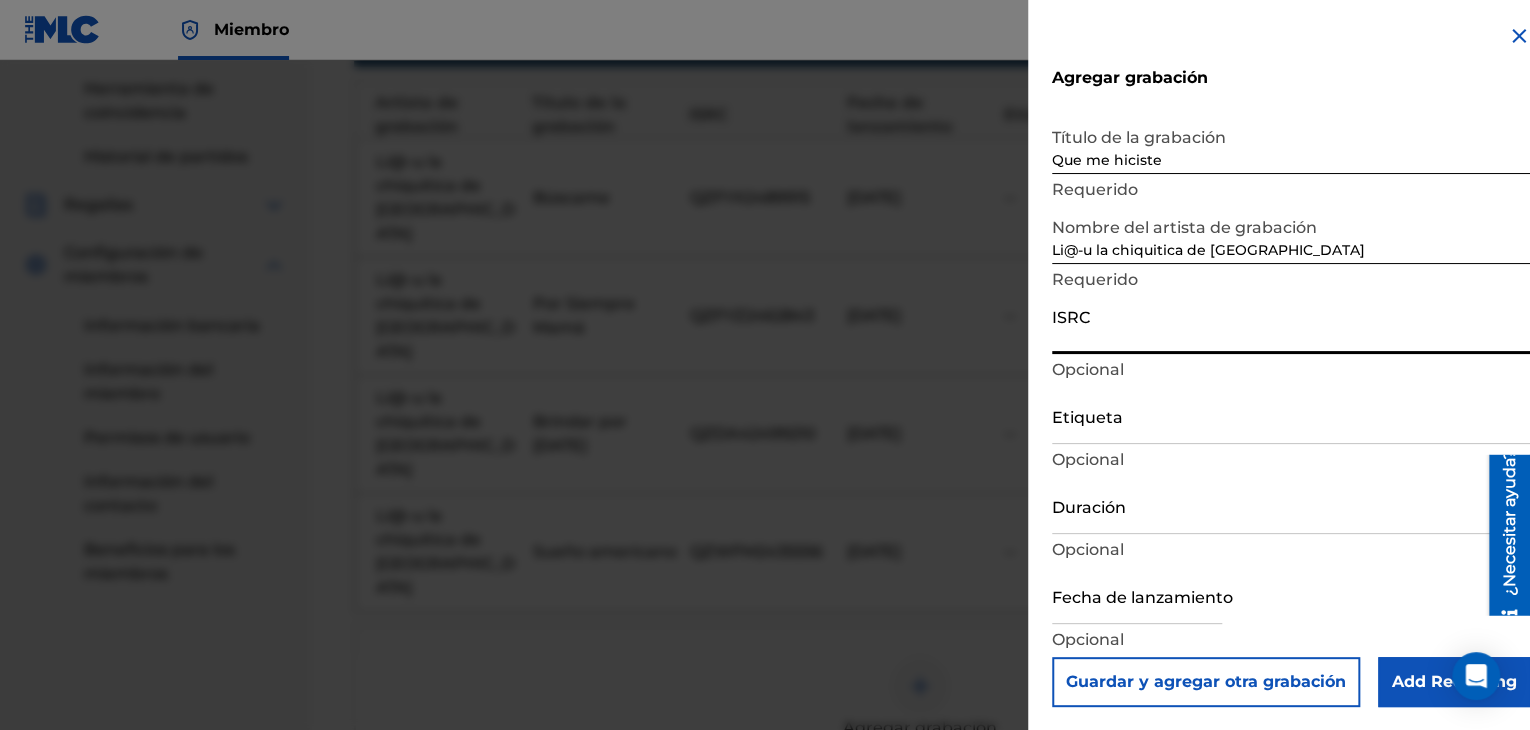 paste on "QZWFS2417741" 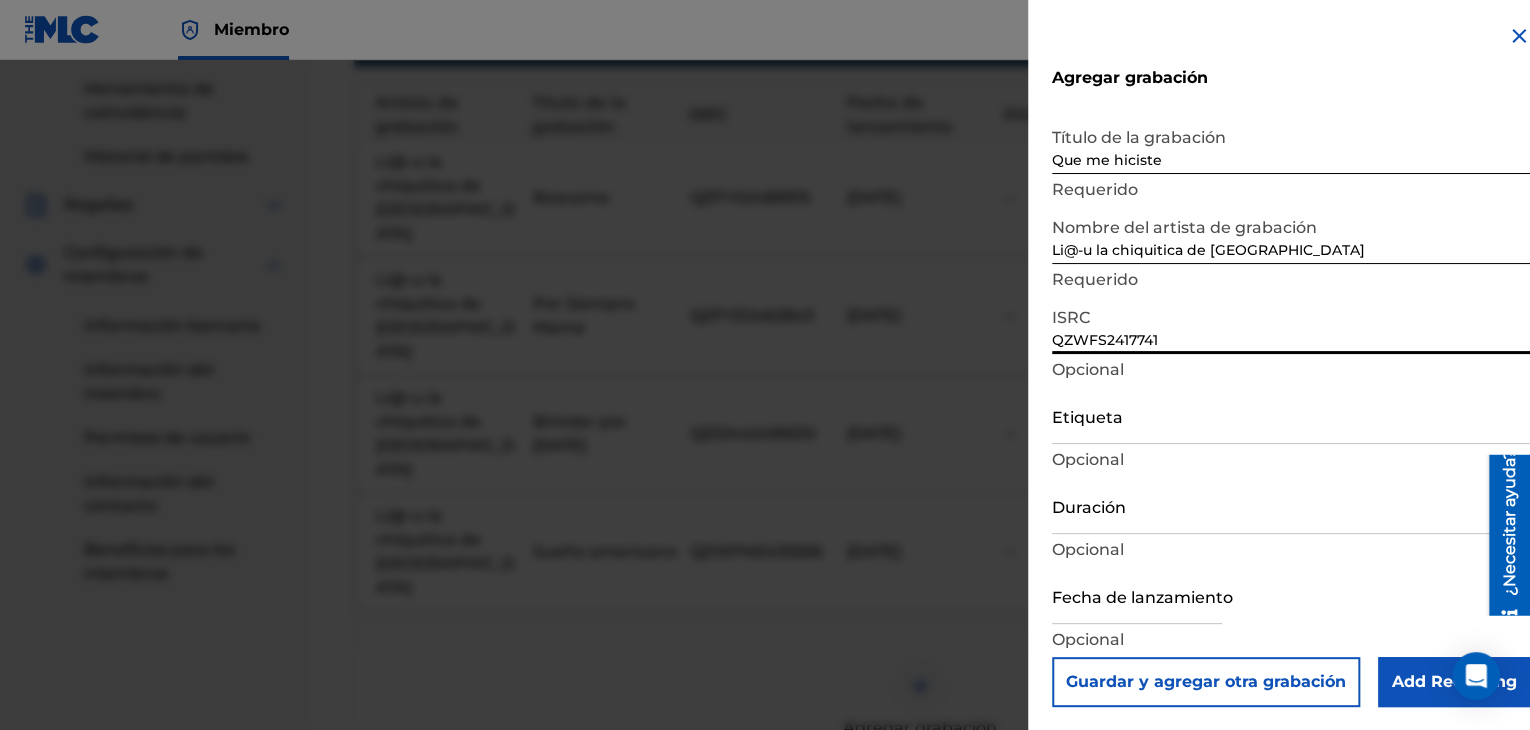 type on "QZWFS2417741" 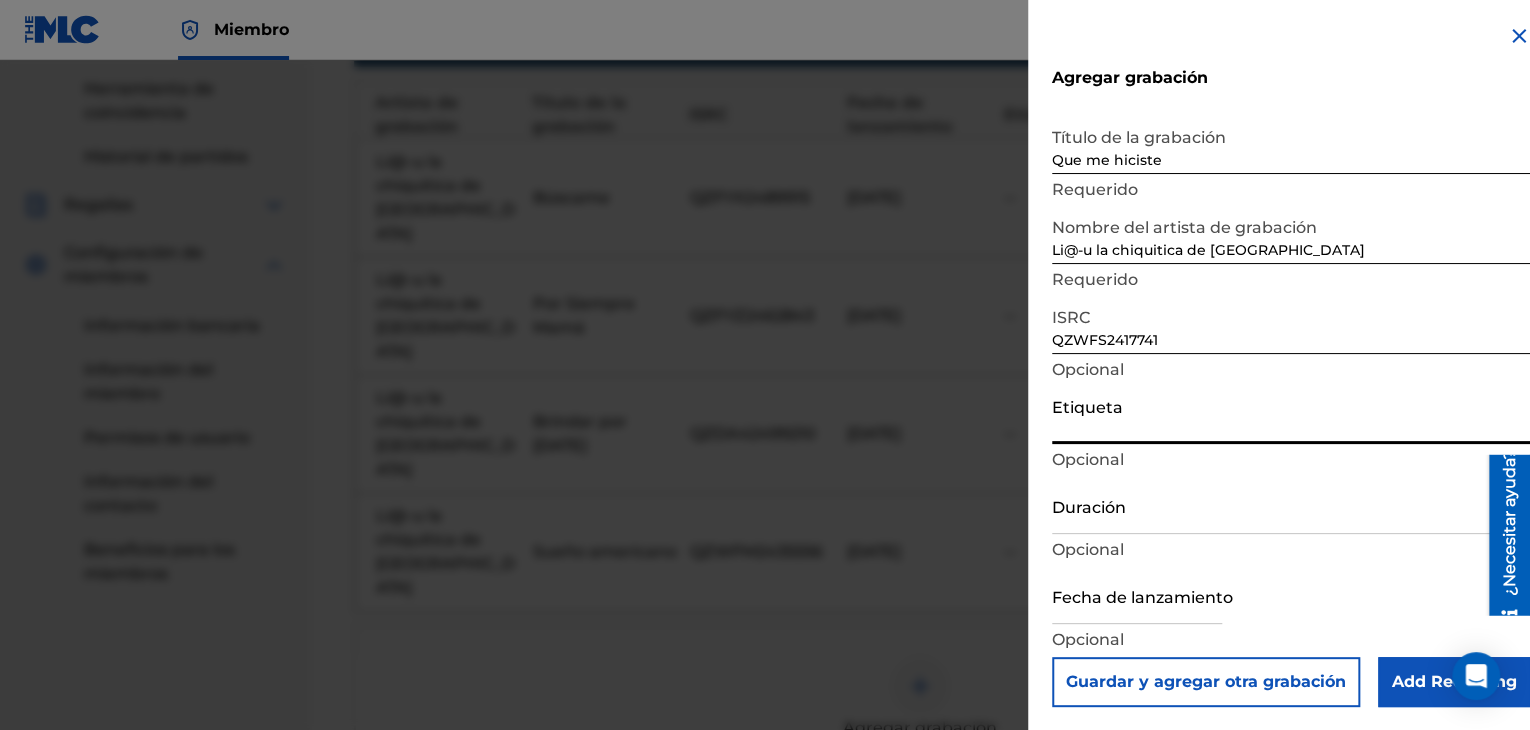 click on "Duración" at bounding box center (1291, 505) 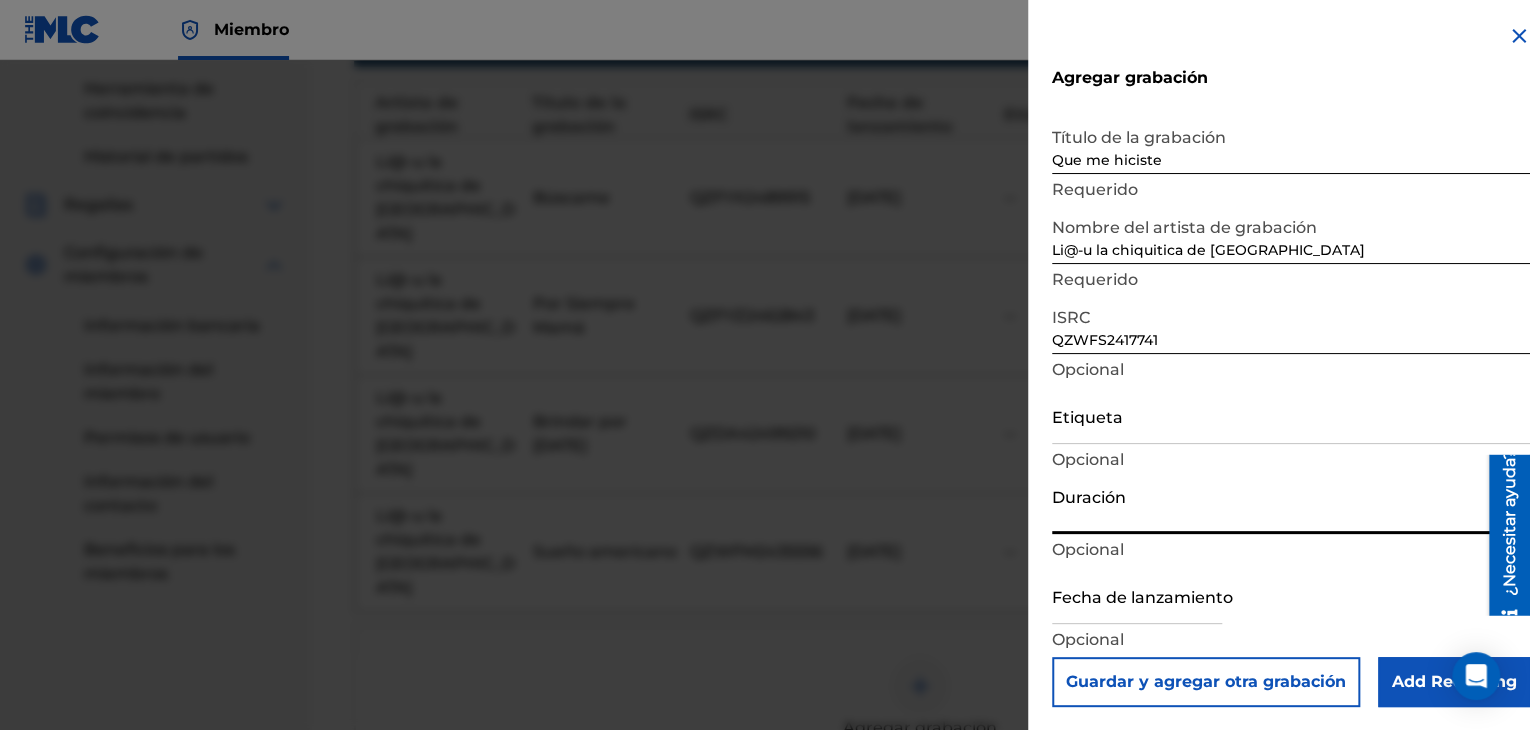 paste on "03:02" 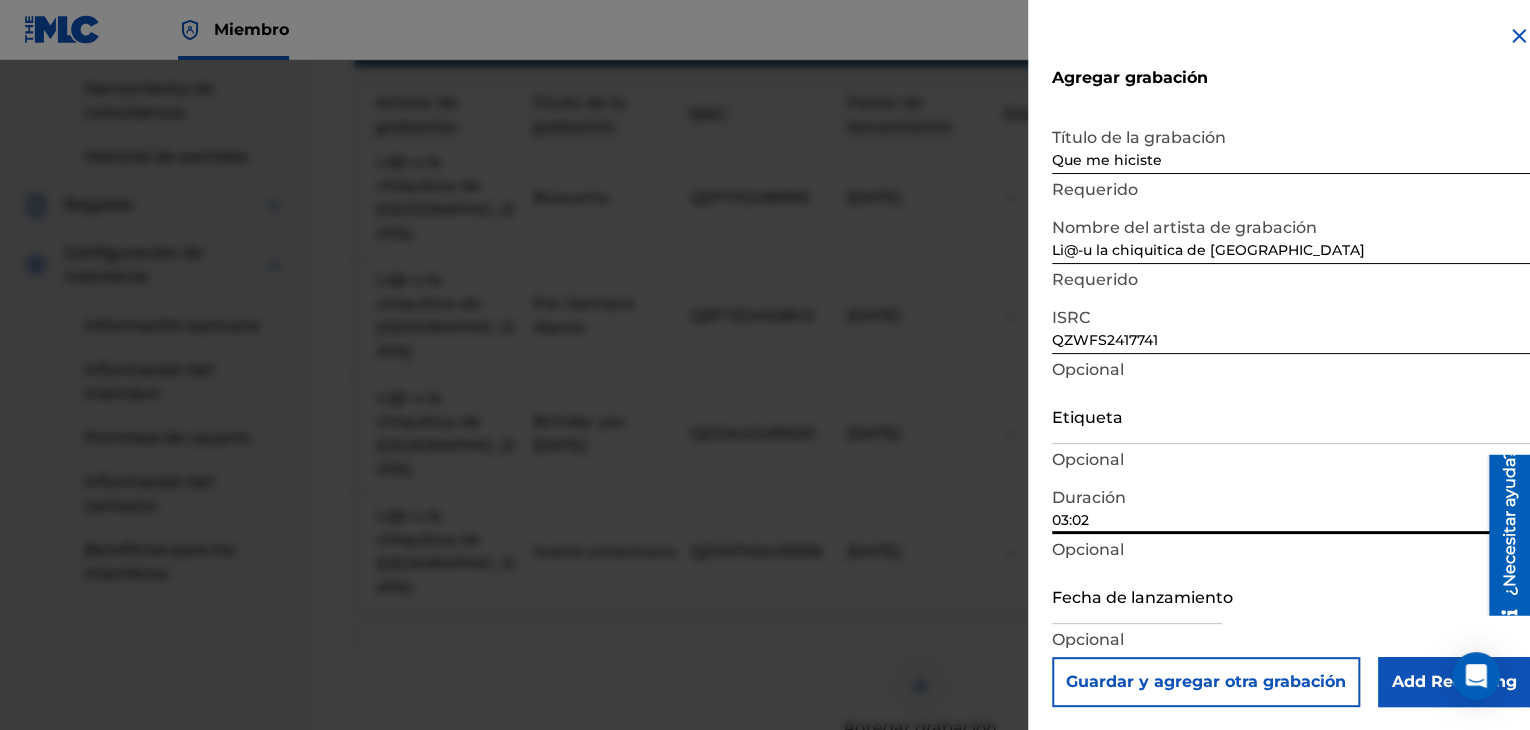 type on "03:02" 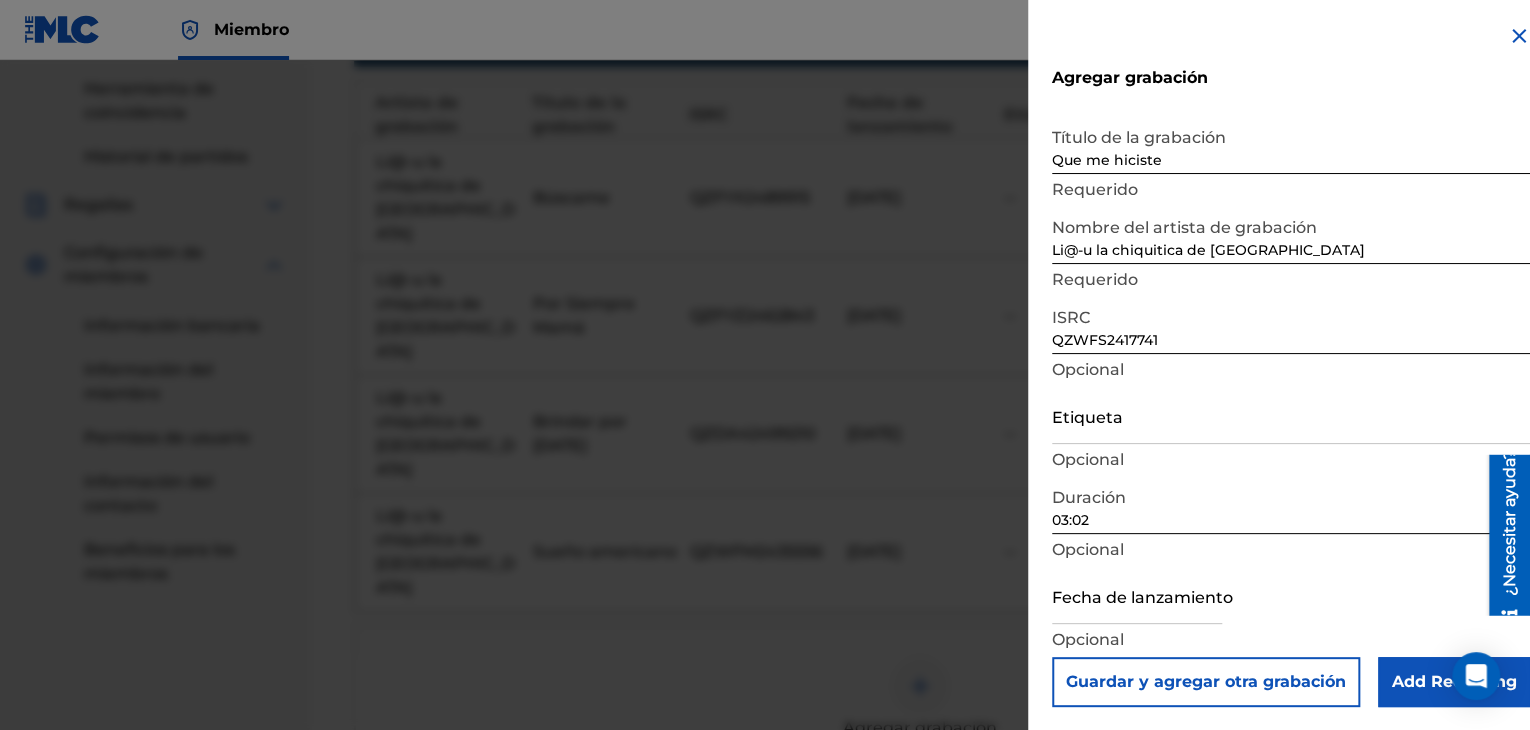 click at bounding box center (1137, 595) 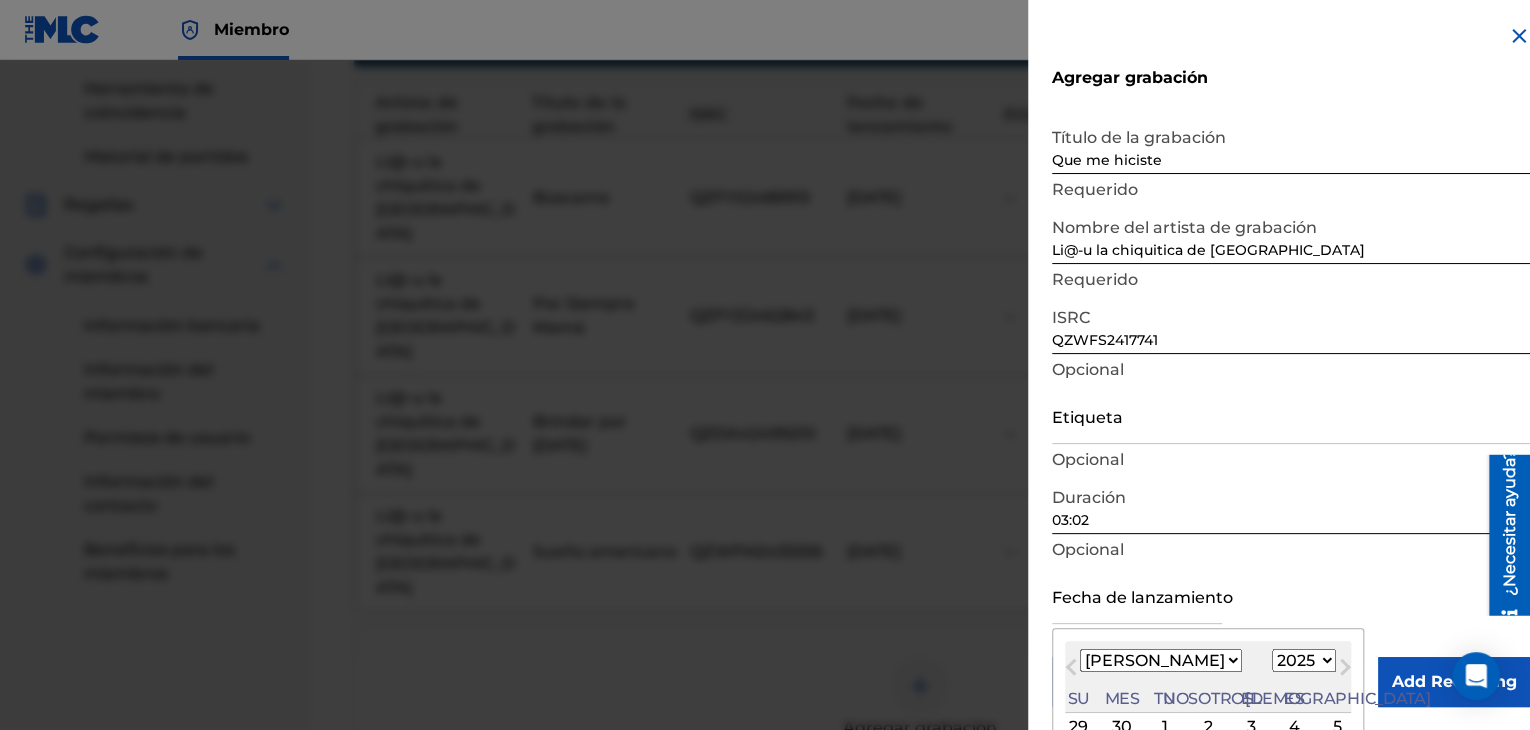paste on "[DATE]" 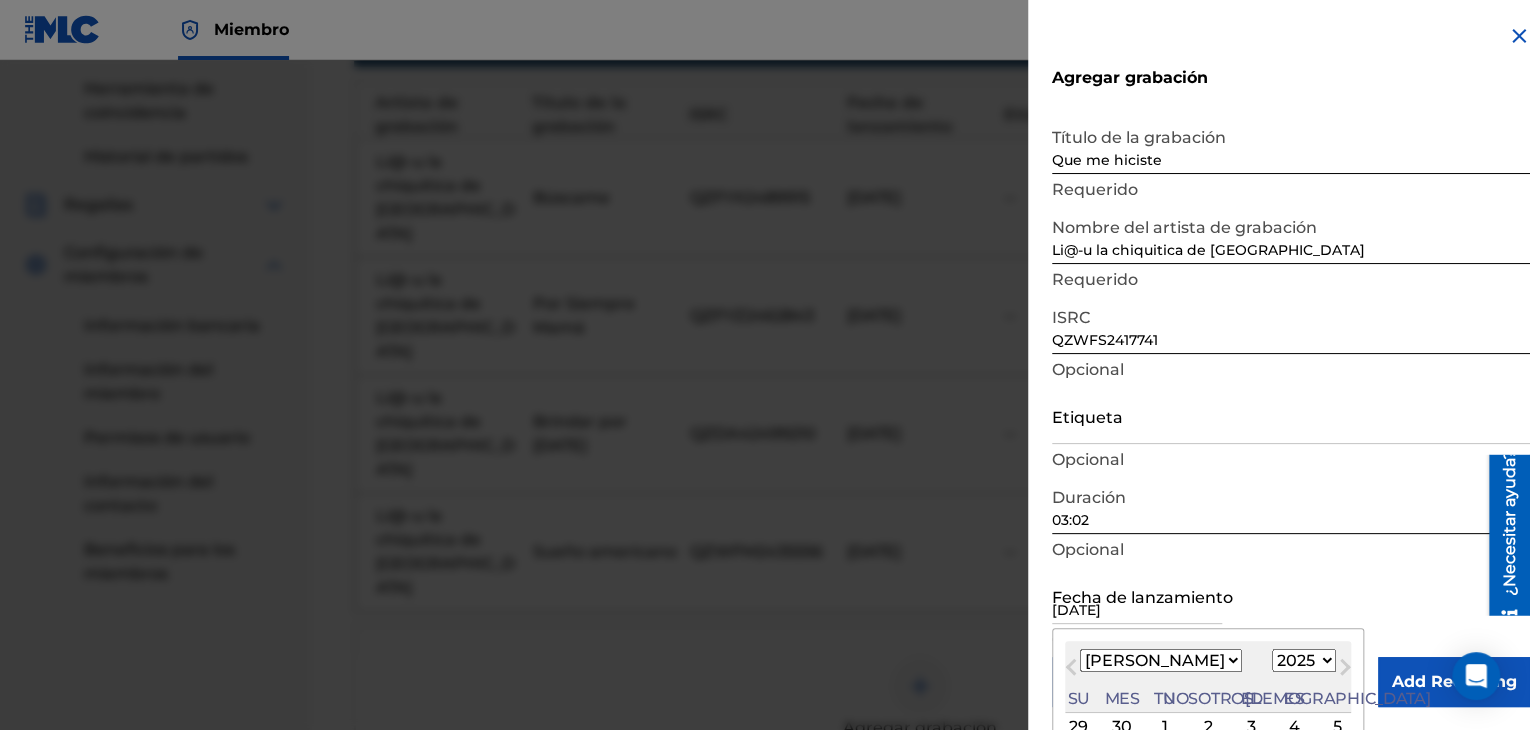 click on "[DATE]" at bounding box center [1137, 595] 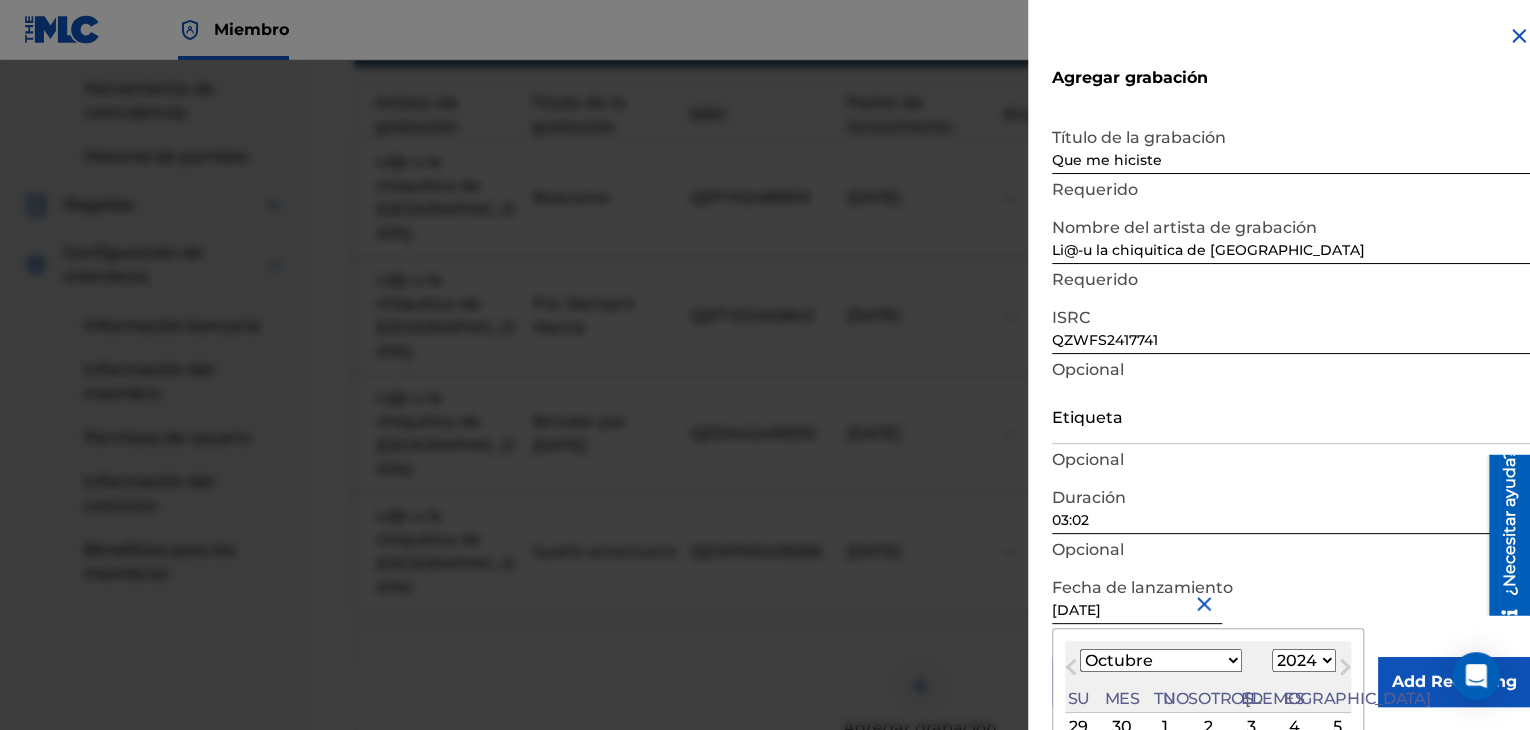 type on "[DATE]" 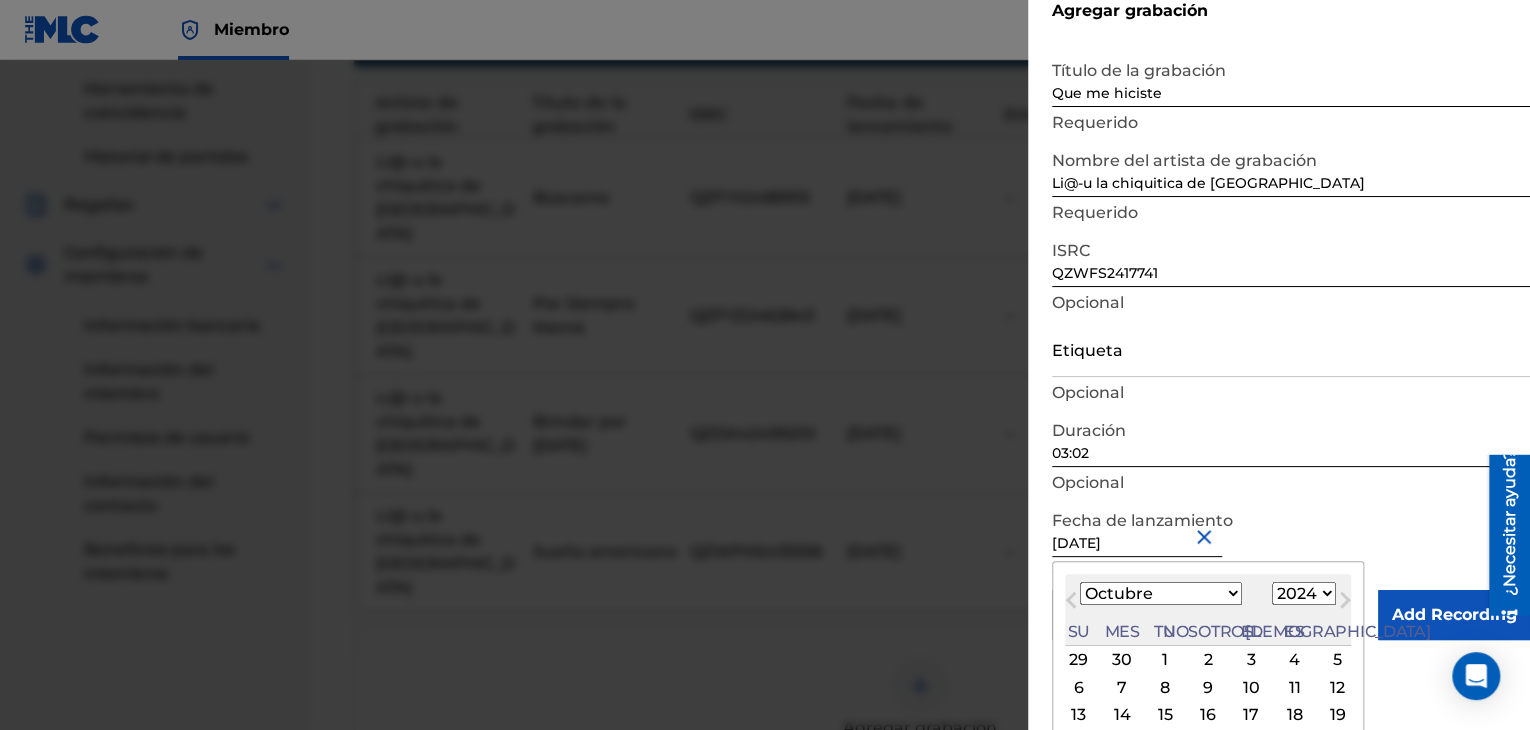 scroll, scrollTop: 100, scrollLeft: 0, axis: vertical 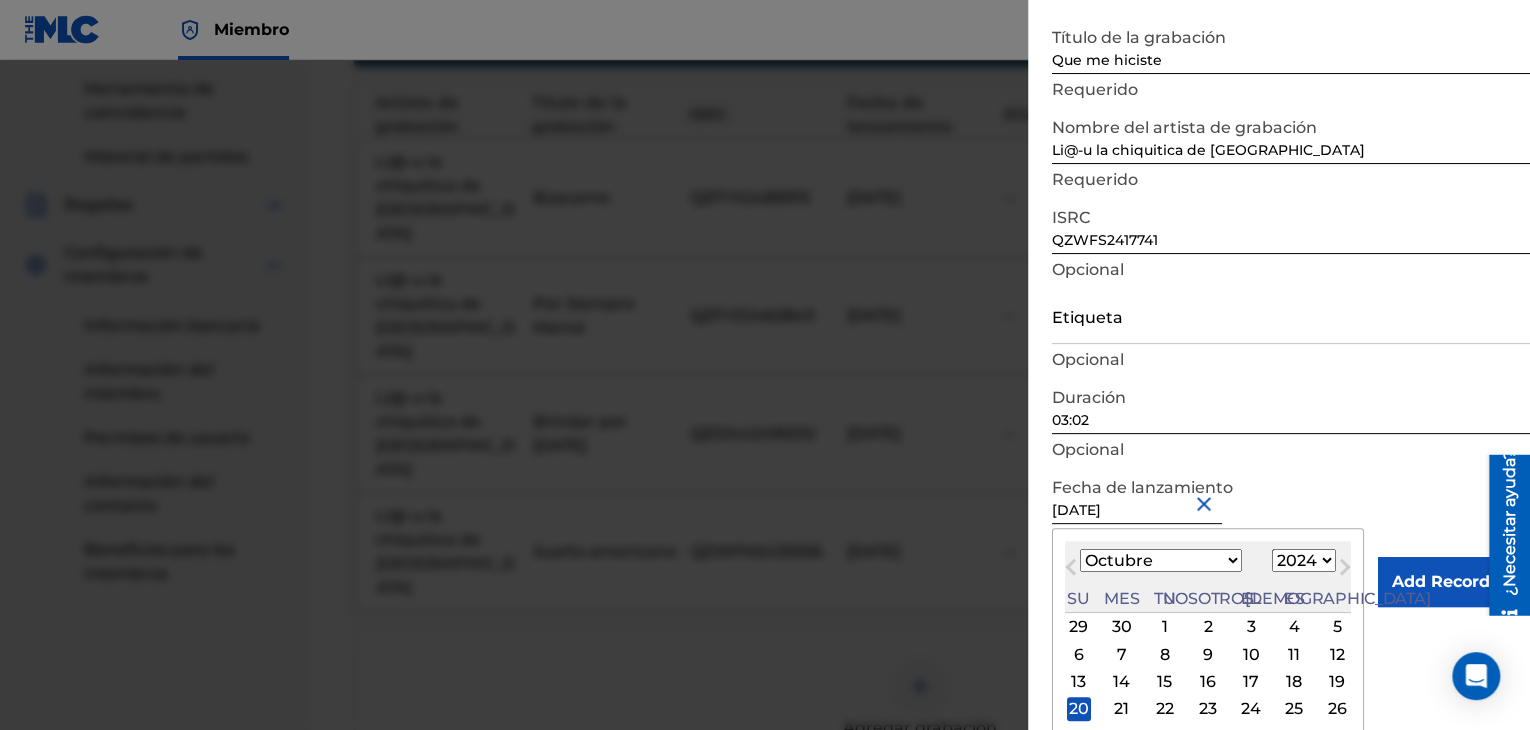 click on "20" at bounding box center [1079, 709] 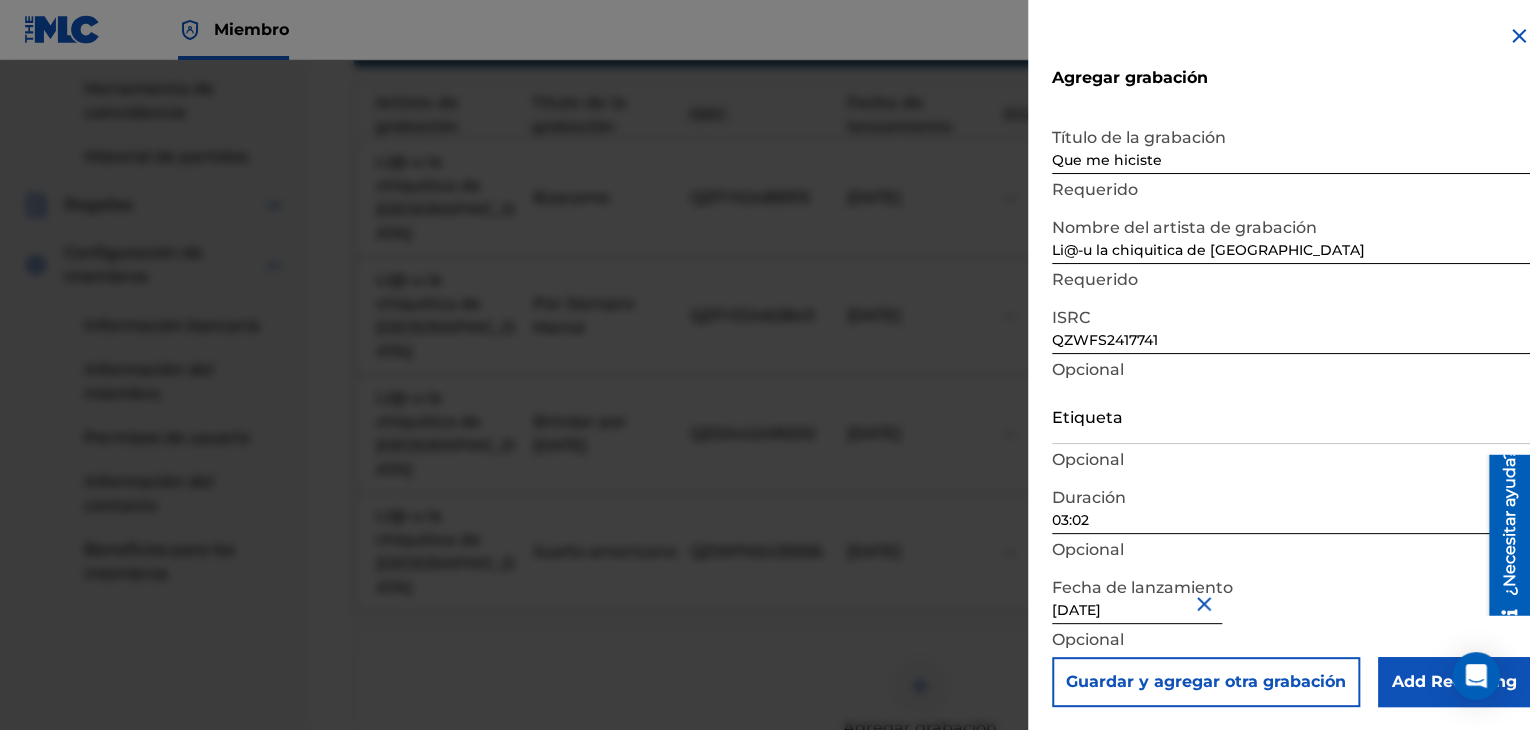 click on "Add Recording" at bounding box center (1454, 682) 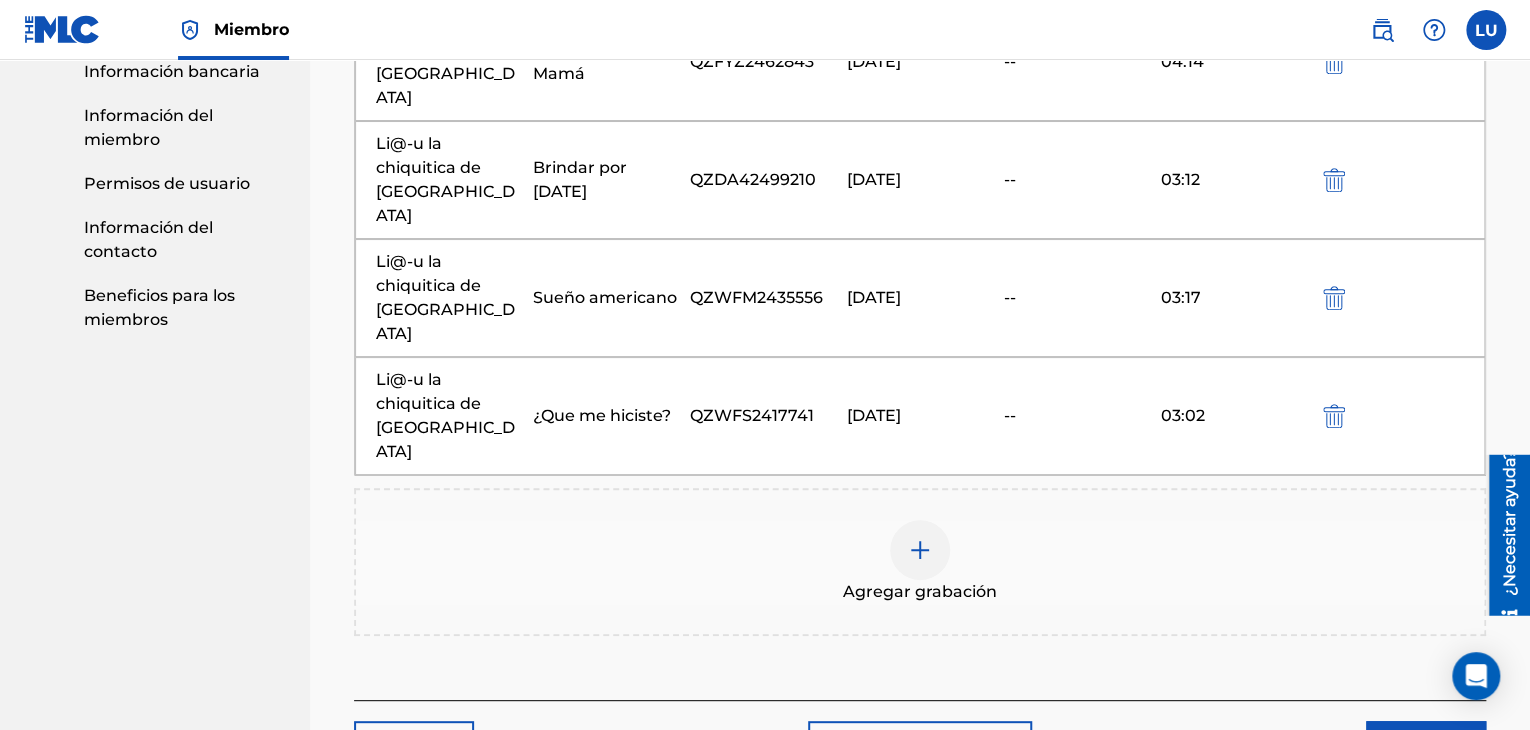 scroll, scrollTop: 908, scrollLeft: 0, axis: vertical 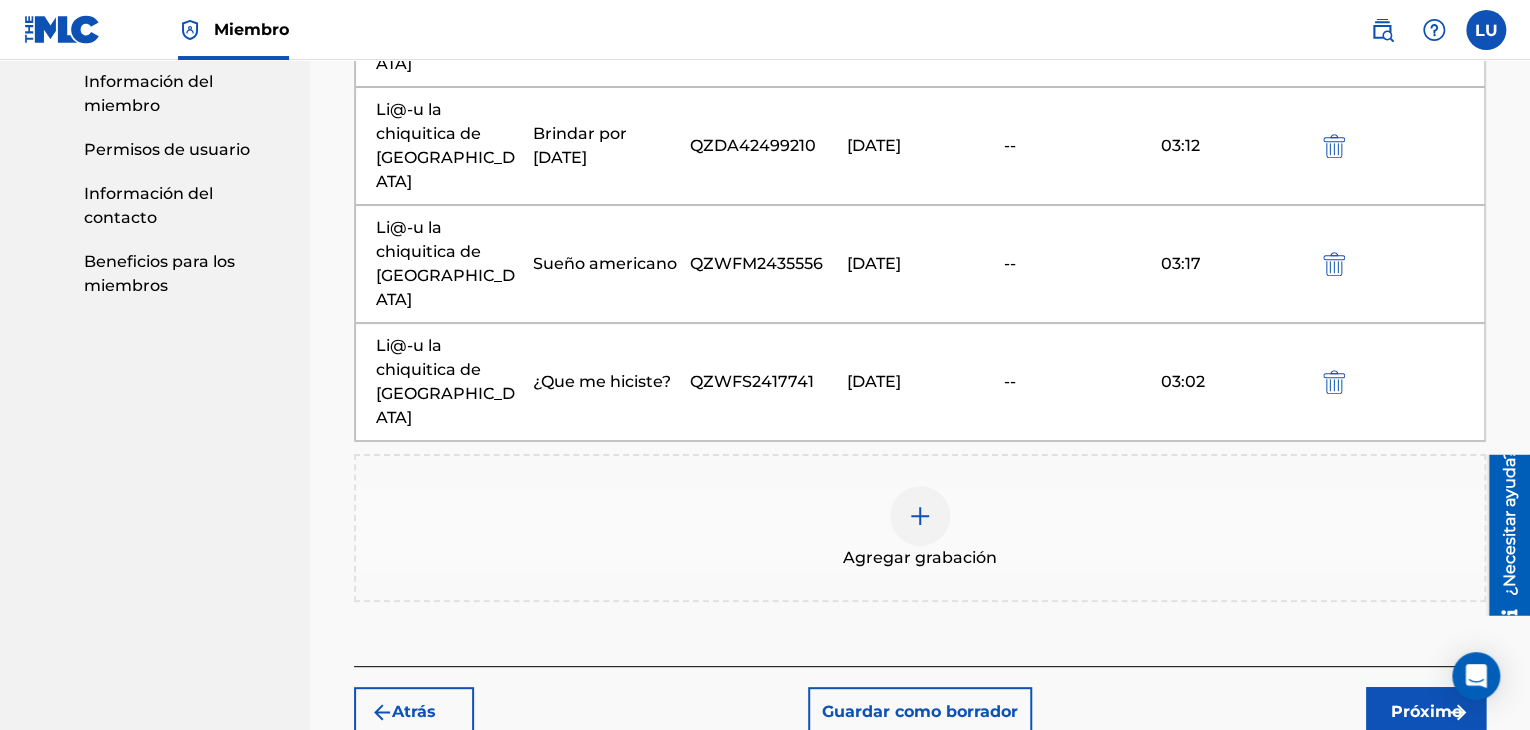 click at bounding box center (920, 516) 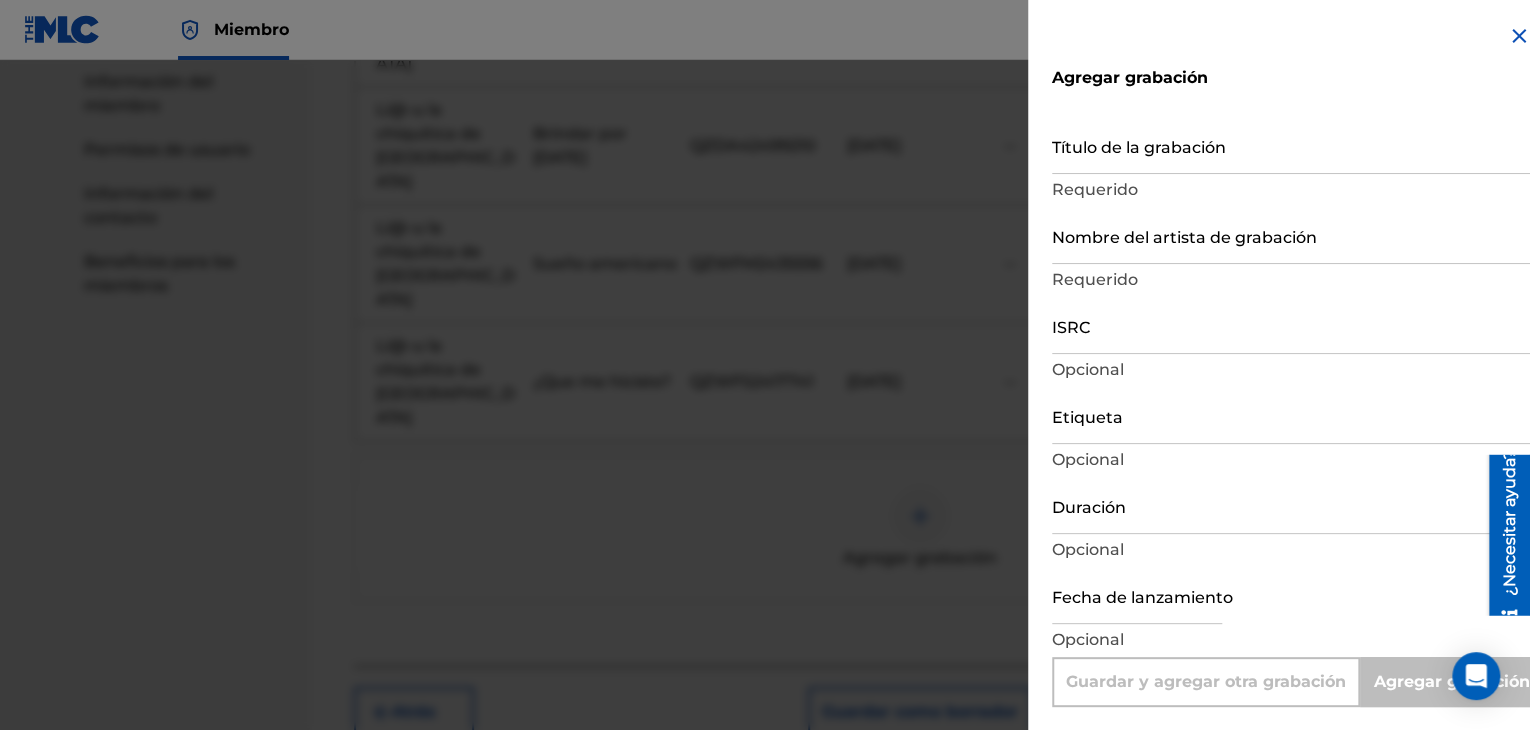 click on "Título de la grabación" at bounding box center (1291, 145) 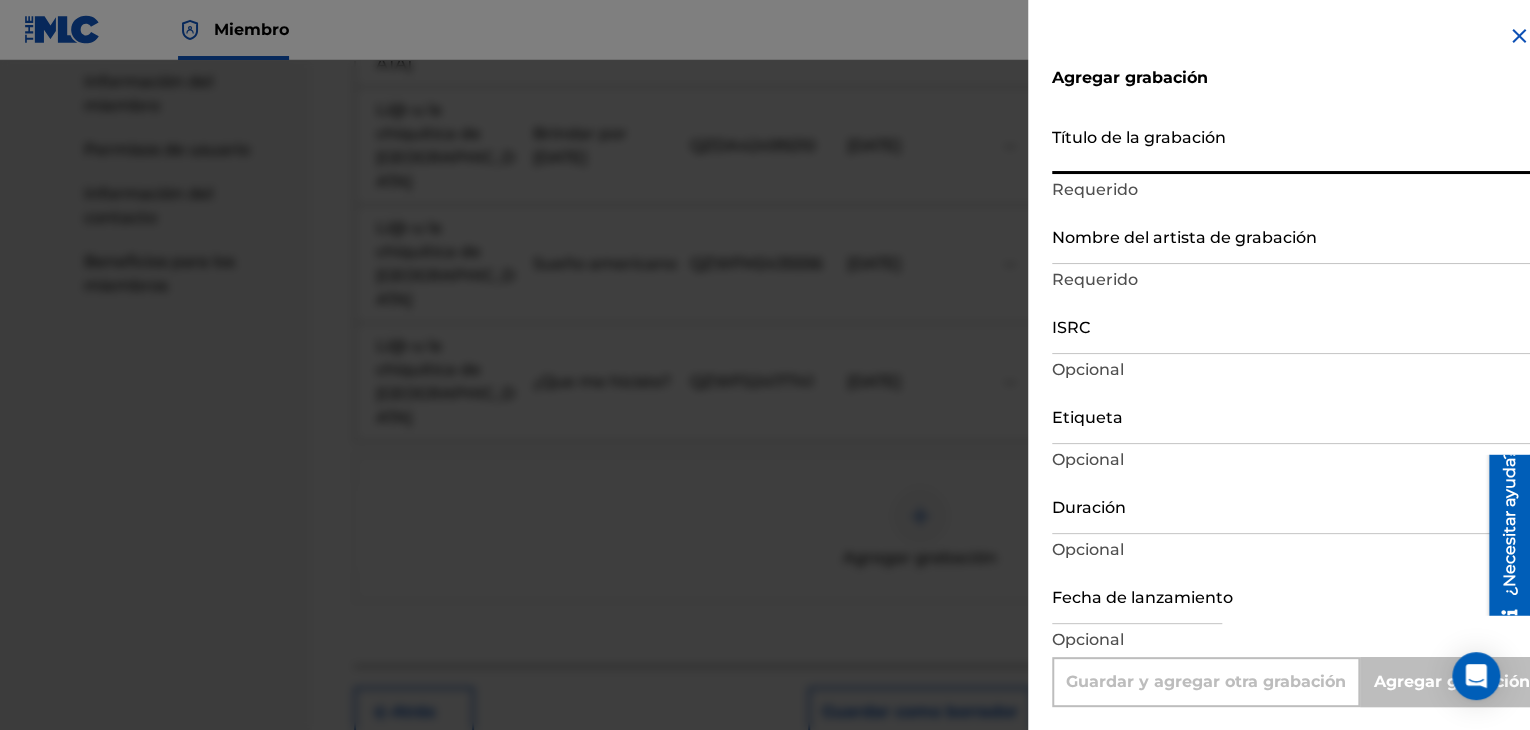 paste on "Quiero" 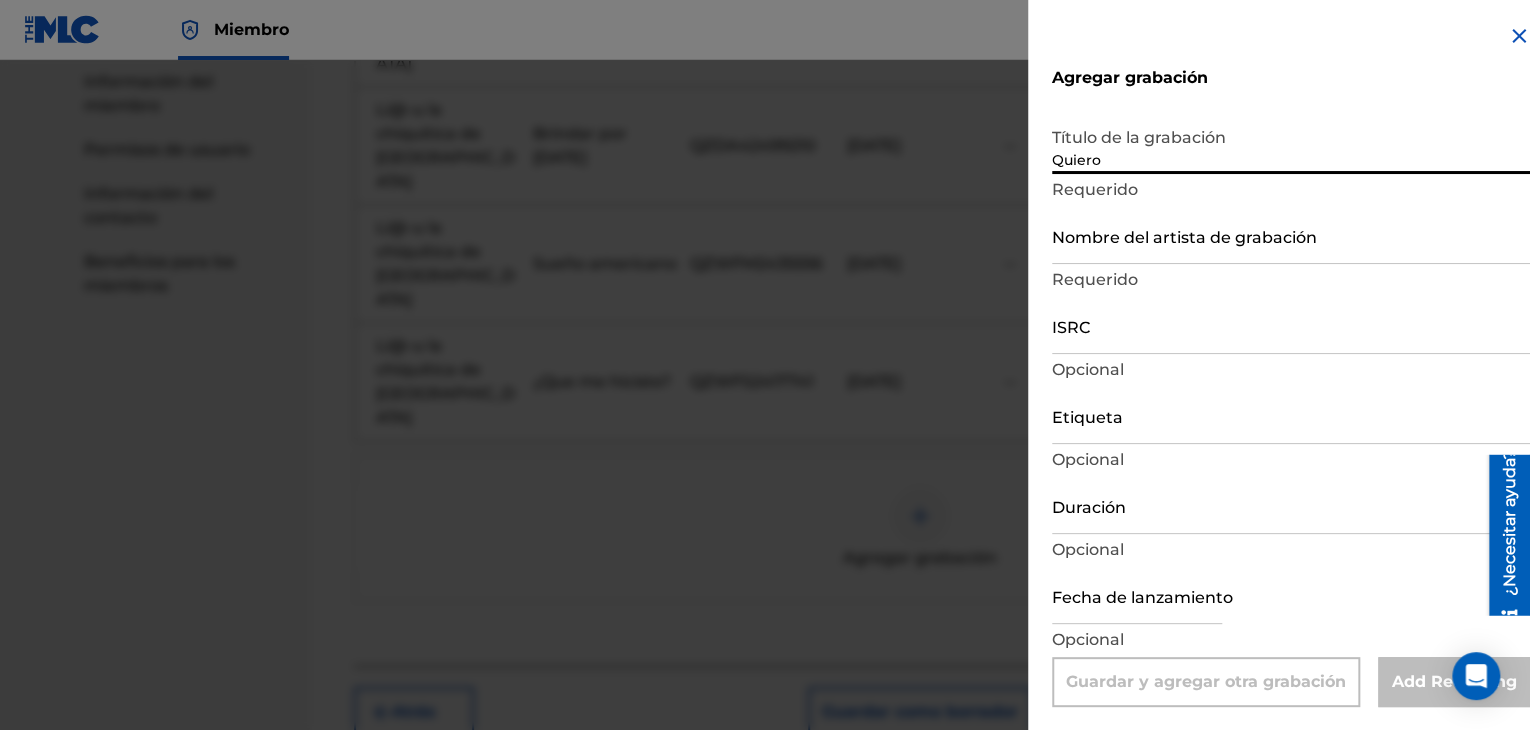 type on "Quiero" 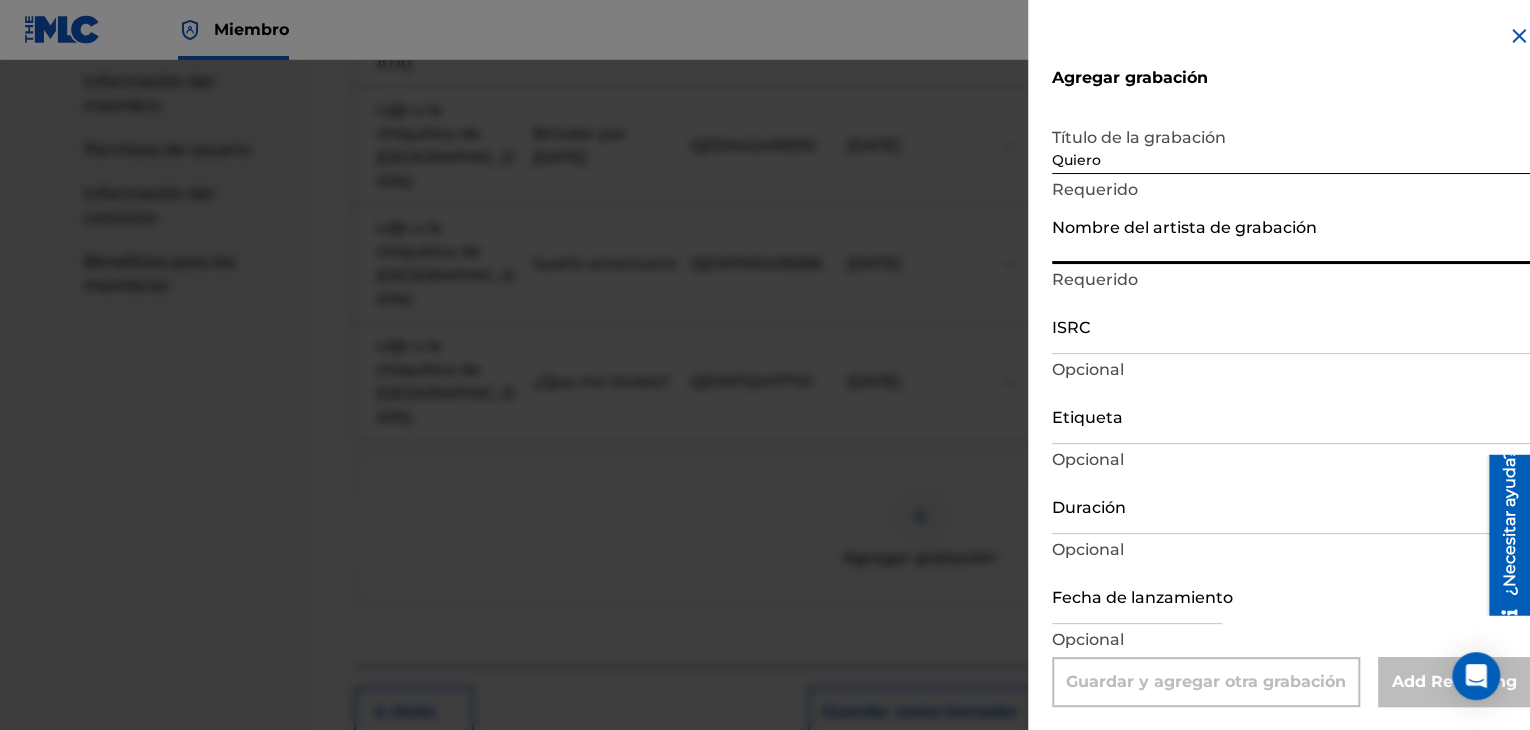 type on "Li@-u la chiquitica de [GEOGRAPHIC_DATA]" 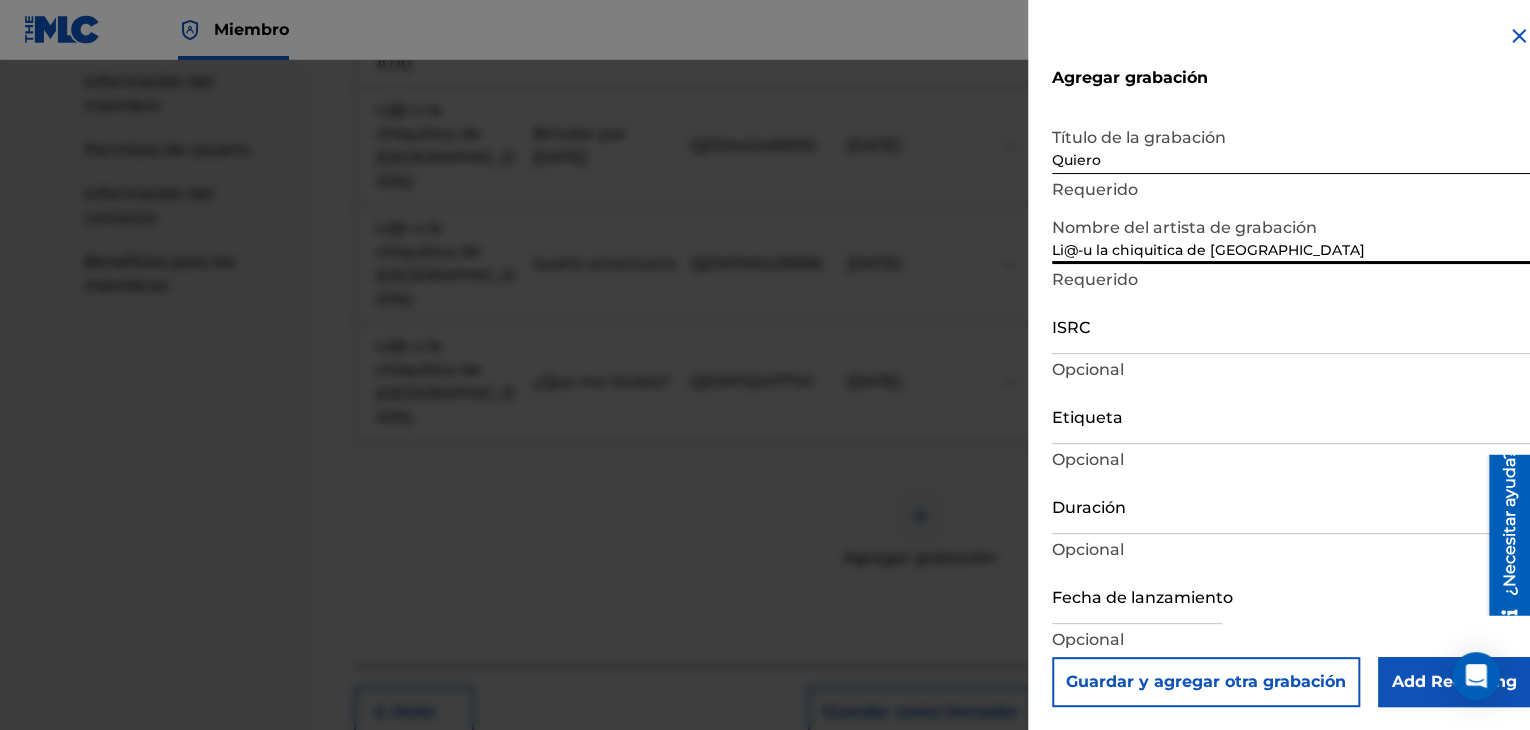 click on "ISRC" at bounding box center [1291, 325] 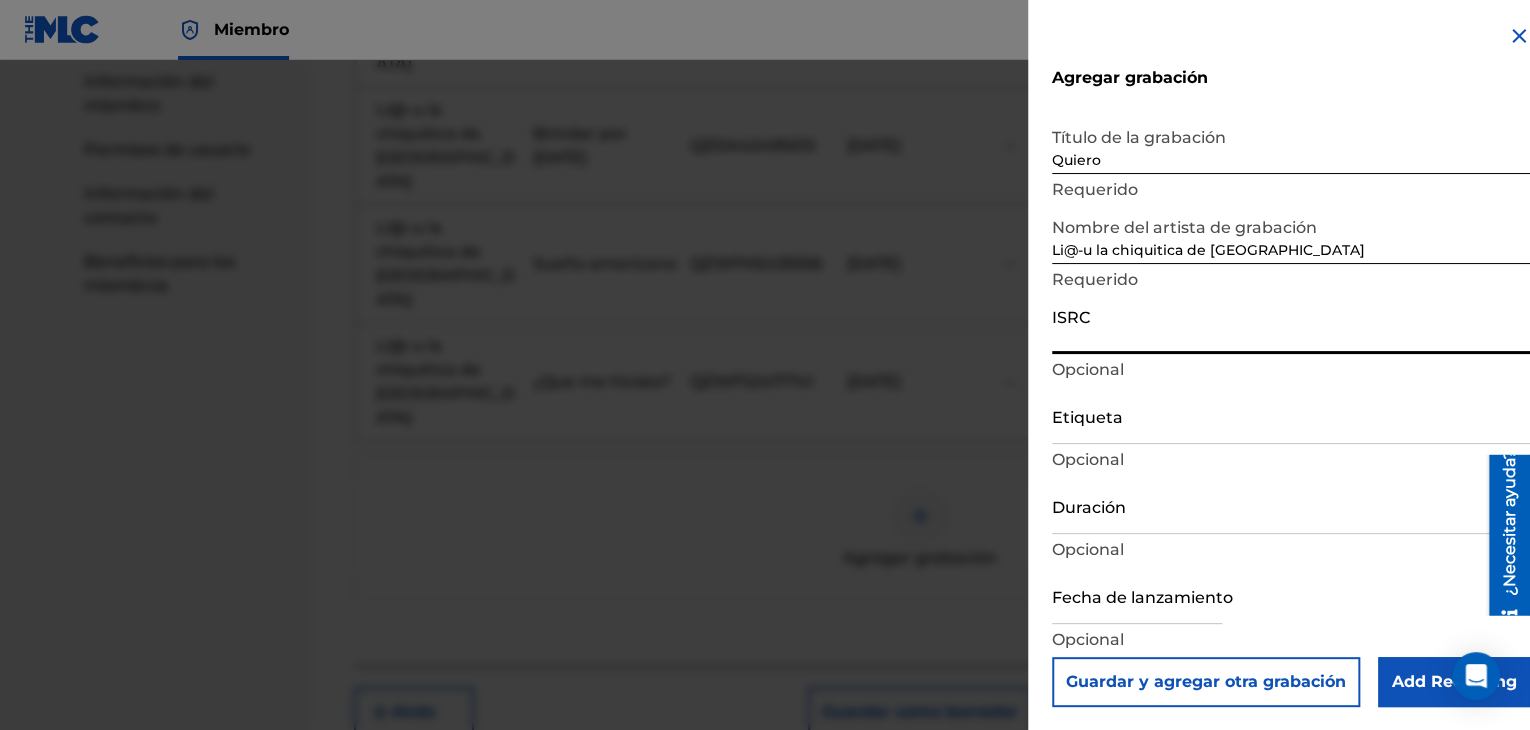 paste on "QZFZ32425227" 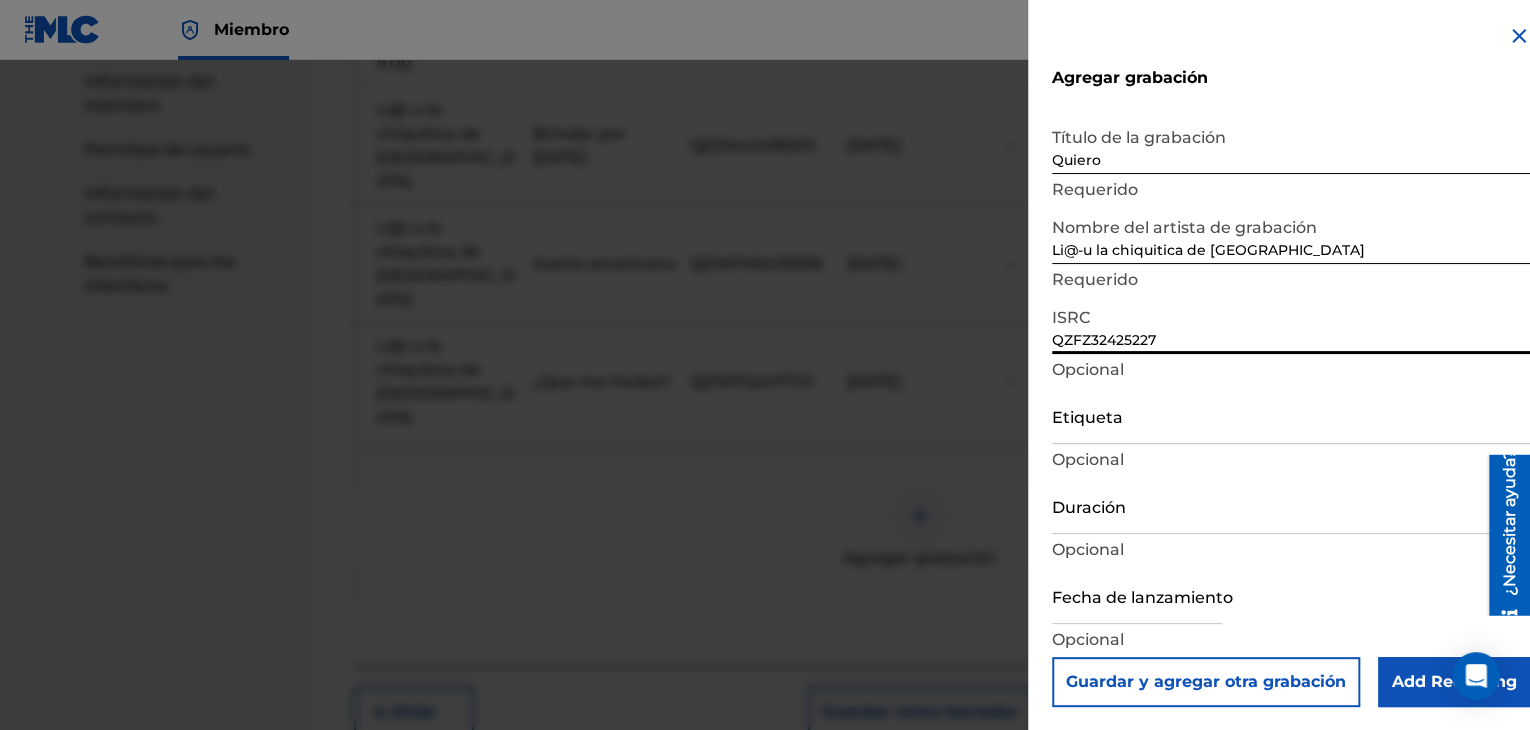 type on "QZFZ32425227" 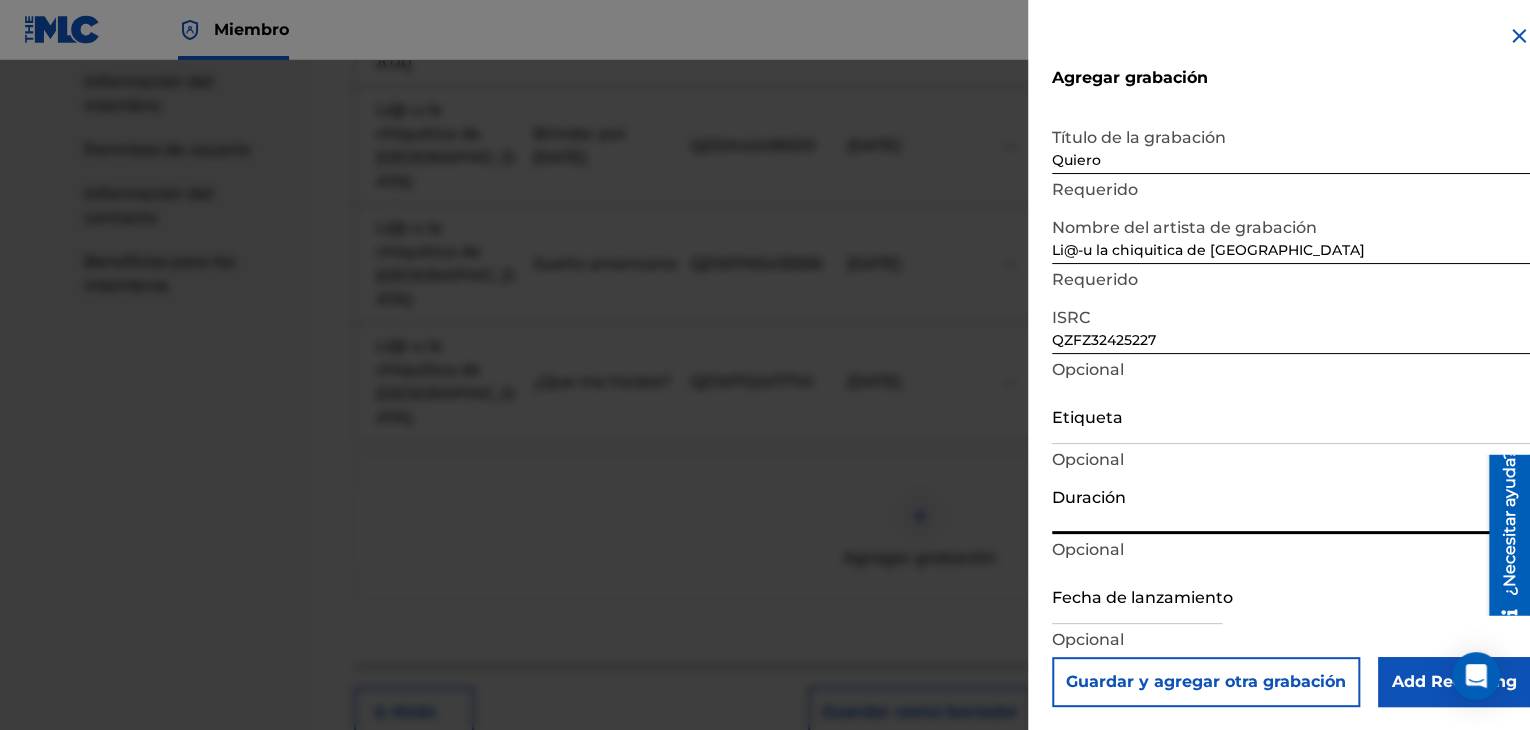 paste on "02:59" 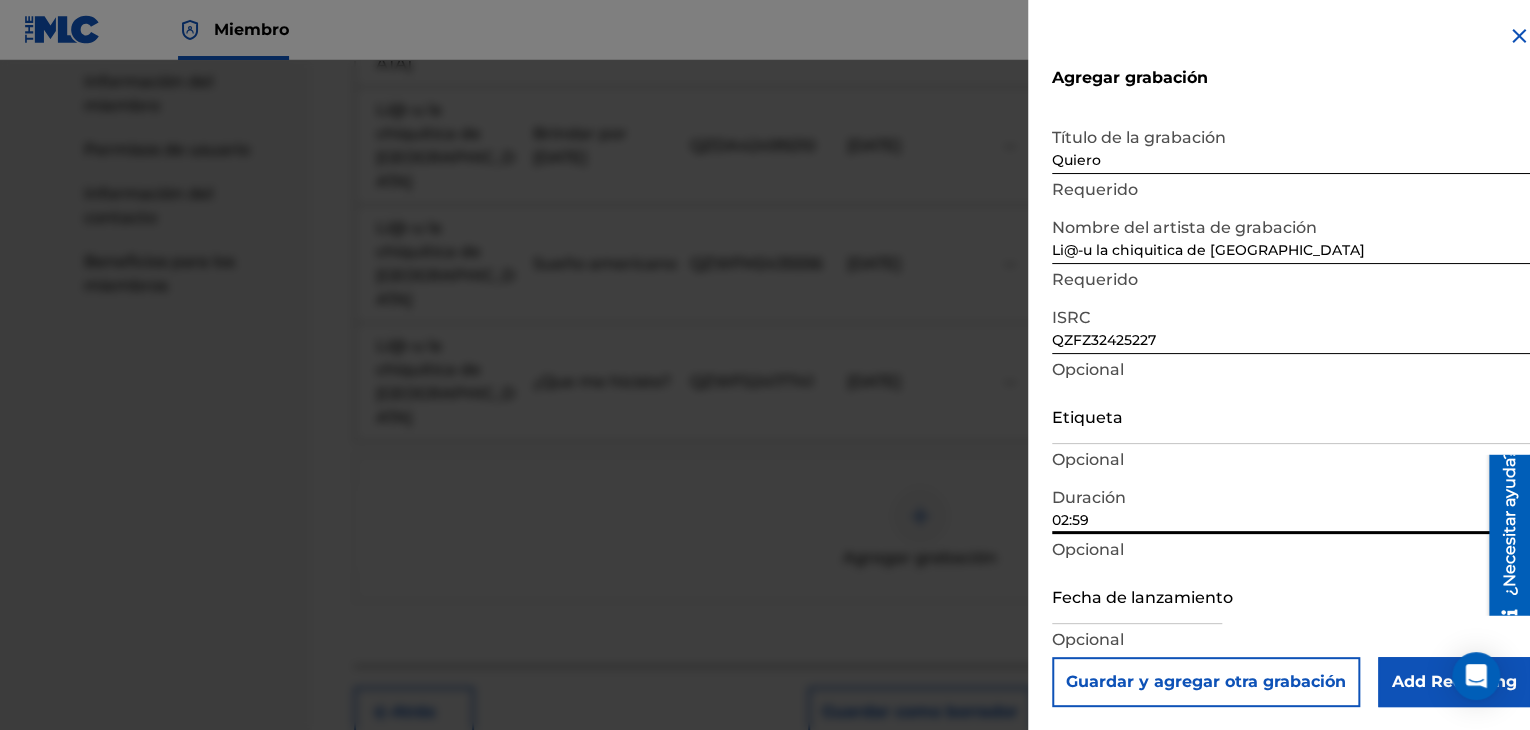 type on "02:59" 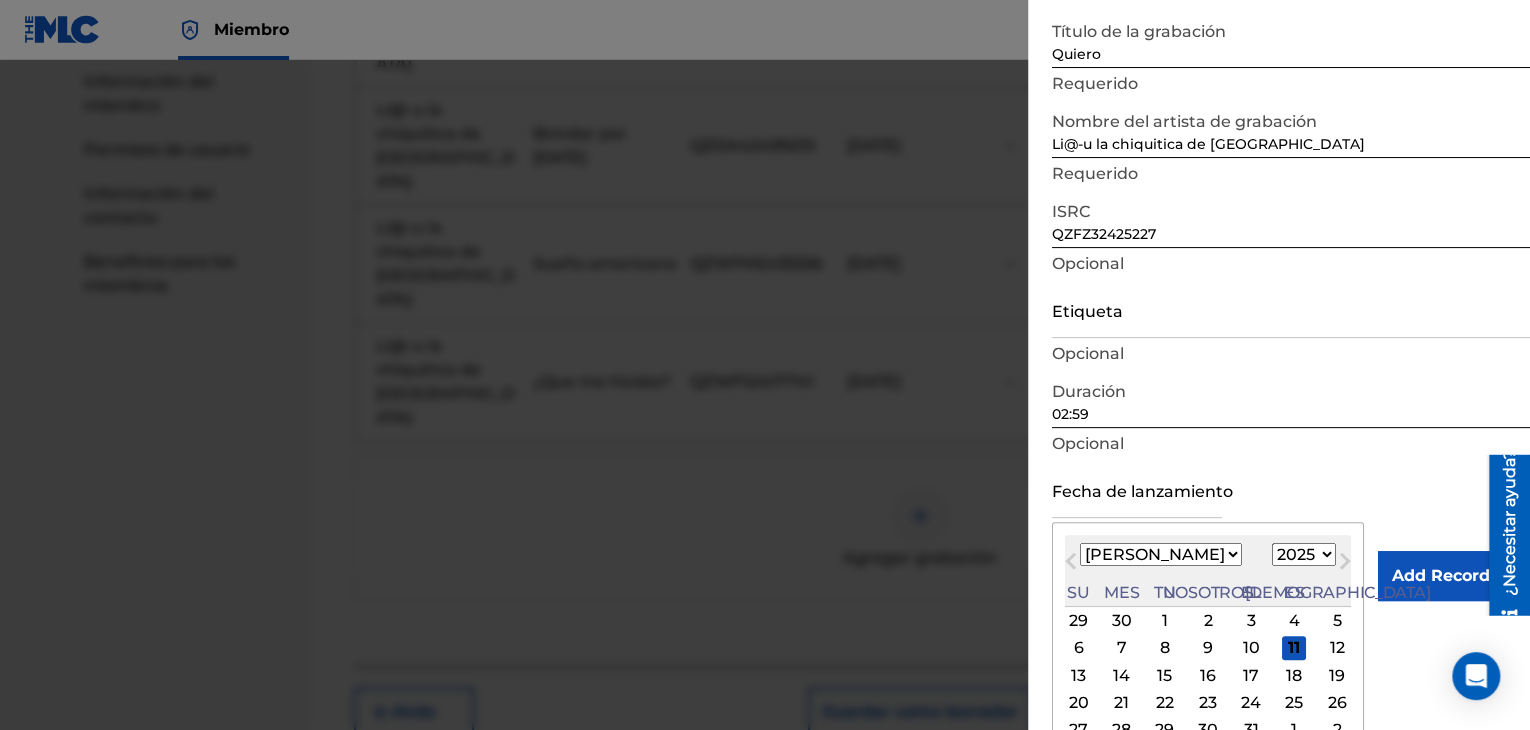 scroll, scrollTop: 160, scrollLeft: 0, axis: vertical 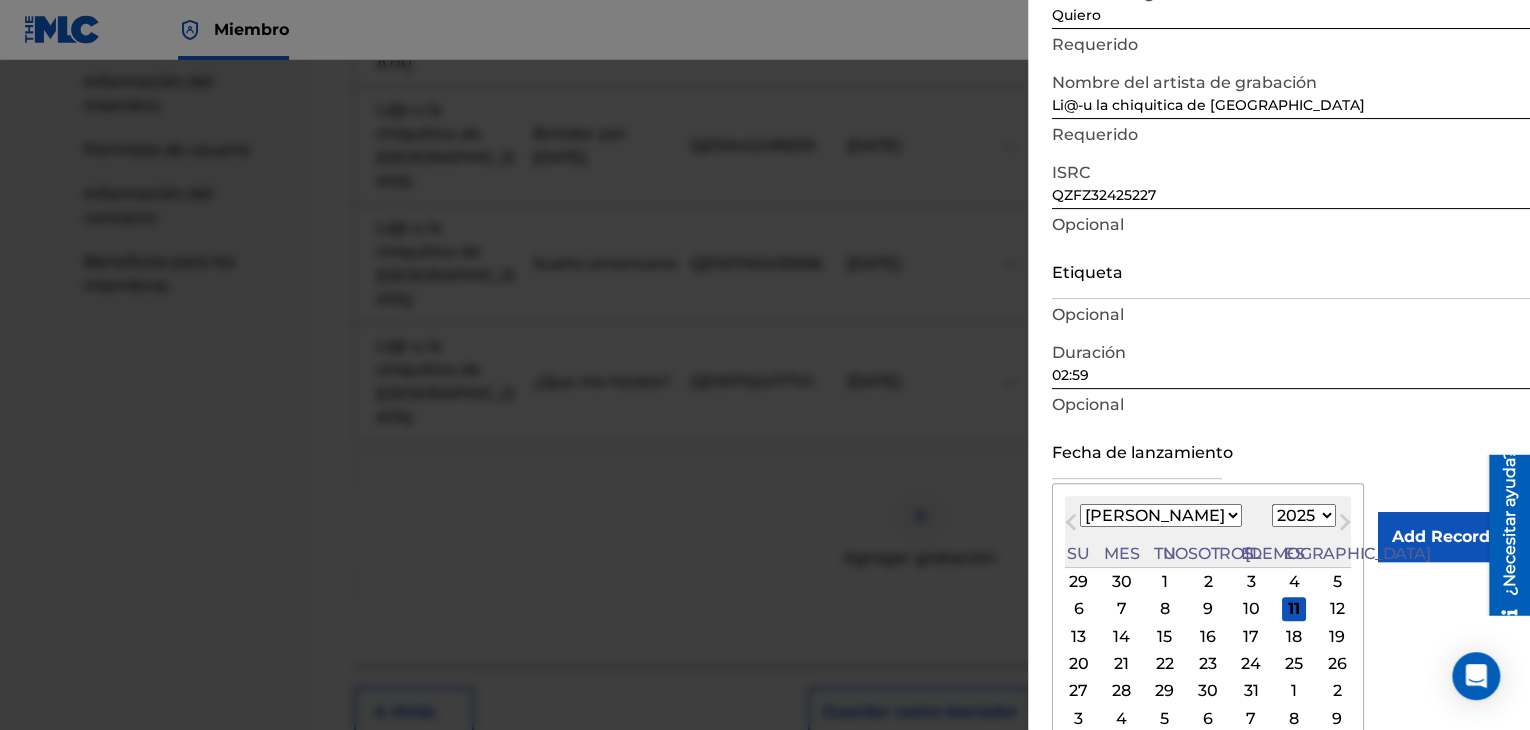 paste on "[DATE]" 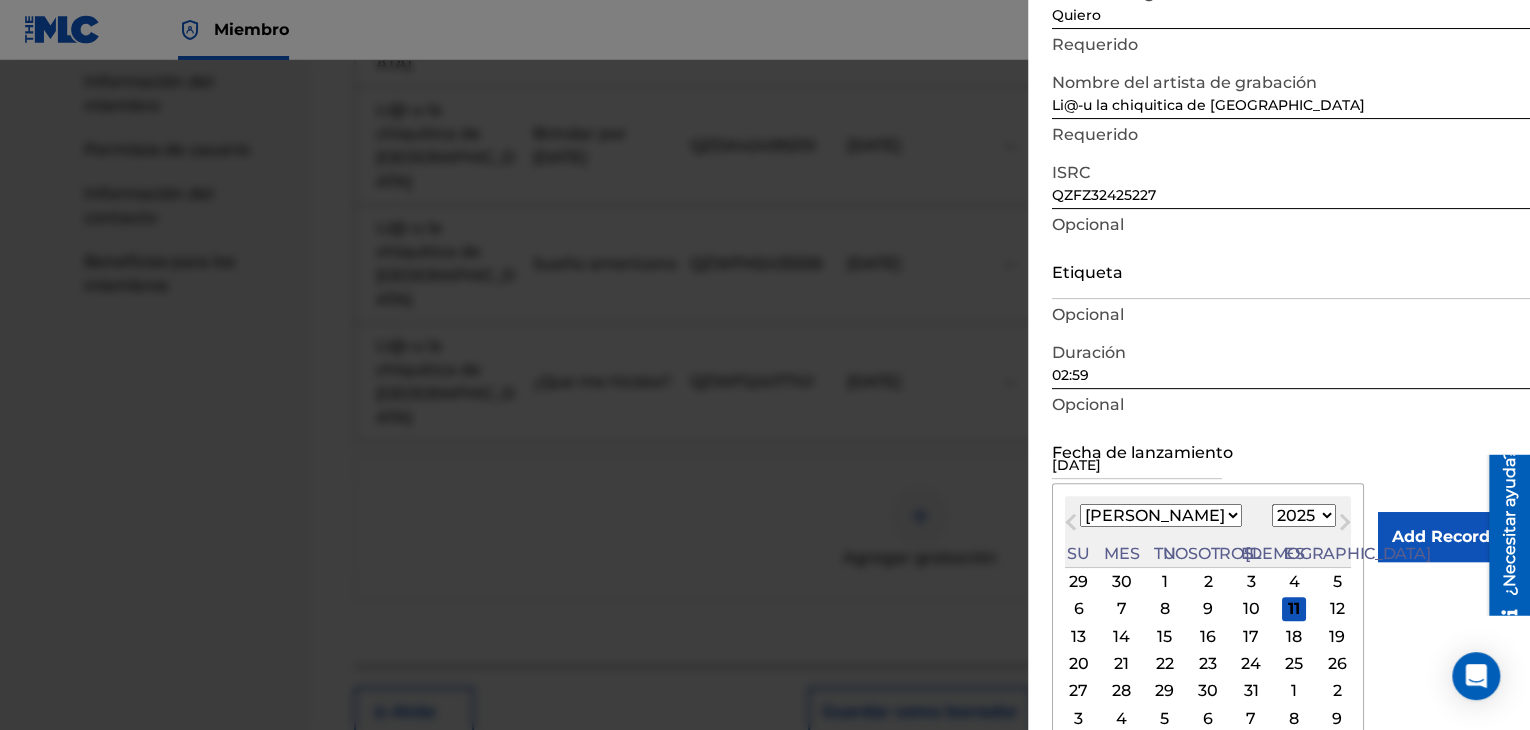 click on "[DATE]" at bounding box center (1137, 450) 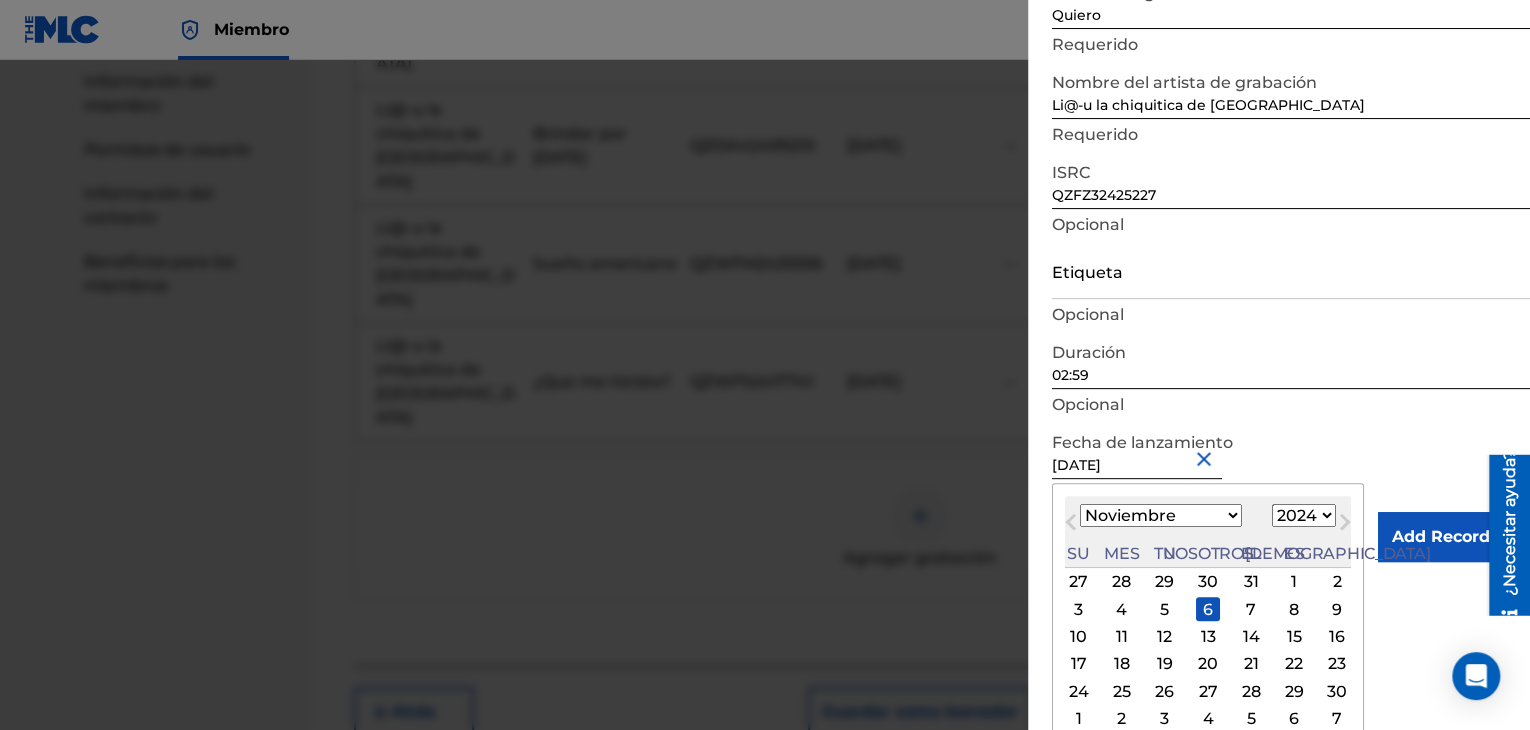 type on "[DATE]" 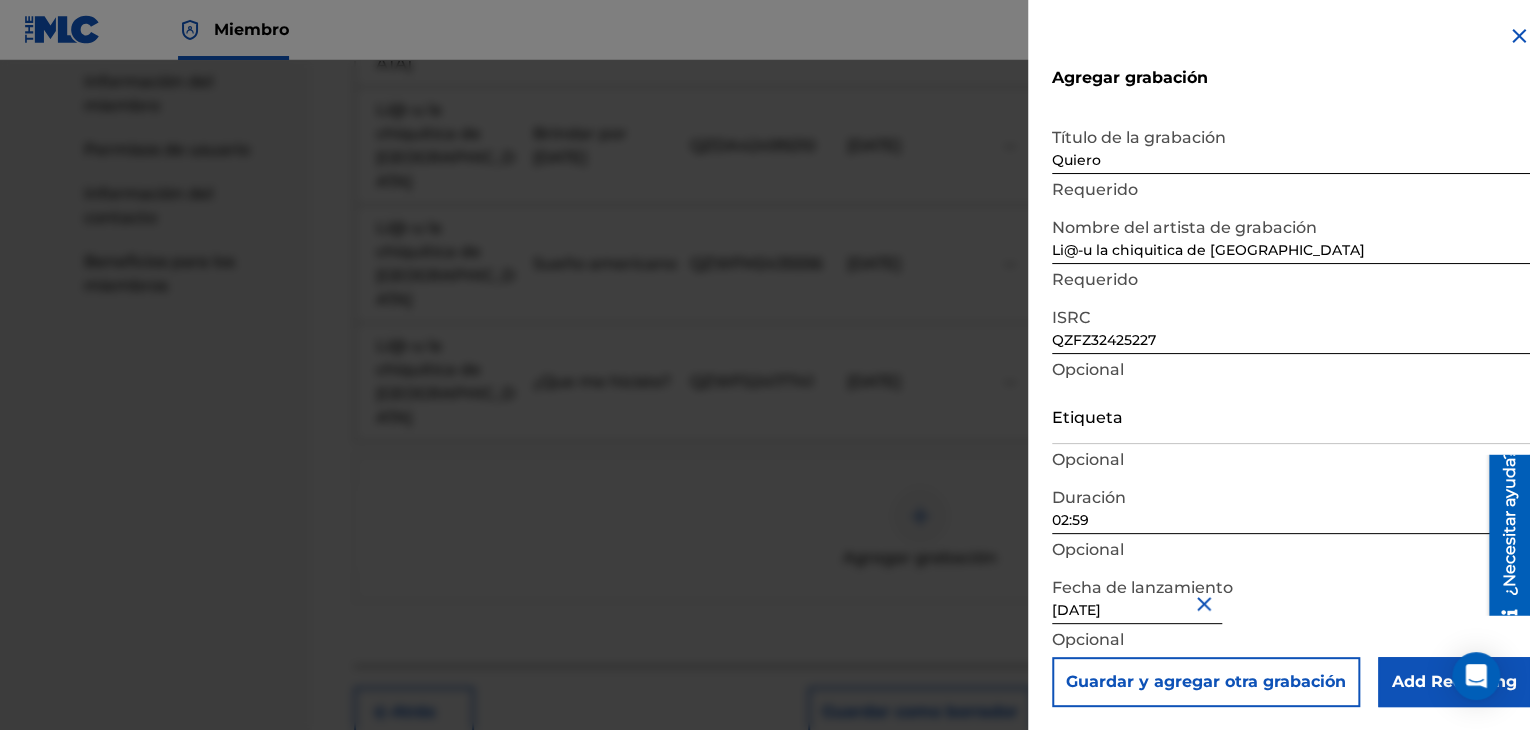 click on "Add Recording" at bounding box center [1454, 682] 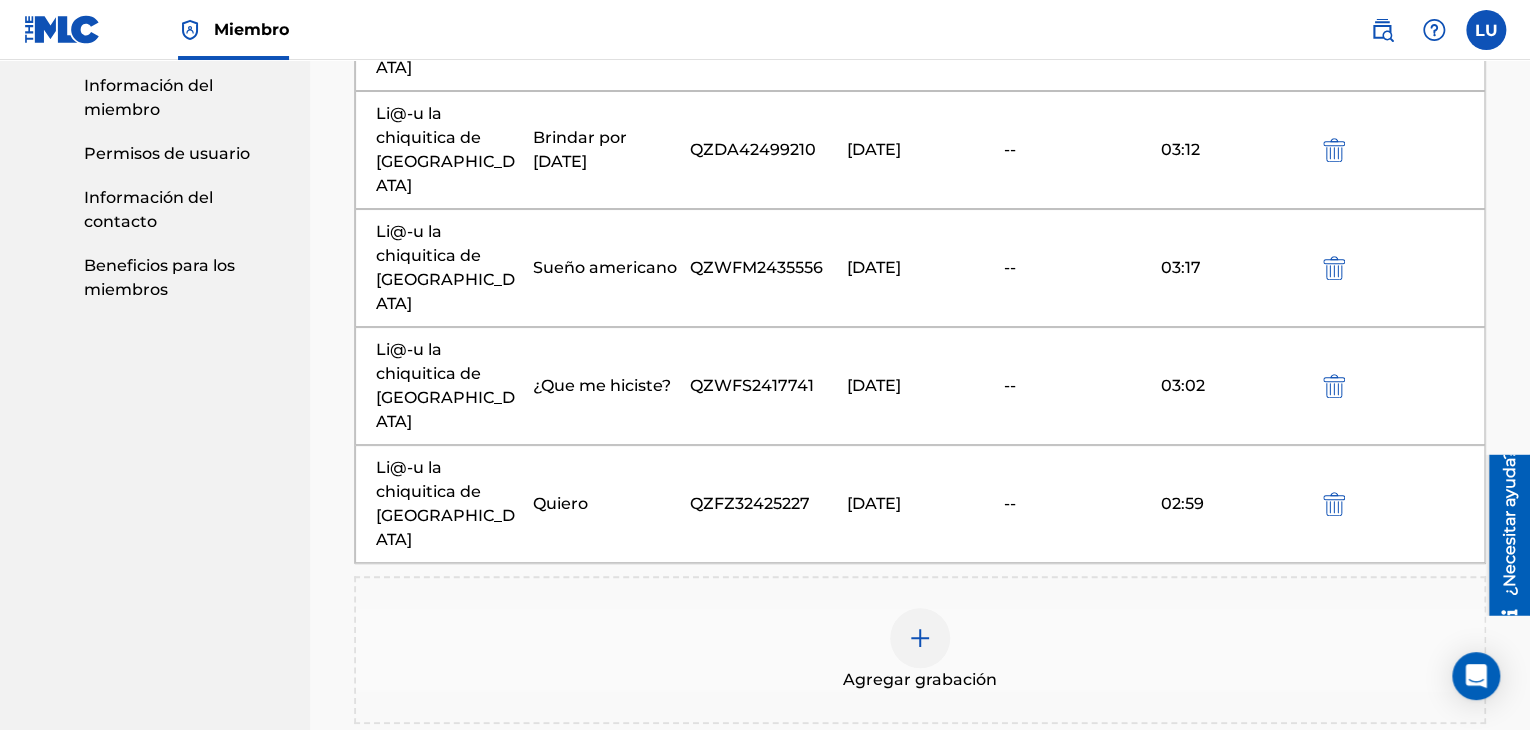 scroll, scrollTop: 908, scrollLeft: 0, axis: vertical 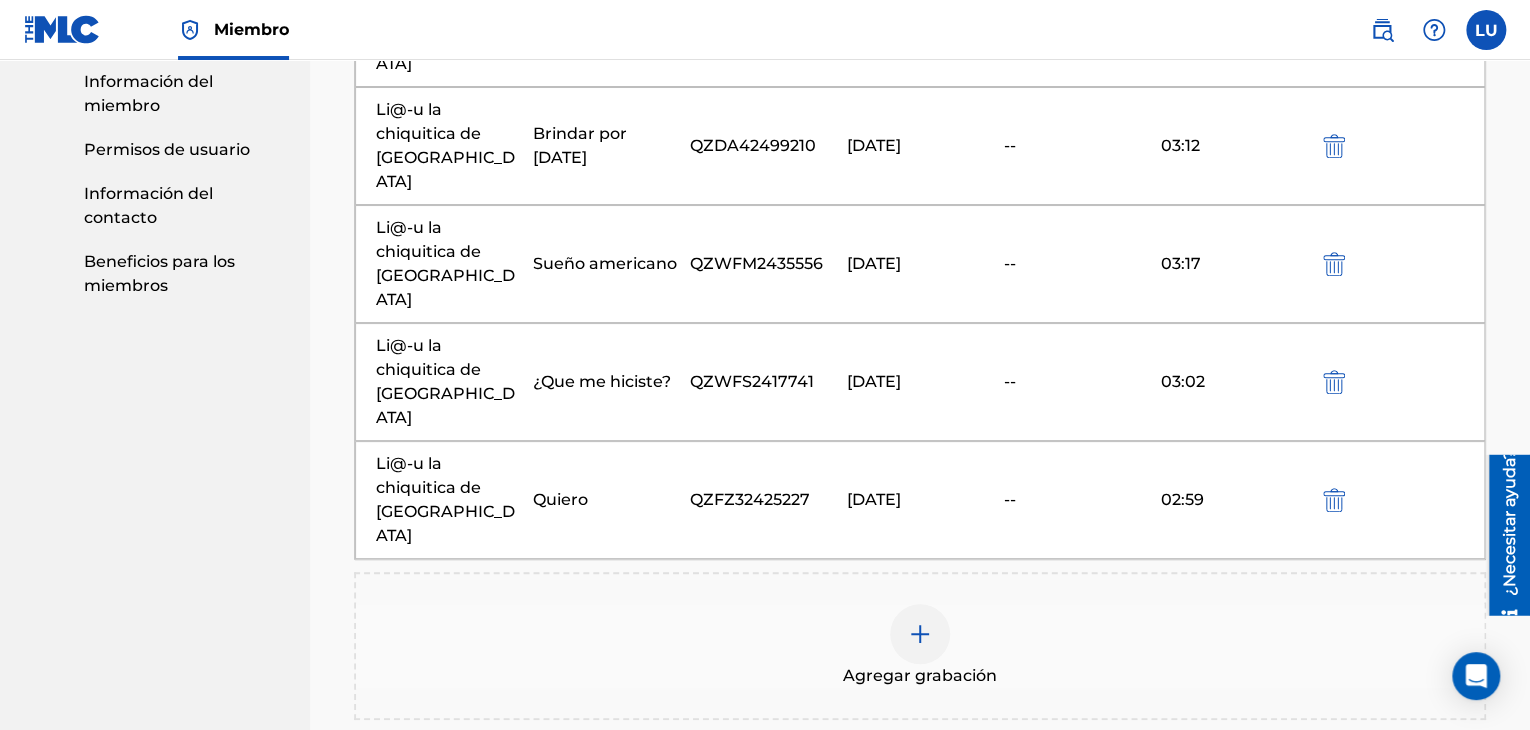 click at bounding box center (920, 634) 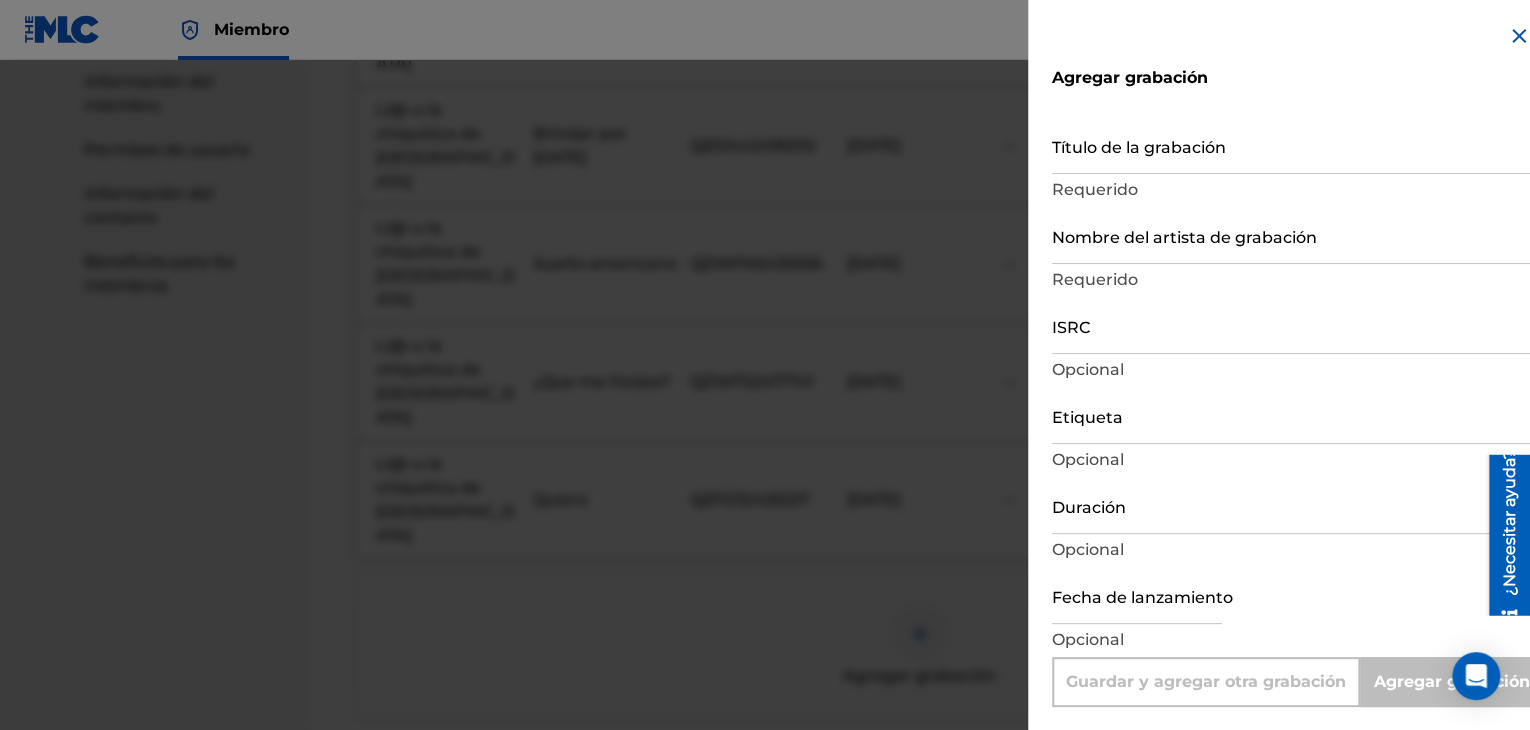 click on "Título de la grabación" at bounding box center (1291, 145) 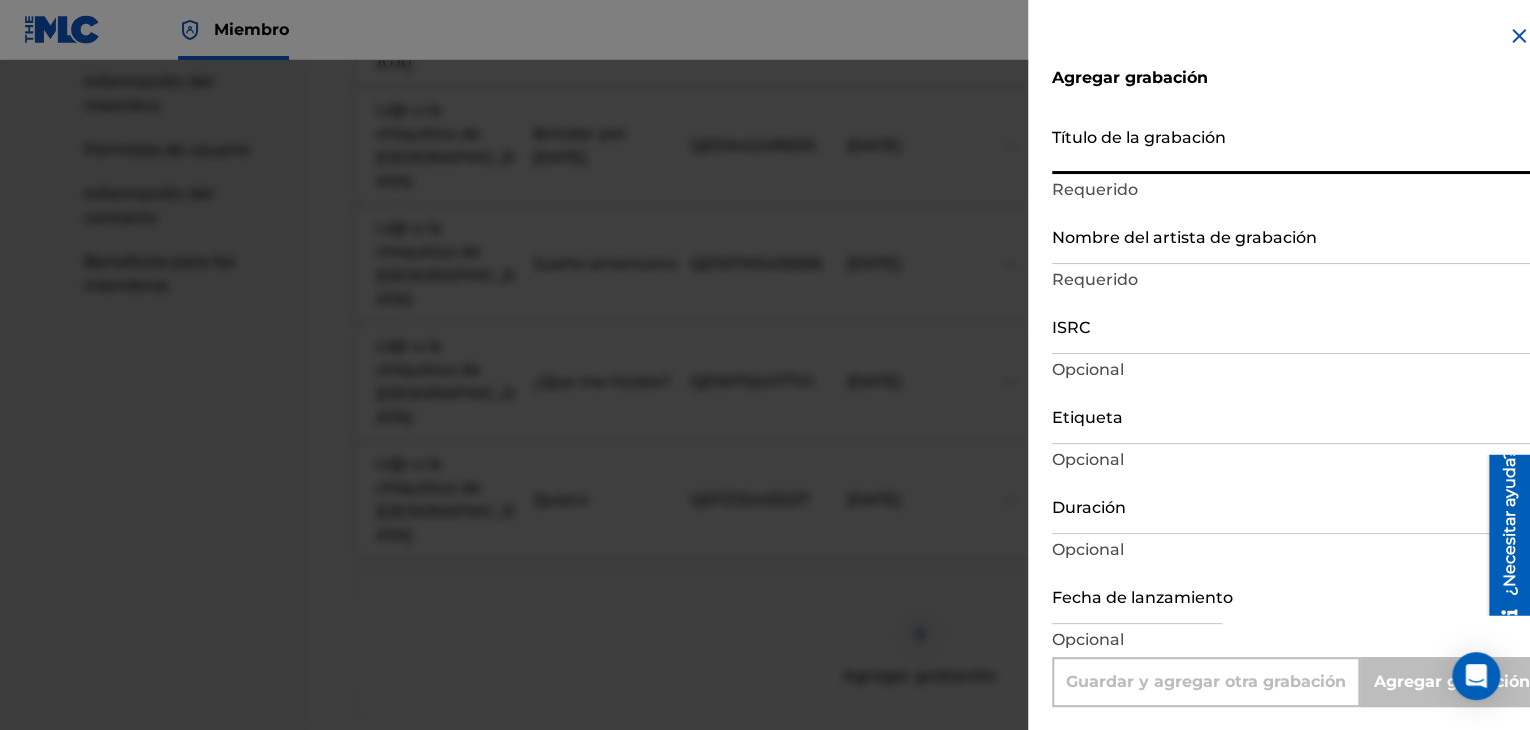 paste on "La última noche" 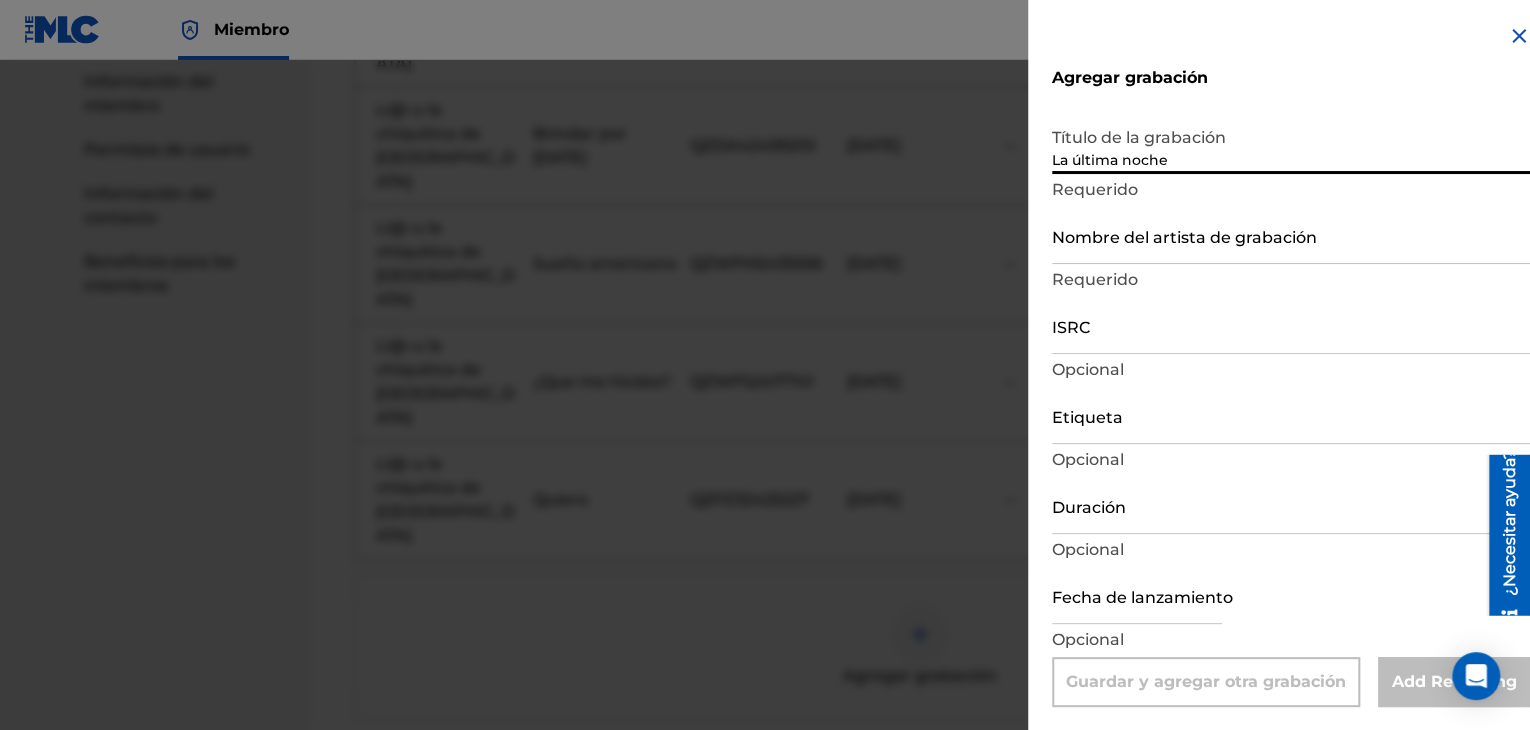type on "La última noche" 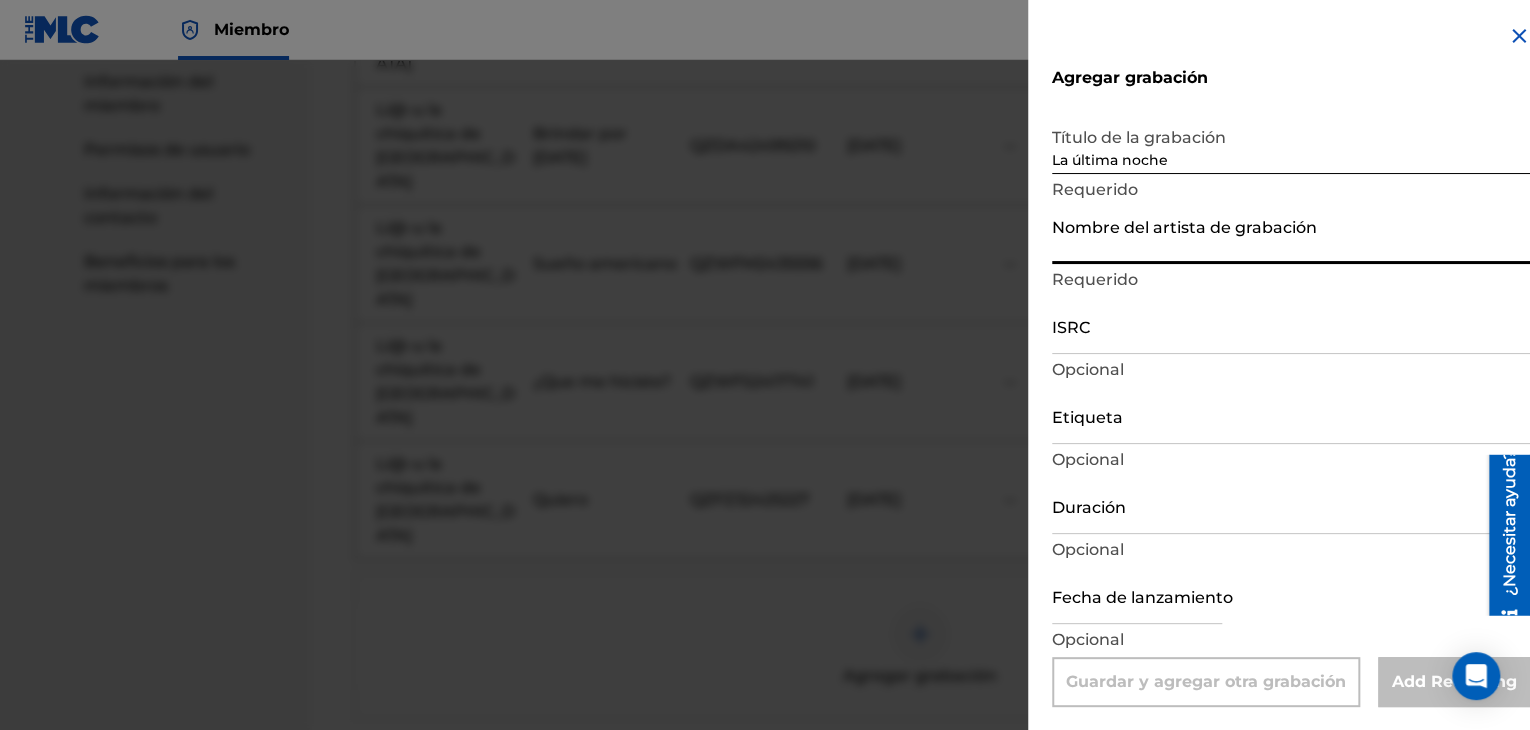 click on "Nombre del artista de grabación" at bounding box center [1291, 235] 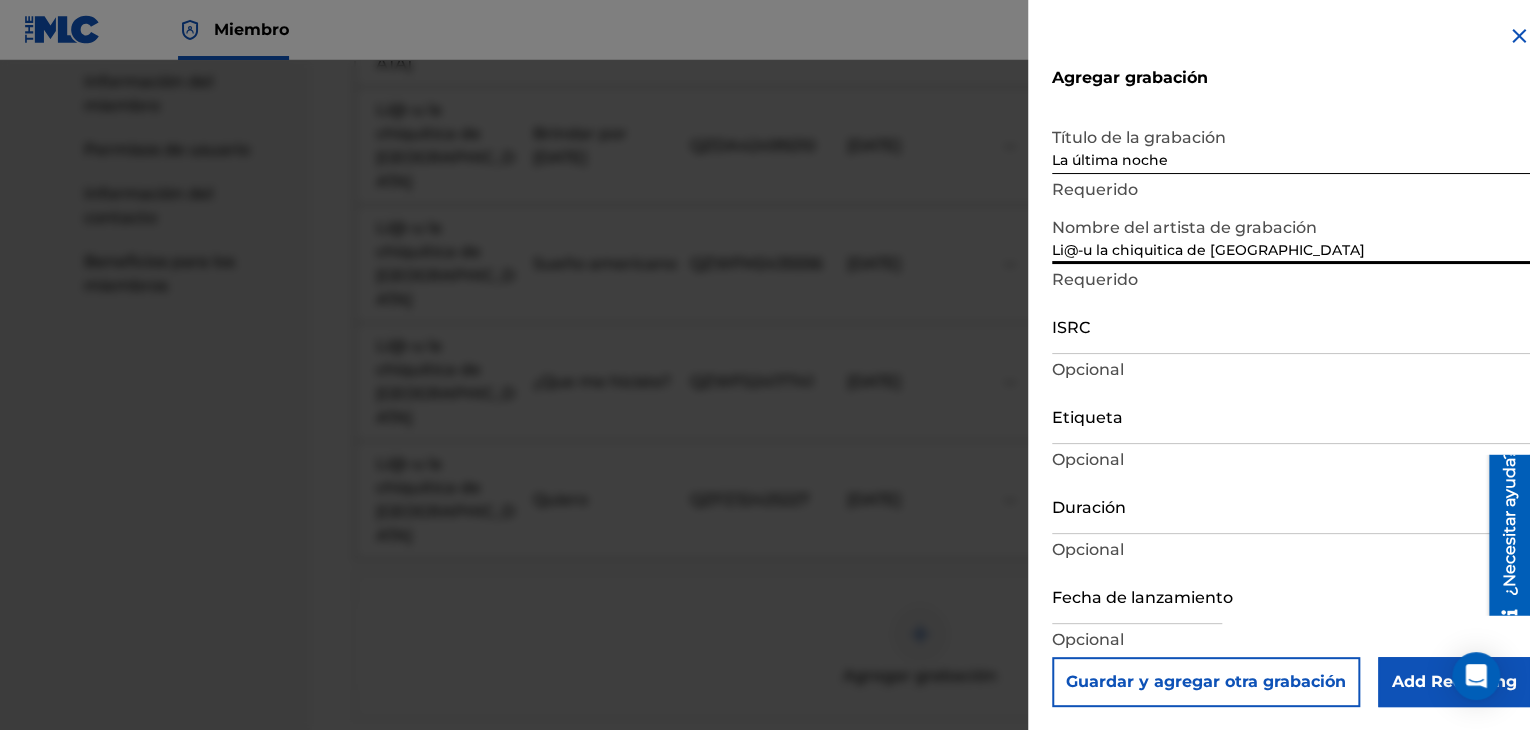 click on "ISRC" at bounding box center [1291, 325] 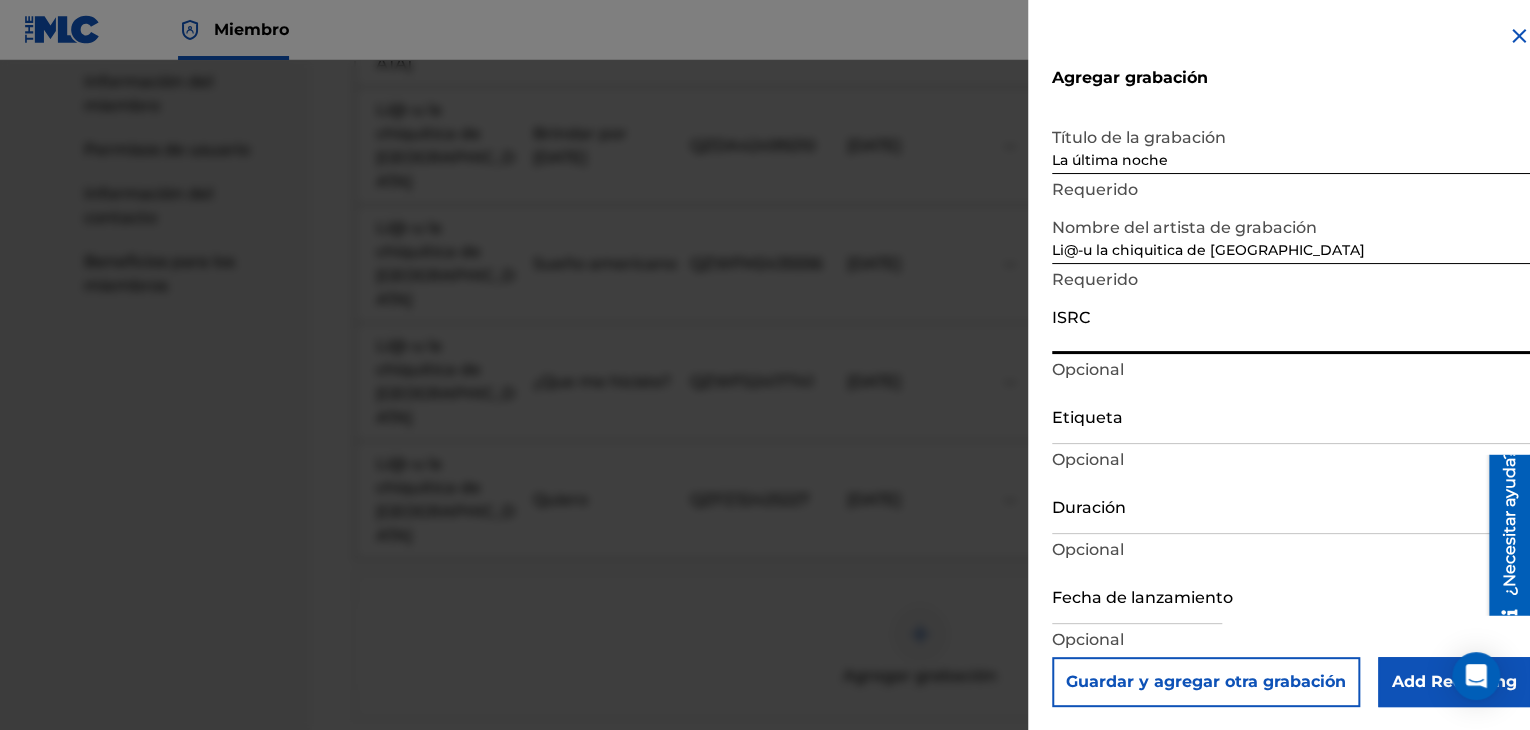 paste on "QZFZ22402917" 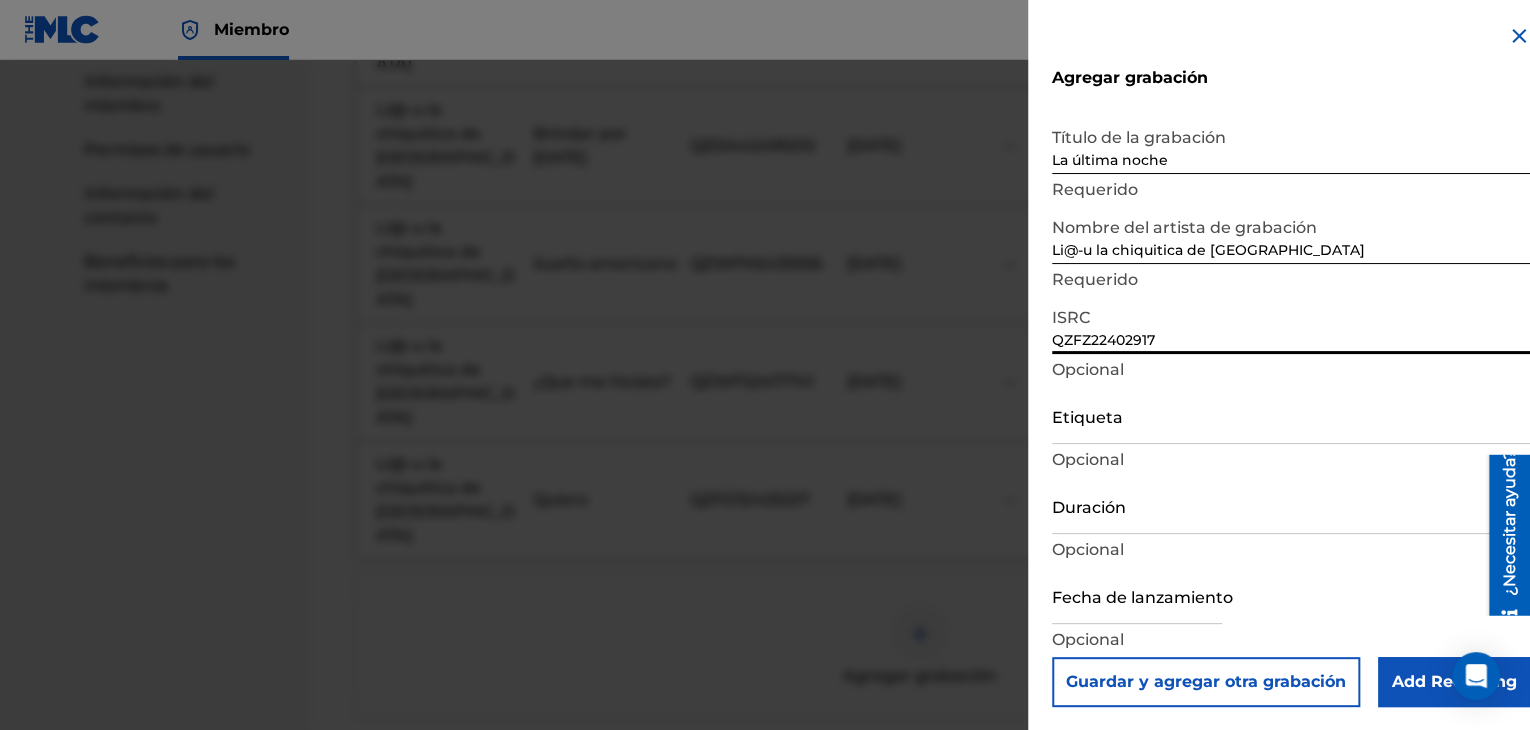 click on "QZFZ22402917" at bounding box center (1291, 325) 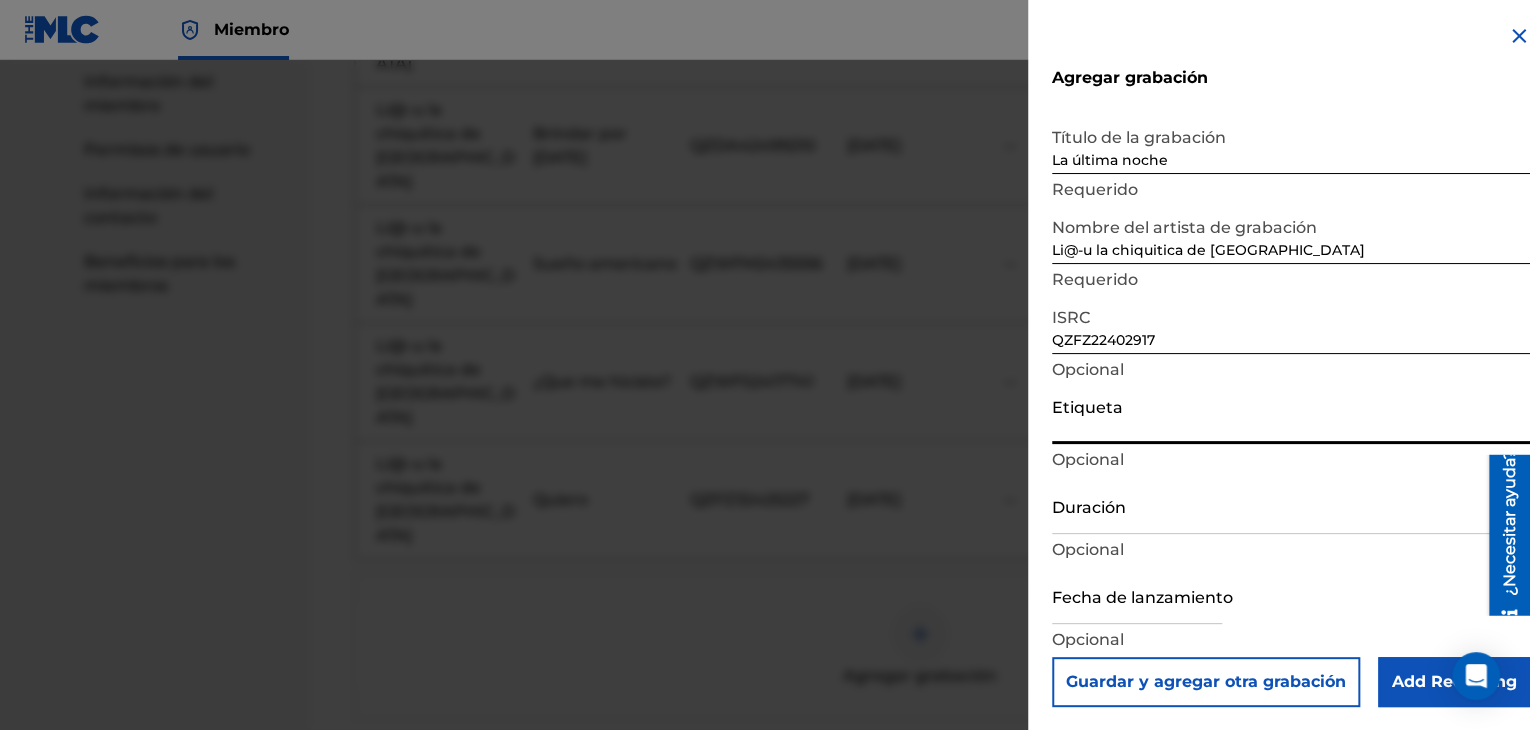 click on "Etiqueta" at bounding box center (1291, 415) 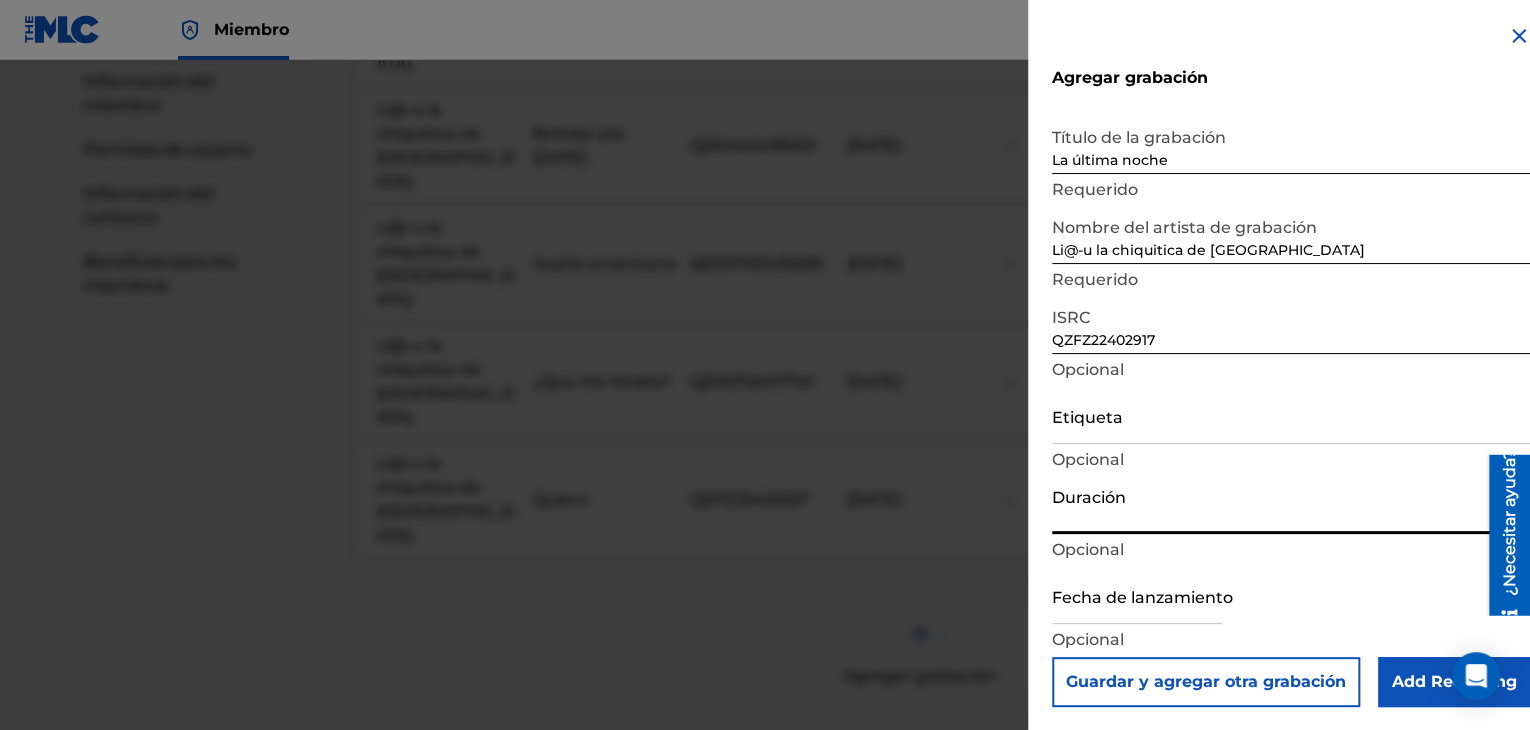 click on "Duración" at bounding box center [1291, 505] 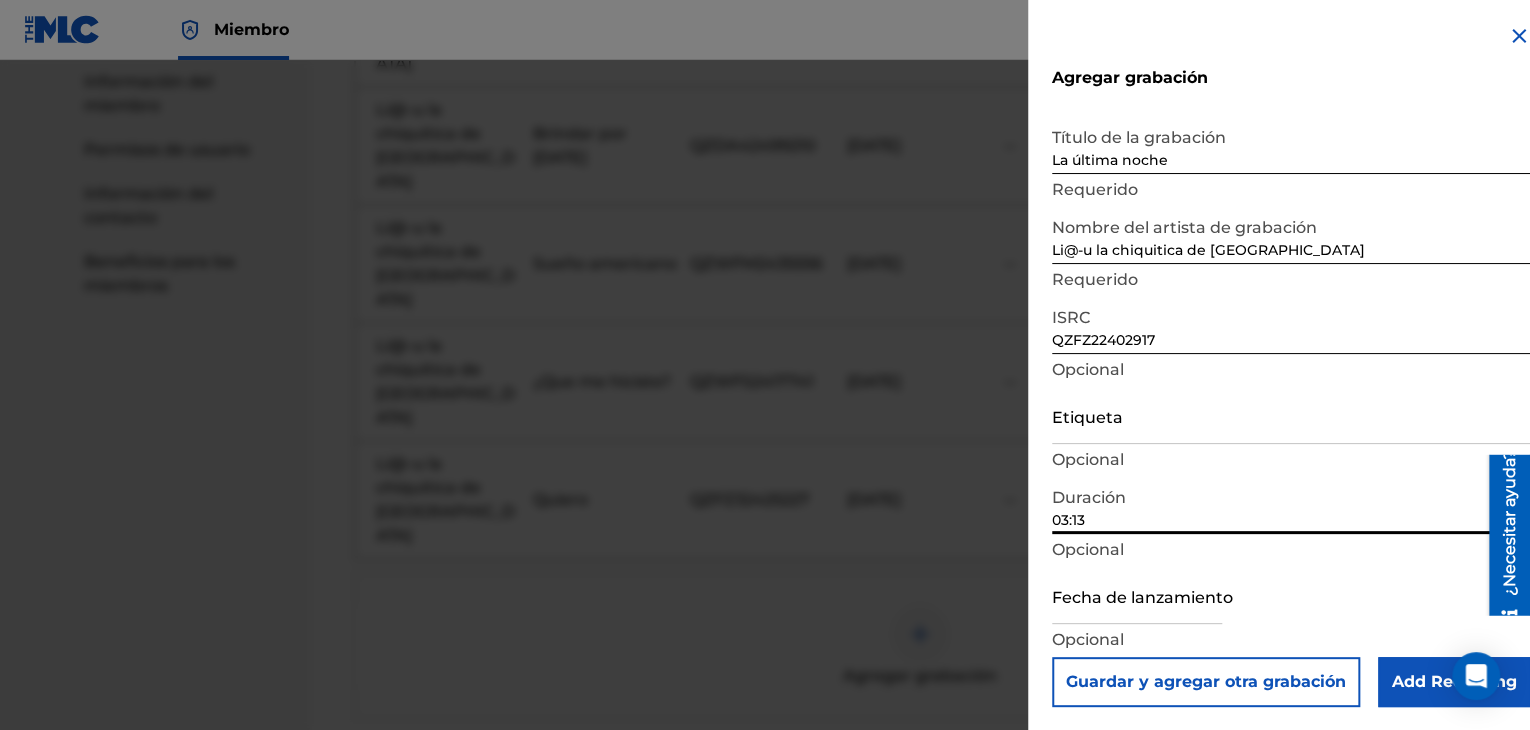 type on "03:13" 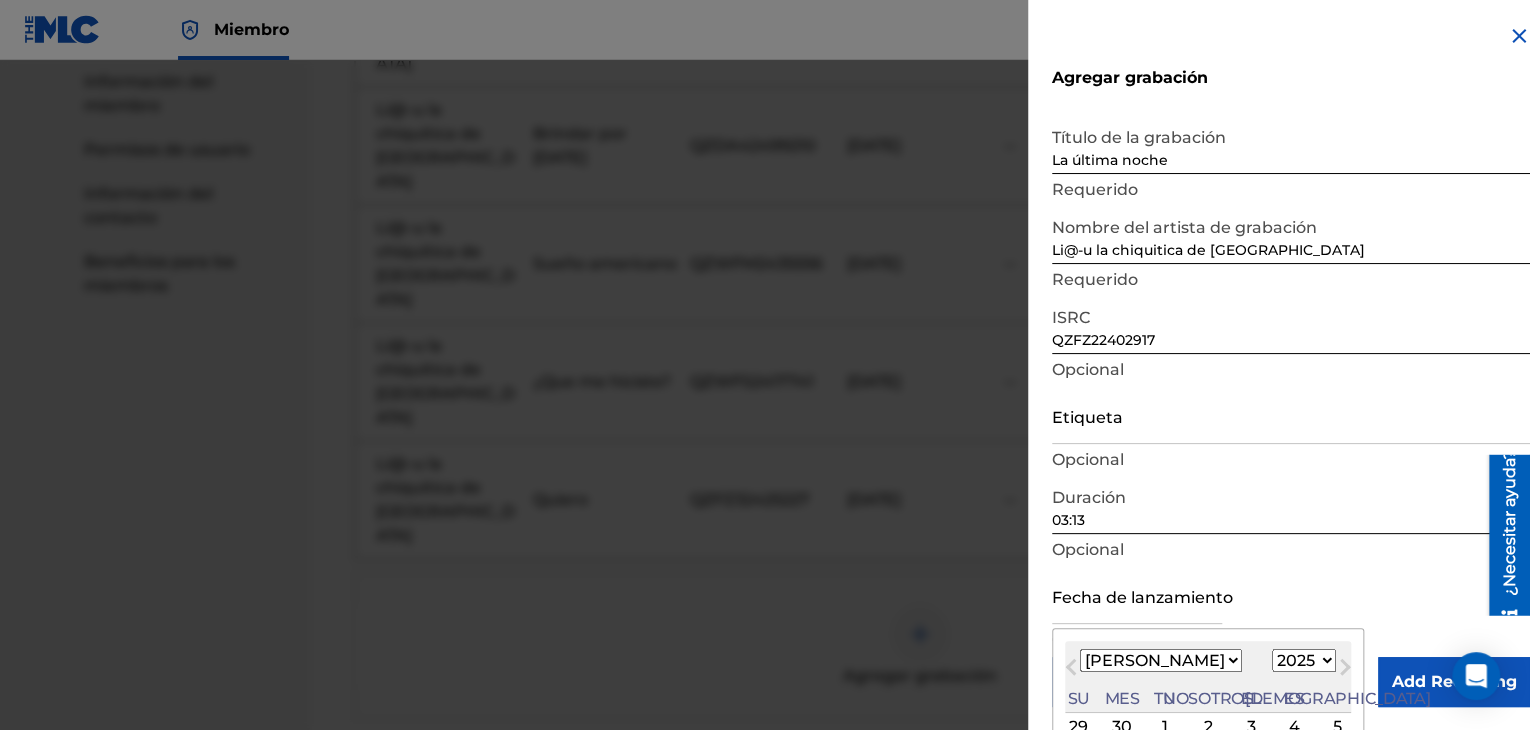 click at bounding box center [1137, 595] 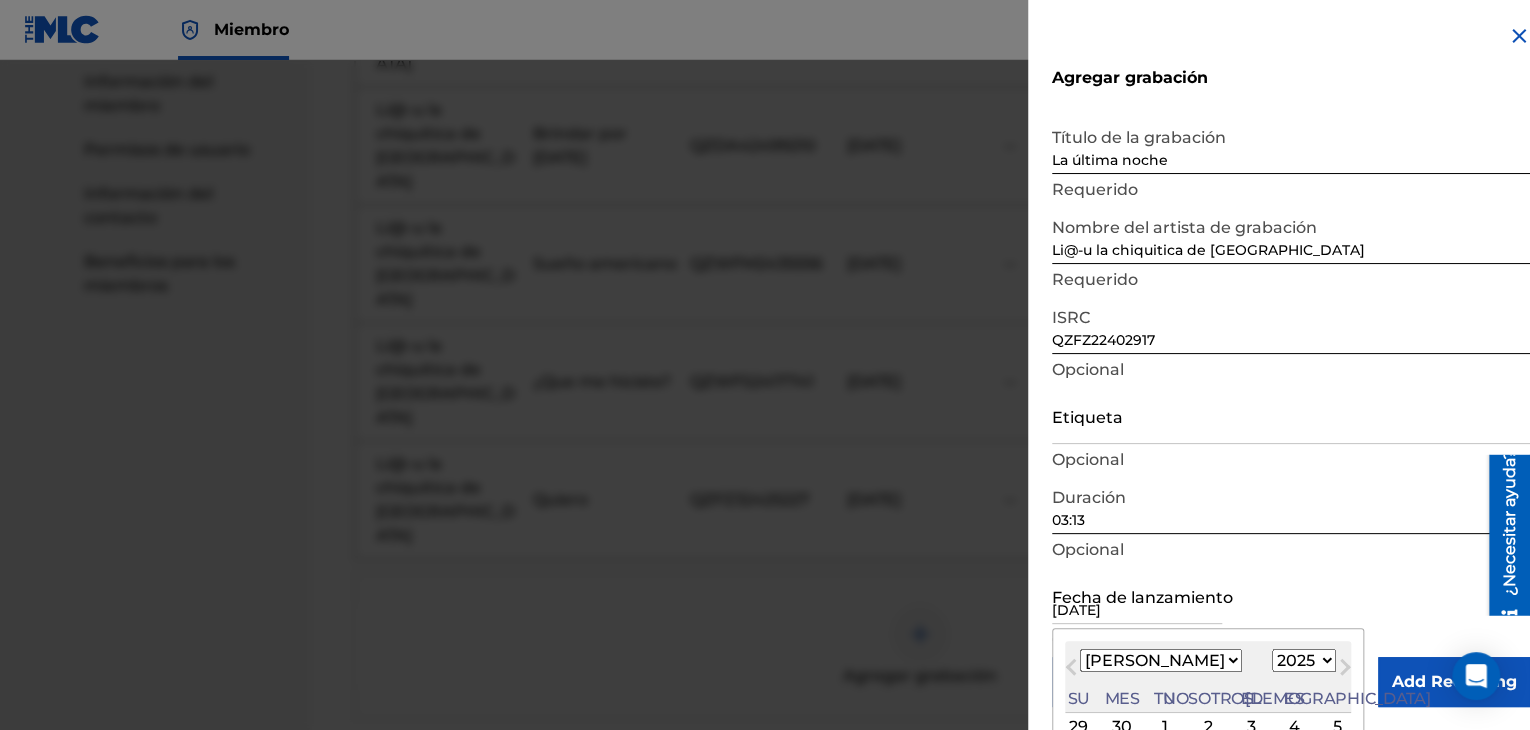 click on "[DATE]" at bounding box center [1137, 595] 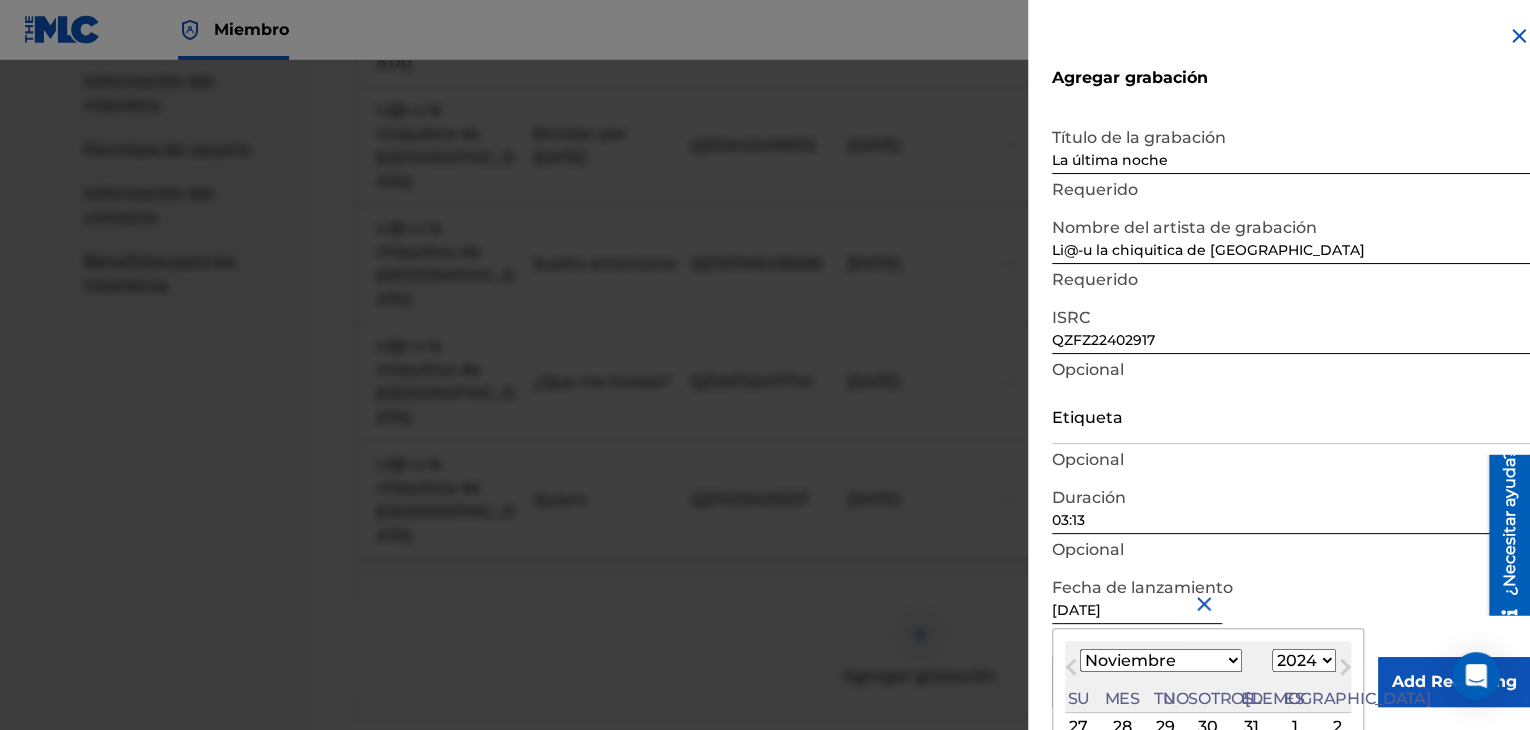 type on "[DATE]" 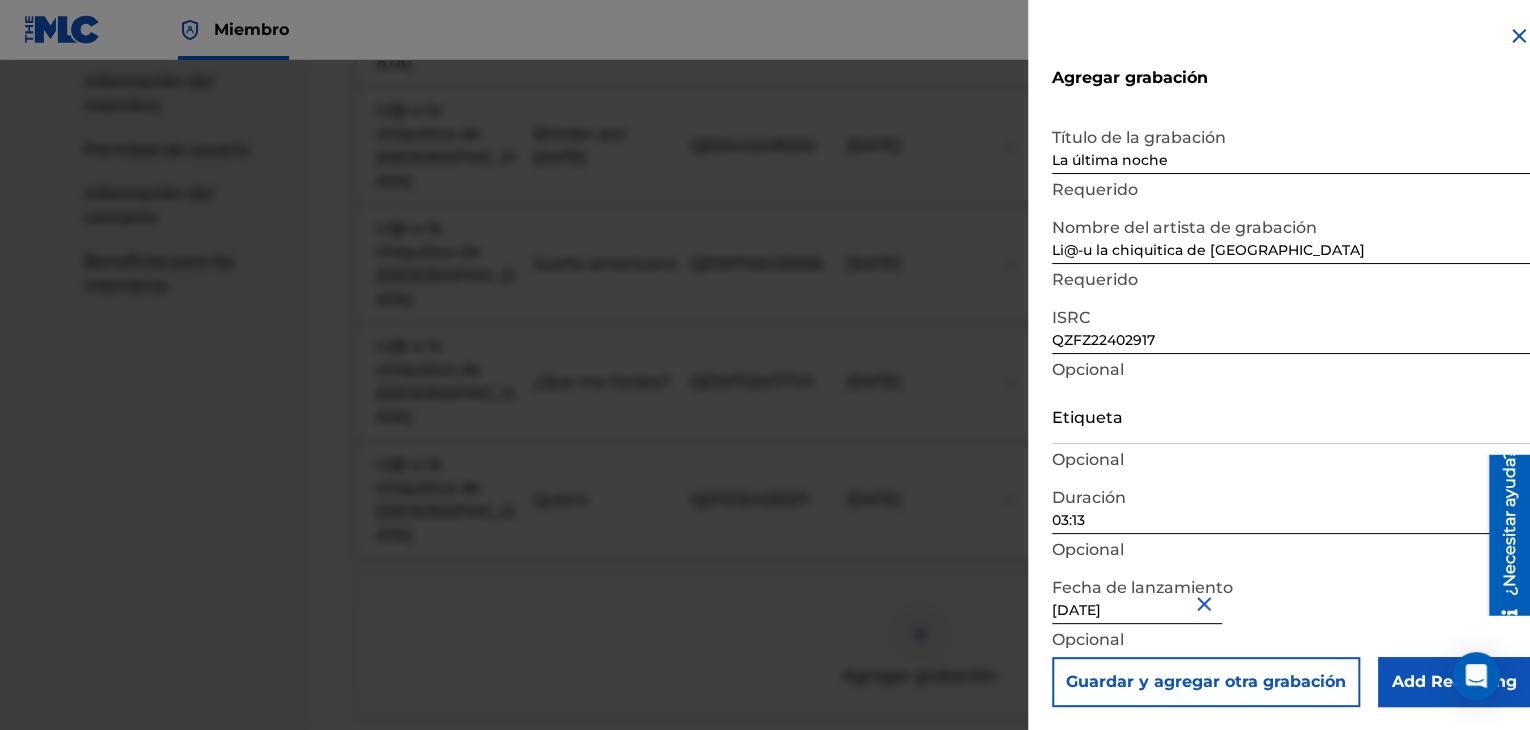 scroll, scrollTop: 1, scrollLeft: 0, axis: vertical 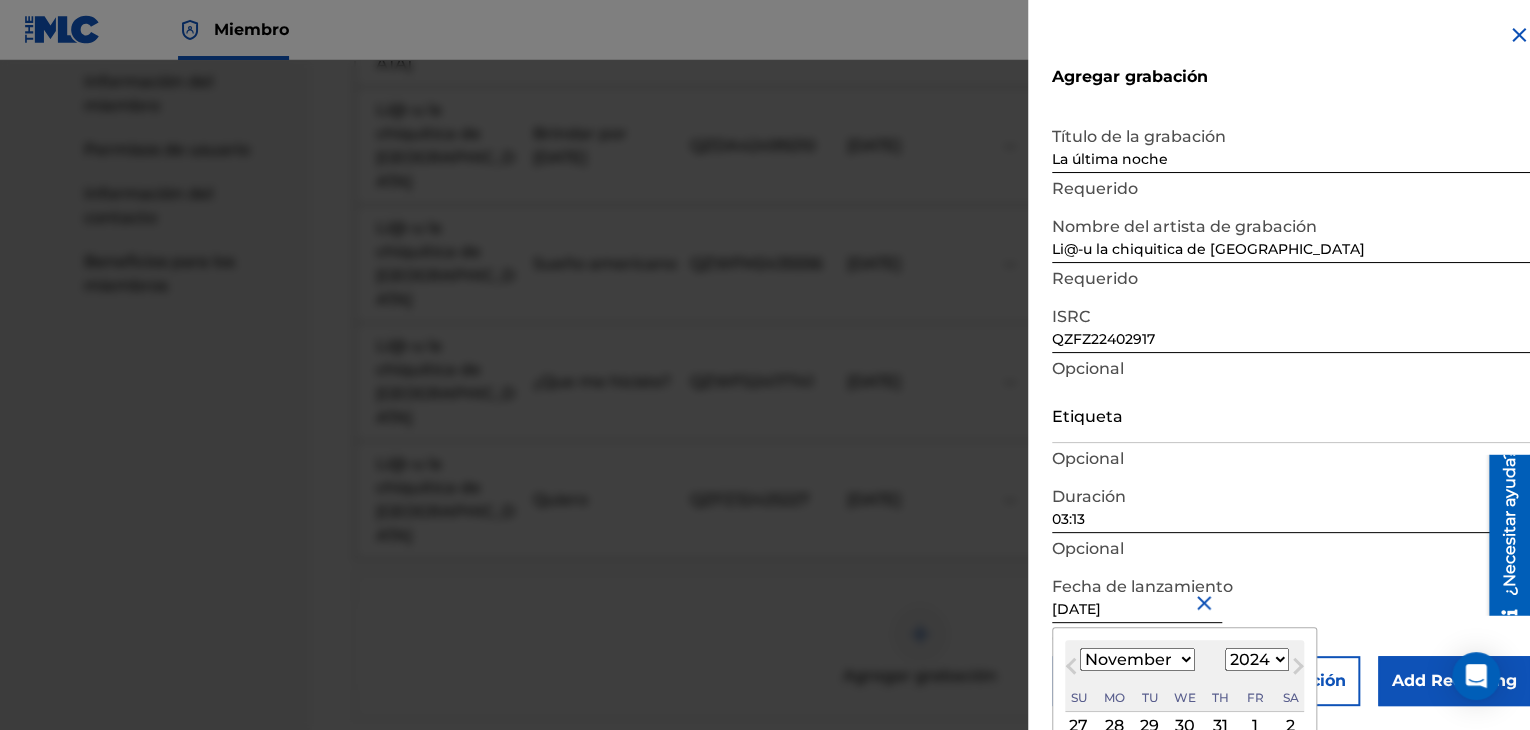 click on "[DATE]" at bounding box center (1137, 594) 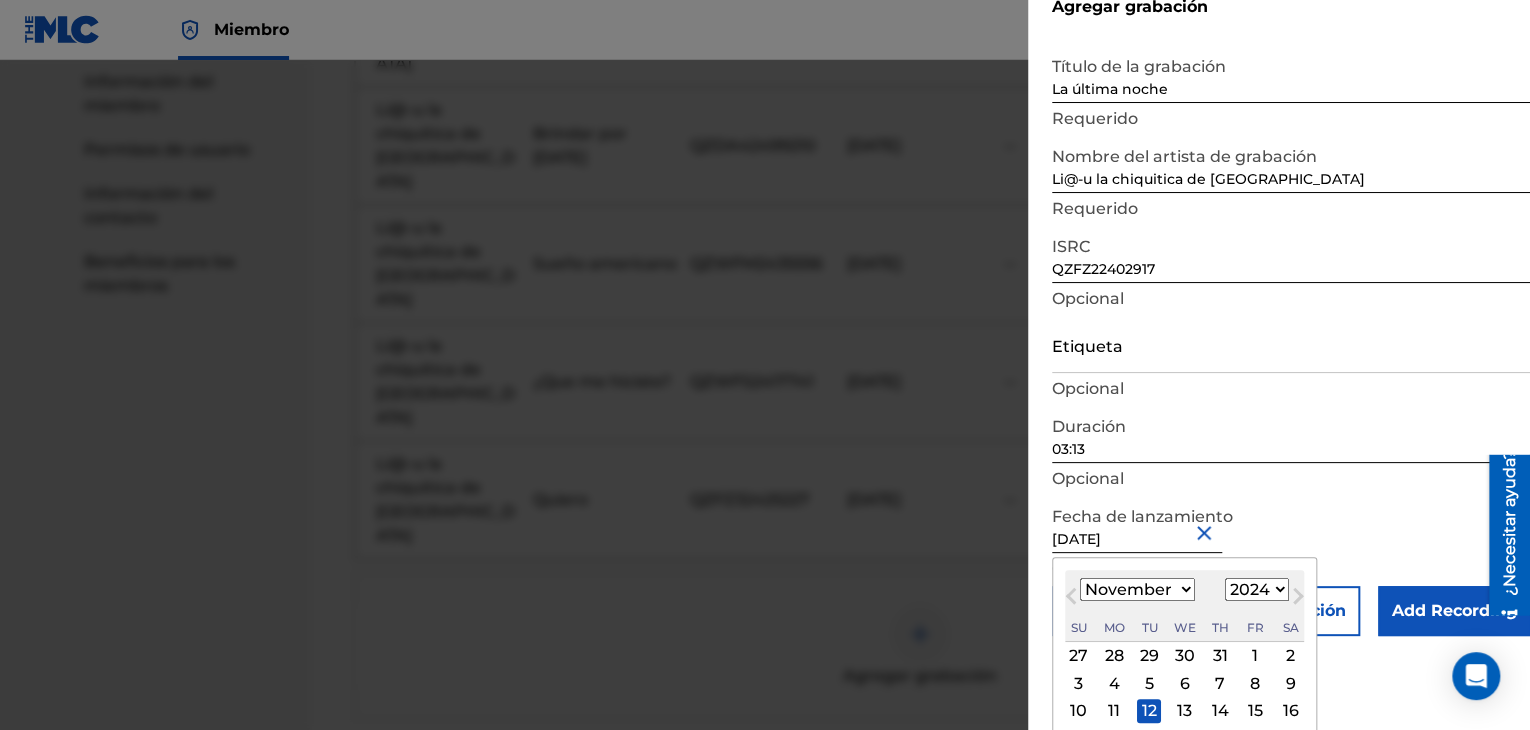 scroll, scrollTop: 160, scrollLeft: 0, axis: vertical 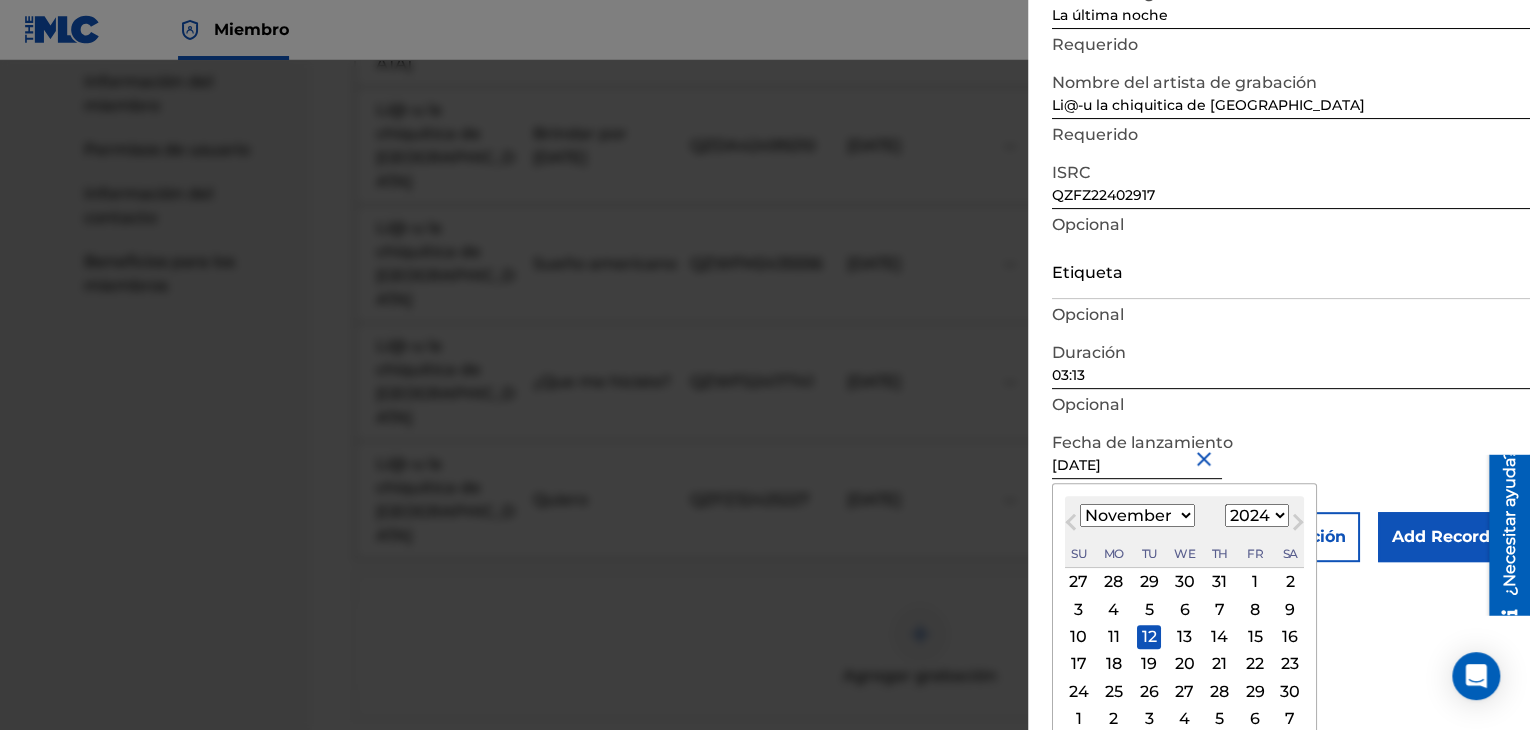 click on "12" at bounding box center [1149, 637] 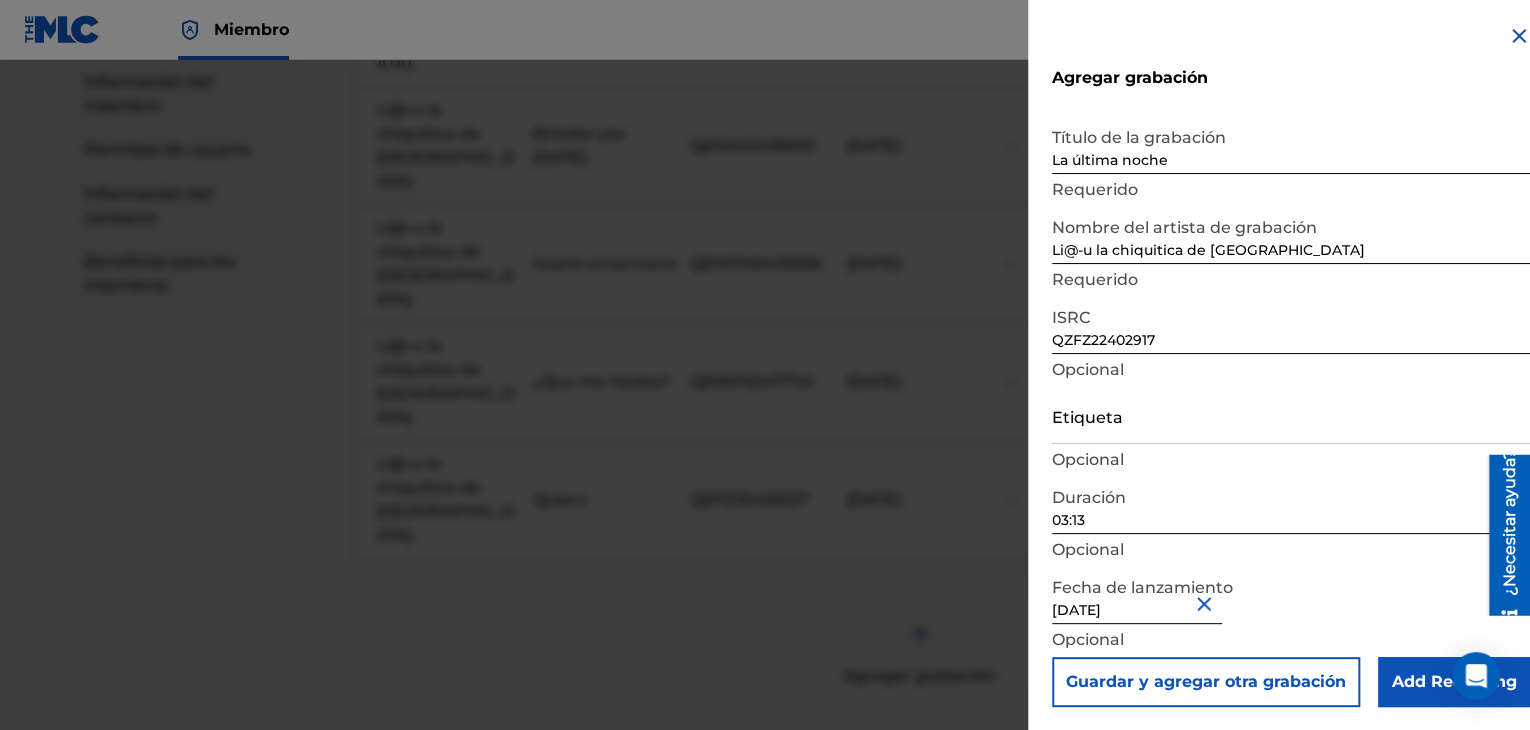 scroll, scrollTop: 1, scrollLeft: 0, axis: vertical 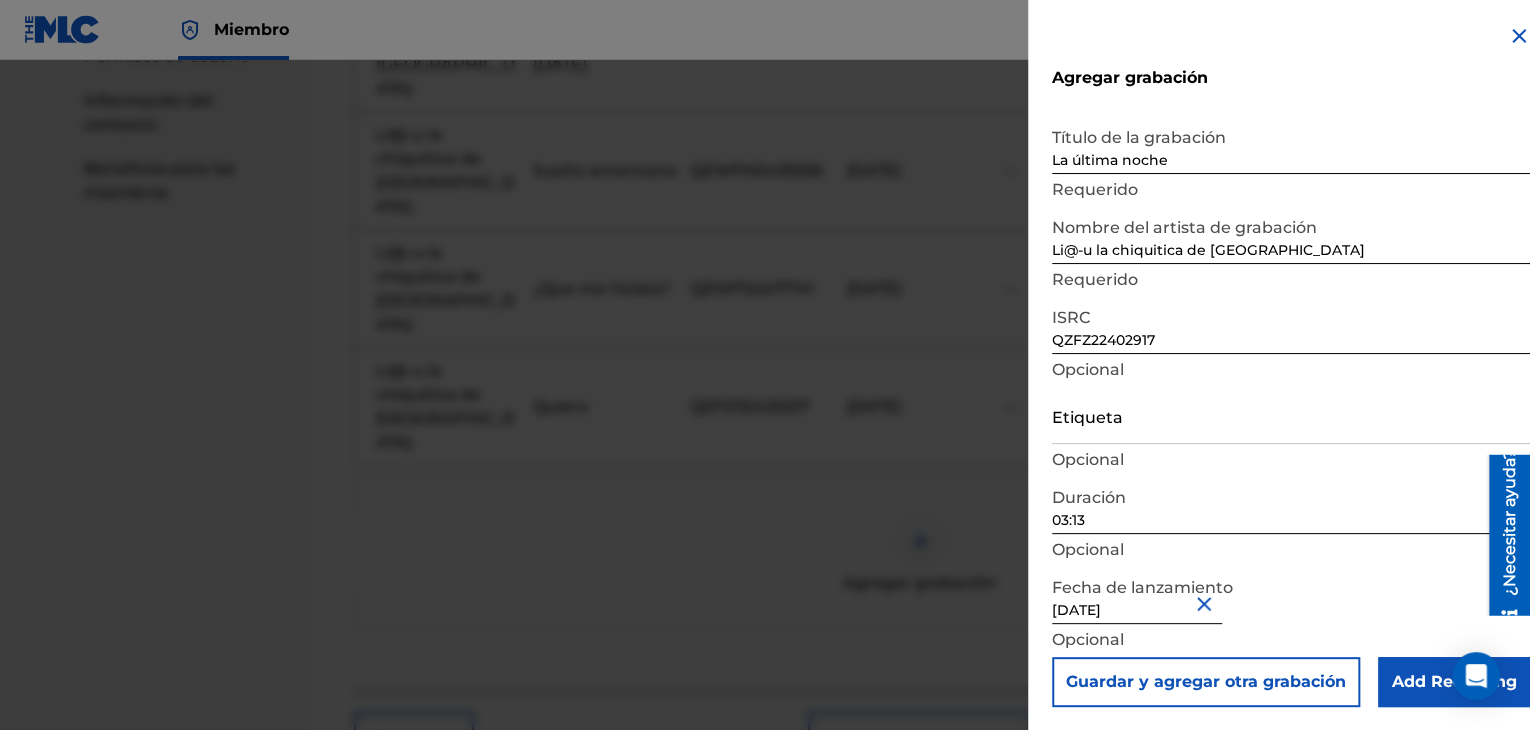 click on "Add Recording" at bounding box center (1454, 682) 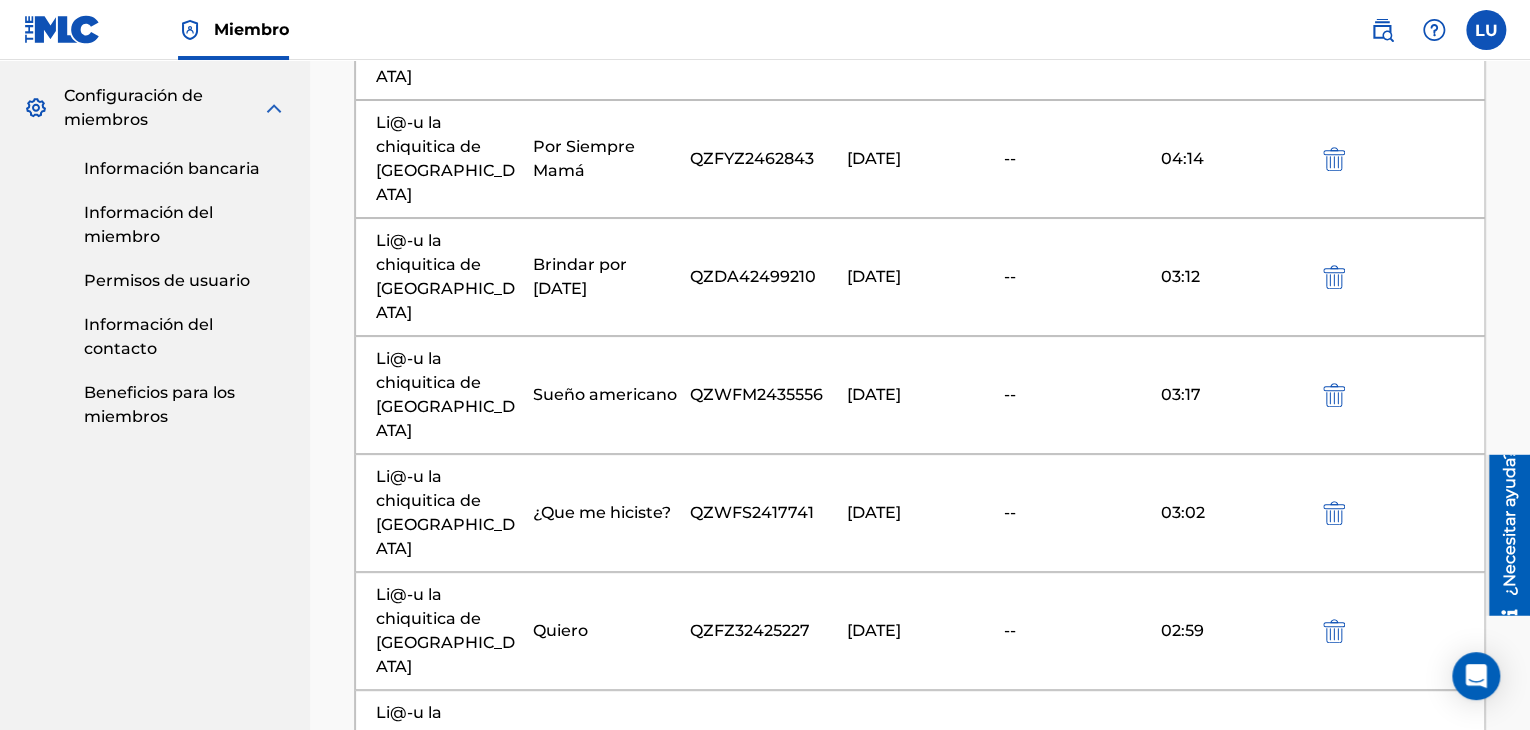 scroll, scrollTop: 895, scrollLeft: 0, axis: vertical 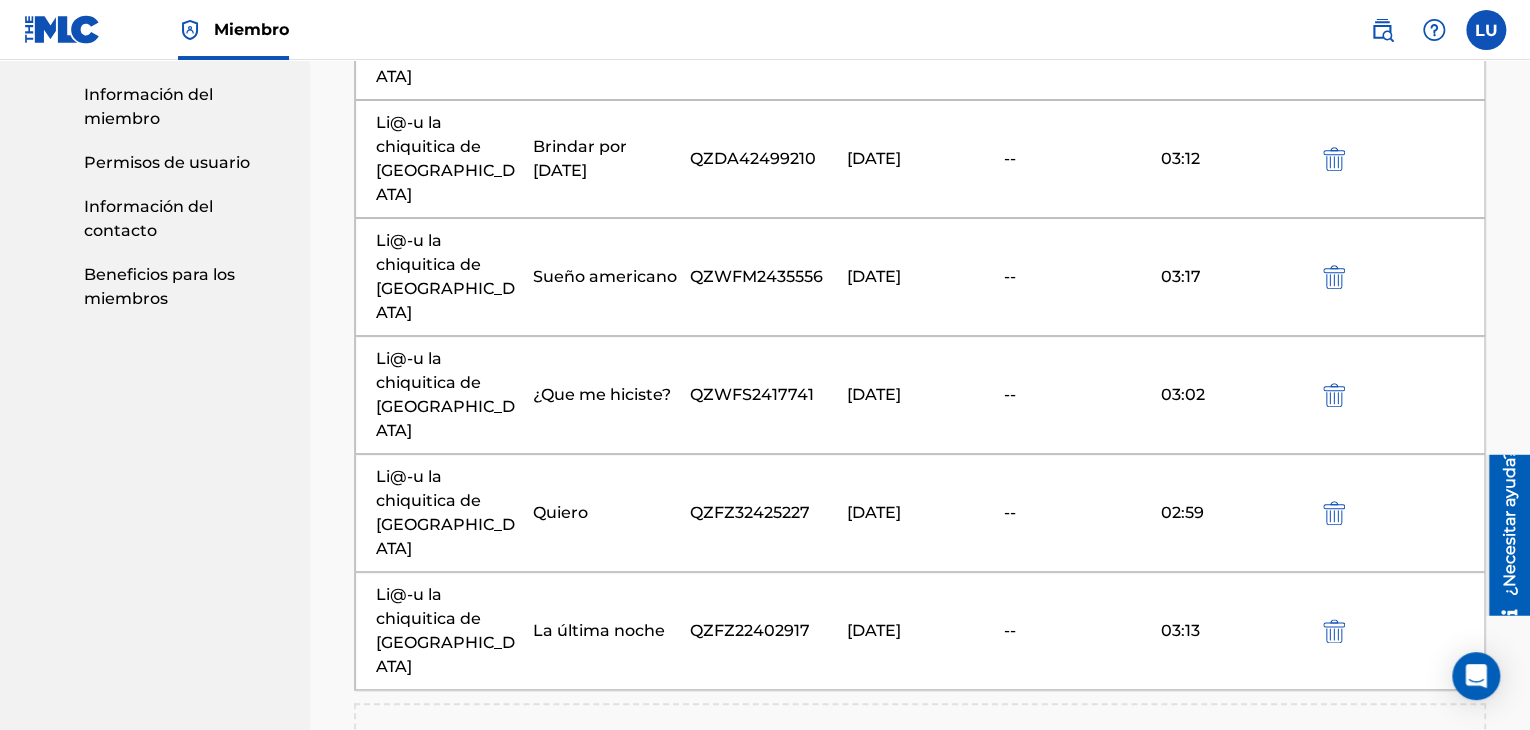 click at bounding box center (920, 765) 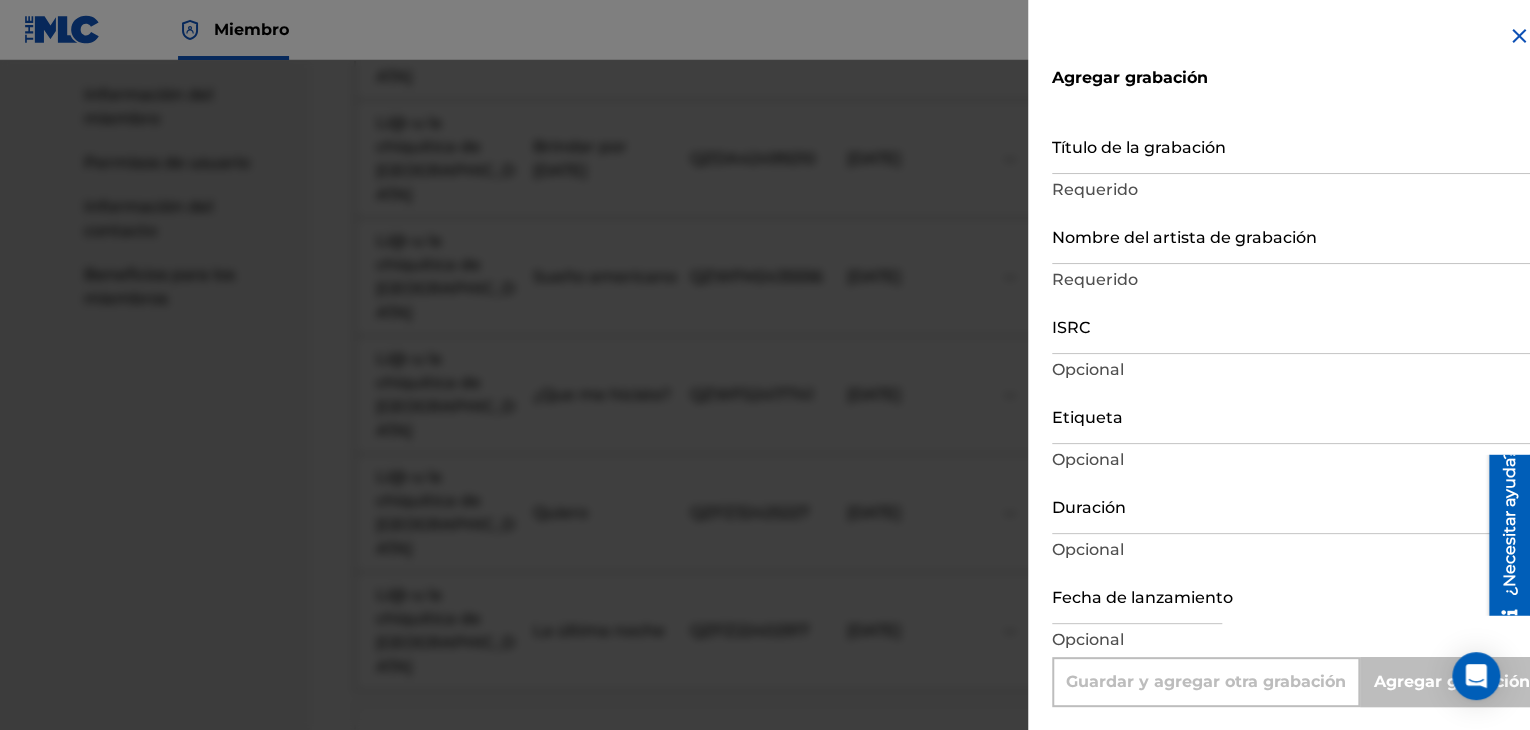 click on "Título de la grabación" at bounding box center [1291, 145] 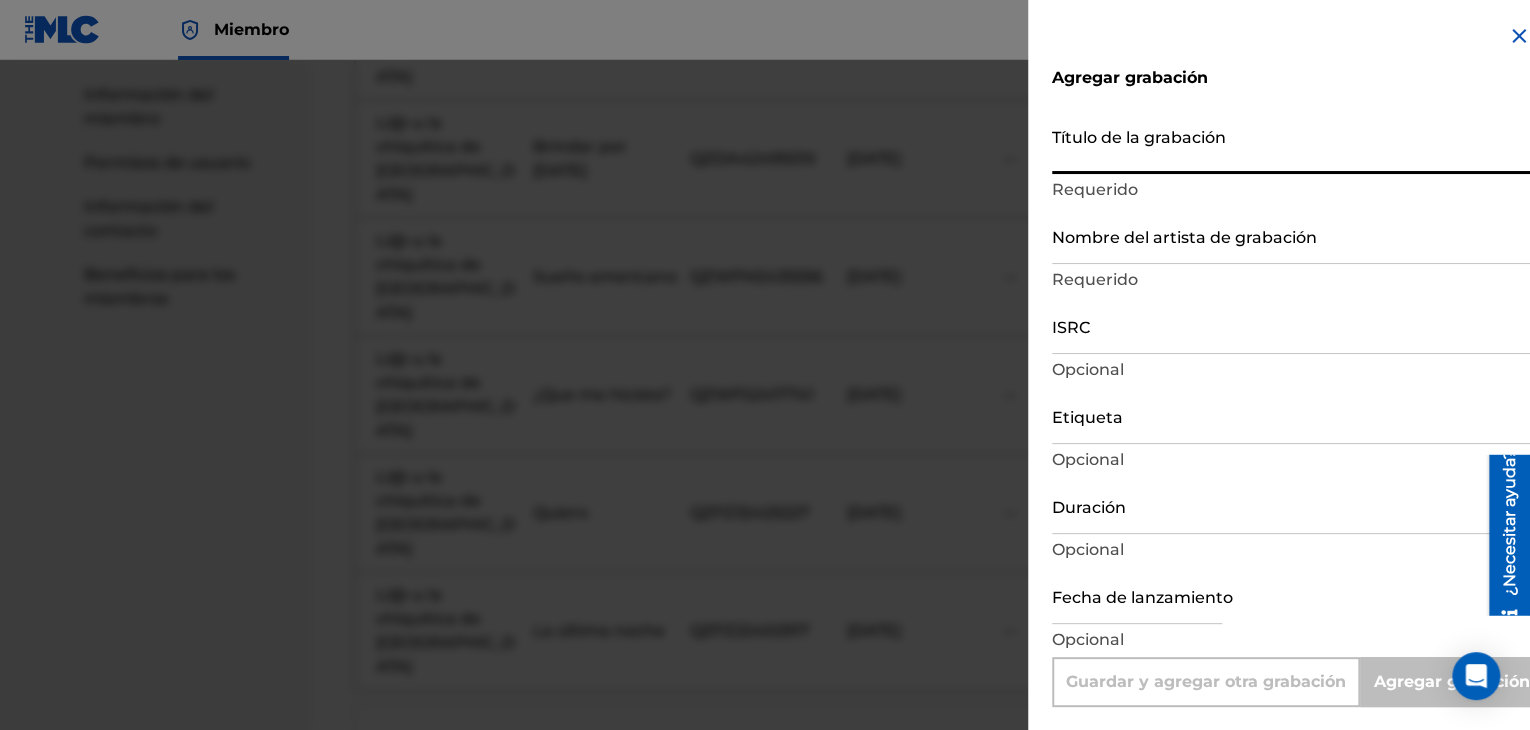 paste on "Mi [PERSON_NAME]" 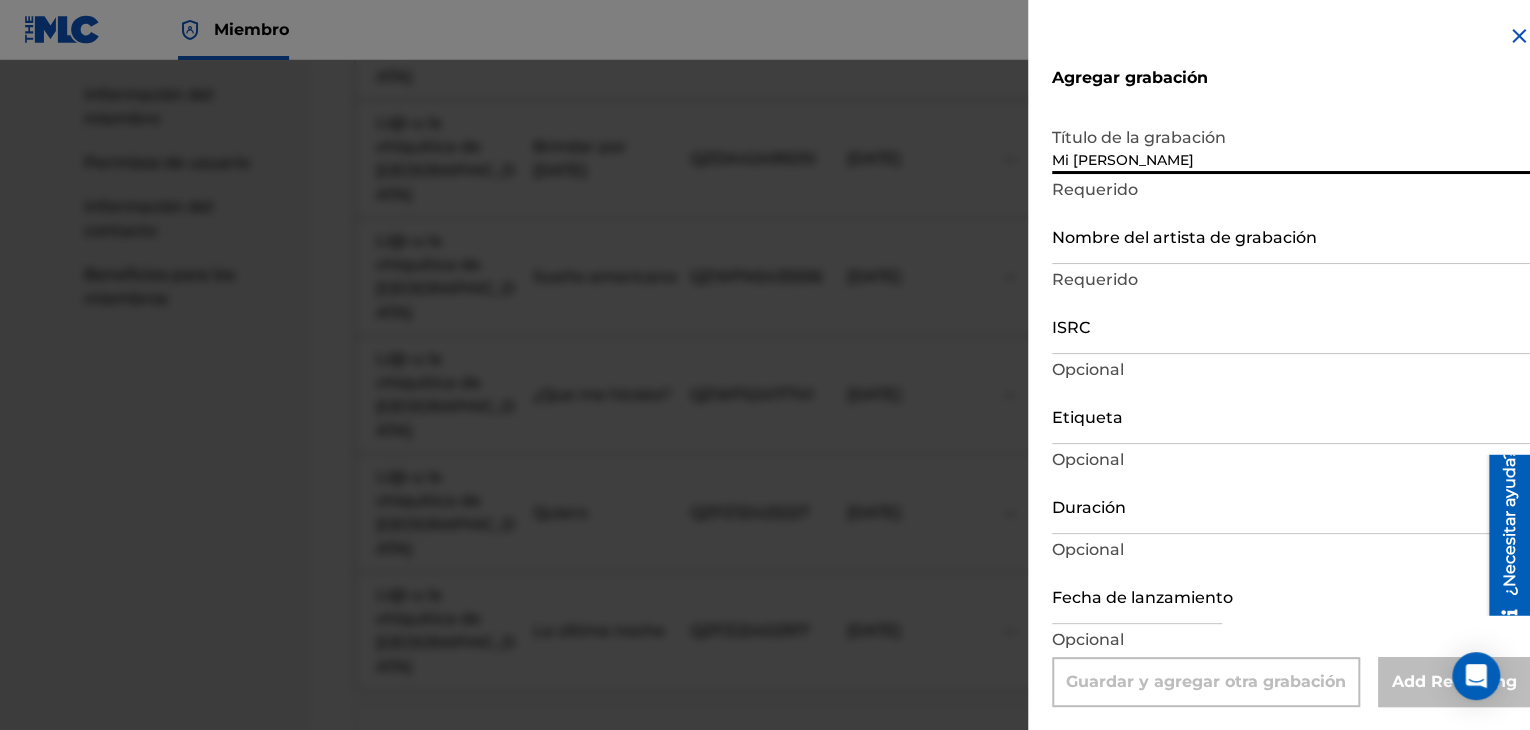 type on "Mi [PERSON_NAME]" 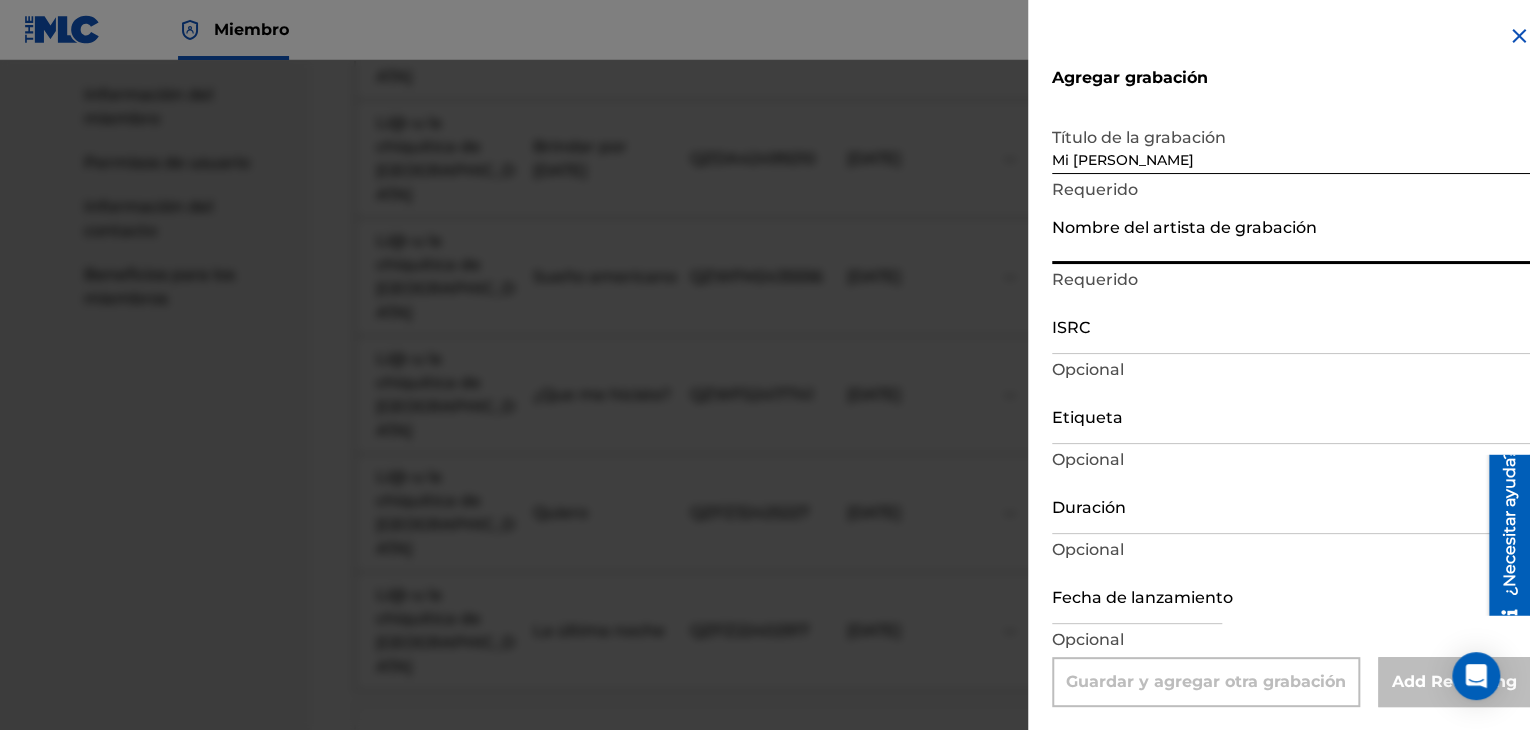 type on "Li@-u la chiquitica de [GEOGRAPHIC_DATA]" 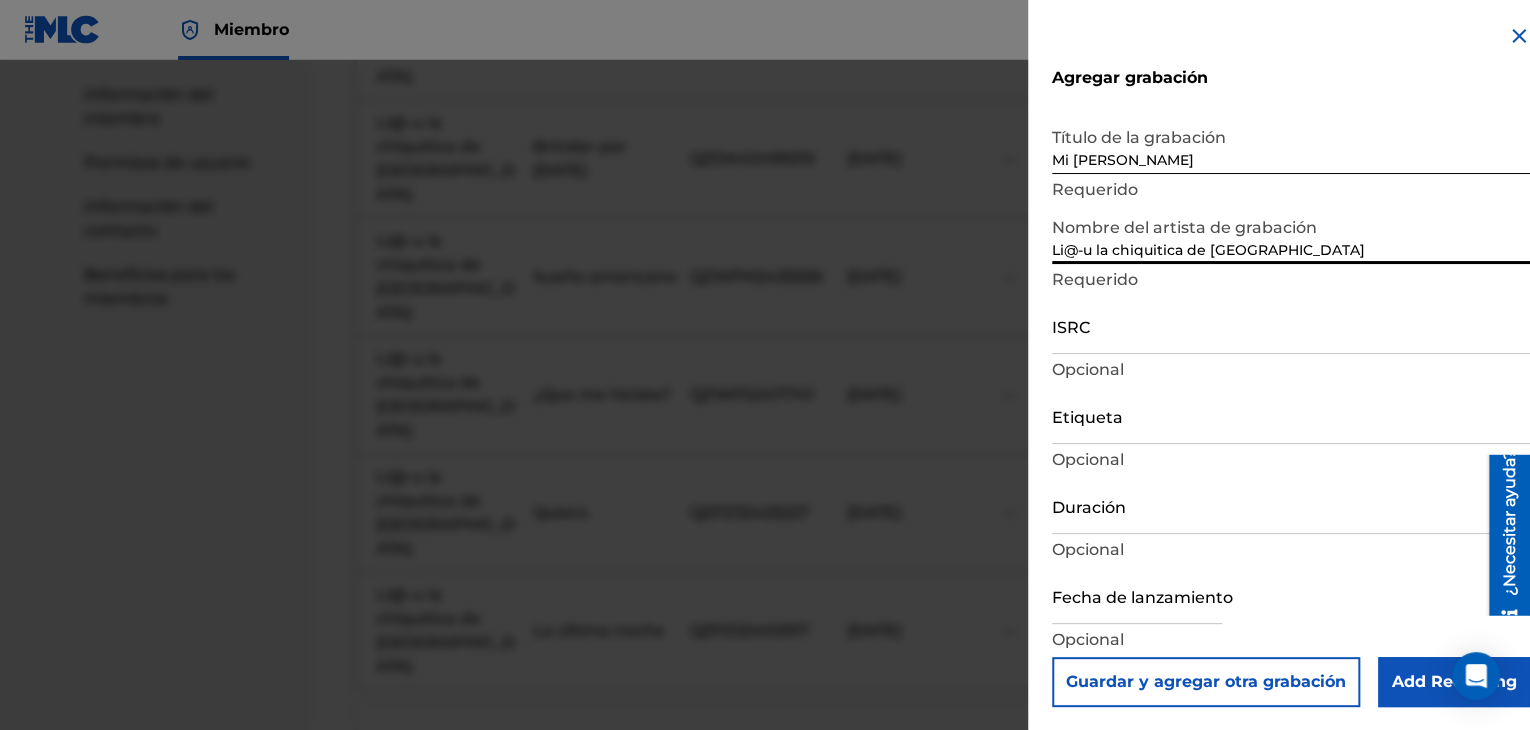 click on "ISRC" at bounding box center (1291, 325) 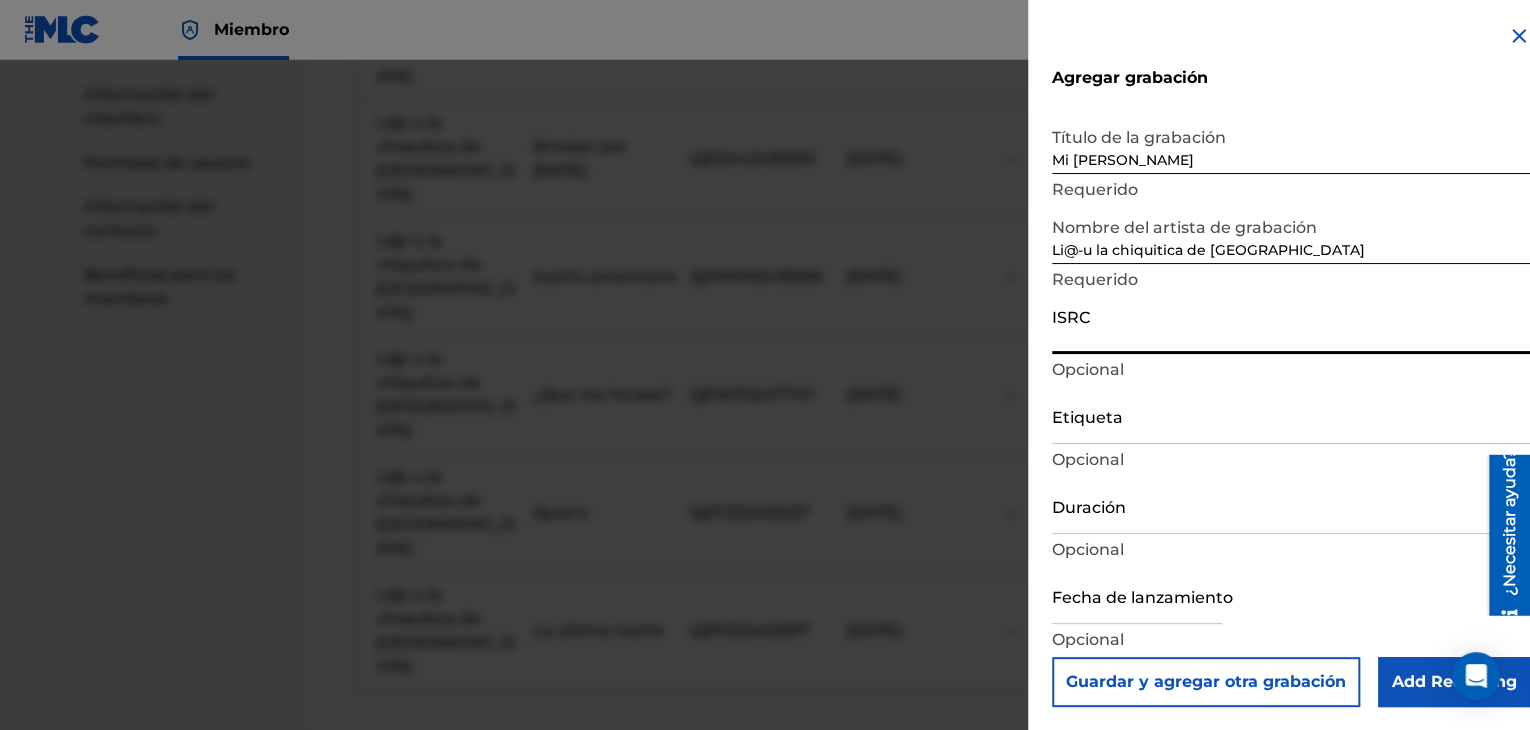 paste on "QZK6H2405145" 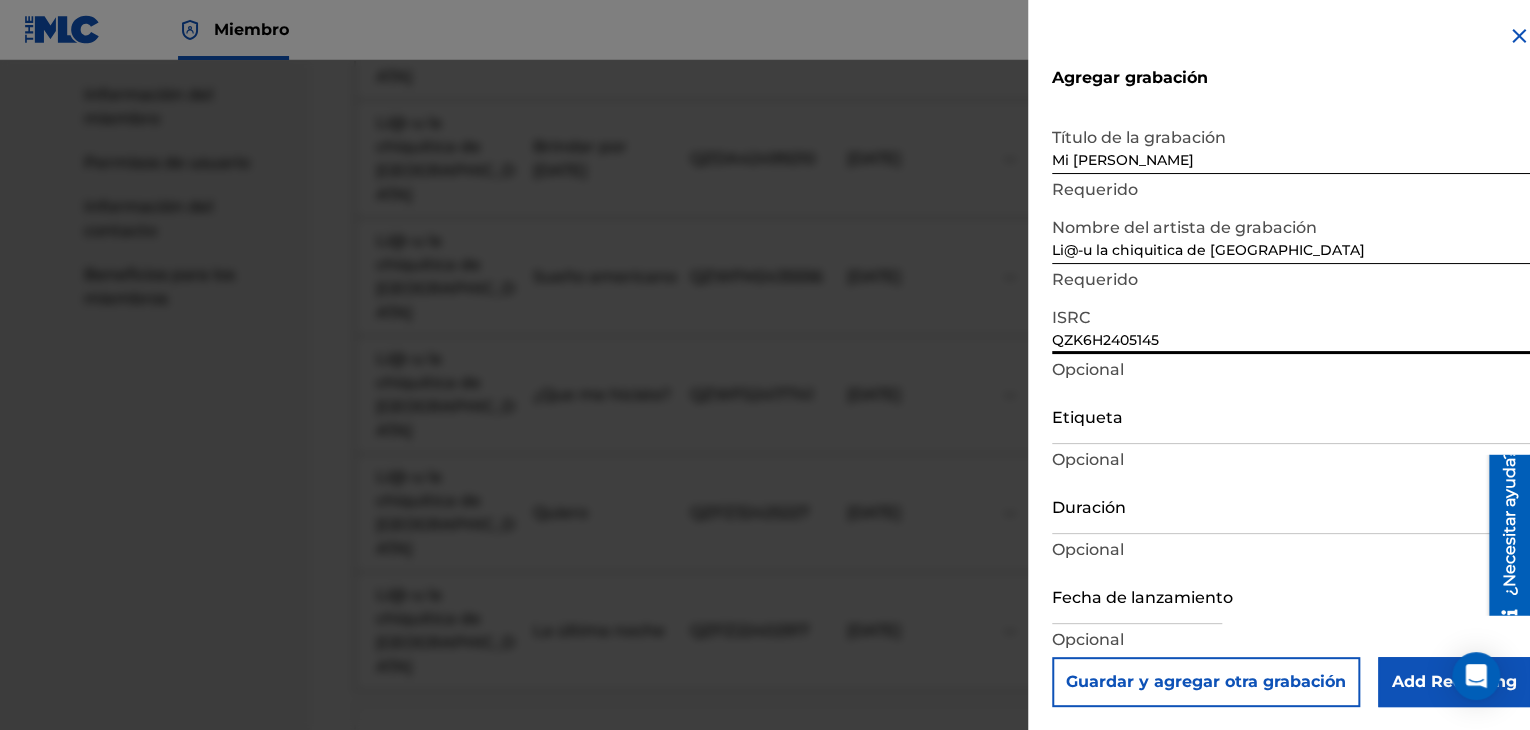 scroll, scrollTop: 1, scrollLeft: 0, axis: vertical 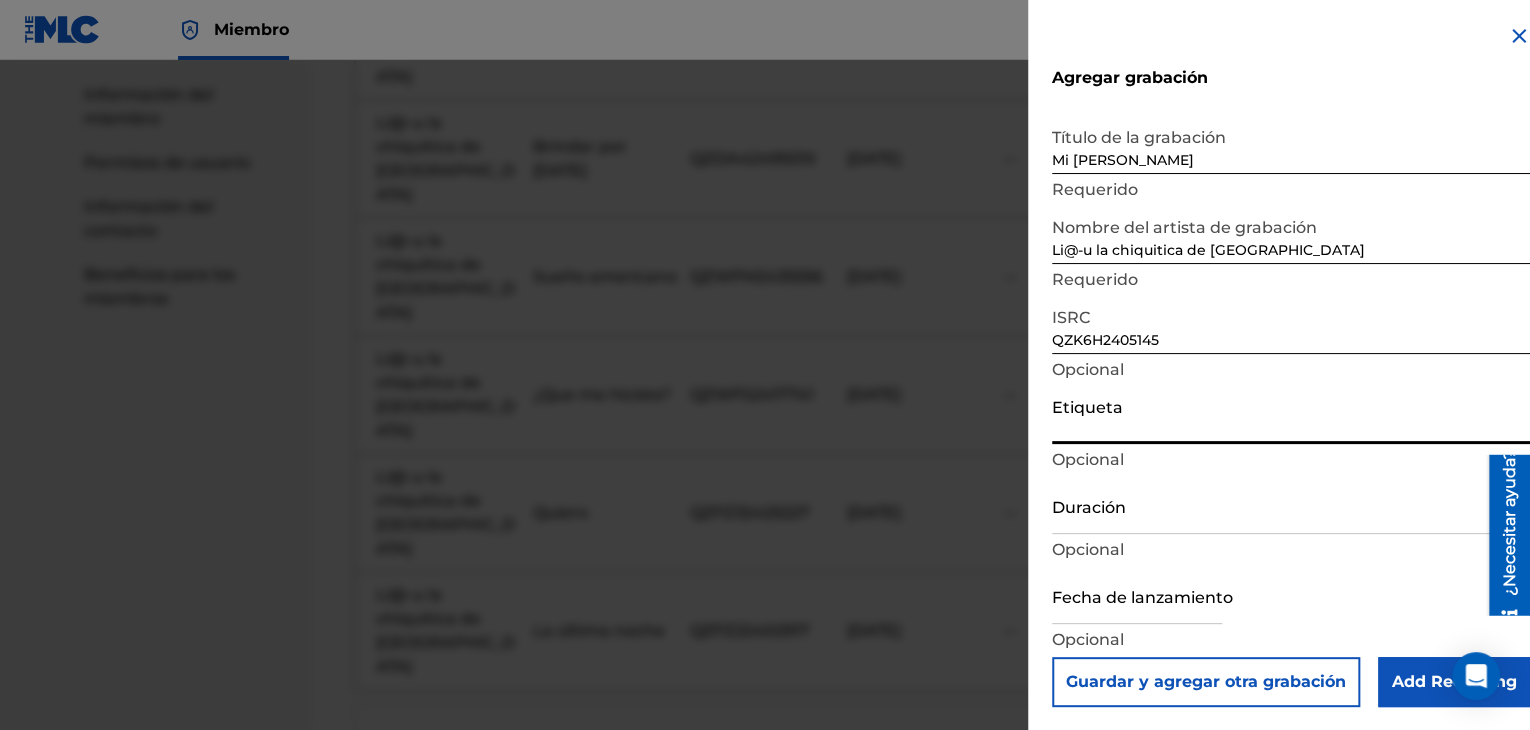 click on "Duración" at bounding box center [1291, 505] 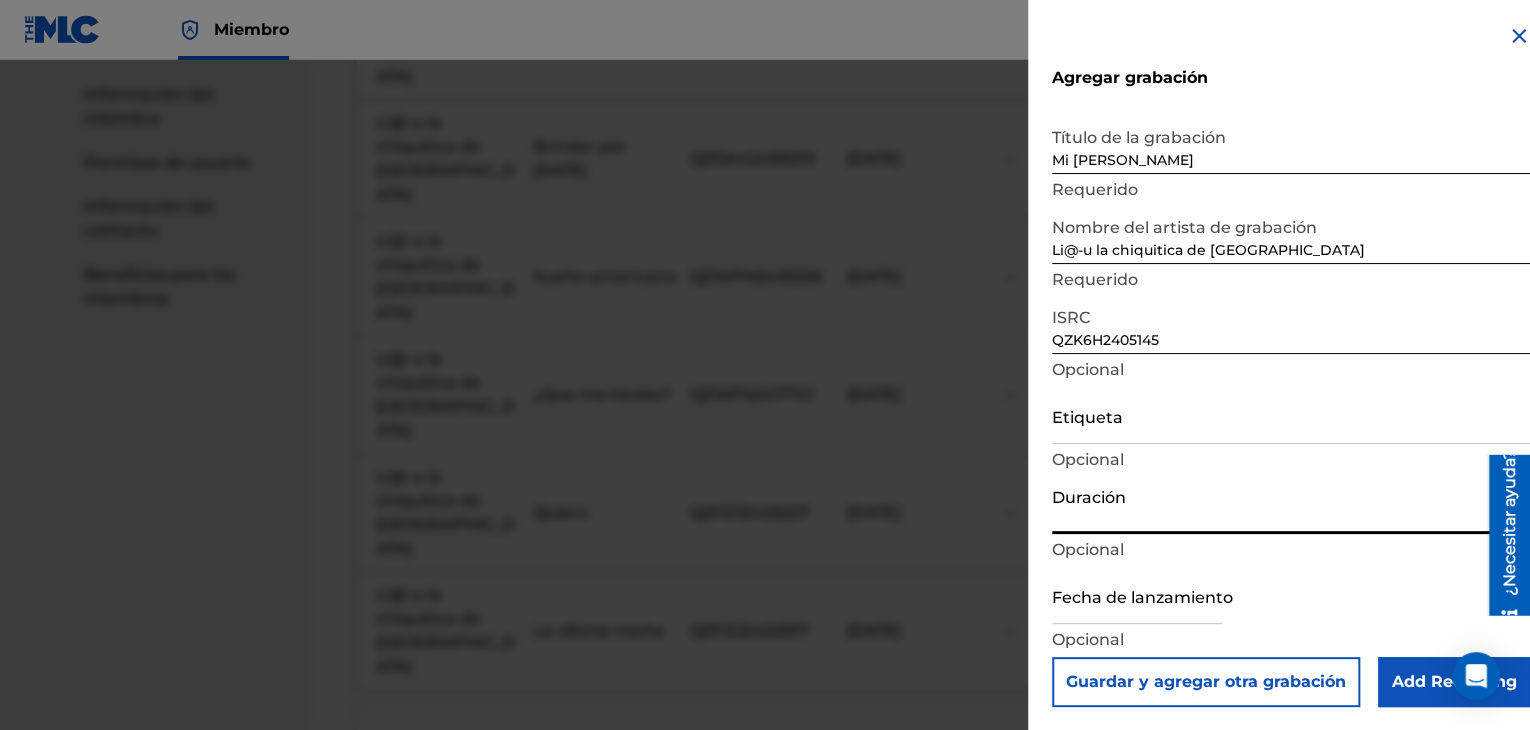 paste on "03:13" 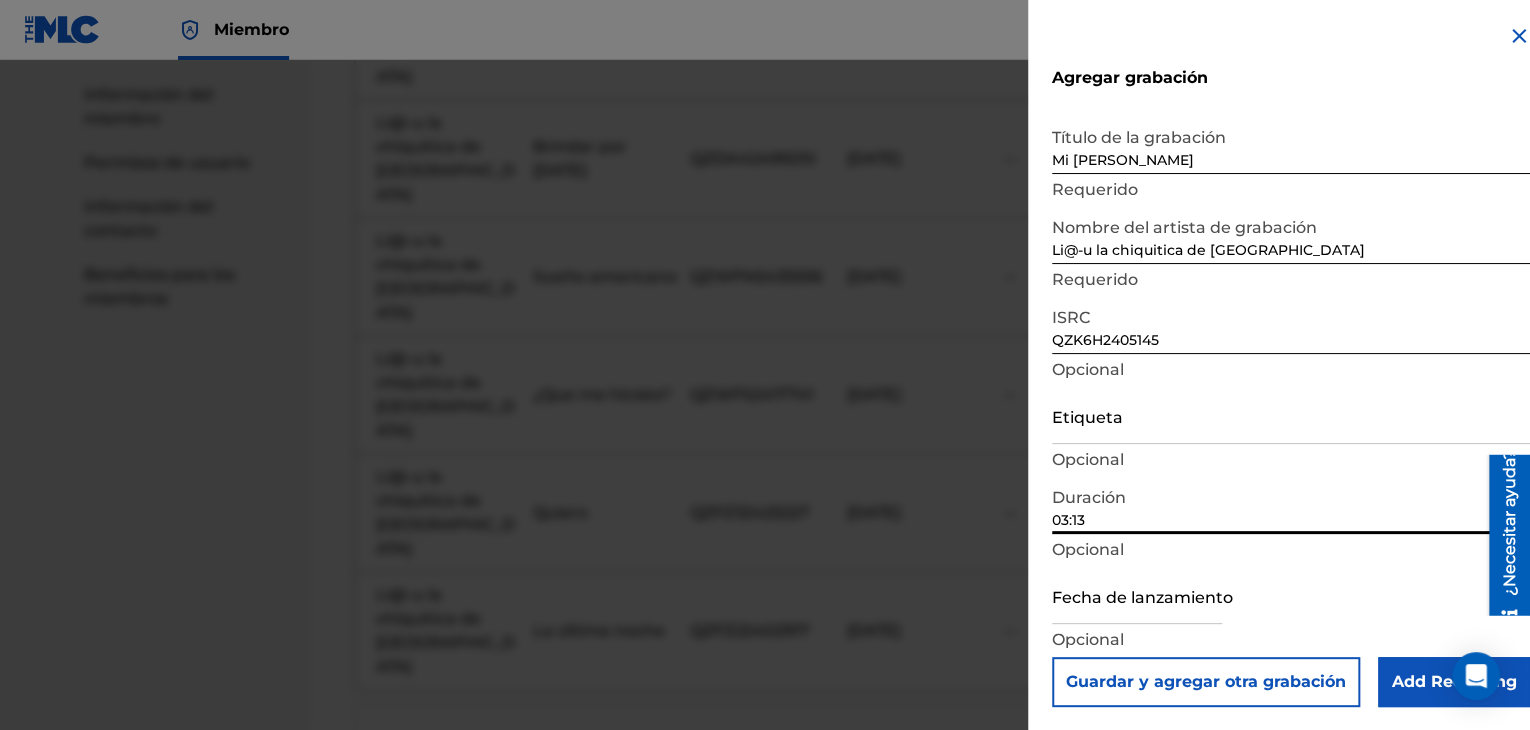 type on "03:13" 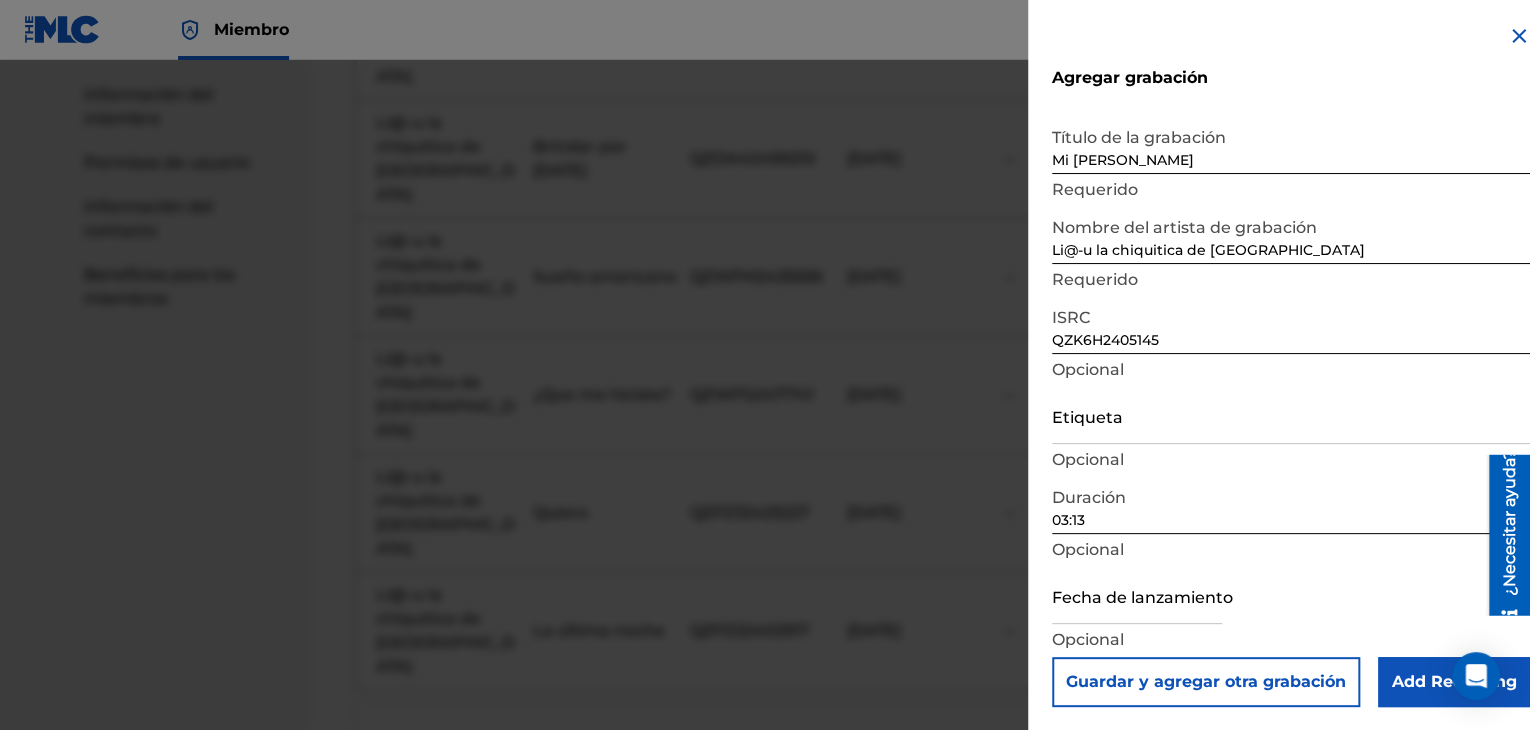 click at bounding box center [1137, 595] 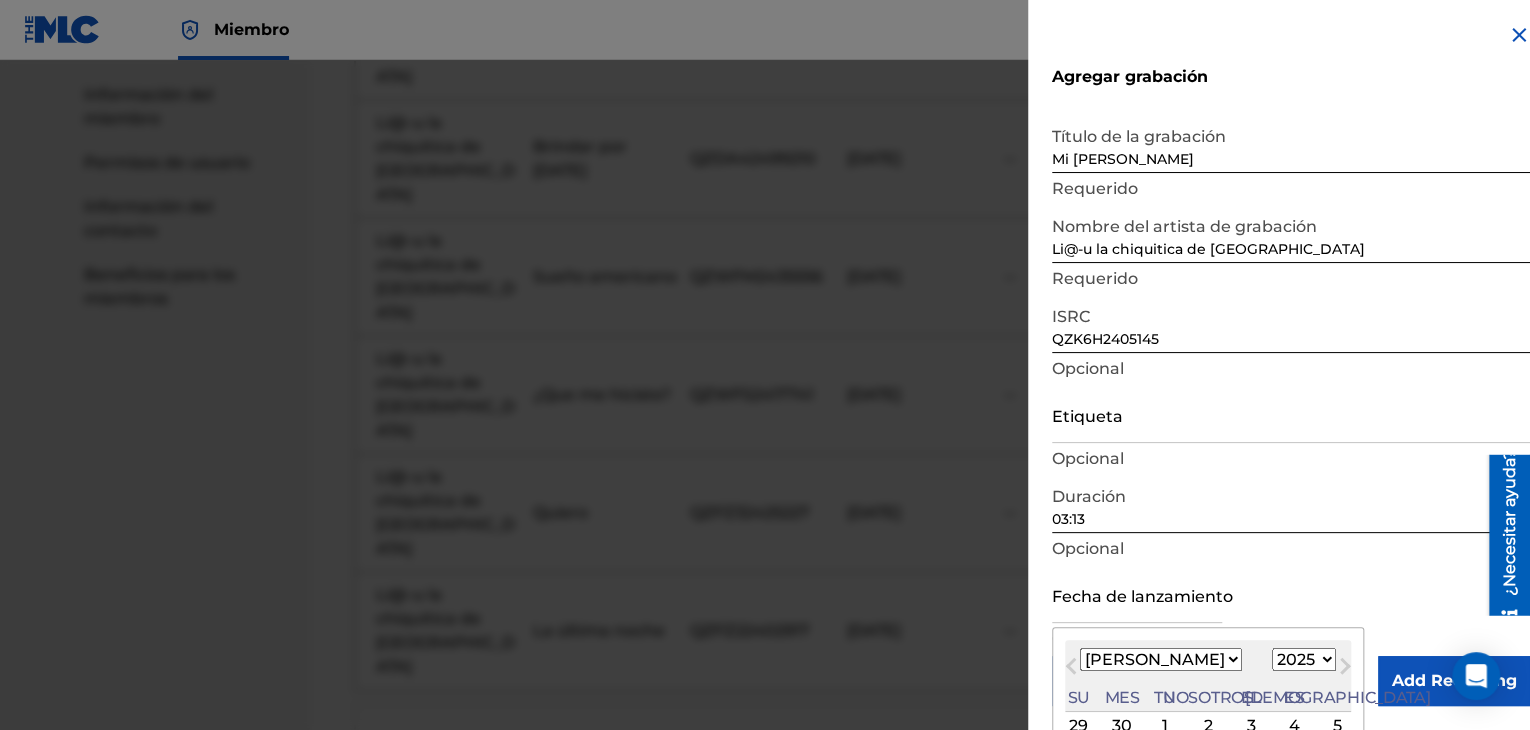 paste on "[DATE]" 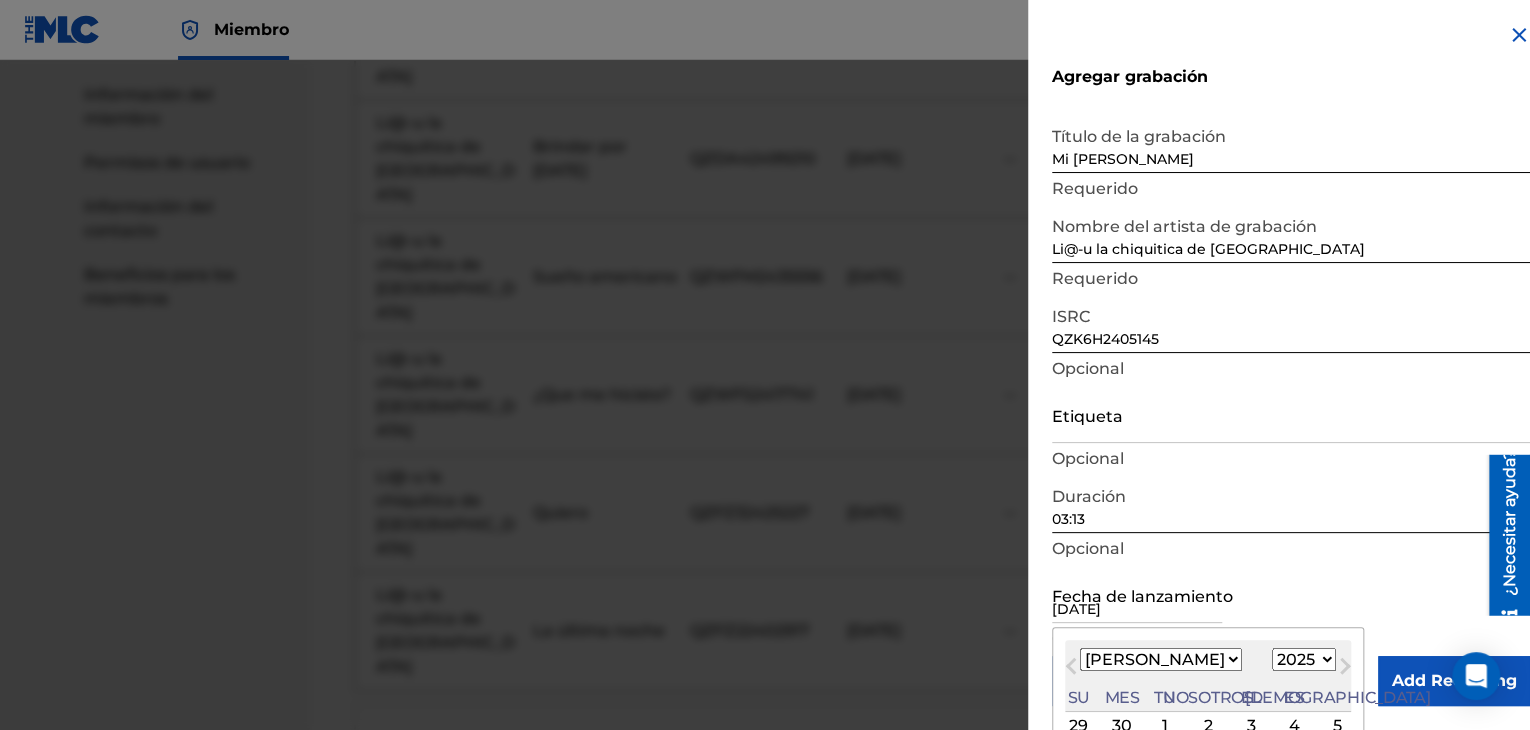 click on "[DATE]" at bounding box center (1137, 594) 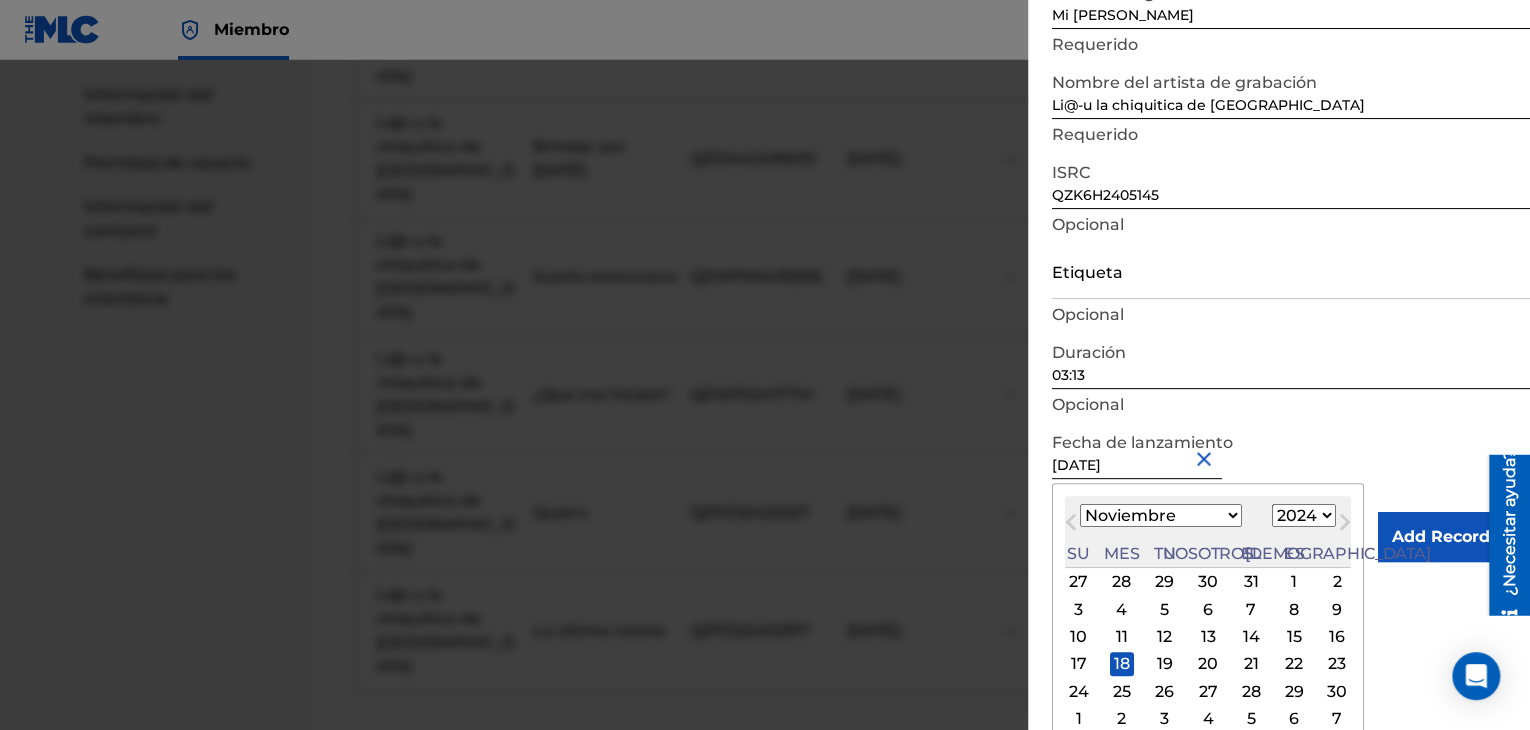 scroll, scrollTop: 160, scrollLeft: 0, axis: vertical 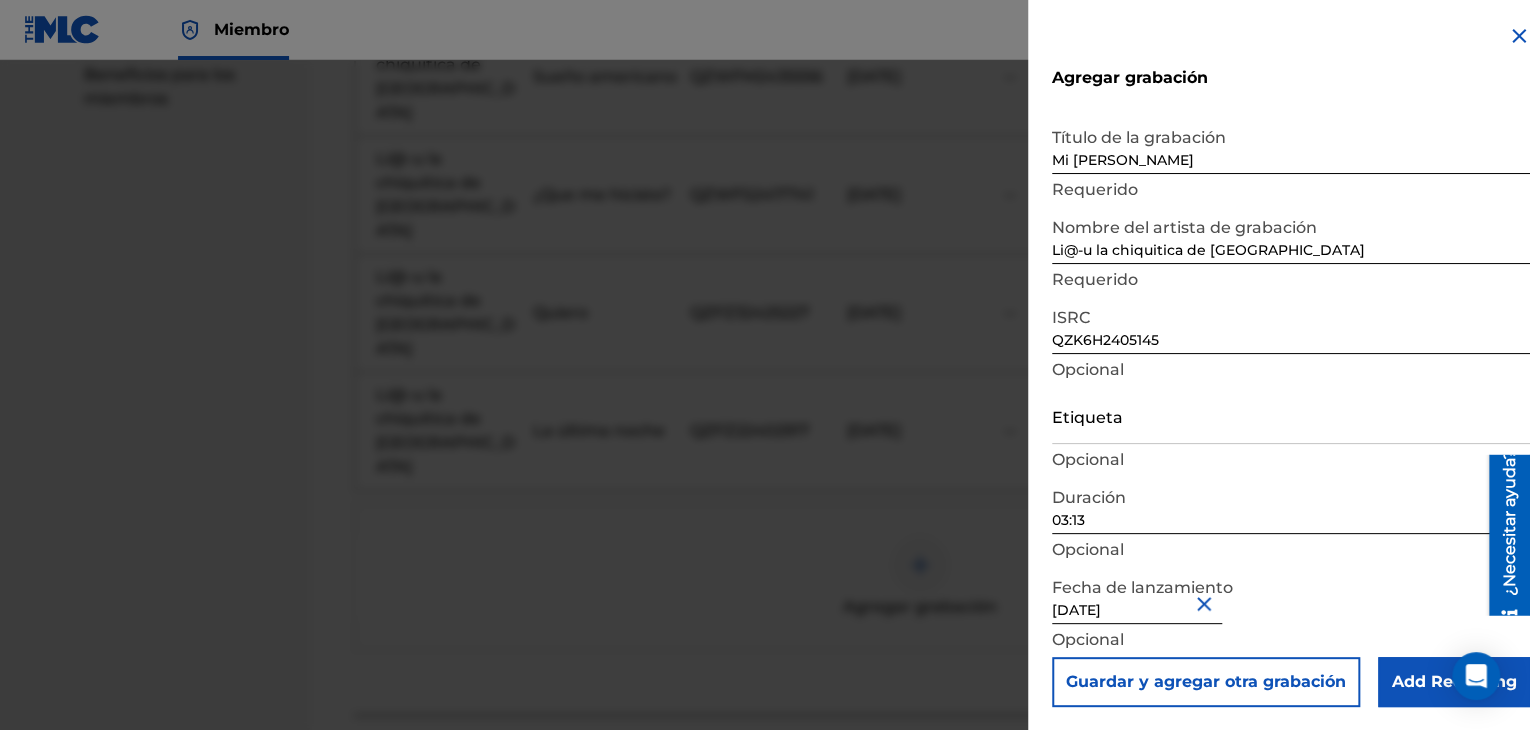 click on "Add Recording" at bounding box center (1454, 682) 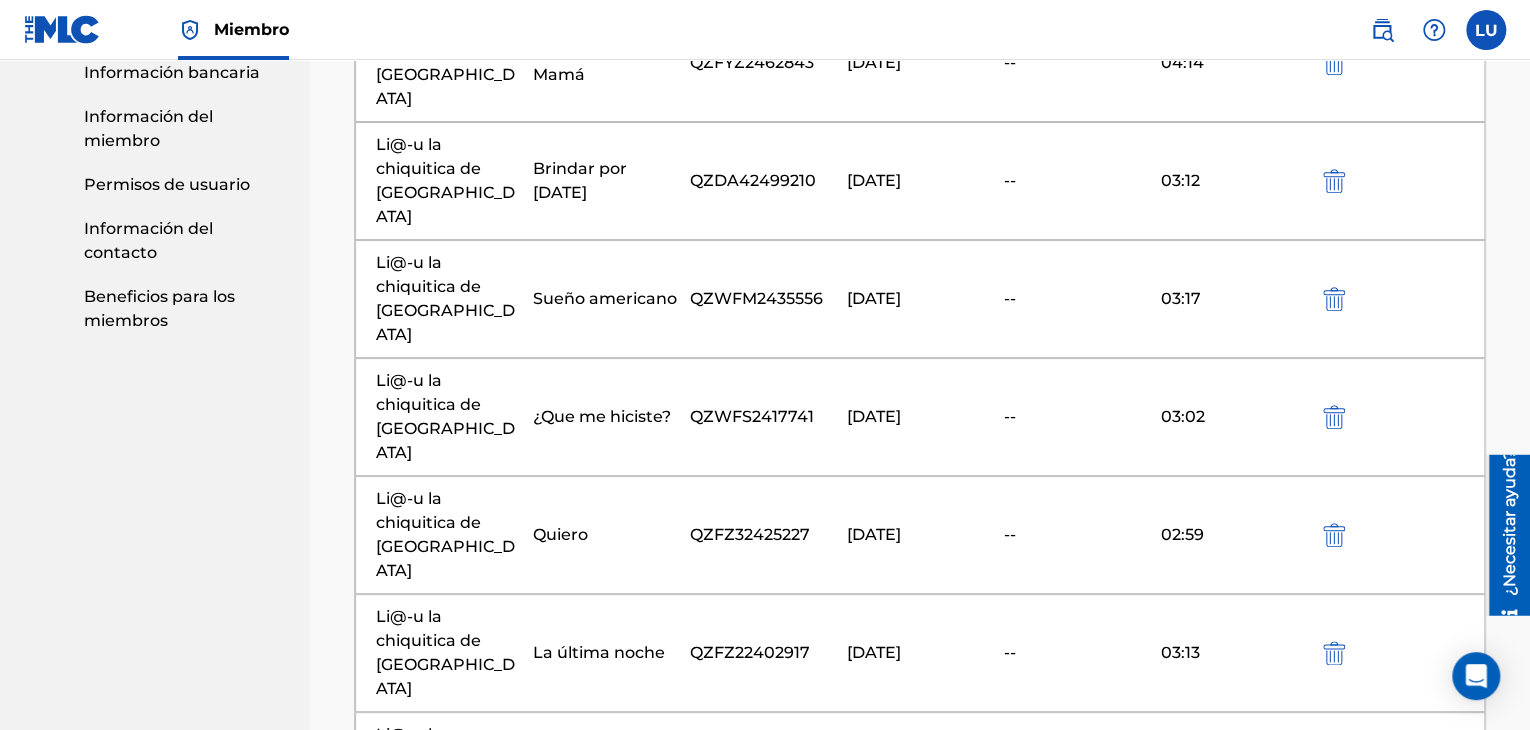 scroll, scrollTop: 995, scrollLeft: 0, axis: vertical 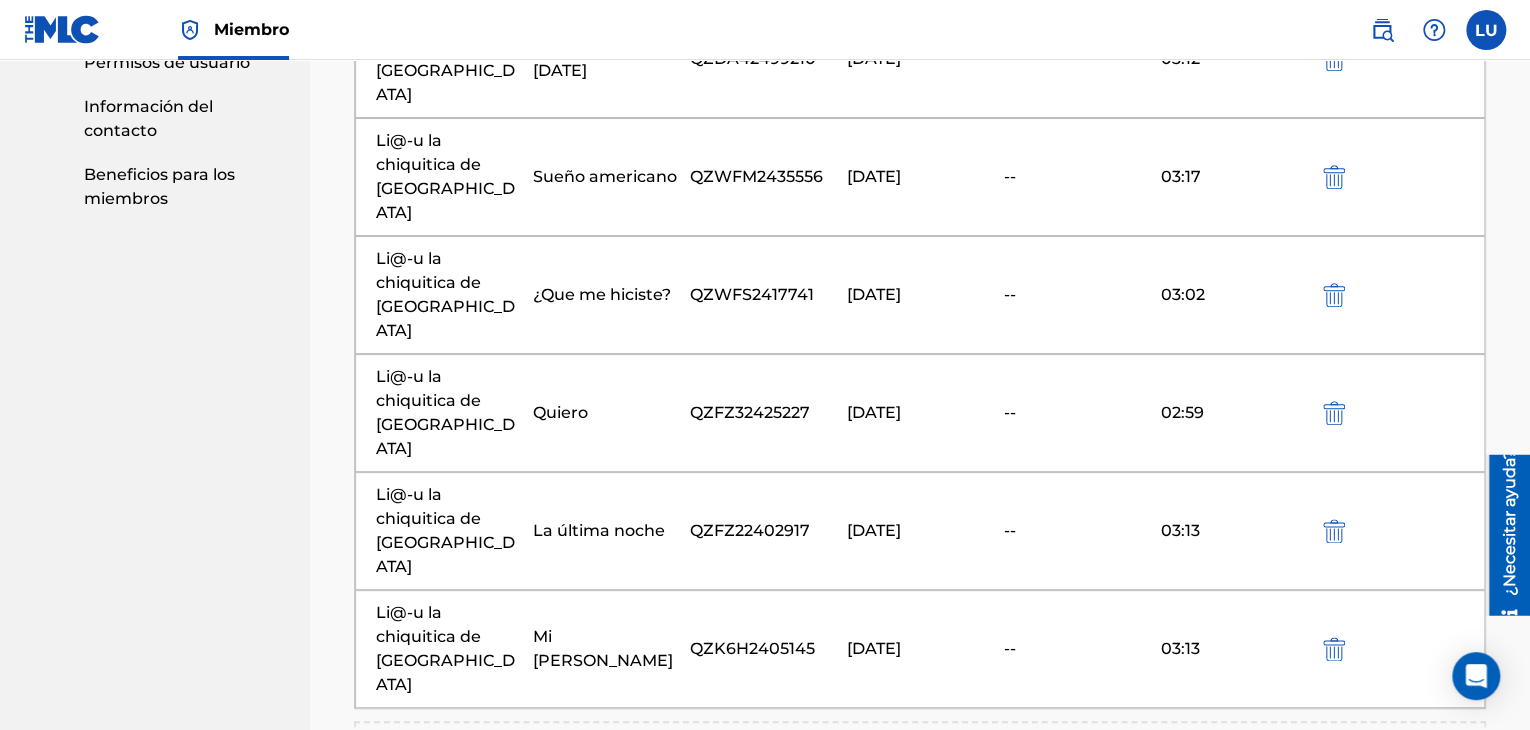 click at bounding box center [920, 783] 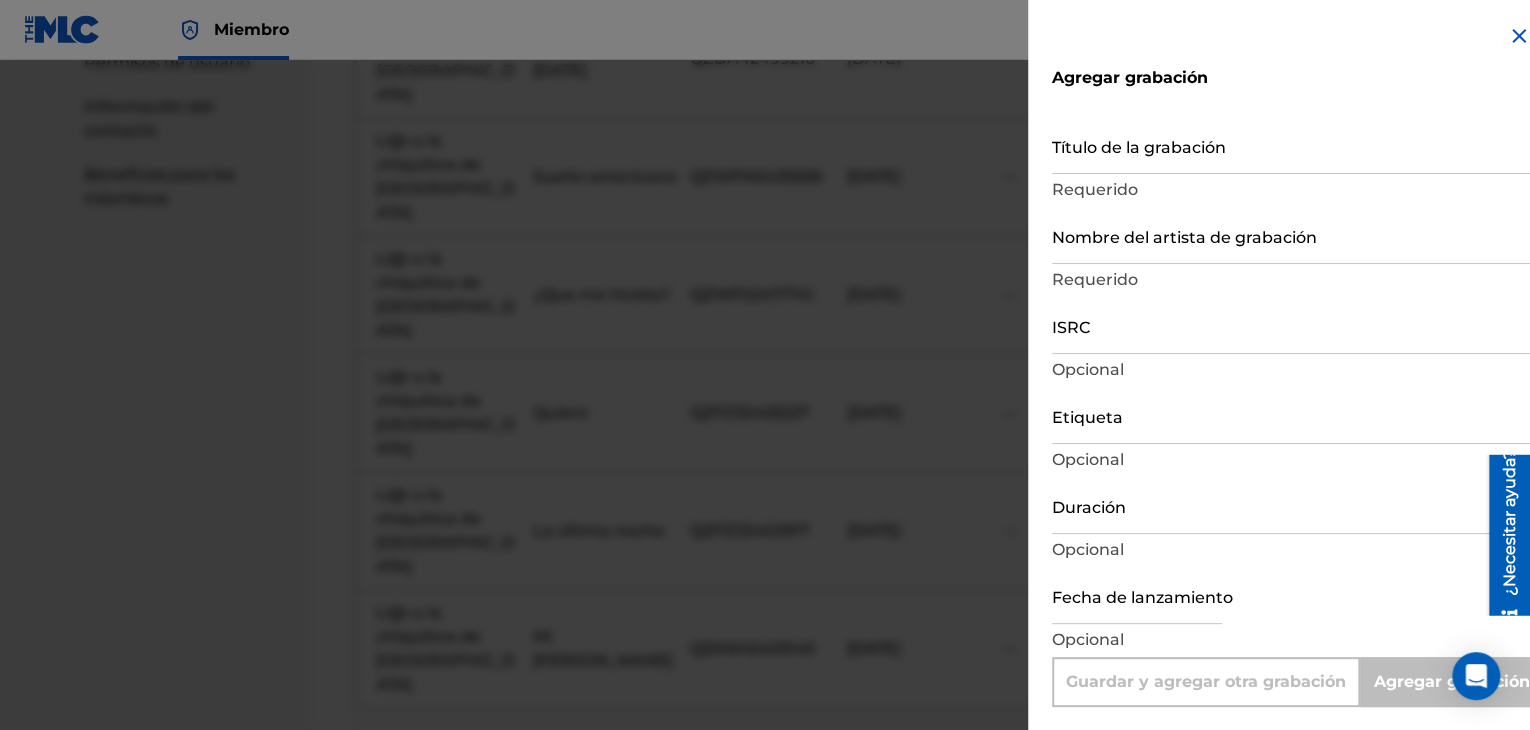 click on "Título de la grabación" at bounding box center [1291, 145] 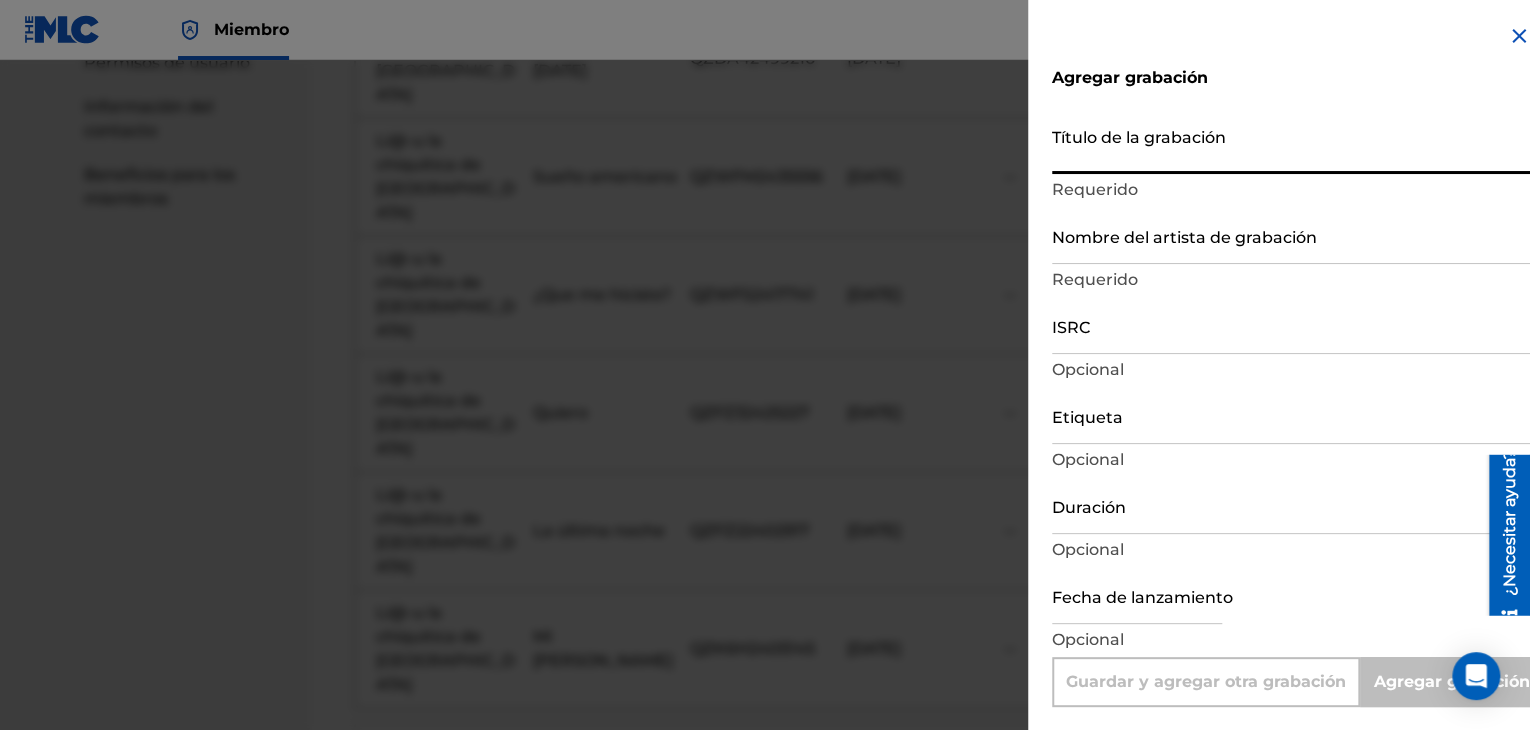 paste on "Niña Consentida" 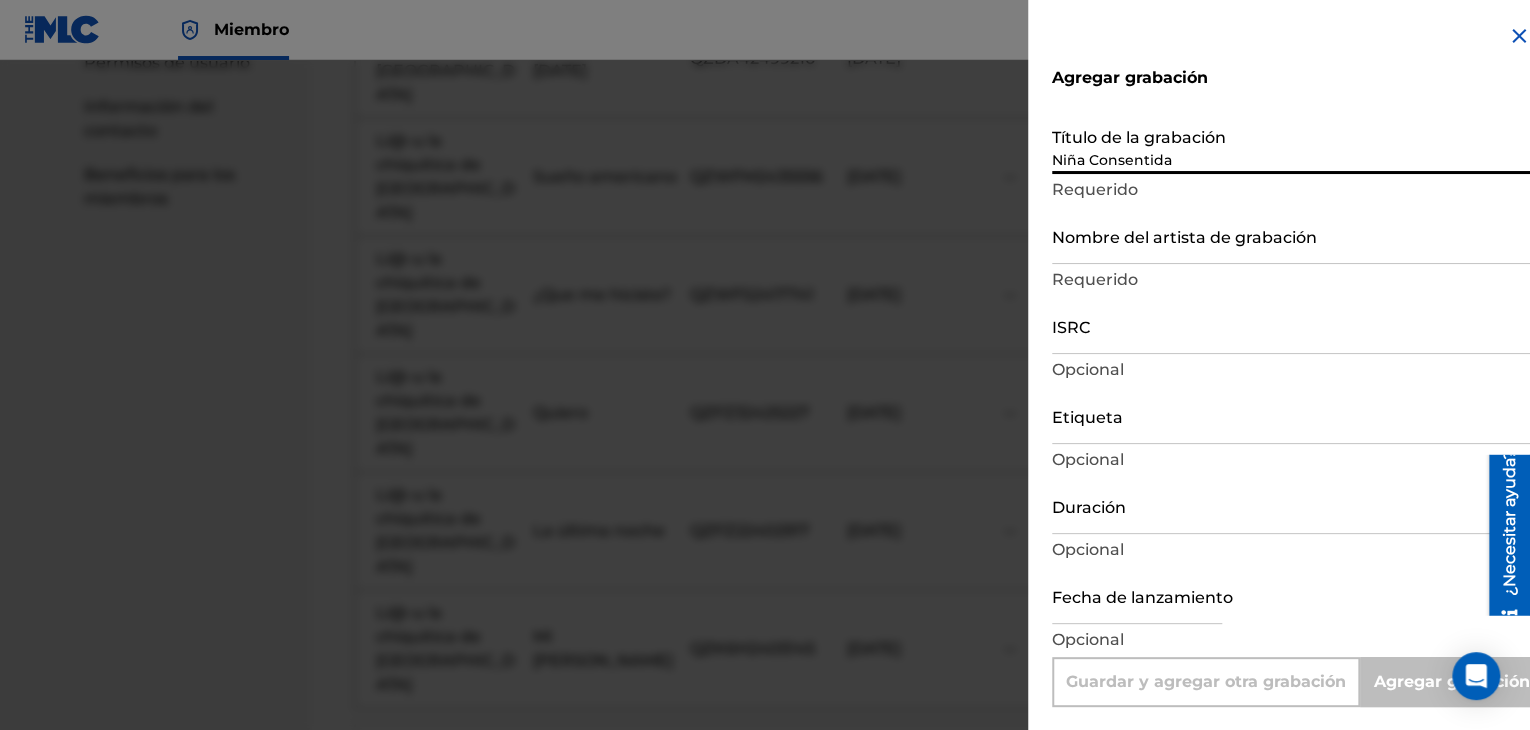 type on "Add Recording" 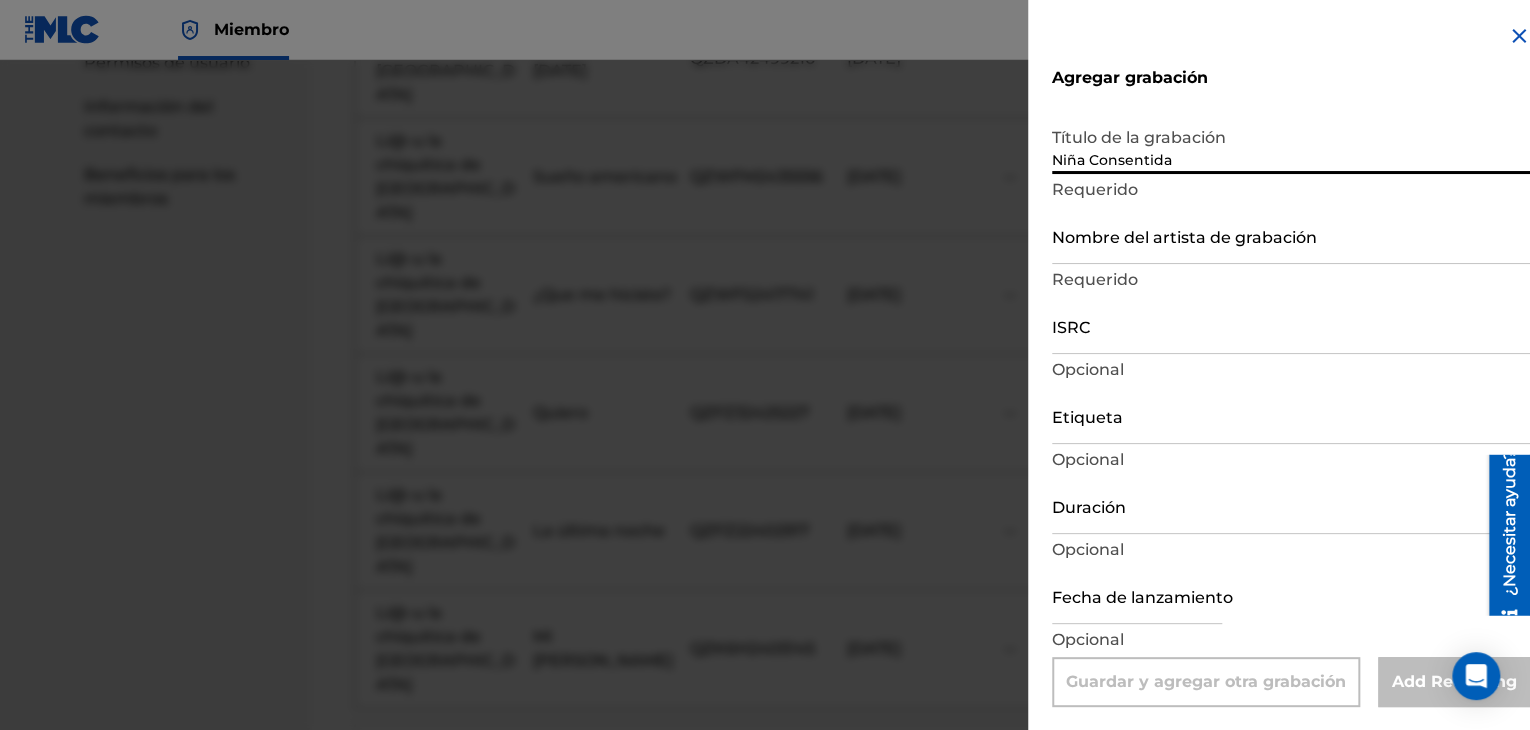 type on "Niña Consentida" 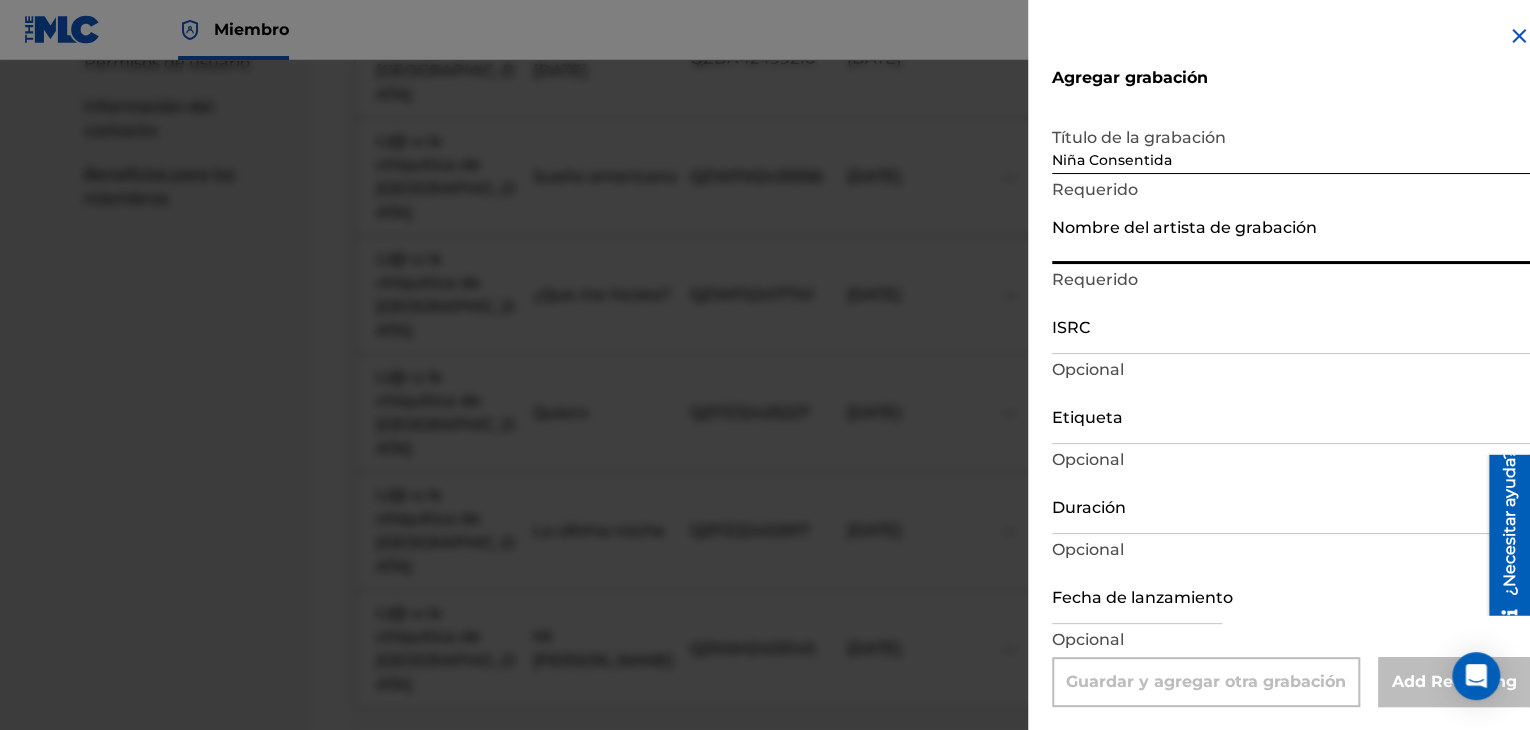 type on "Li@-u la chiquitica de [GEOGRAPHIC_DATA]" 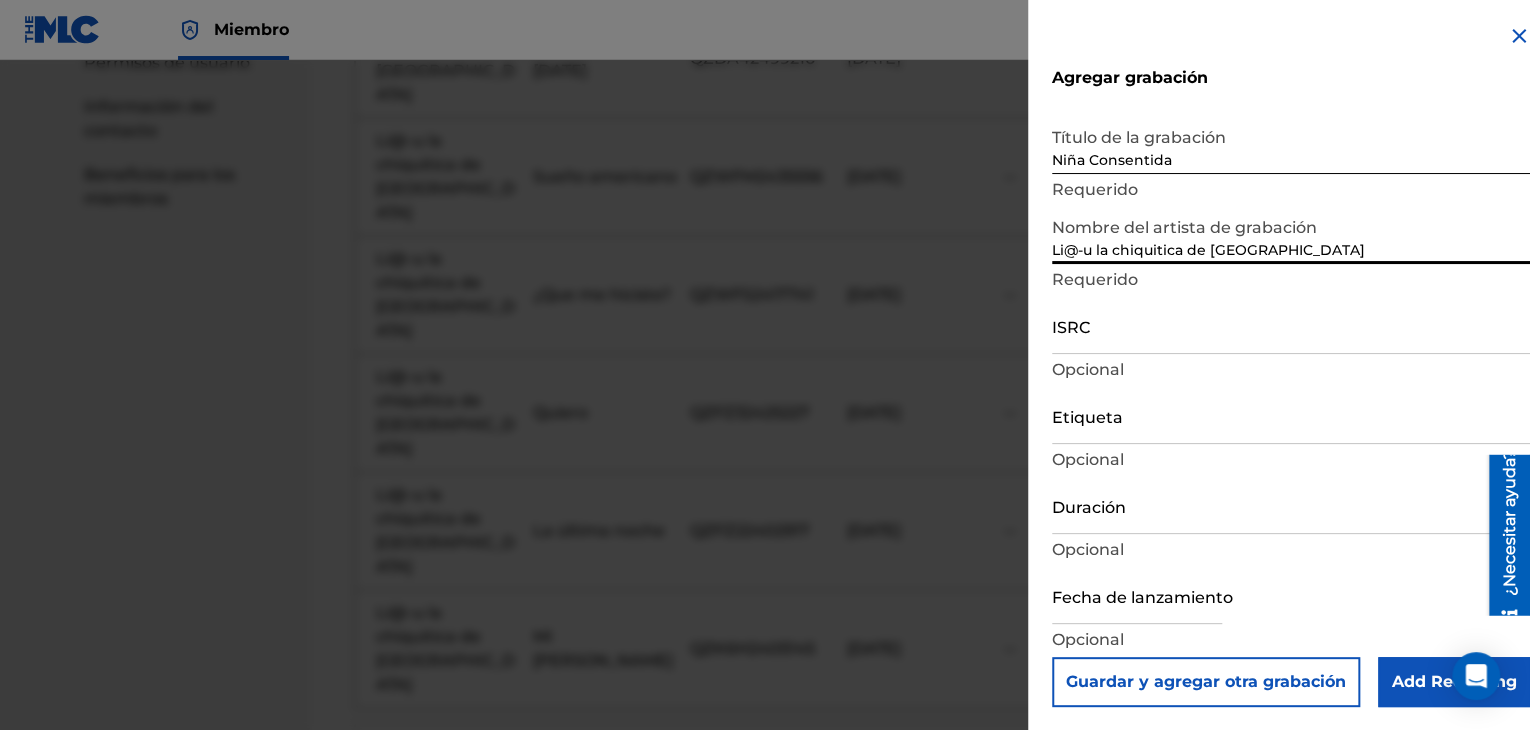 click on "ISRC" at bounding box center [1291, 325] 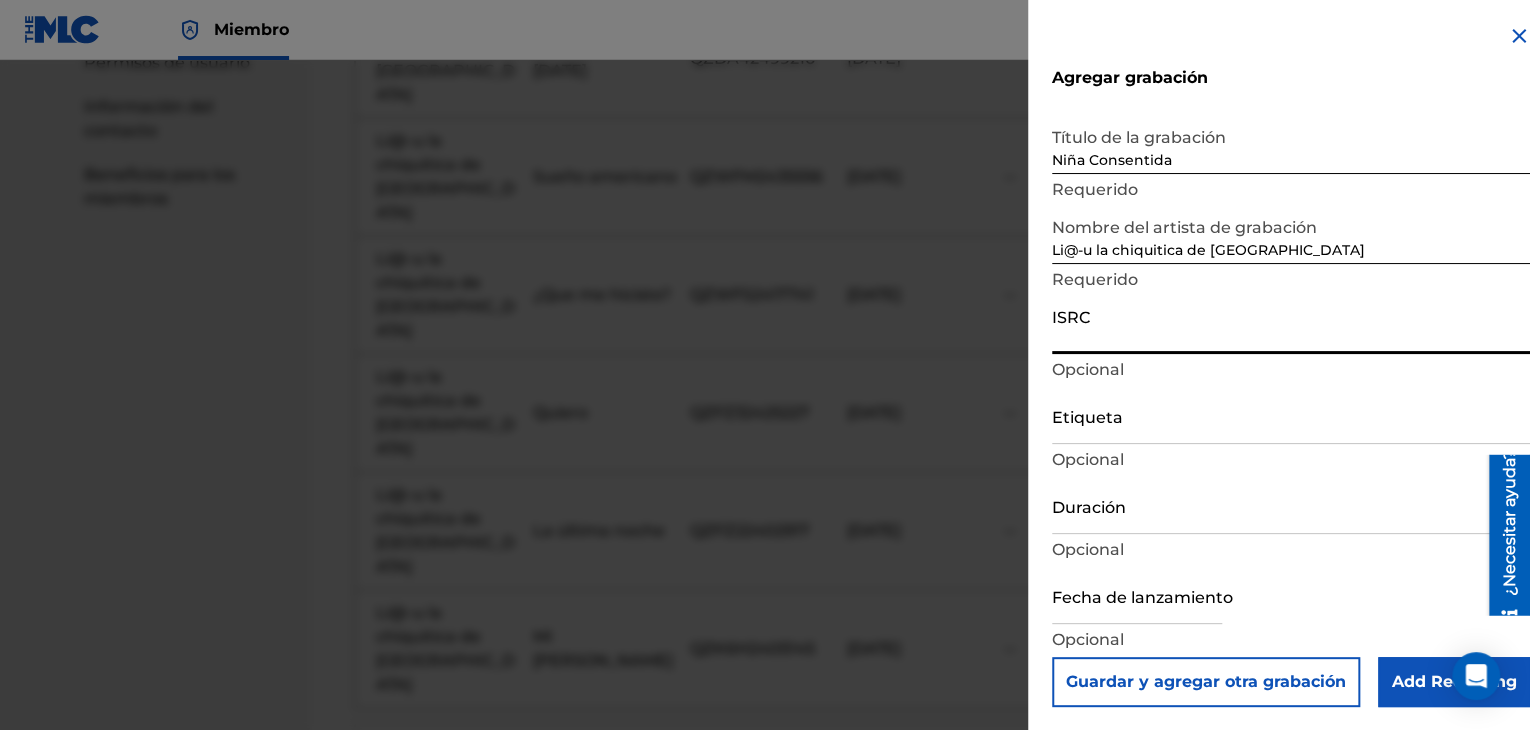 paste on "QZHN32554925" 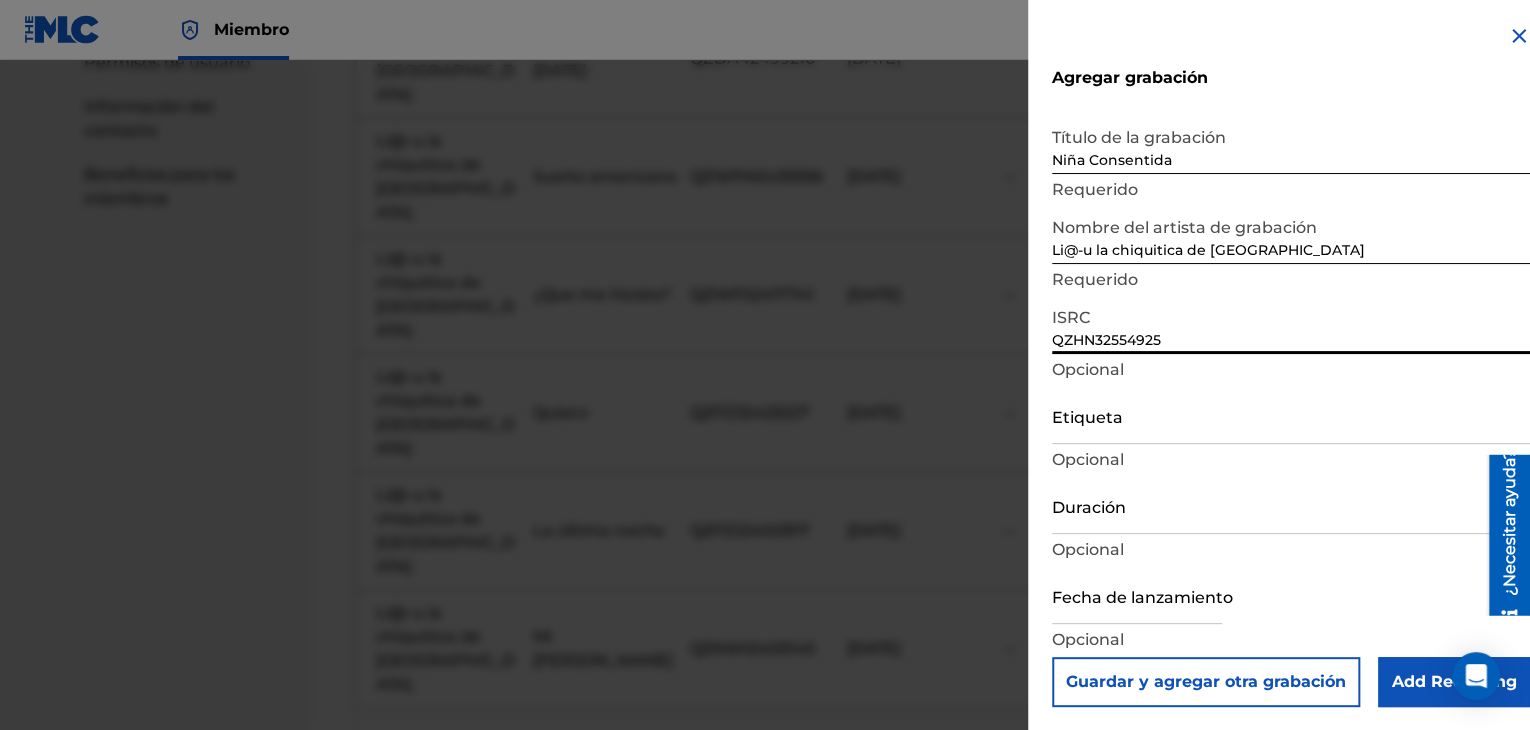 type on "QZHN32554925" 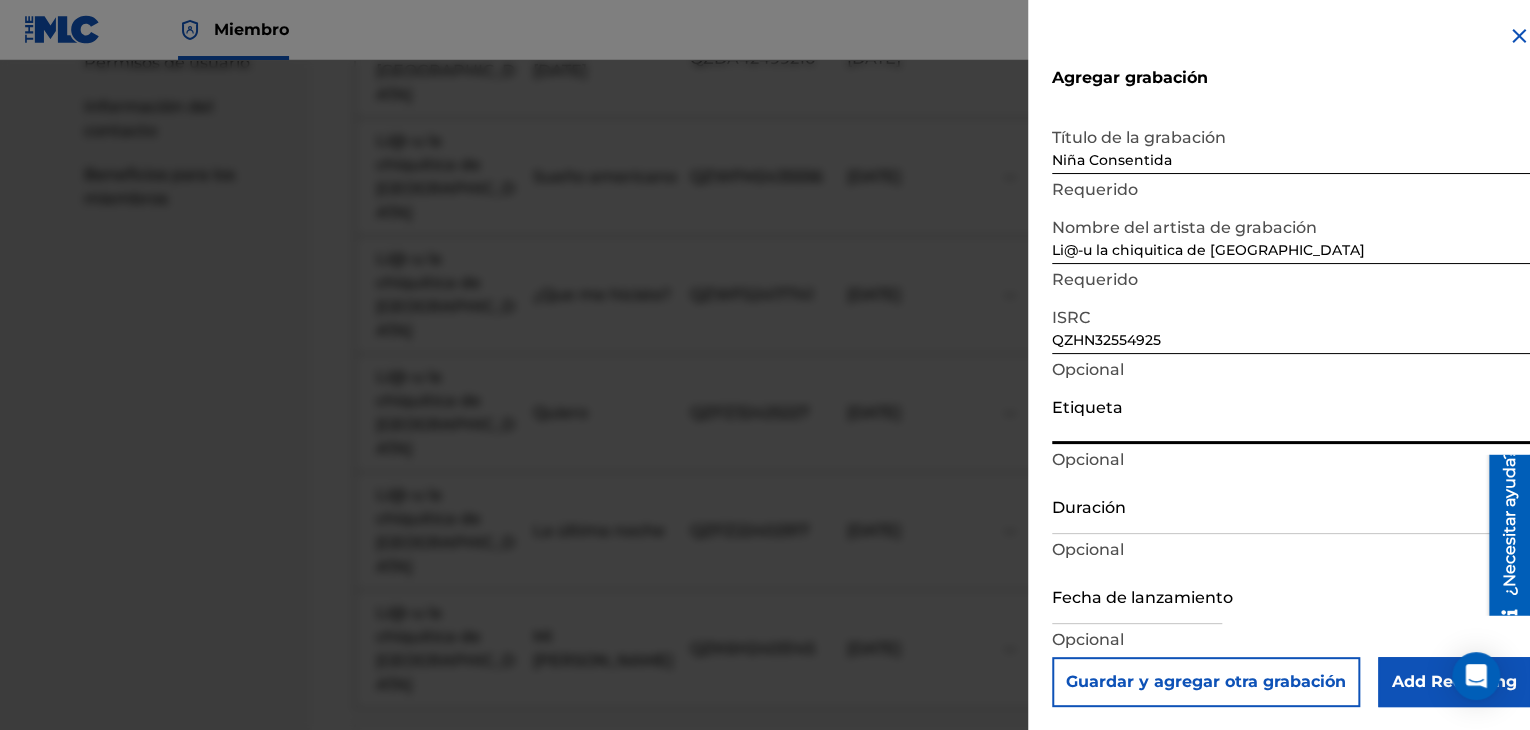click on "Etiqueta" at bounding box center (1291, 415) 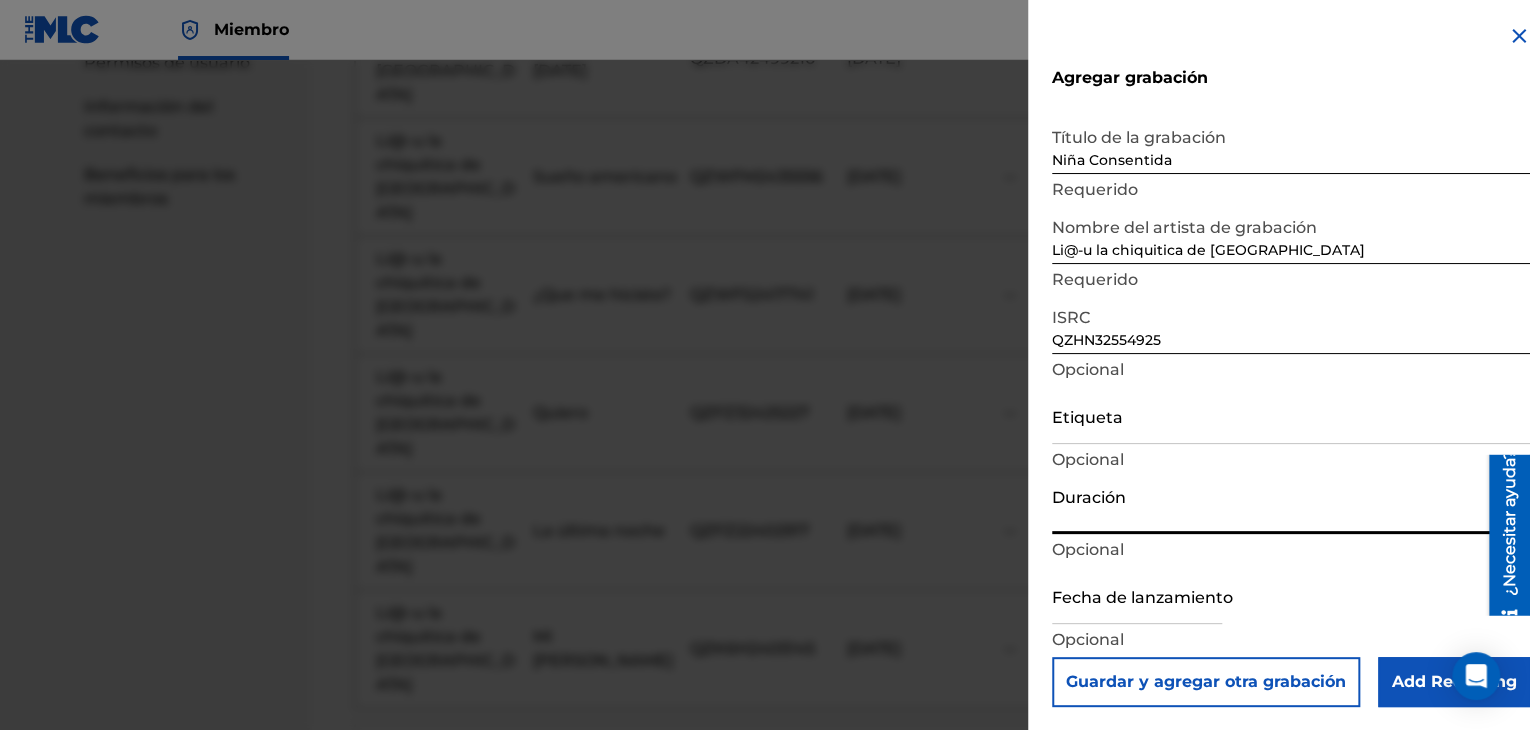 paste on "03:40" 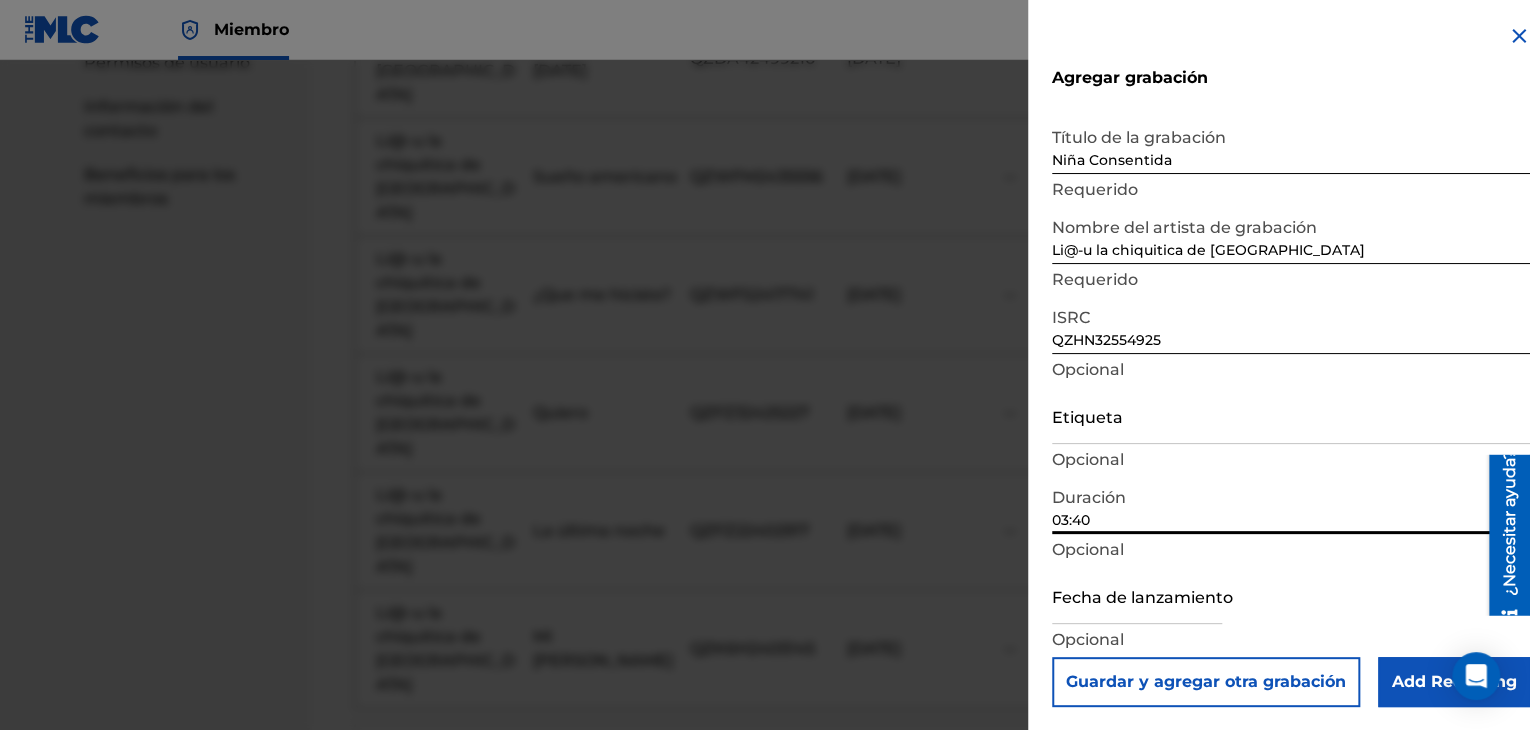 type on "03:40" 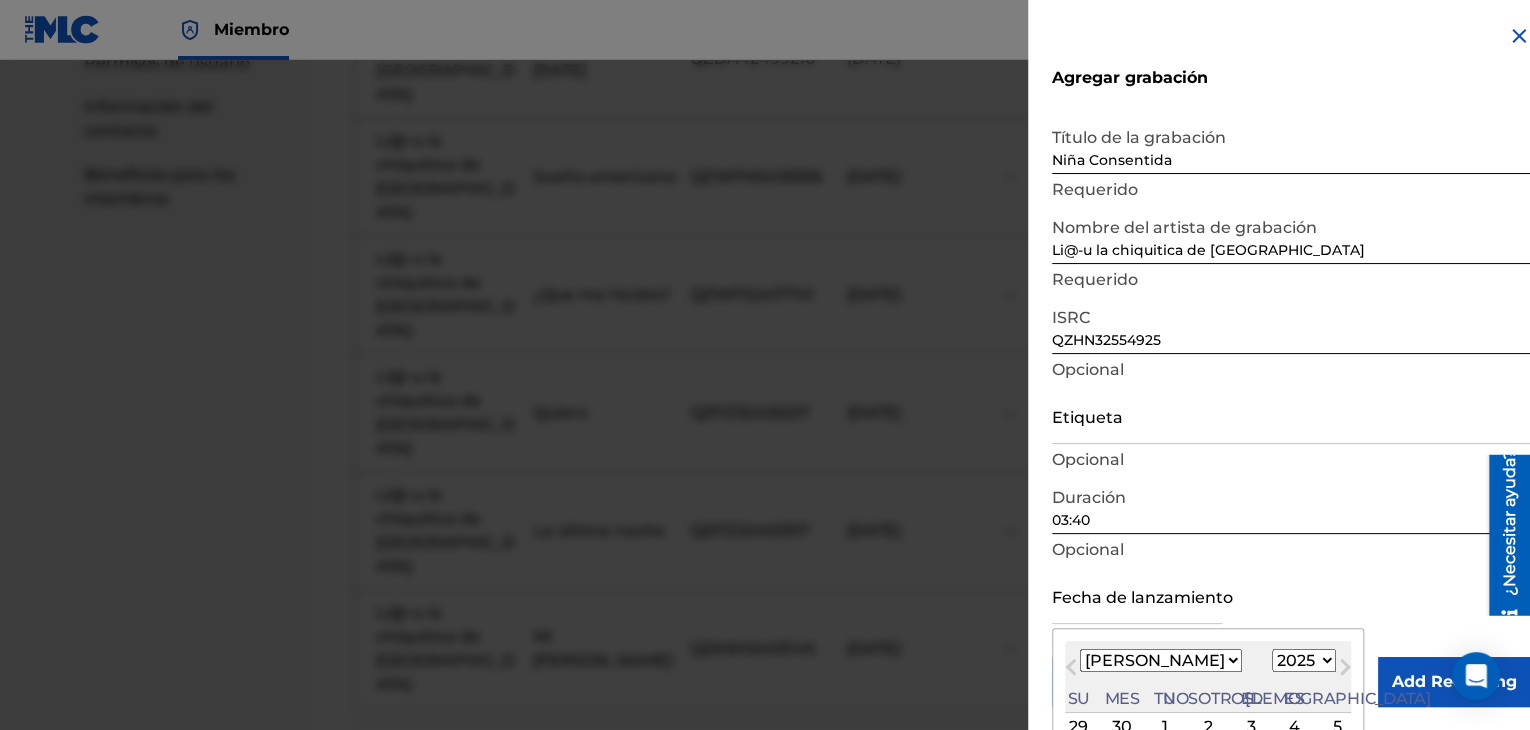paste on "[DATE]" 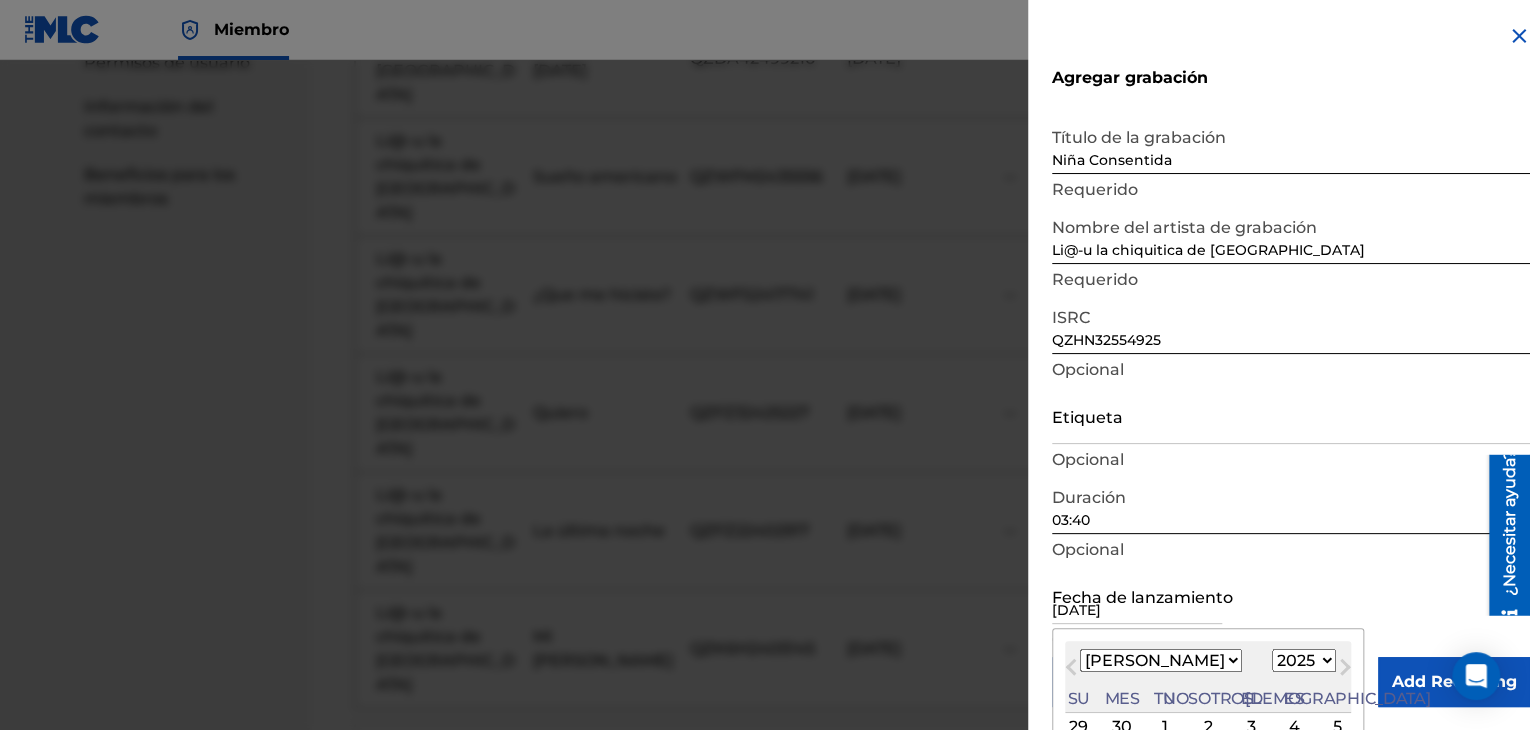 click on "[DATE]" at bounding box center [1137, 595] 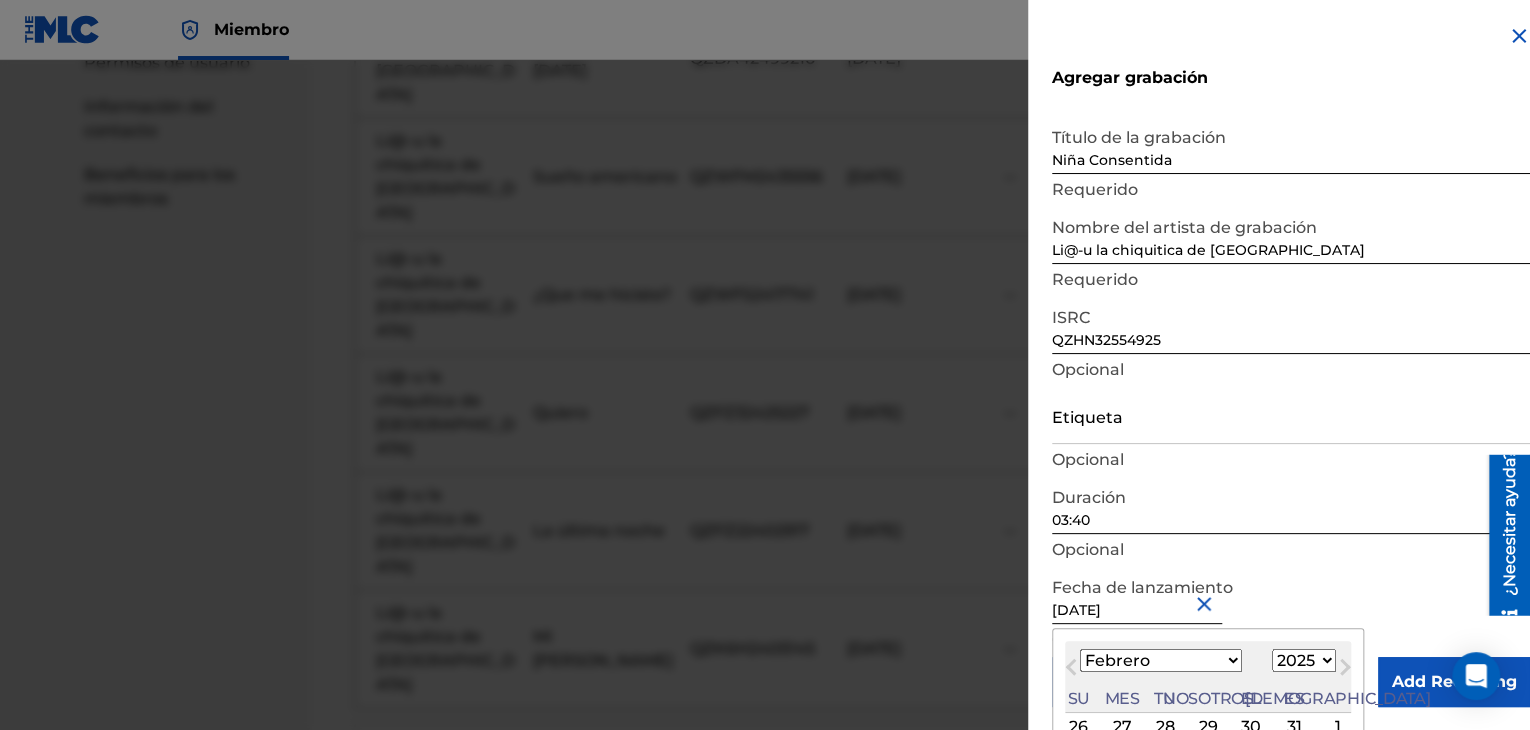 type on "[DATE]" 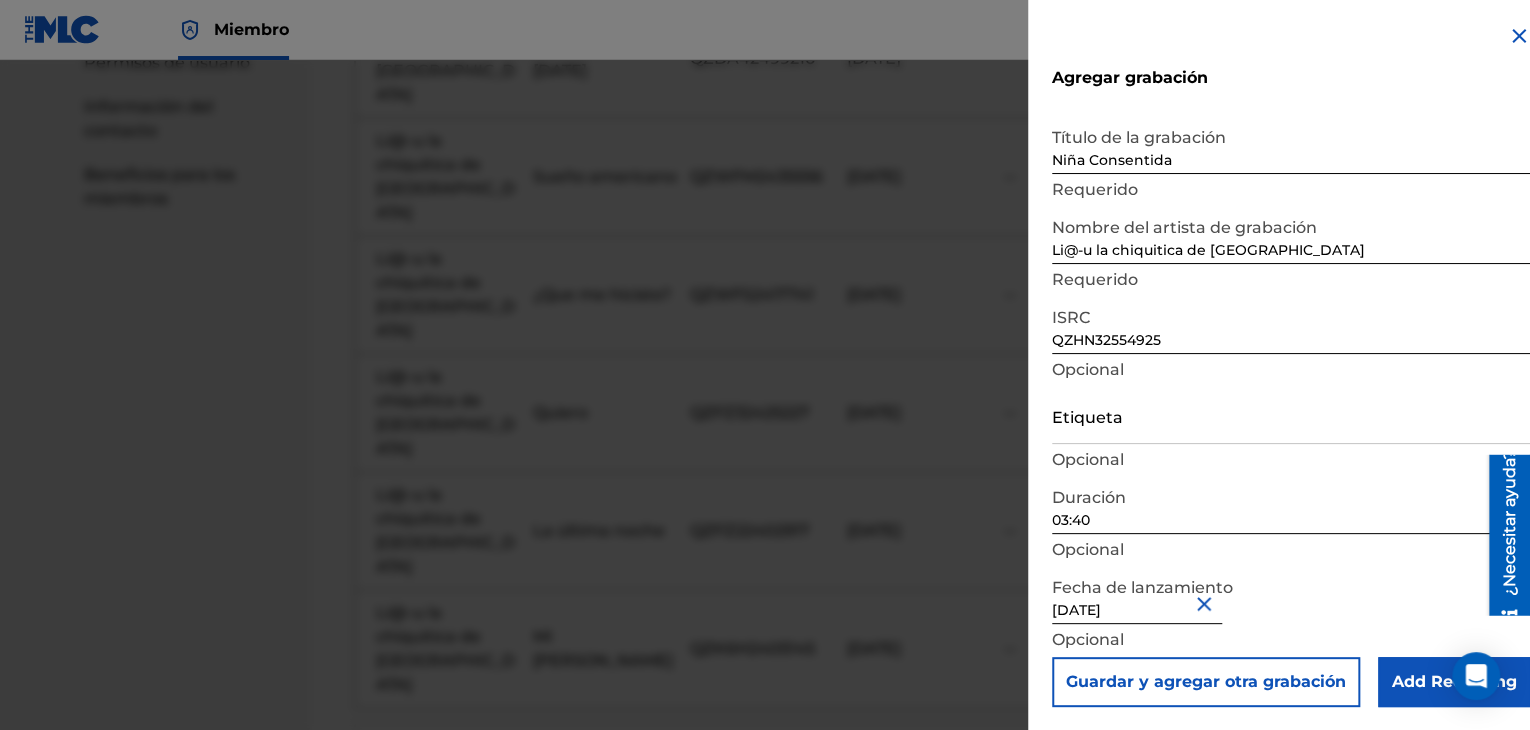 click on "Add Recording" at bounding box center (1454, 682) 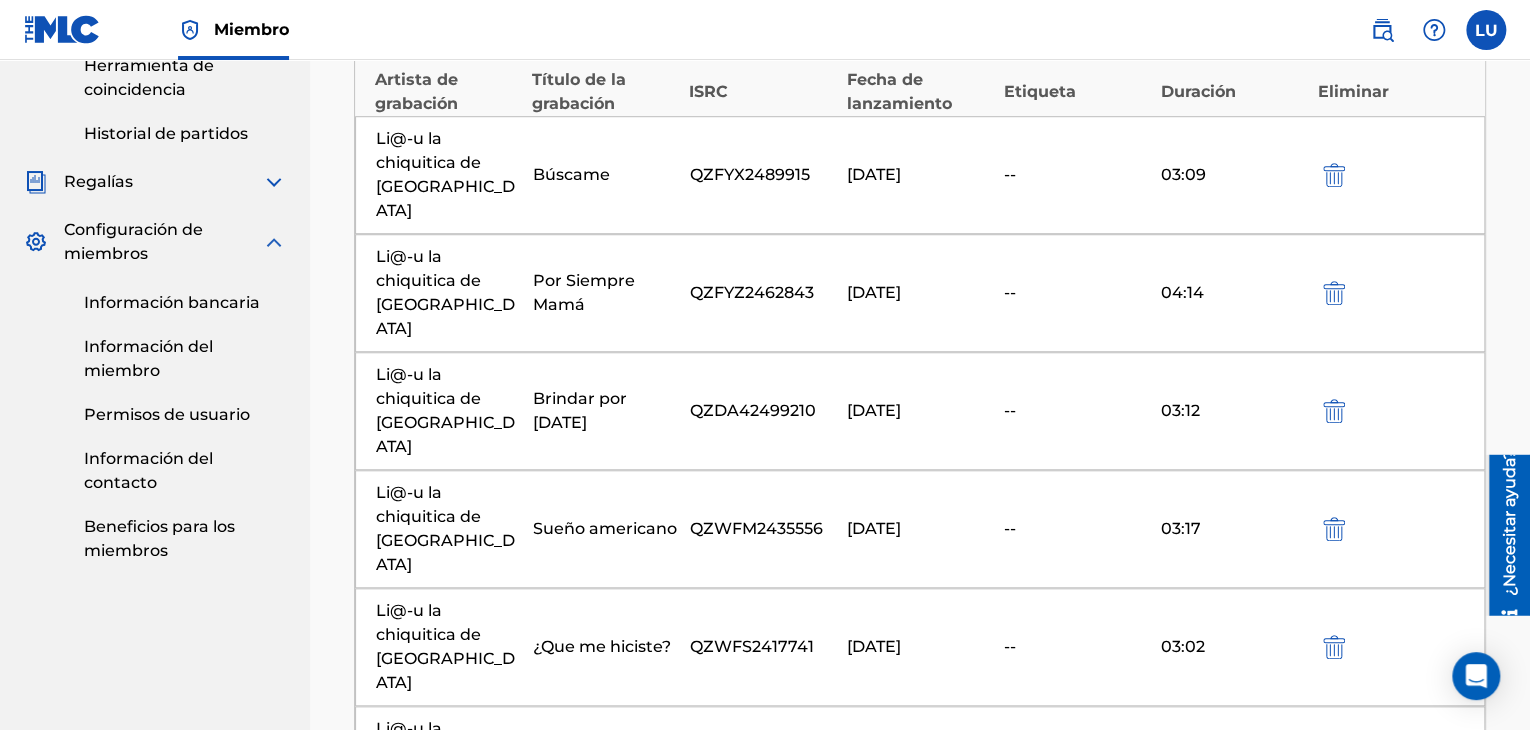scroll, scrollTop: 582, scrollLeft: 0, axis: vertical 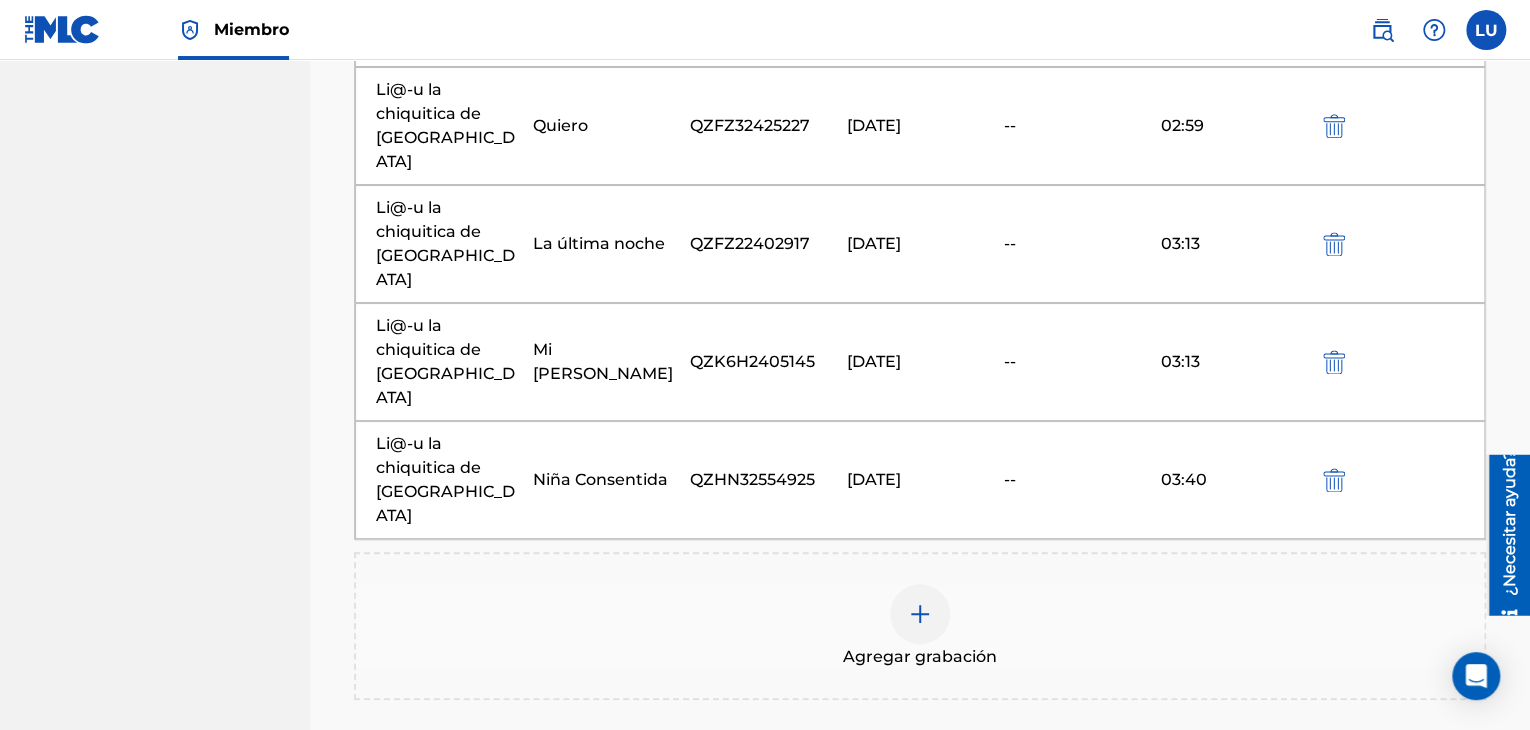 click on "Próximo" at bounding box center (1426, 810) 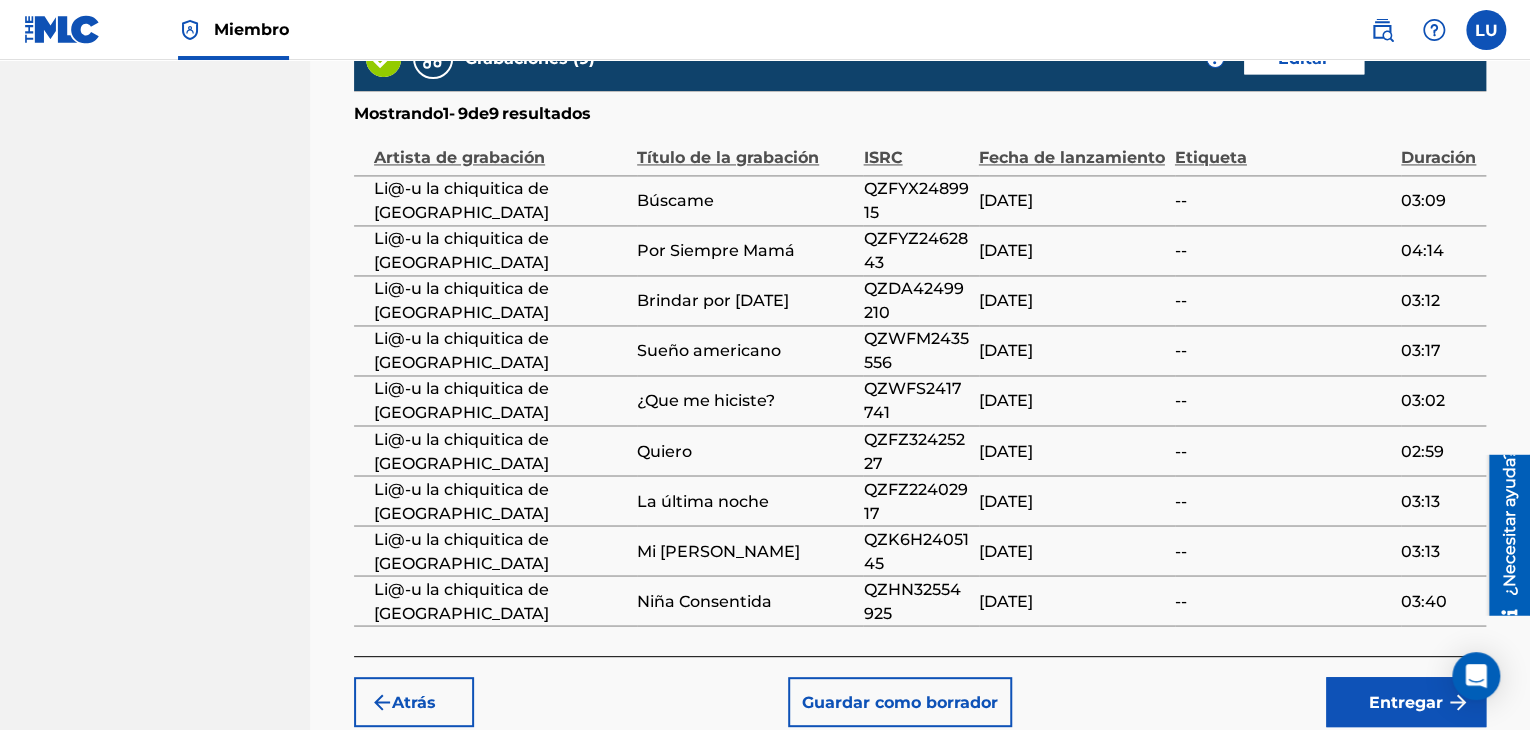 scroll, scrollTop: 1580, scrollLeft: 0, axis: vertical 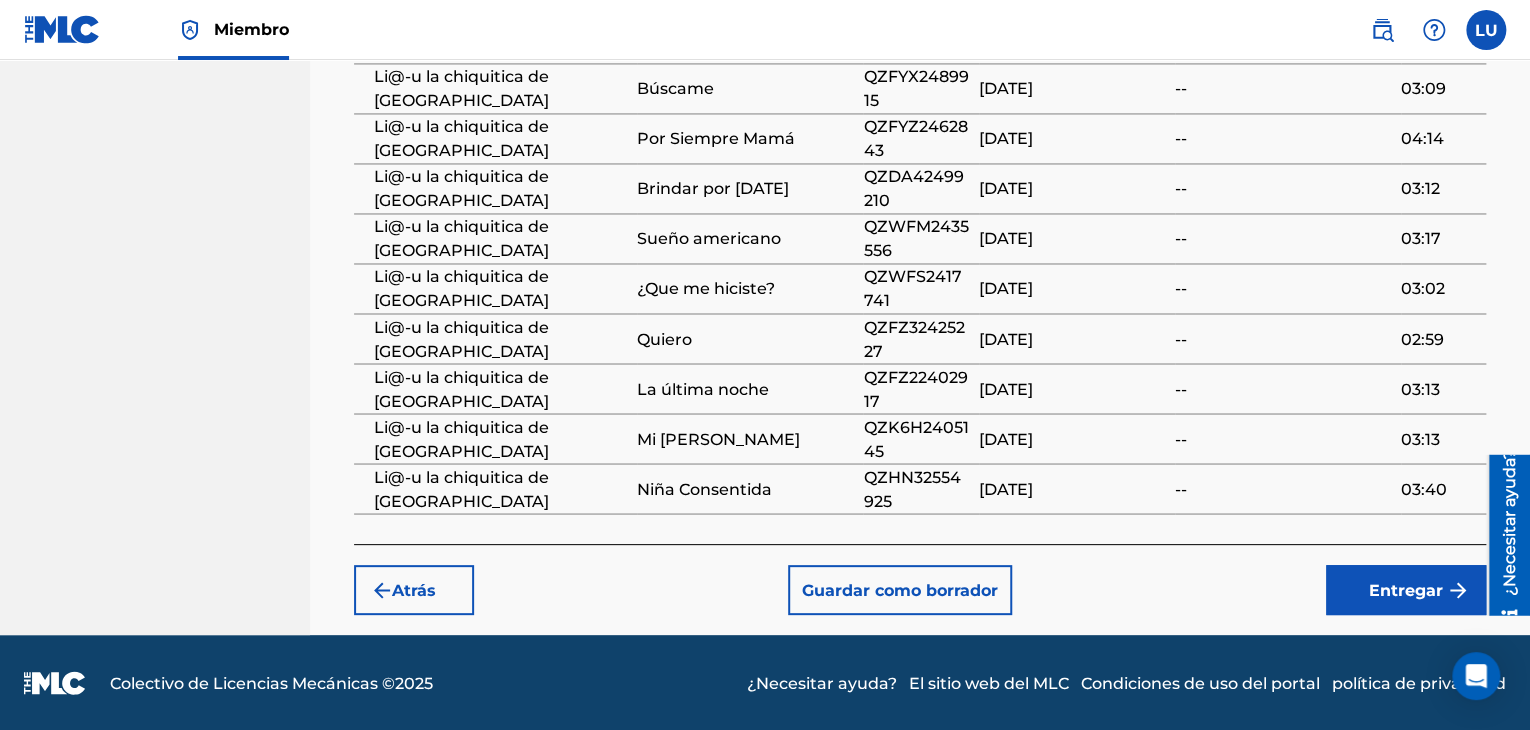 click on "Entregar" at bounding box center [1406, 589] 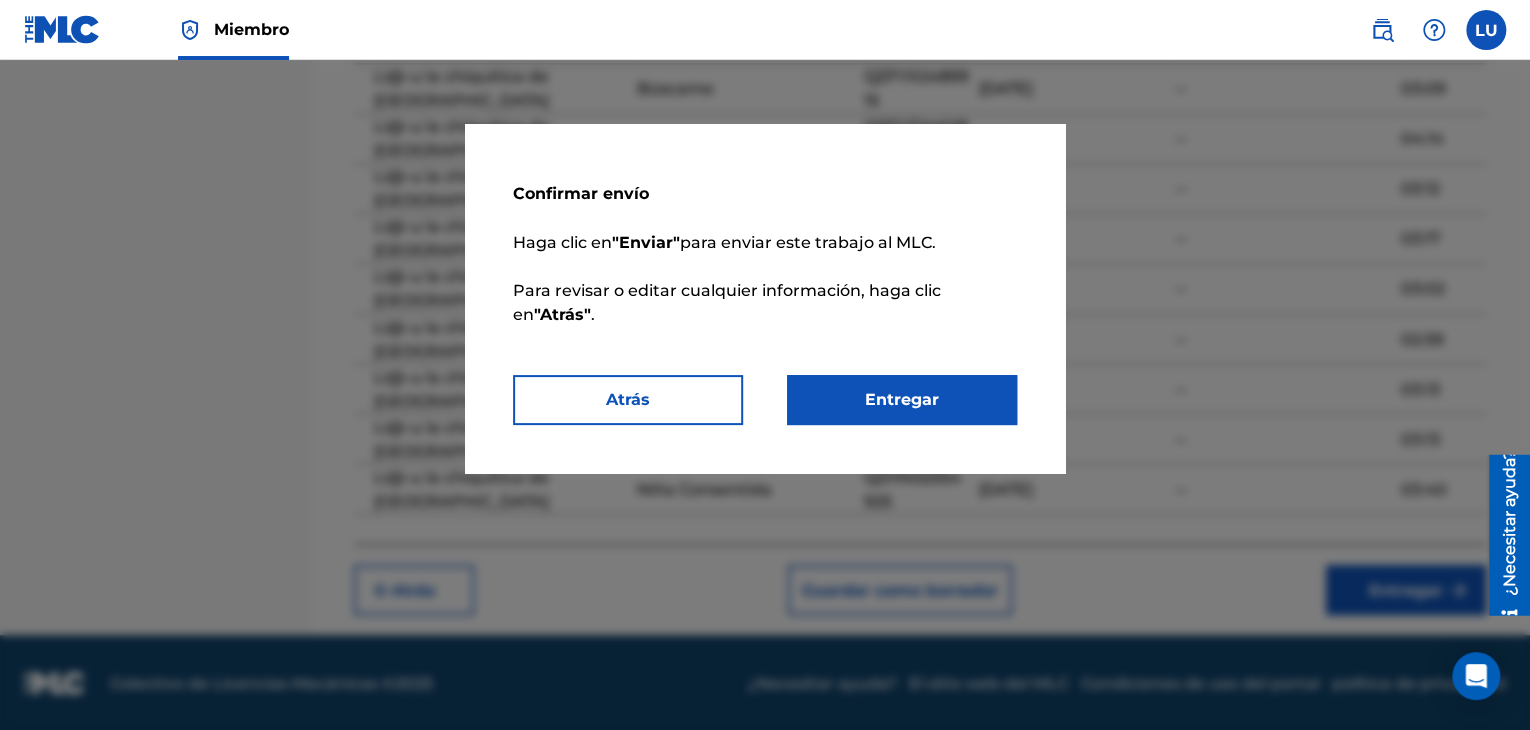 click on "Entregar" at bounding box center [902, 399] 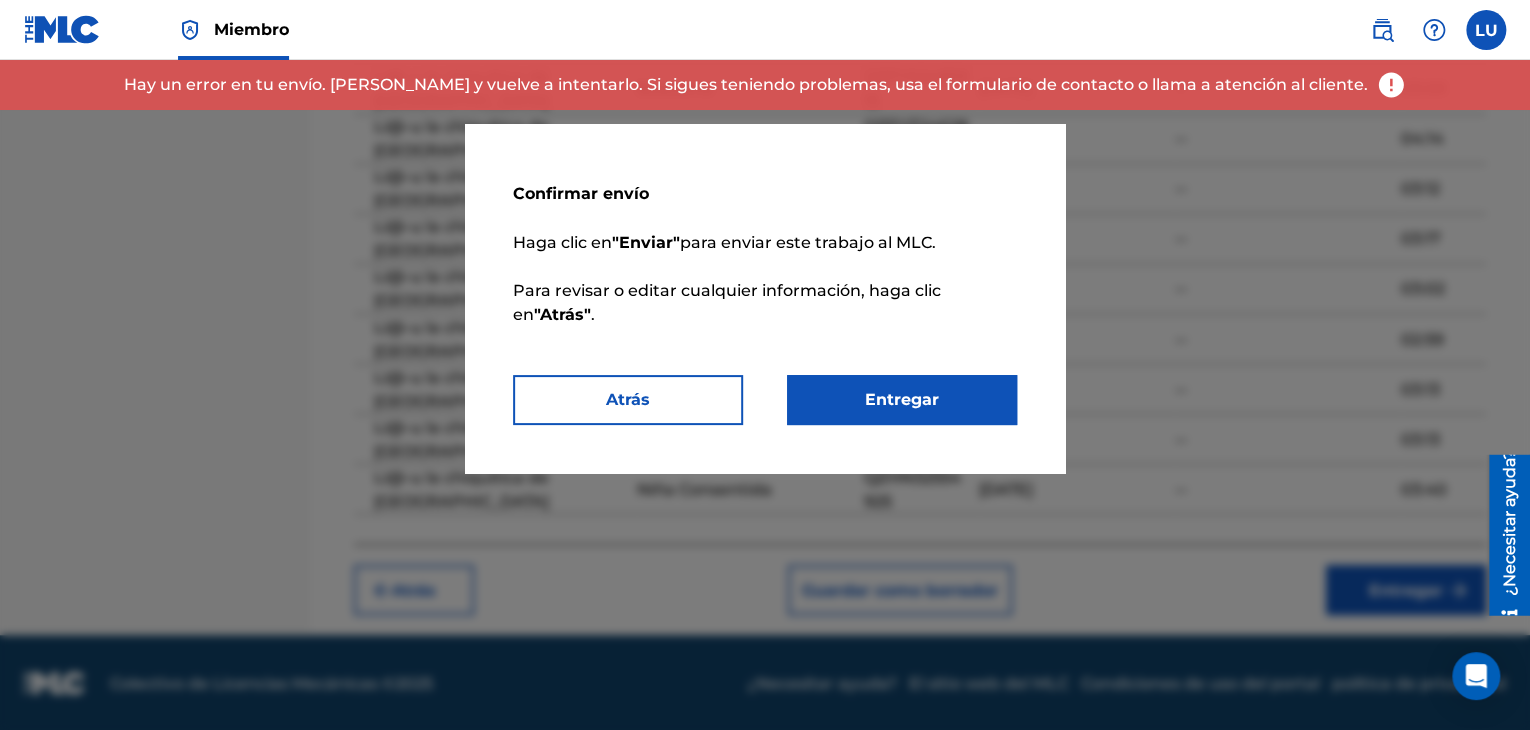 click on "Entregar" at bounding box center (902, 399) 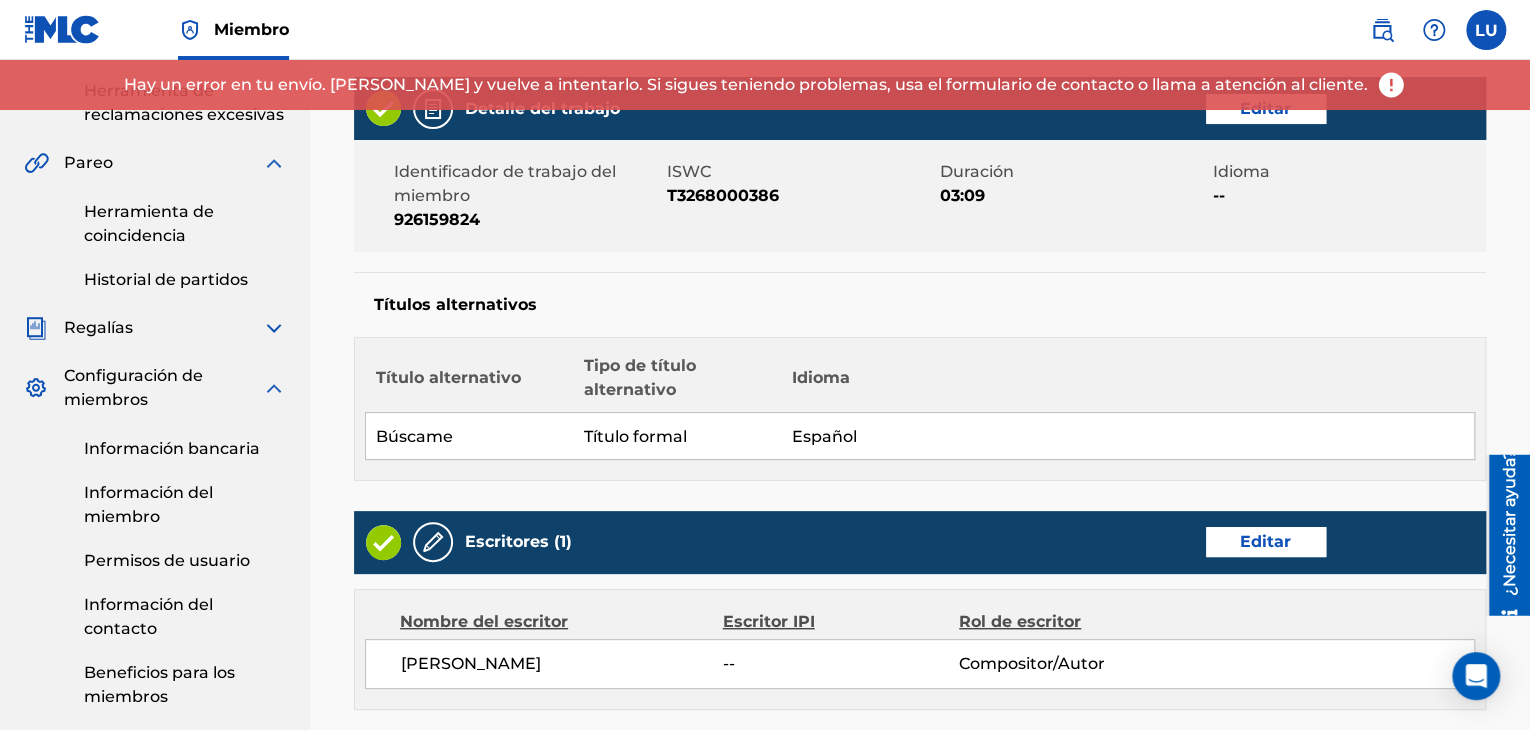 scroll, scrollTop: 380, scrollLeft: 0, axis: vertical 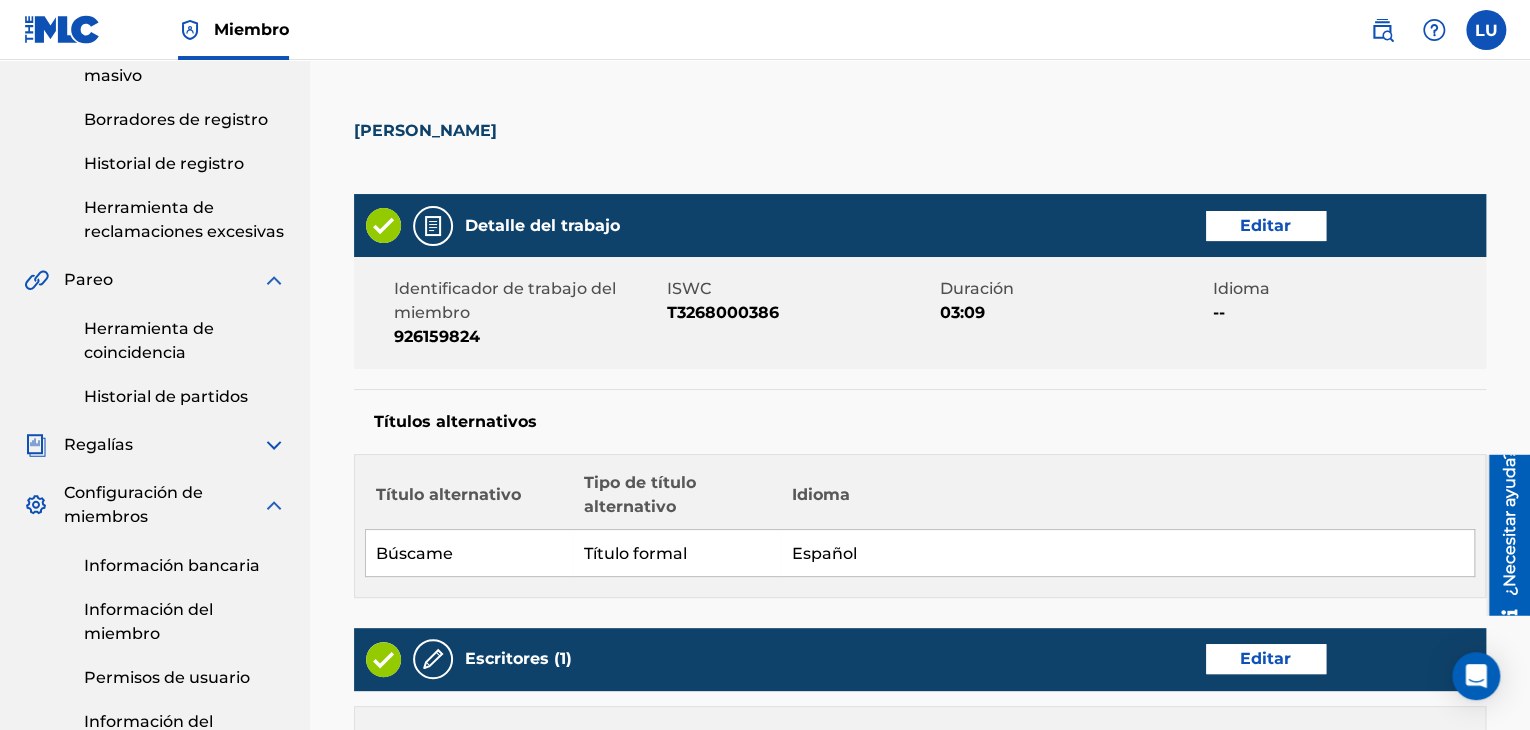 click on "Editar" at bounding box center (1265, 225) 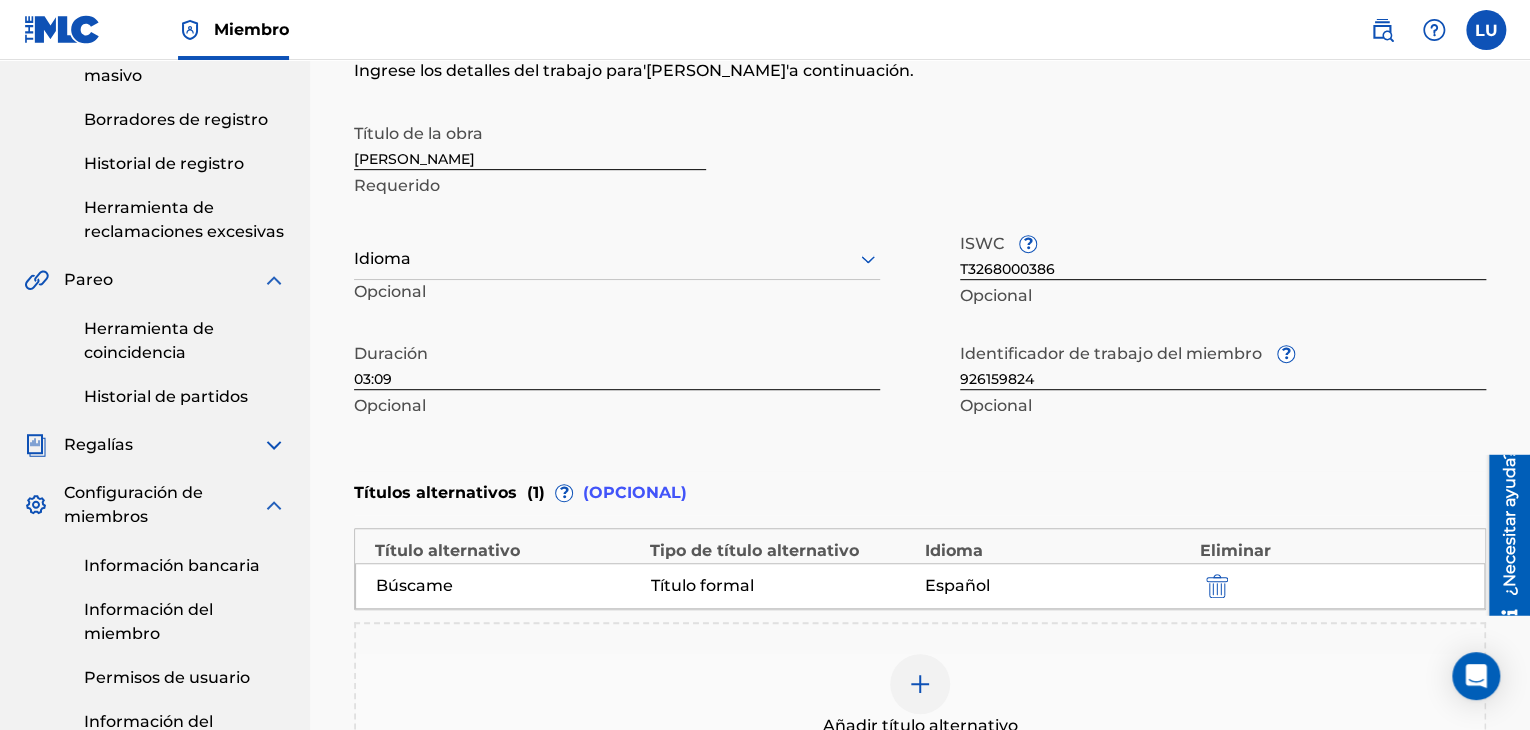 click 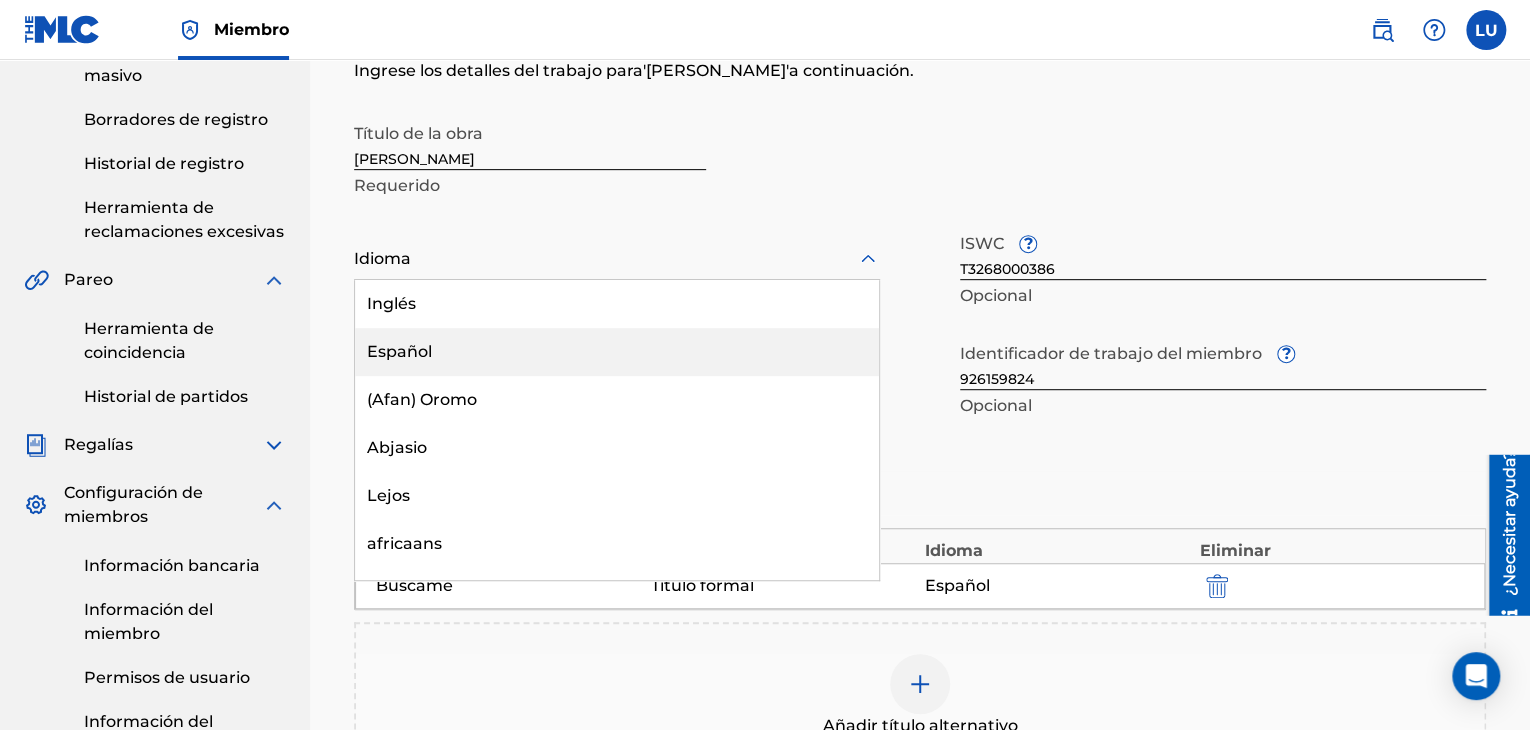 click on "Español" at bounding box center (617, 352) 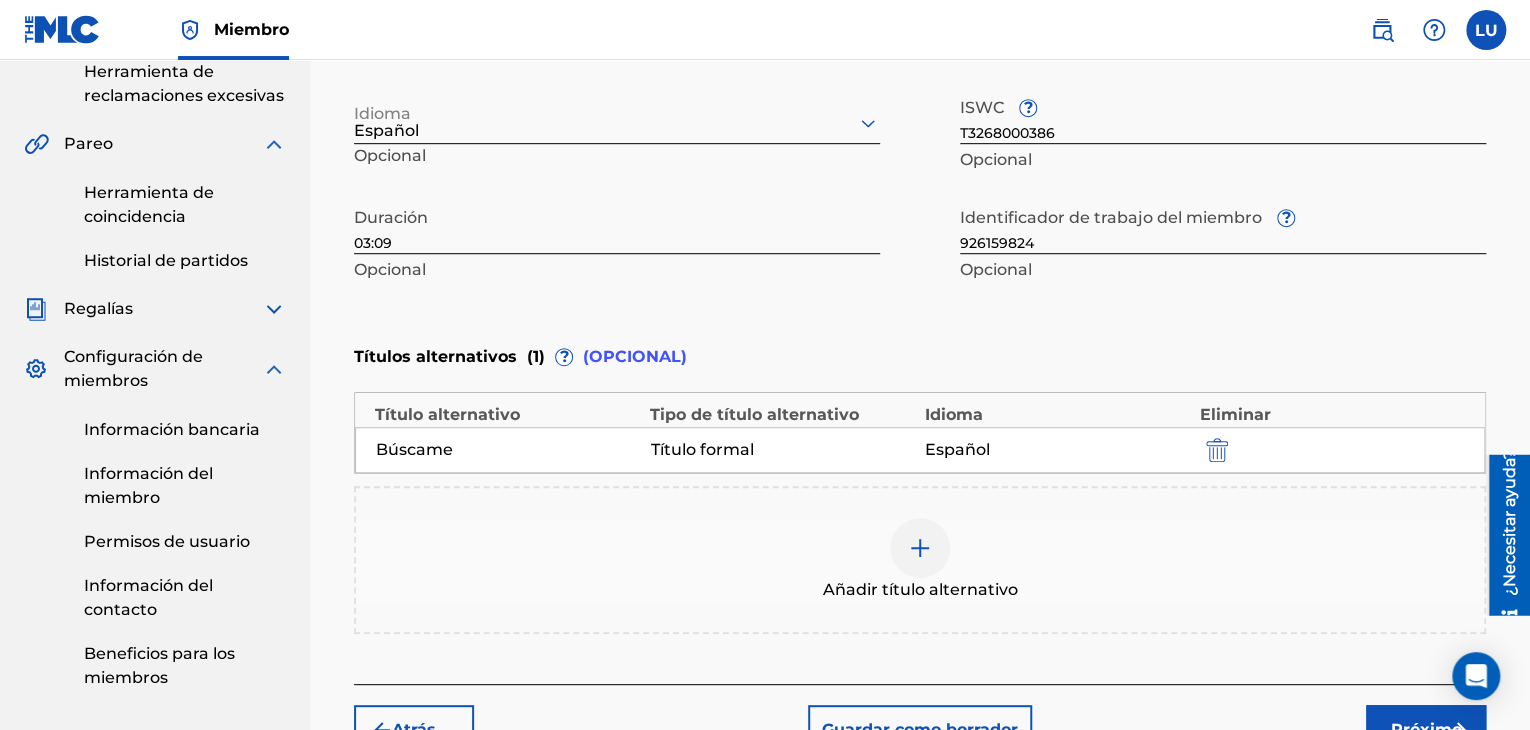 scroll, scrollTop: 480, scrollLeft: 0, axis: vertical 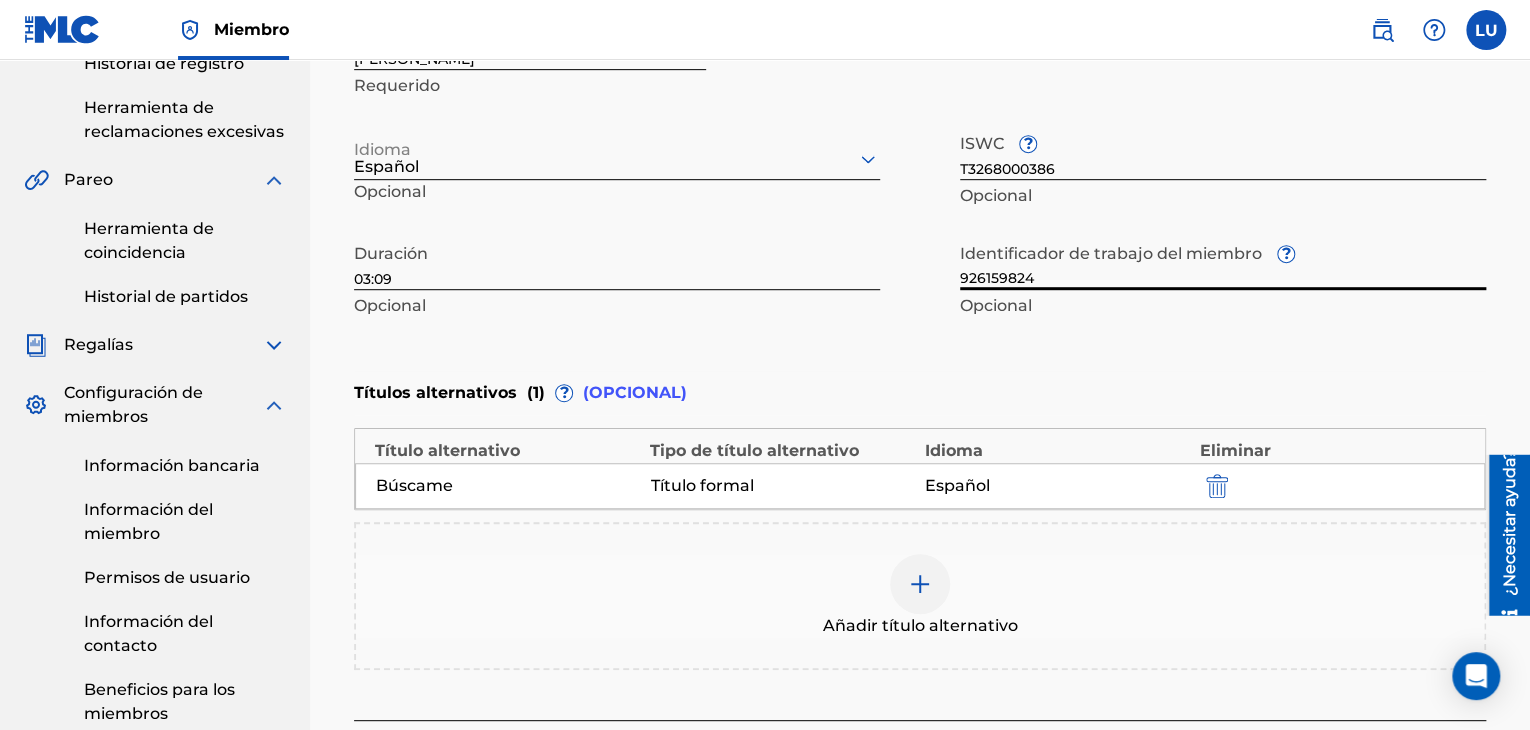 click on "926159824" at bounding box center (1223, 261) 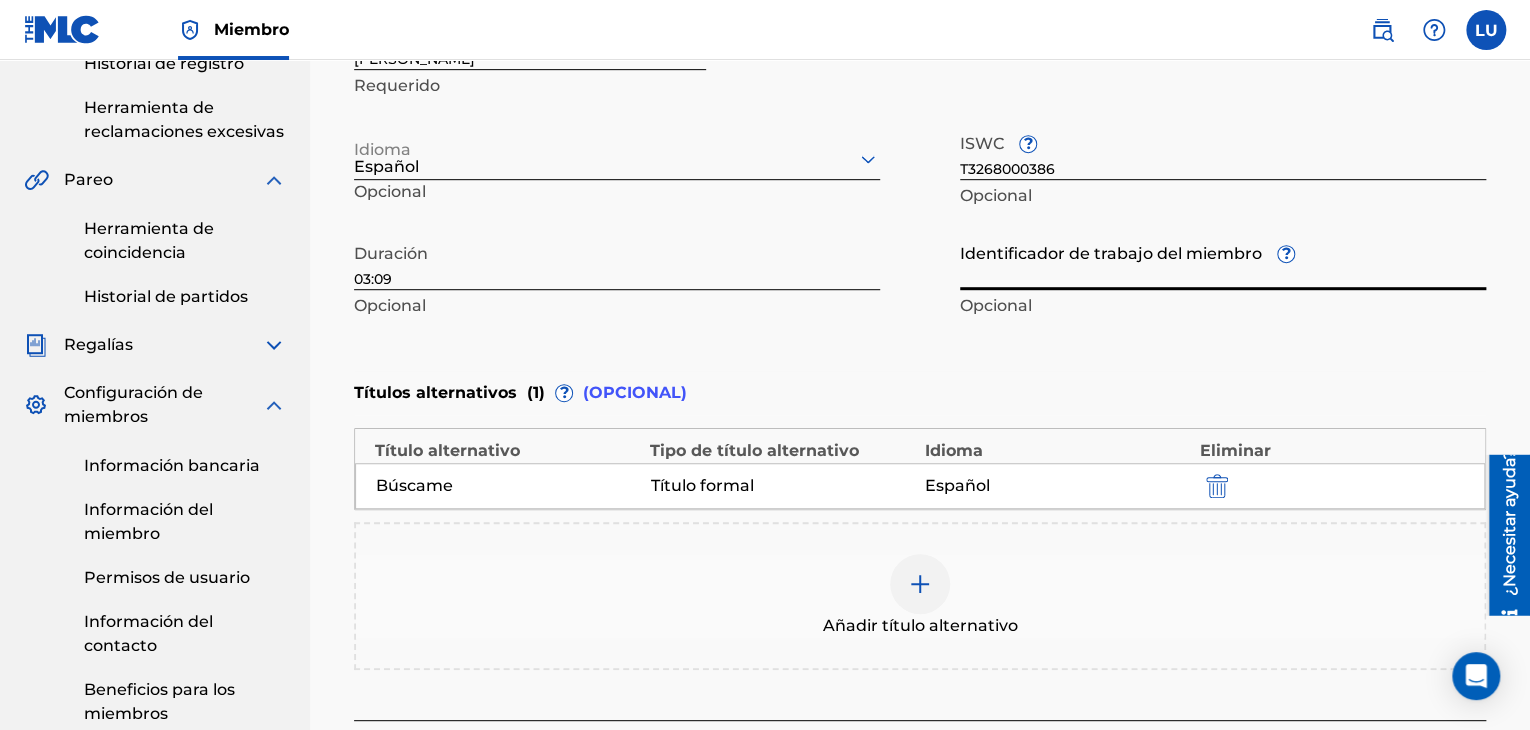 paste on "926159824" 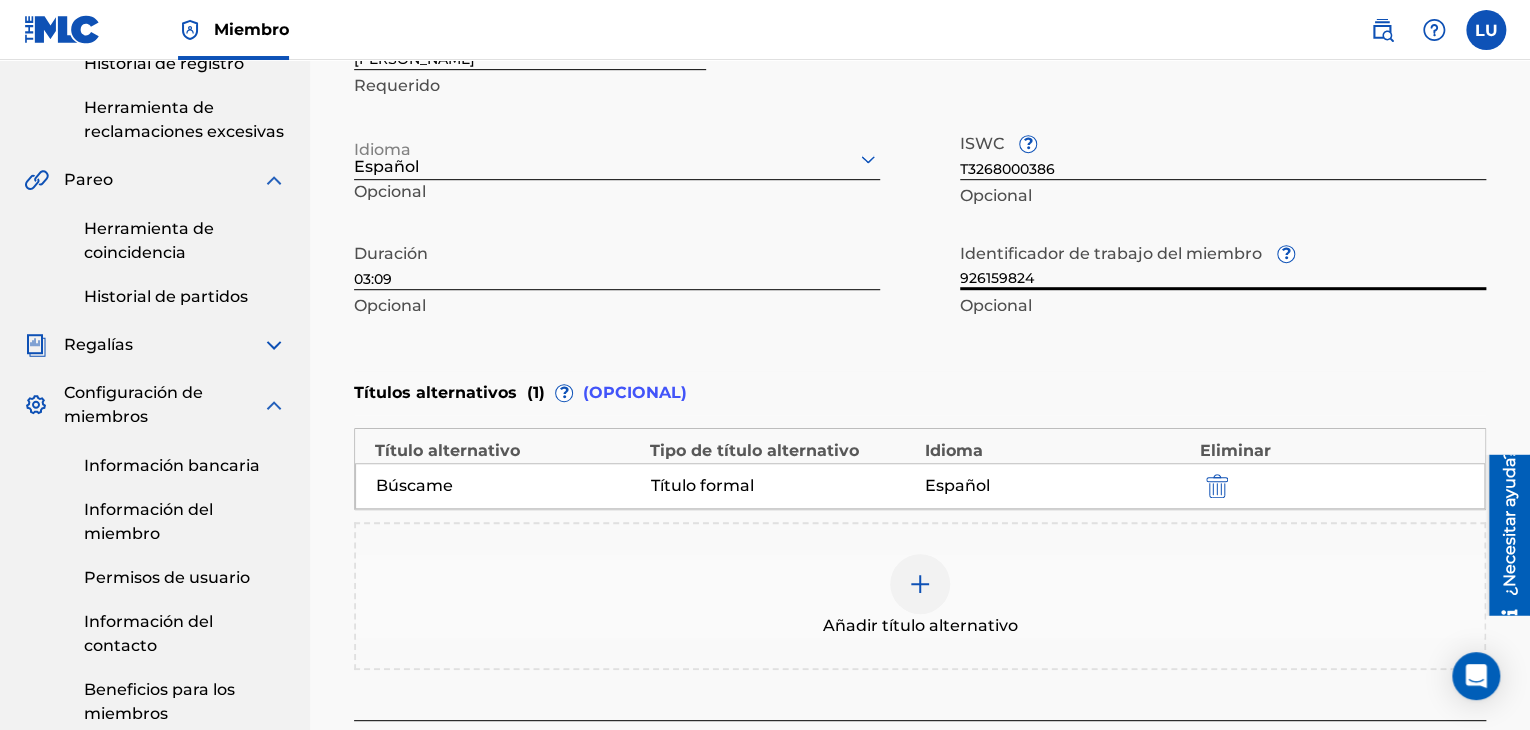 type on "926159824" 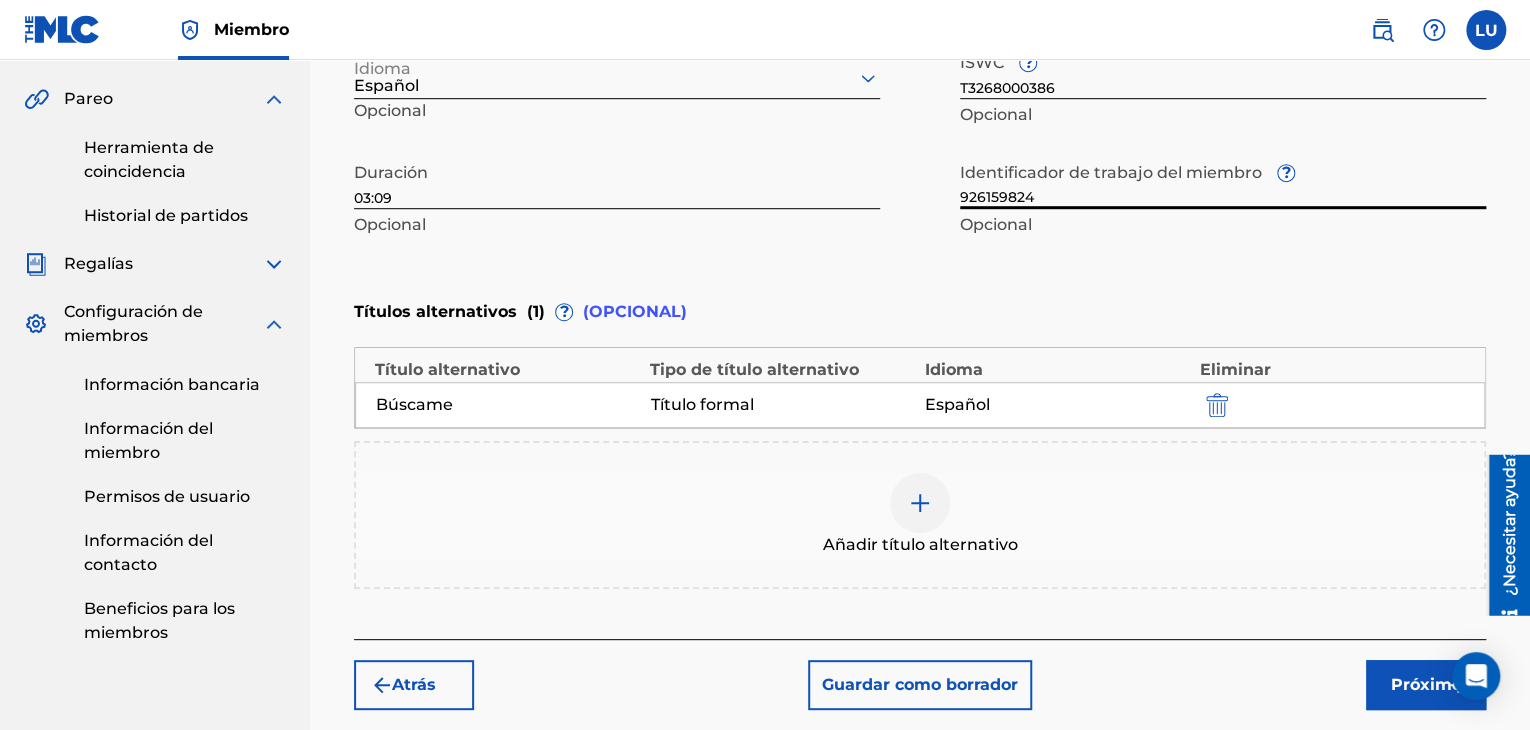 scroll, scrollTop: 656, scrollLeft: 0, axis: vertical 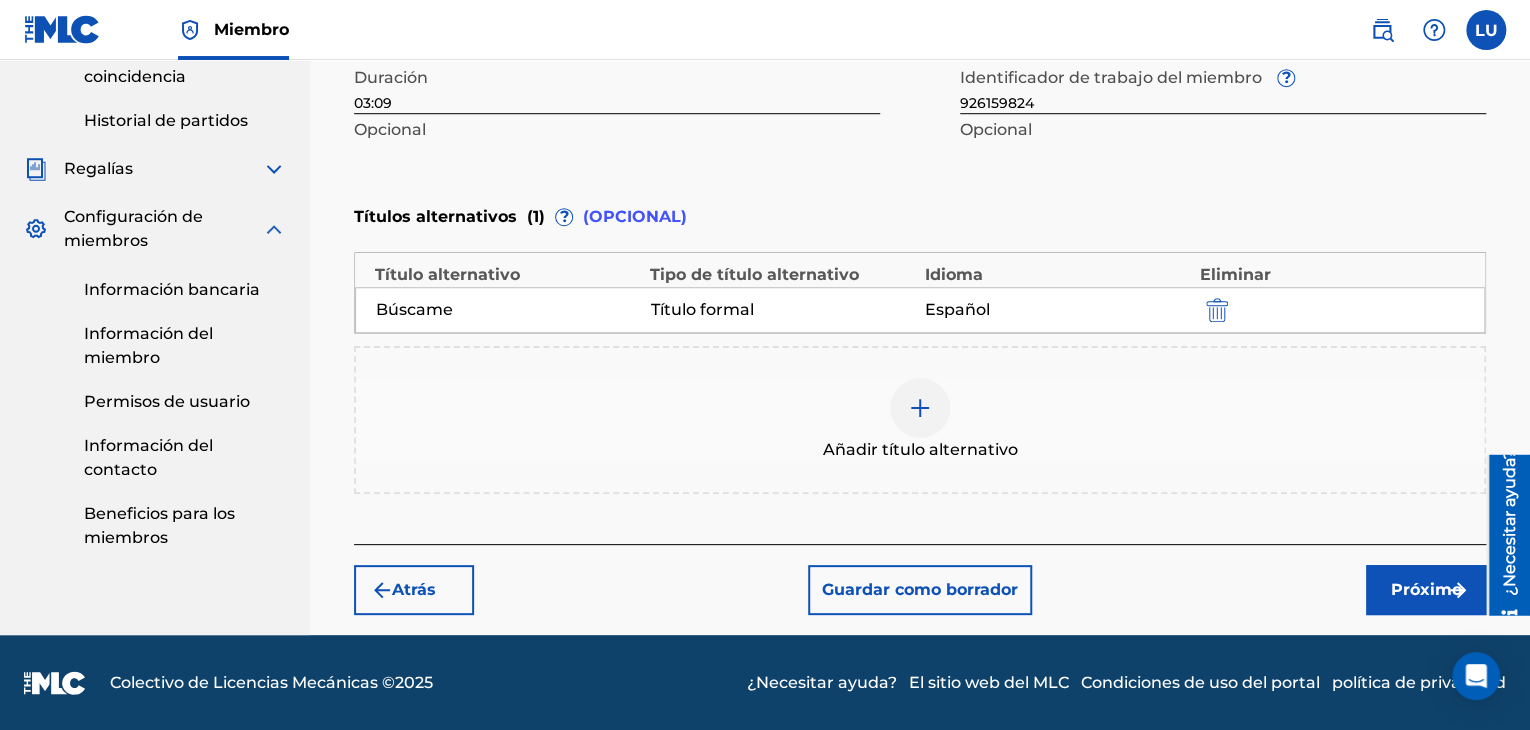 click on "Próximo" at bounding box center [1426, 589] 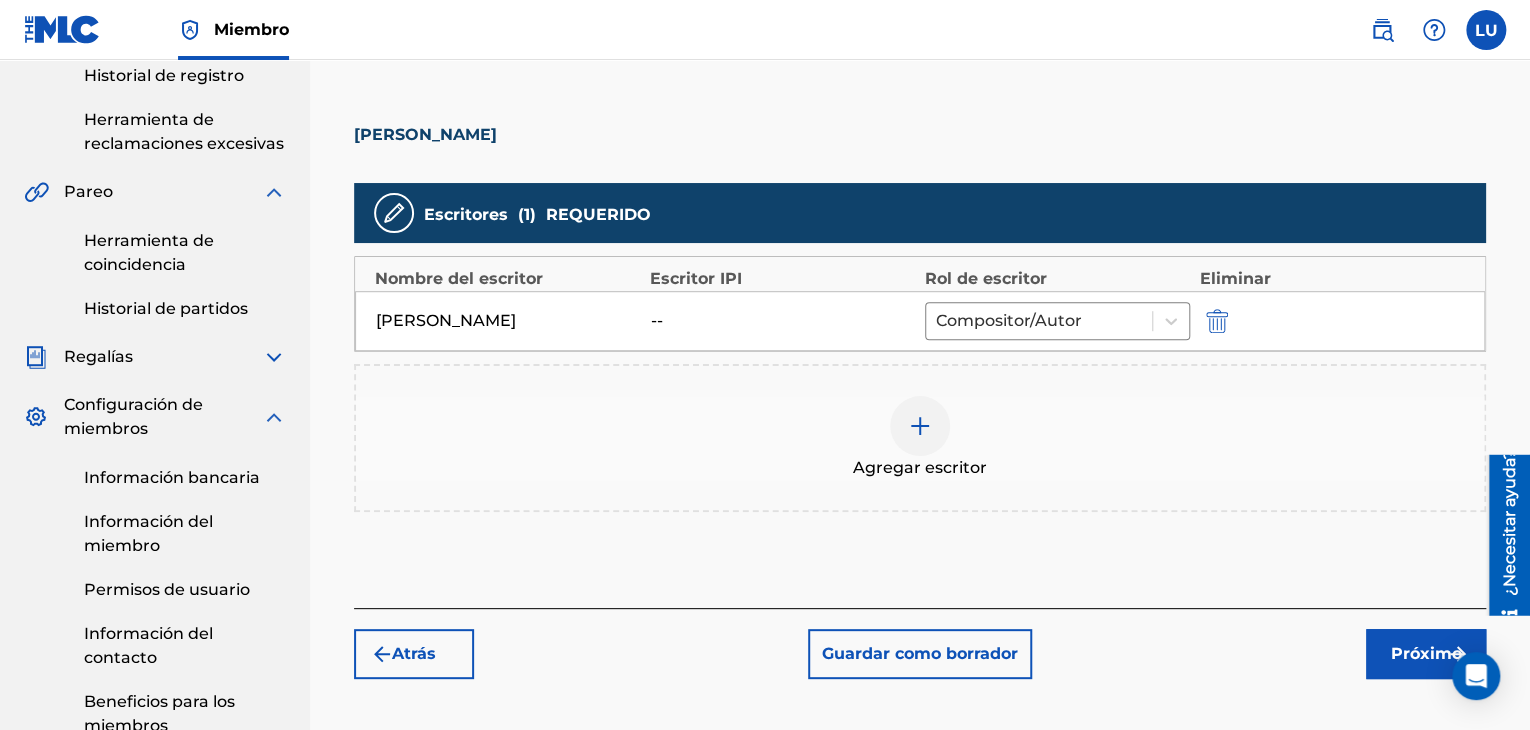 scroll, scrollTop: 500, scrollLeft: 0, axis: vertical 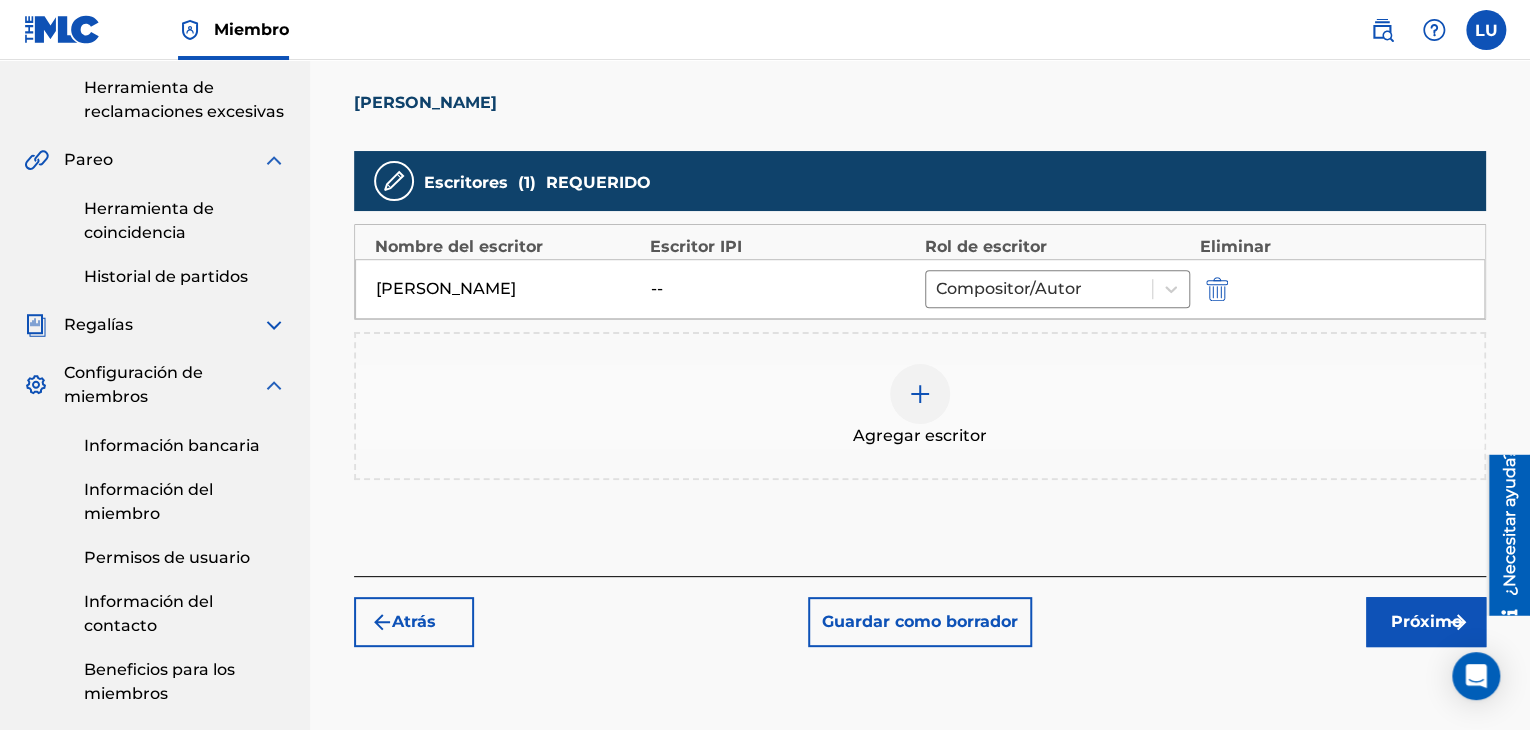 click on "Atrás" at bounding box center [414, 622] 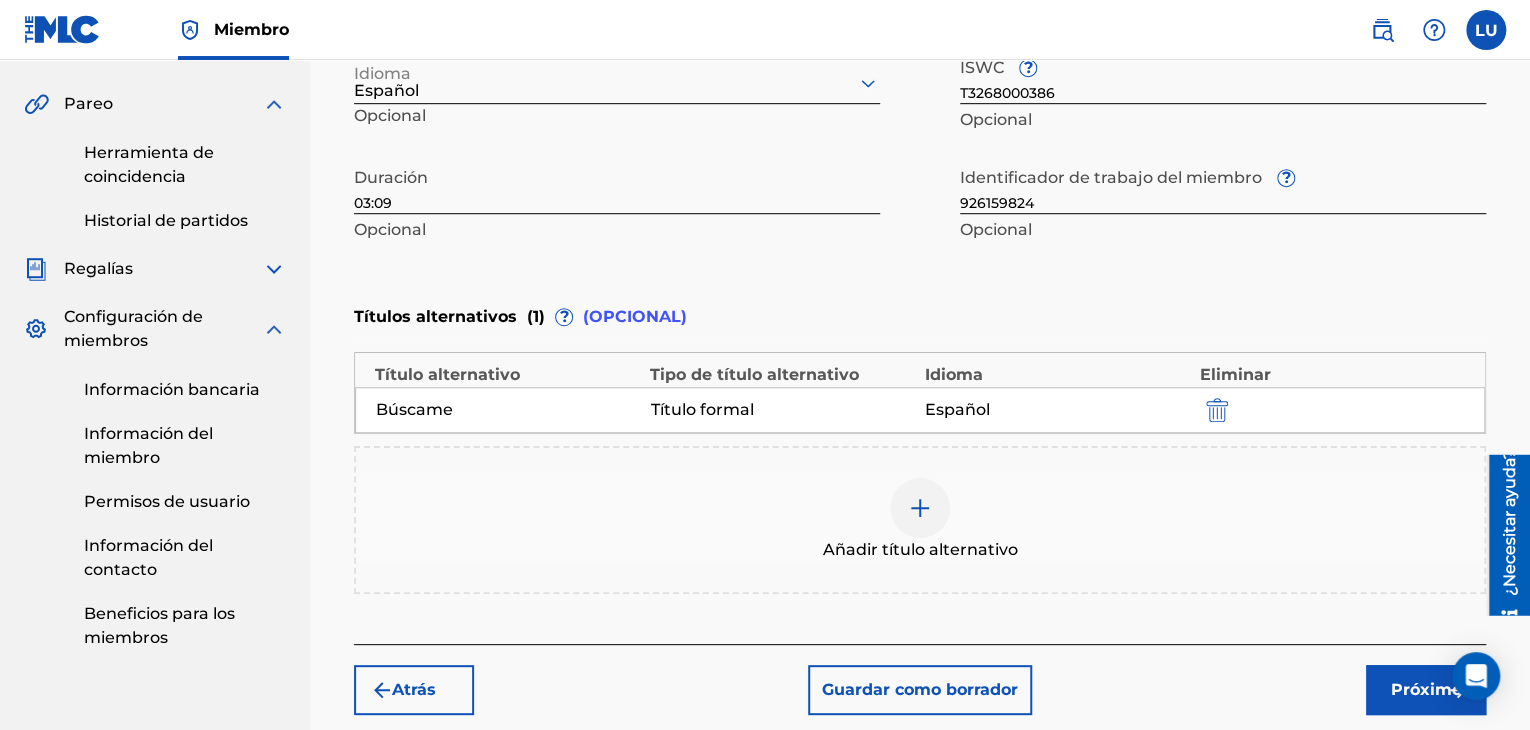 scroll, scrollTop: 656, scrollLeft: 0, axis: vertical 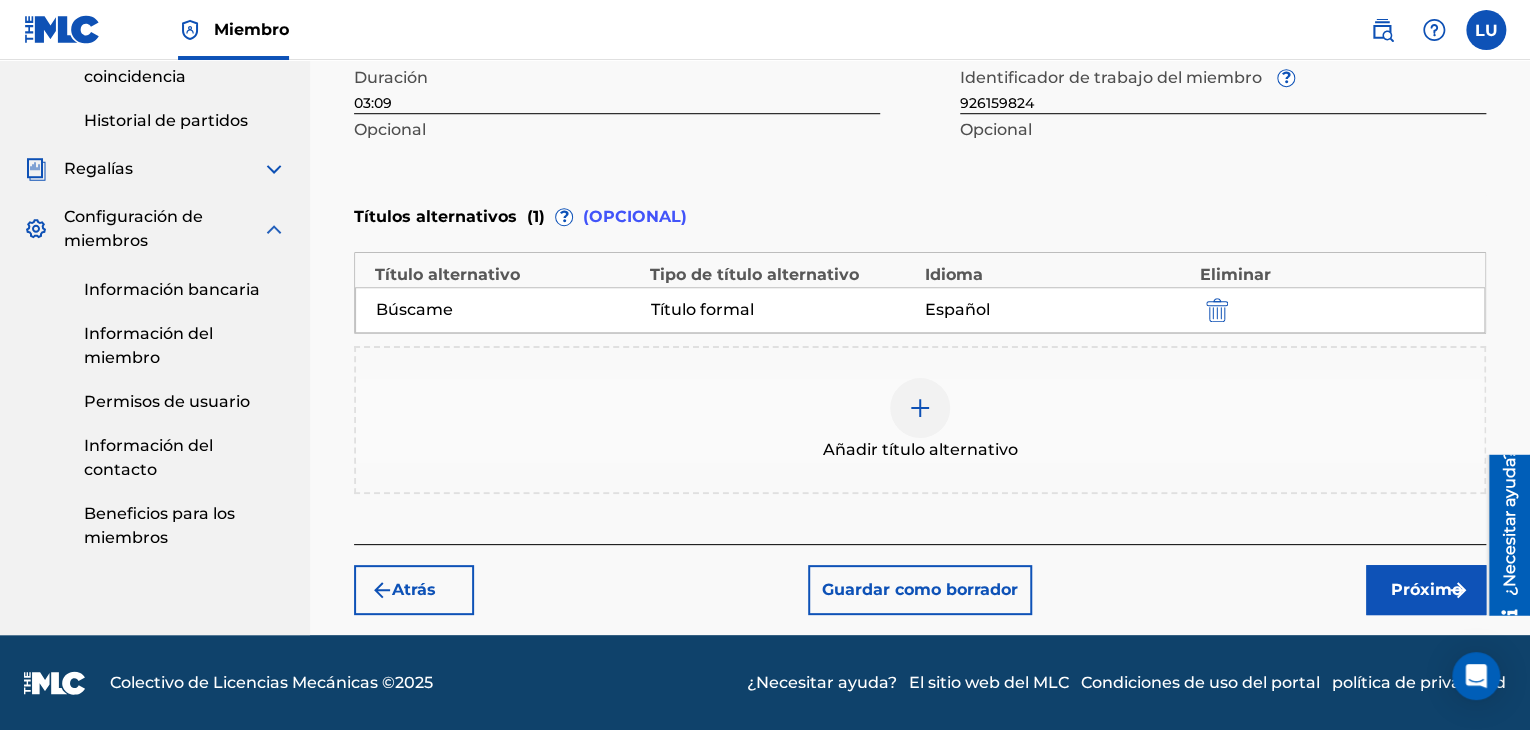 click on "Atrás" at bounding box center [414, 590] 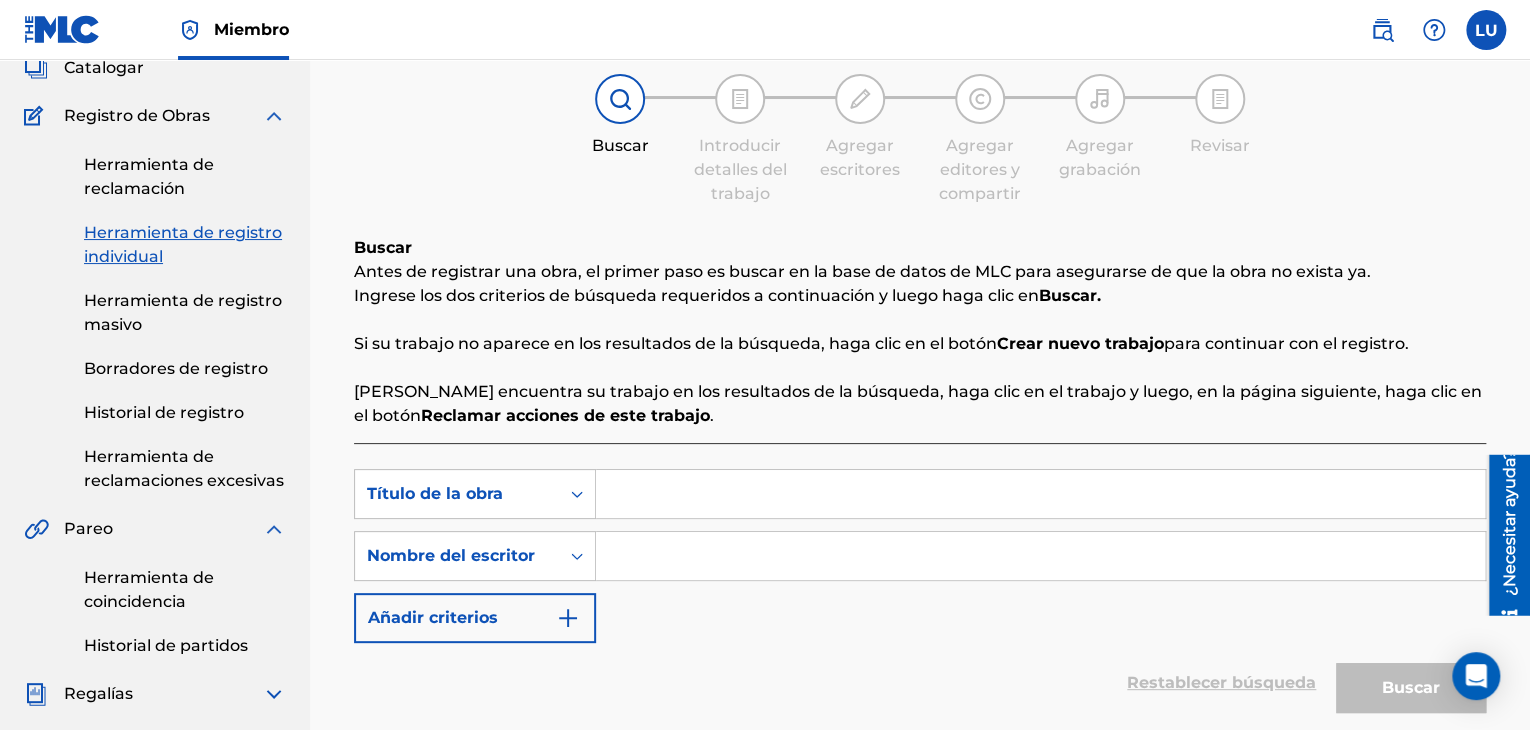 scroll, scrollTop: 96, scrollLeft: 0, axis: vertical 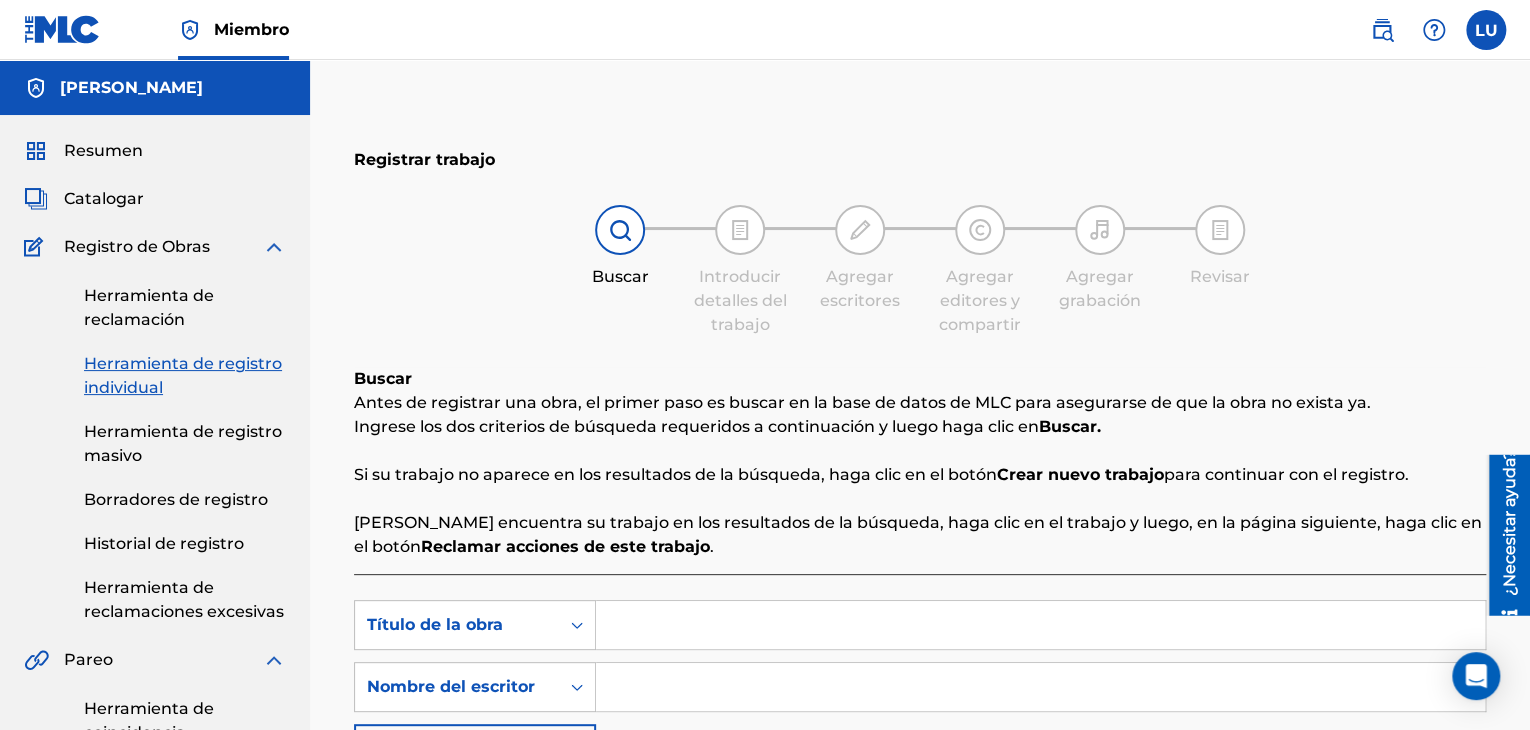 drag, startPoint x: 264, startPoint y: 254, endPoint x: 185, endPoint y: 232, distance: 82.006096 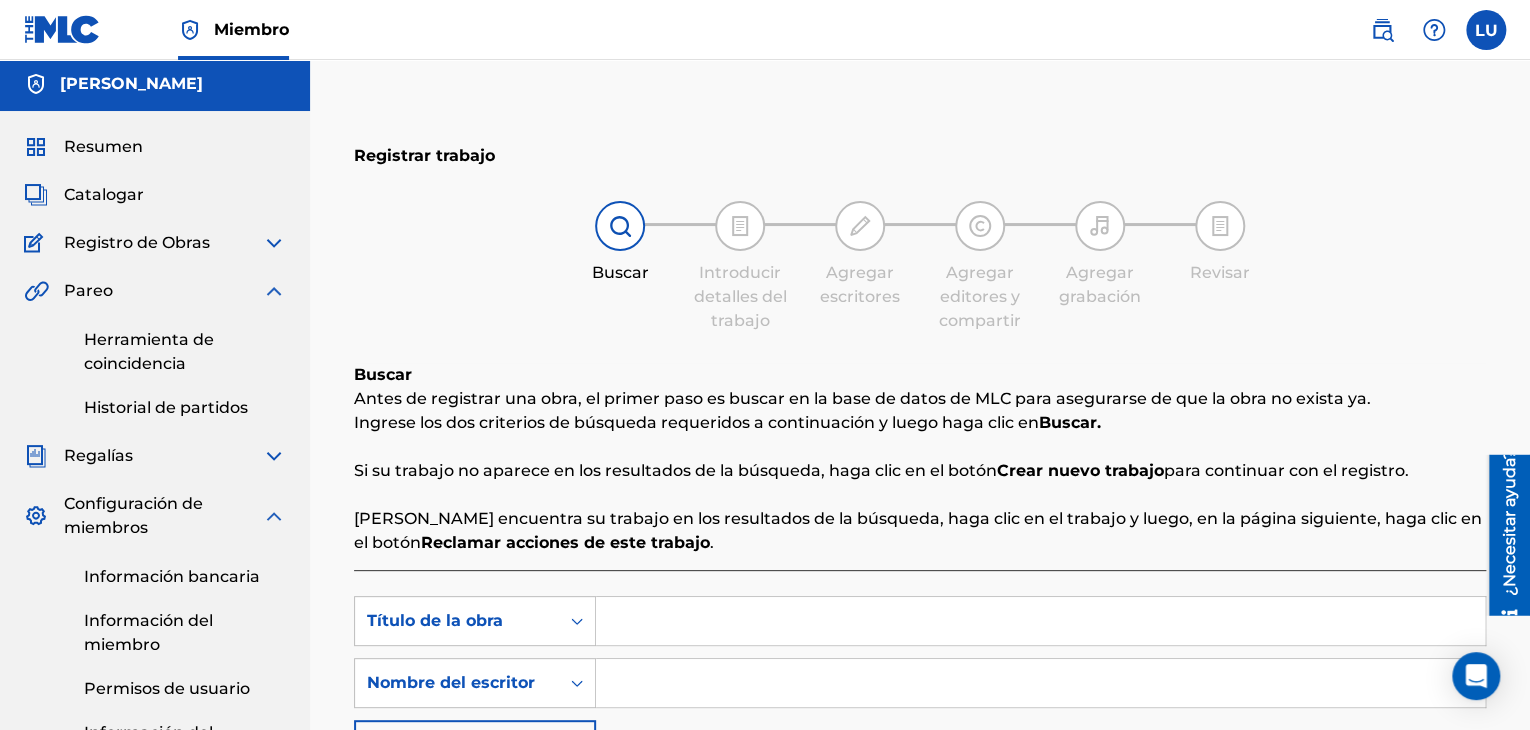 scroll, scrollTop: 0, scrollLeft: 0, axis: both 